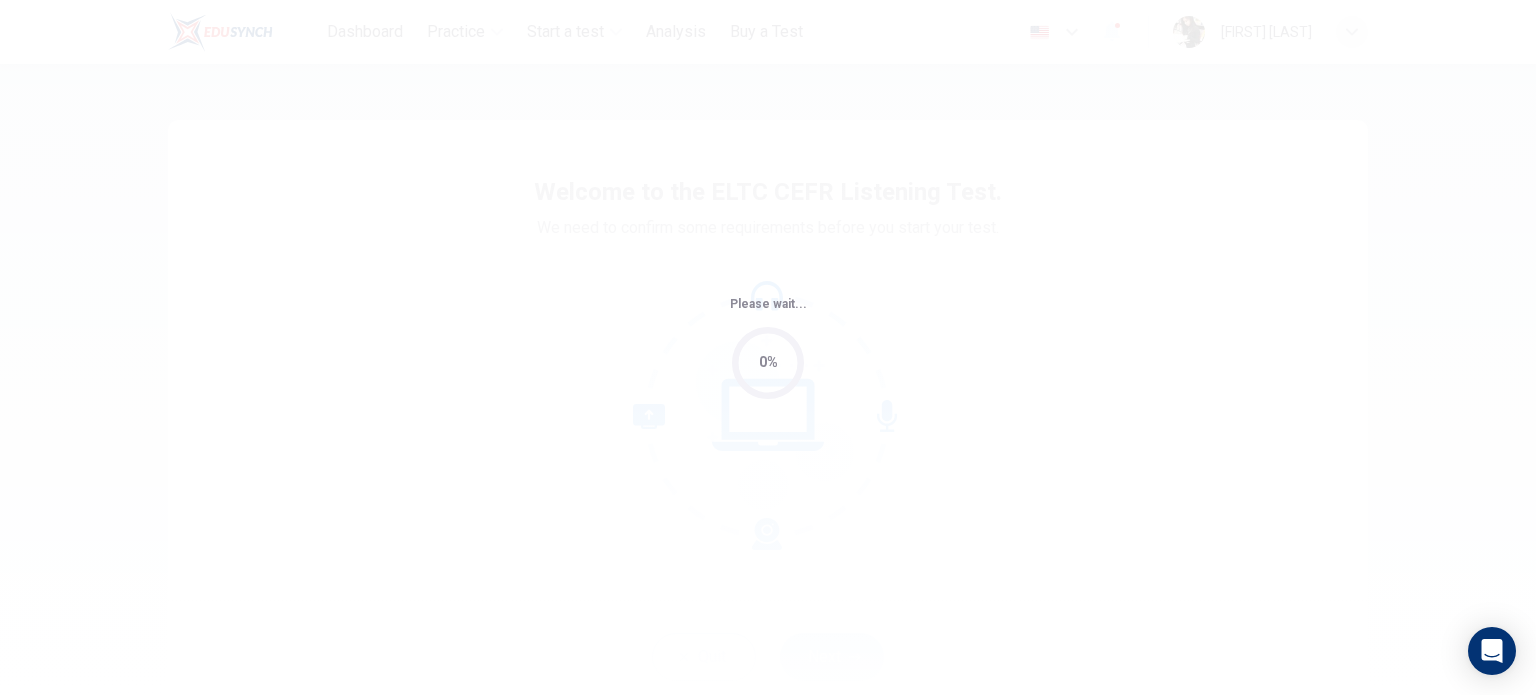 scroll, scrollTop: 0, scrollLeft: 0, axis: both 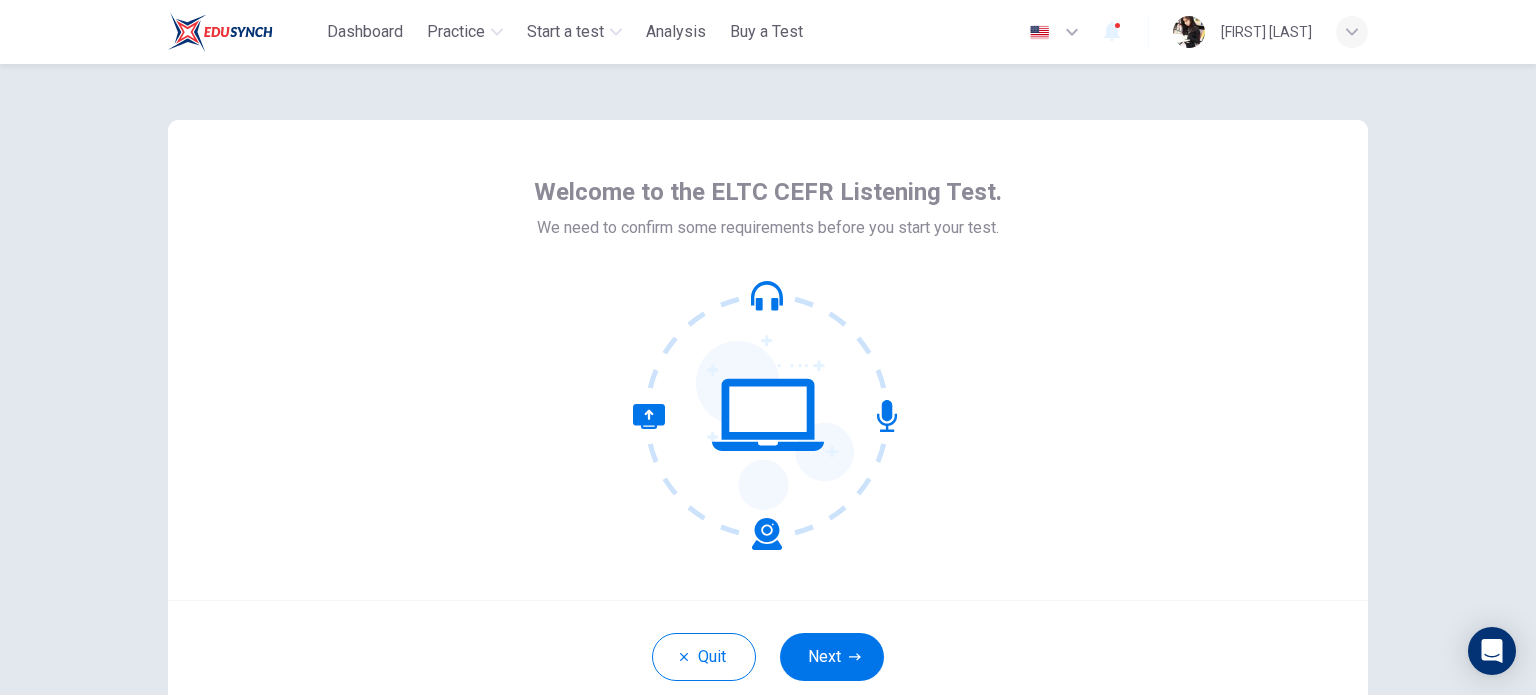 click on "Next" at bounding box center [832, 657] 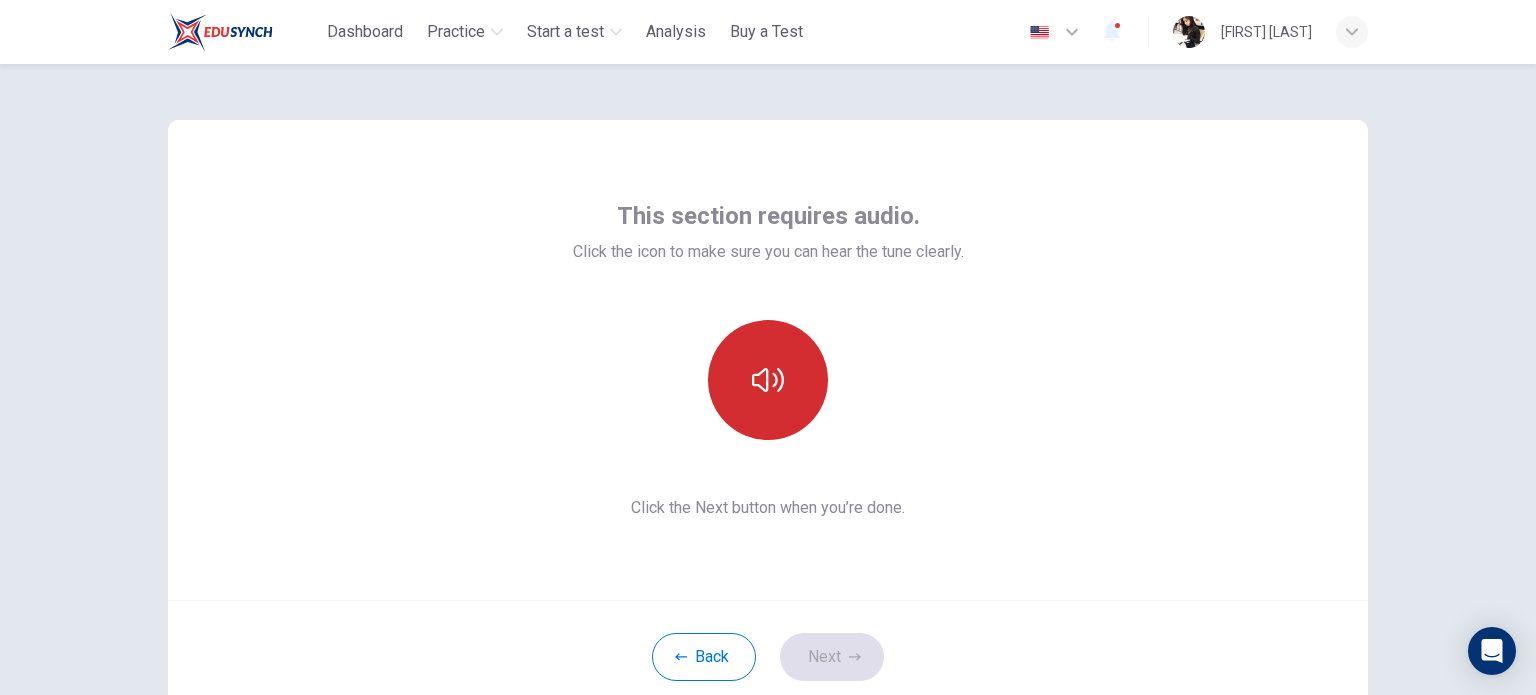 click 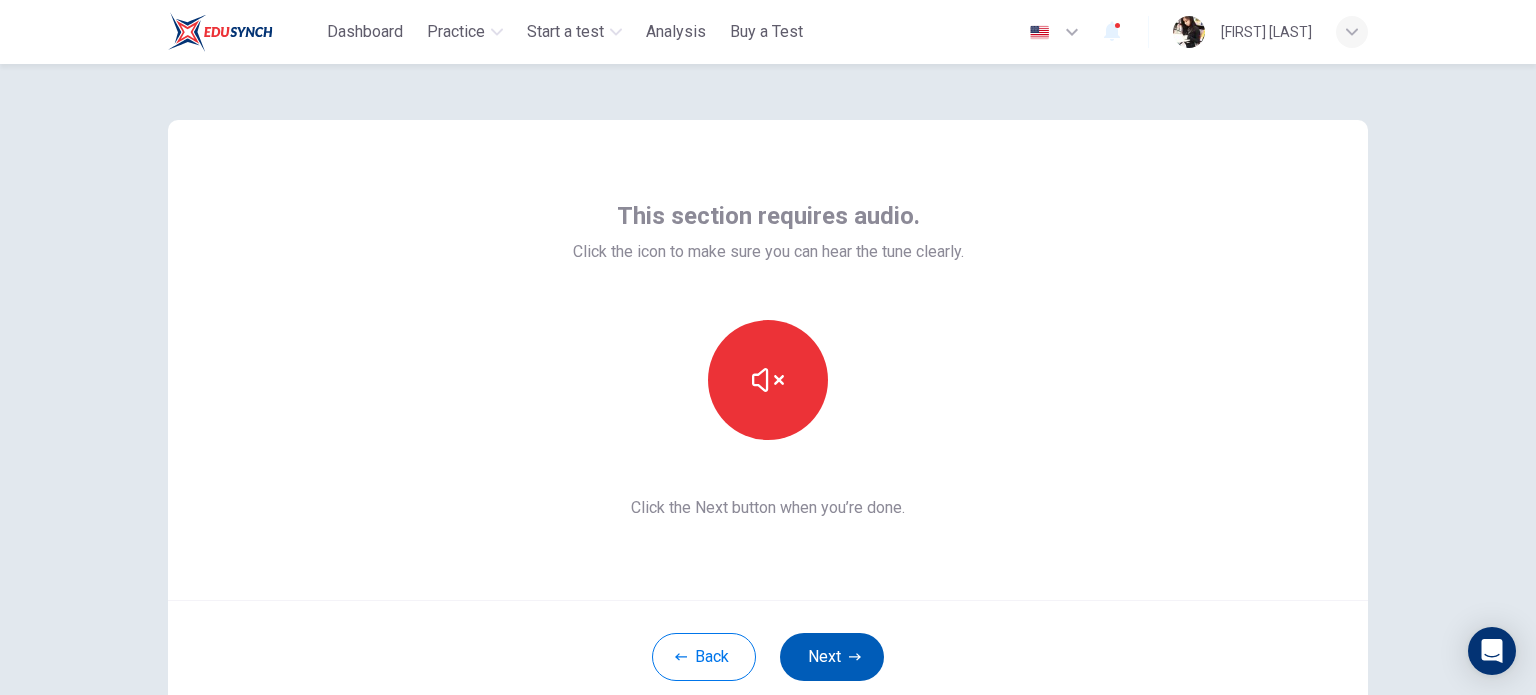 type 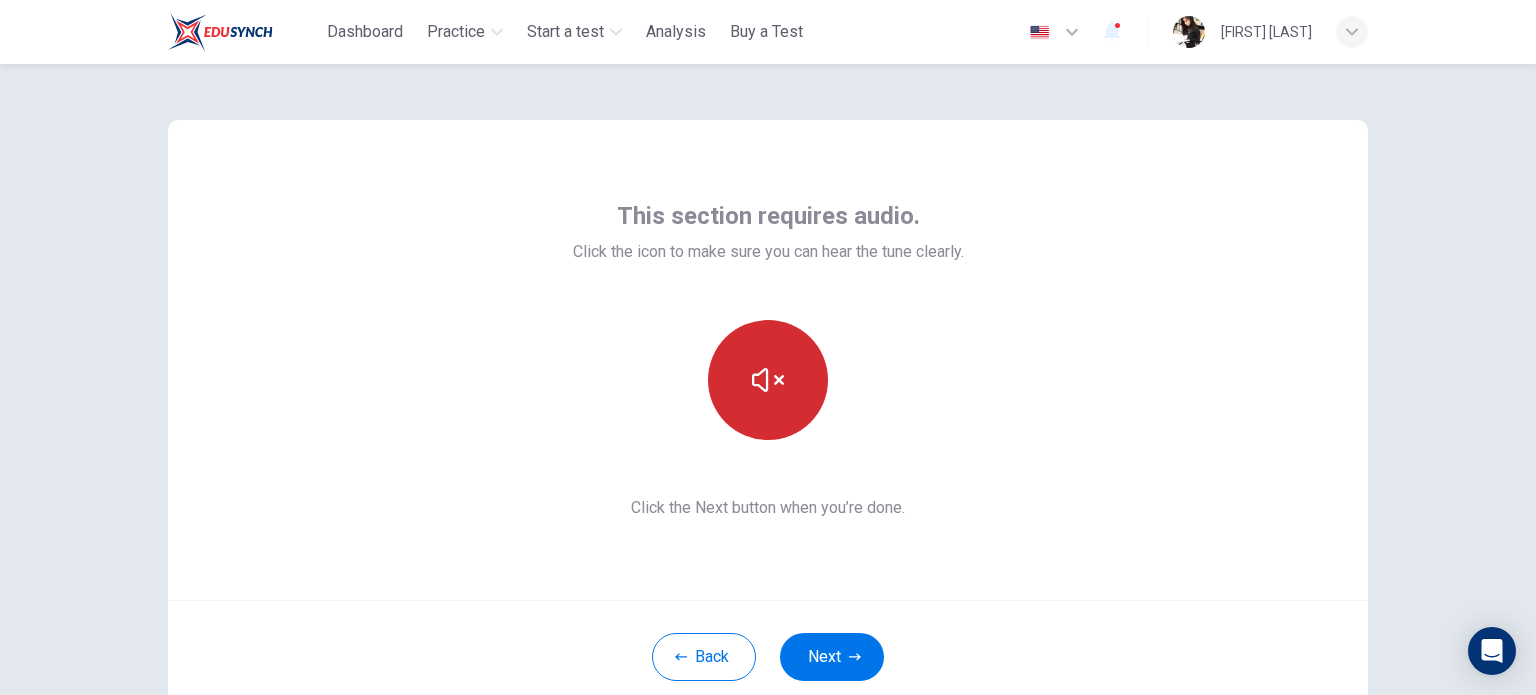 click at bounding box center [768, 380] 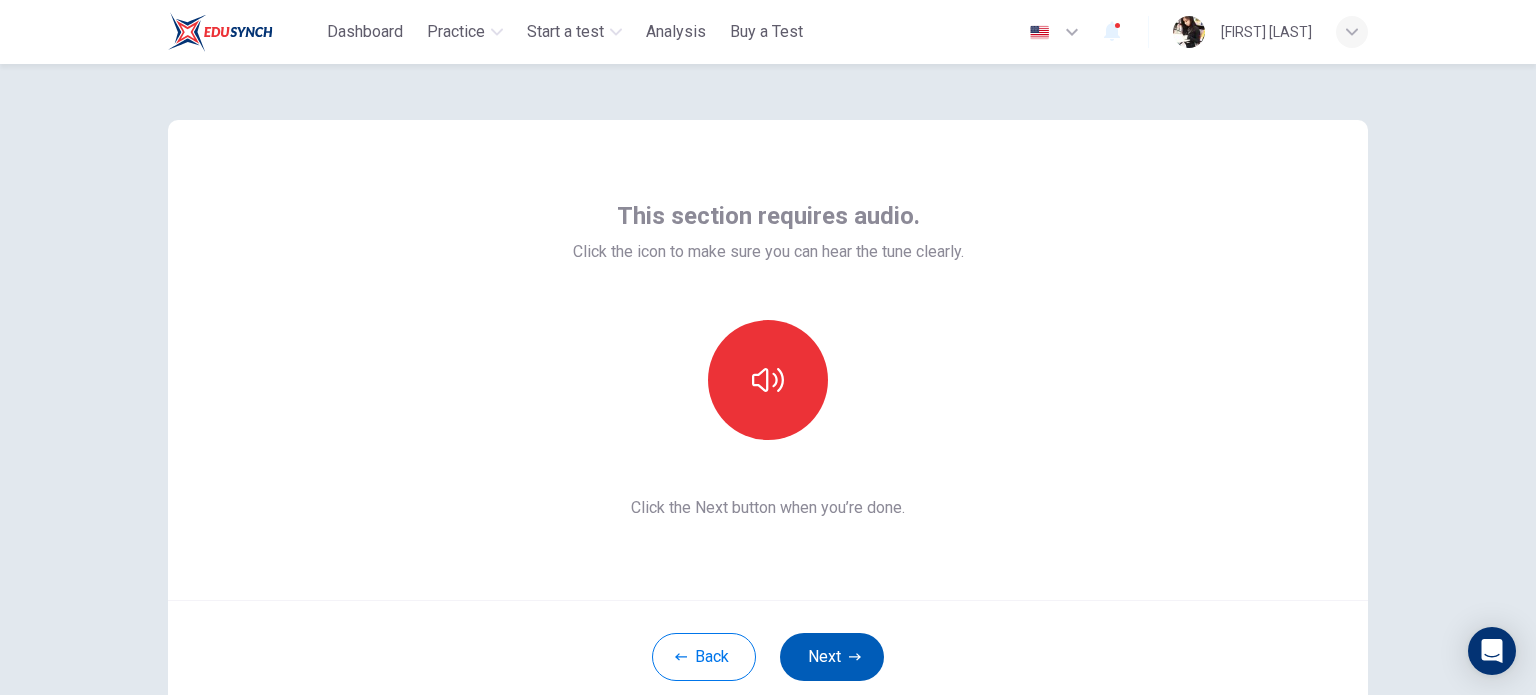 click on "Next" at bounding box center [832, 657] 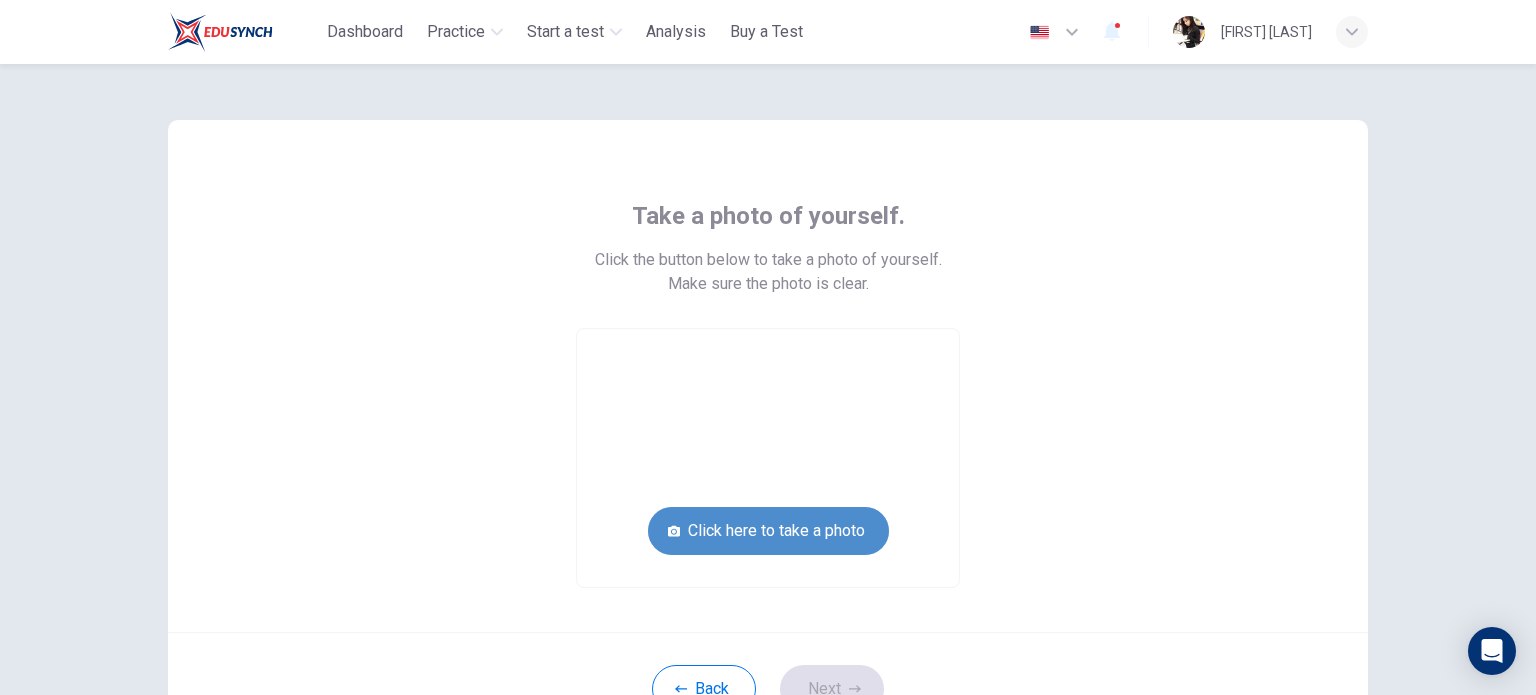 click on "Click here to take a photo" at bounding box center (768, 531) 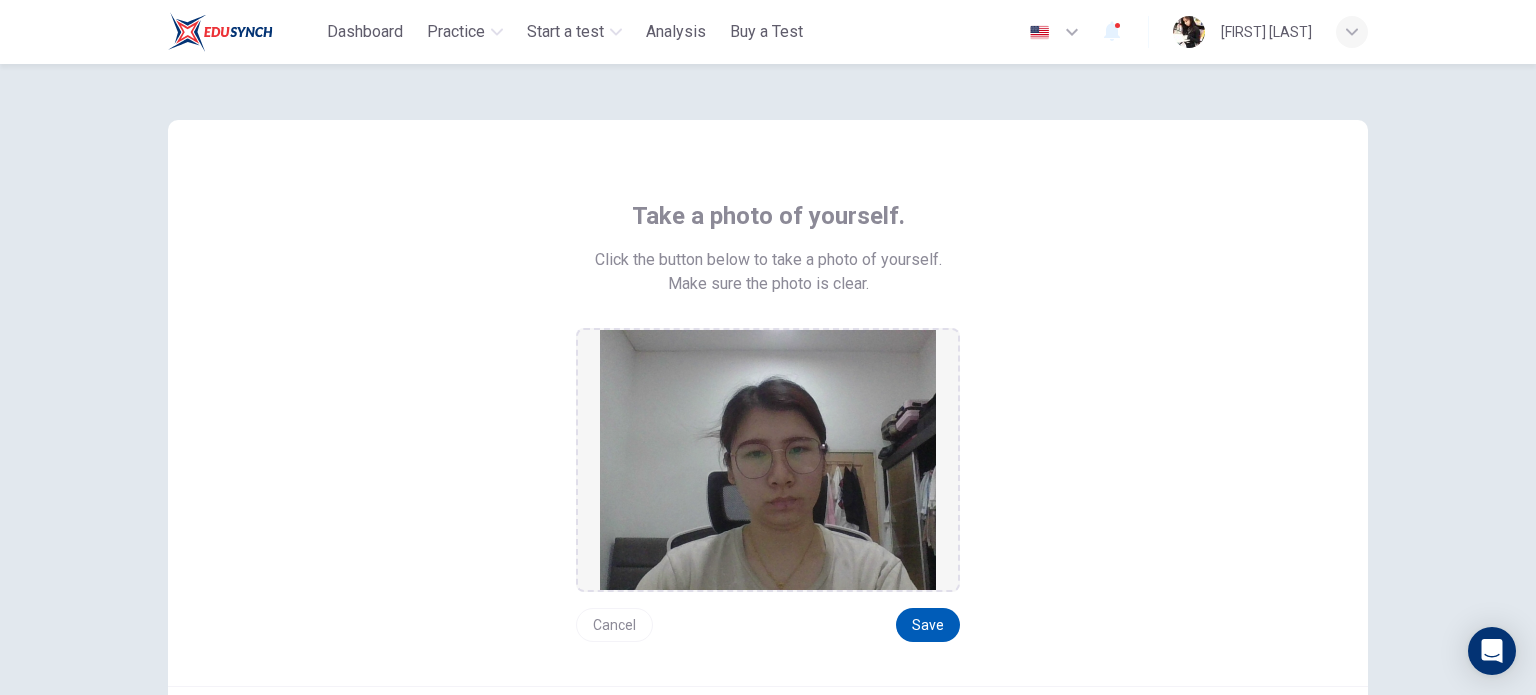 click on "Save" at bounding box center [928, 625] 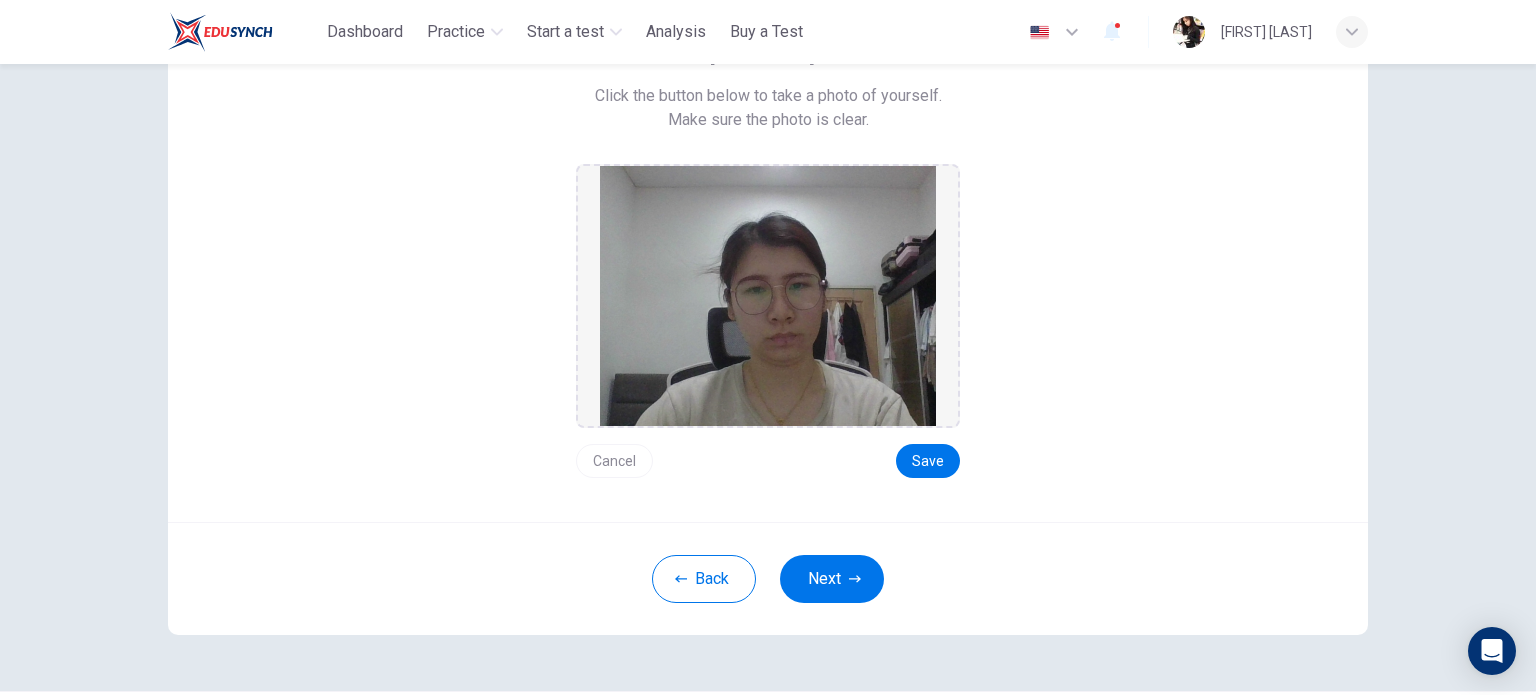 scroll, scrollTop: 199, scrollLeft: 0, axis: vertical 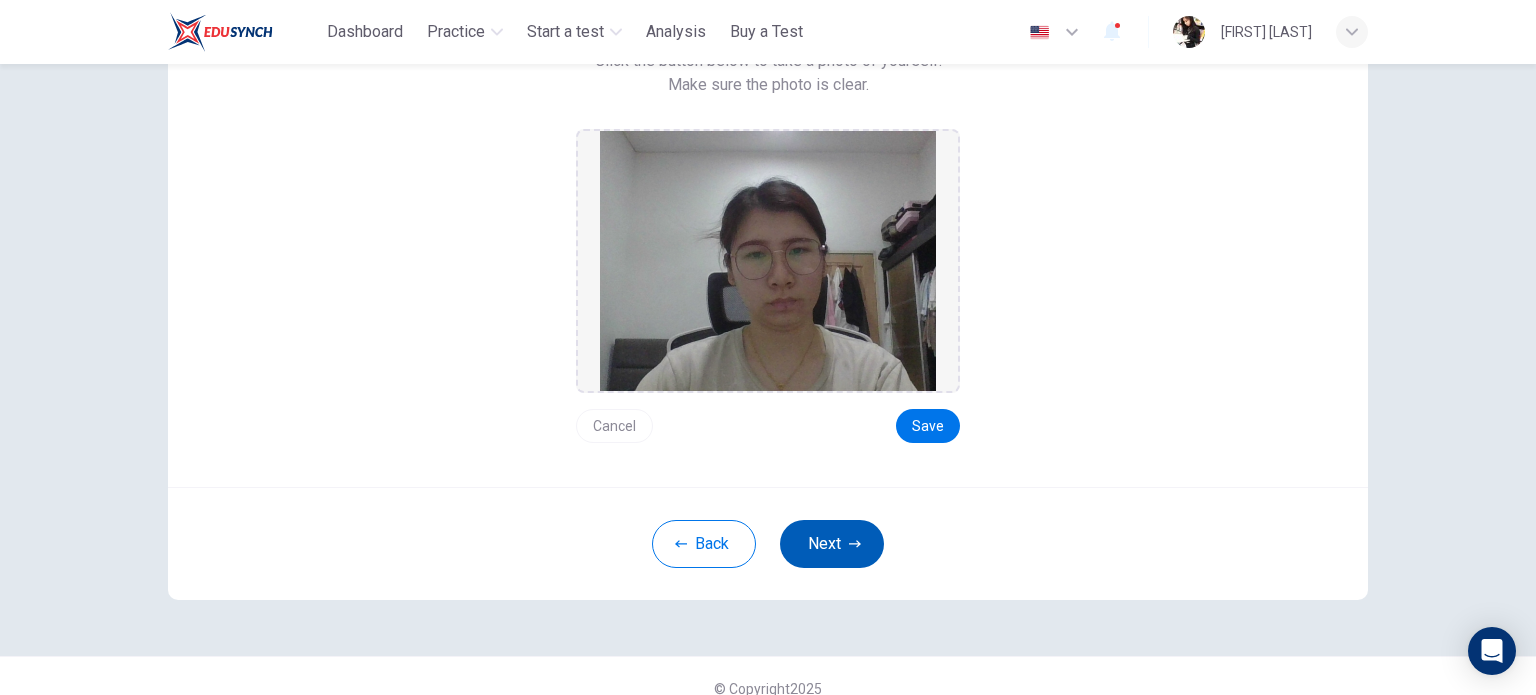 click on "Next" at bounding box center [832, 544] 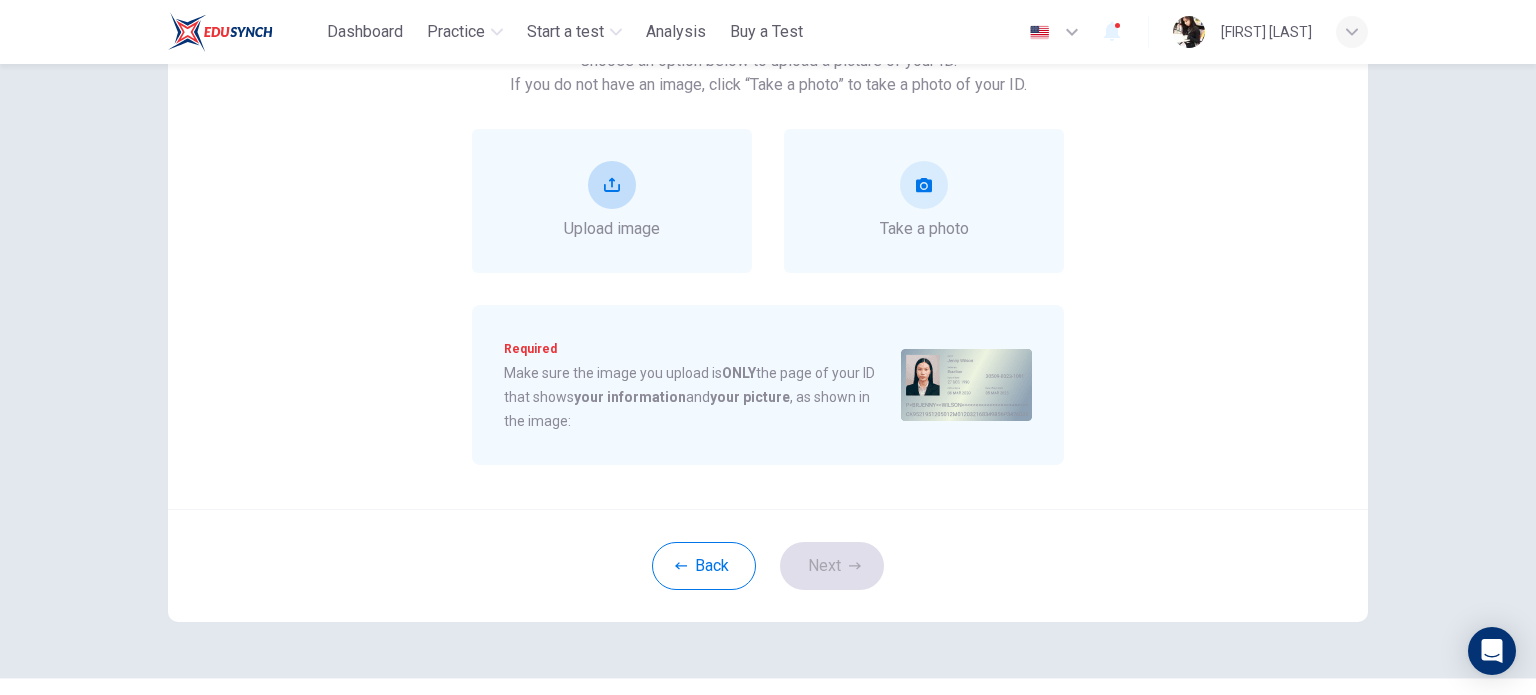 click on "Upload image" at bounding box center (612, 201) 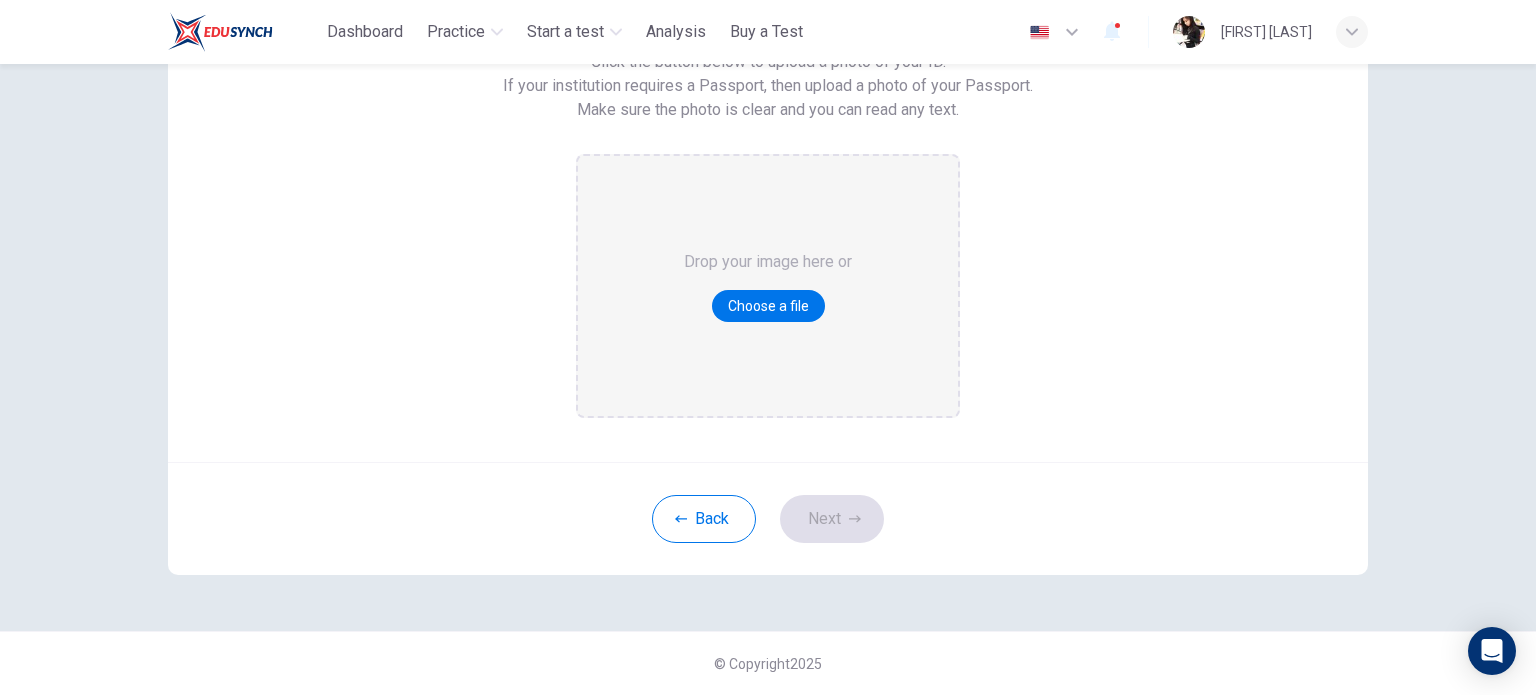 scroll, scrollTop: 196, scrollLeft: 0, axis: vertical 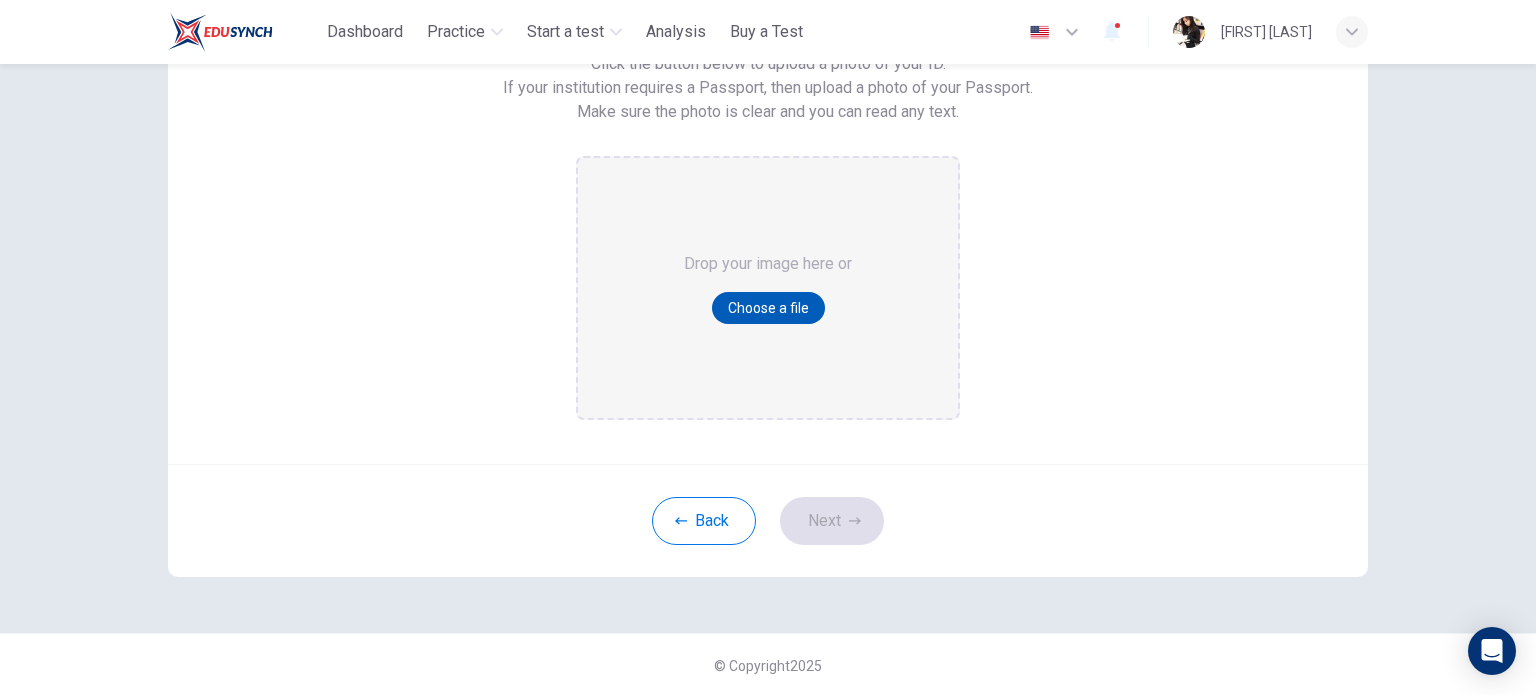 click on "Choose a file" at bounding box center (768, 308) 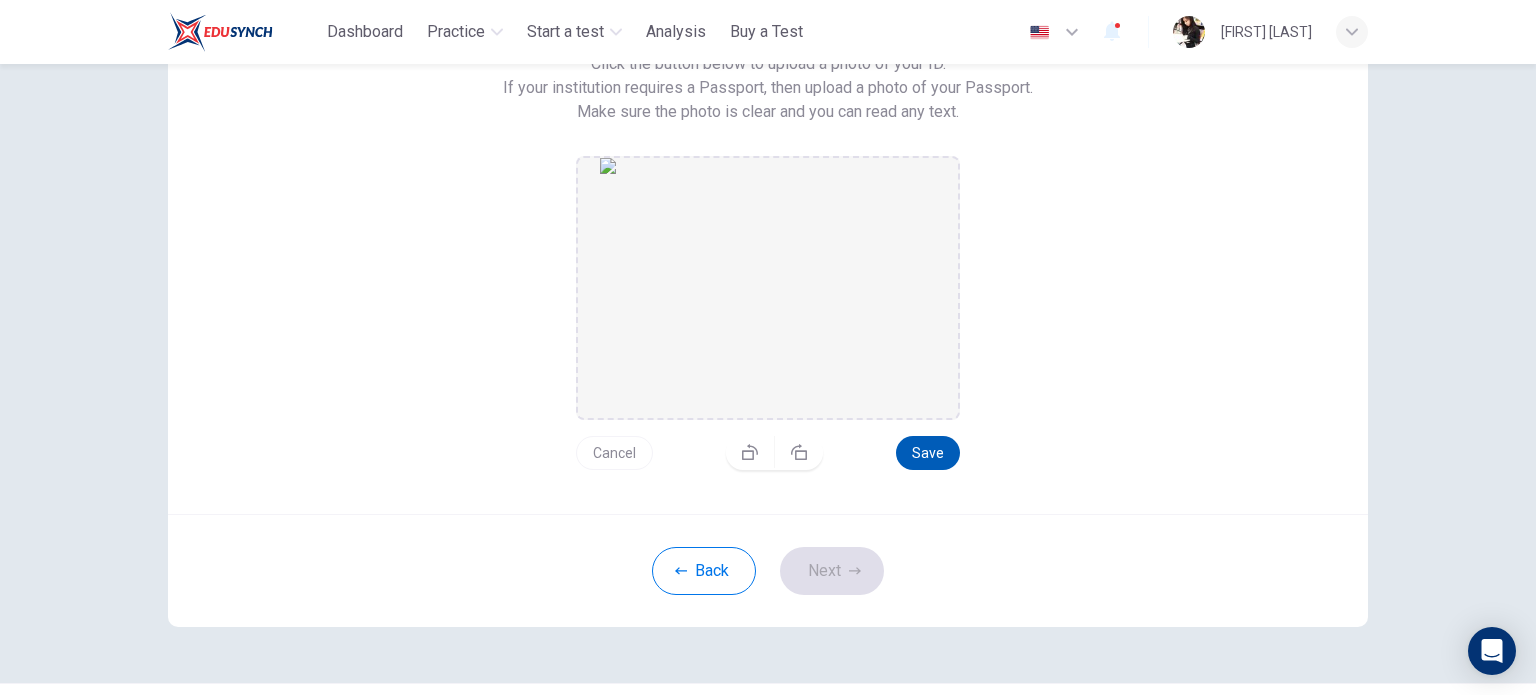 click on "Save" at bounding box center [928, 453] 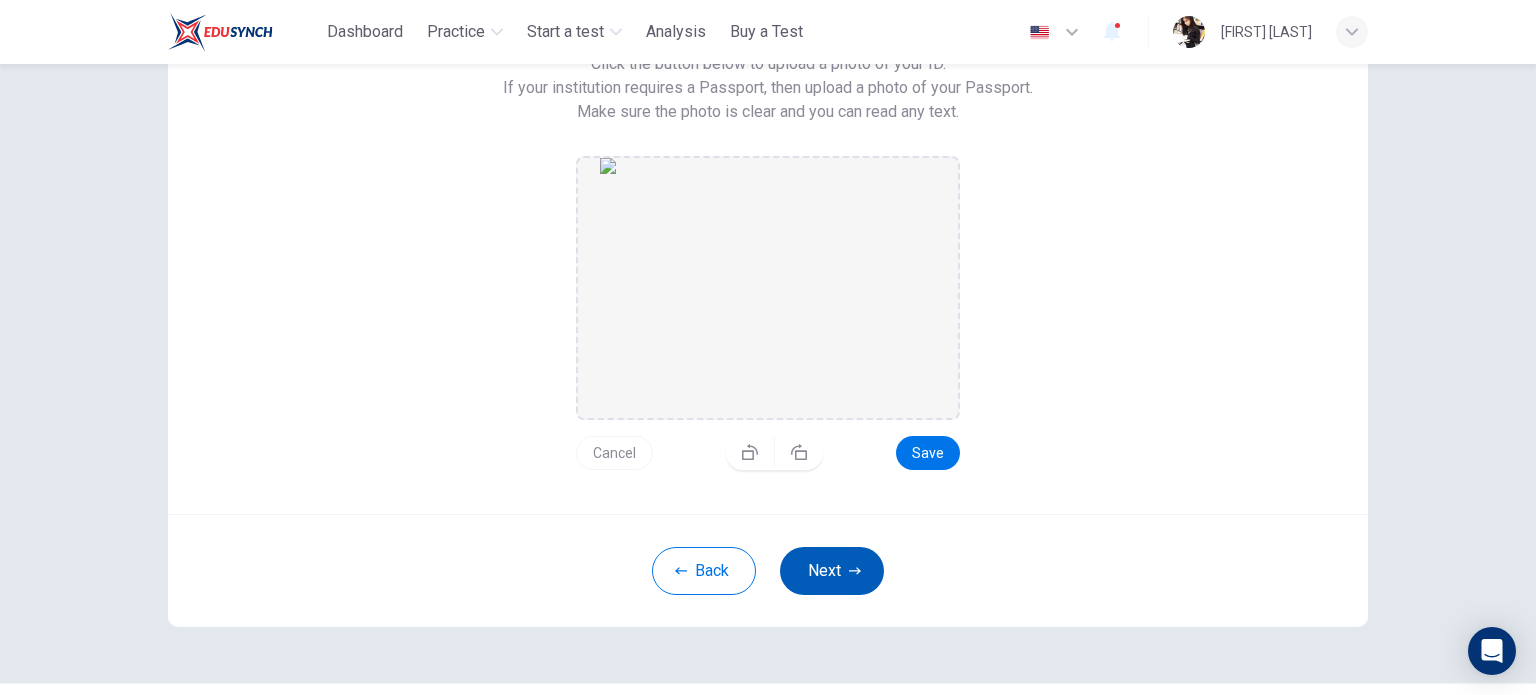 click on "Next" at bounding box center [832, 571] 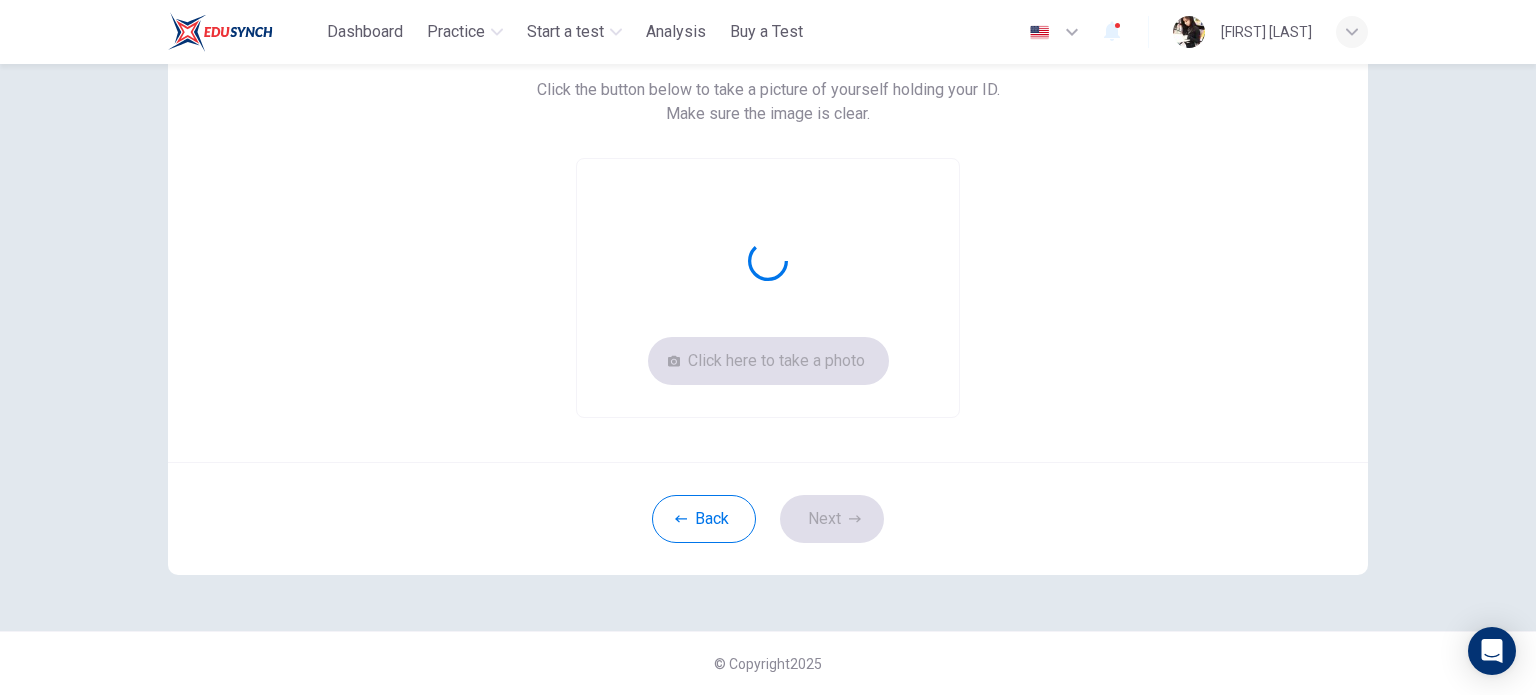 scroll, scrollTop: 169, scrollLeft: 0, axis: vertical 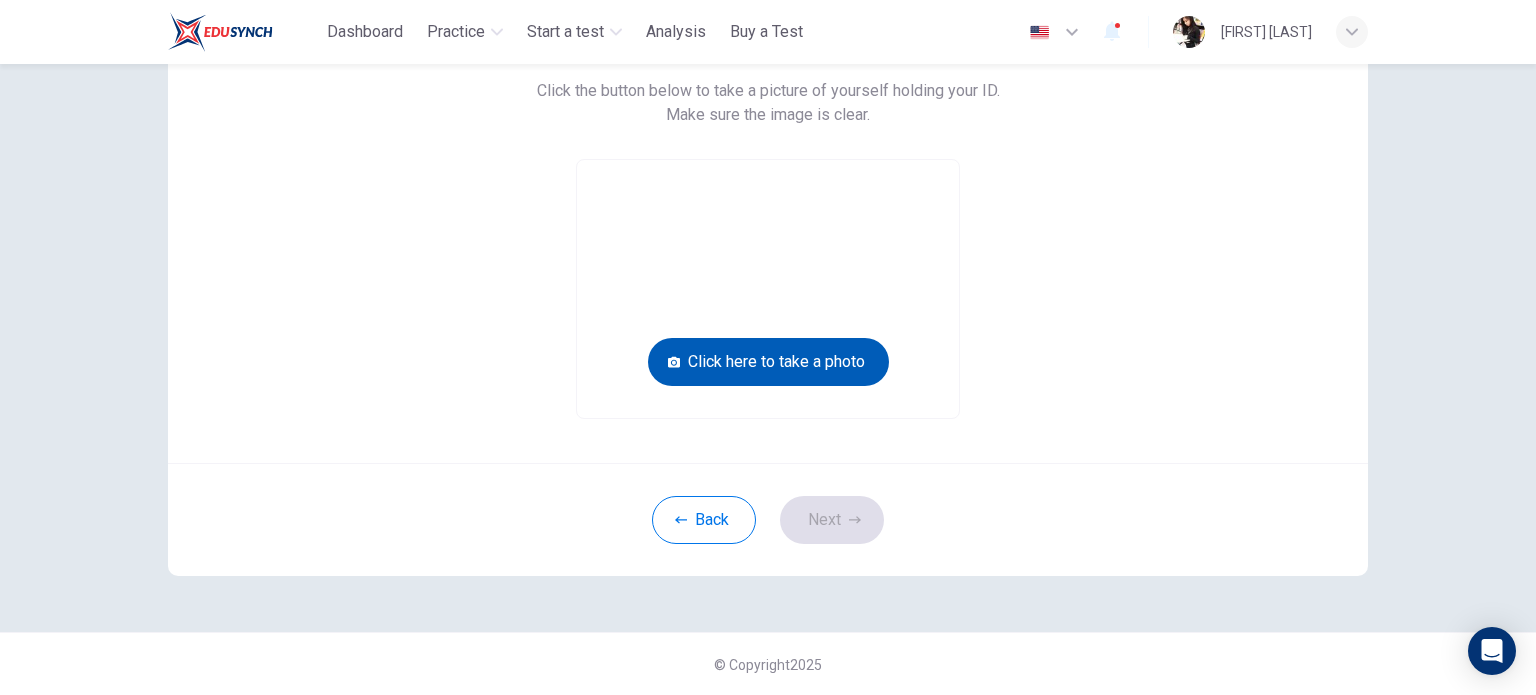 click on "Click here to take a photo" at bounding box center (768, 362) 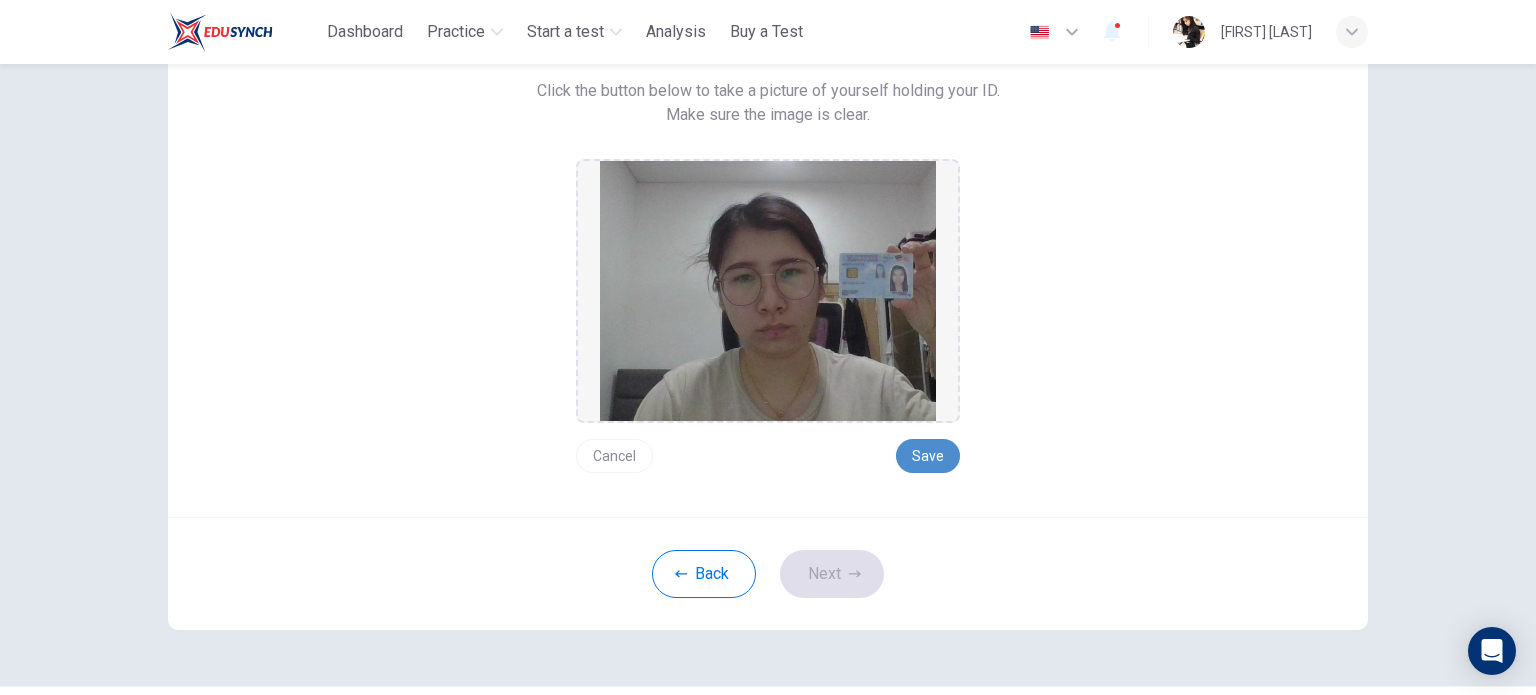 click on "Save" at bounding box center [928, 456] 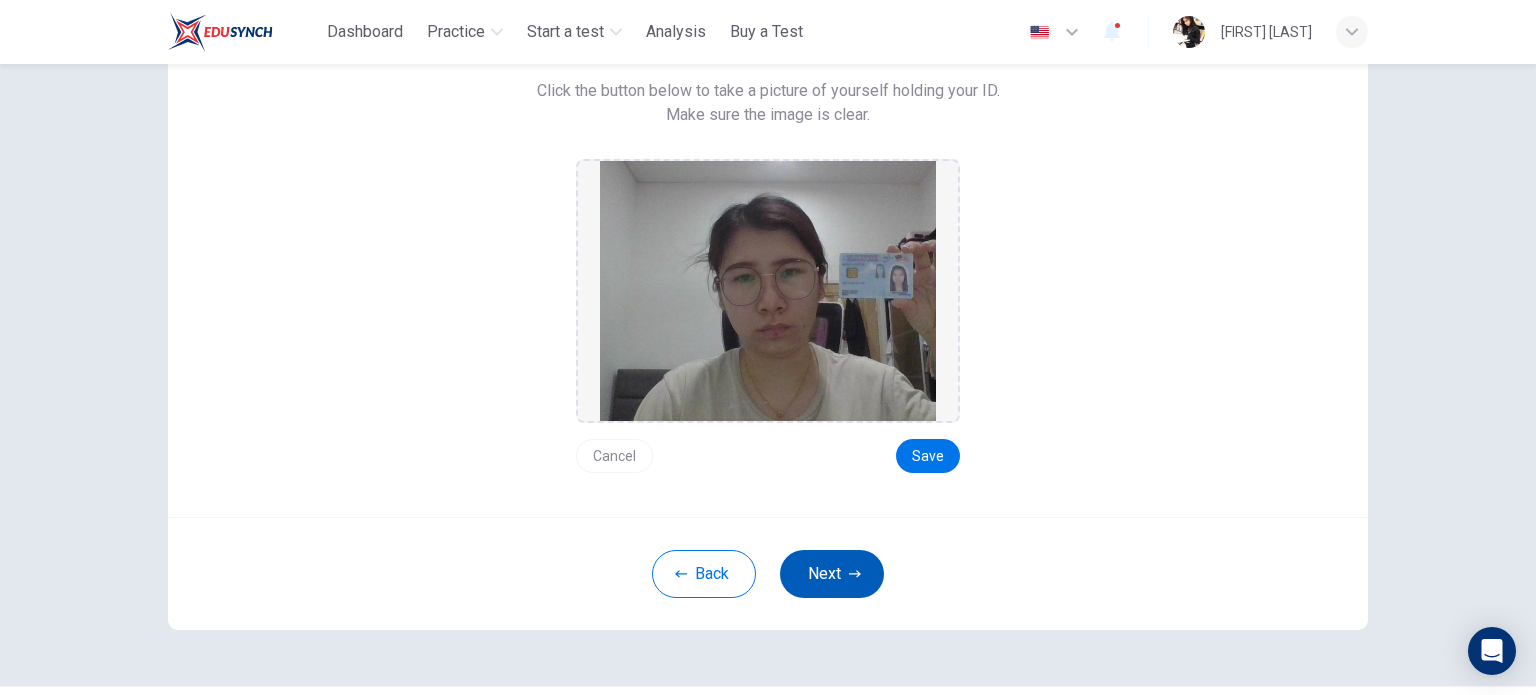 click on "Next" at bounding box center [832, 574] 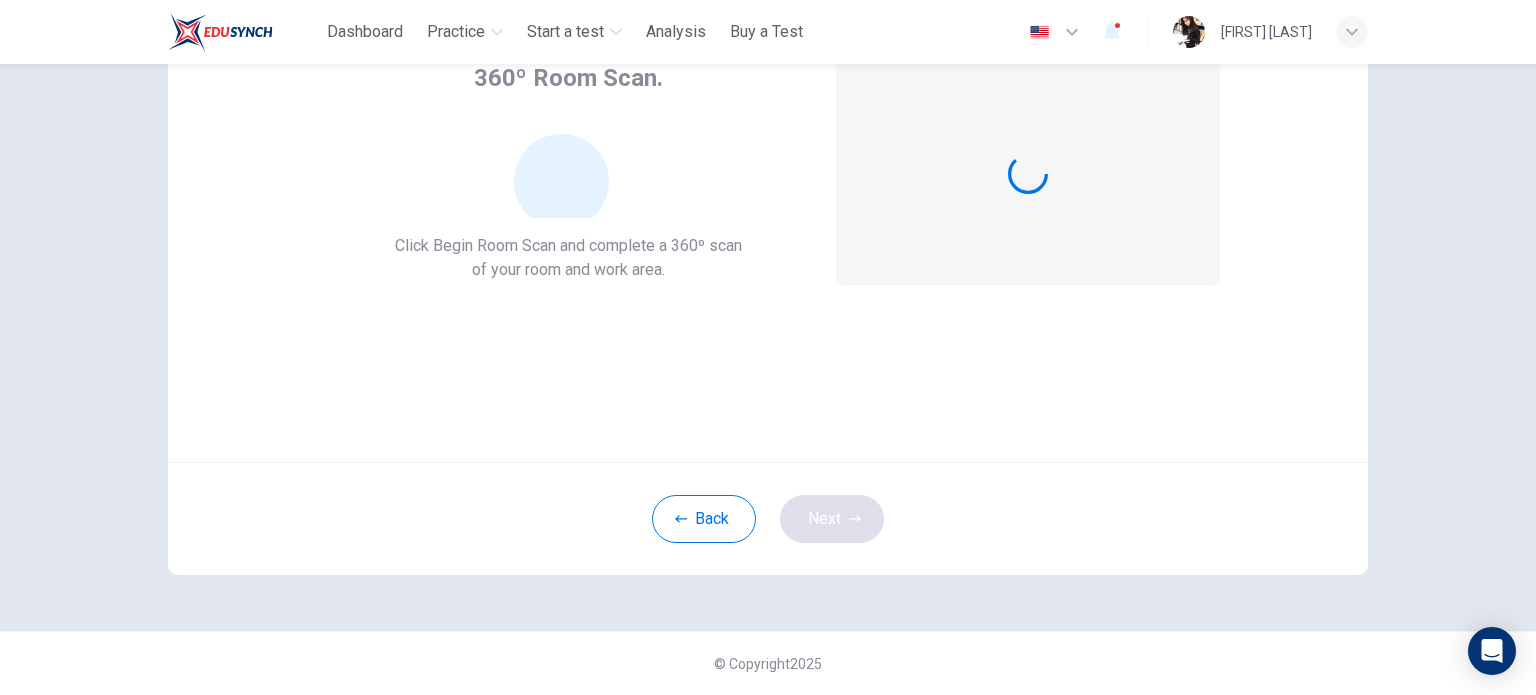 scroll, scrollTop: 137, scrollLeft: 0, axis: vertical 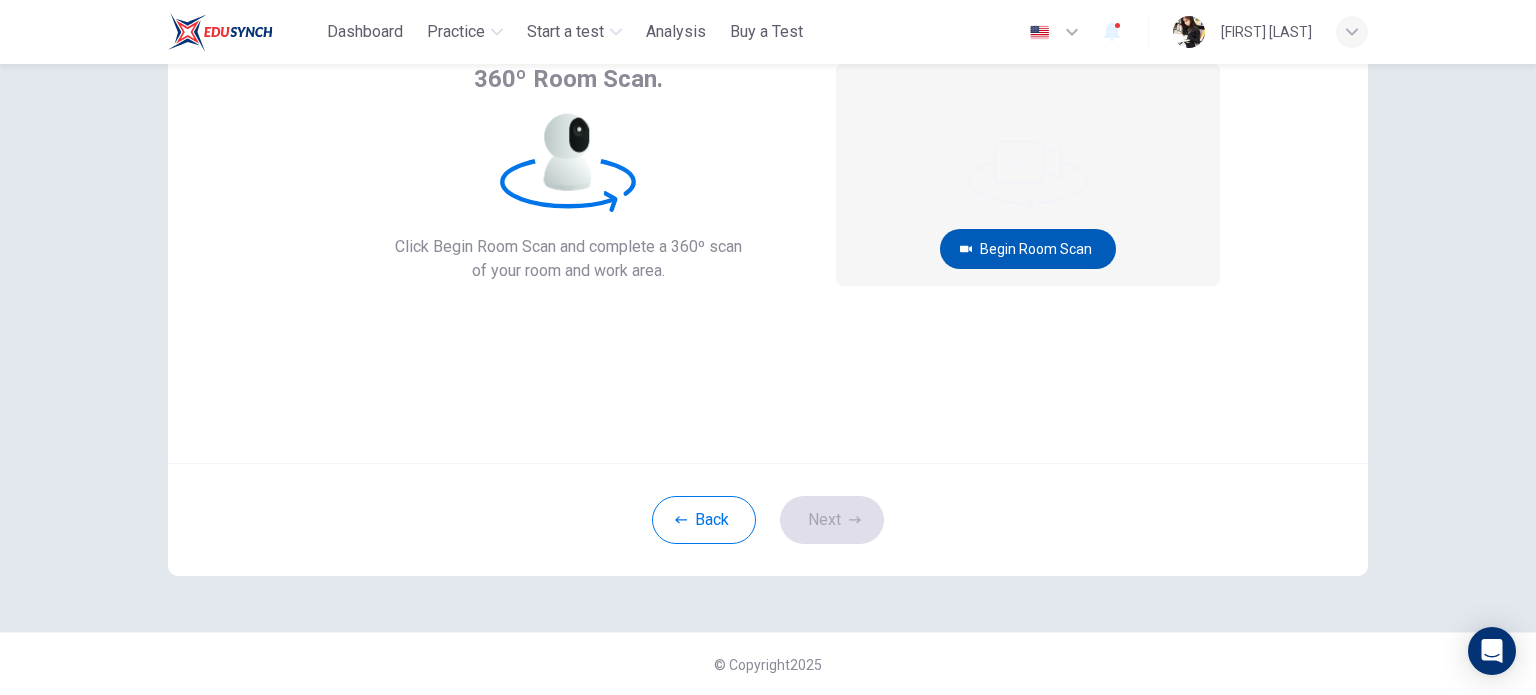 click on "Begin Room Scan" at bounding box center (1028, 249) 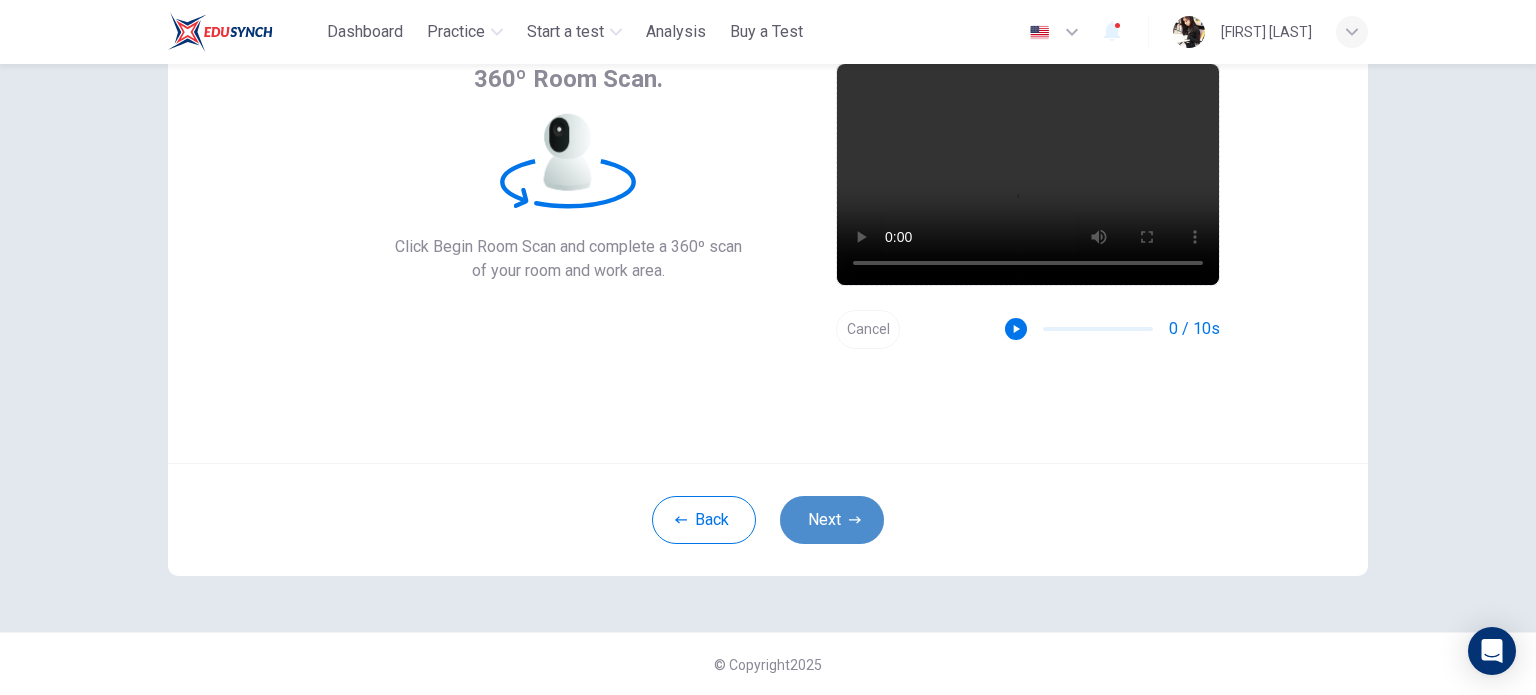 click on "Next" at bounding box center [832, 520] 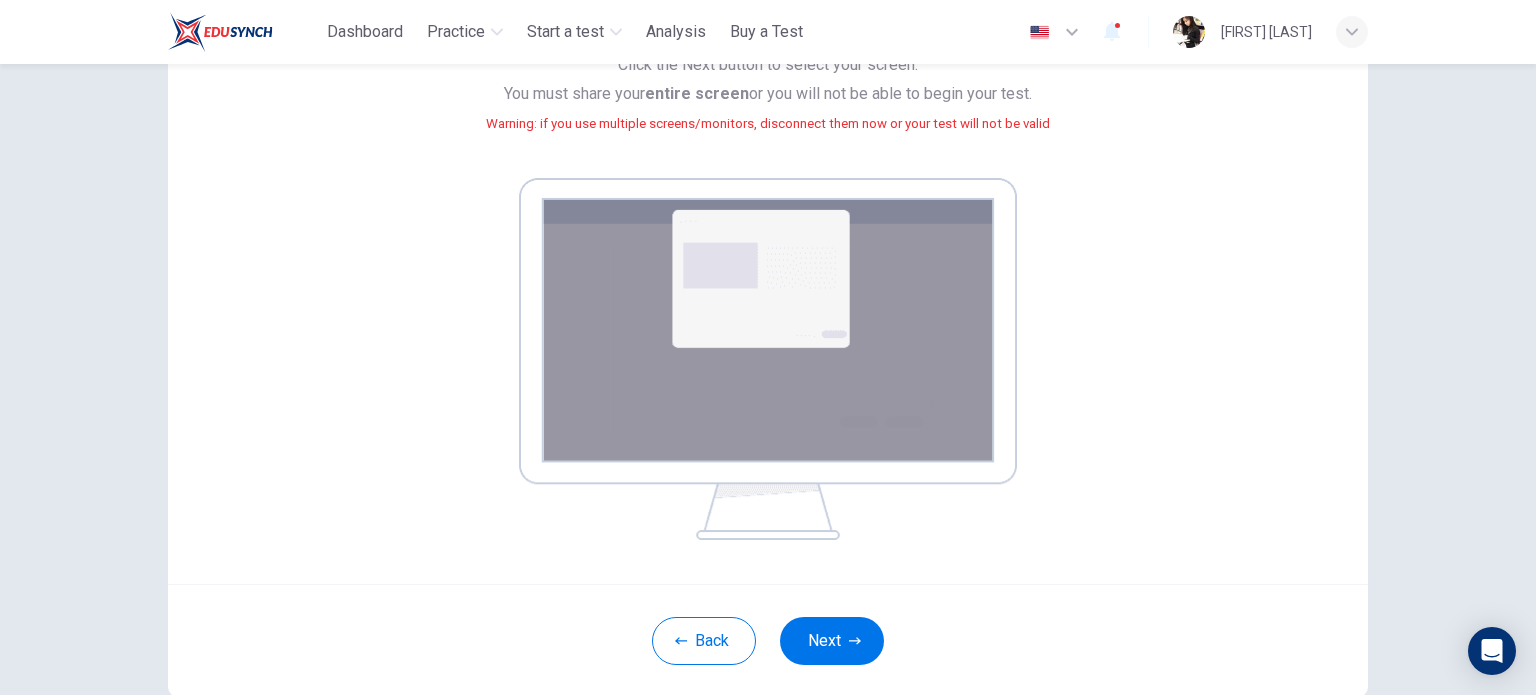scroll, scrollTop: 222, scrollLeft: 0, axis: vertical 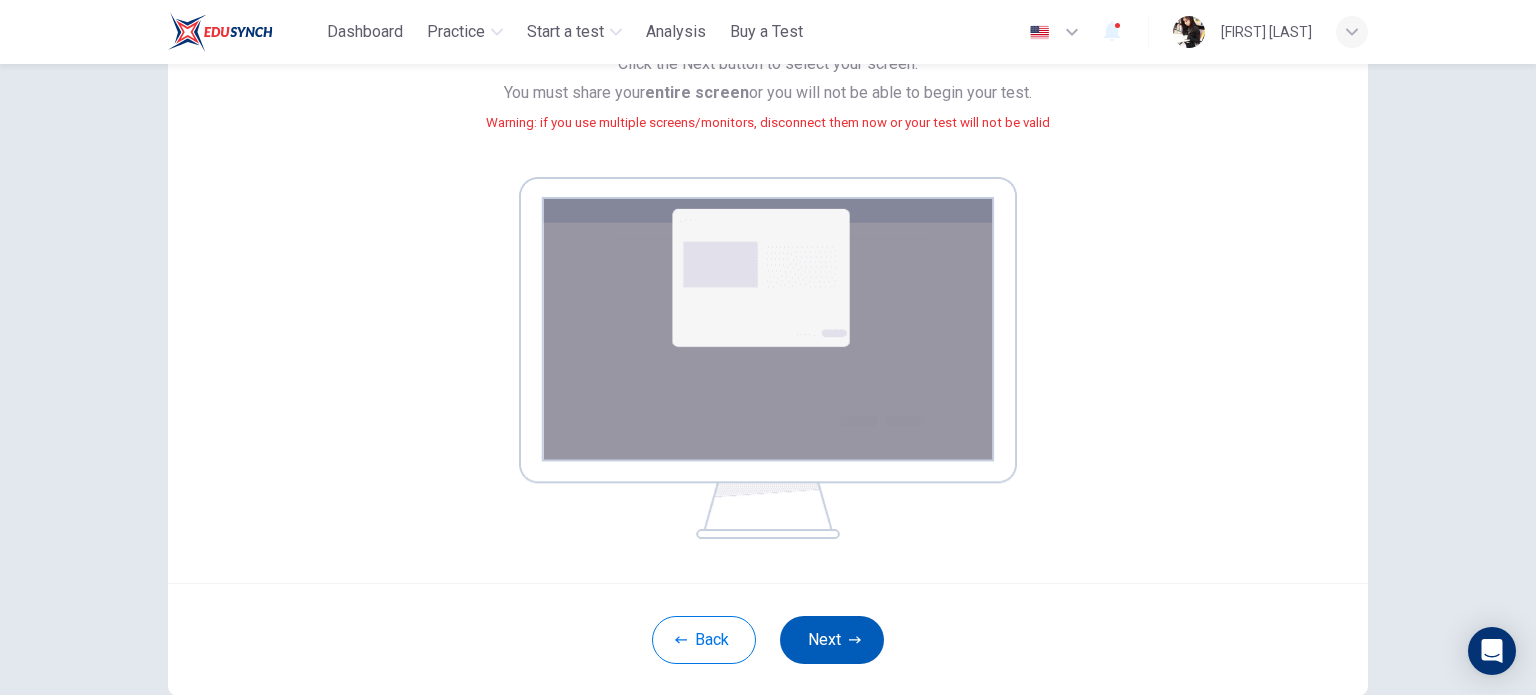 click on "Next" at bounding box center (832, 640) 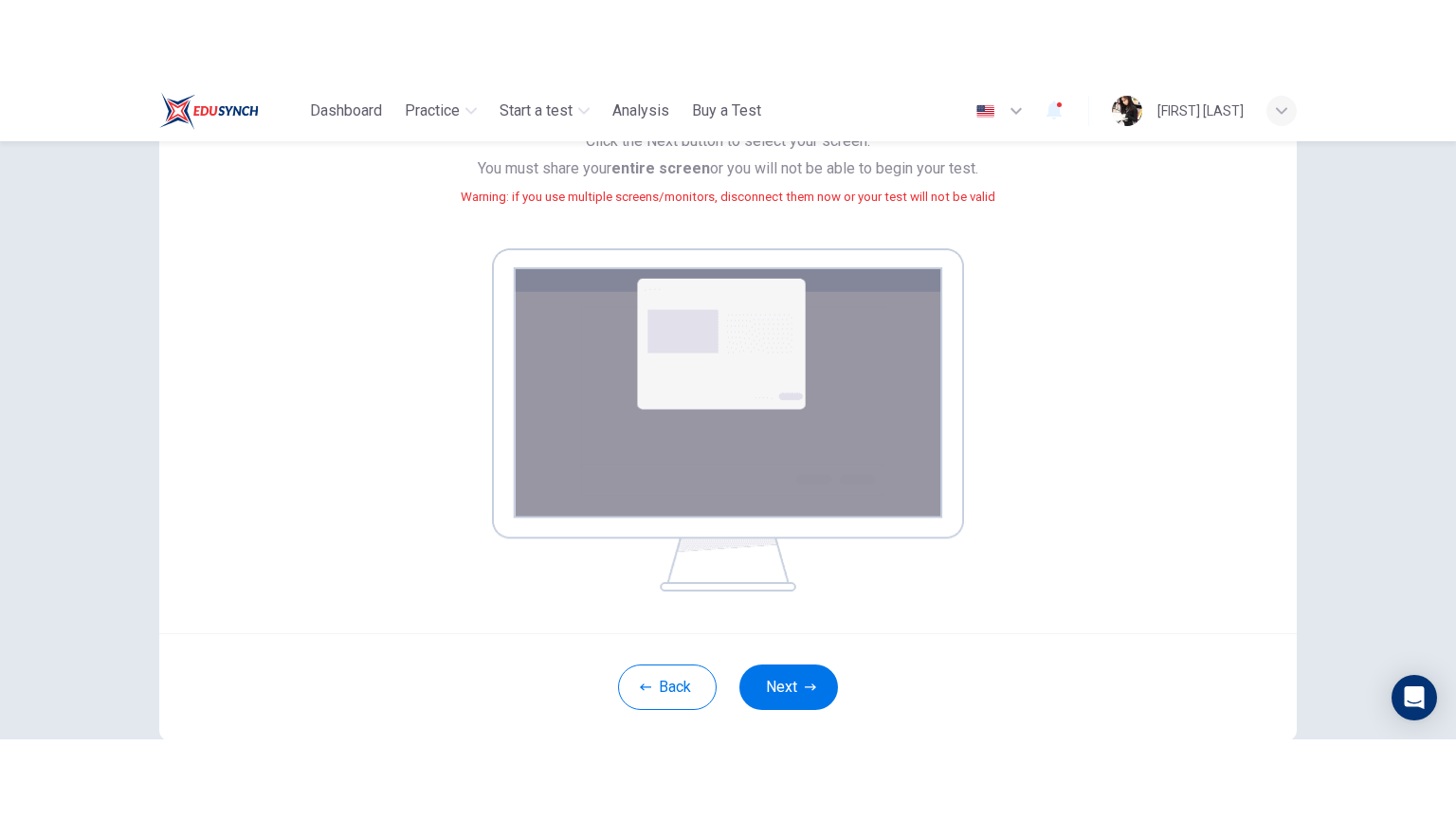 scroll, scrollTop: 130, scrollLeft: 0, axis: vertical 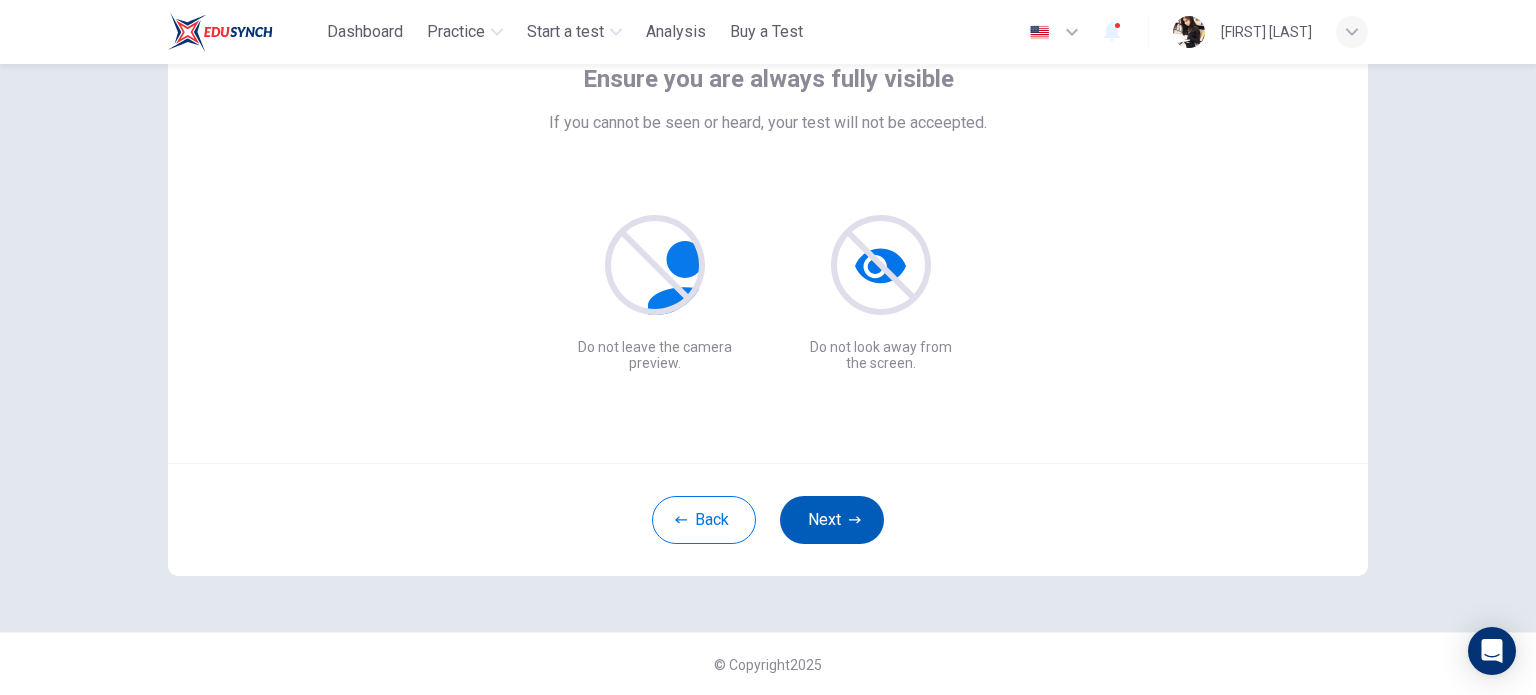 click on "Next" at bounding box center (832, 520) 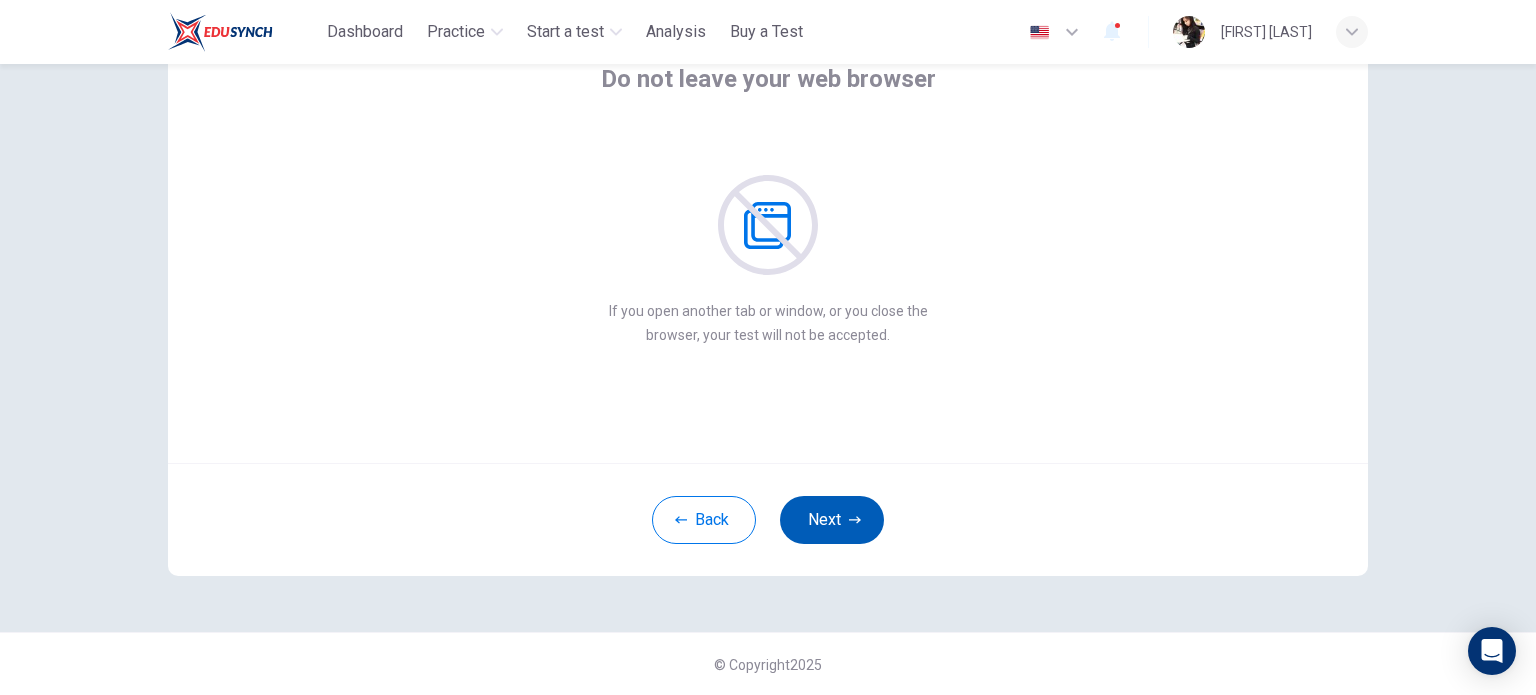 click on "Next" at bounding box center (832, 520) 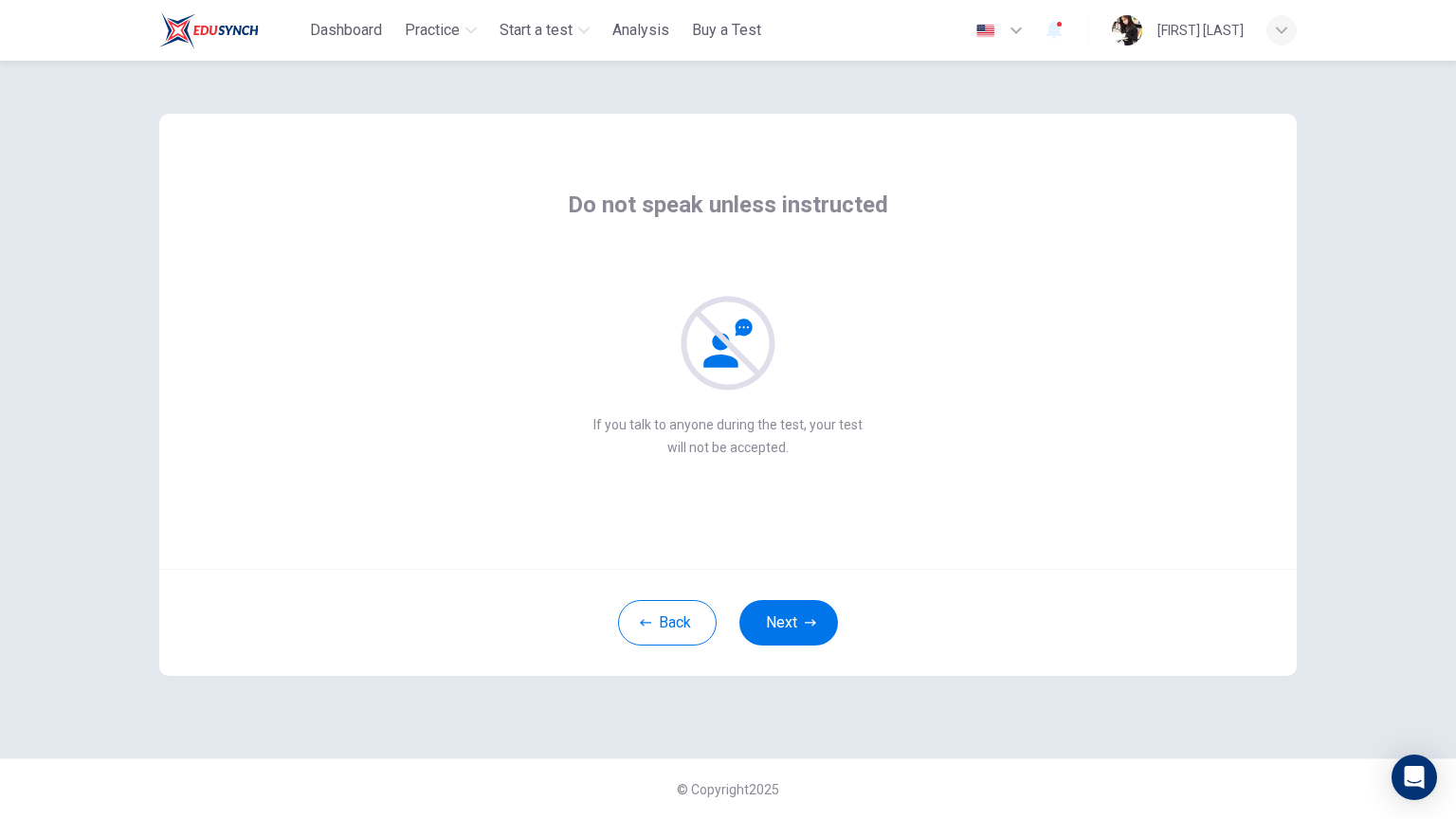 scroll, scrollTop: 0, scrollLeft: 0, axis: both 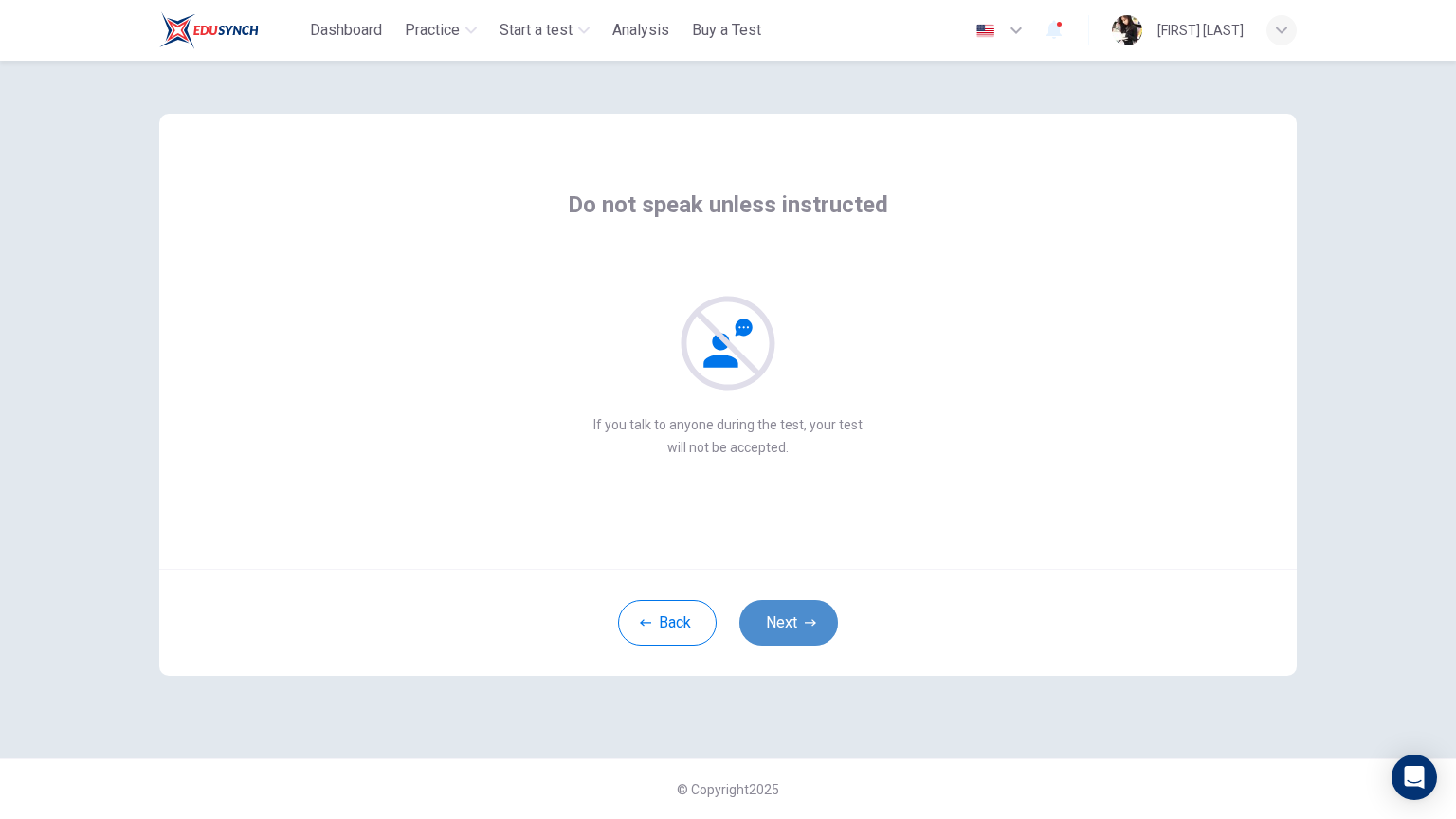click on "Next" at bounding box center (789, 623) 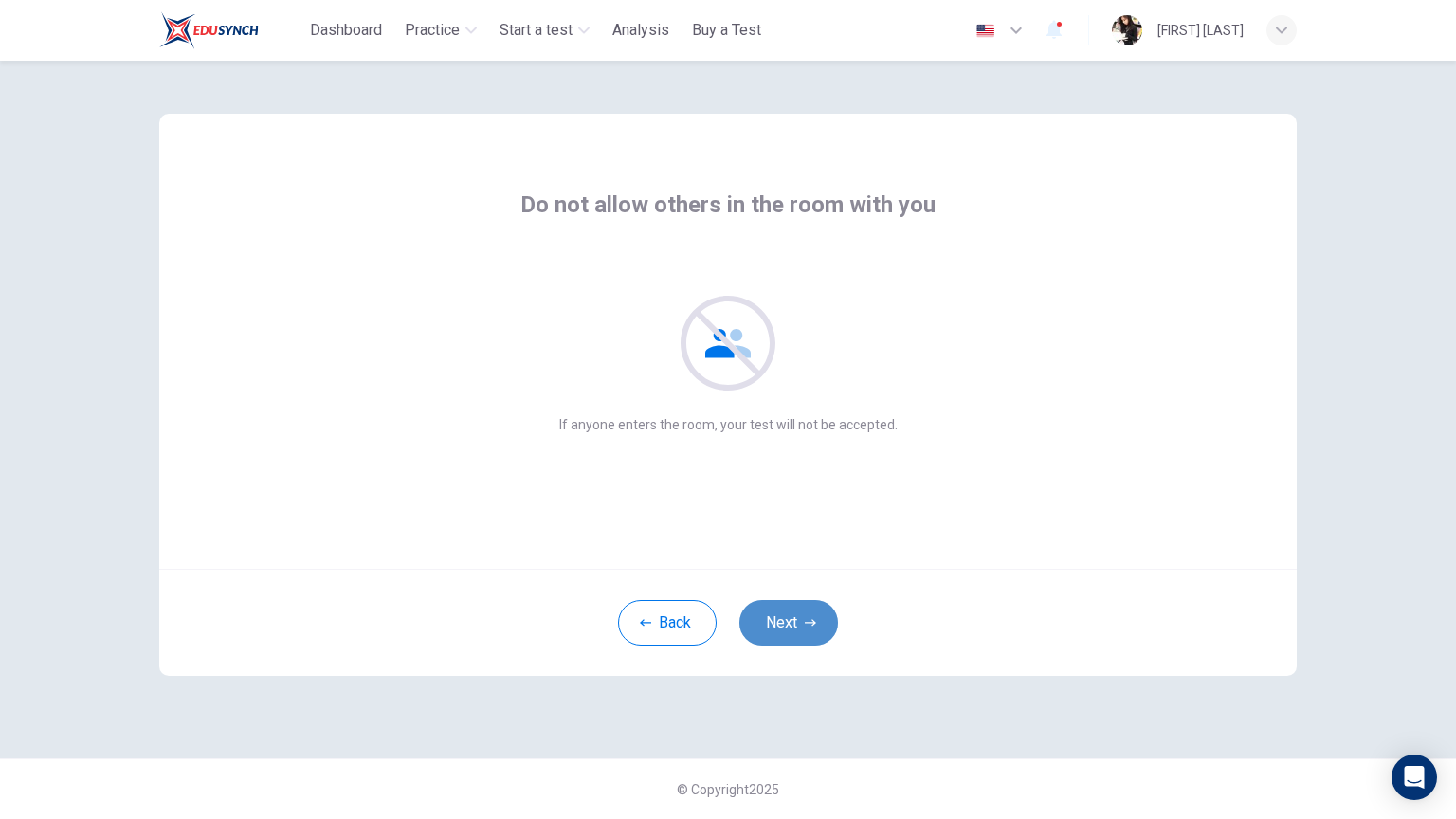 click on "Next" at bounding box center [789, 623] 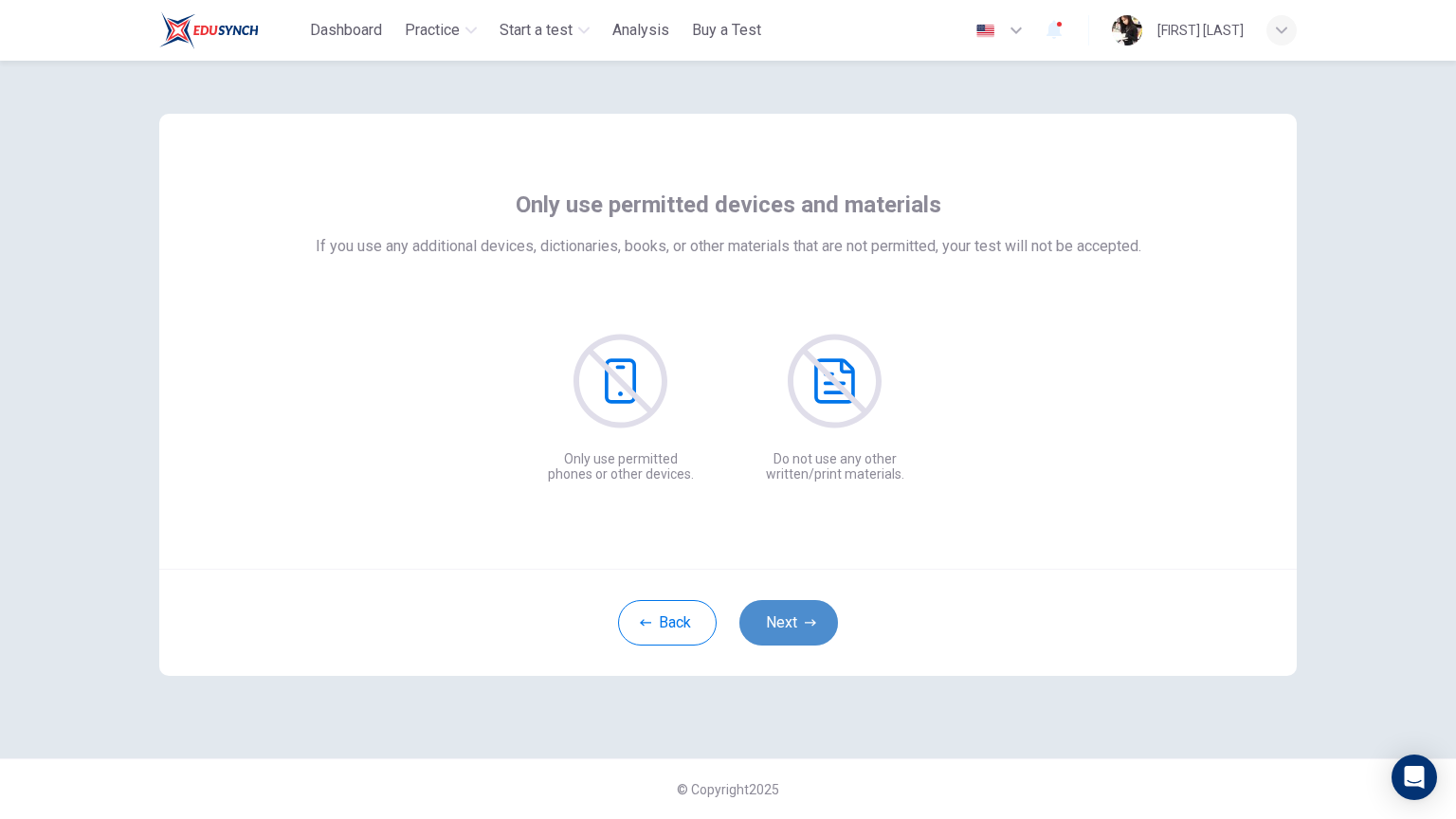 click on "Next" at bounding box center (789, 623) 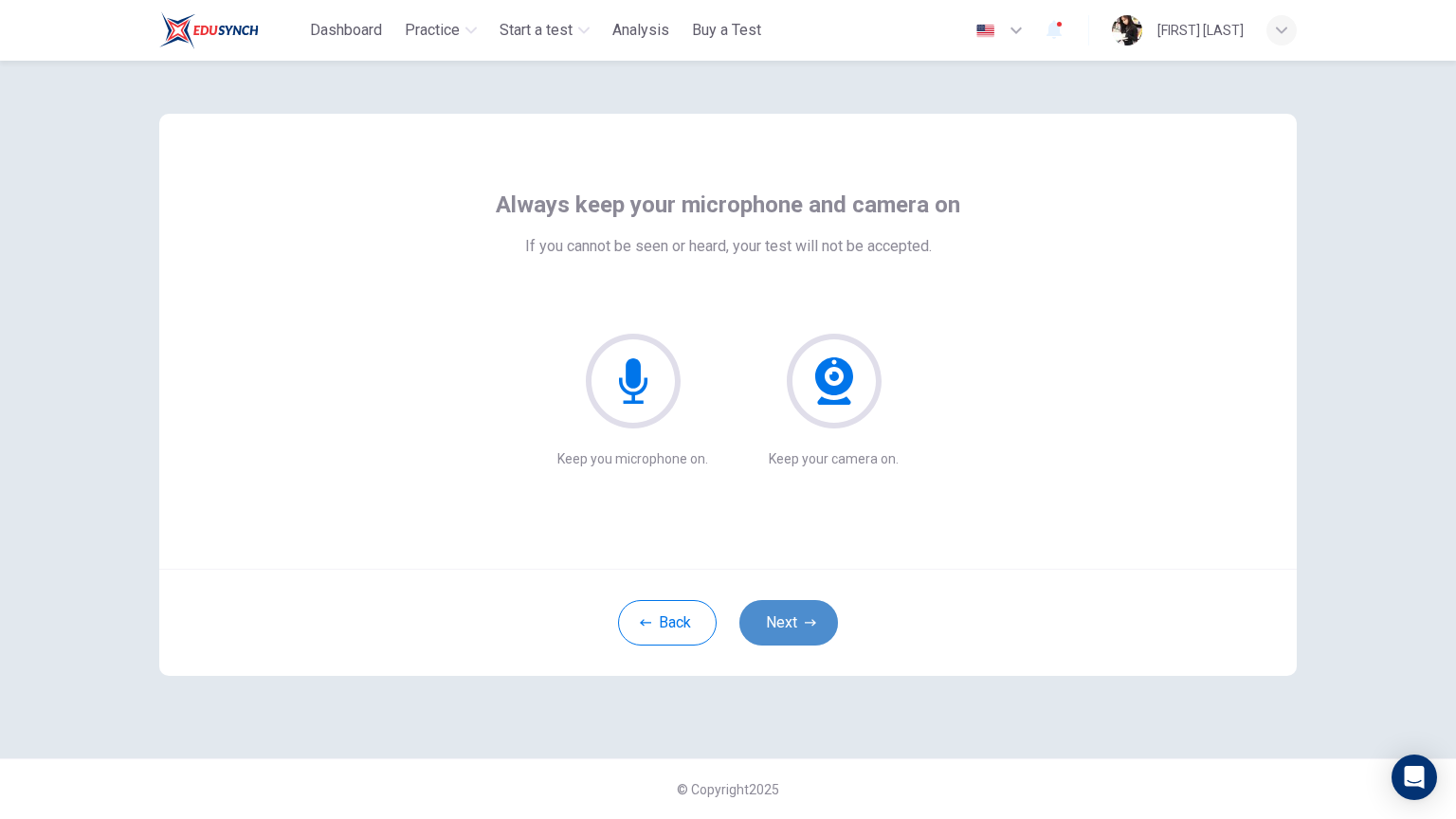 click on "Next" at bounding box center [789, 623] 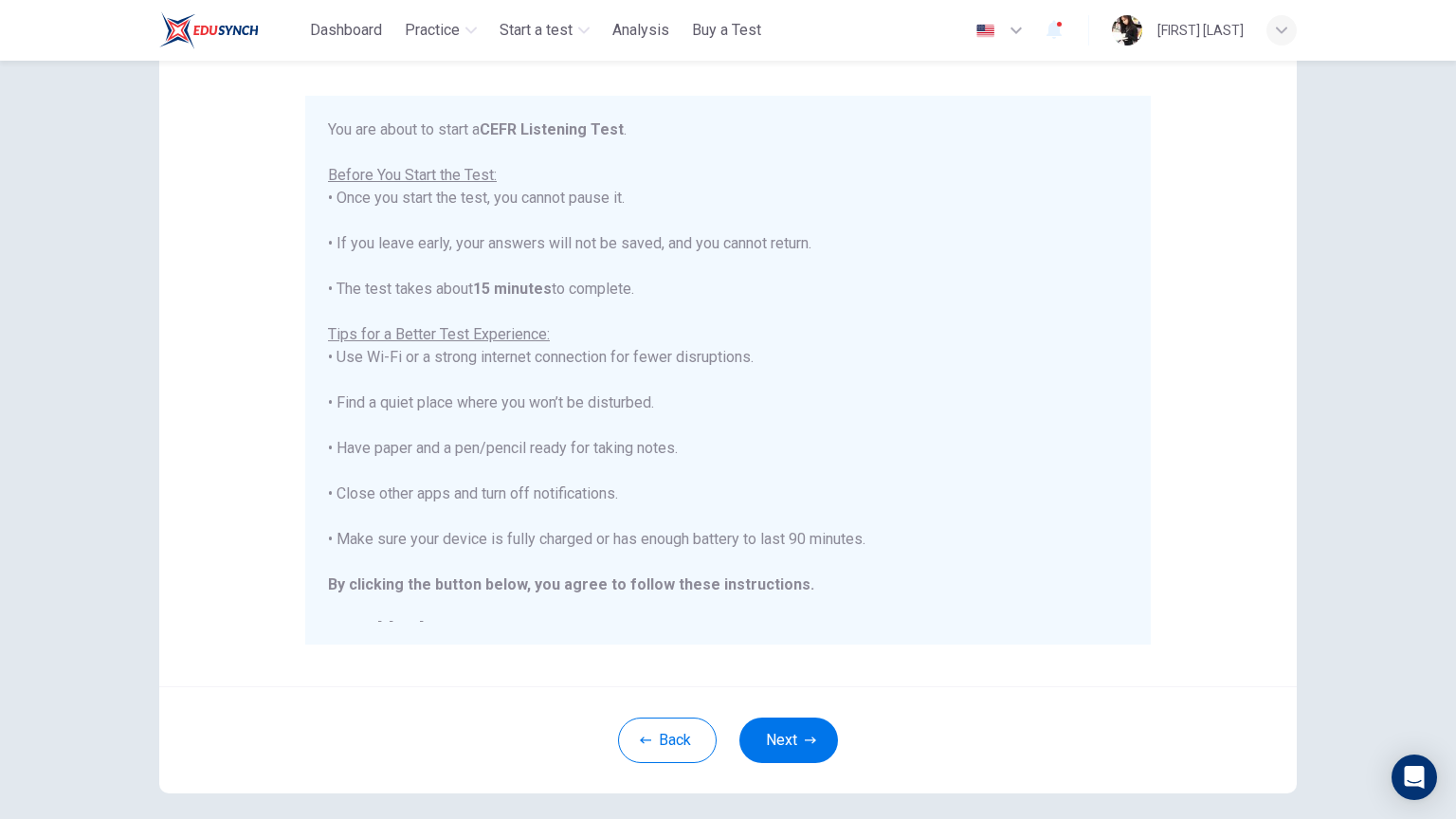 scroll, scrollTop: 148, scrollLeft: 0, axis: vertical 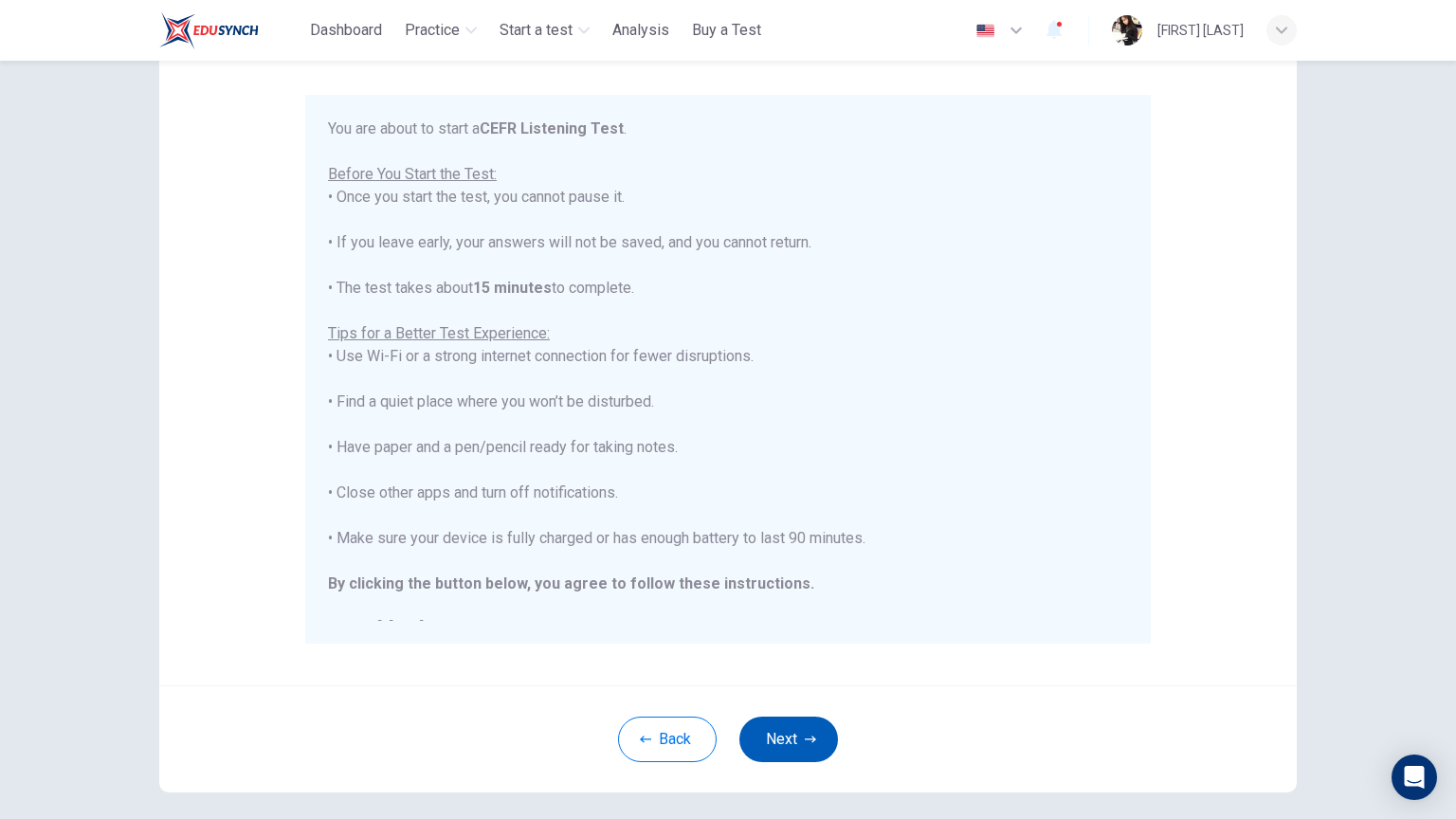click on "Next" at bounding box center (789, 739) 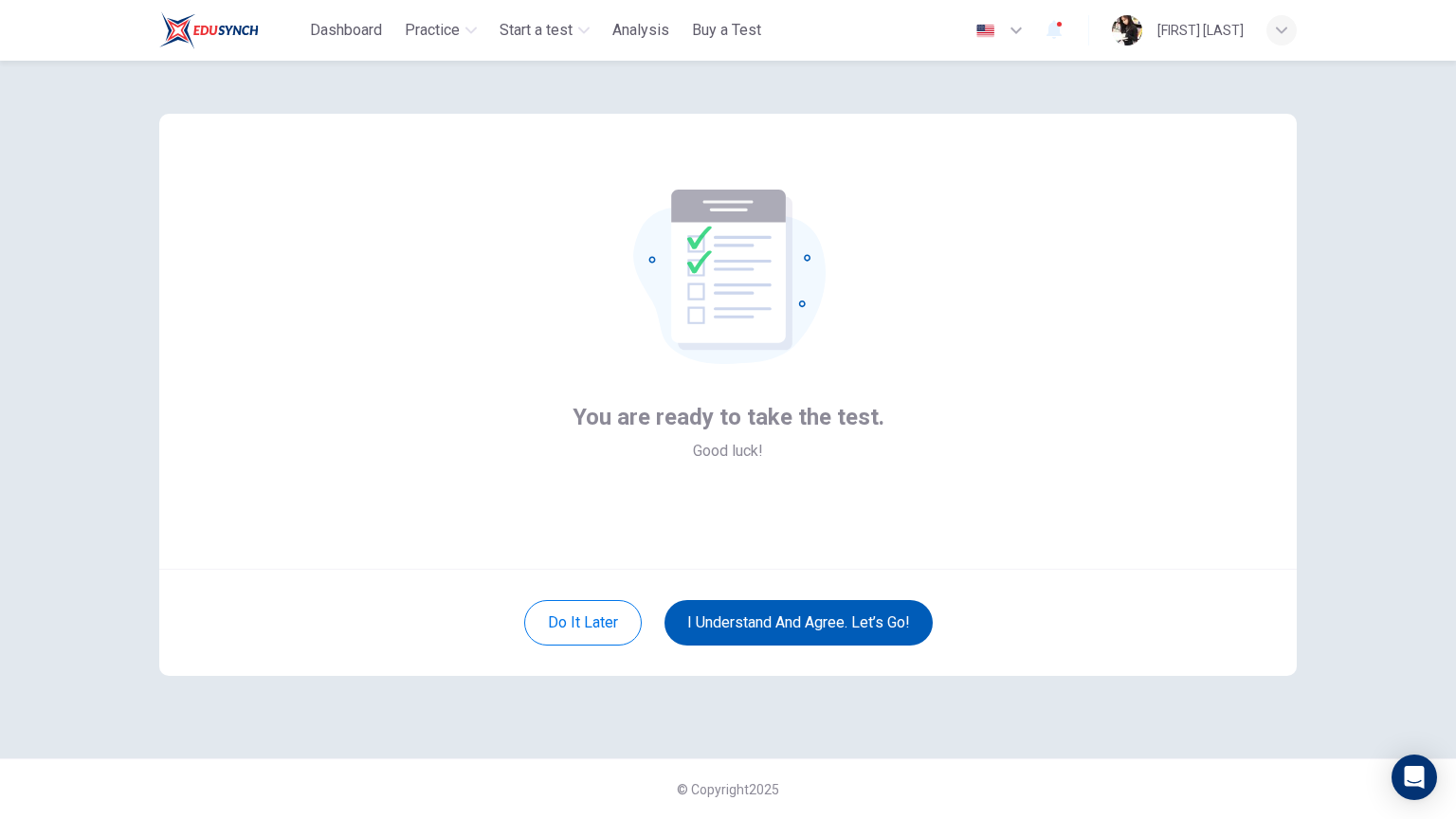 click on "I understand and agree. Let’s go!" at bounding box center (798, 623) 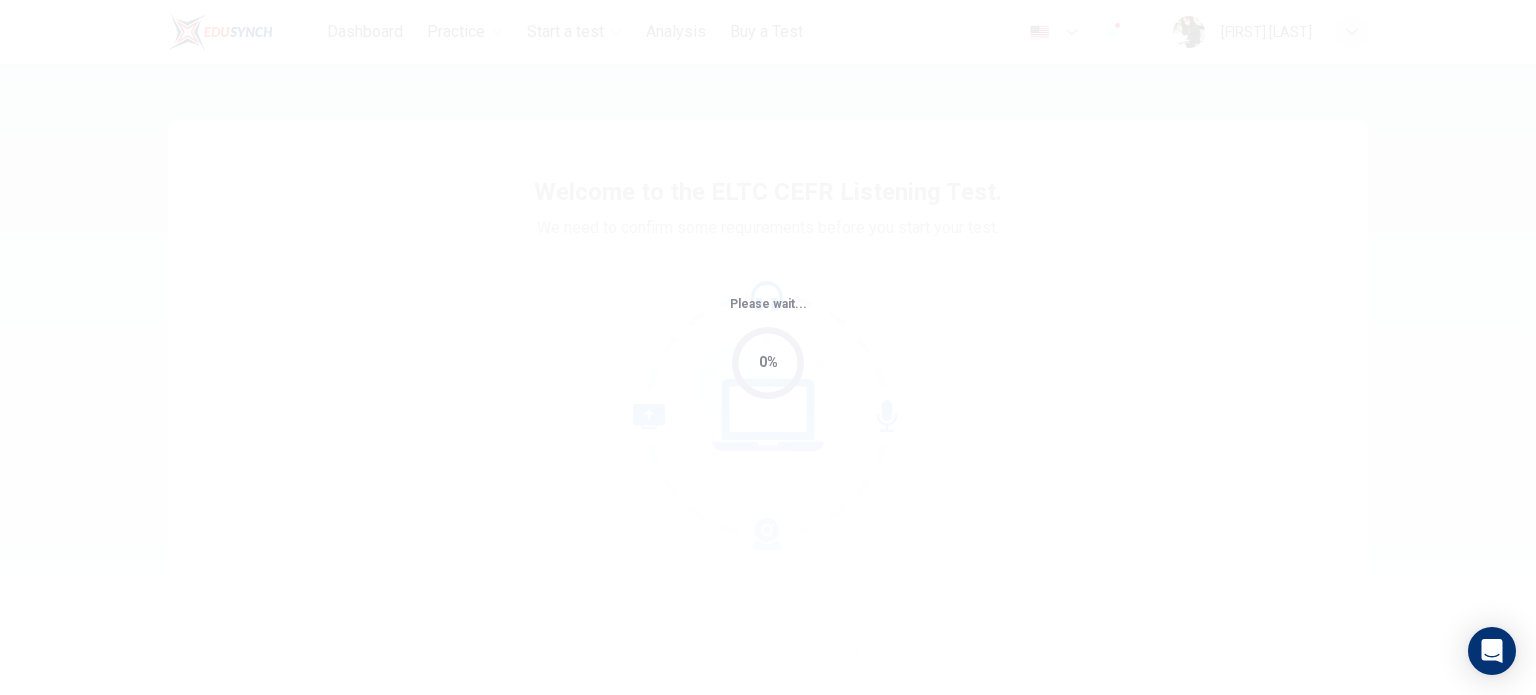 scroll, scrollTop: 0, scrollLeft: 0, axis: both 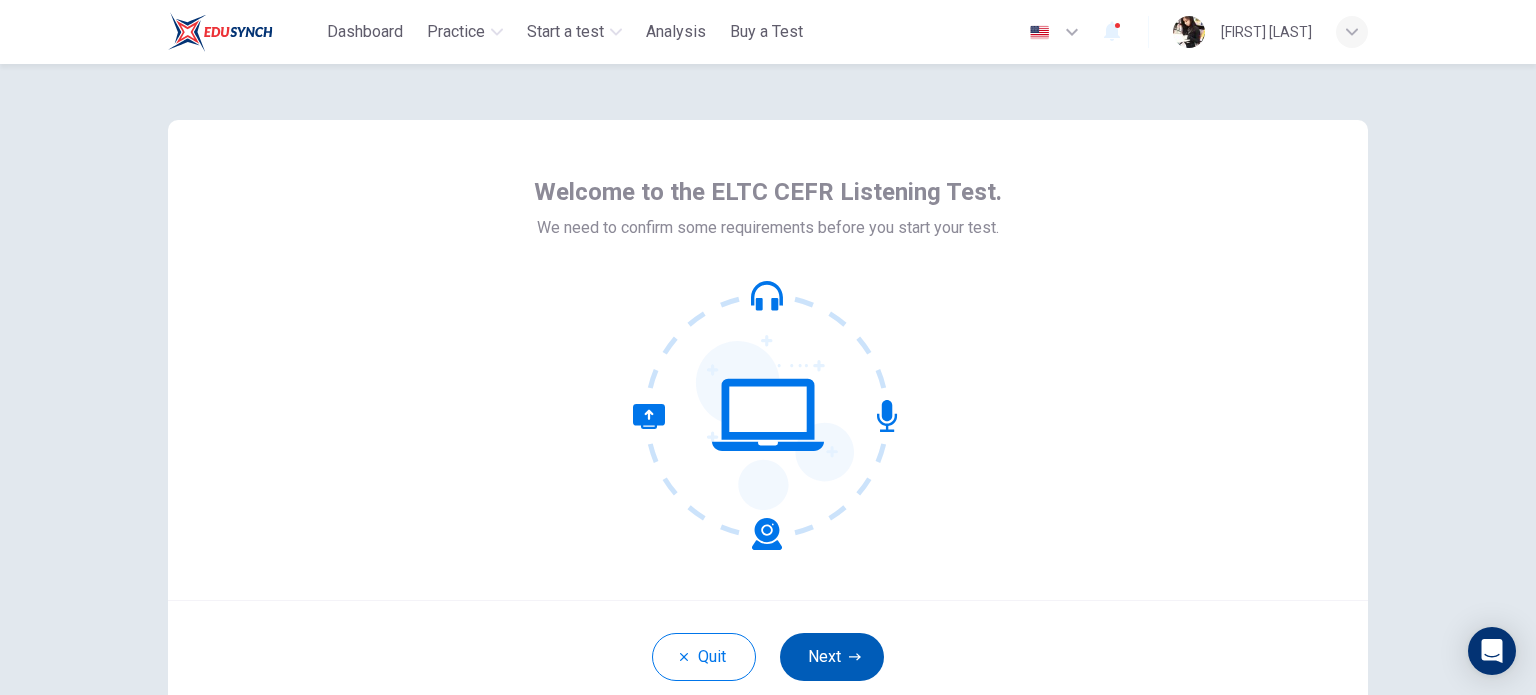 click 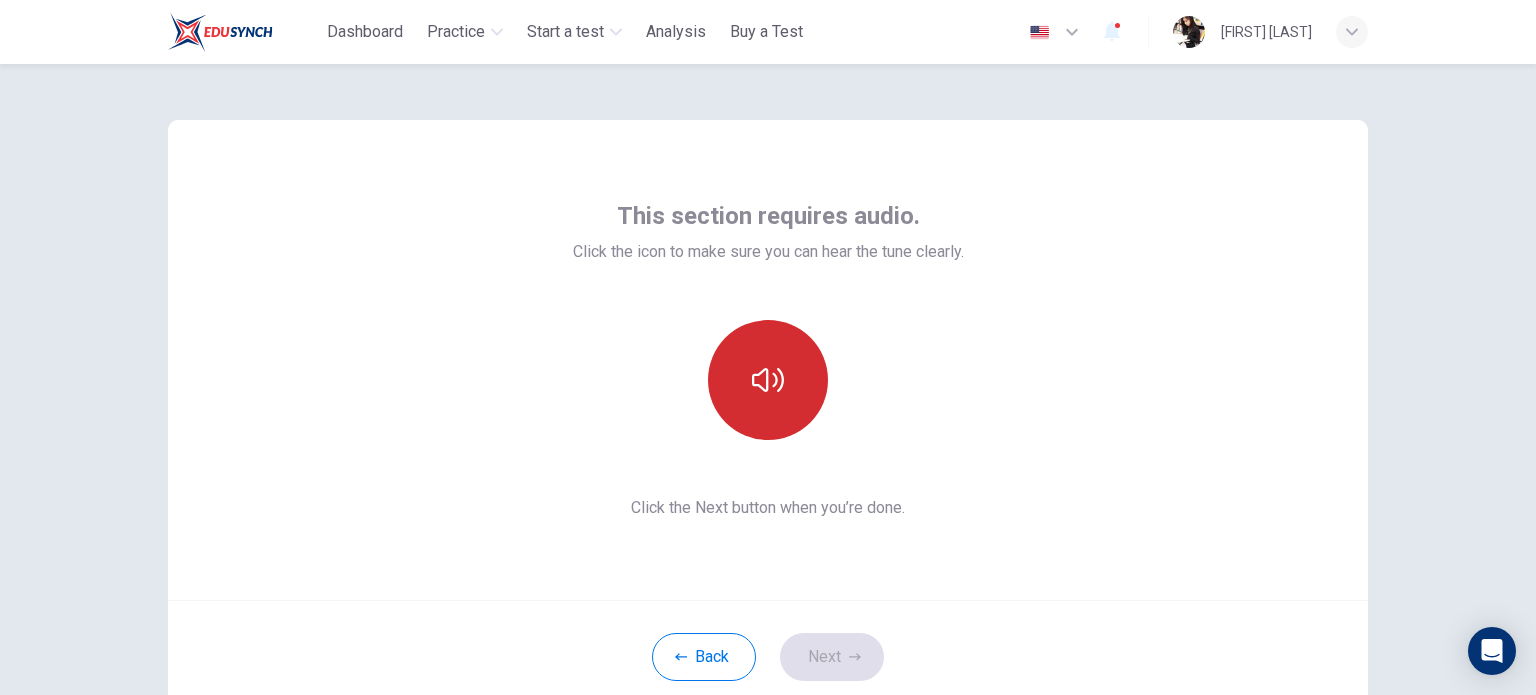 click 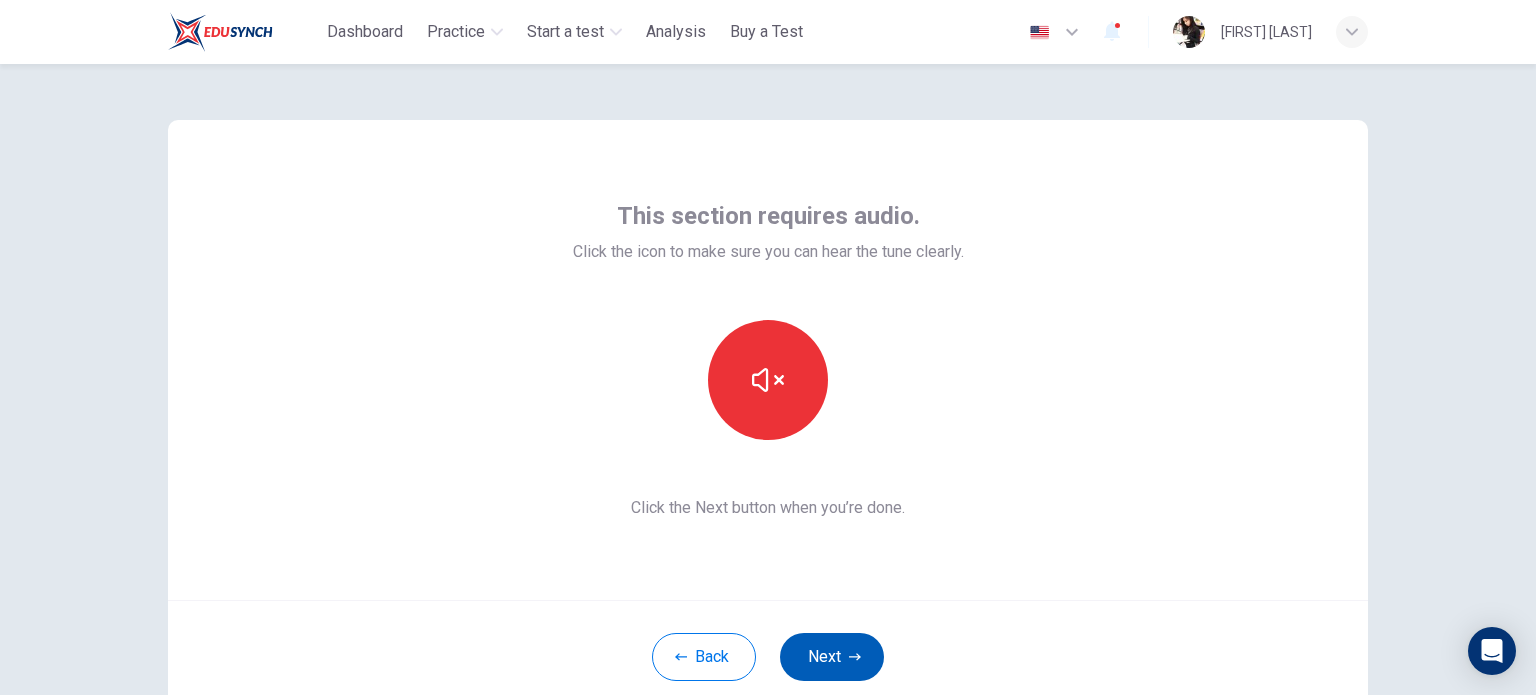 click on "Next" at bounding box center (832, 657) 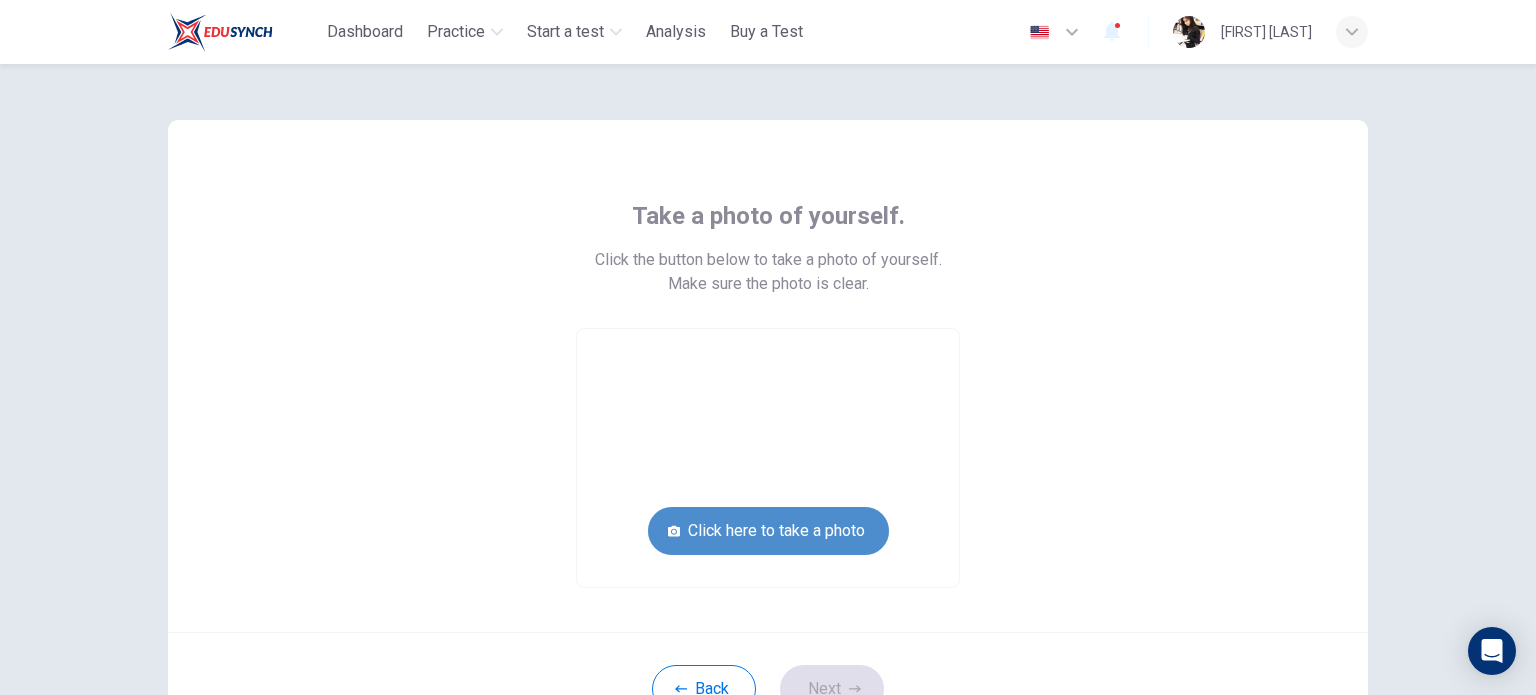 click on "Click here to take a photo" at bounding box center (768, 531) 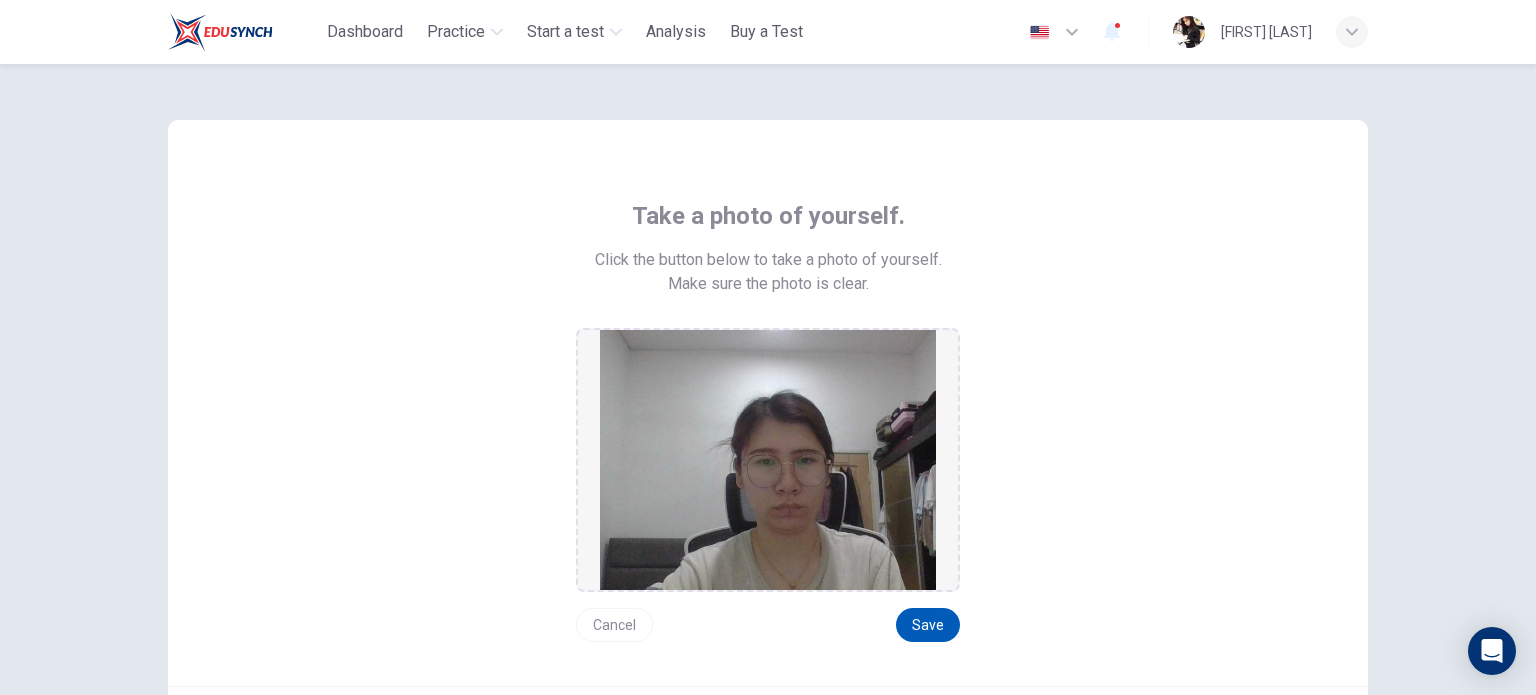 click on "Save" at bounding box center [928, 625] 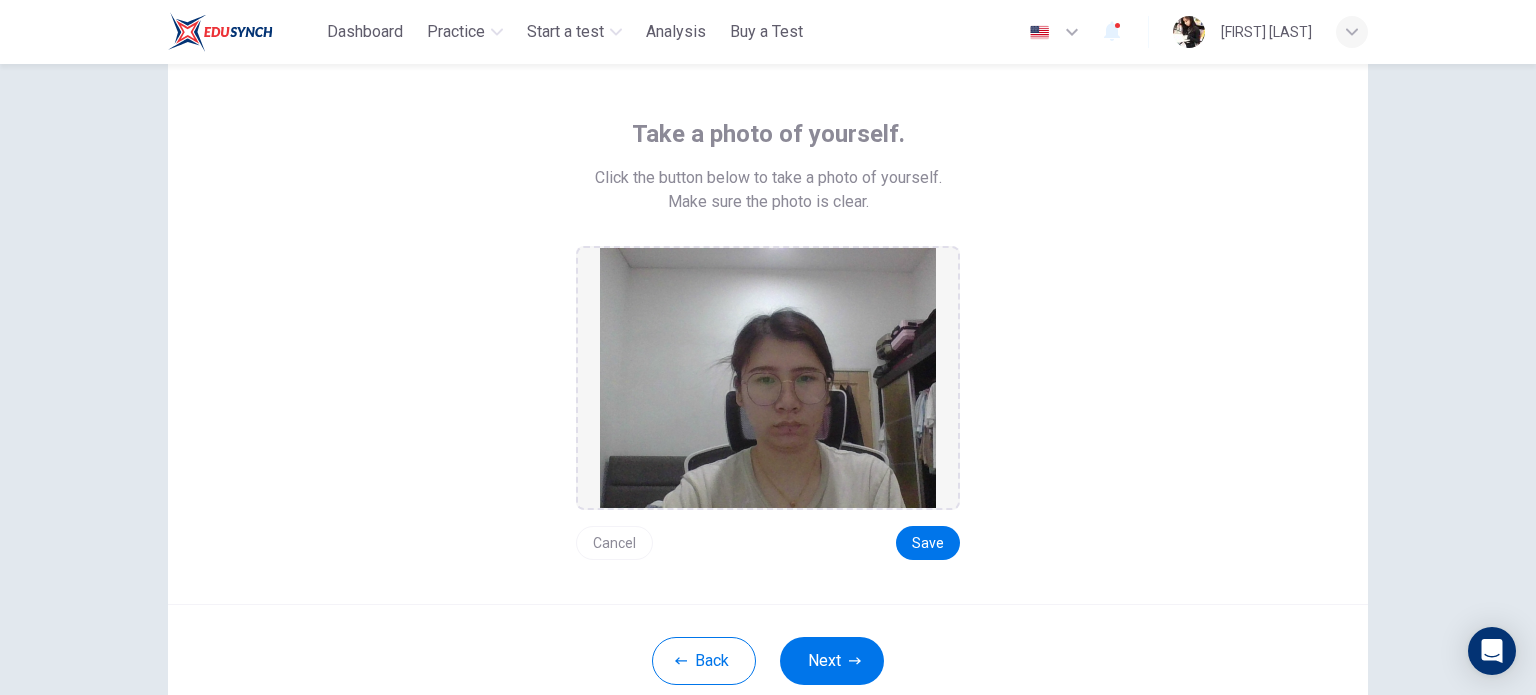 scroll, scrollTop: 132, scrollLeft: 0, axis: vertical 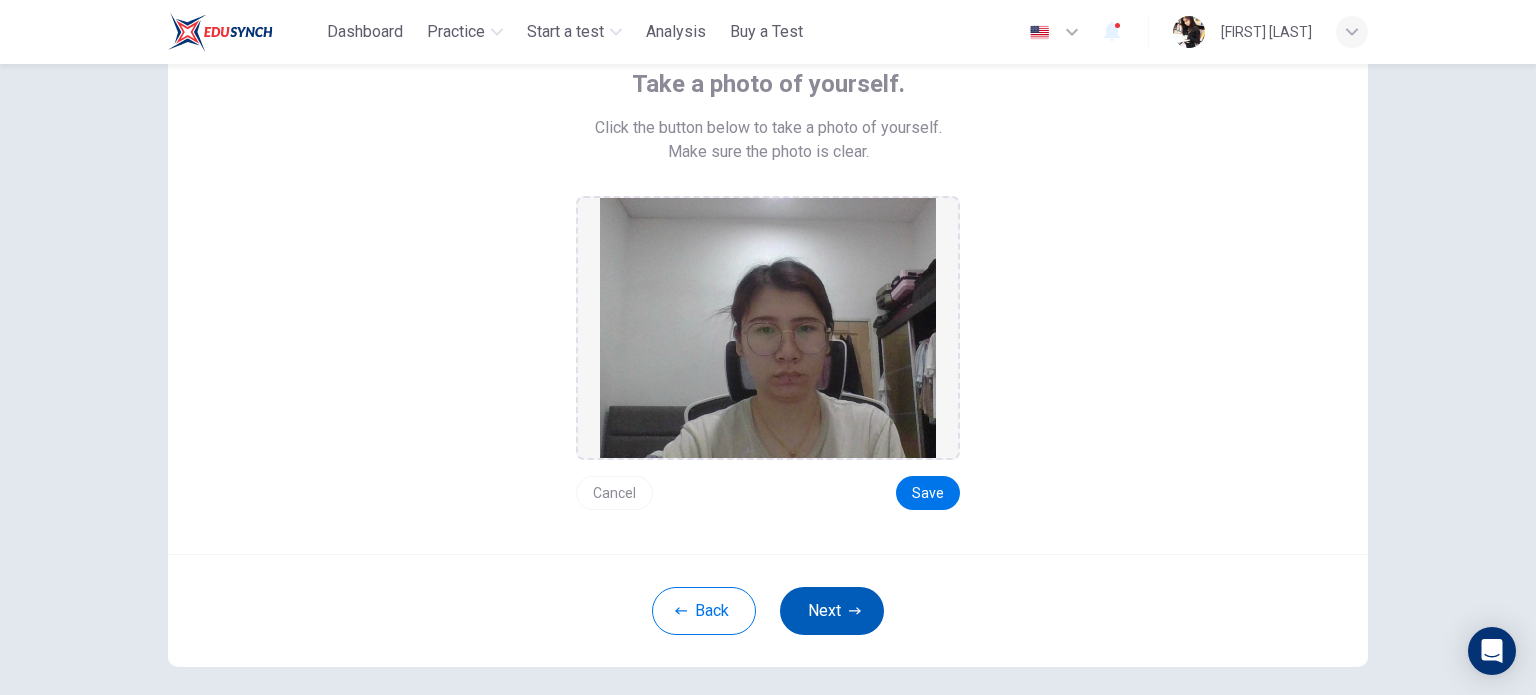 click on "Next" at bounding box center (832, 611) 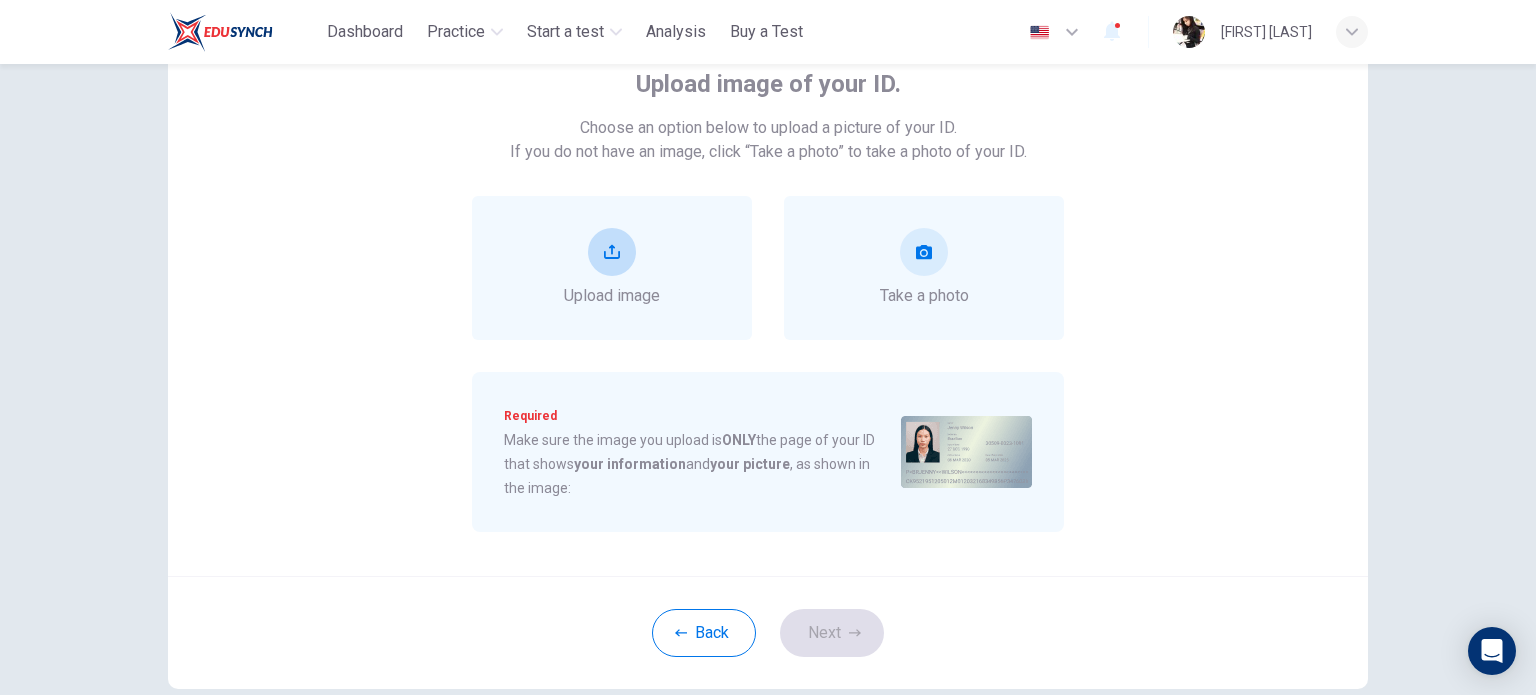 click on "Upload image" at bounding box center [612, 268] 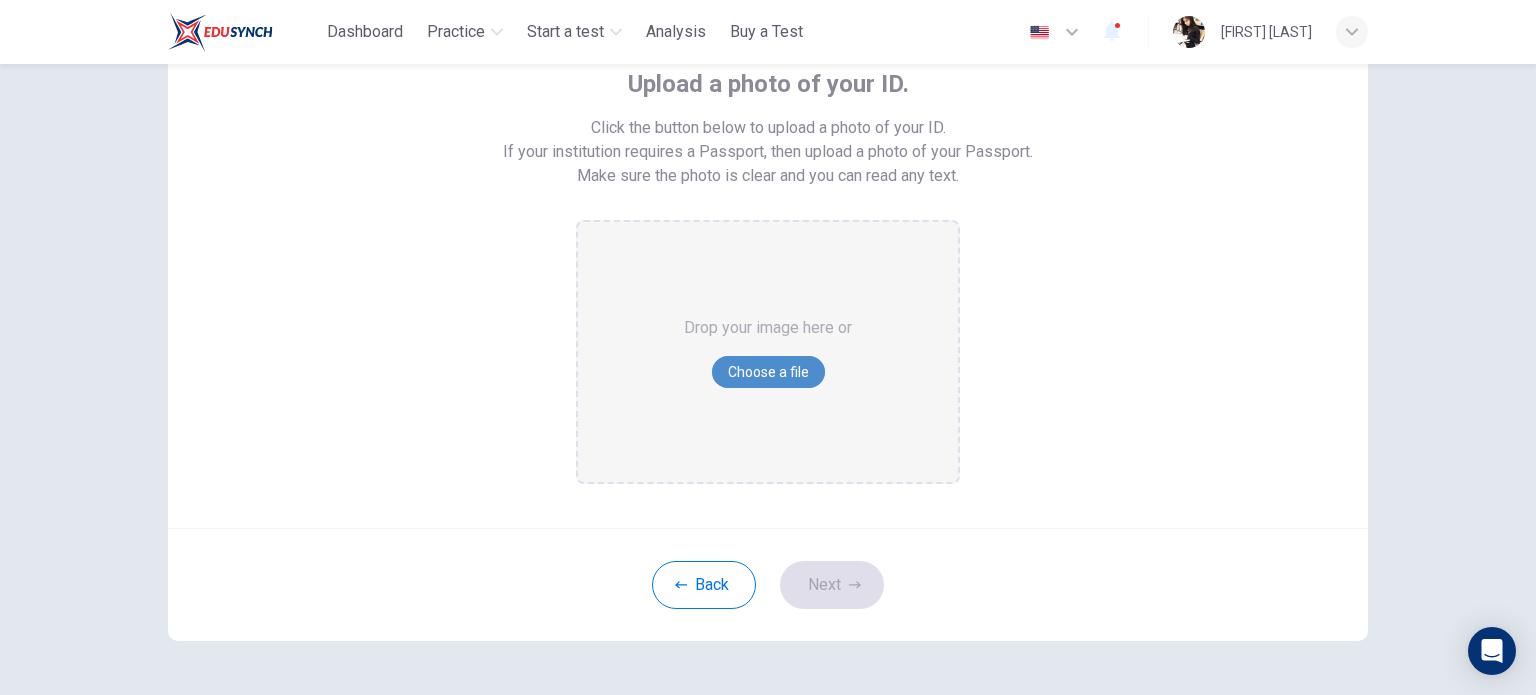 click on "Choose a file" at bounding box center [768, 372] 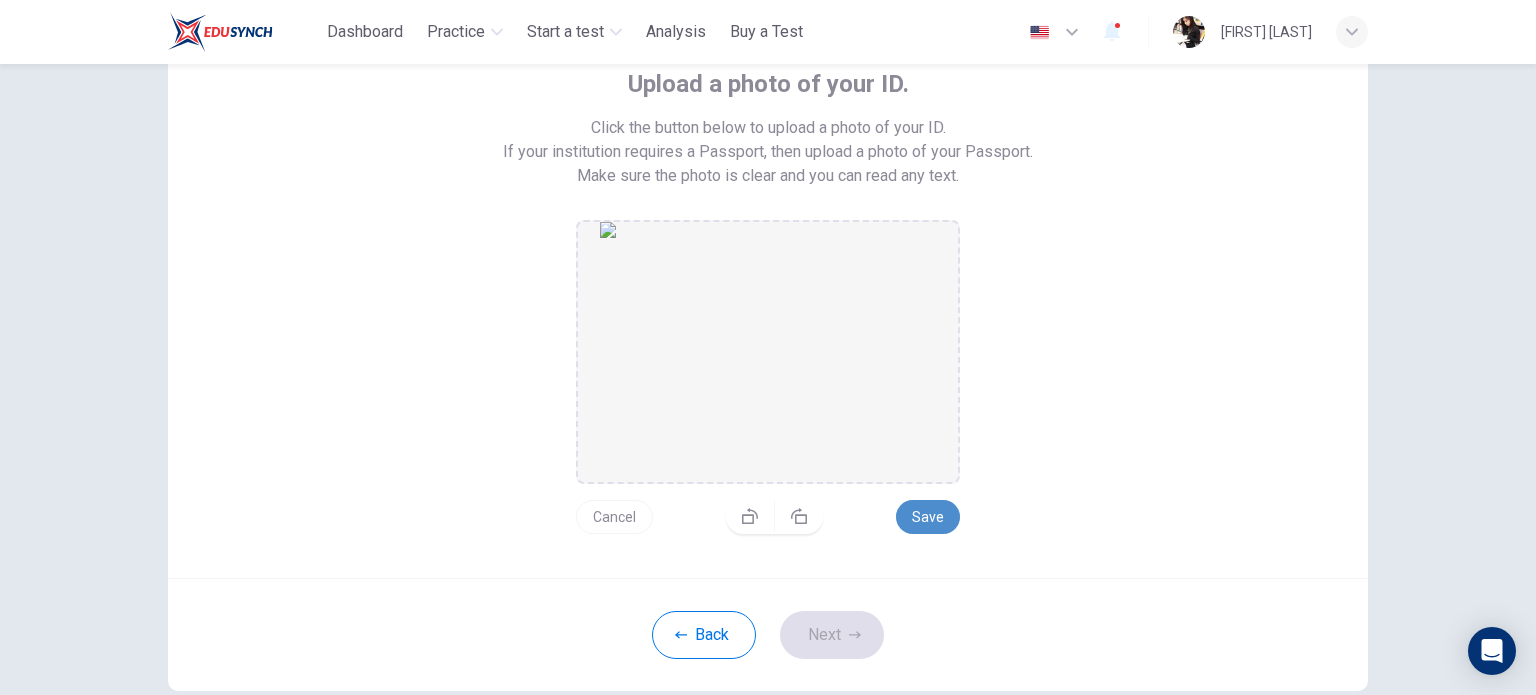 drag, startPoint x: 901, startPoint y: 511, endPoint x: 902, endPoint y: 526, distance: 15.033297 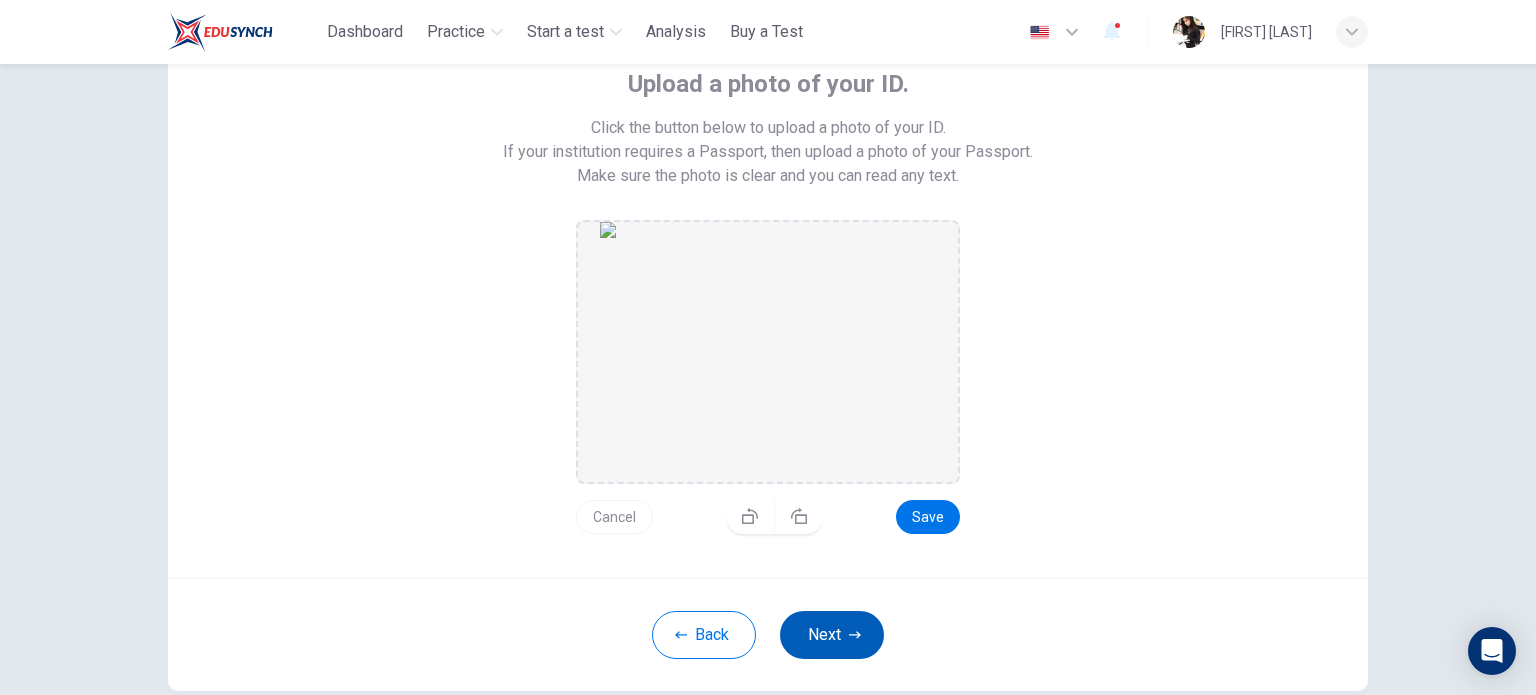 click 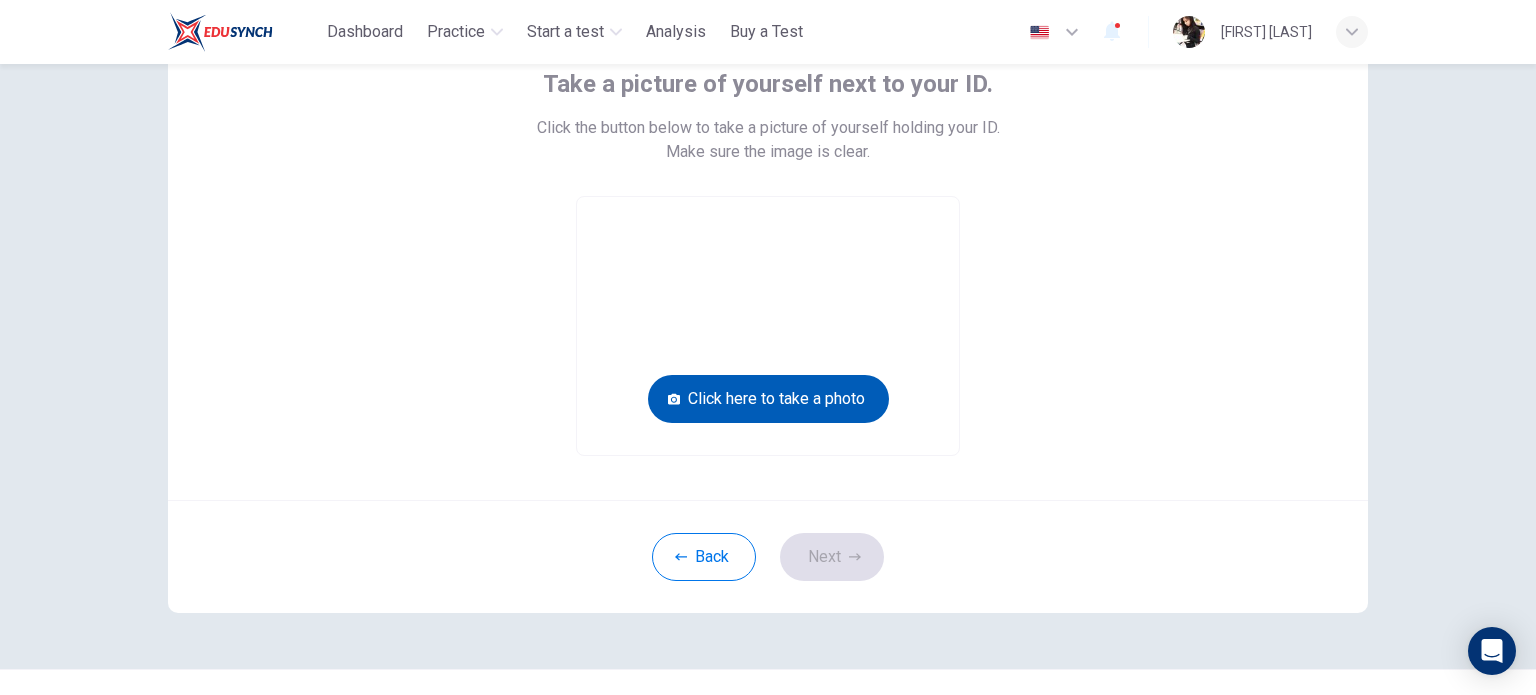 click on "Click here to take a photo" at bounding box center [768, 399] 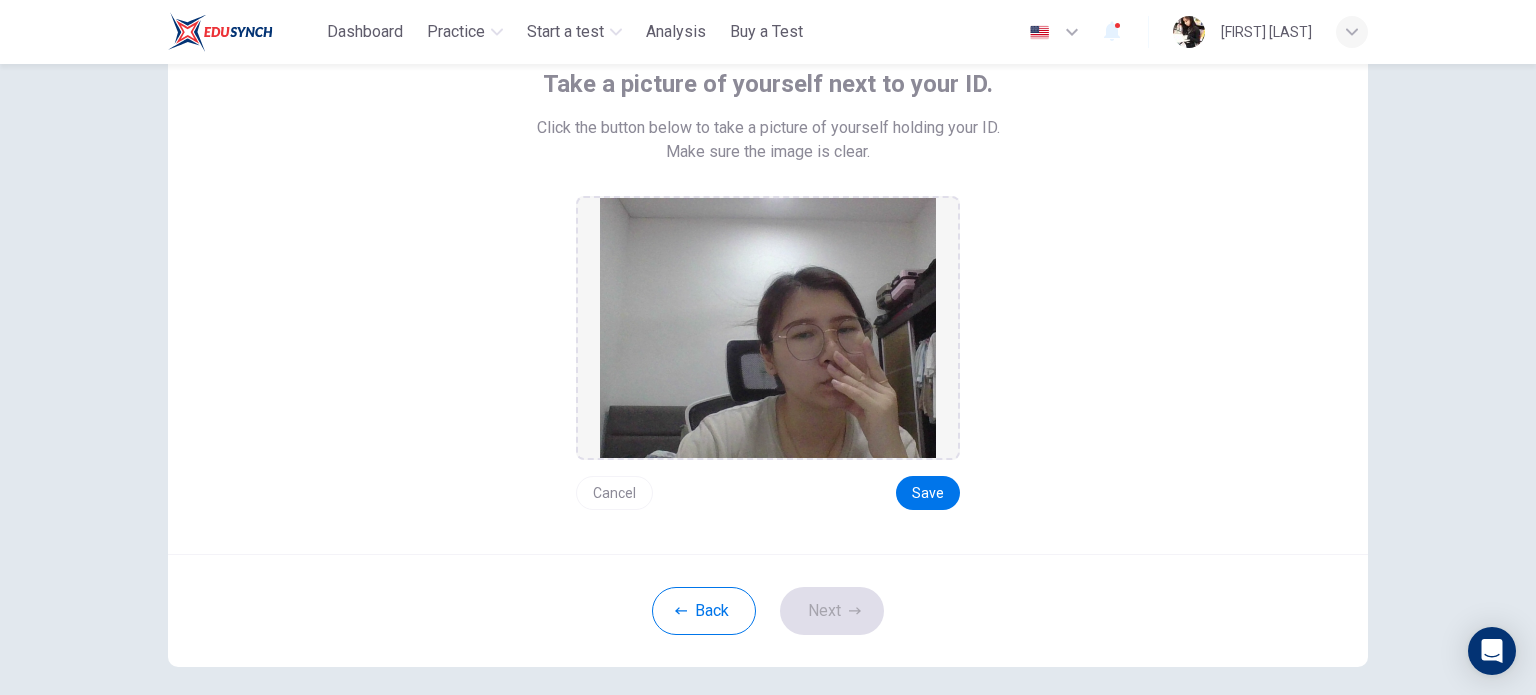click on "Cancel" at bounding box center [614, 493] 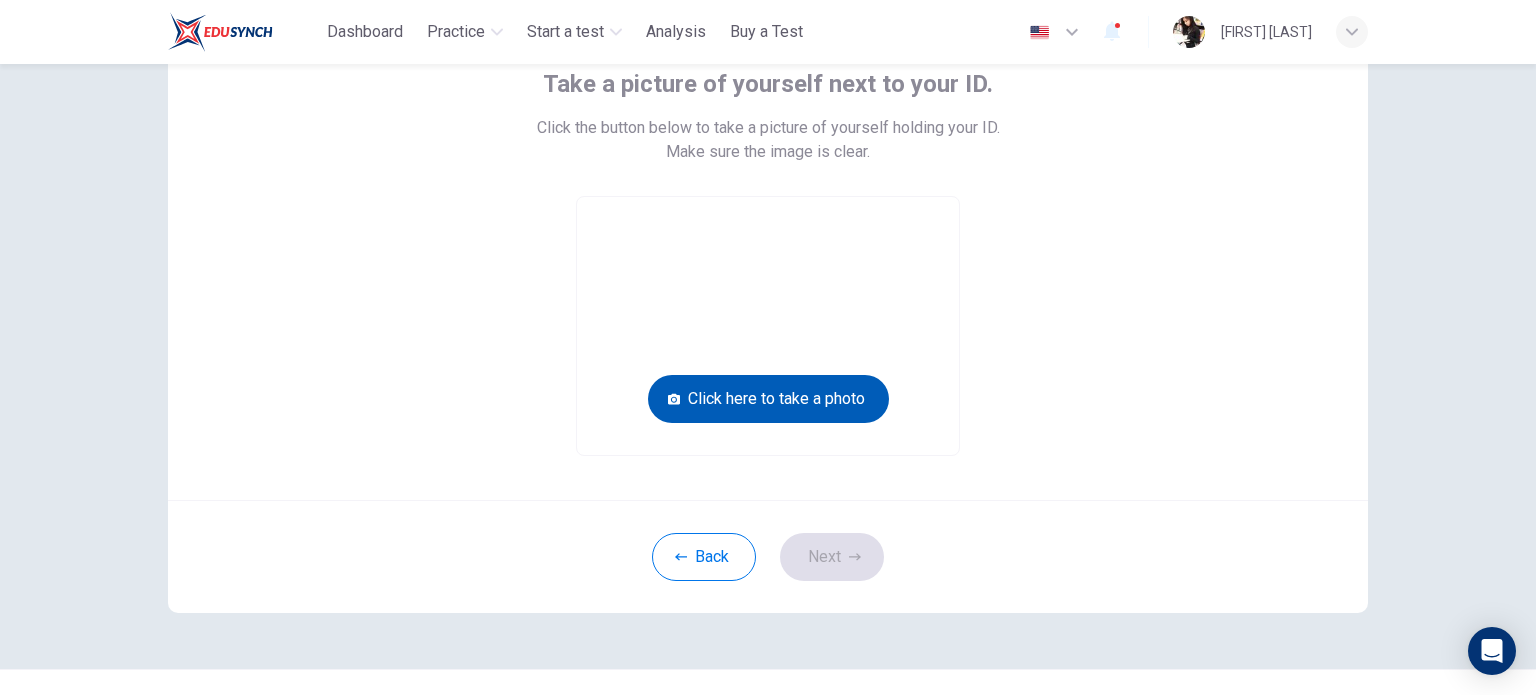 click on "Click here to take a photo" at bounding box center (768, 399) 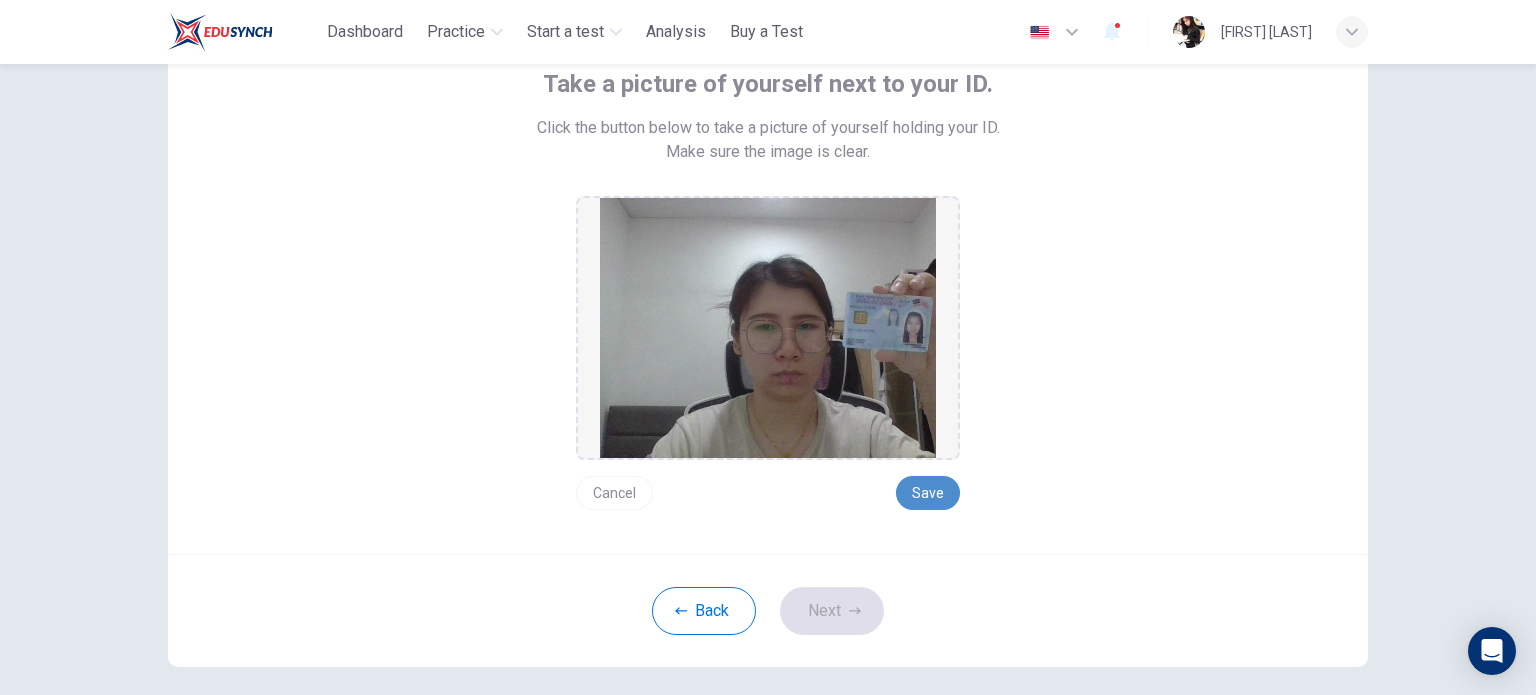 click on "Save" at bounding box center [928, 493] 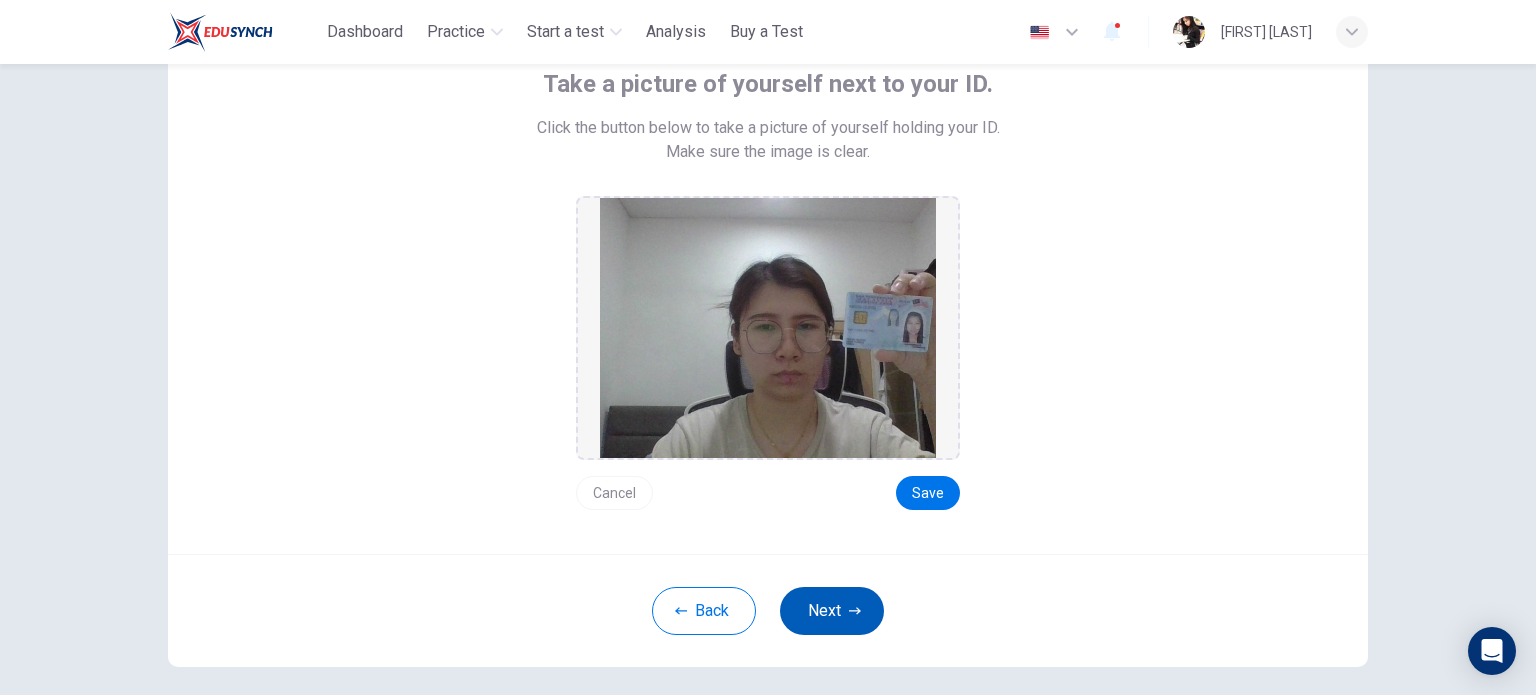 click on "Next" at bounding box center (832, 611) 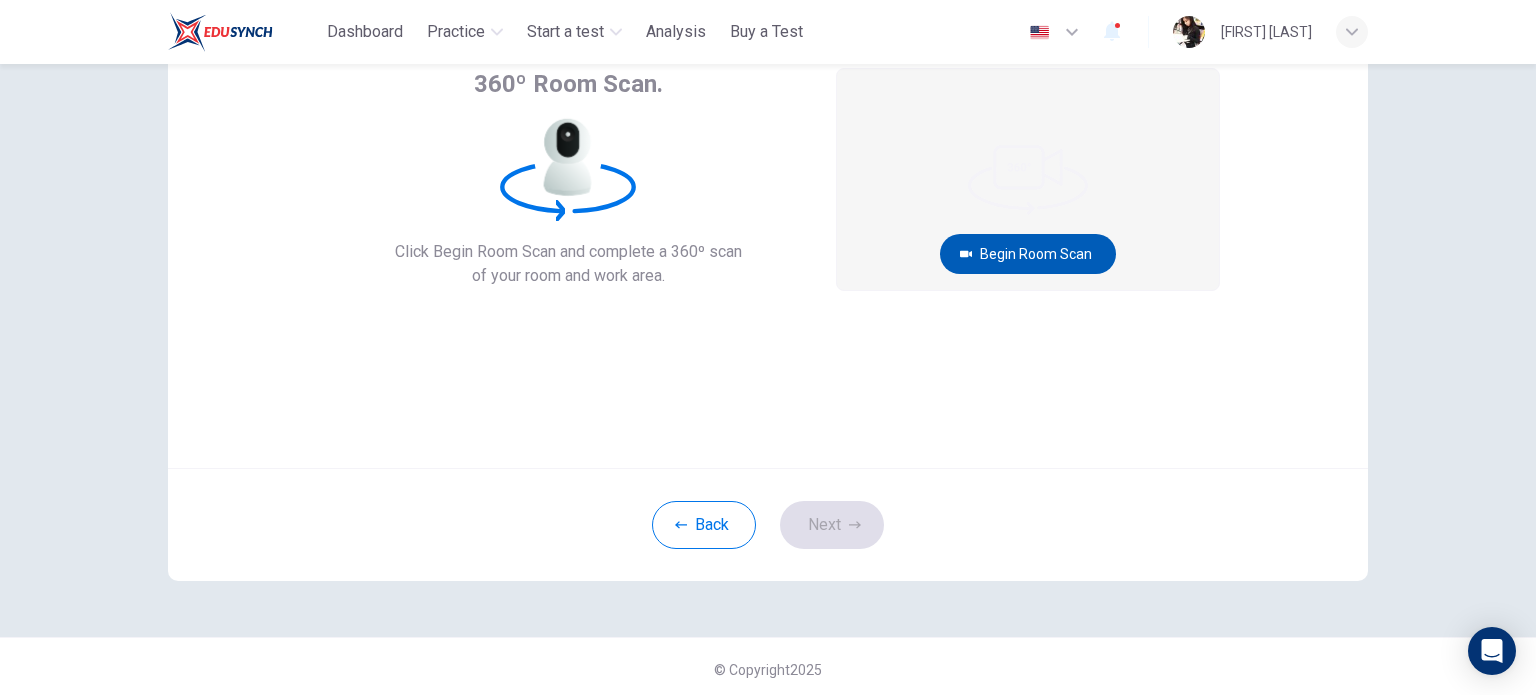 click on "Begin Room Scan" at bounding box center (1028, 254) 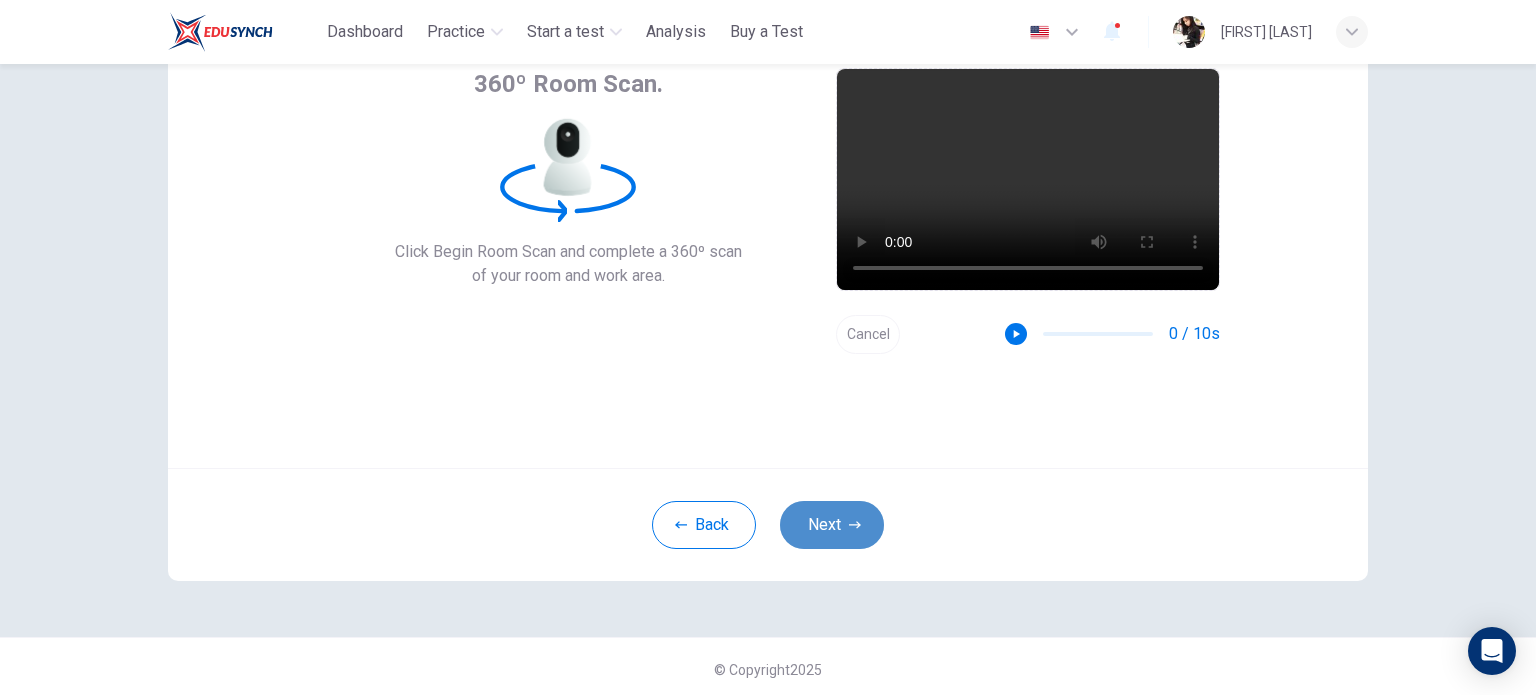 click 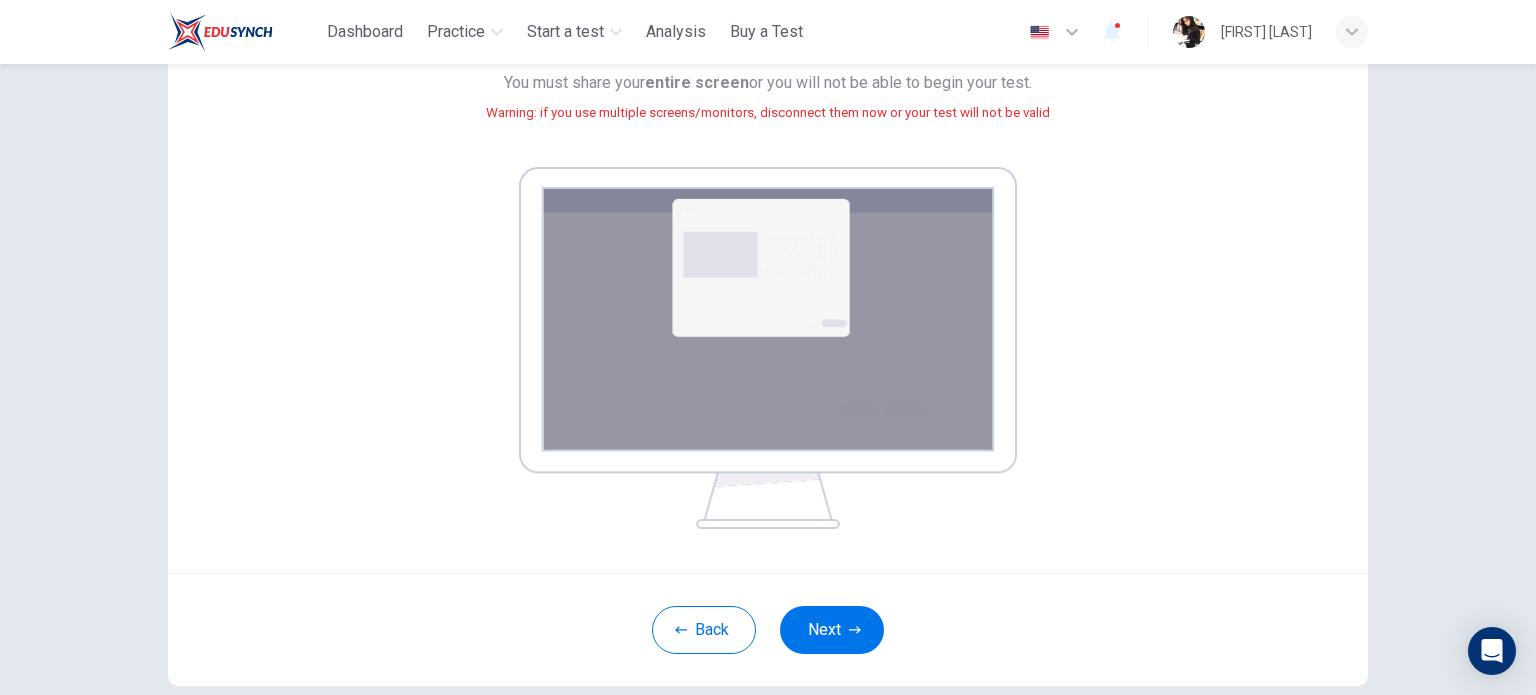 scroll, scrollTop: 237, scrollLeft: 0, axis: vertical 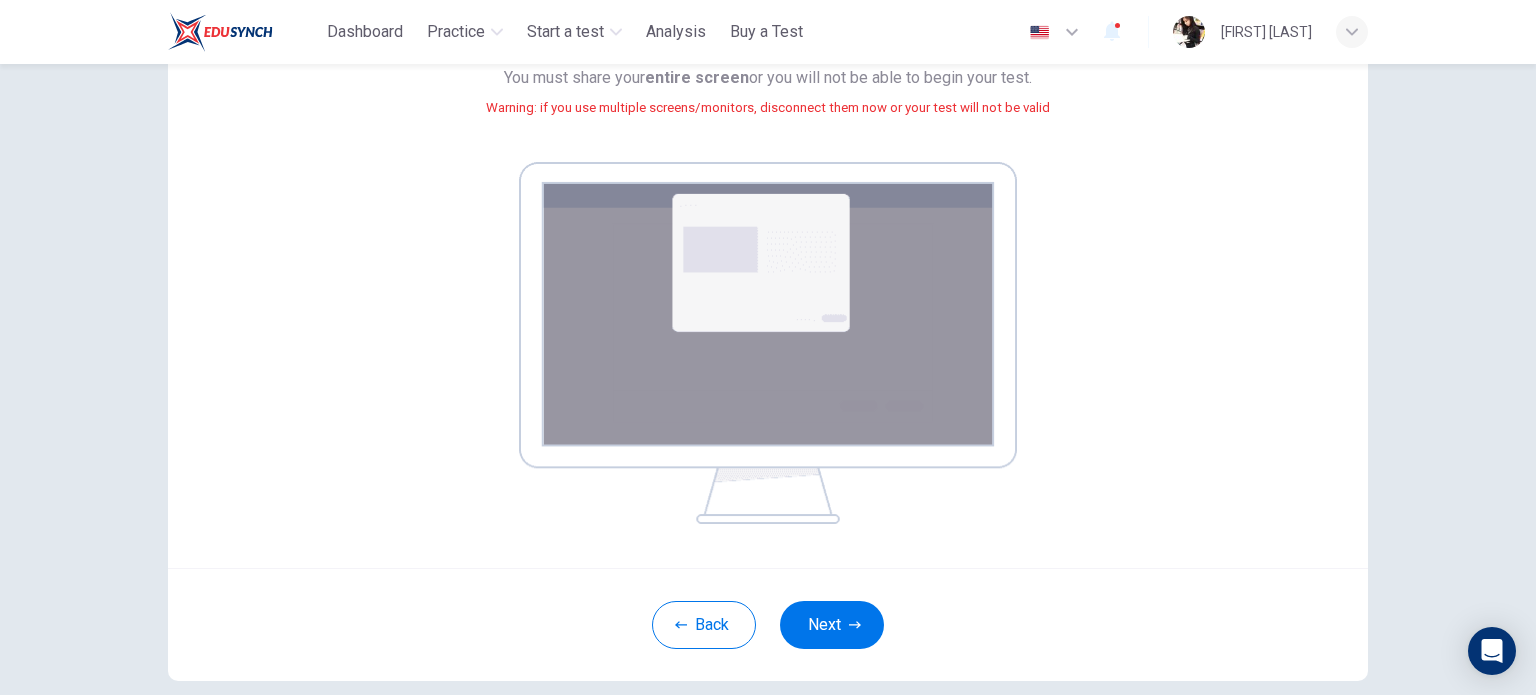 click on "Back Next" at bounding box center (768, 624) 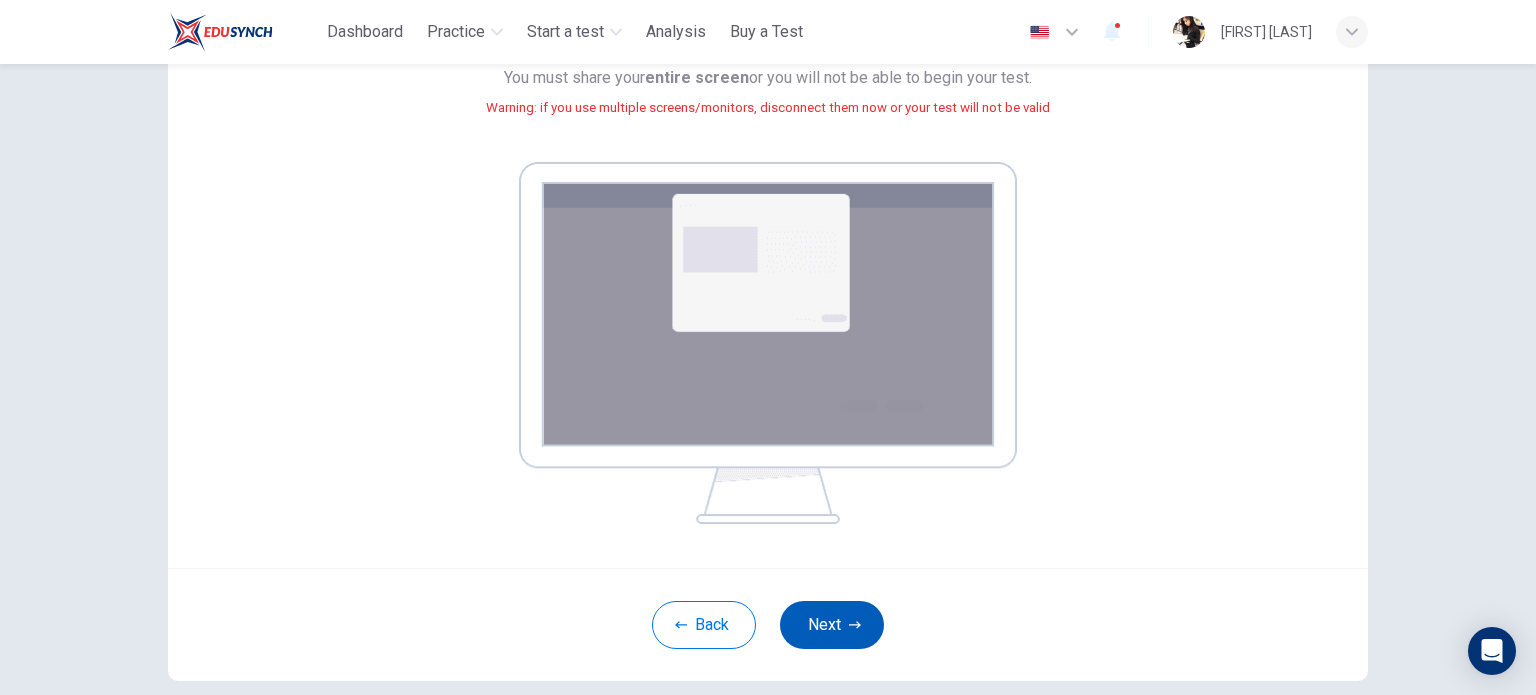 click on "Next" at bounding box center (832, 625) 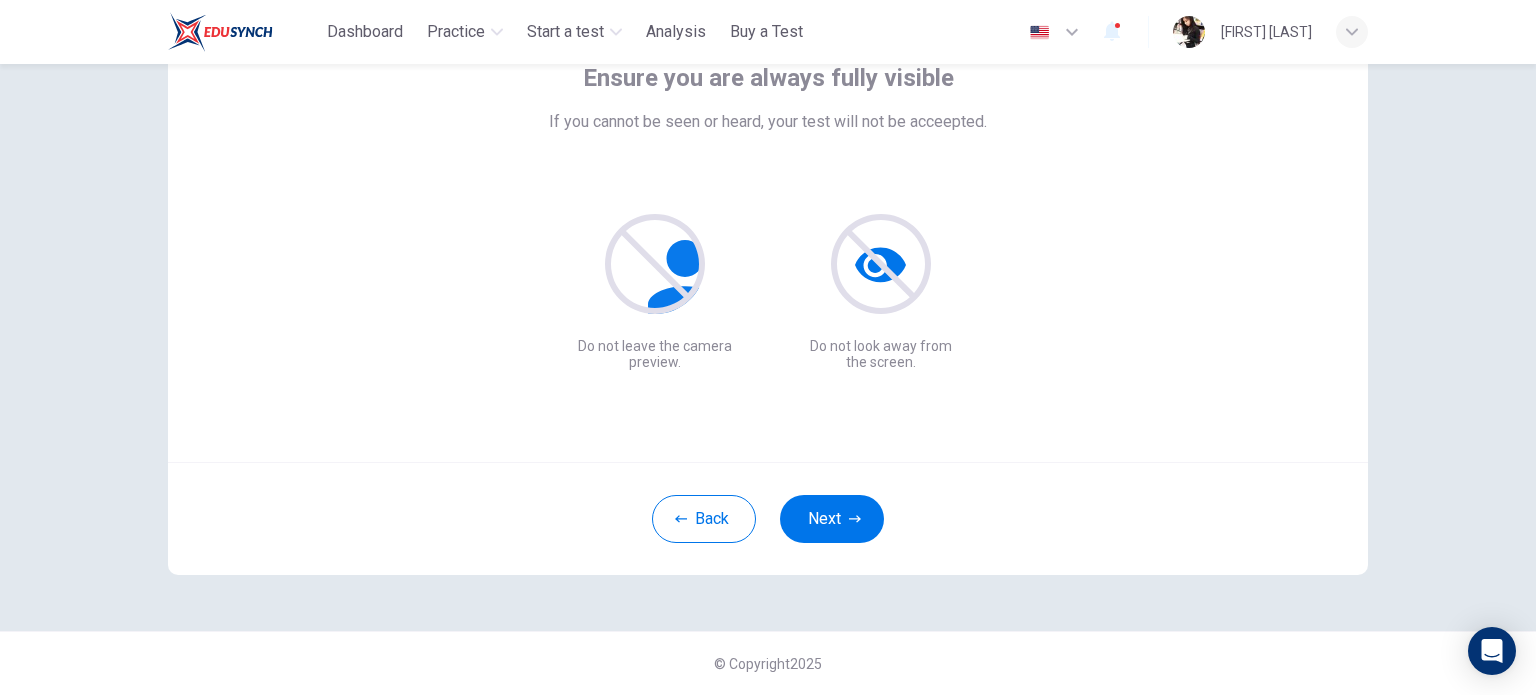 scroll, scrollTop: 137, scrollLeft: 0, axis: vertical 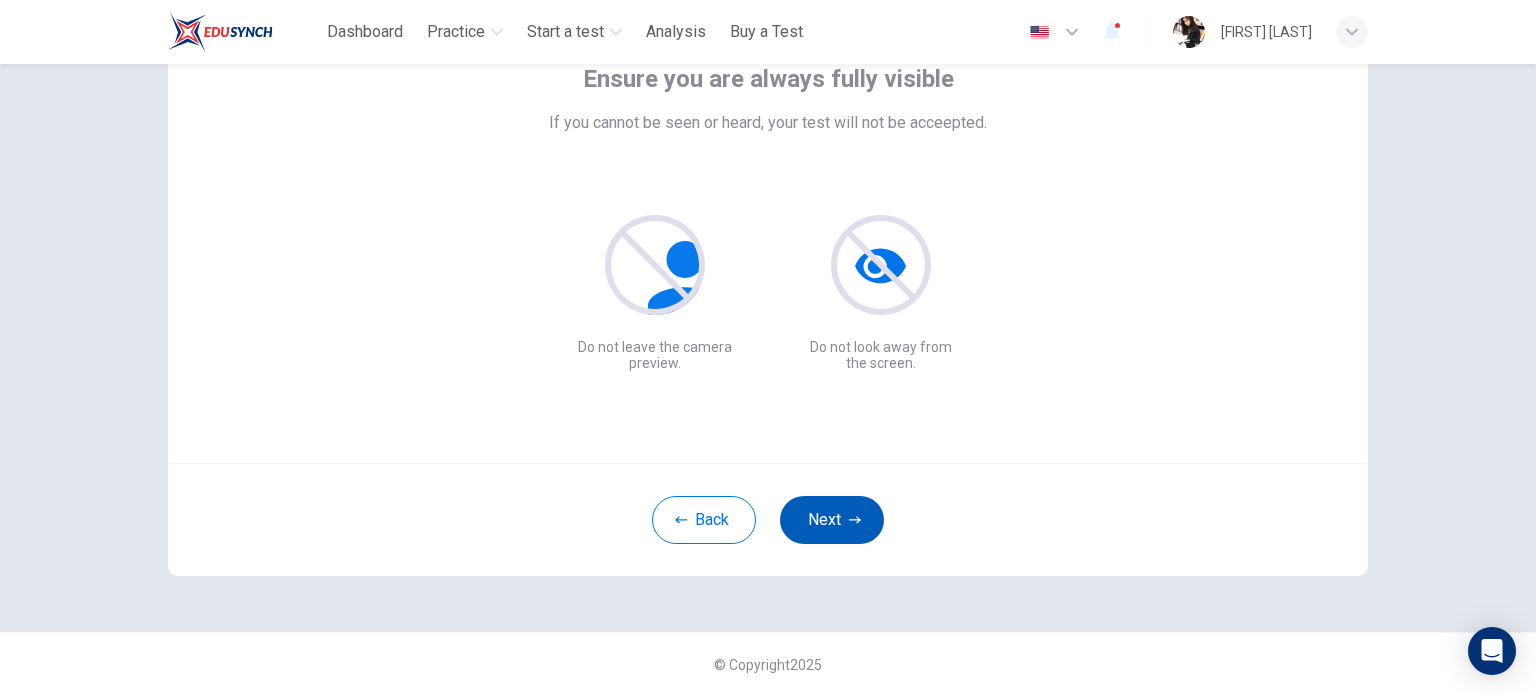 click 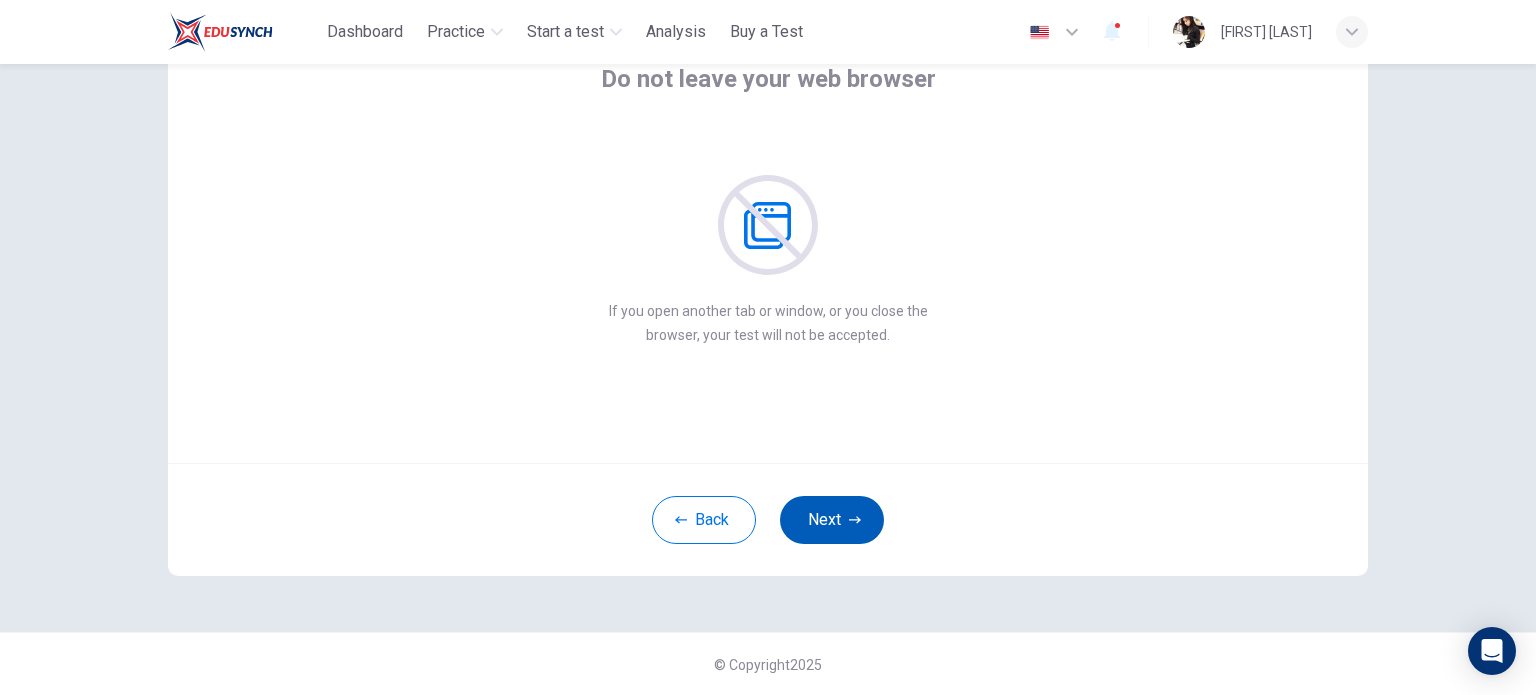 click 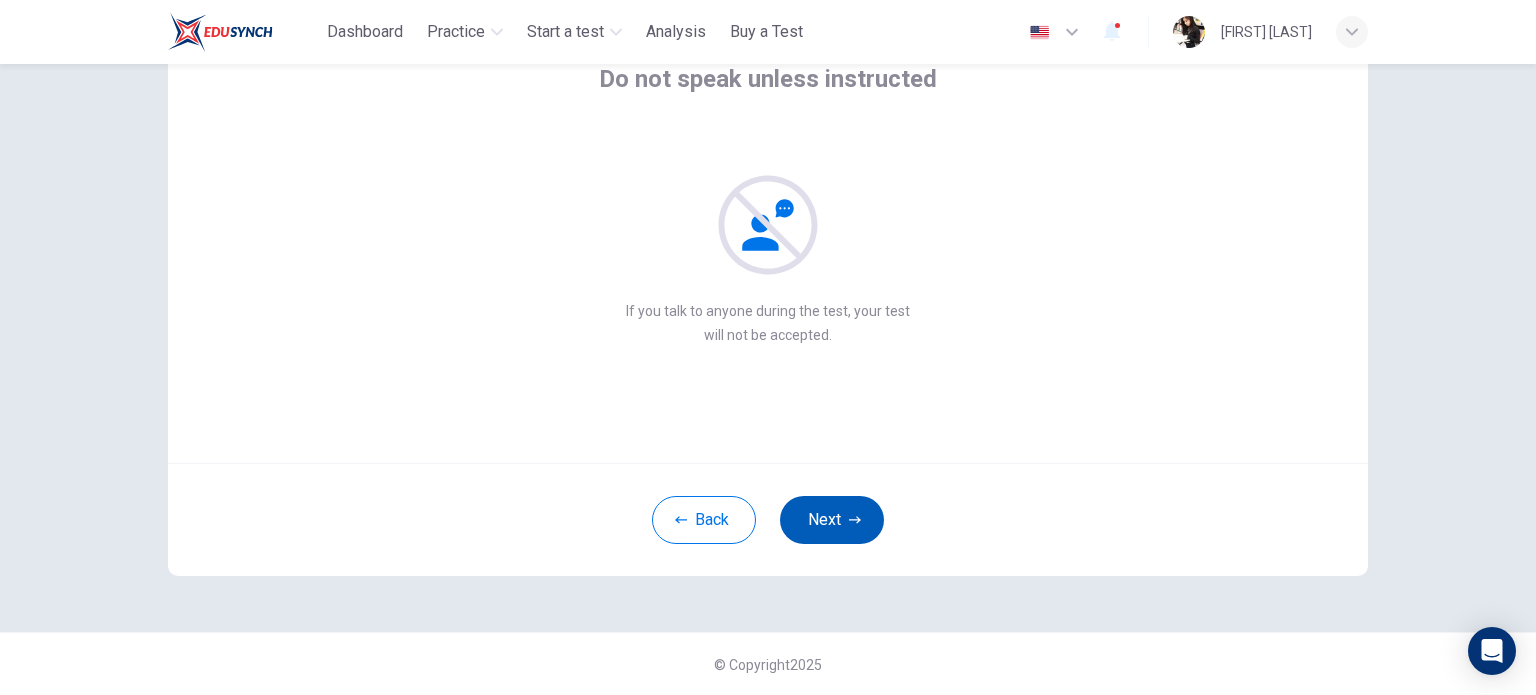 click 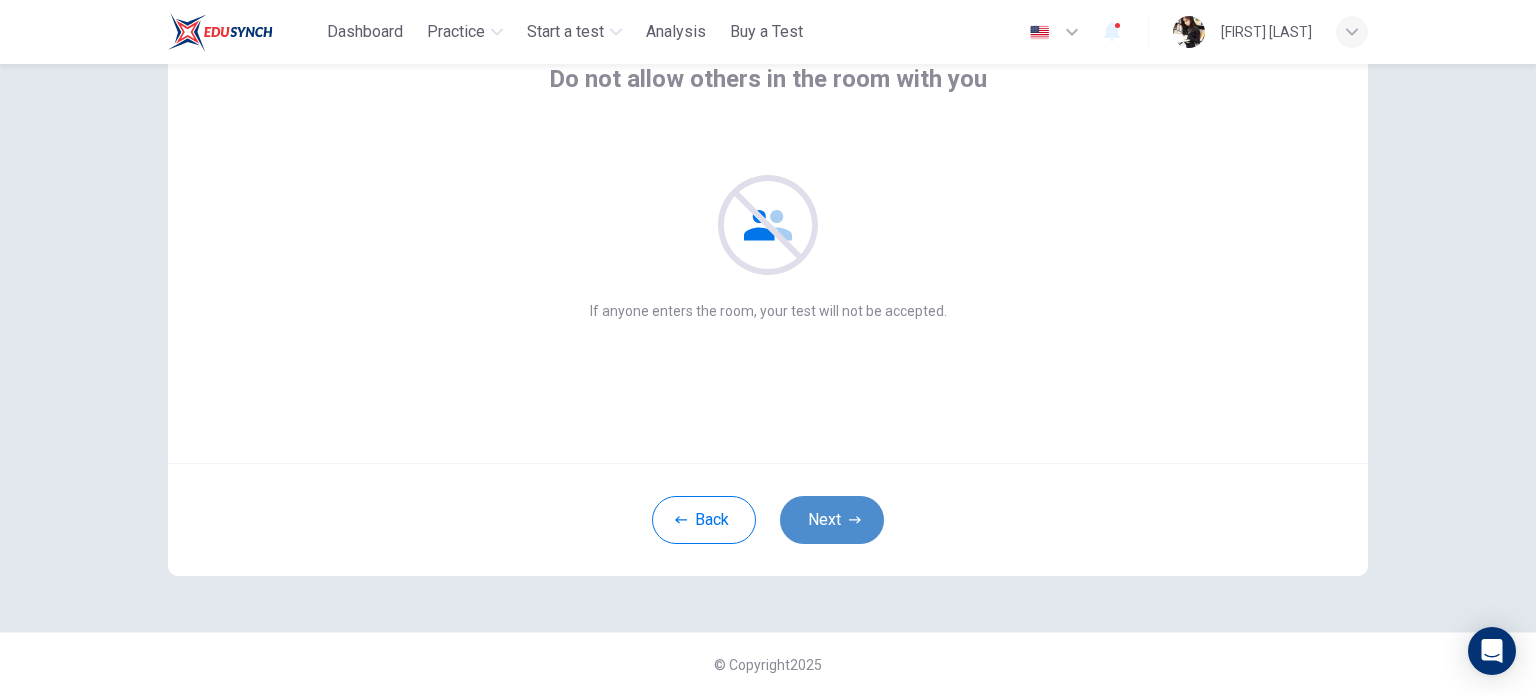 click 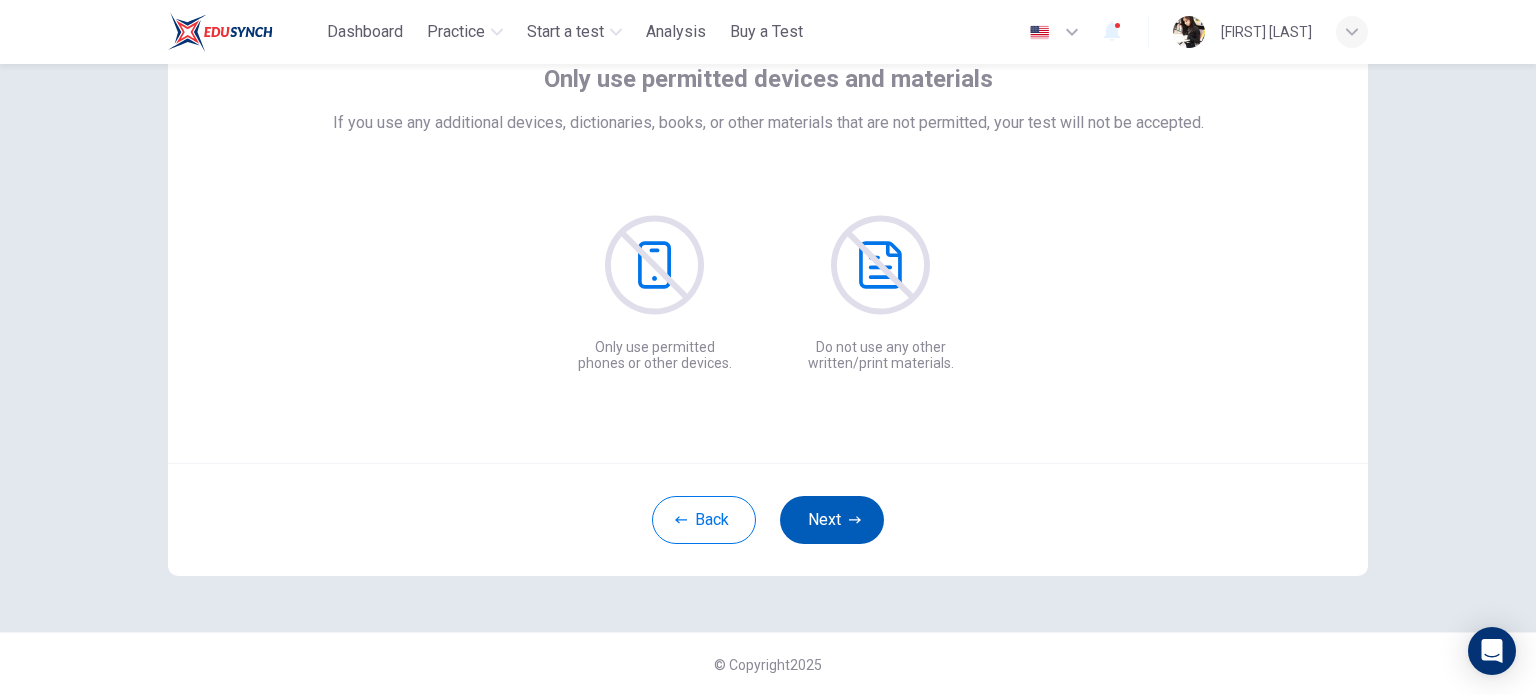 click 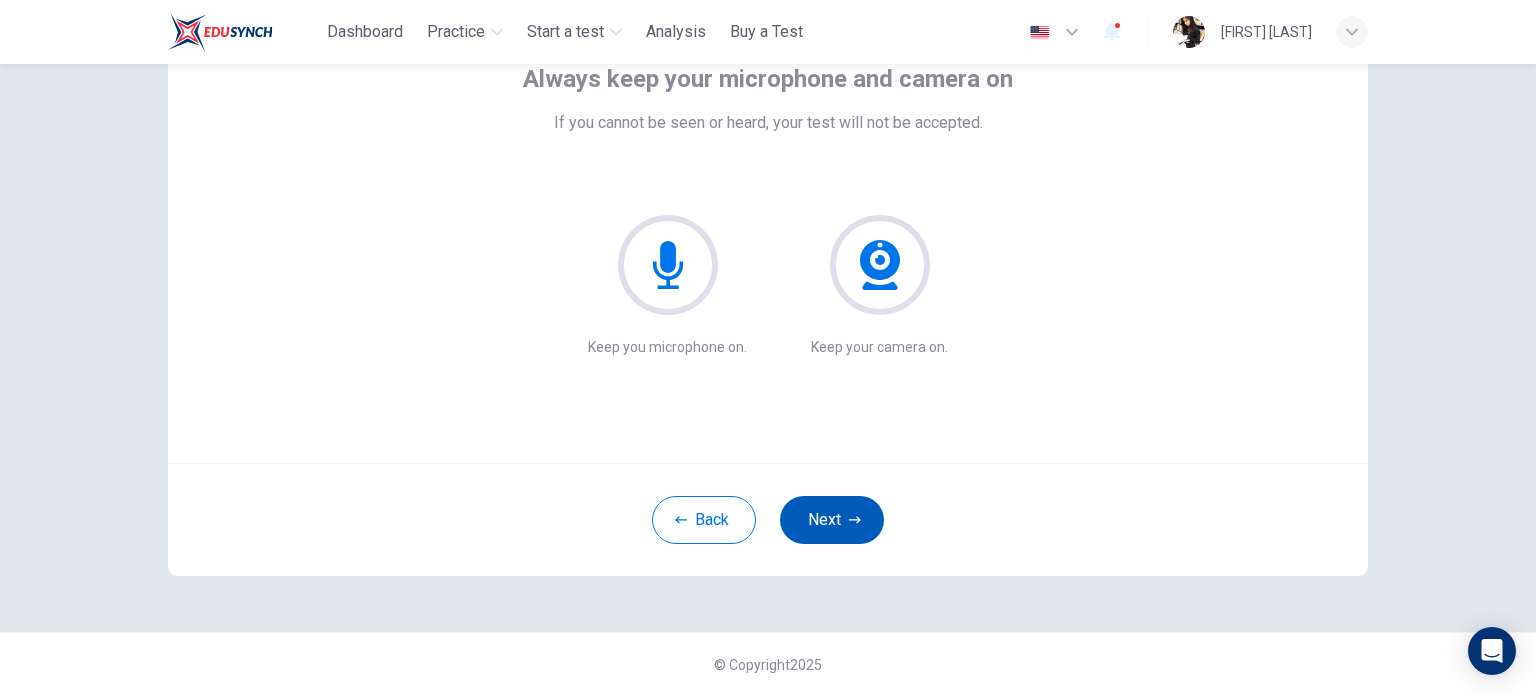 click 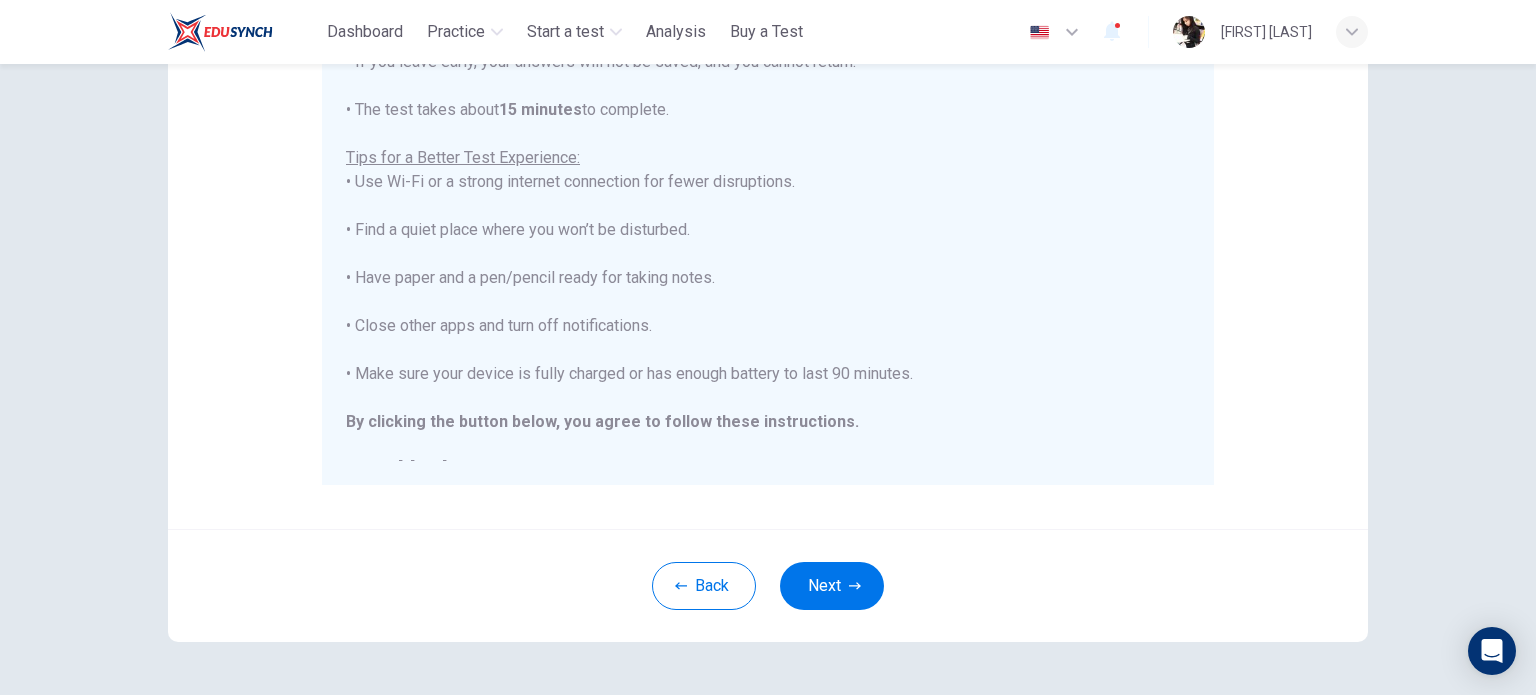 scroll, scrollTop: 352, scrollLeft: 0, axis: vertical 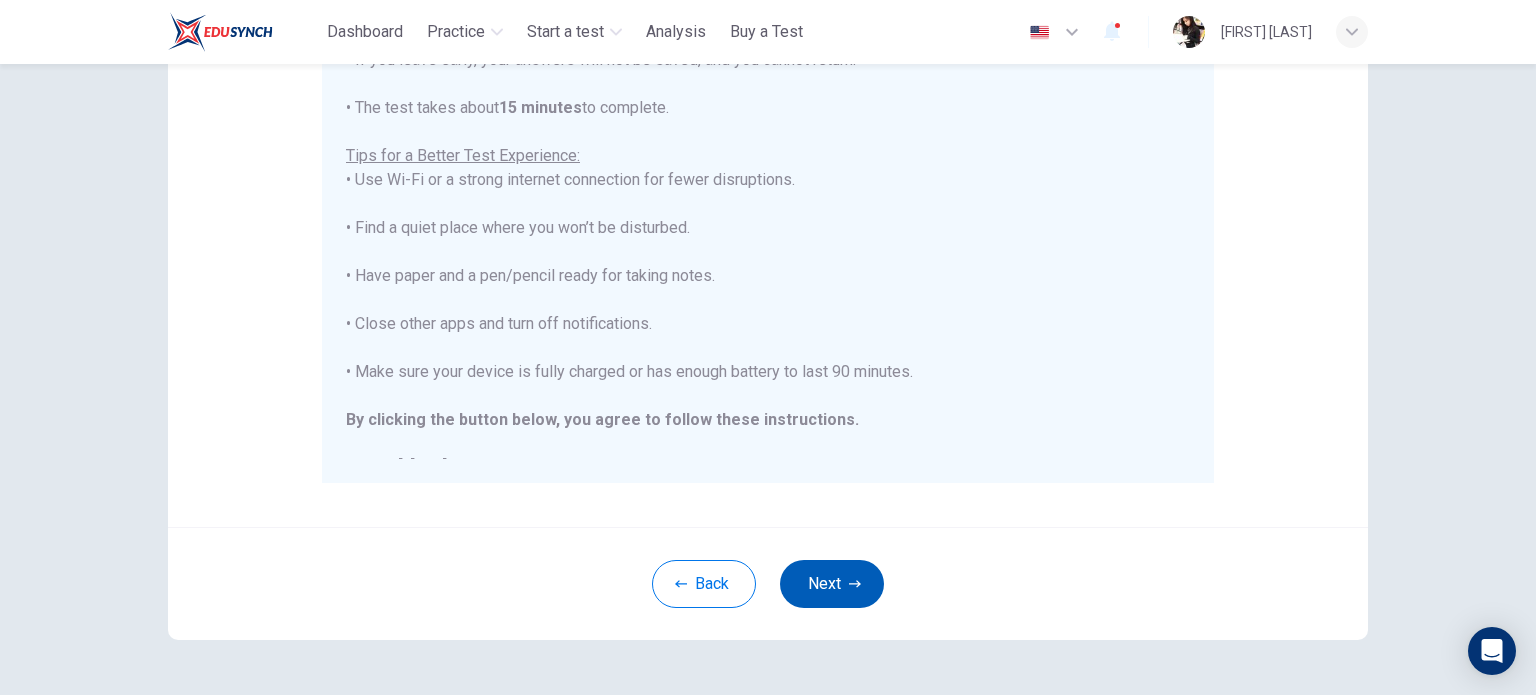 click 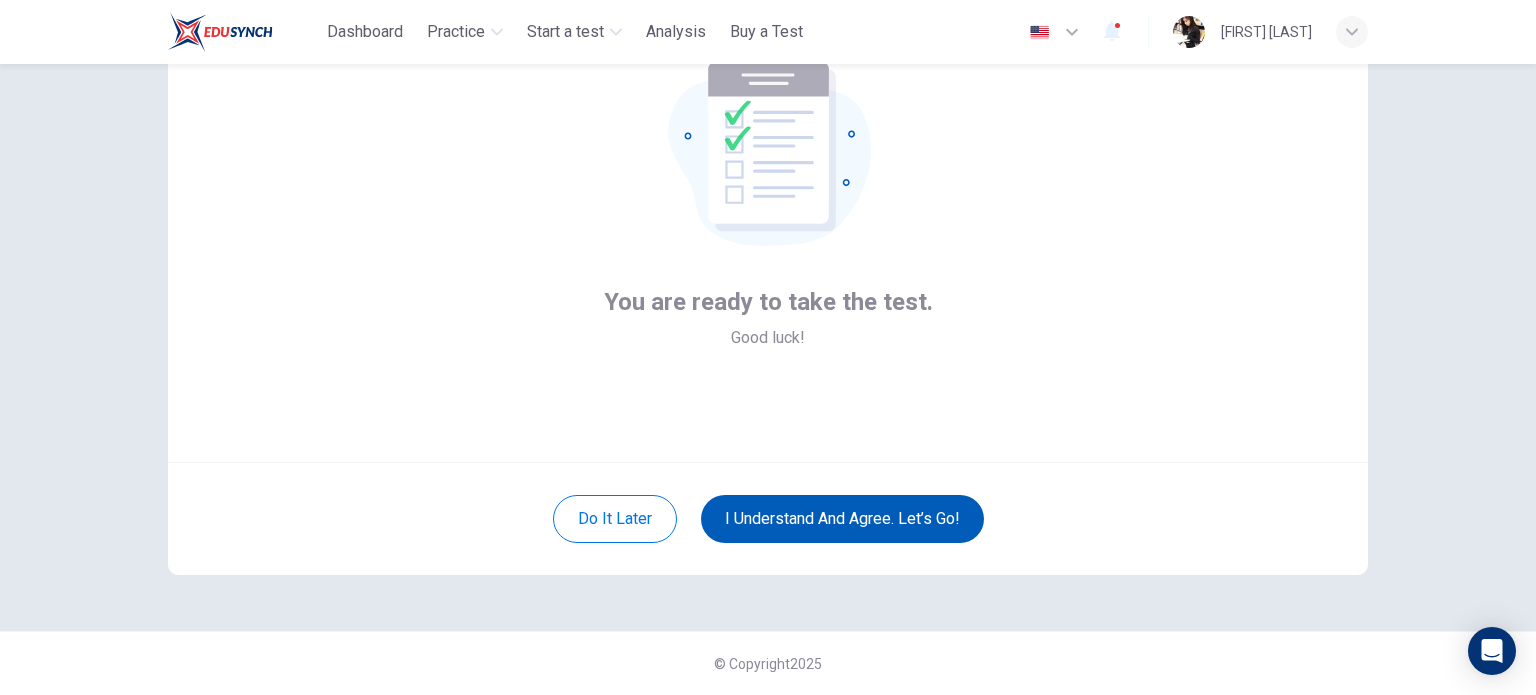 scroll, scrollTop: 137, scrollLeft: 0, axis: vertical 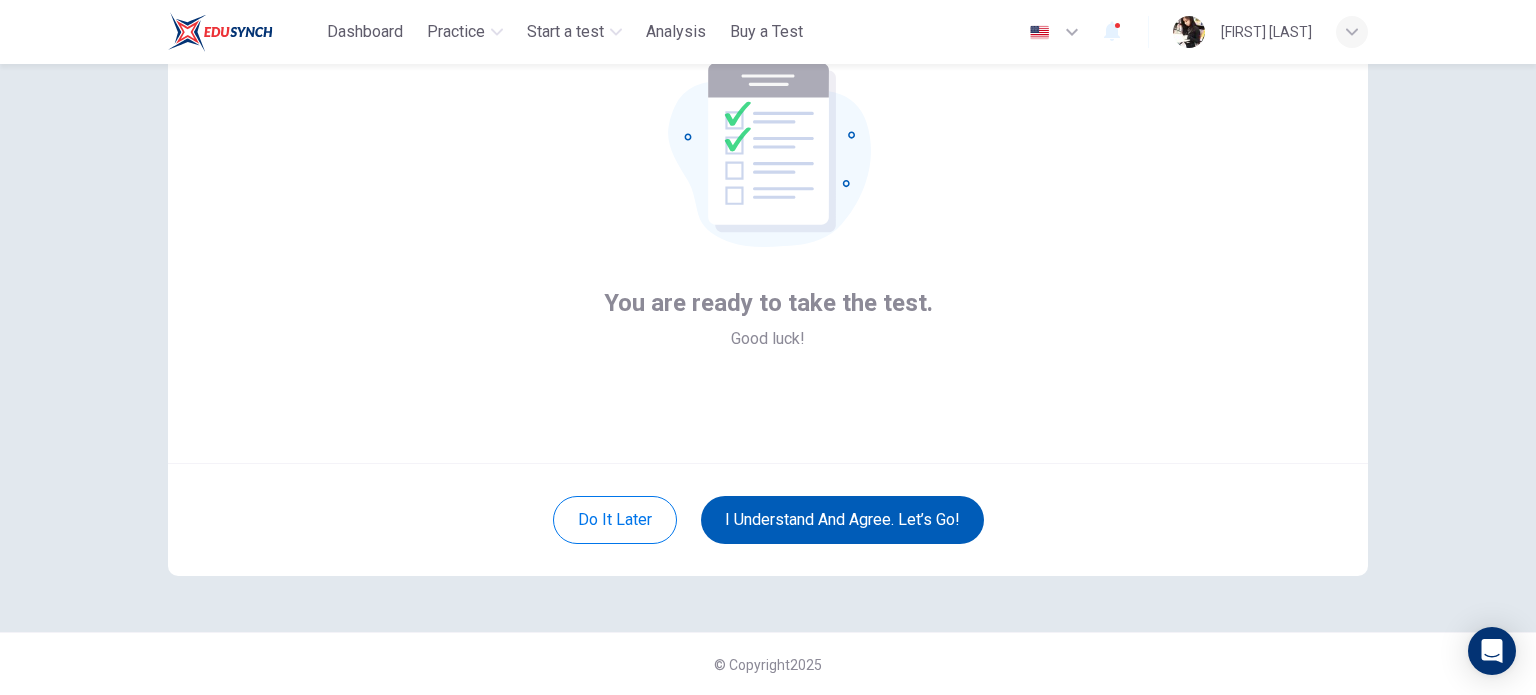 click on "I understand and agree. Let’s go!" at bounding box center (842, 520) 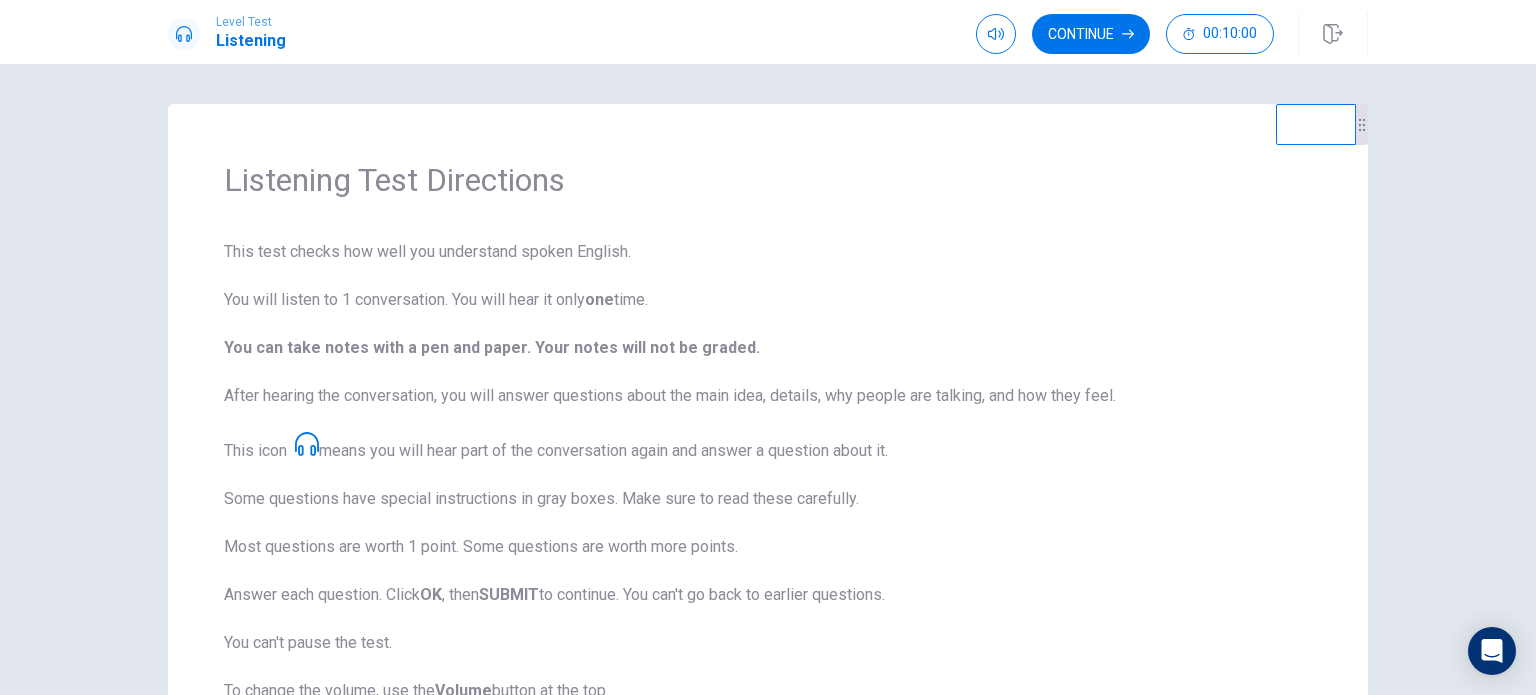 click on "This test checks how well you understand spoken English.
You will listen to 1 conversation. You will hear it only  one  time.
You can take notes with a pen and paper. Your notes will not be graded.
After hearing the conversation, you will answer questions about the main idea, details, why people are talking, and how they feel.
This icon    means you will hear part of the conversation again and answer a question about it.
Some questions have special instructions in gray boxes. Make sure to read these carefully.
Most questions are worth 1 point. Some questions are worth more points.
Answer each question. Click  OK , then  SUBMIT  to continue. You can't go back to earlier questions.
You can't pause the test.
To change the volume, use the  Volume  button at the top.
A clock at the top shows your time. It will not count down during the conversation.
Click  Continue  to start." at bounding box center (768, 519) 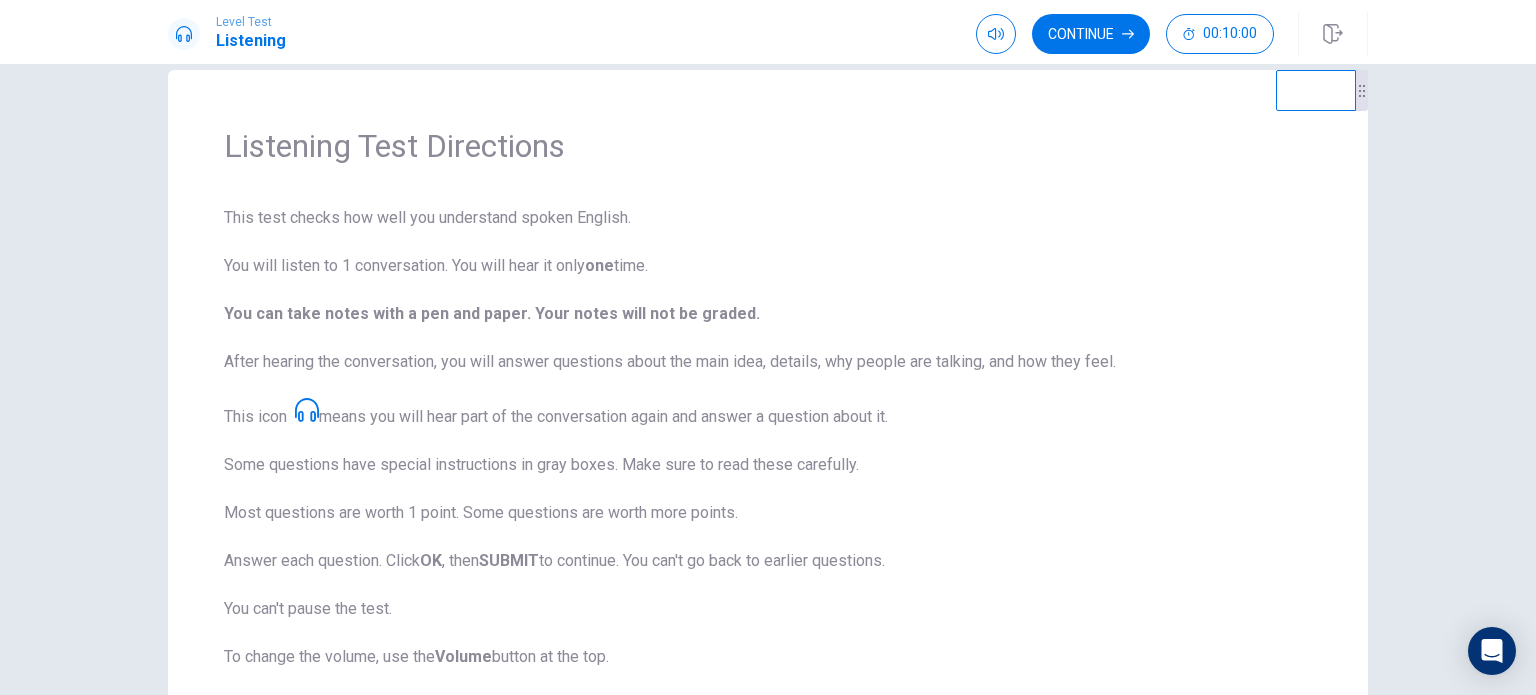 scroll, scrollTop: 0, scrollLeft: 0, axis: both 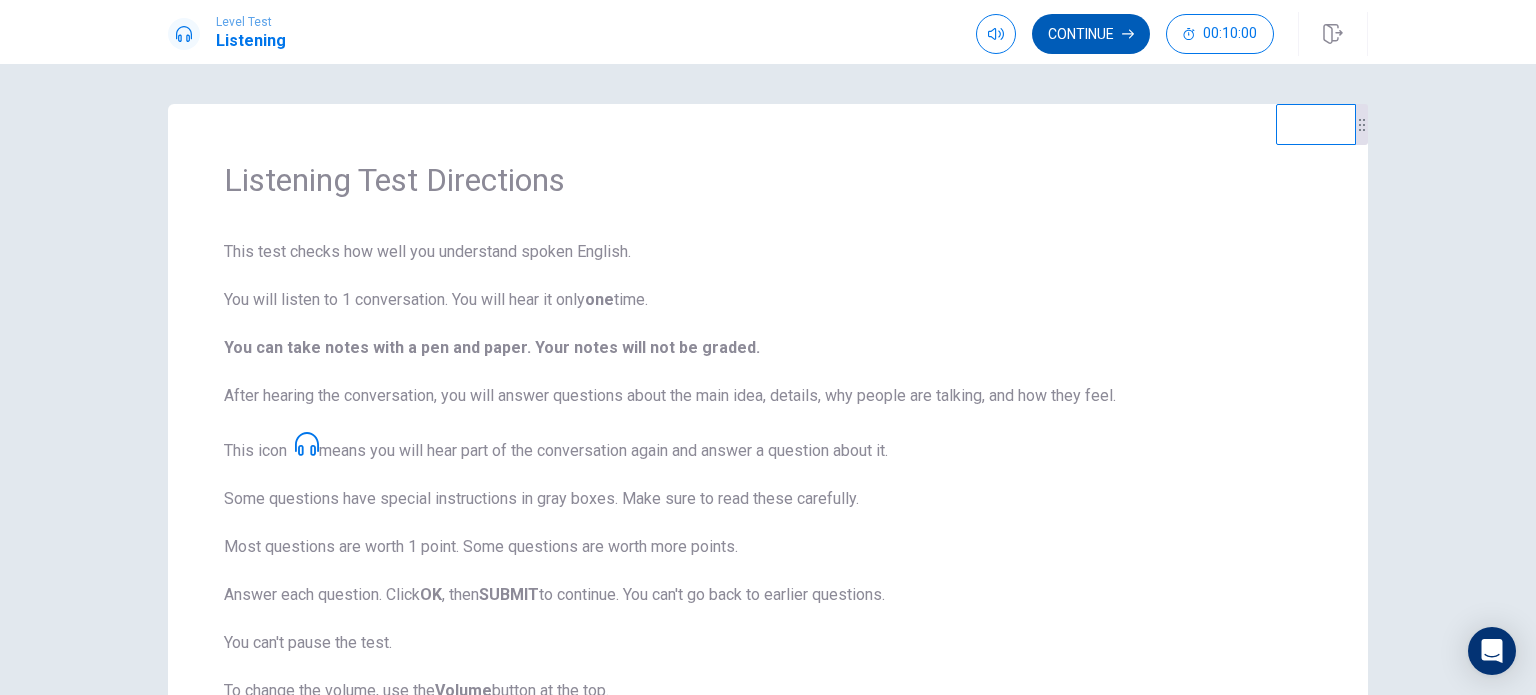 click on "Continue" at bounding box center (1091, 34) 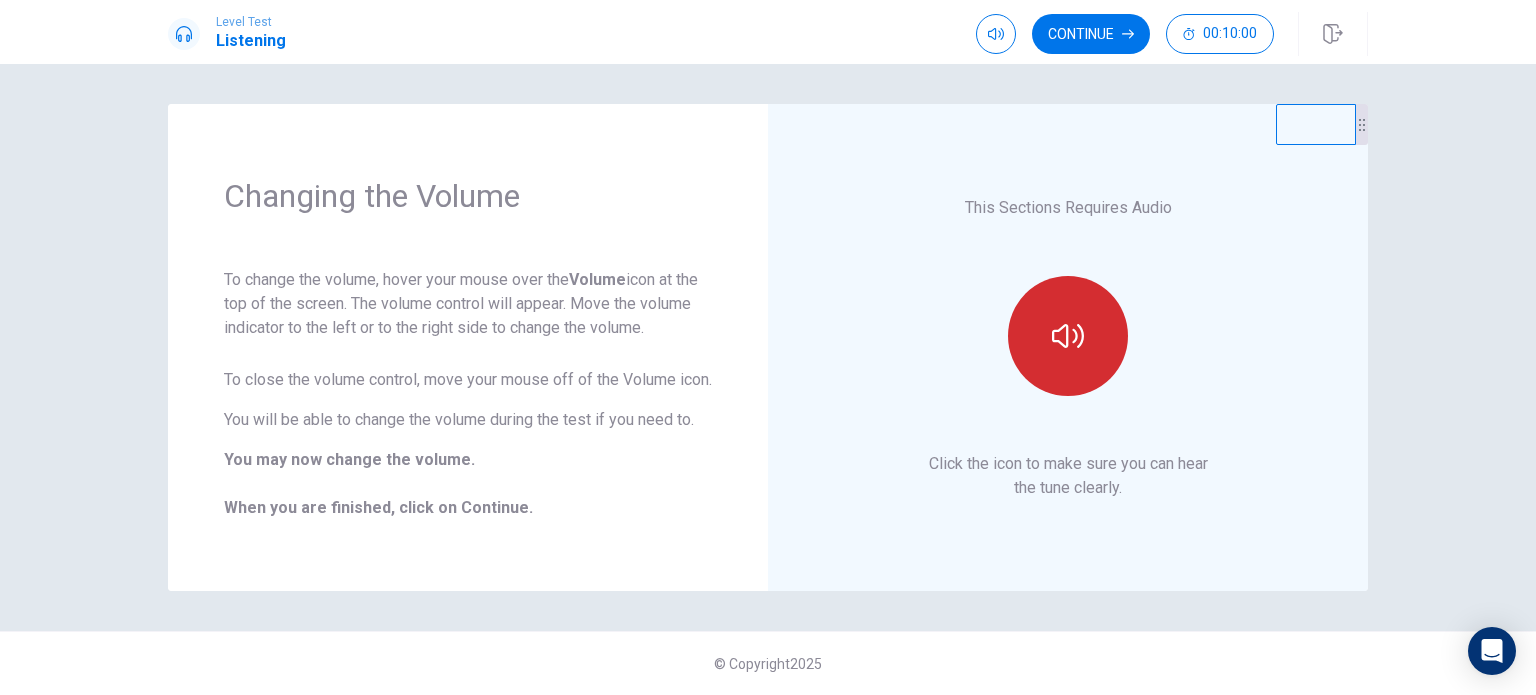 click at bounding box center [1068, 336] 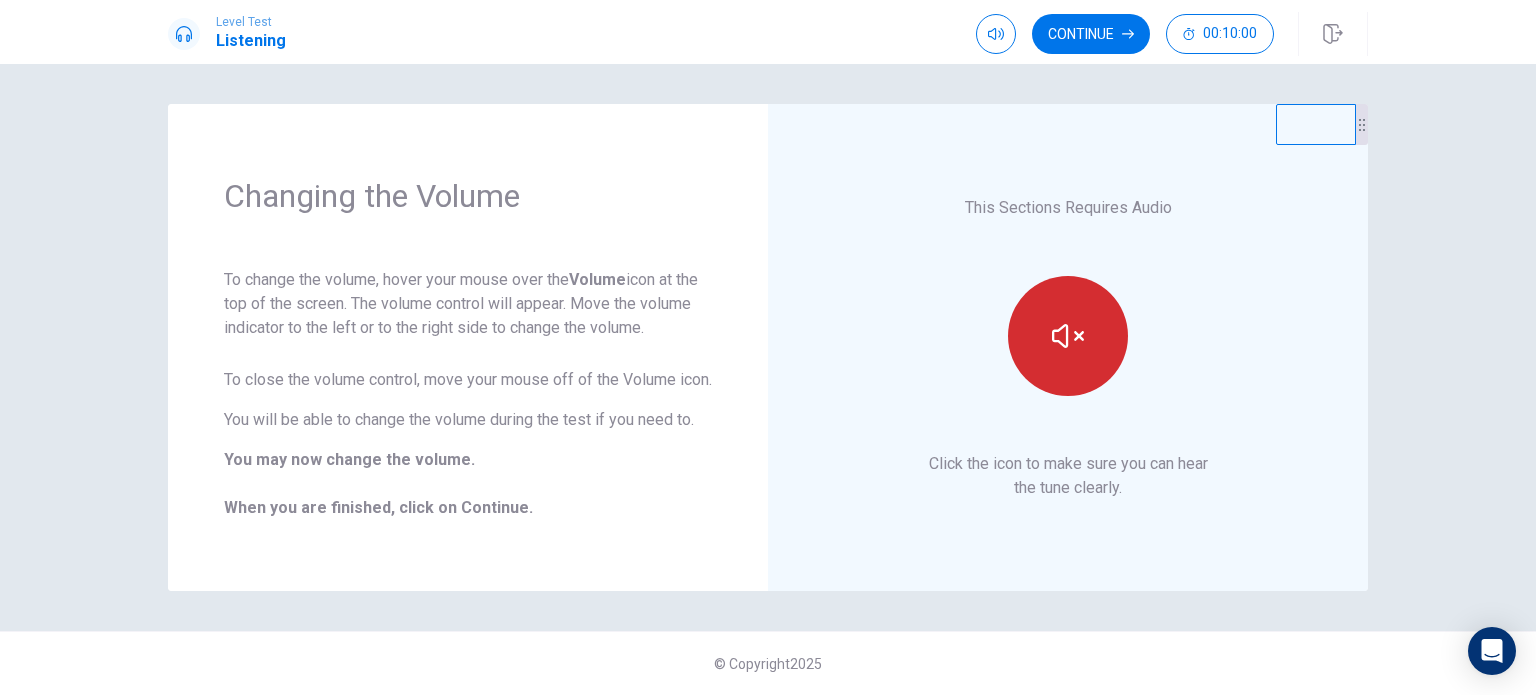 type 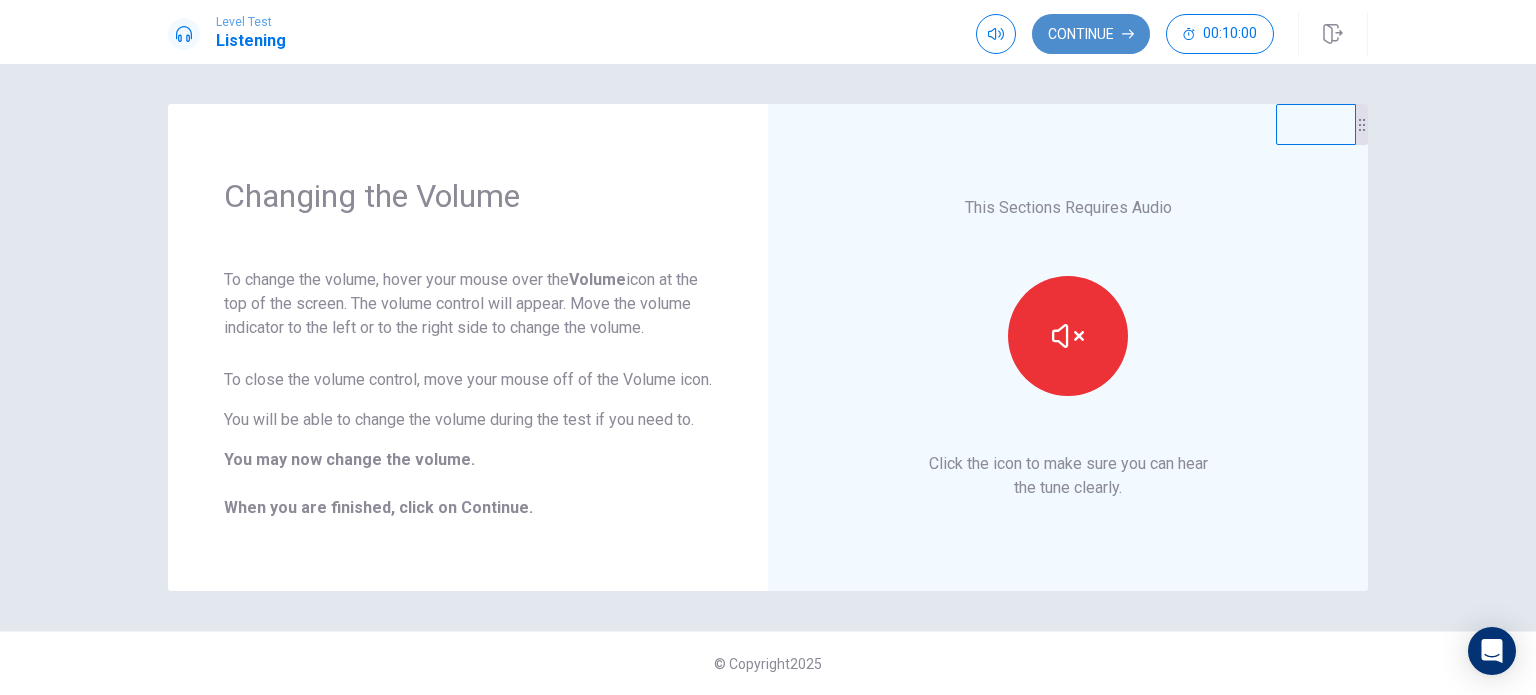 click on "Continue" at bounding box center (1091, 34) 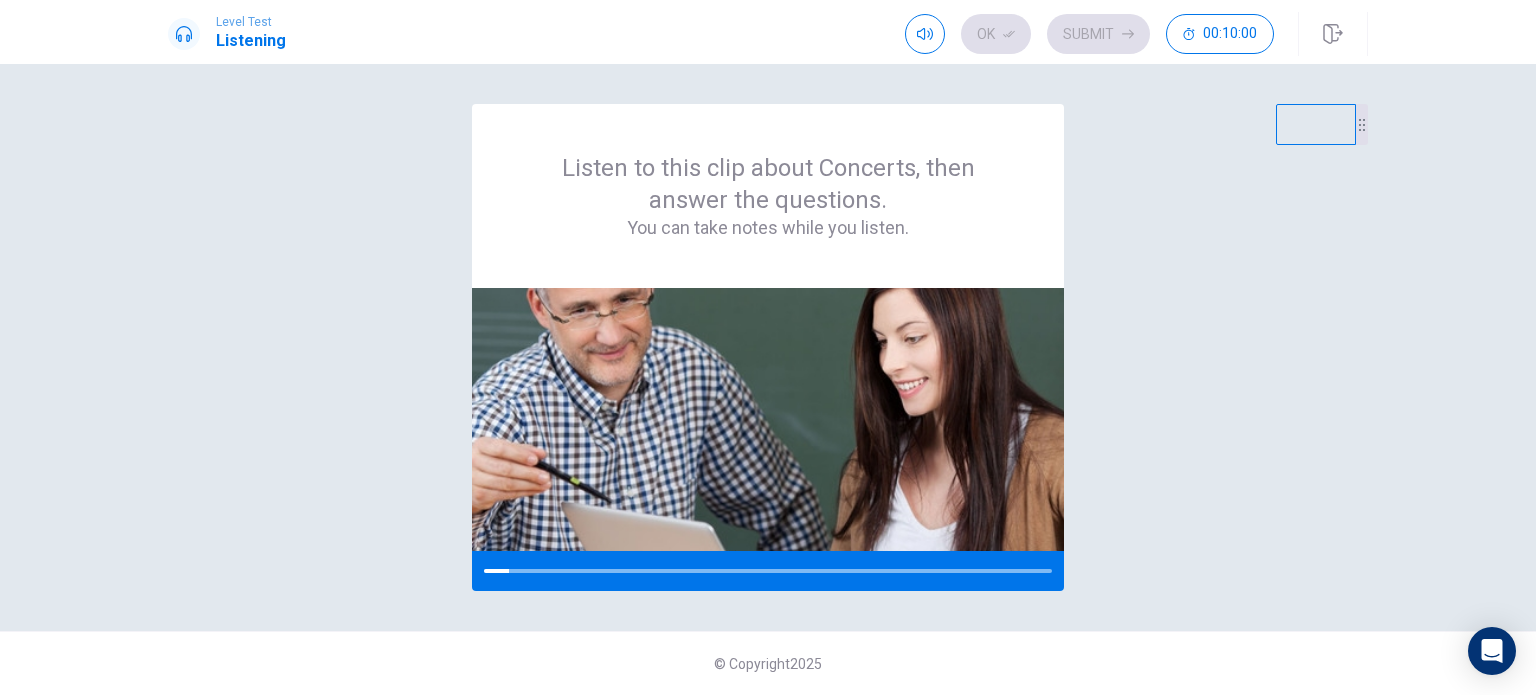 click on "Listen to this clip about Concerts, then answer the questions.  You can take notes while you listen." at bounding box center [768, 347] 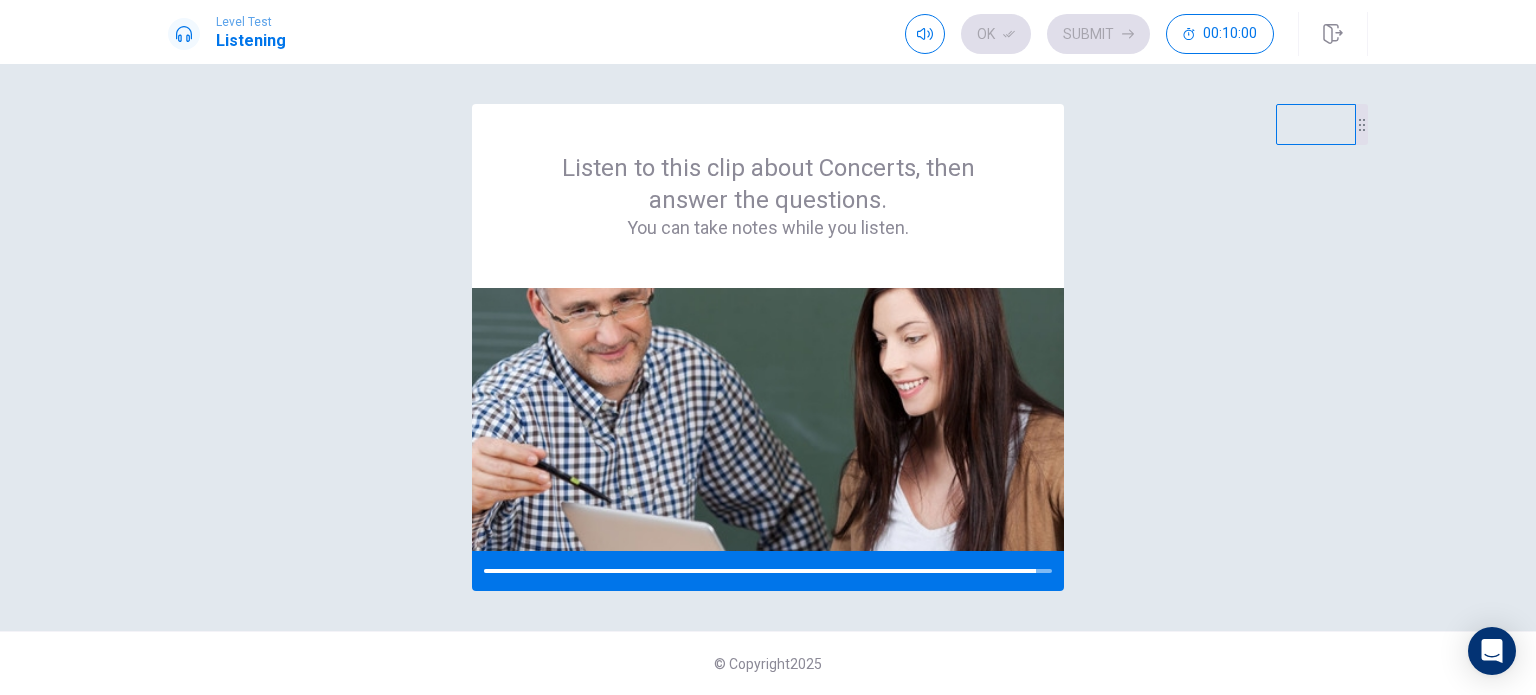 click on "Listen to this clip about Concerts, then answer the questions.  You can take notes while you listen." at bounding box center [768, 347] 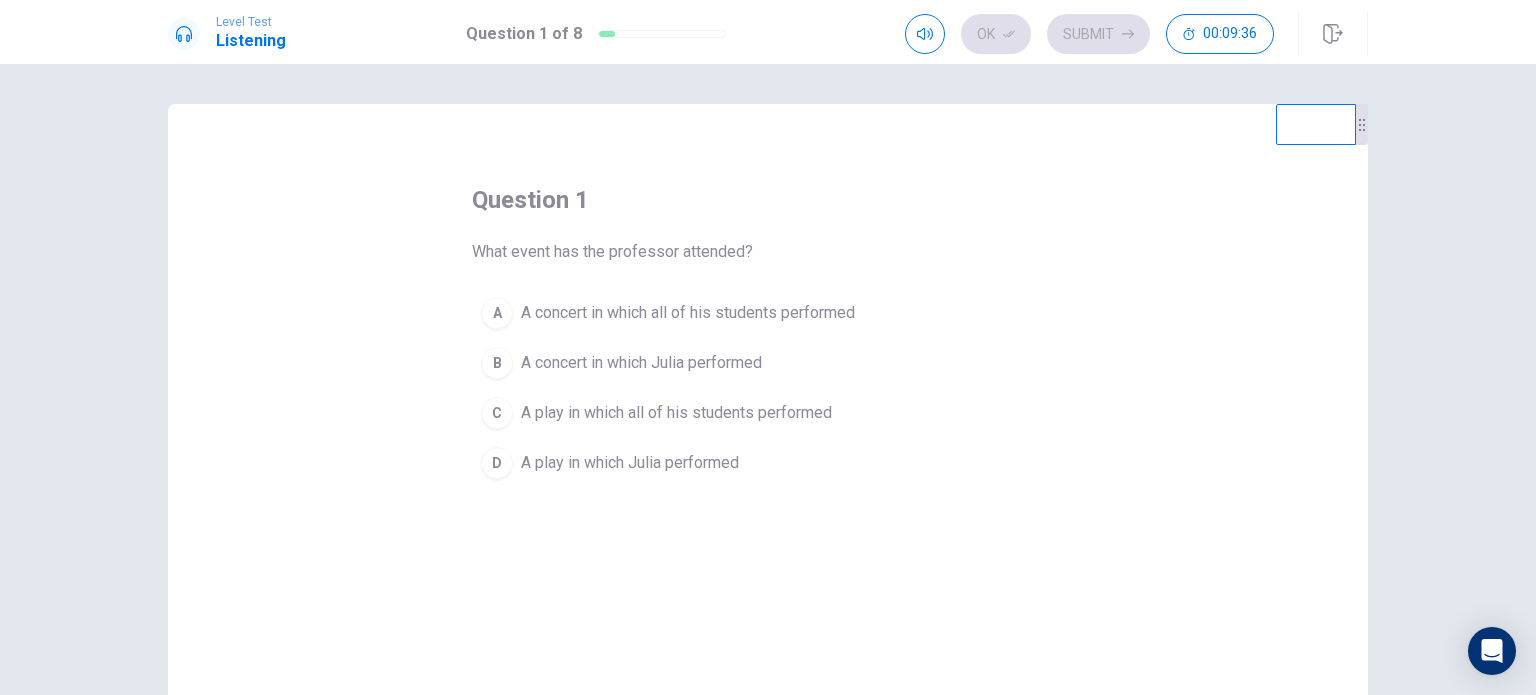click on "A concert in which Julia performed" at bounding box center (641, 363) 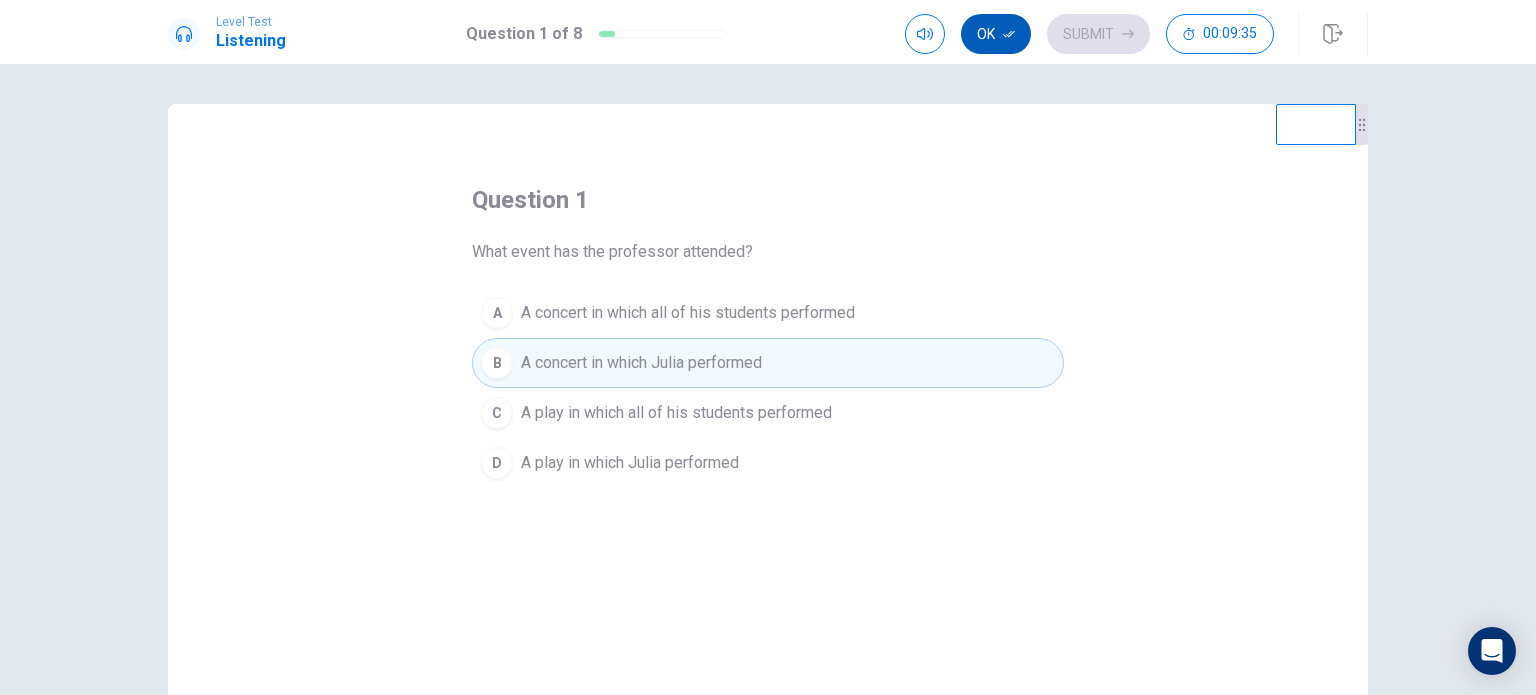 click 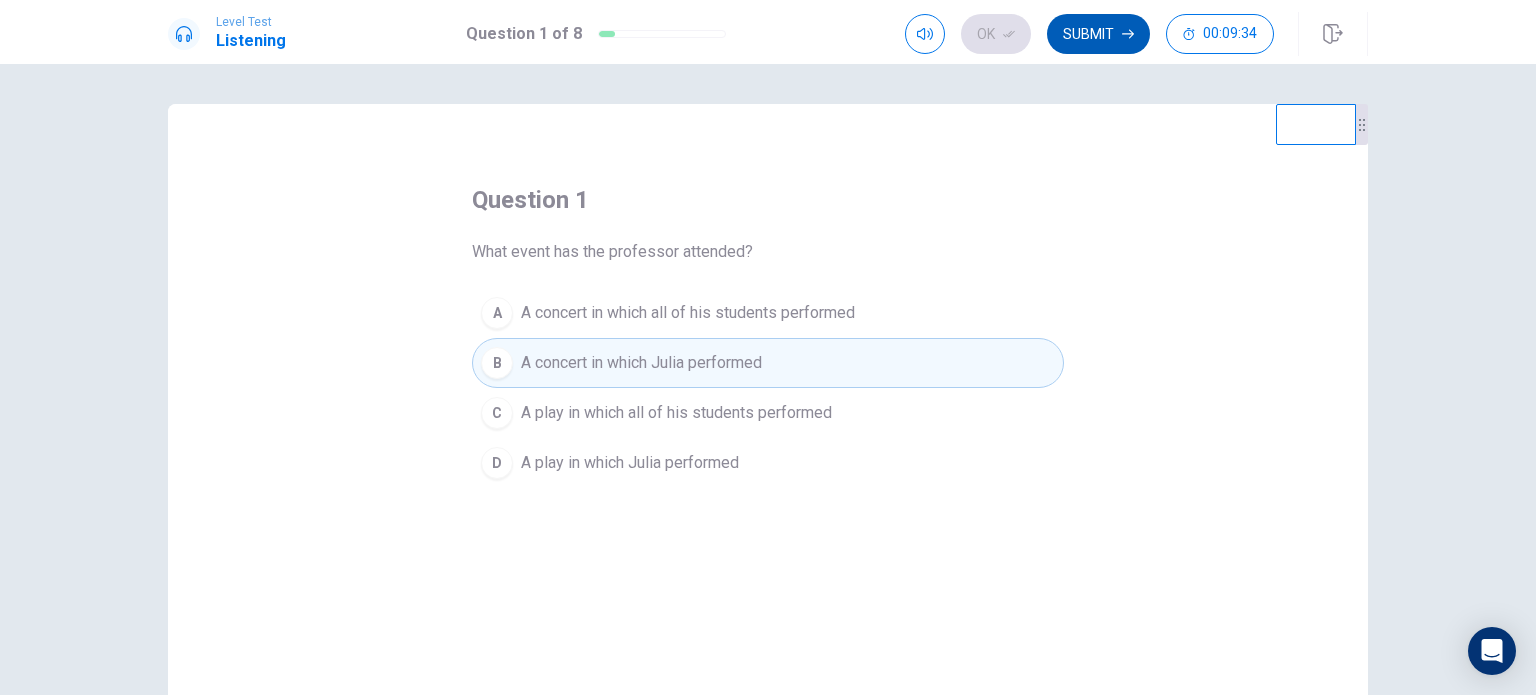 click on "Submit" at bounding box center (1098, 34) 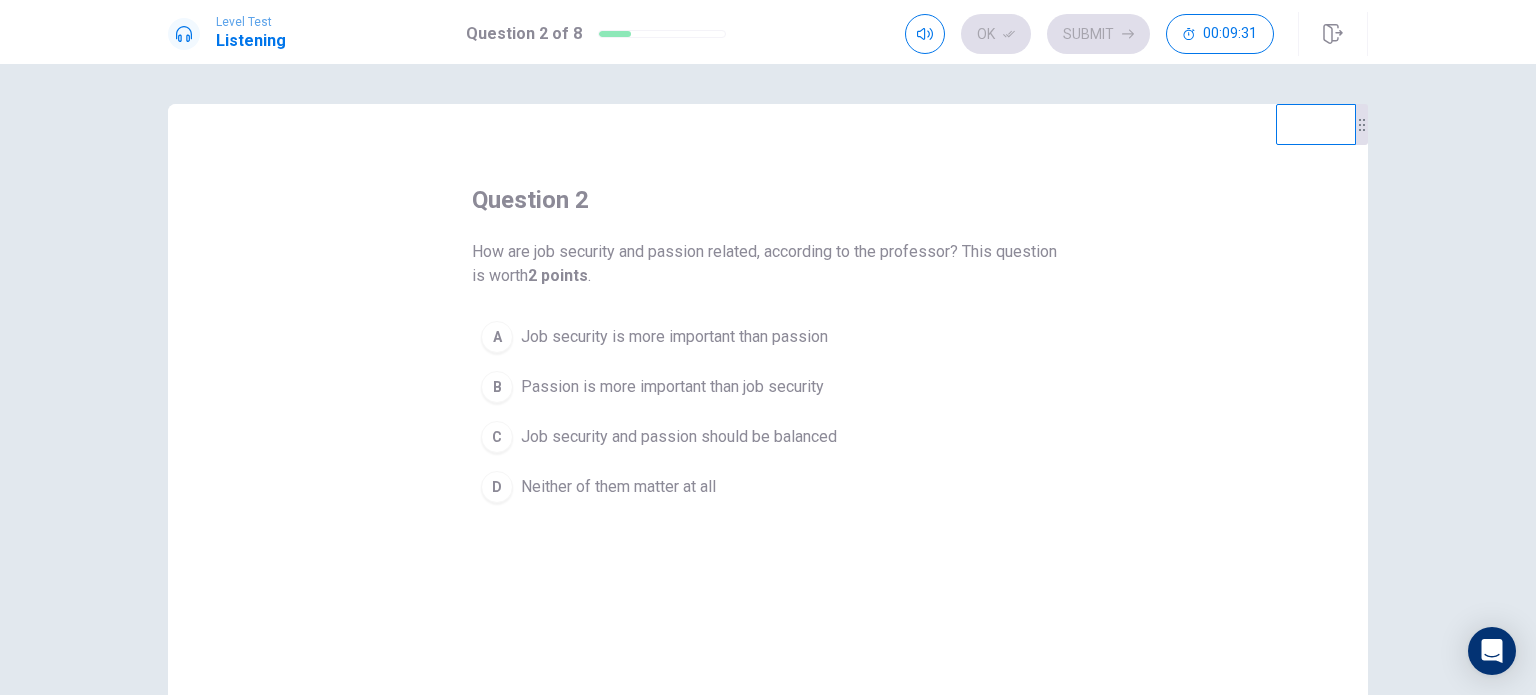 drag, startPoint x: 722, startPoint y: 257, endPoint x: 603, endPoint y: 257, distance: 119 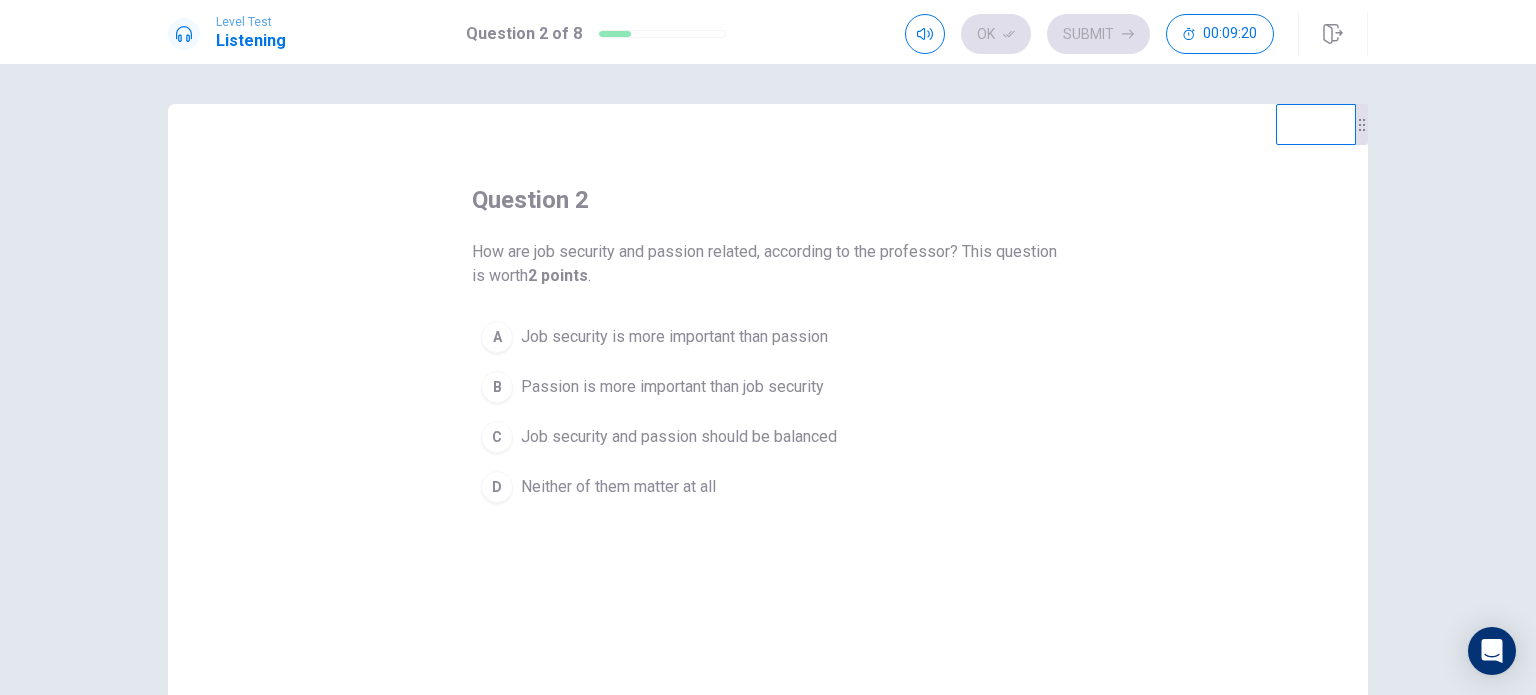 click on "Job security and passion should be balanced" at bounding box center [679, 437] 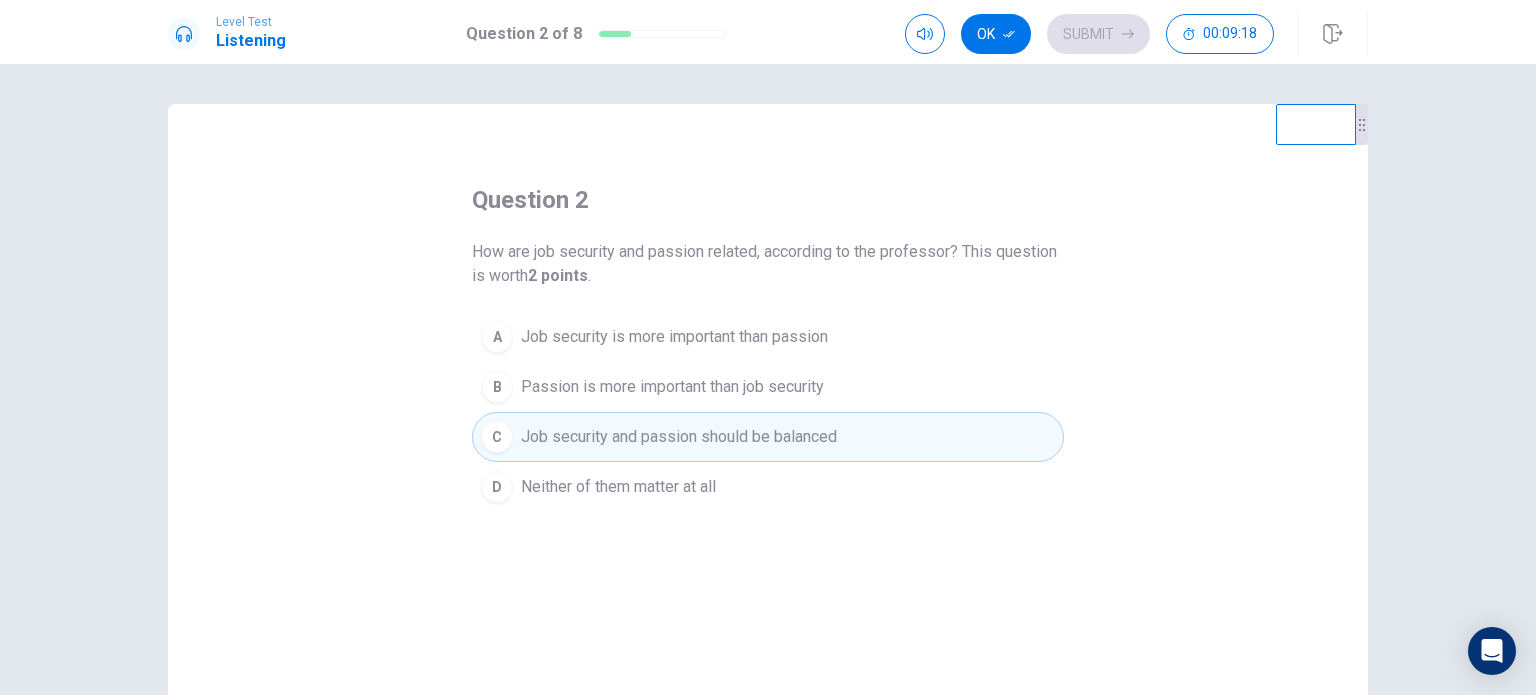 click on "Ok" at bounding box center [996, 34] 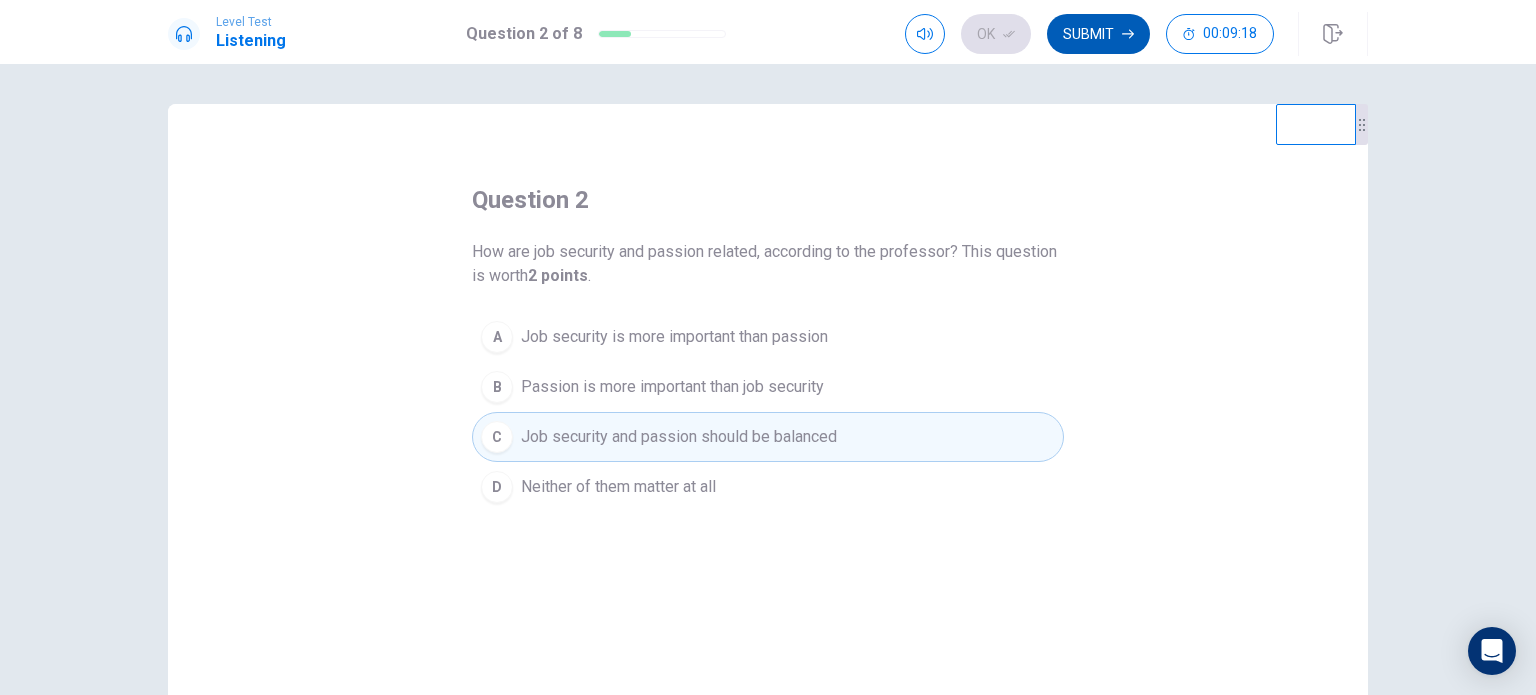 click on "Submit" at bounding box center [1098, 34] 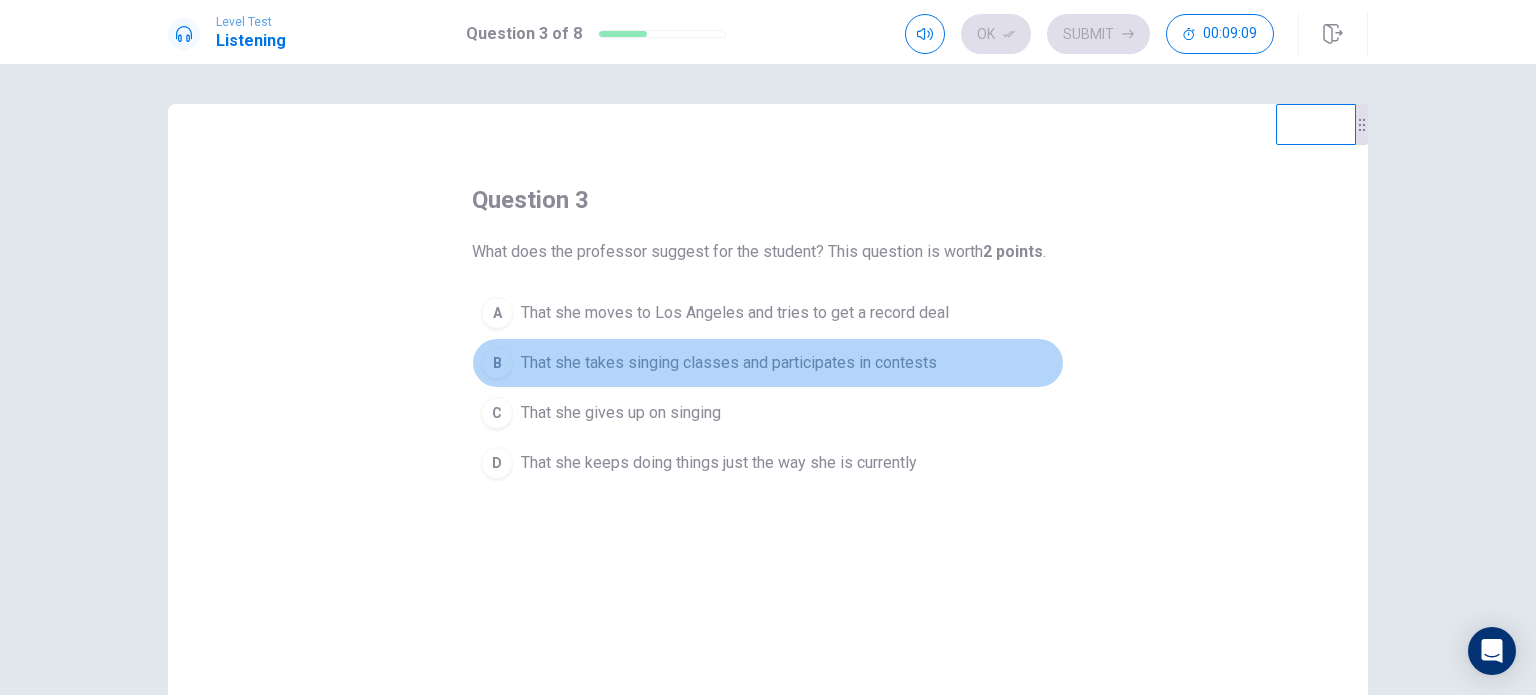 click on "That she takes singing classes and participates in contests" at bounding box center (729, 363) 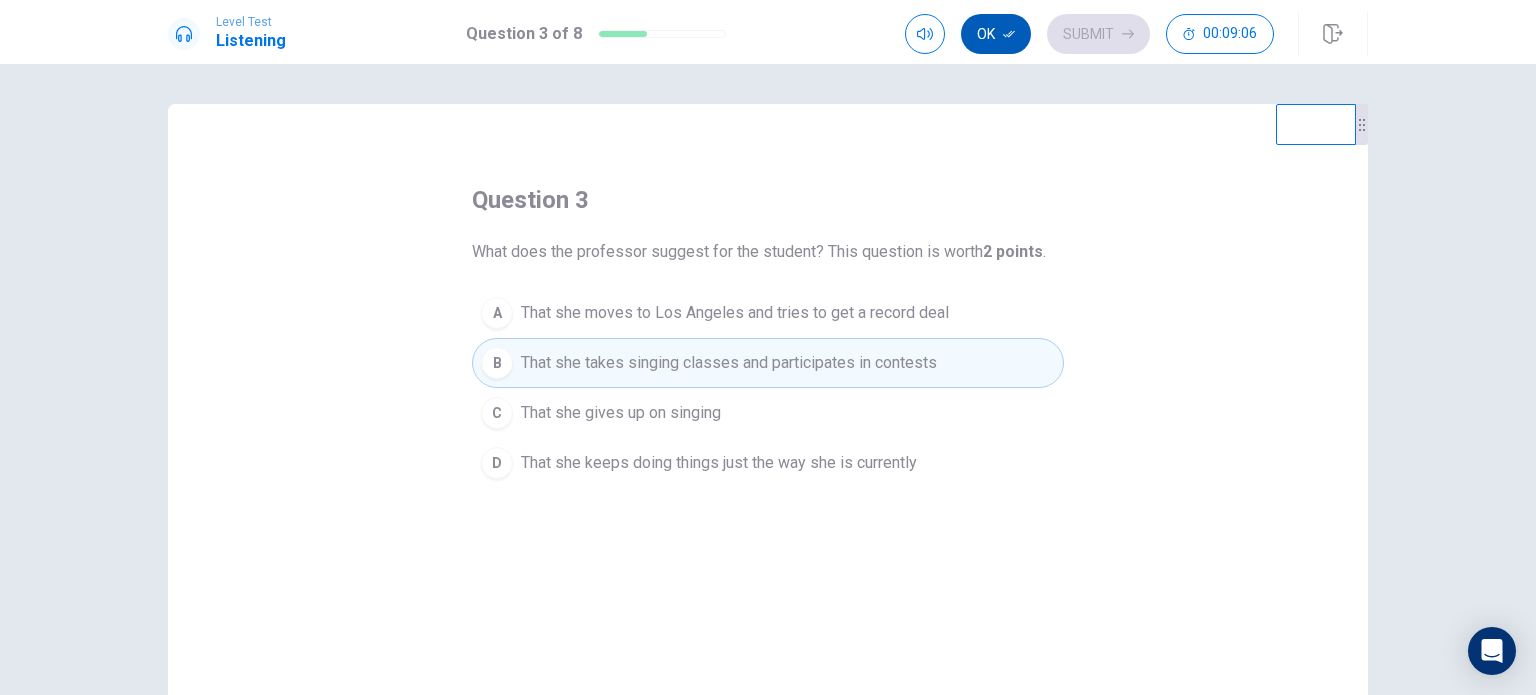 click on "Ok" at bounding box center (996, 34) 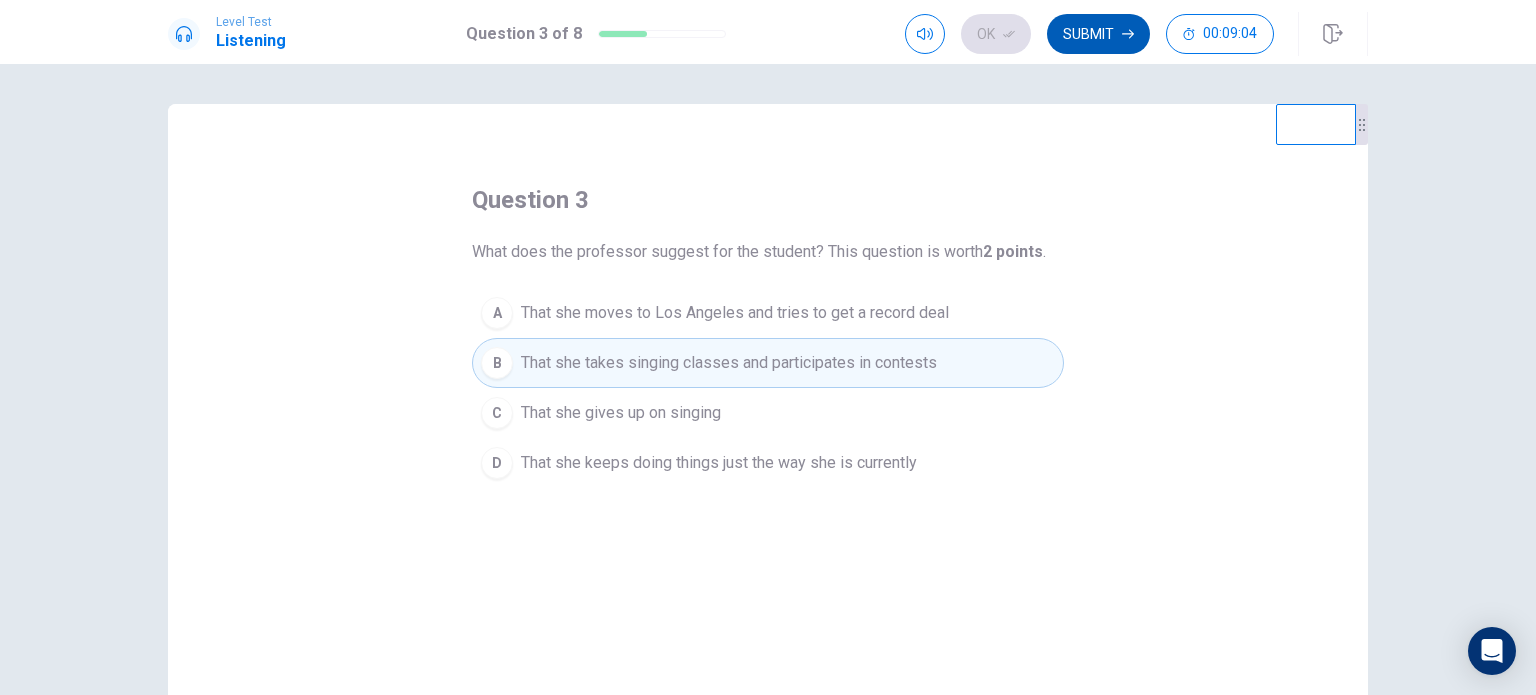 click on "Submit" at bounding box center [1098, 34] 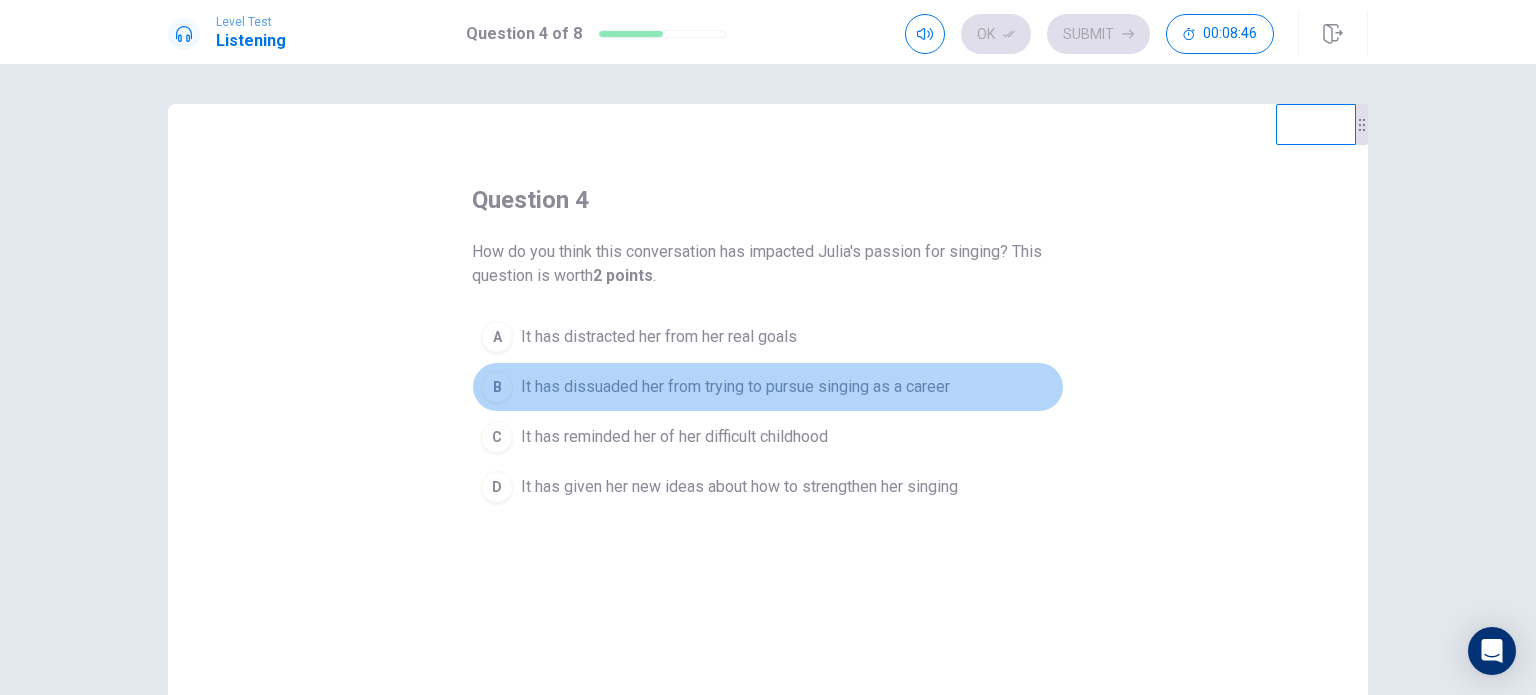 click on "It has dissuaded her from trying to pursue singing as a career" at bounding box center [735, 387] 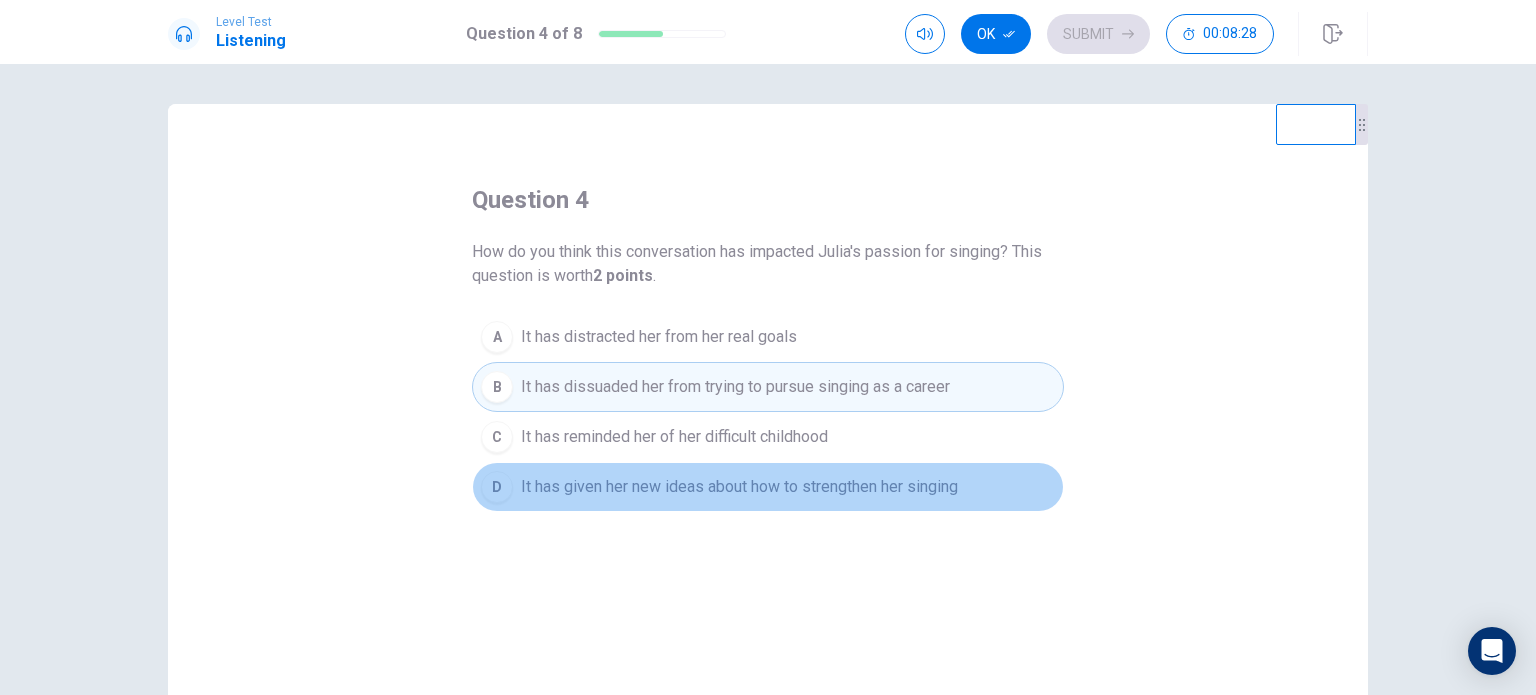 click on "It has given her new ideas about how to strengthen her singing" at bounding box center (739, 487) 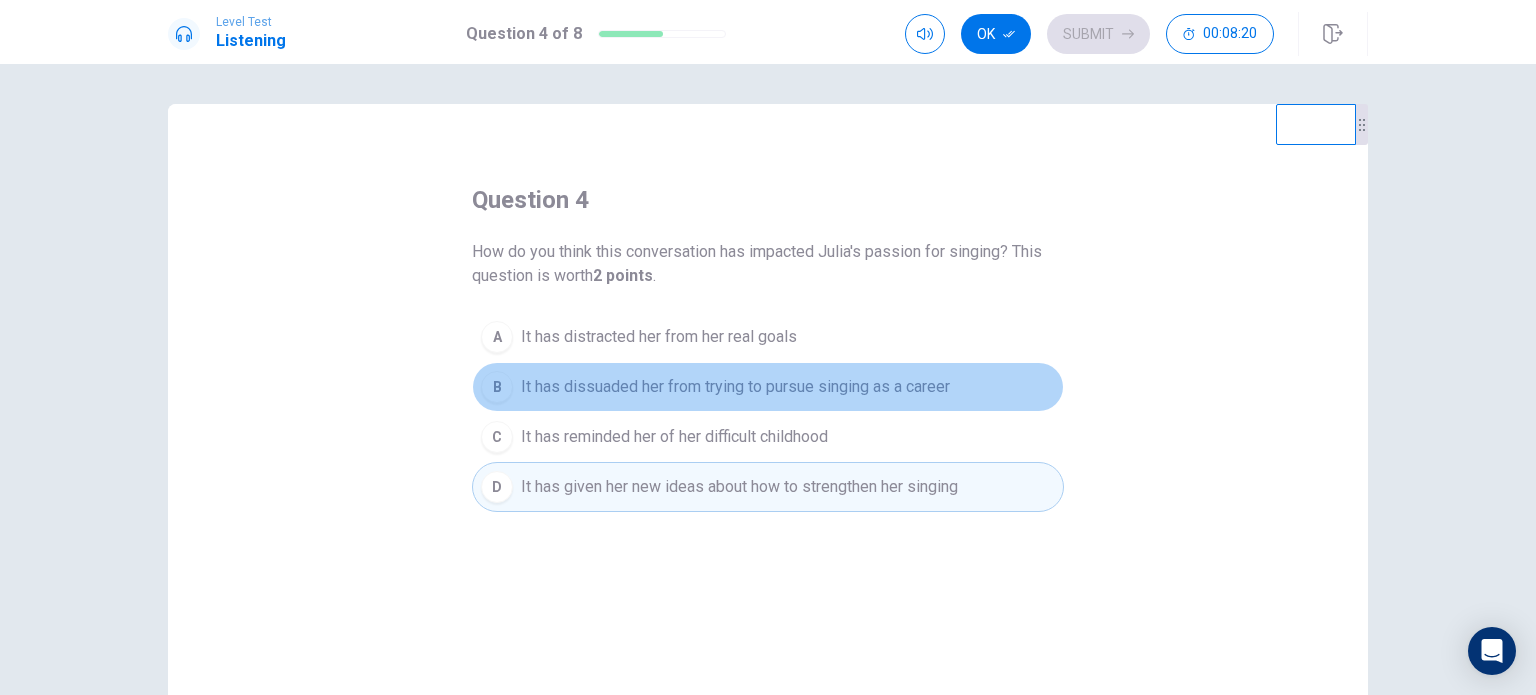 click on "It has dissuaded her from trying to pursue singing as a career" at bounding box center [735, 387] 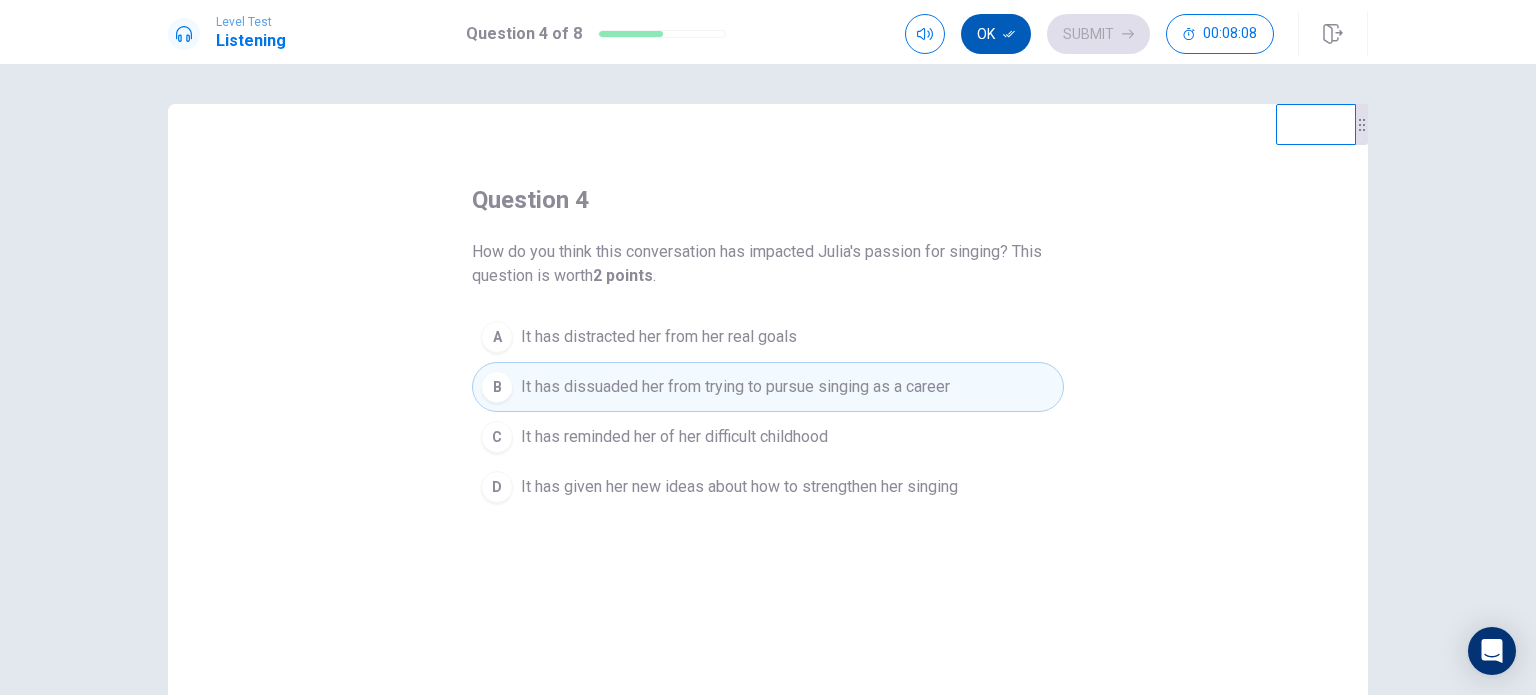click on "Ok" at bounding box center (996, 34) 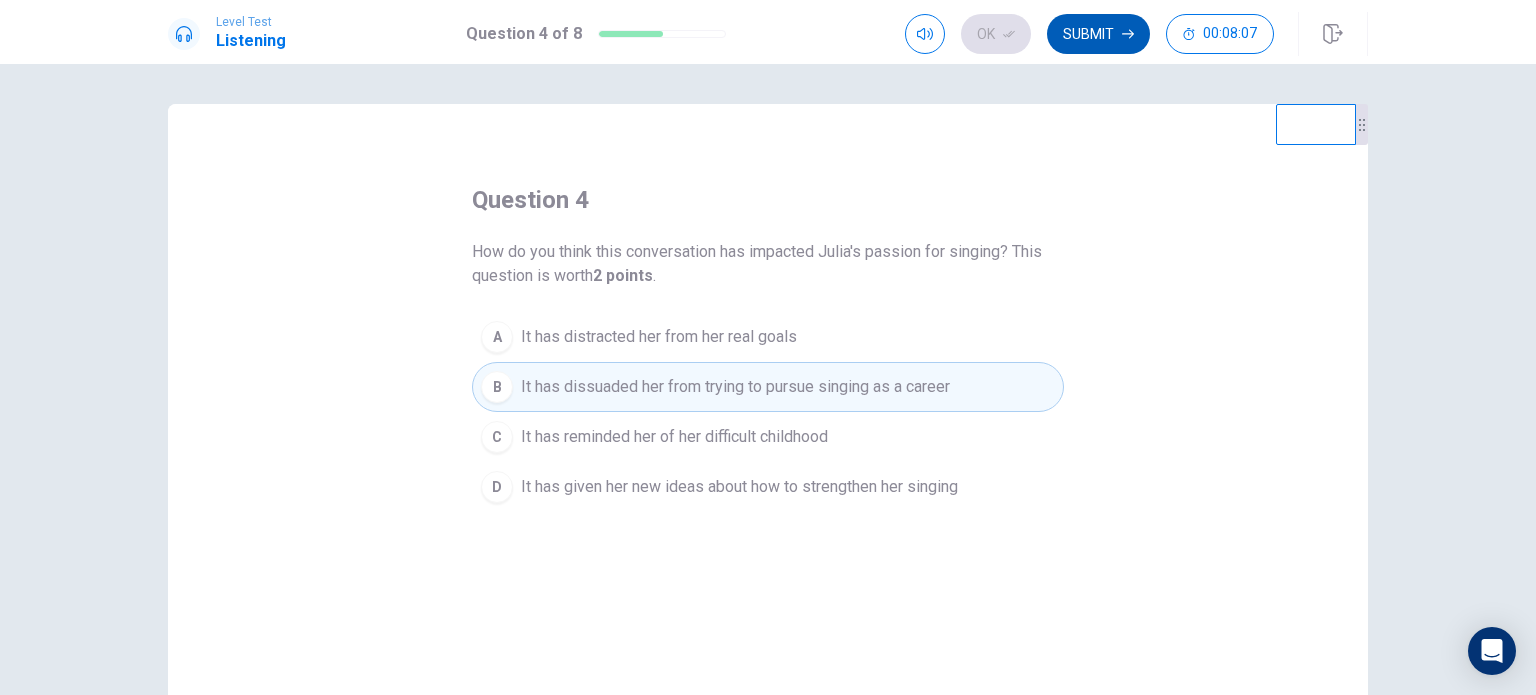 click on "Submit" at bounding box center (1098, 34) 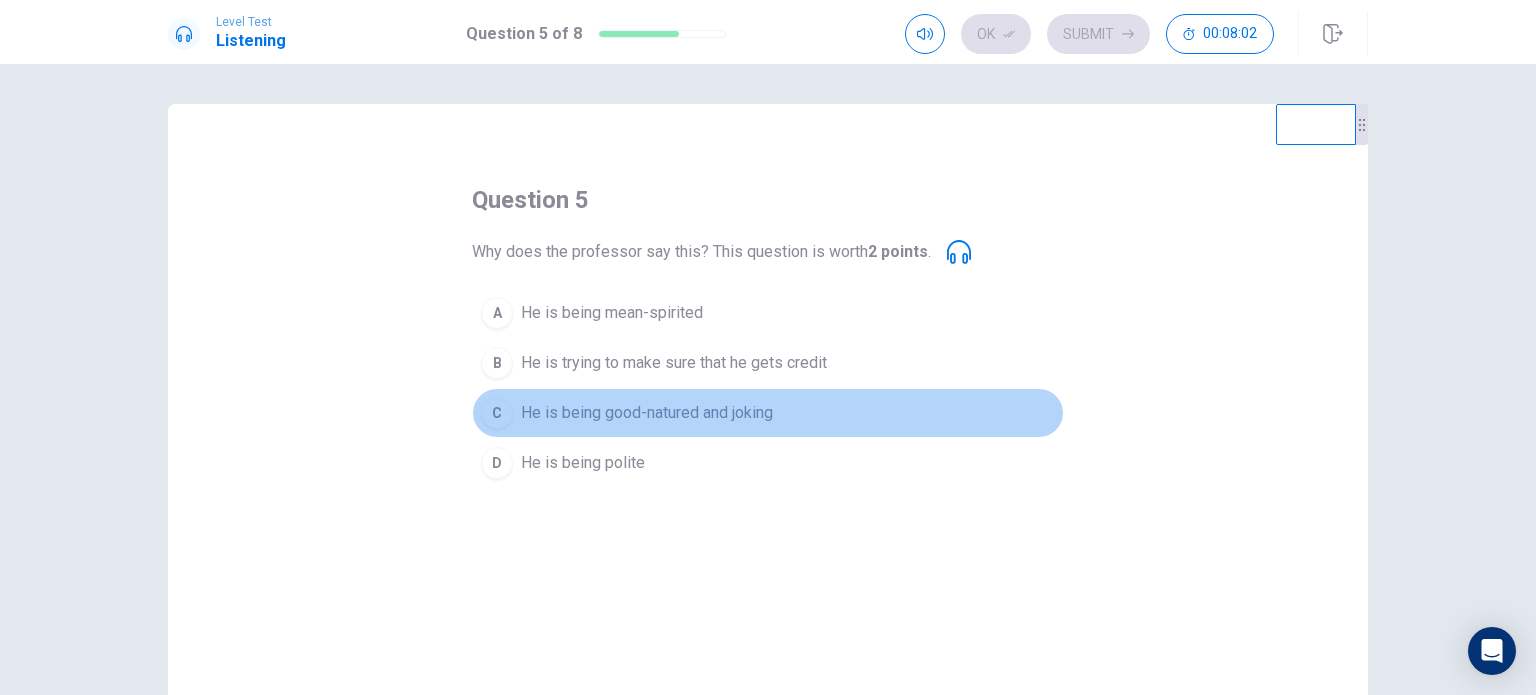 click on "He is being good-natured and joking" at bounding box center [647, 413] 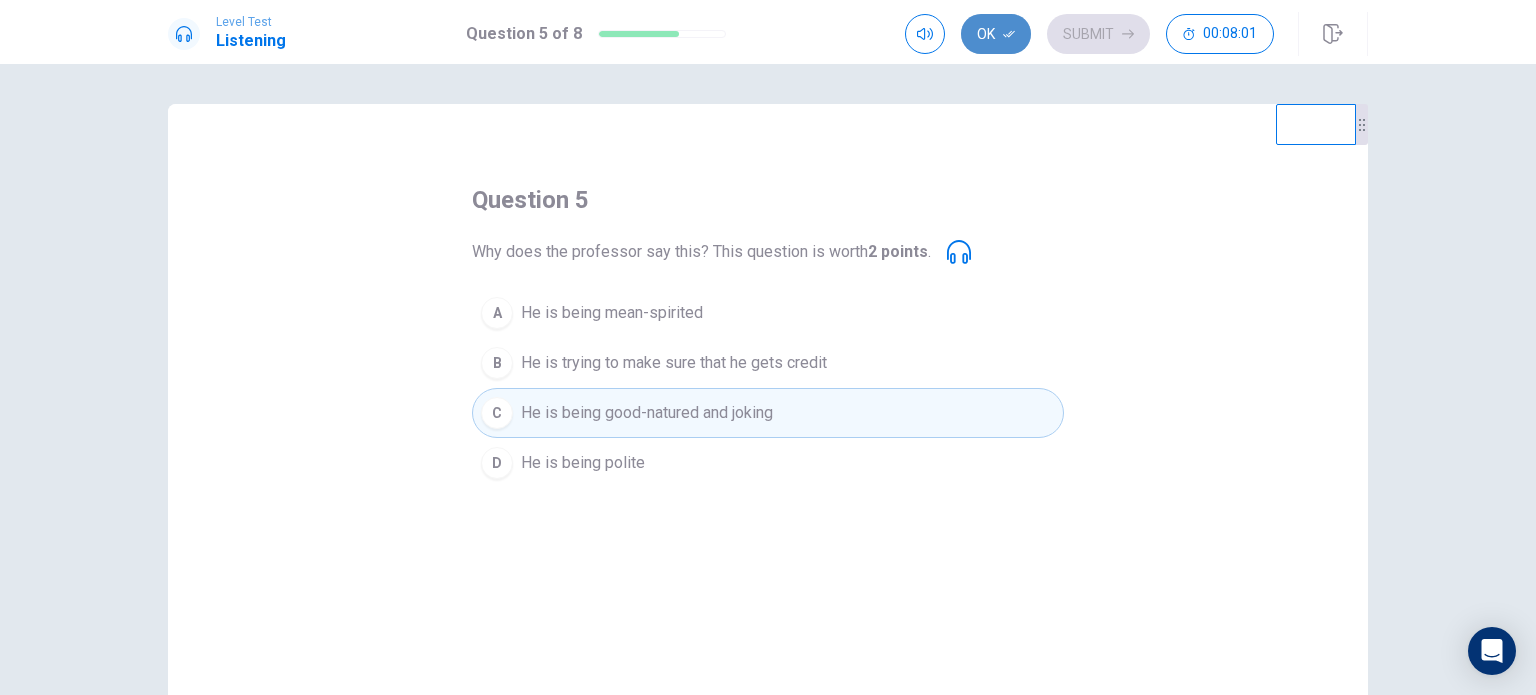 click on "Ok" at bounding box center [996, 34] 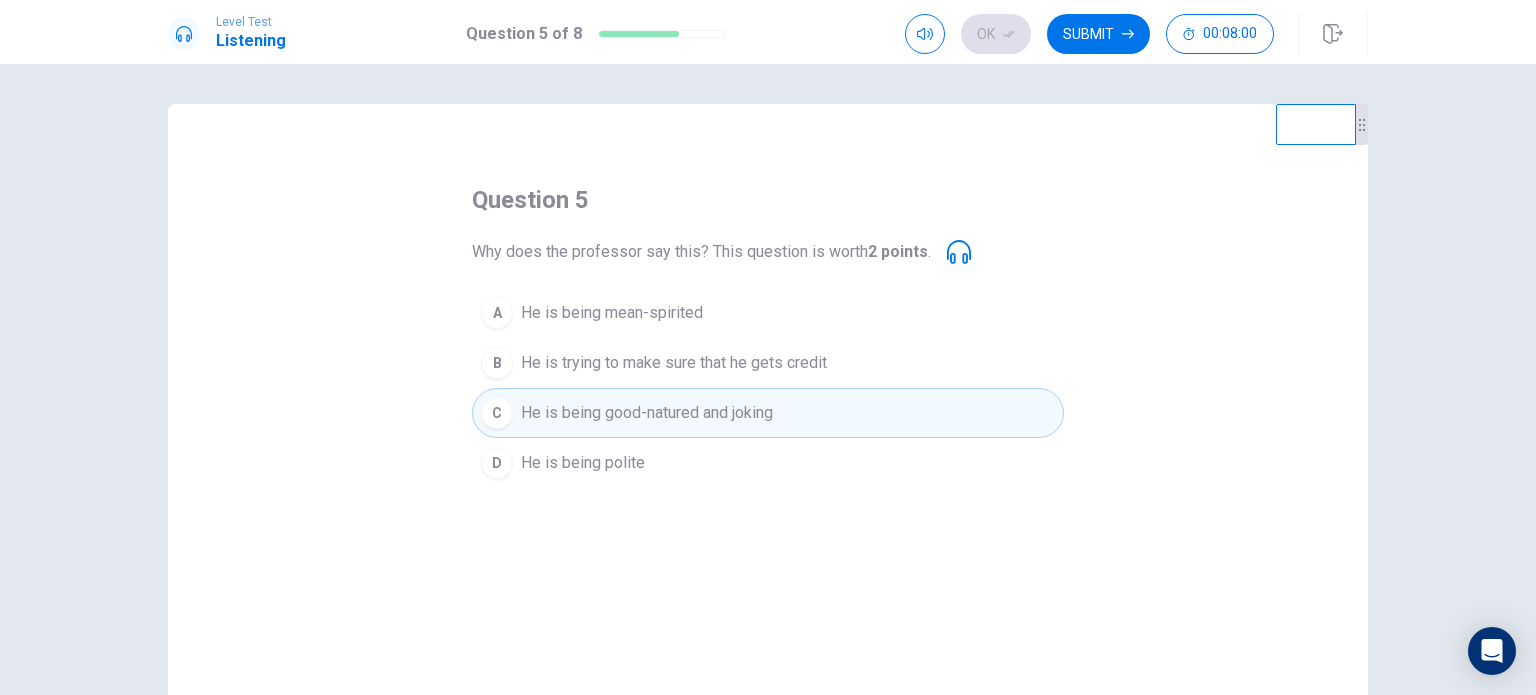 click on "Submit" at bounding box center (1098, 34) 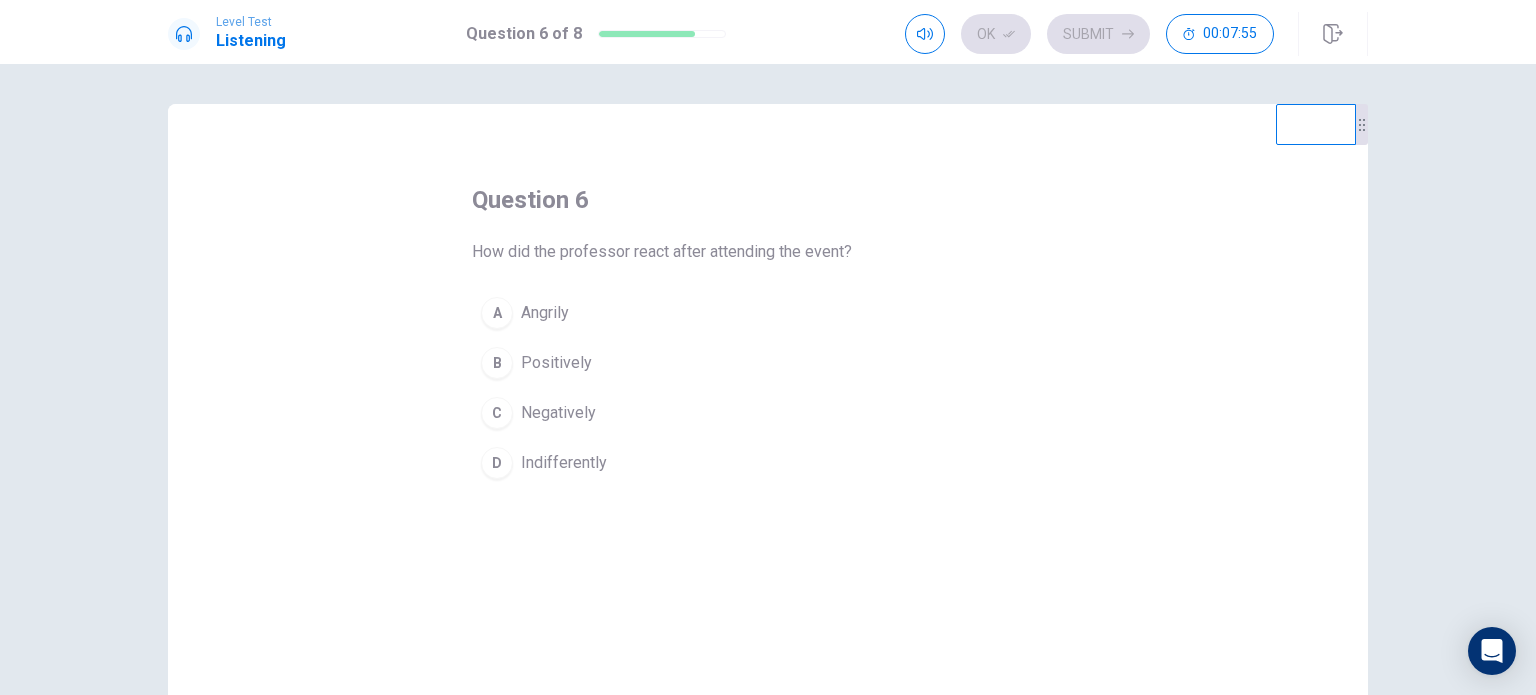 click on "Positively" at bounding box center (556, 363) 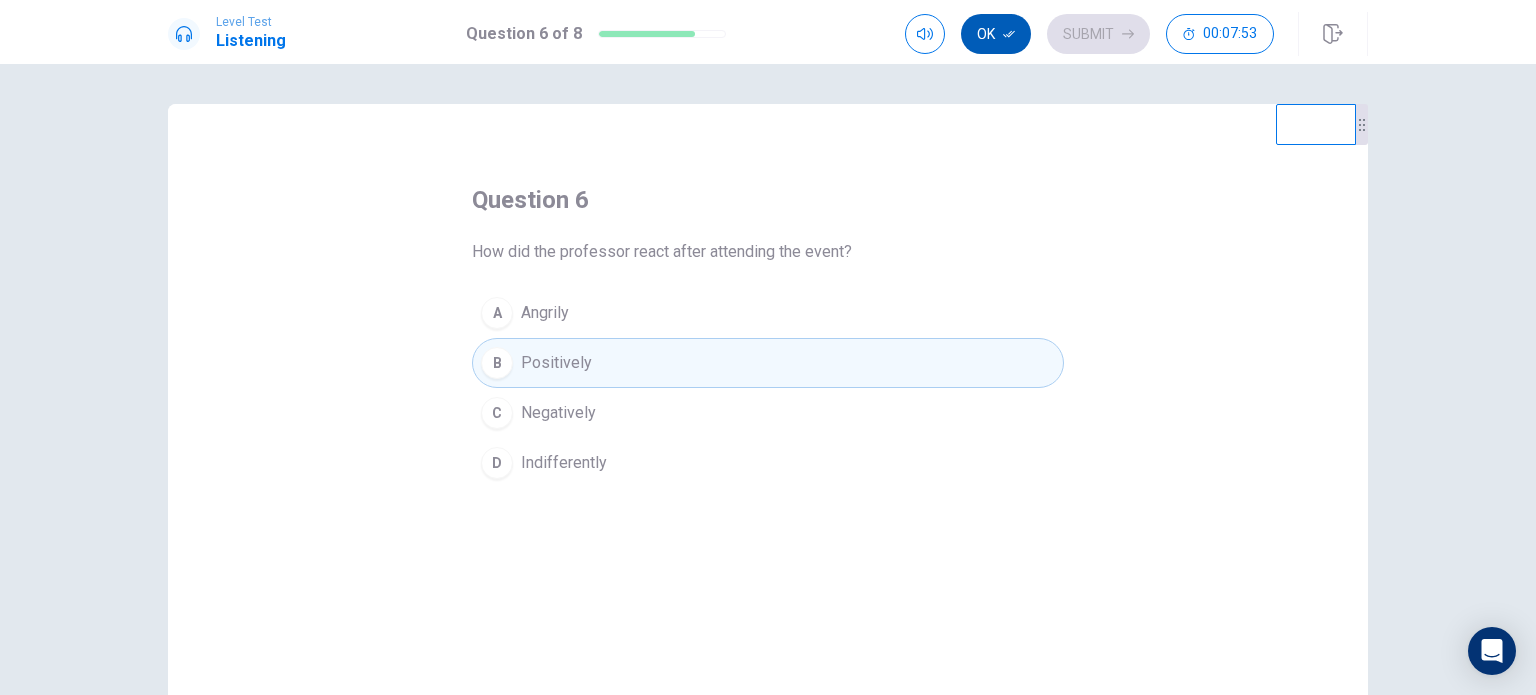 click on "Ok" at bounding box center [996, 34] 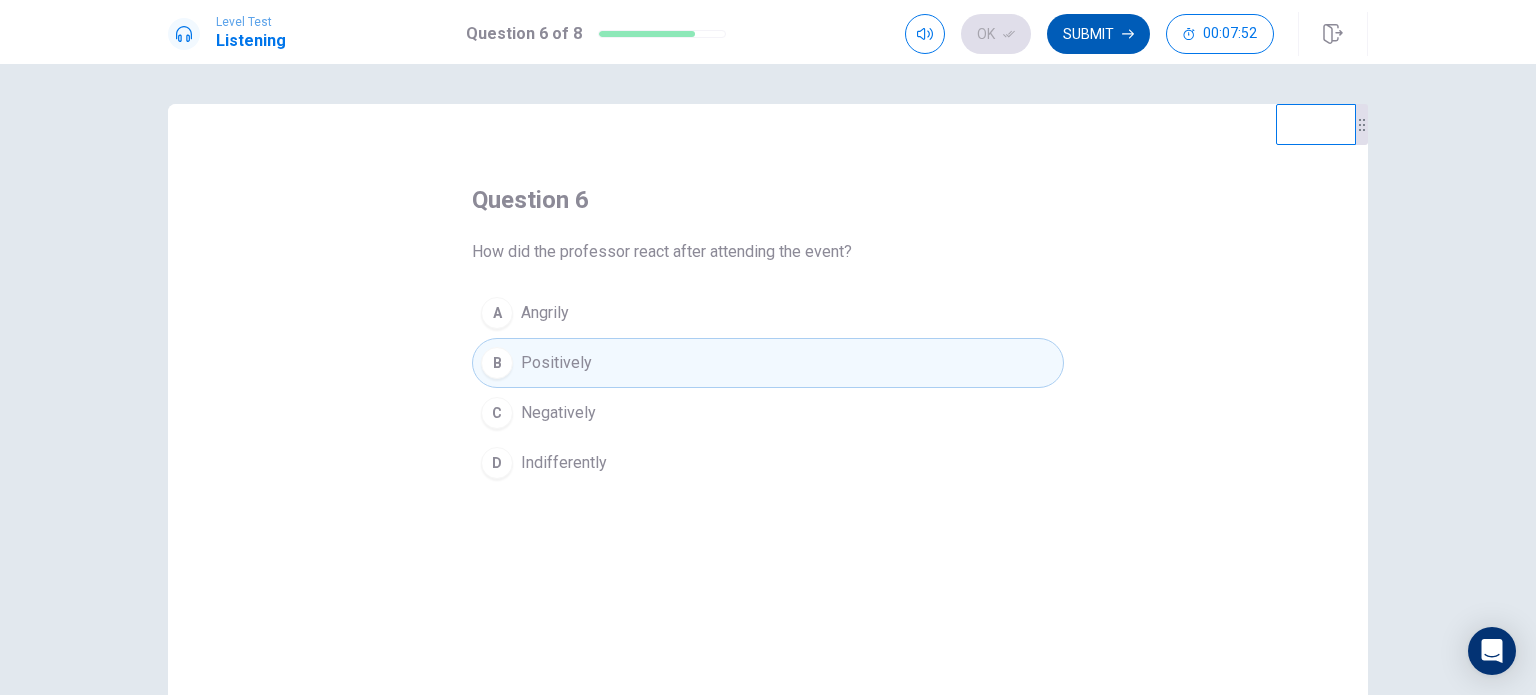click on "Submit" at bounding box center [1098, 34] 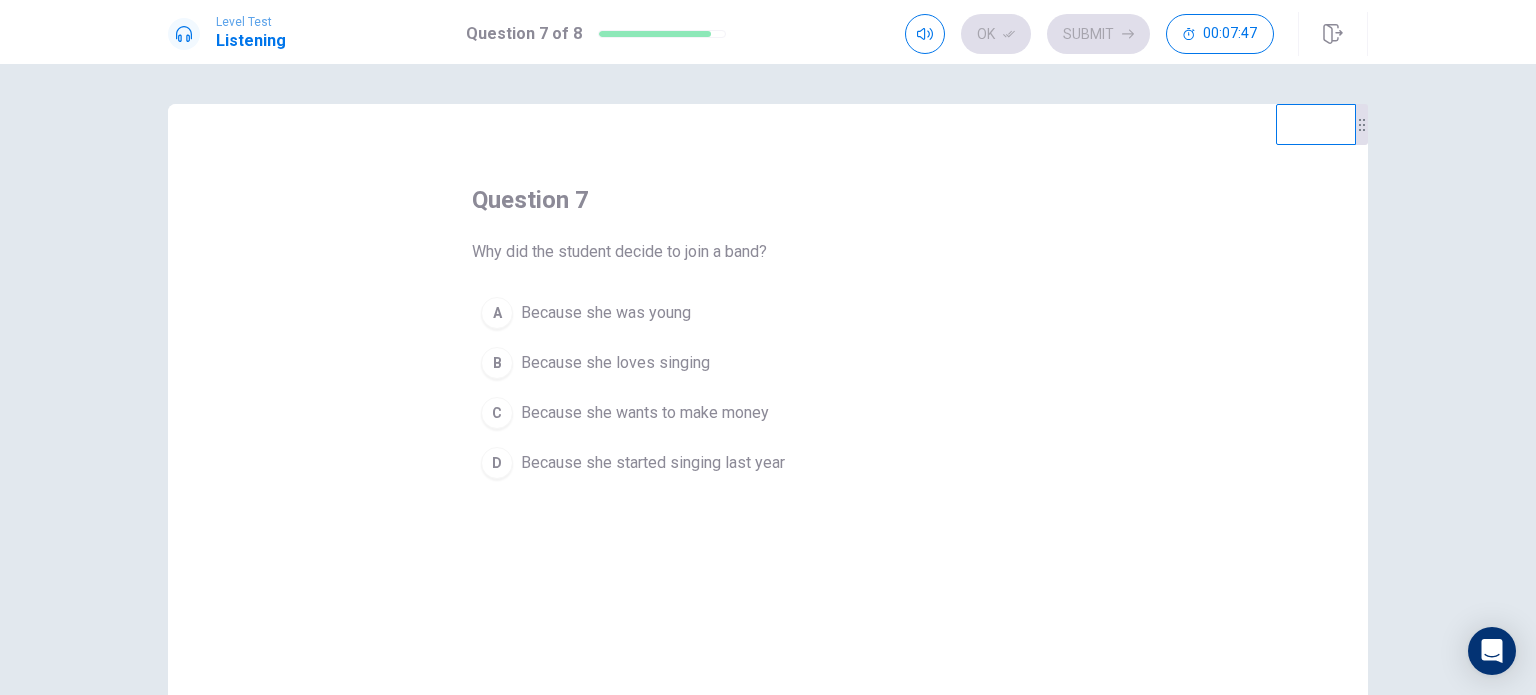 click on "Because she loves singing" at bounding box center [615, 363] 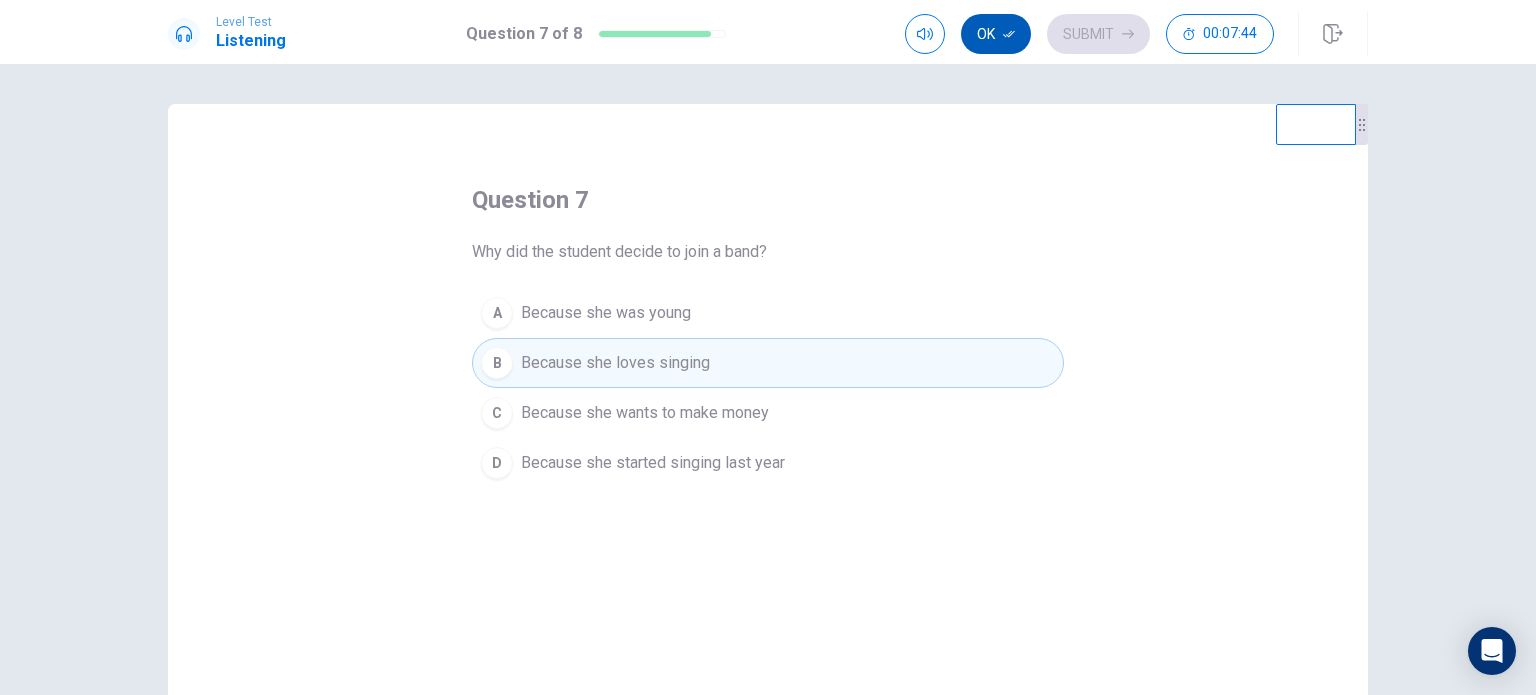 click on "Ok" at bounding box center (996, 34) 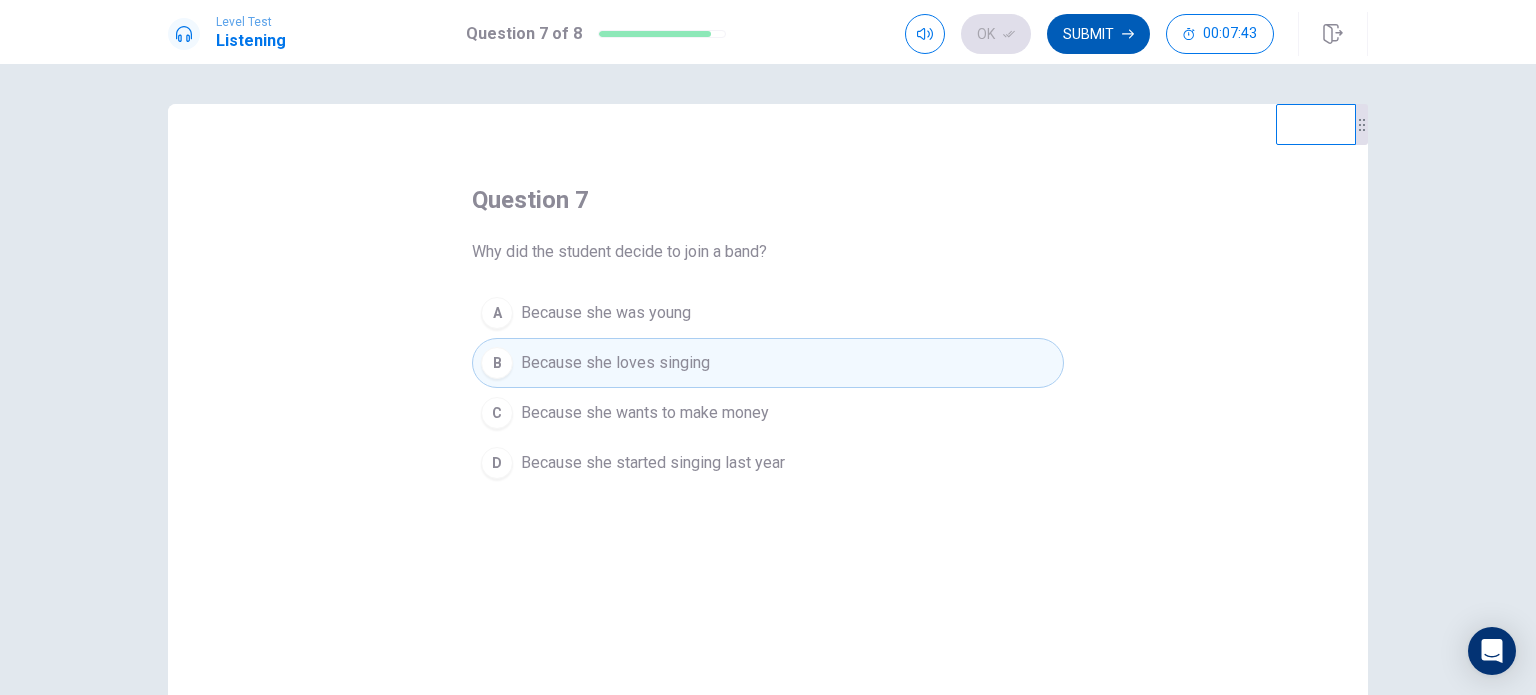 click on "Submit" at bounding box center [1098, 34] 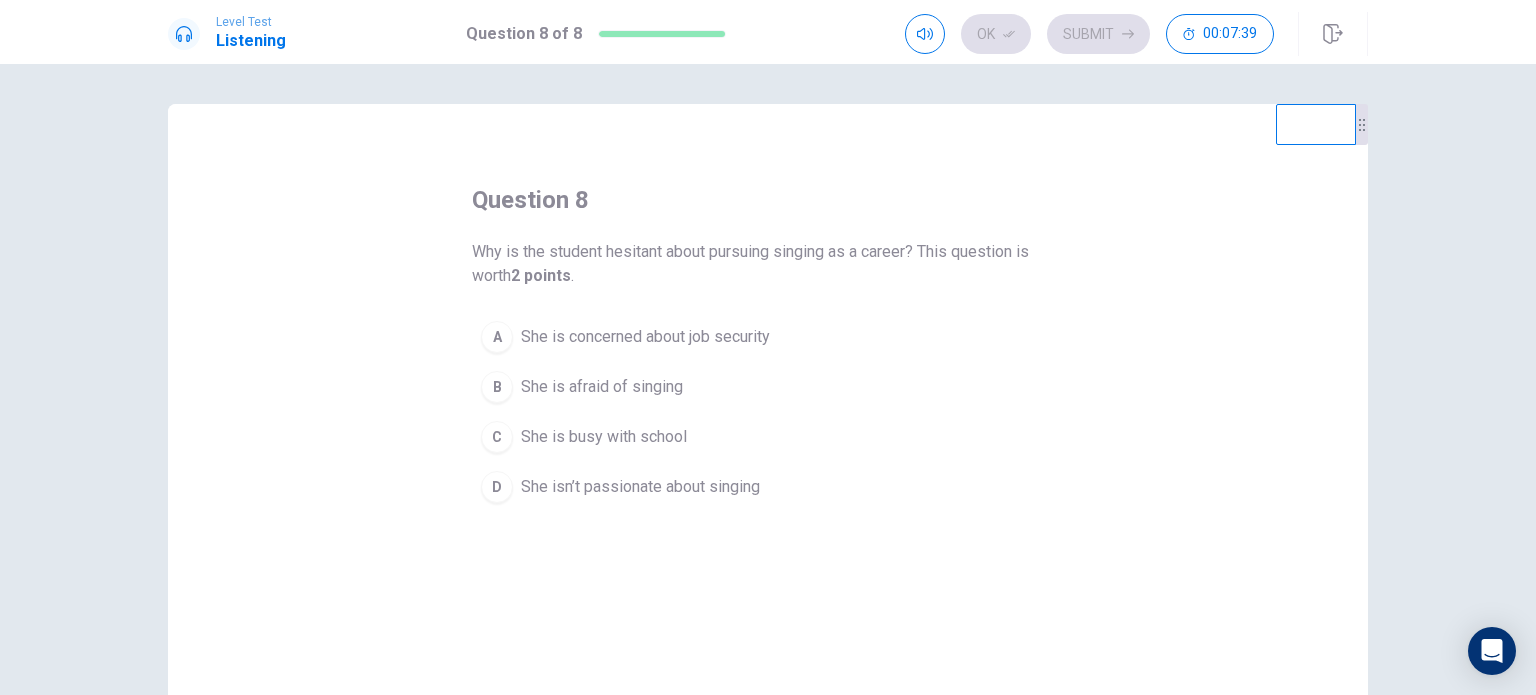 click on "She is concerned about job security" at bounding box center [645, 337] 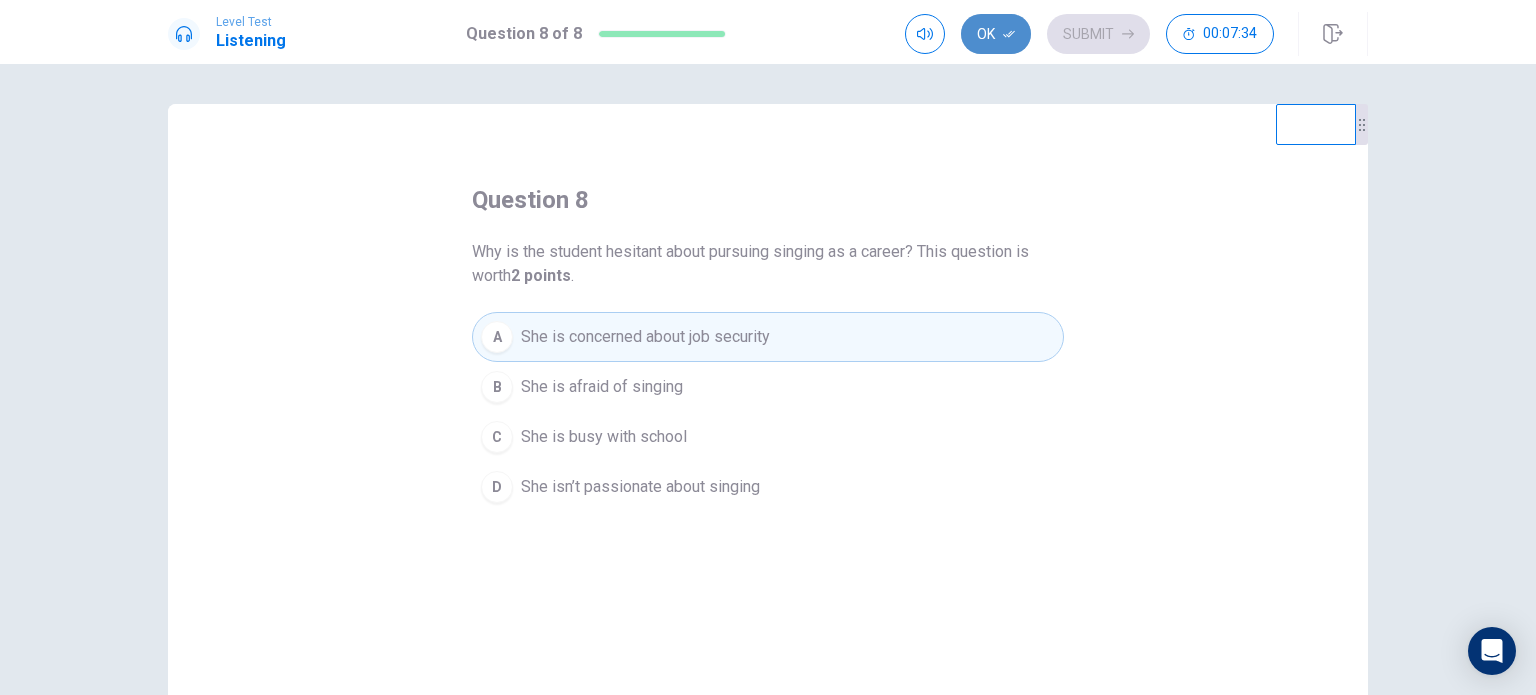 click on "Ok" at bounding box center [996, 34] 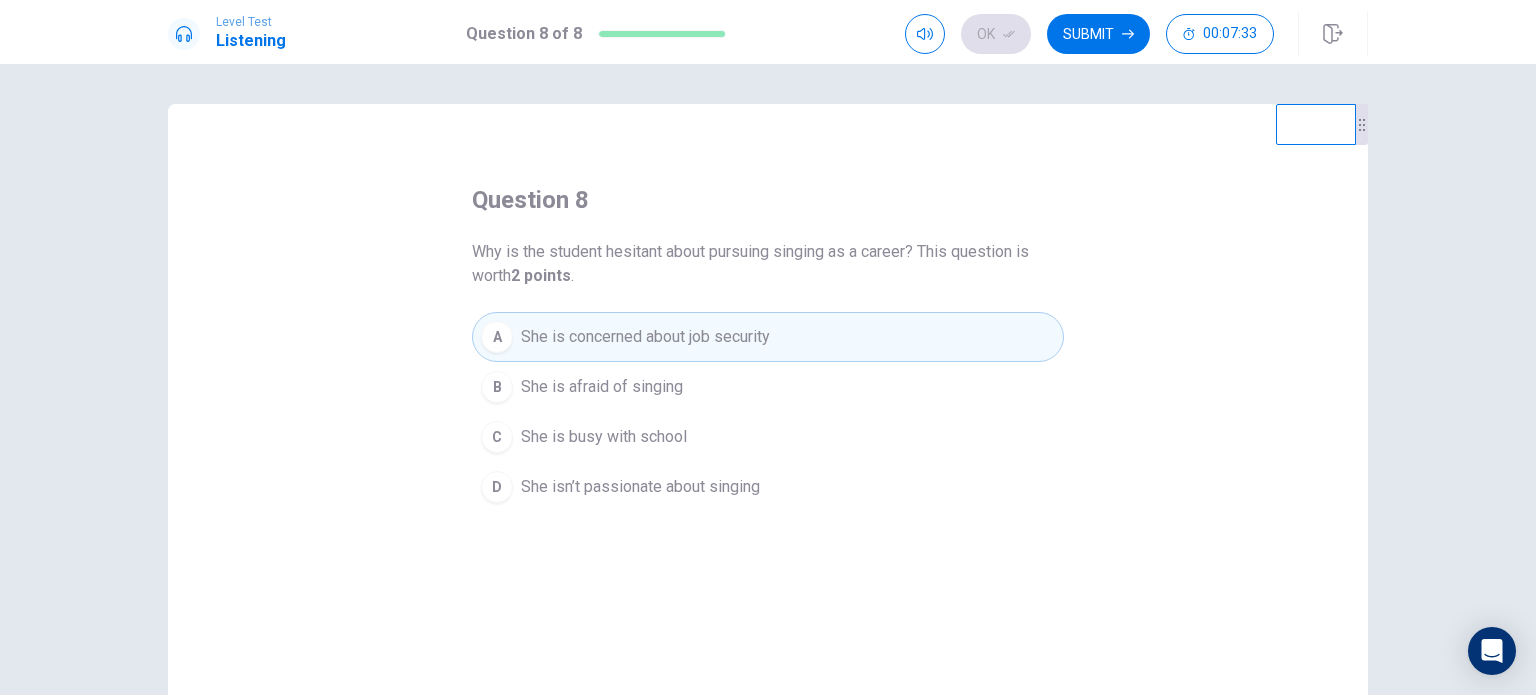 click on "She is afraid of singing" at bounding box center (602, 387) 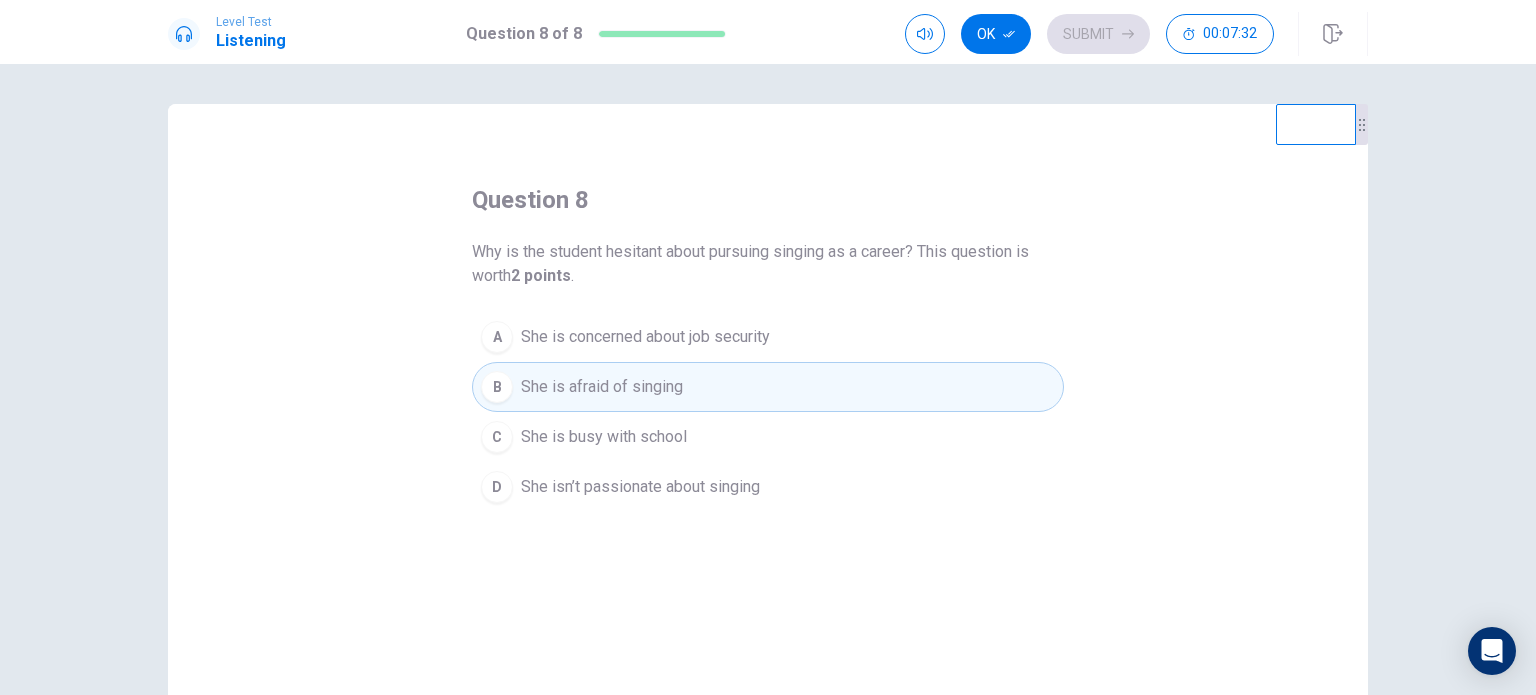 click on "She is concerned about job security" at bounding box center [645, 337] 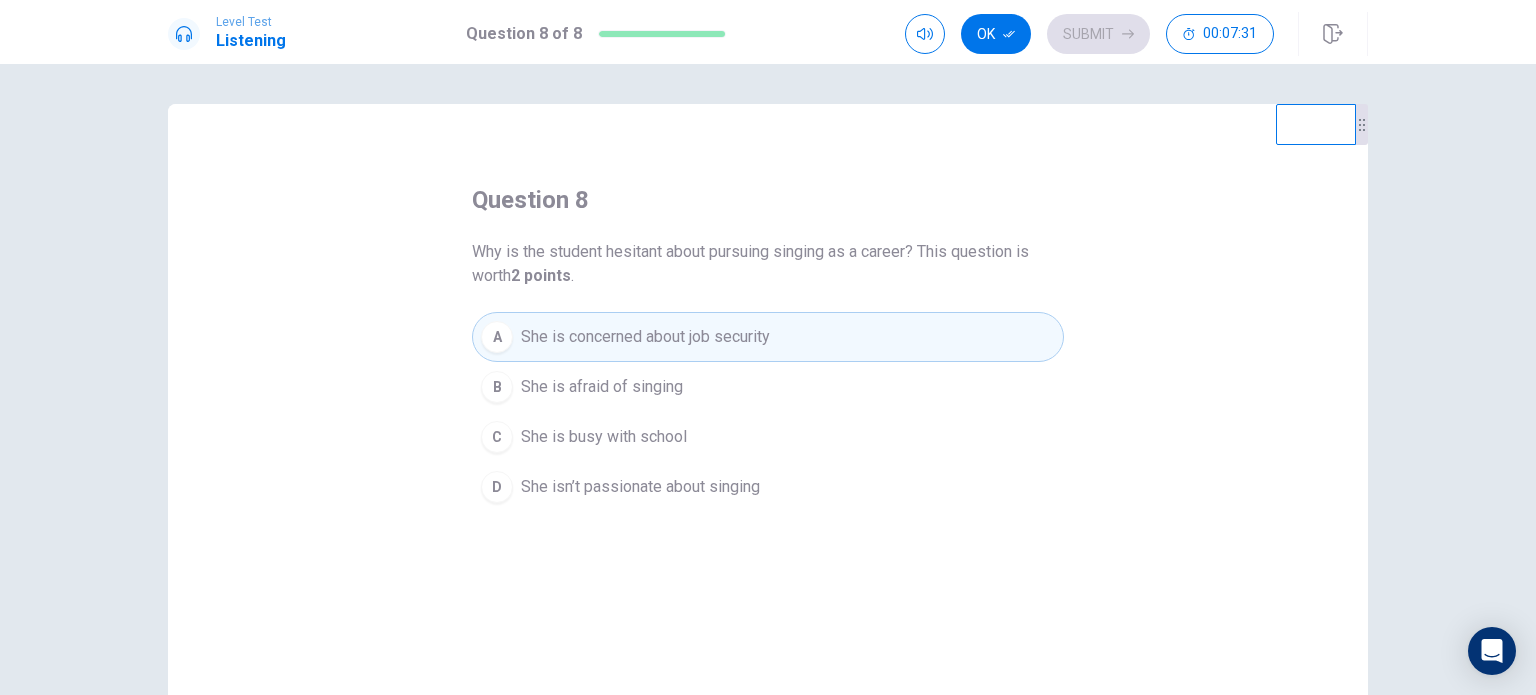 click 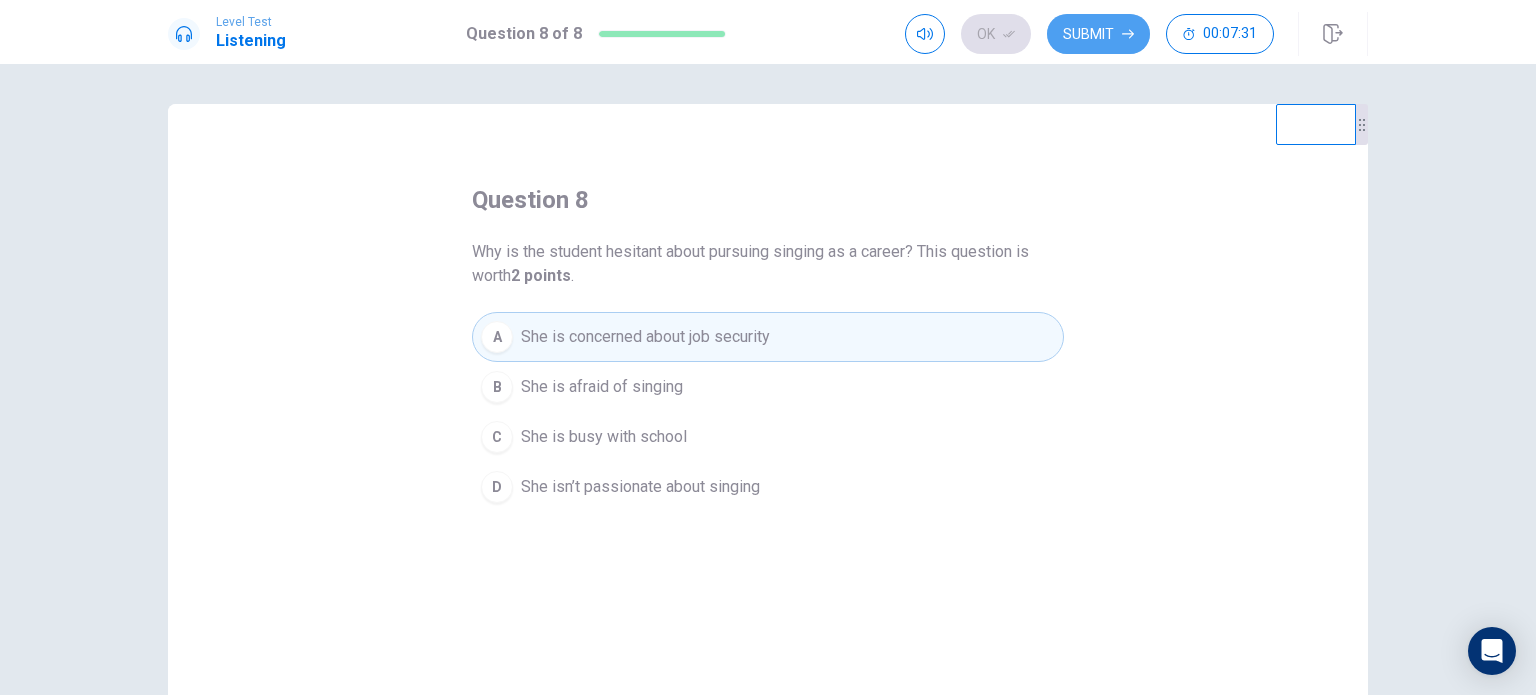 click on "Submit" at bounding box center (1098, 34) 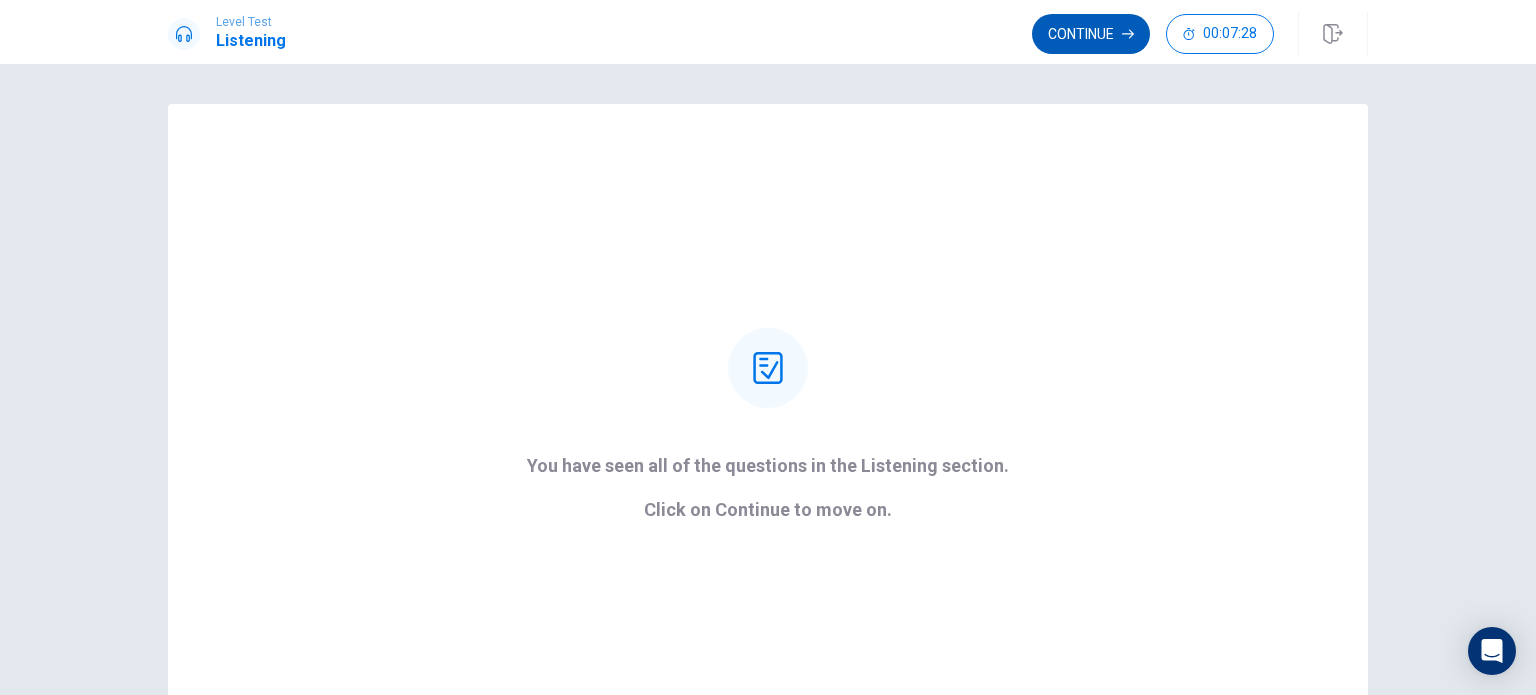 click on "Continue" at bounding box center (1091, 34) 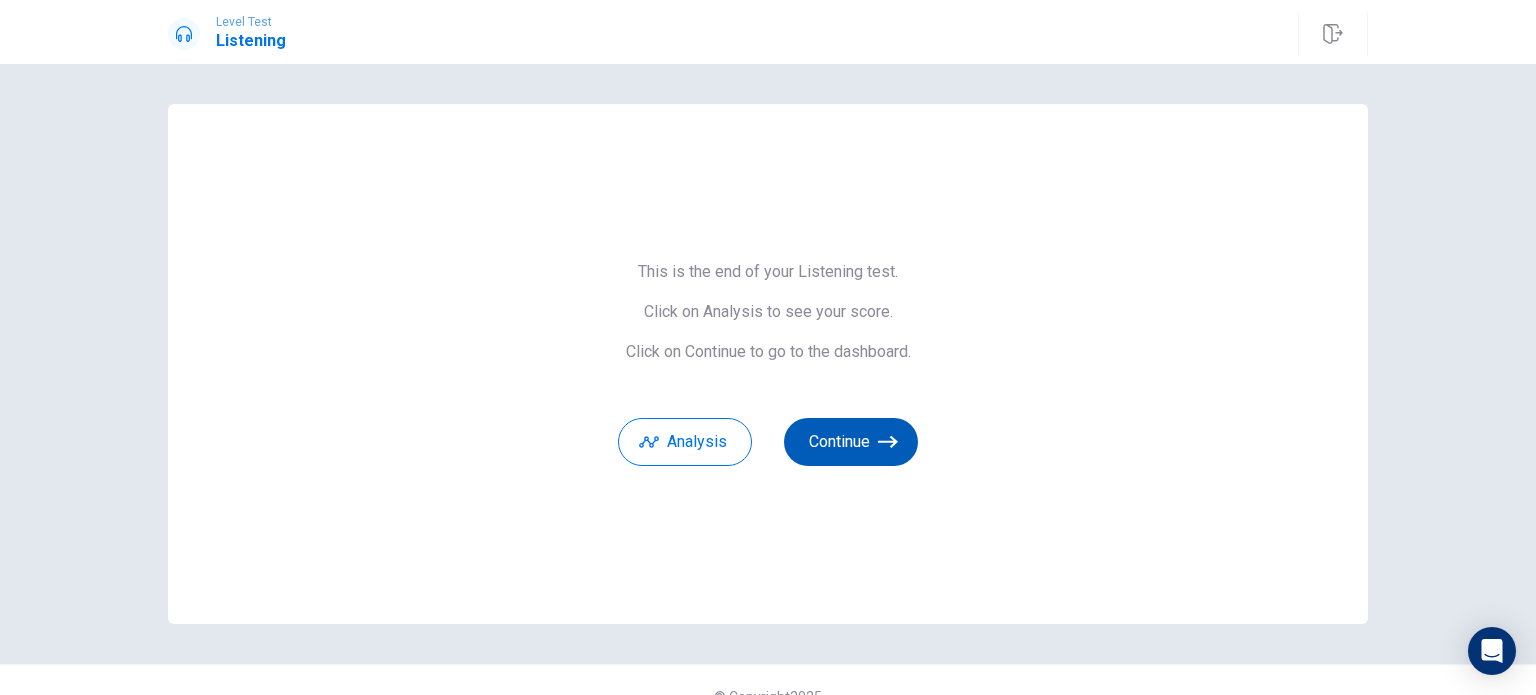click on "Continue" at bounding box center [851, 442] 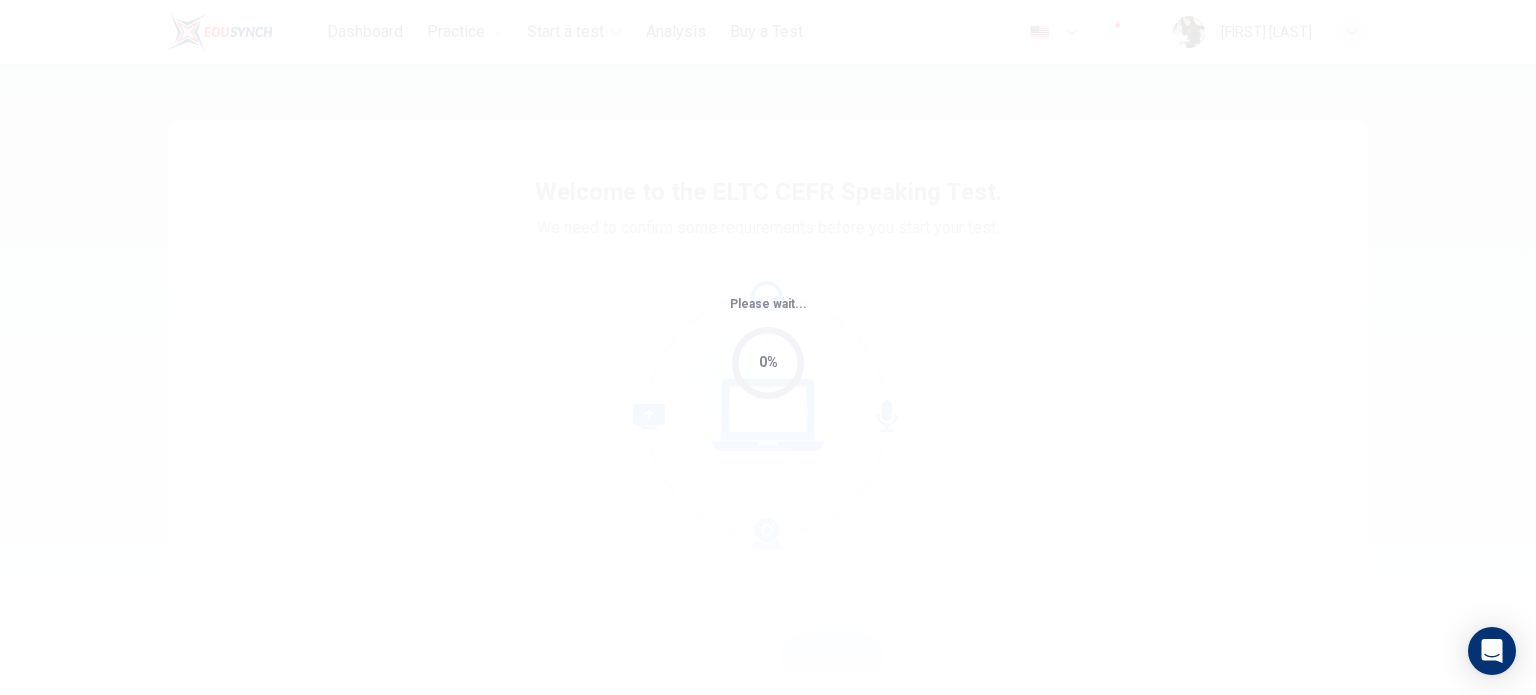 scroll, scrollTop: 0, scrollLeft: 0, axis: both 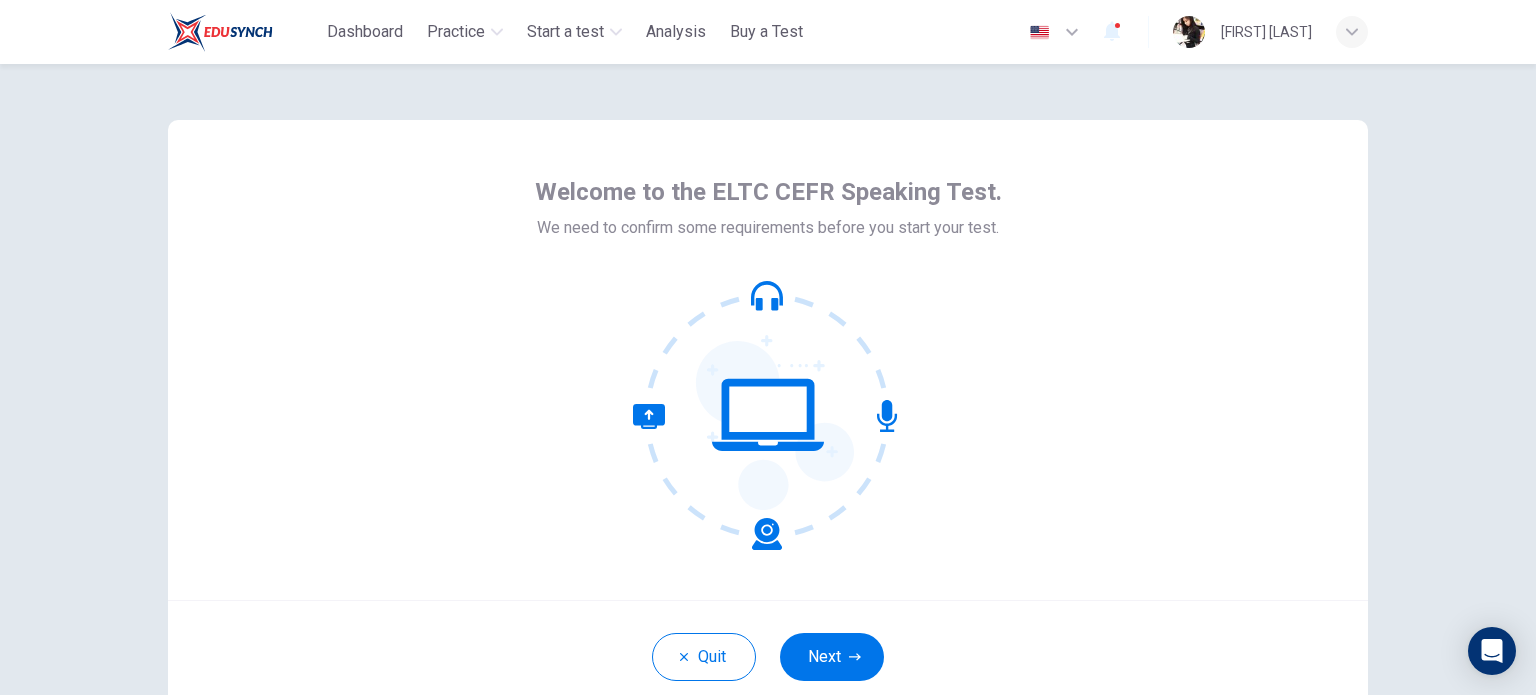 click on "Next" at bounding box center [832, 657] 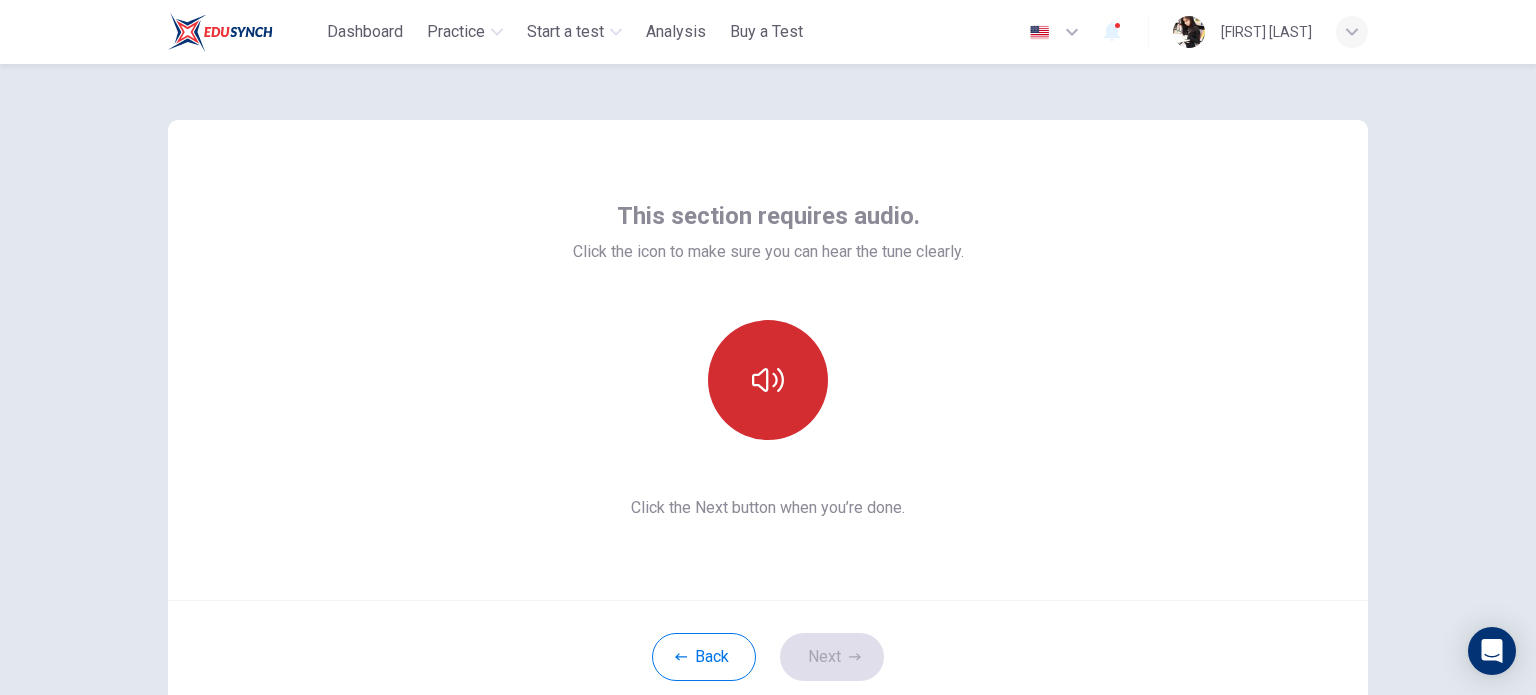 click at bounding box center [768, 380] 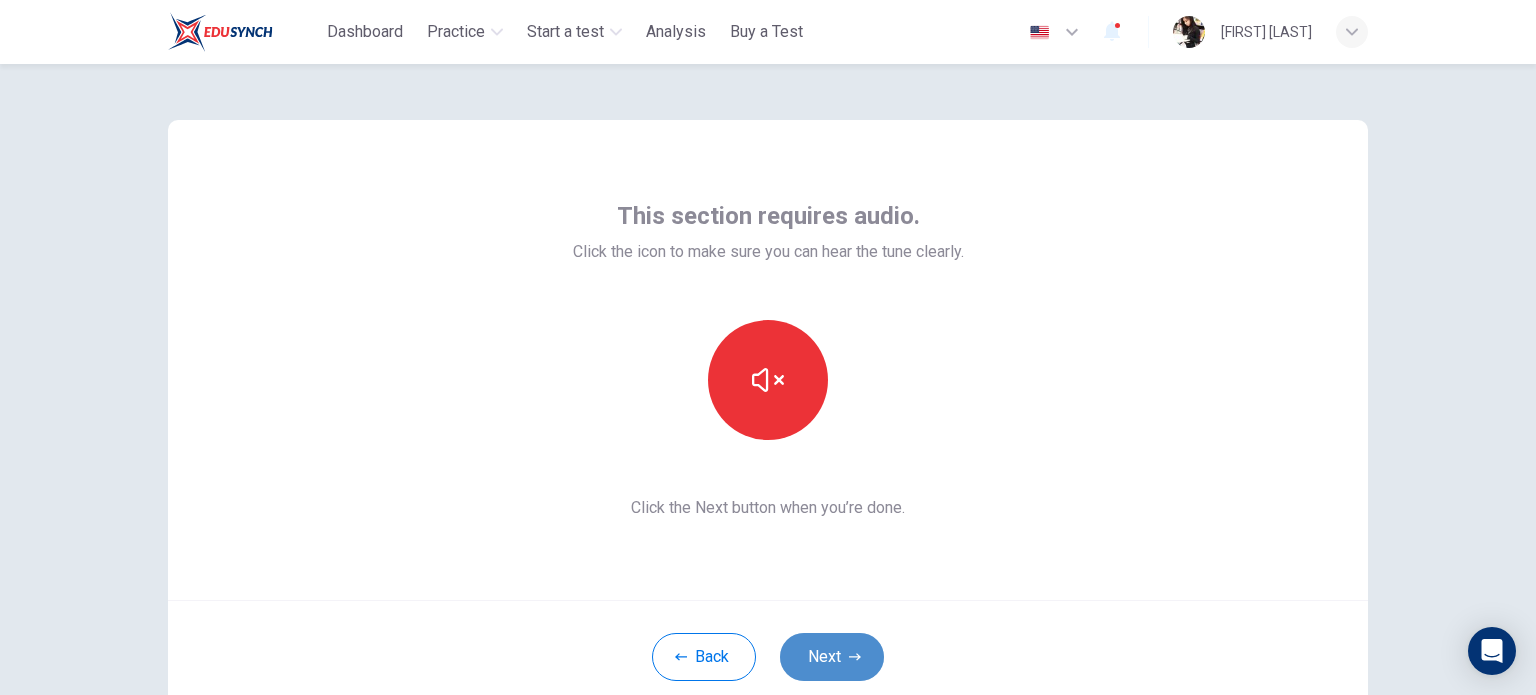 click on "Next" at bounding box center [832, 657] 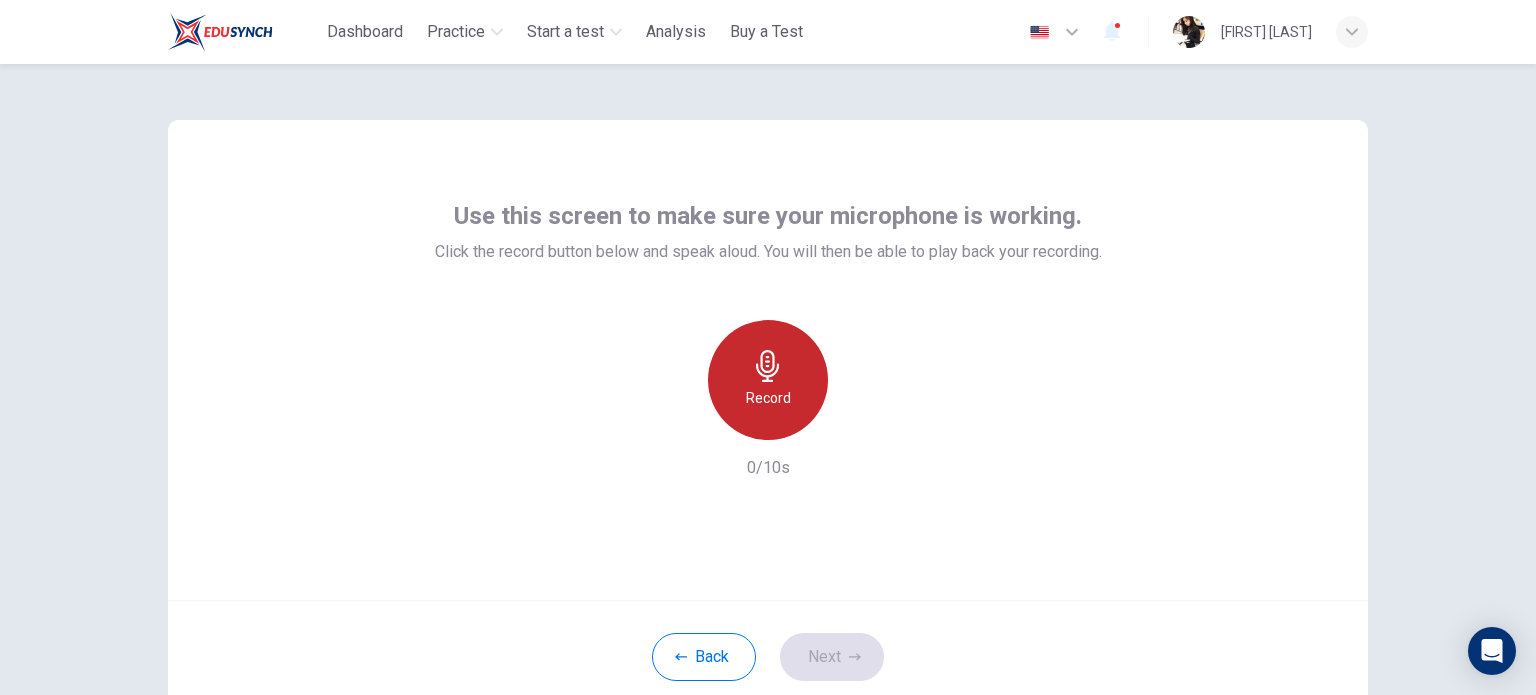 click on "Record" at bounding box center (768, 398) 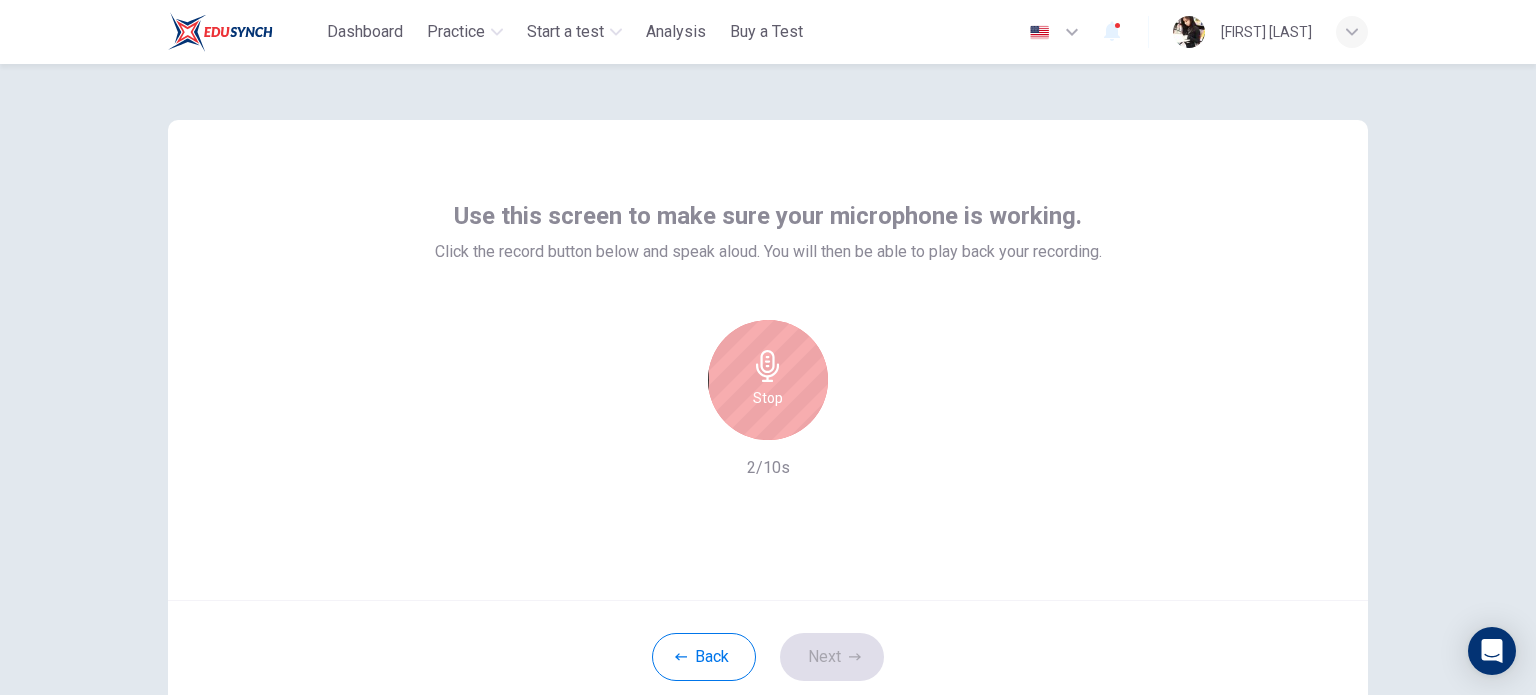 click on "Stop" at bounding box center [768, 398] 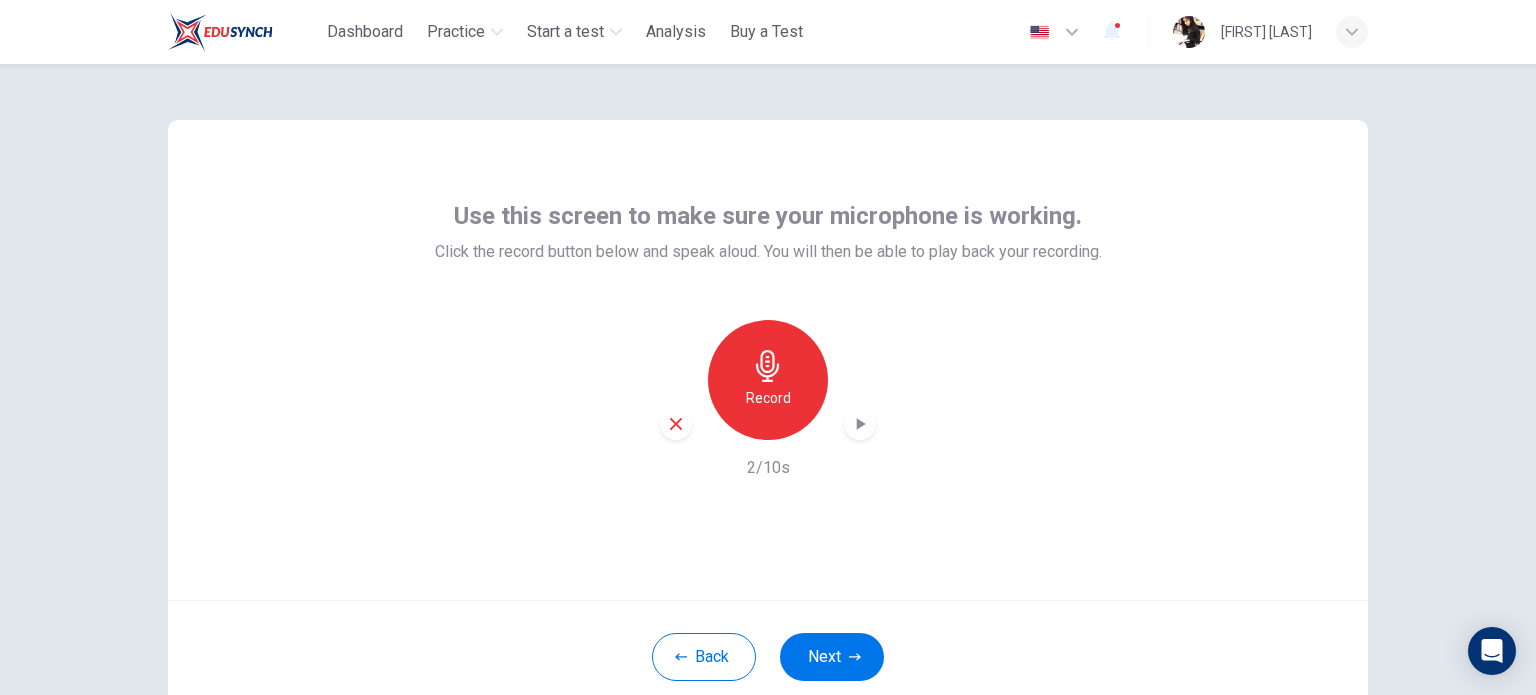 click 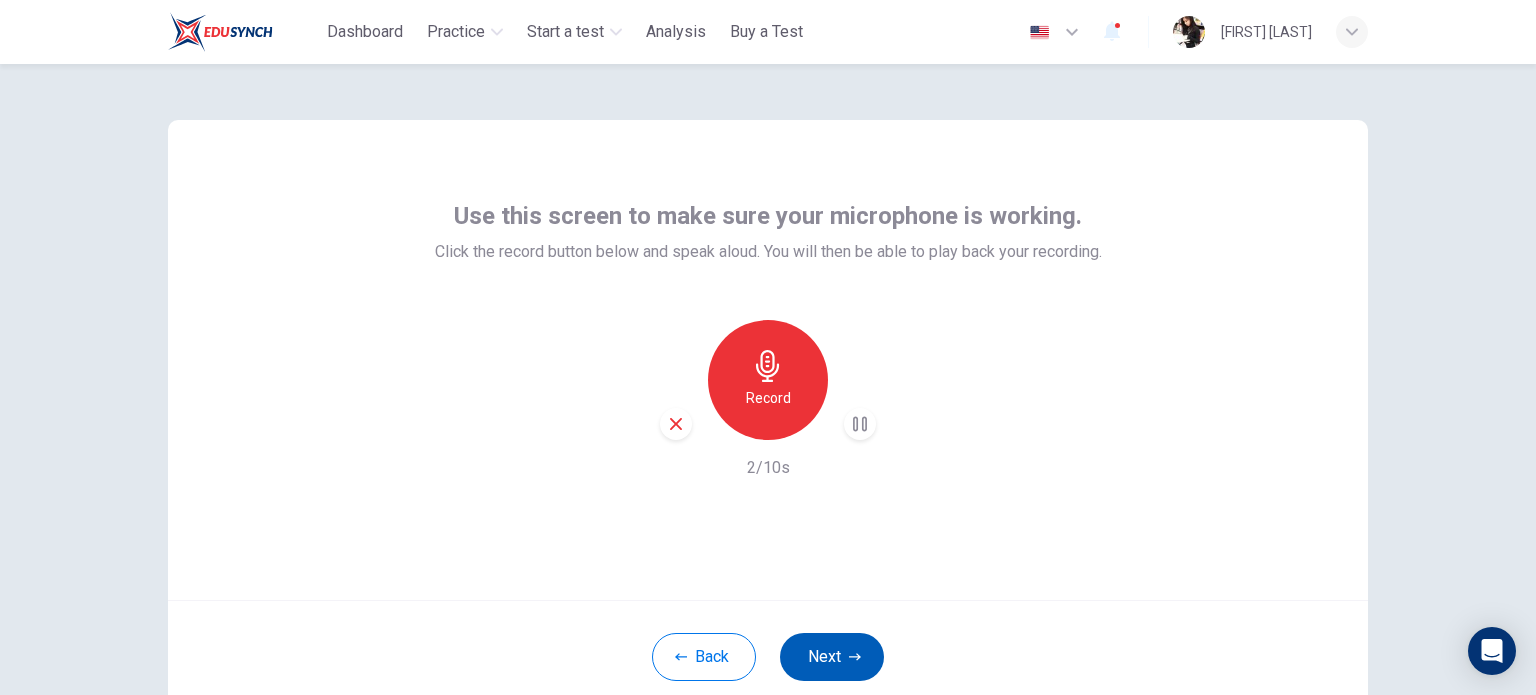 click on "Next" at bounding box center (832, 657) 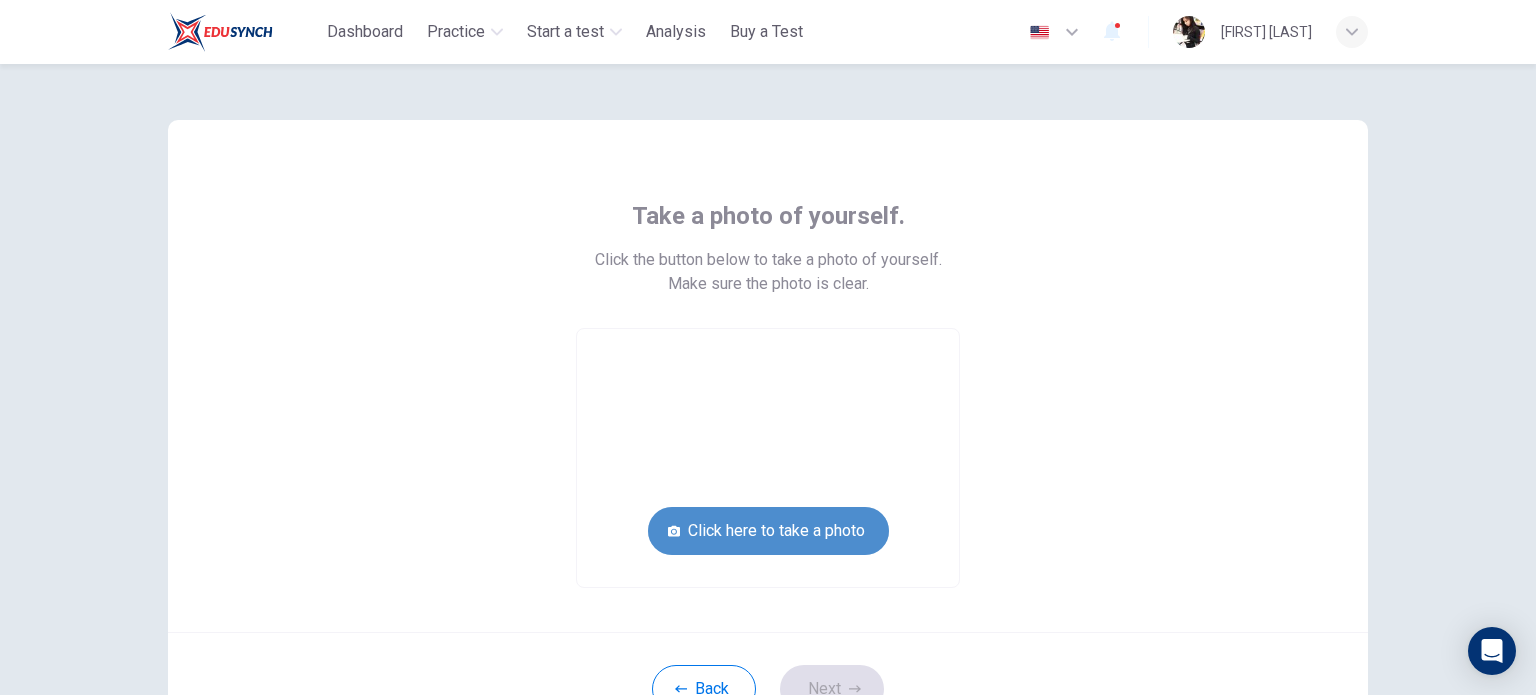 click on "Click here to take a photo" at bounding box center [768, 531] 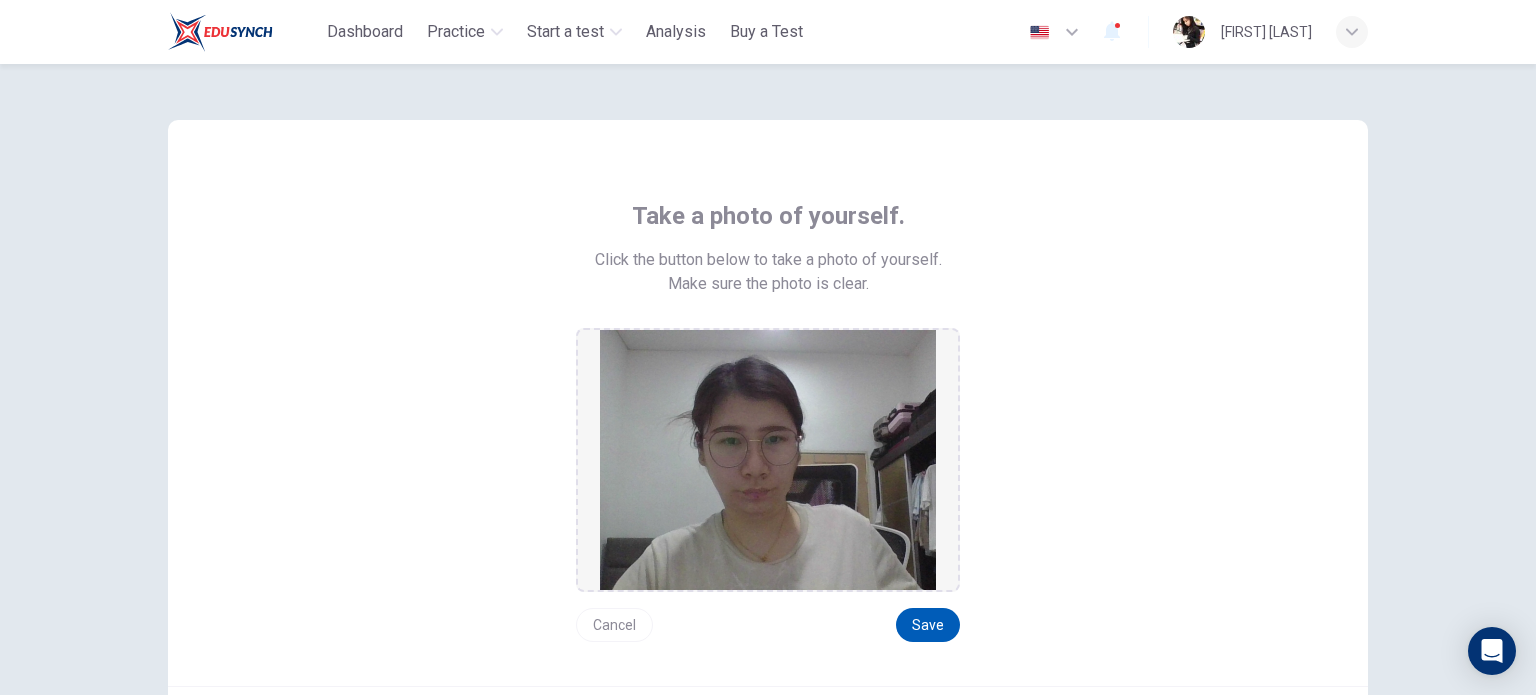 click on "Save" at bounding box center [928, 625] 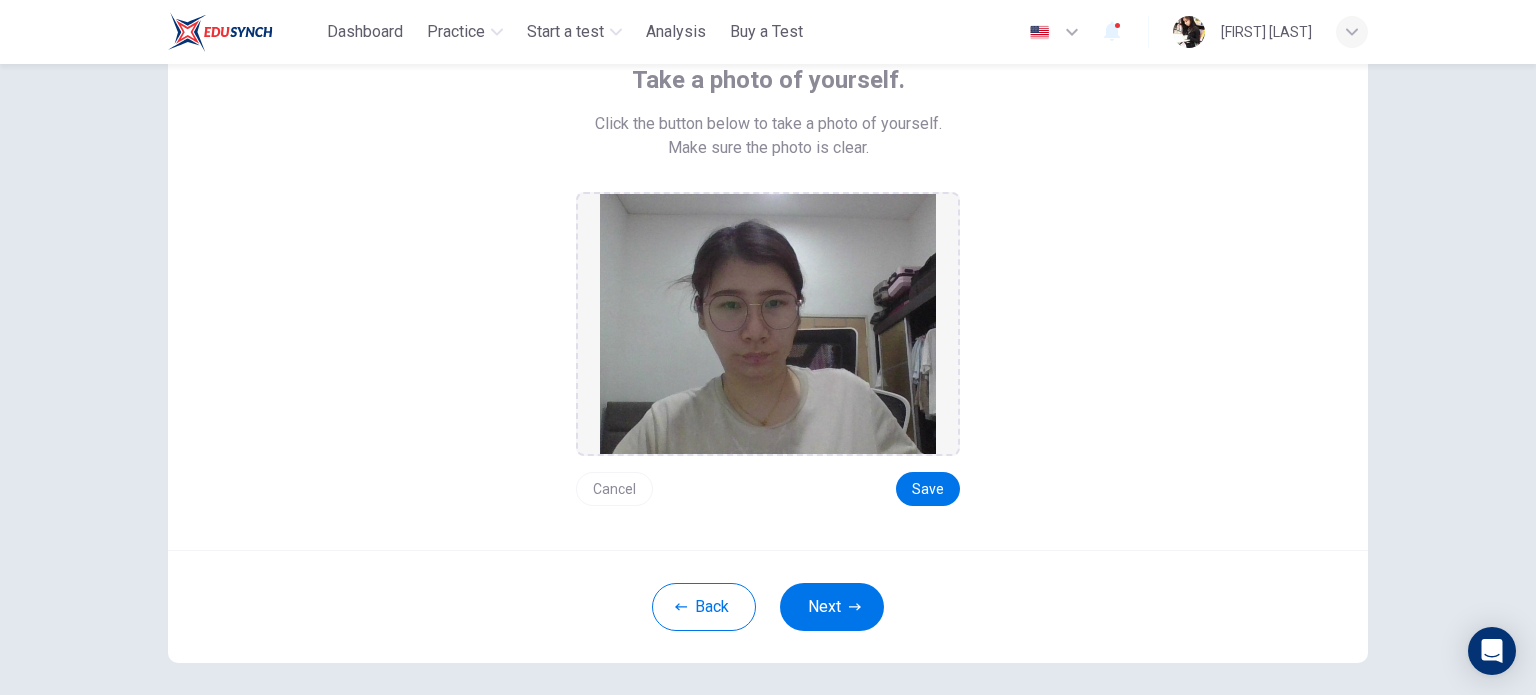 scroll, scrollTop: 152, scrollLeft: 0, axis: vertical 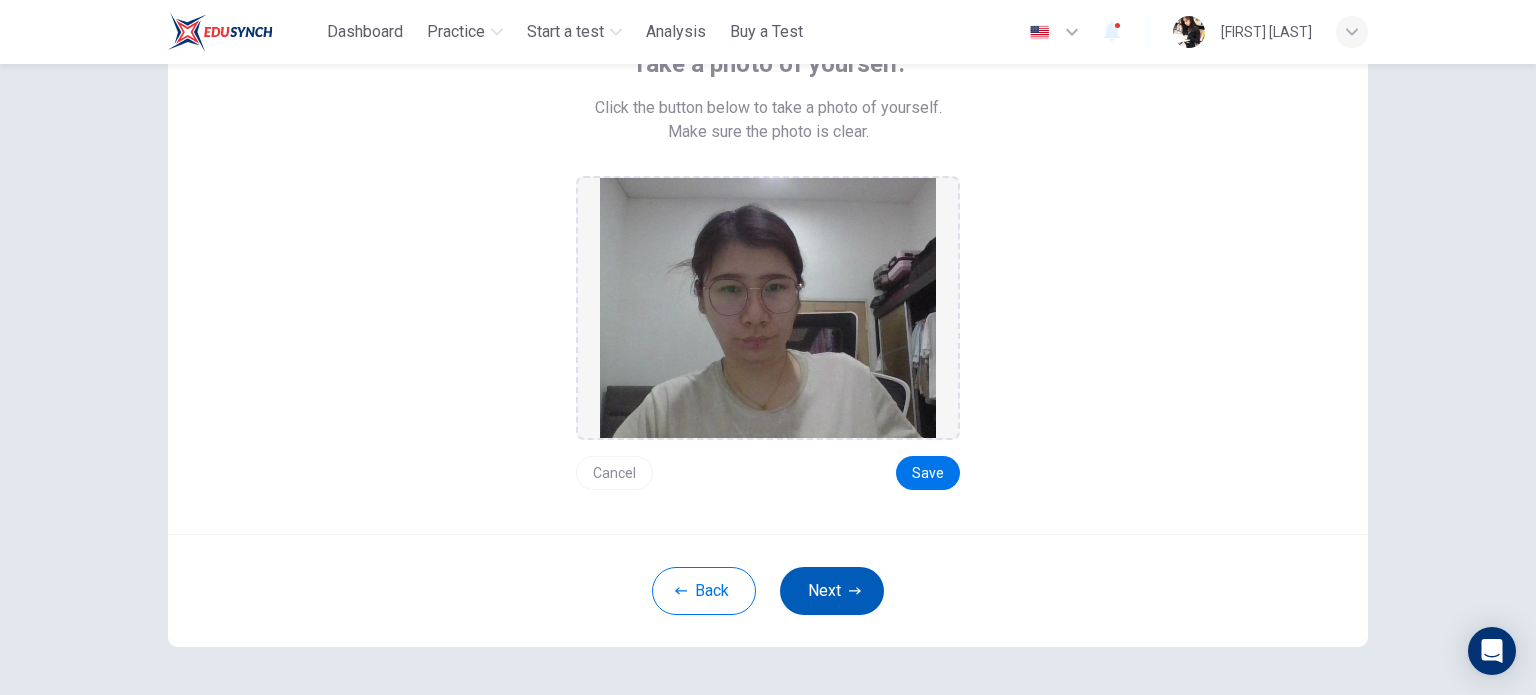click on "Next" at bounding box center [832, 591] 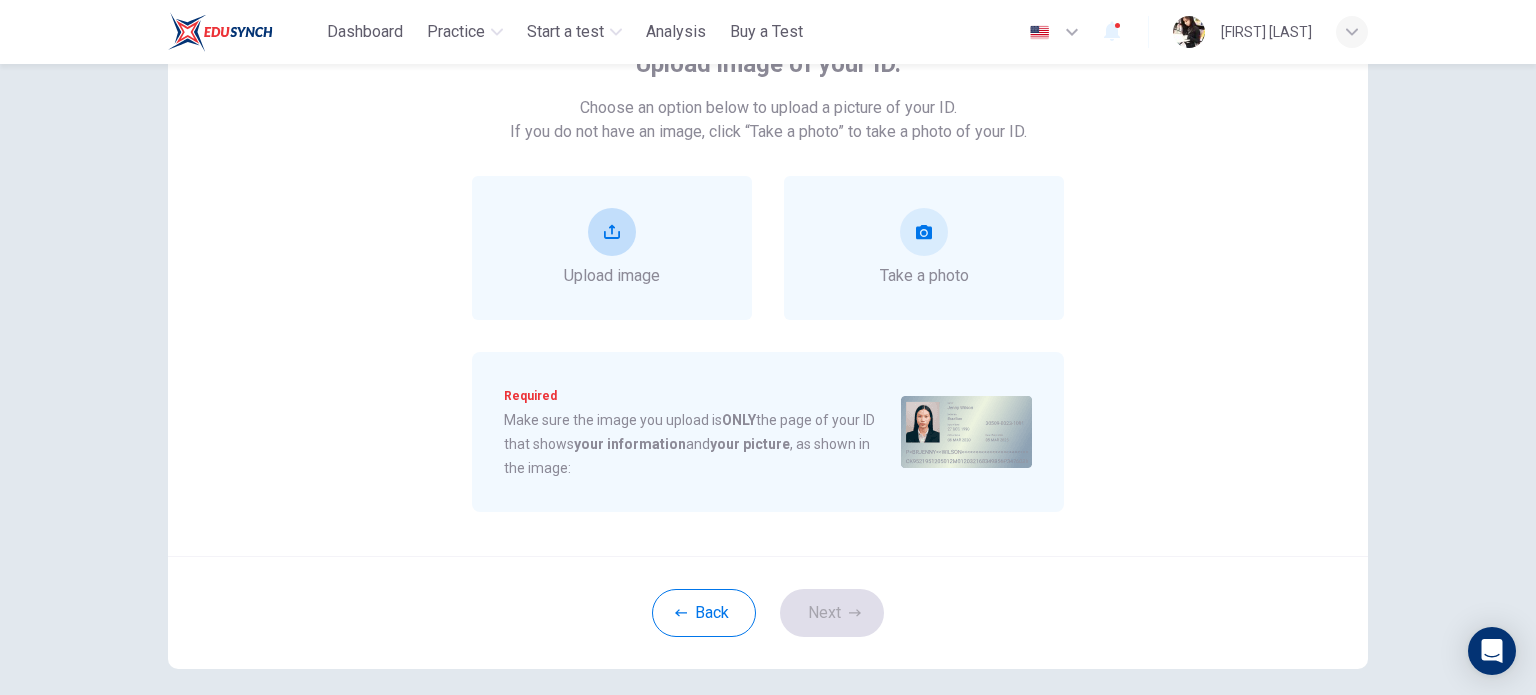 click on "Upload image" at bounding box center [612, 248] 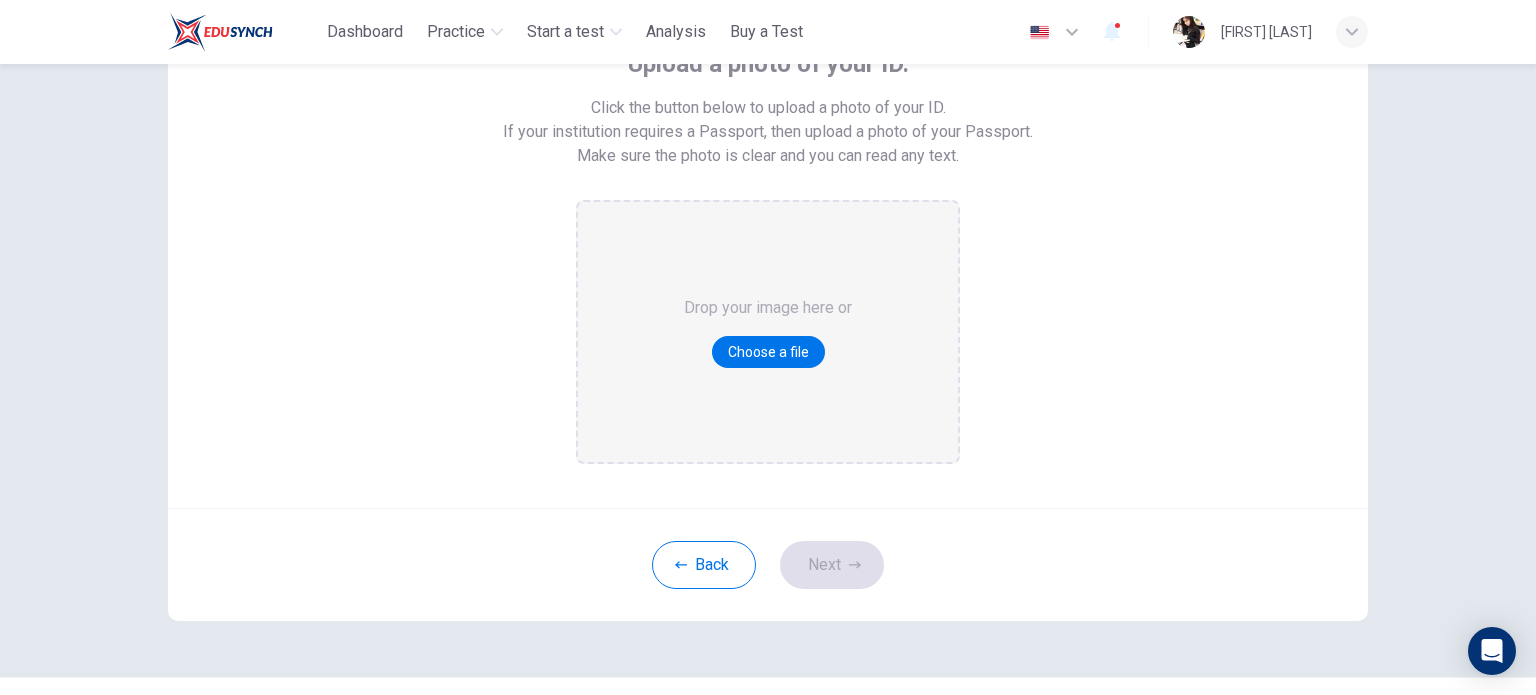 click on "Drop your image here or Choose a file" at bounding box center [768, 332] 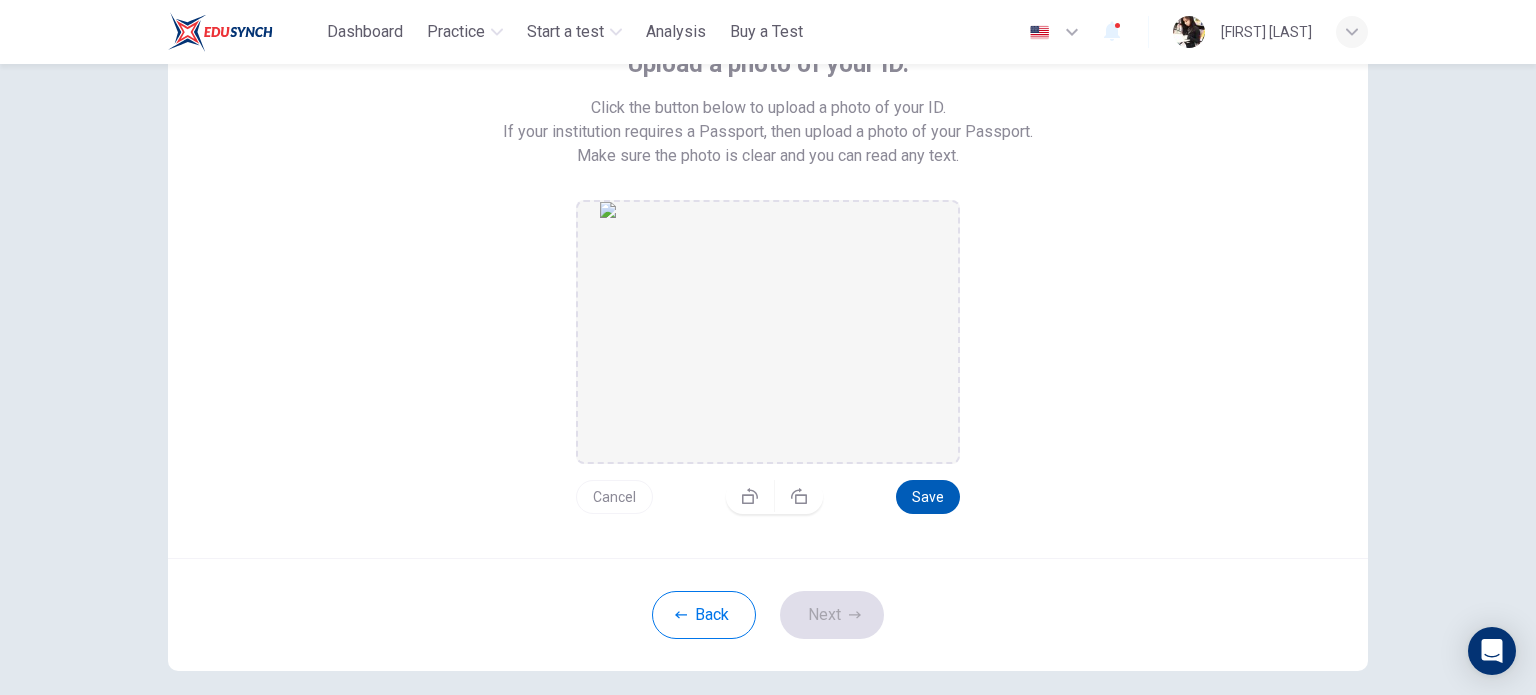 click on "Save" at bounding box center [928, 497] 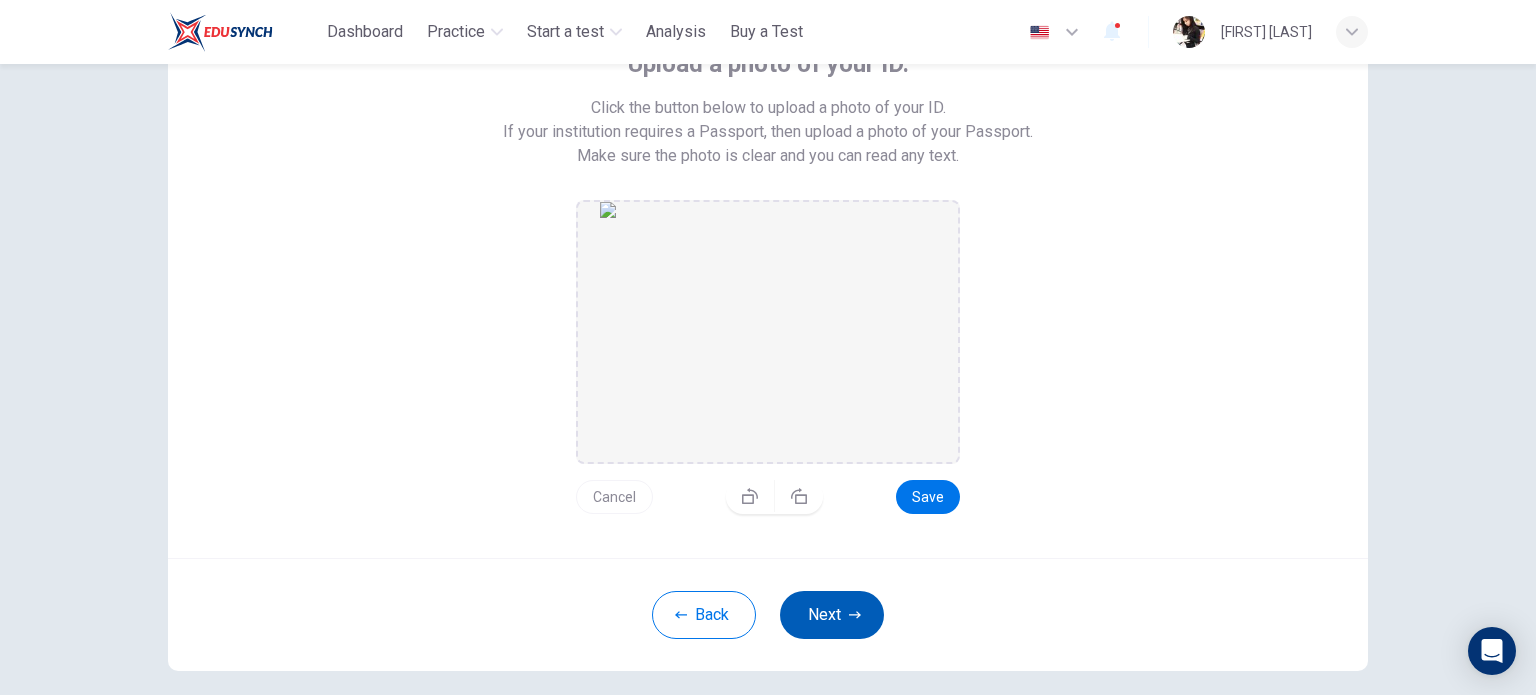 click on "Next" at bounding box center [832, 615] 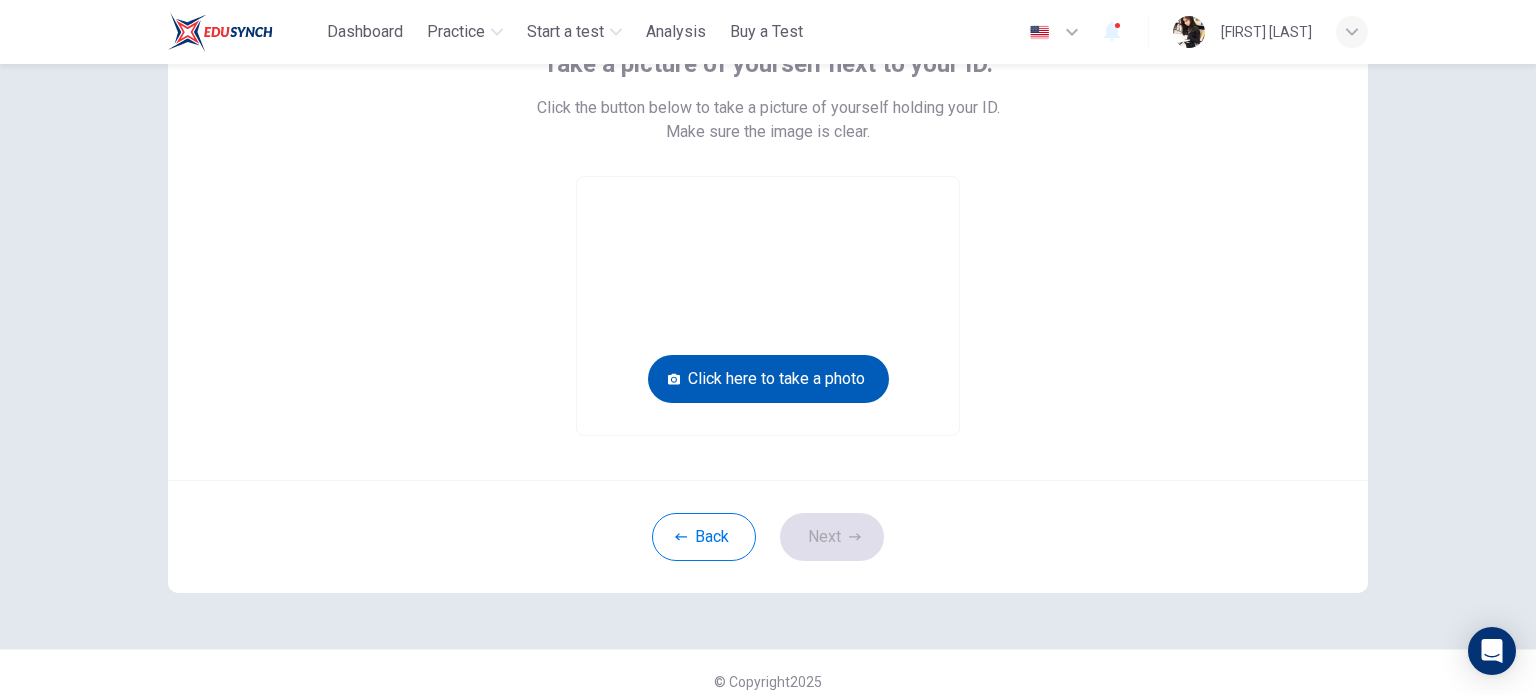click on "Click here to take a photo" at bounding box center (768, 379) 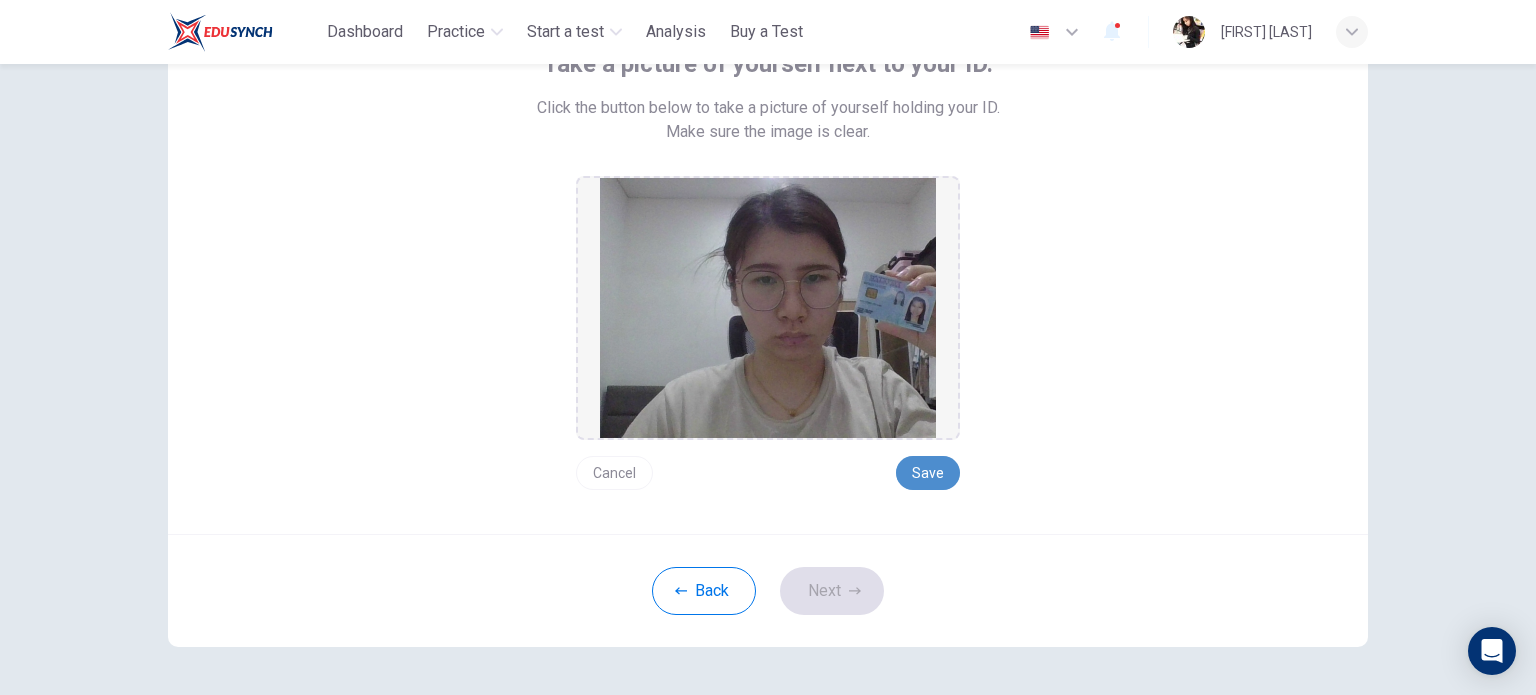 click on "Save" at bounding box center (928, 473) 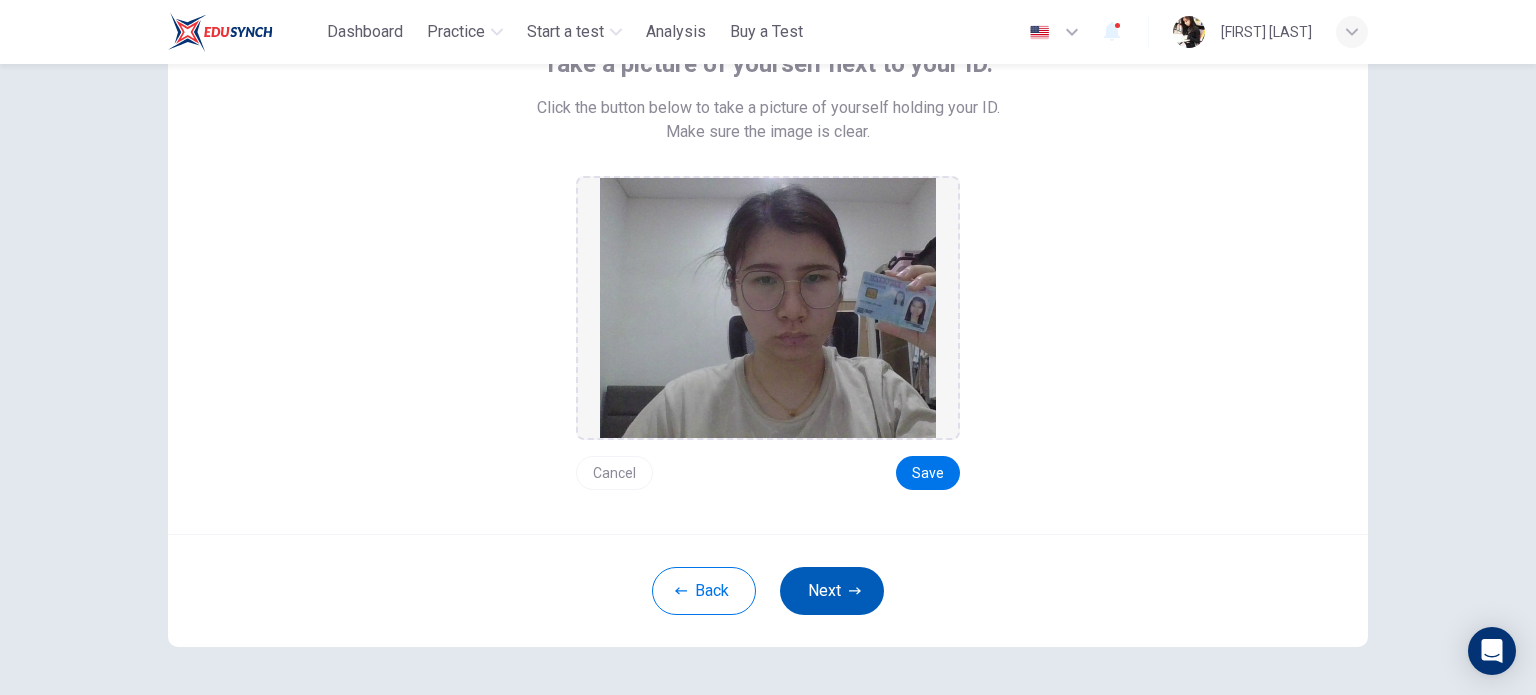 click on "Next" at bounding box center (832, 591) 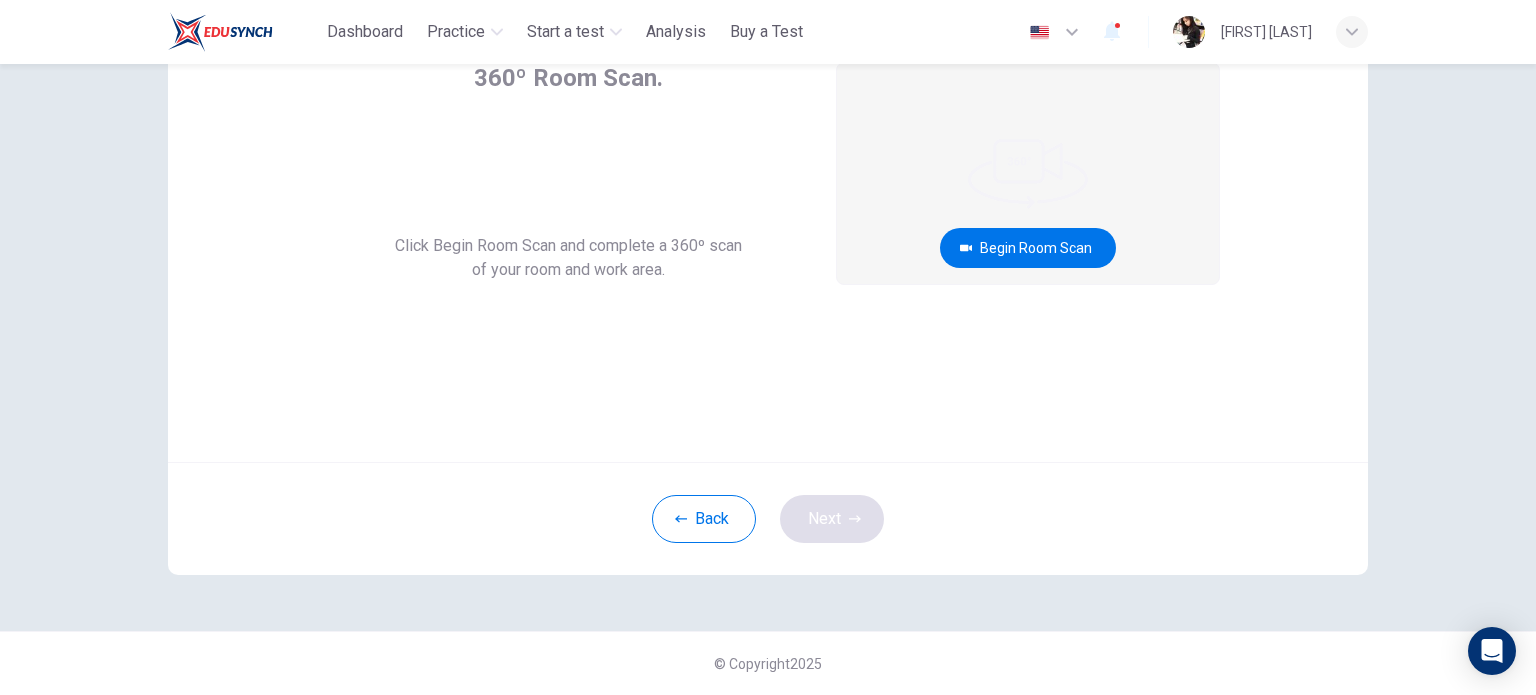 scroll, scrollTop: 137, scrollLeft: 0, axis: vertical 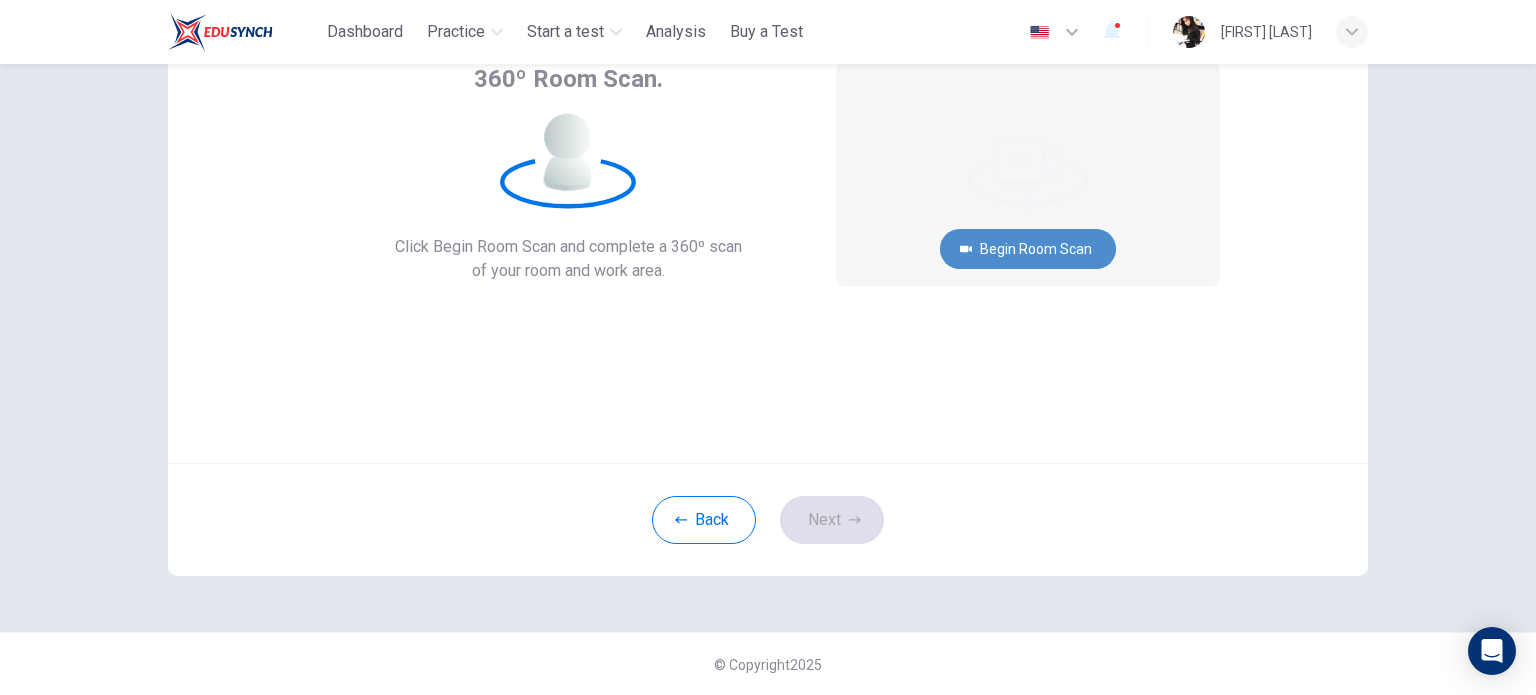 click on "Begin Room Scan" at bounding box center (1028, 249) 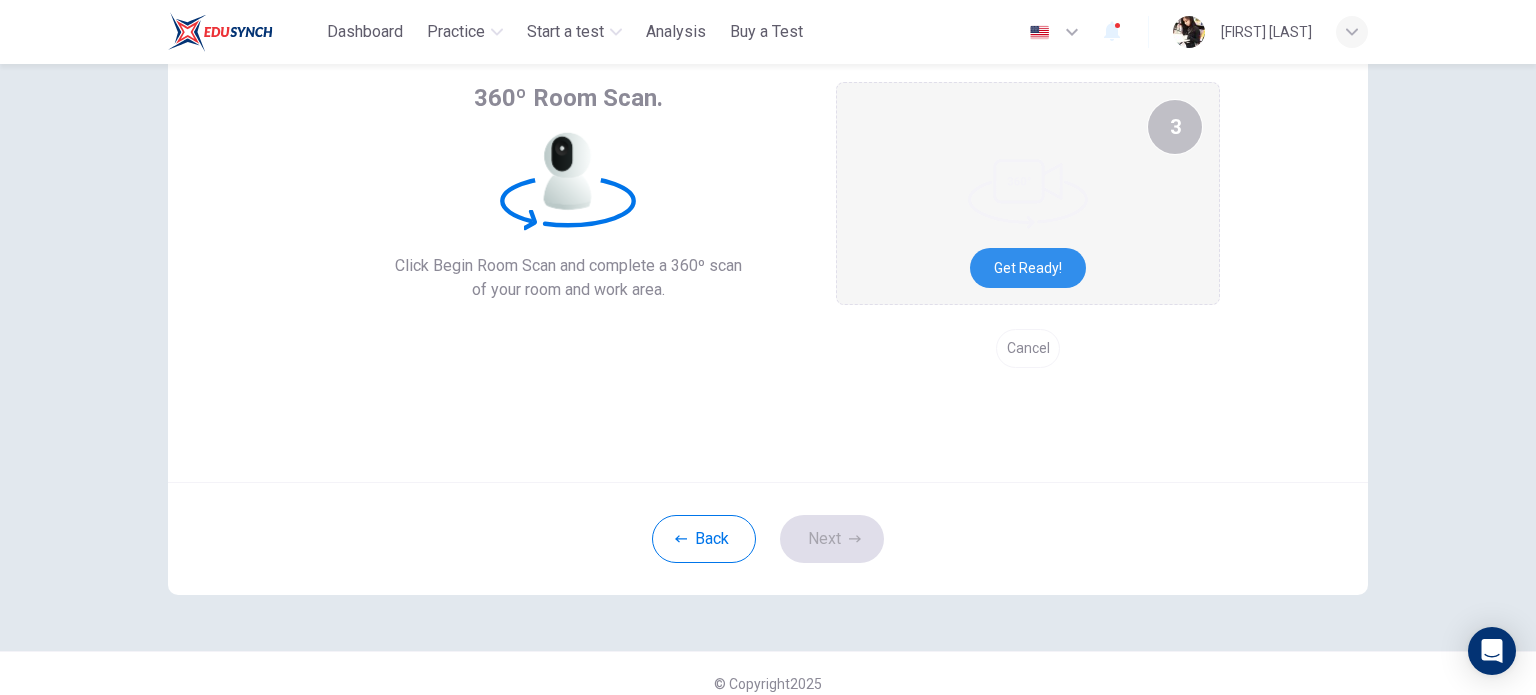 scroll, scrollTop: 48, scrollLeft: 0, axis: vertical 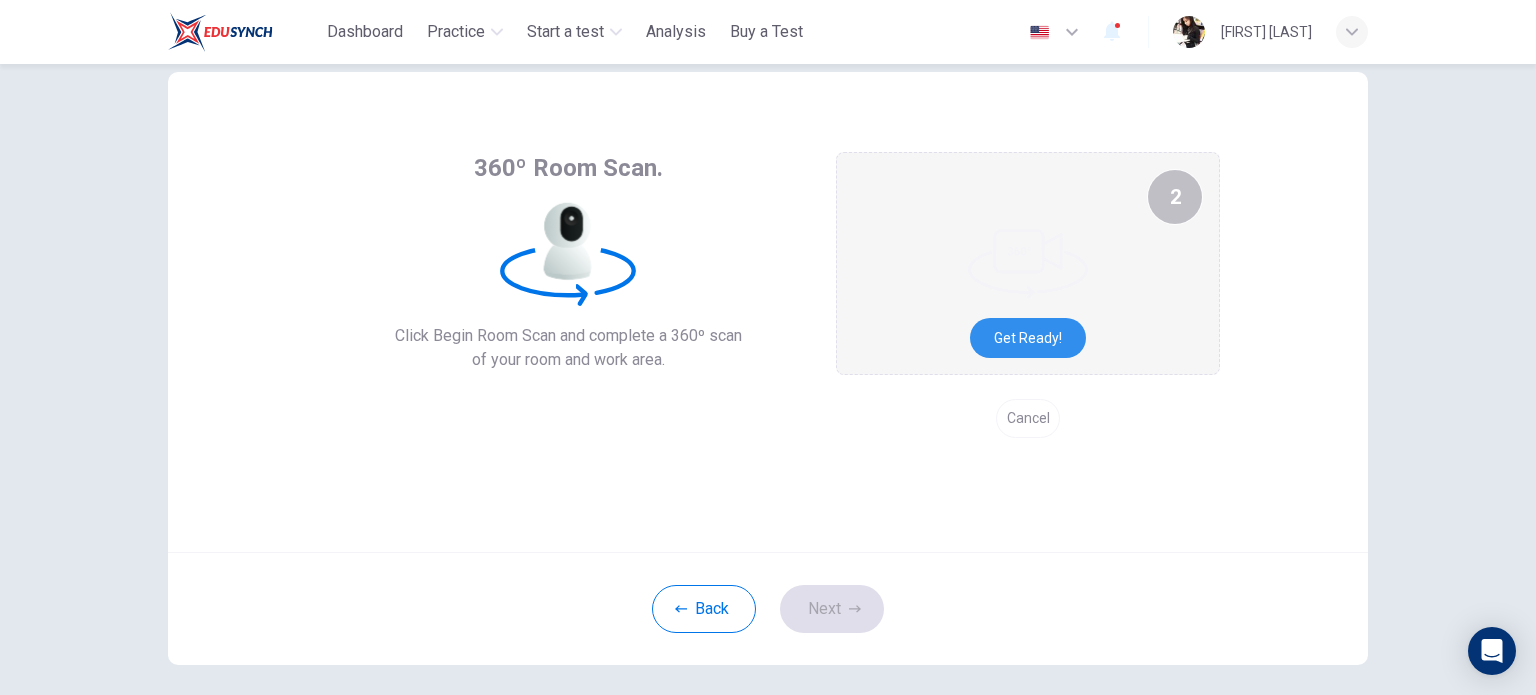 click on "360º Room Scan. Click Begin Room Scan and complete a 360º scan of your room and work area. 2 Get ready! Cancel Back Next © Copyright  2025" at bounding box center (768, 379) 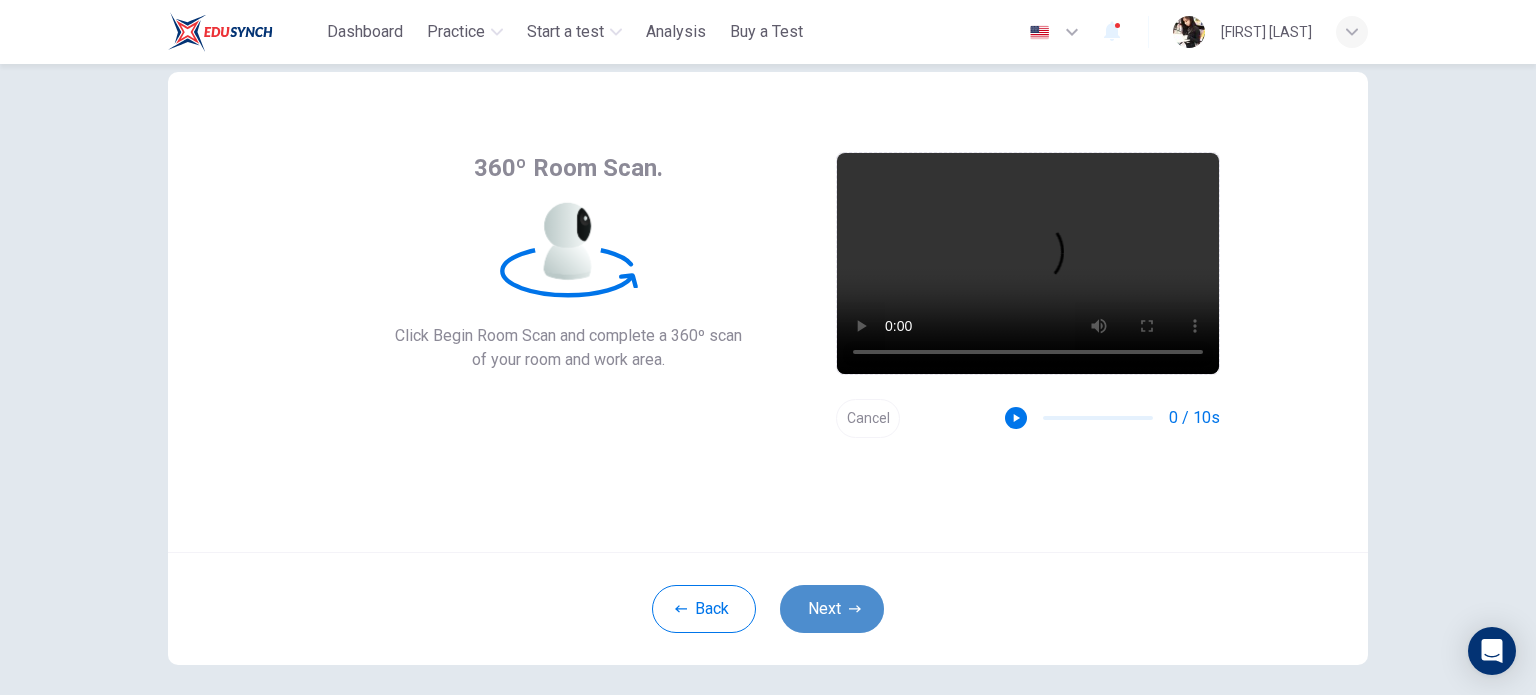 click on "Next" at bounding box center (832, 609) 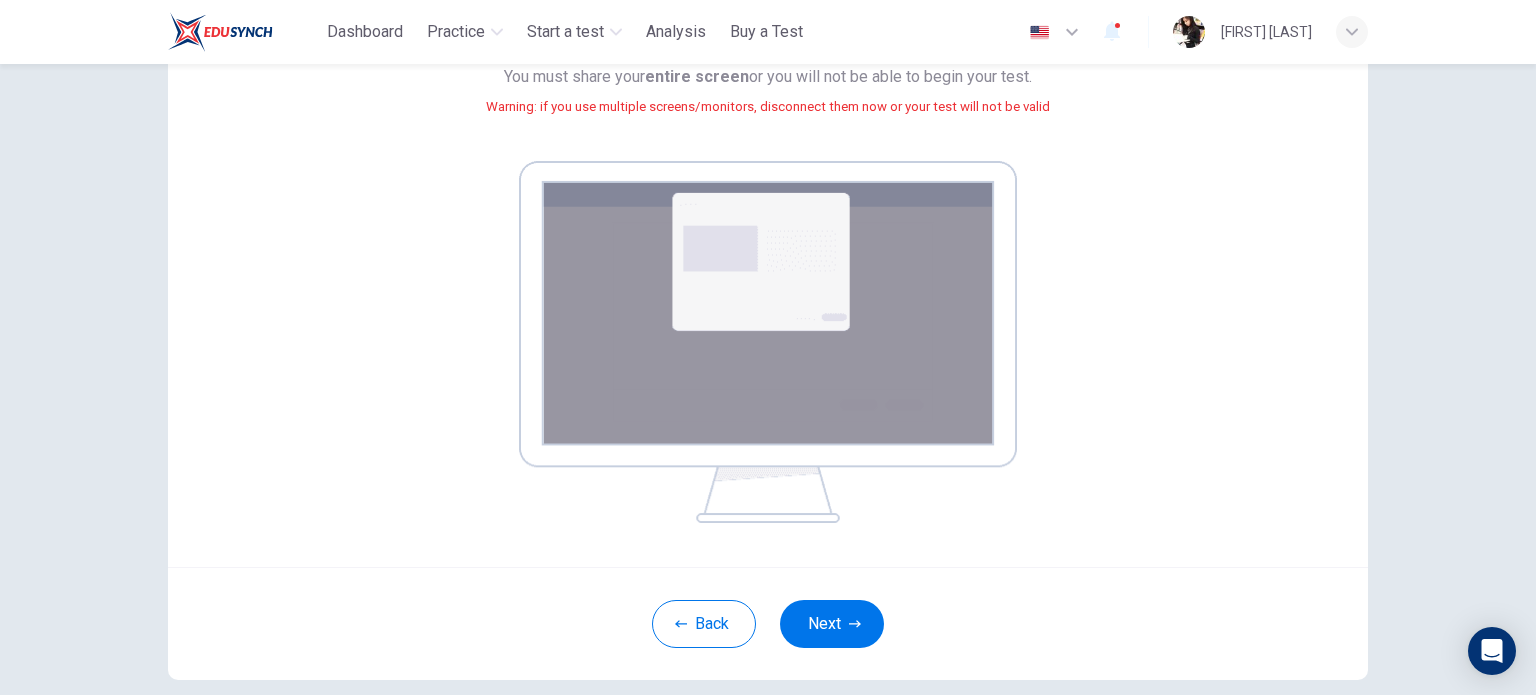 scroll, scrollTop: 343, scrollLeft: 0, axis: vertical 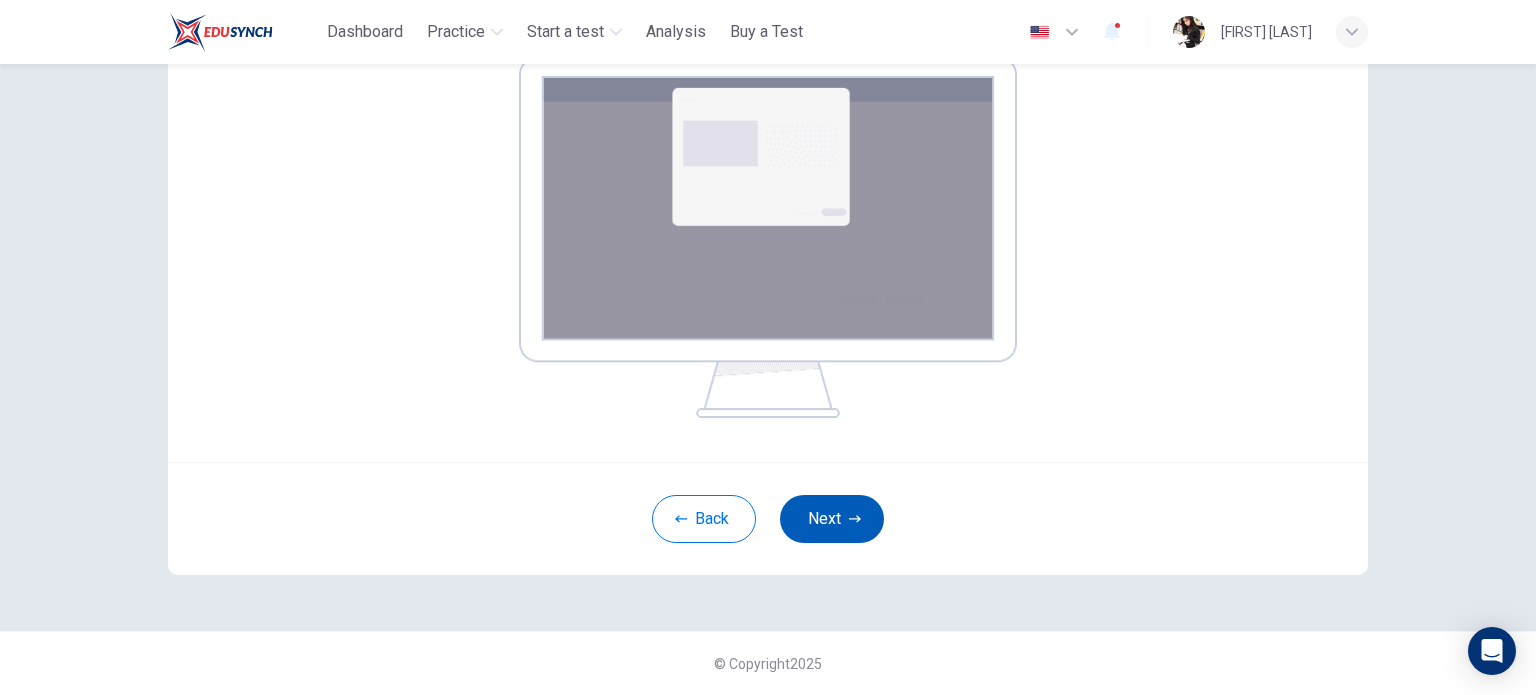 click on "Next" at bounding box center [832, 519] 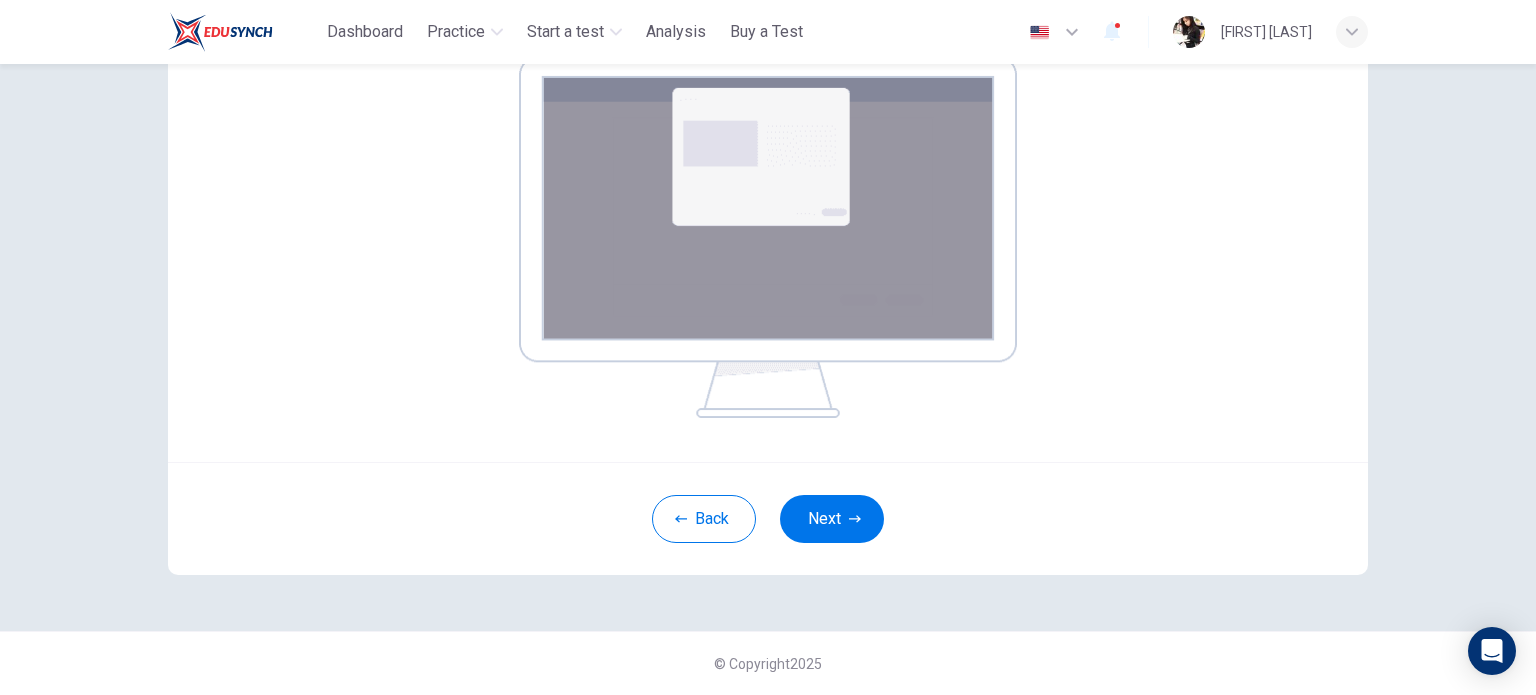 scroll, scrollTop: 137, scrollLeft: 0, axis: vertical 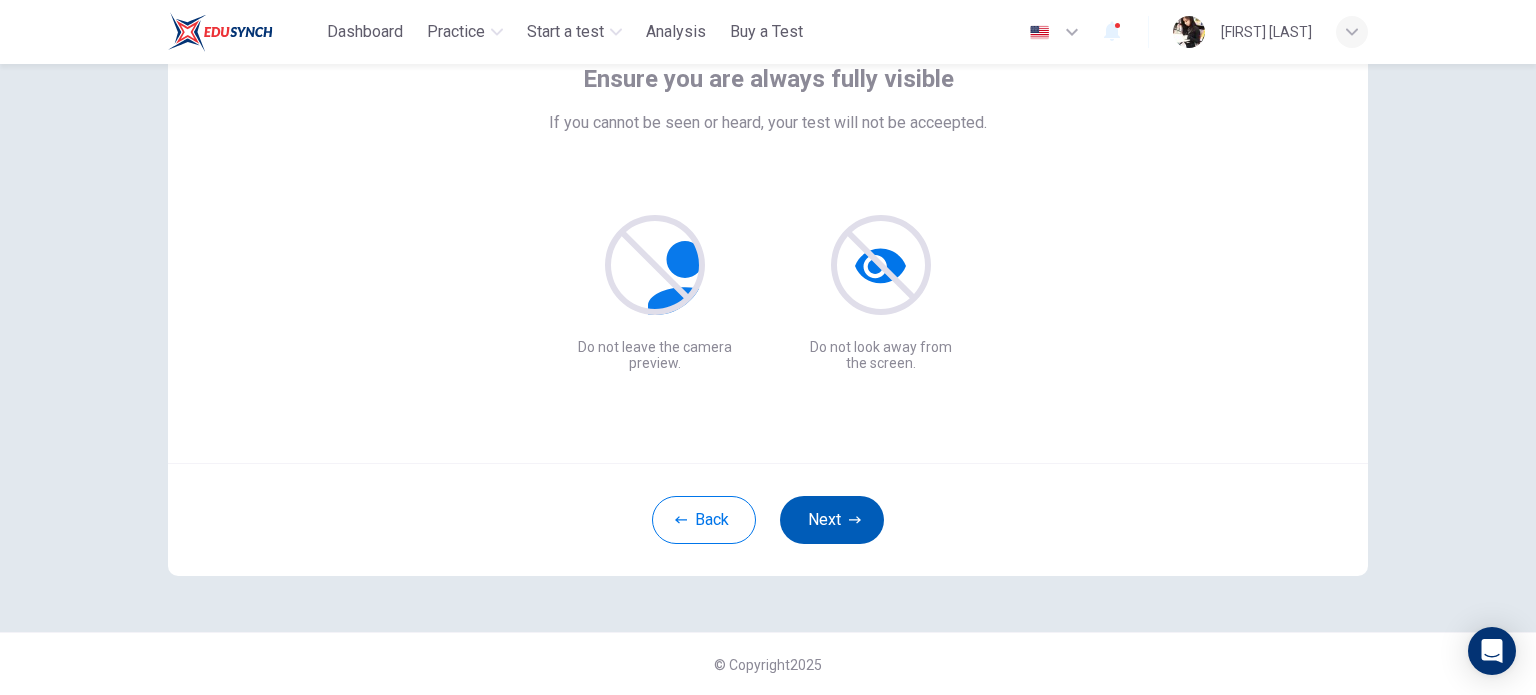 click on "Next" at bounding box center [832, 520] 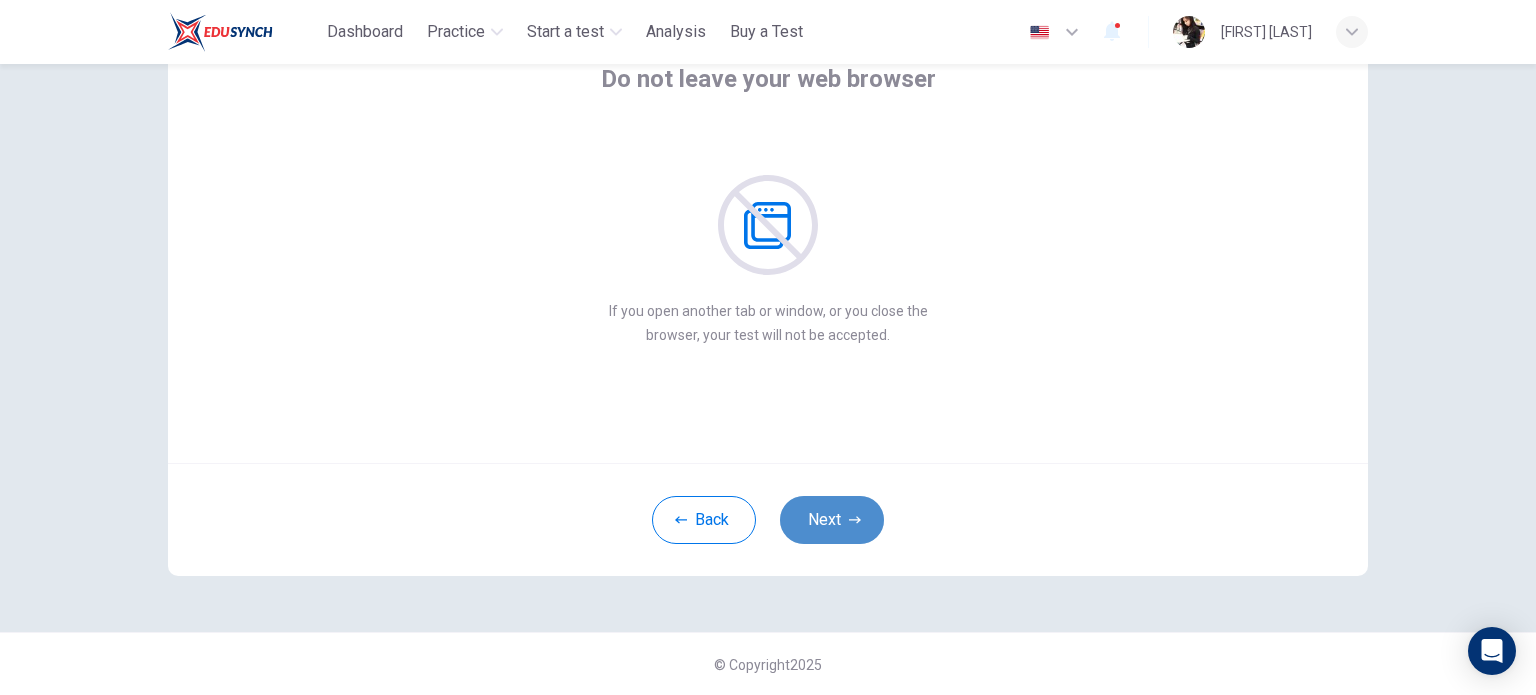 click on "Next" at bounding box center (832, 520) 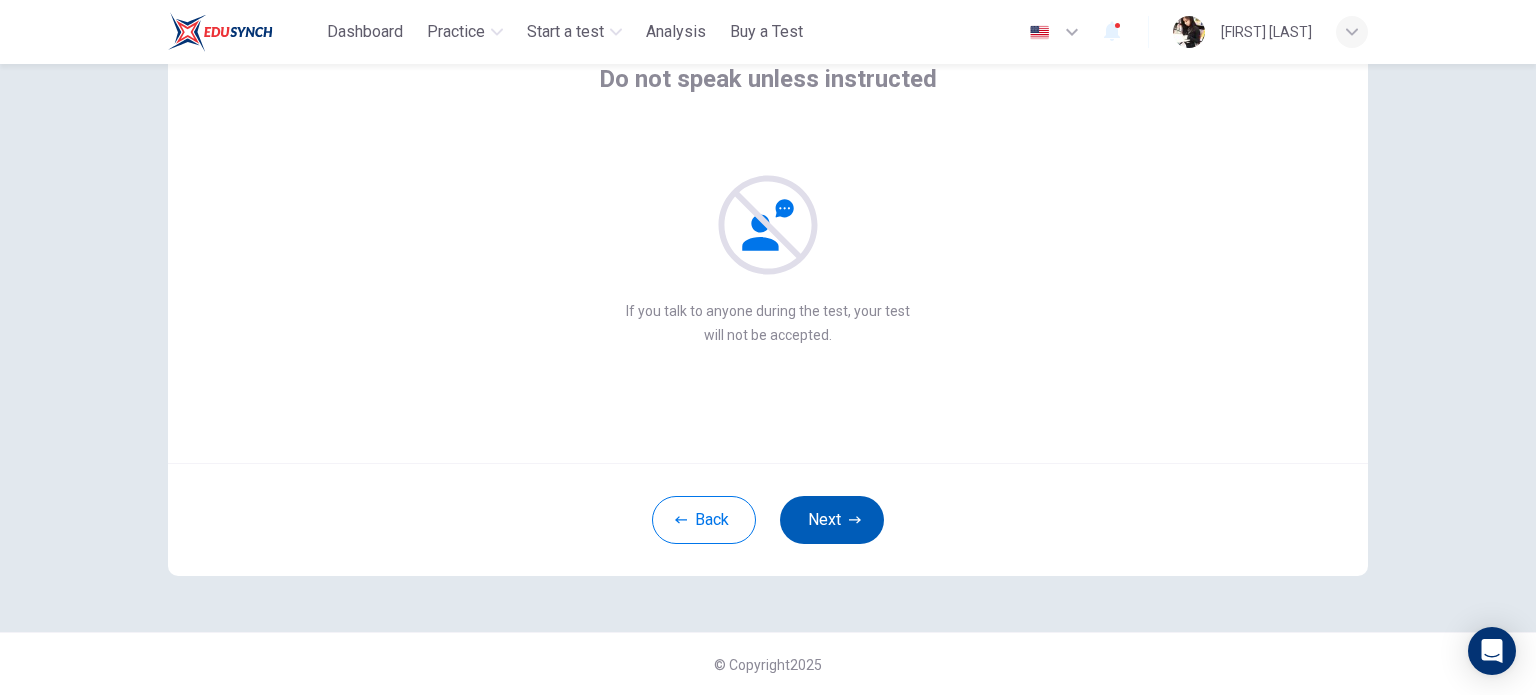 click on "Next" at bounding box center (832, 520) 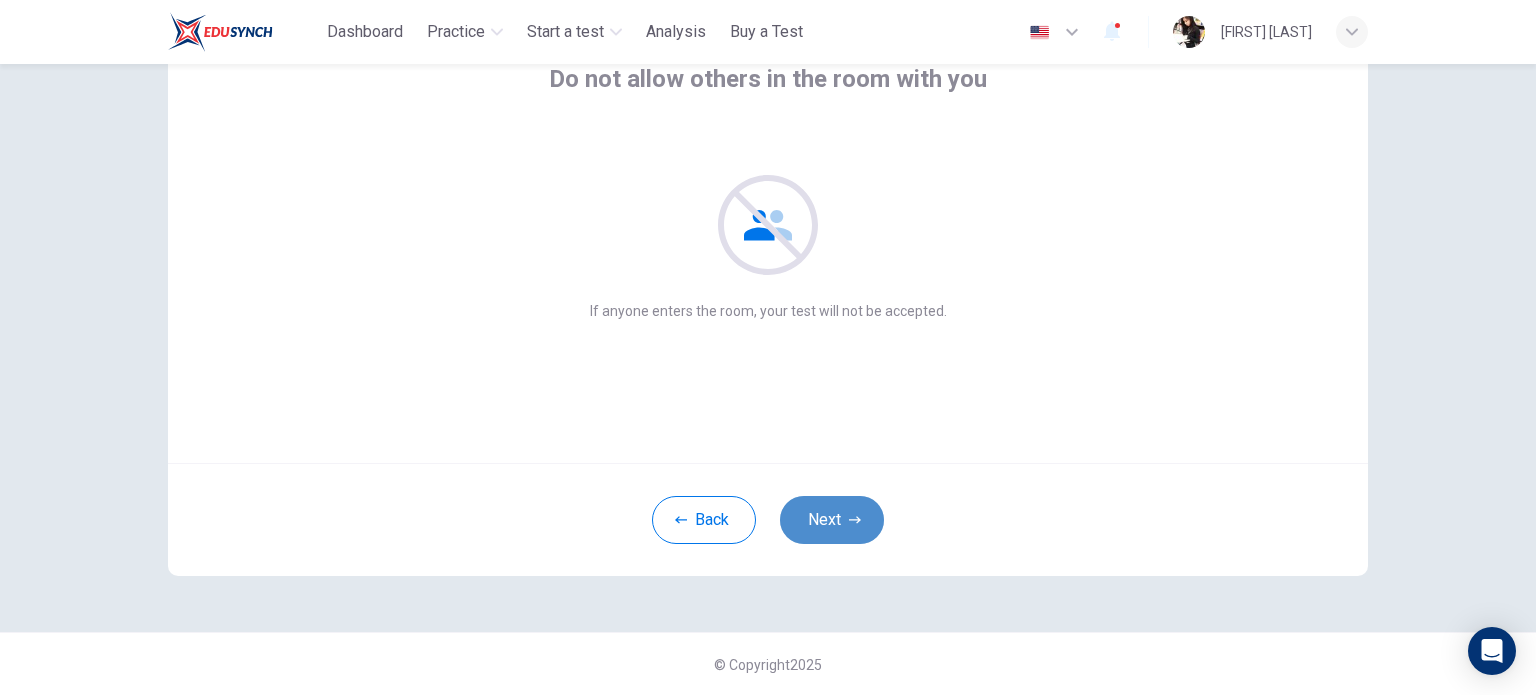 click on "Next" at bounding box center (832, 520) 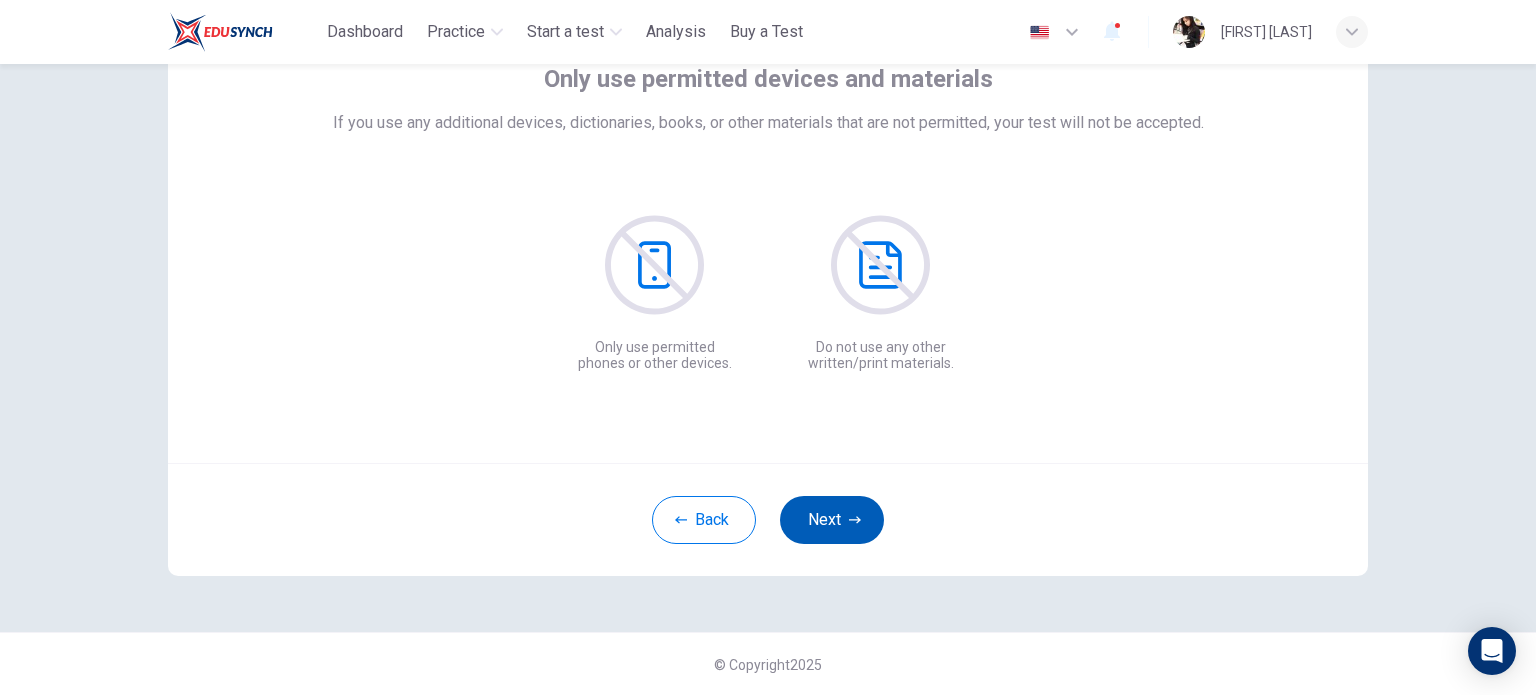 click on "Next" at bounding box center [832, 520] 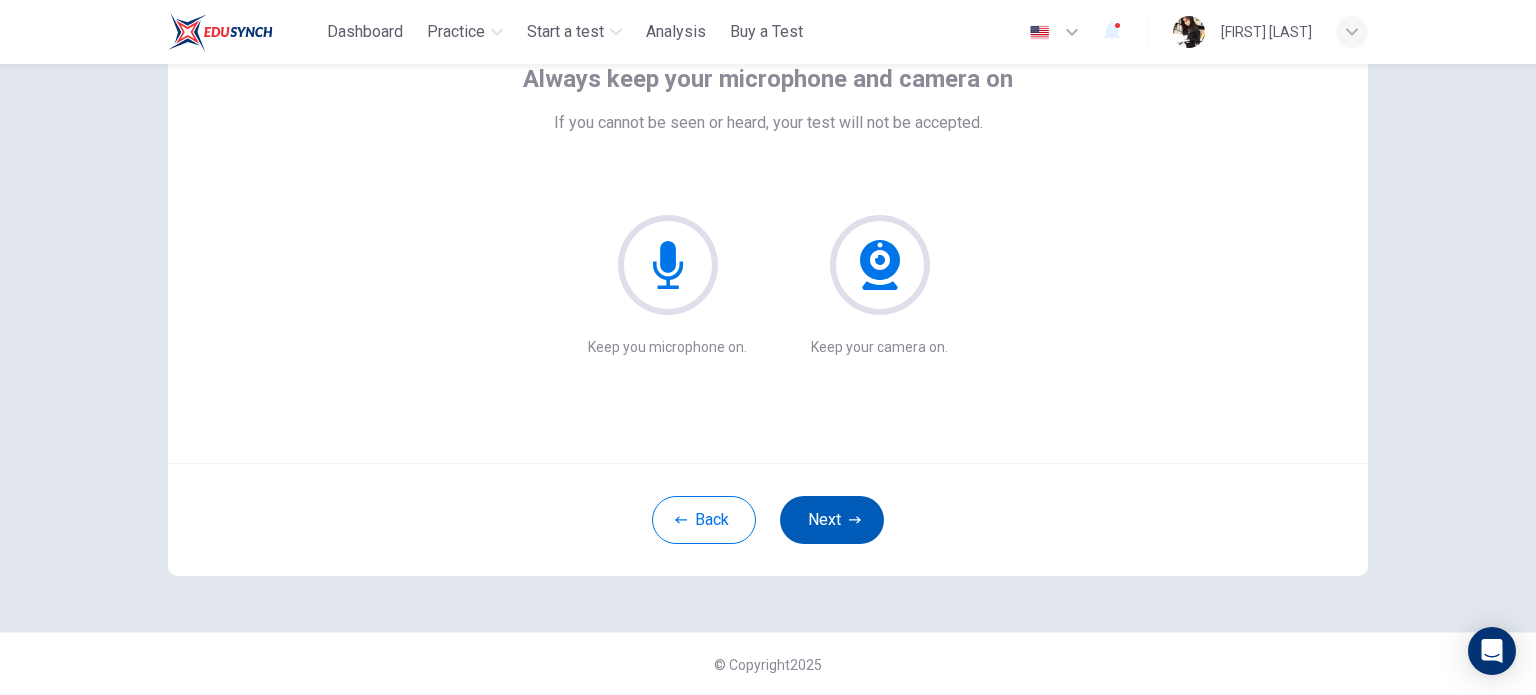 click on "Next" at bounding box center (832, 520) 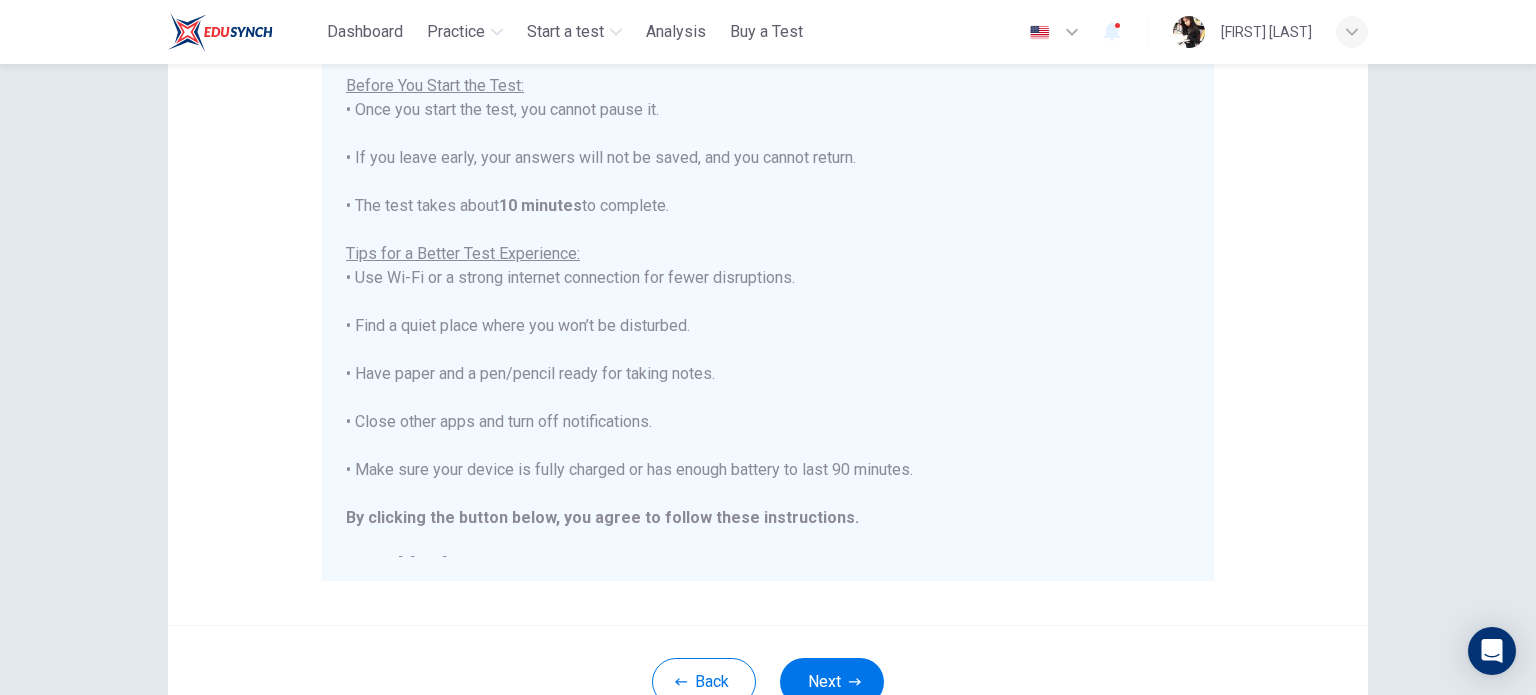 scroll, scrollTop: 416, scrollLeft: 0, axis: vertical 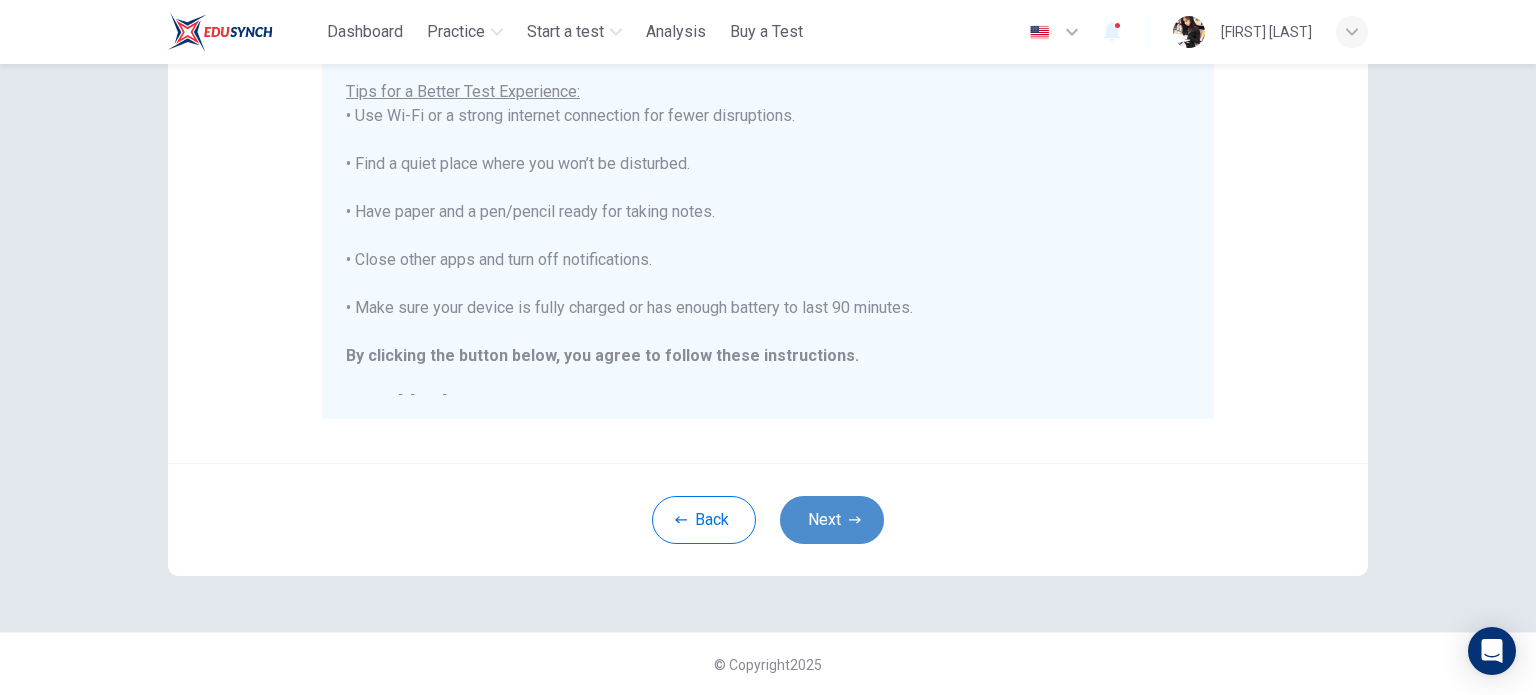 click on "Next" at bounding box center (832, 520) 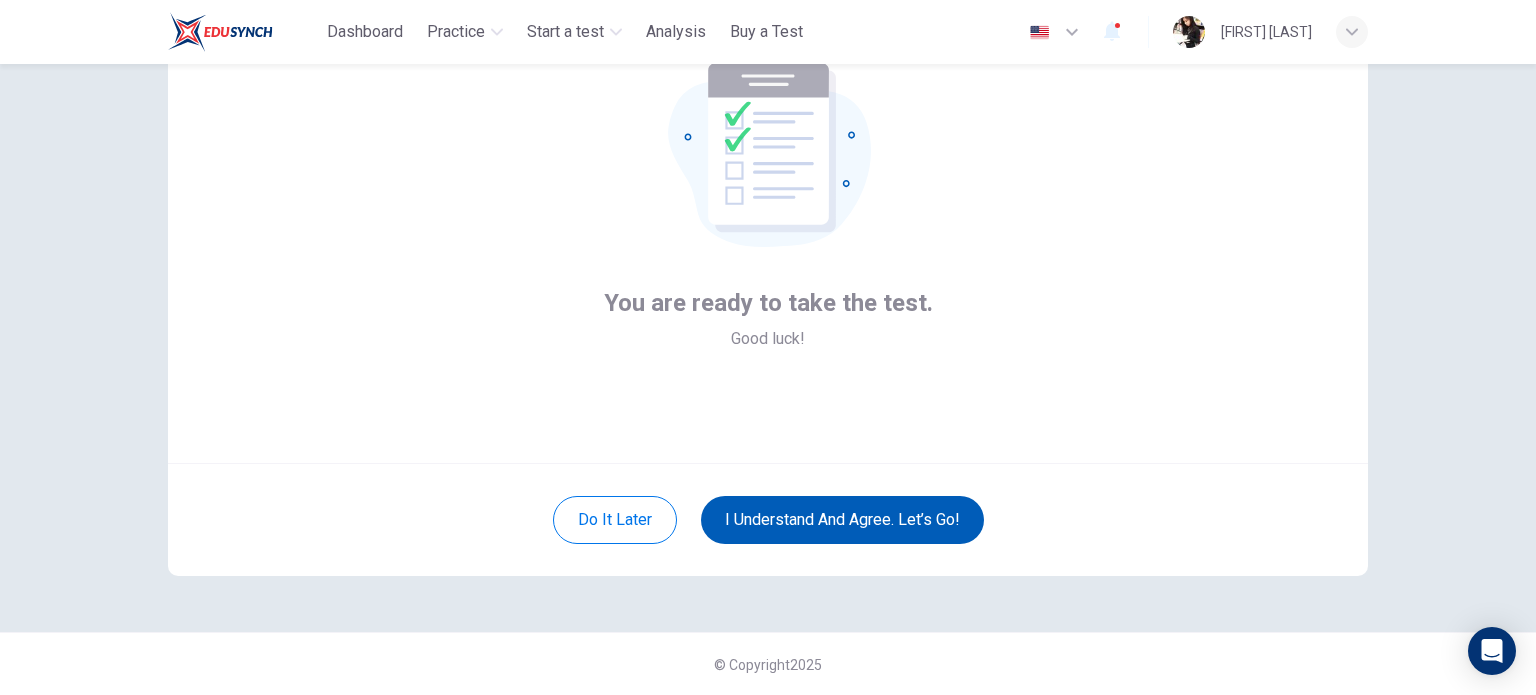 click on "I understand and agree. Let’s go!" at bounding box center (842, 520) 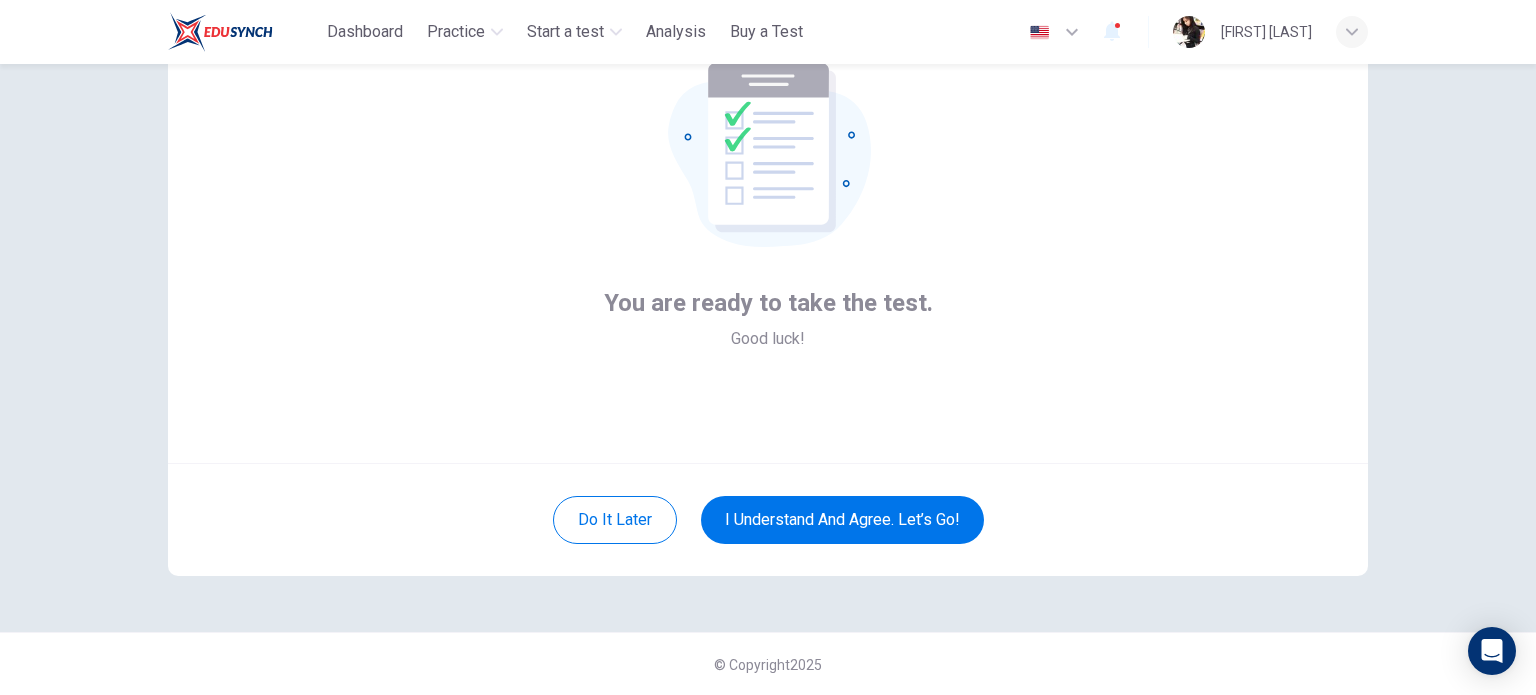 scroll, scrollTop: 100, scrollLeft: 0, axis: vertical 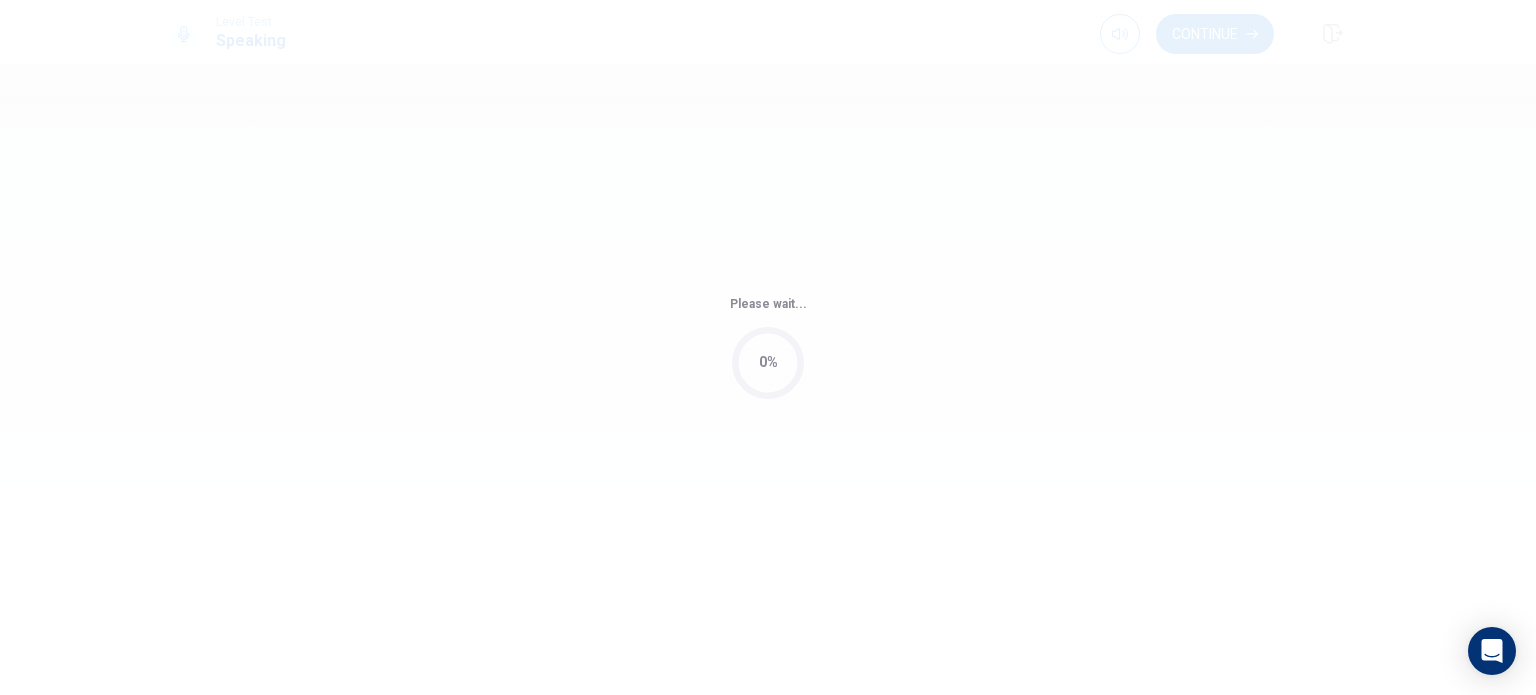 drag, startPoint x: 1535, startPoint y: 267, endPoint x: 1535, endPoint y: 137, distance: 130 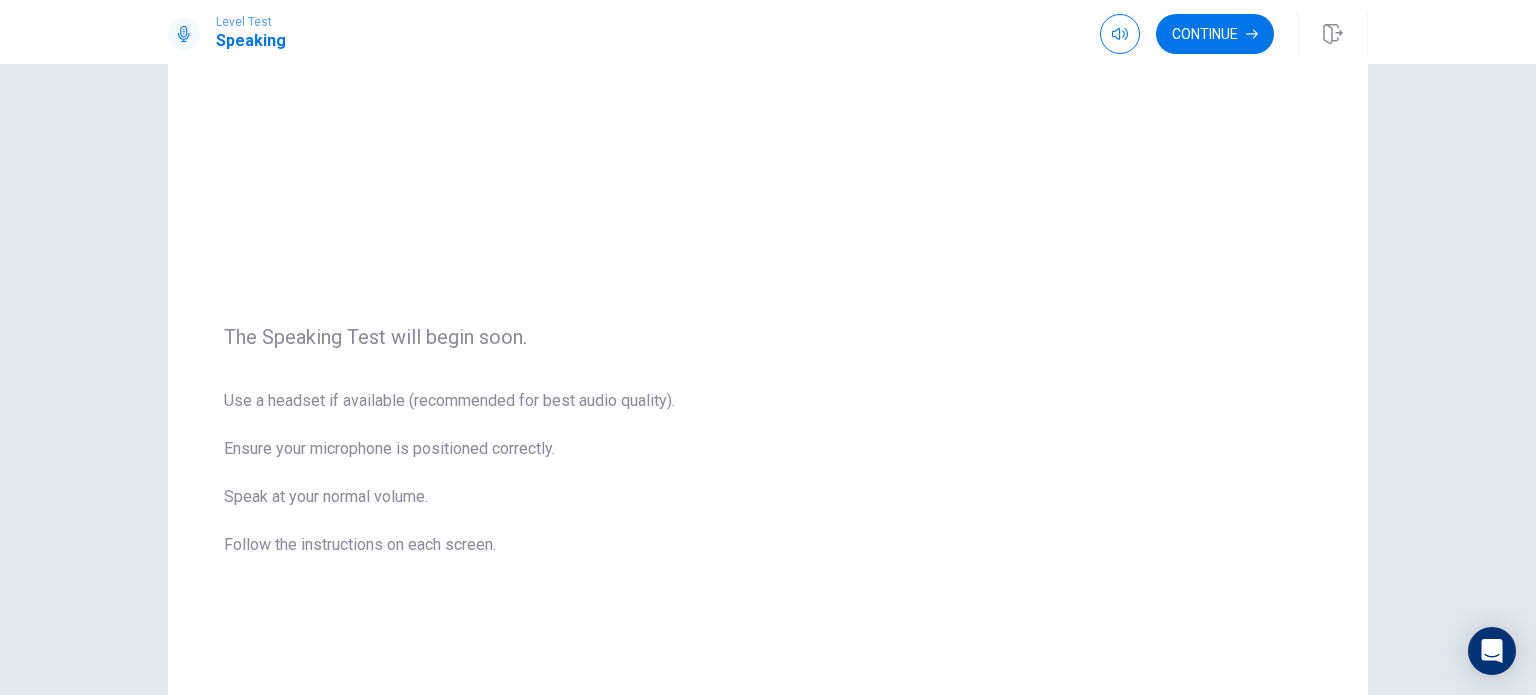 scroll, scrollTop: 66, scrollLeft: 0, axis: vertical 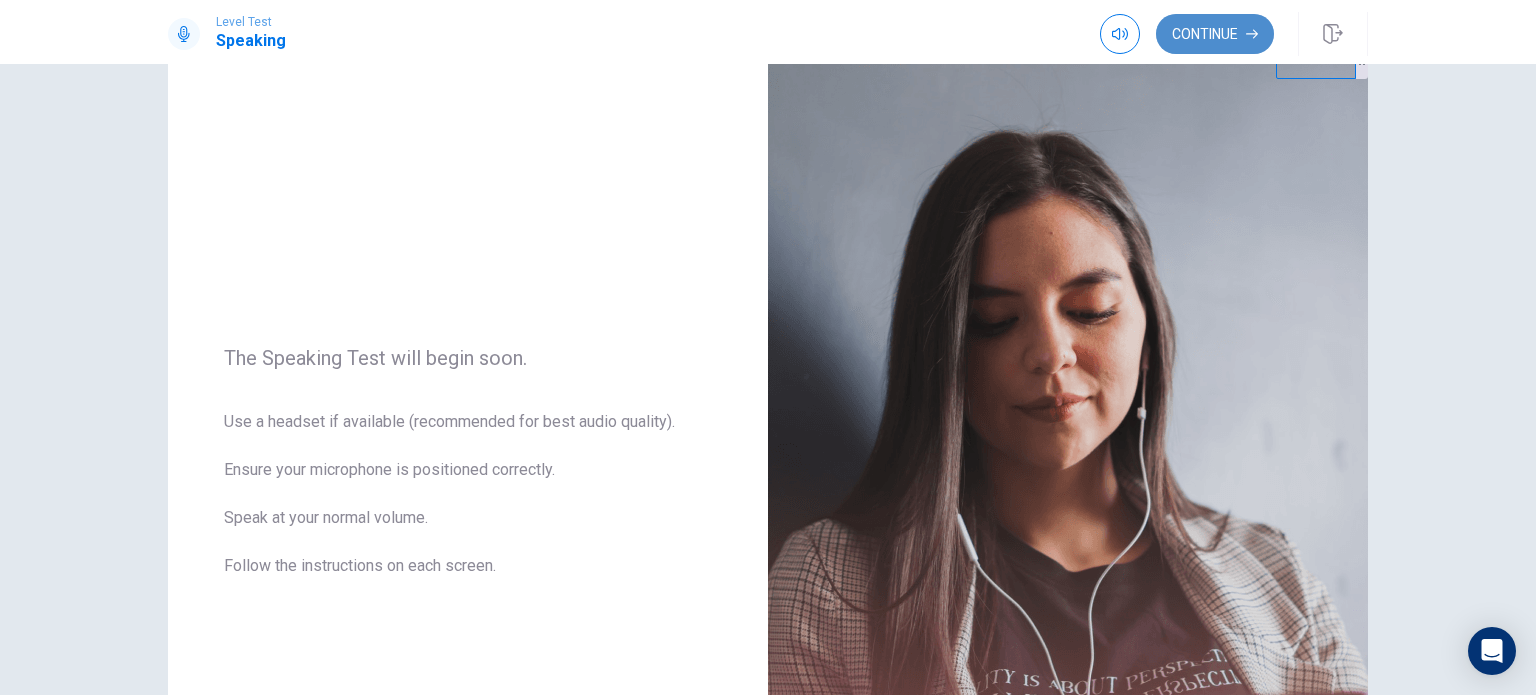 click on "Continue" at bounding box center (1215, 34) 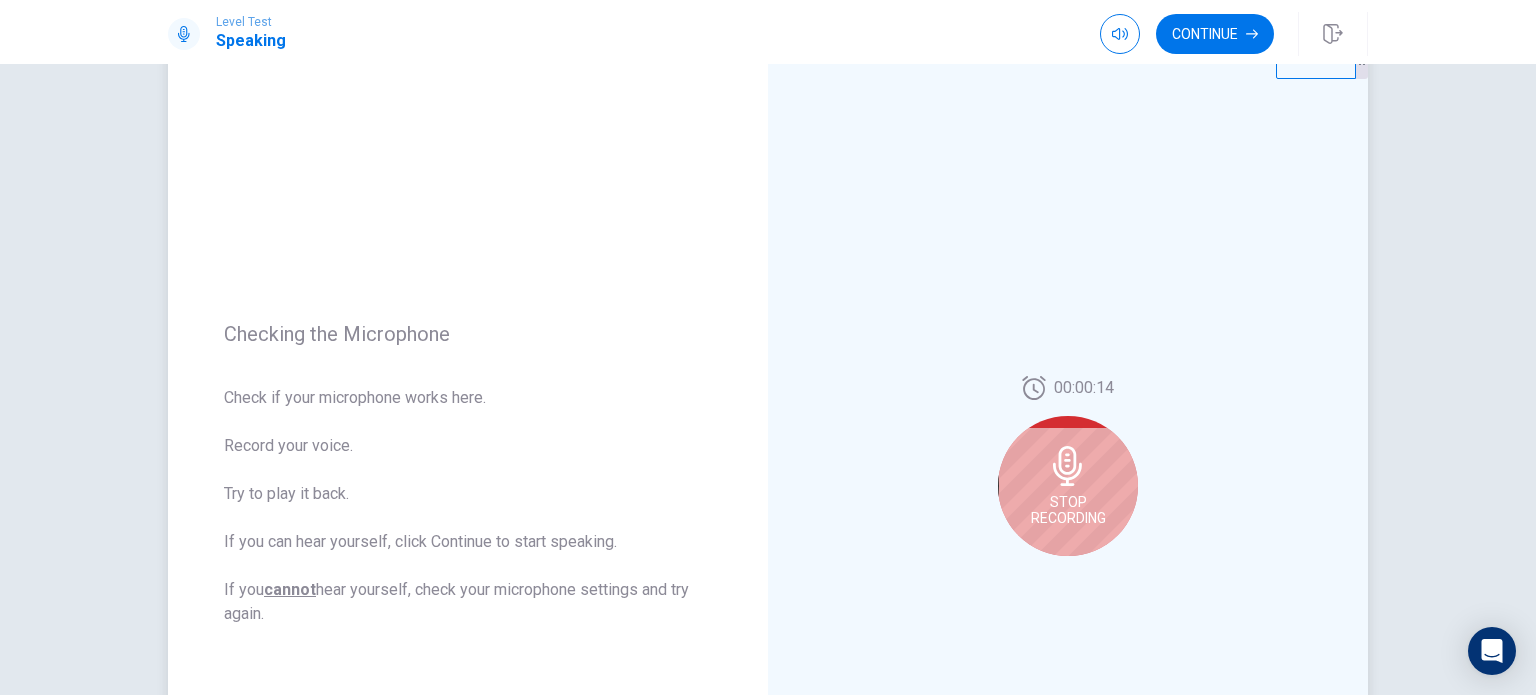 click on "Stop   Recording" at bounding box center (1068, 510) 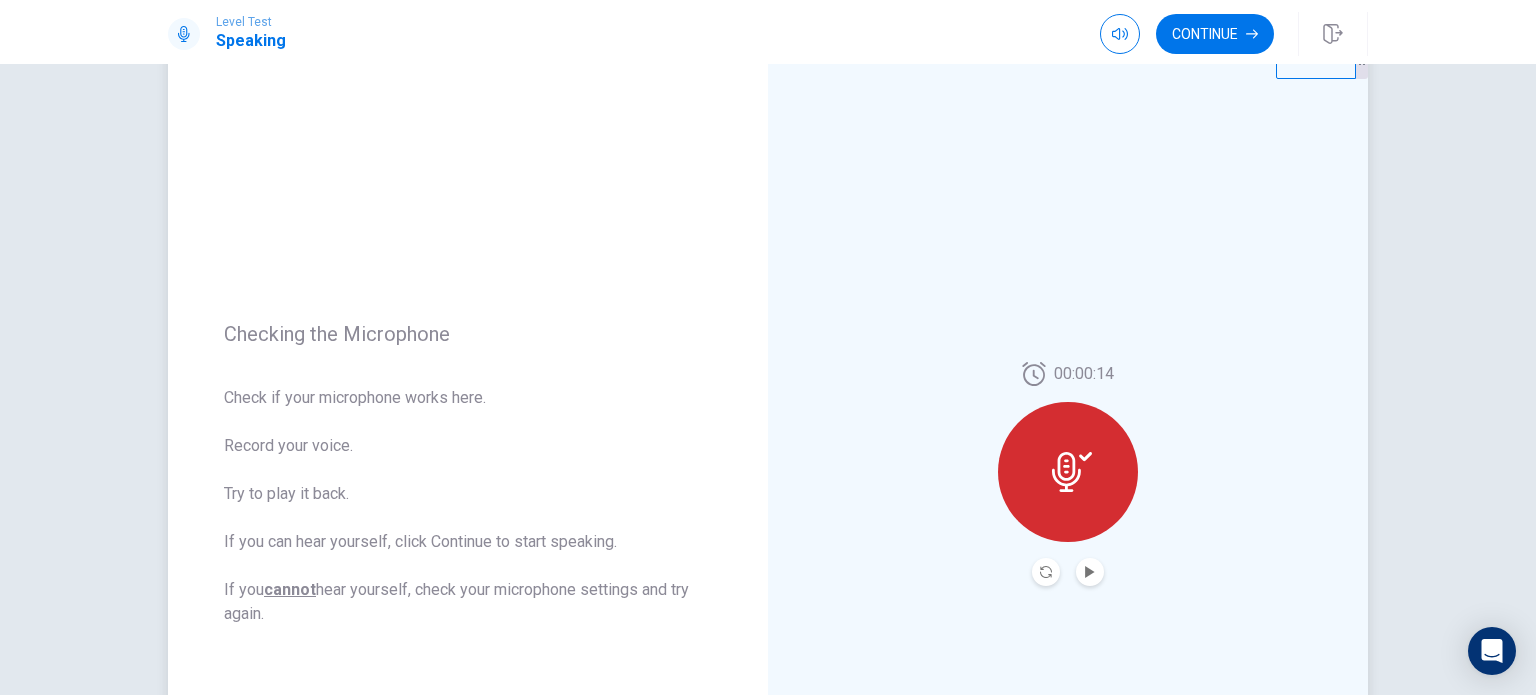 click on "00:00:14" at bounding box center [1068, 474] 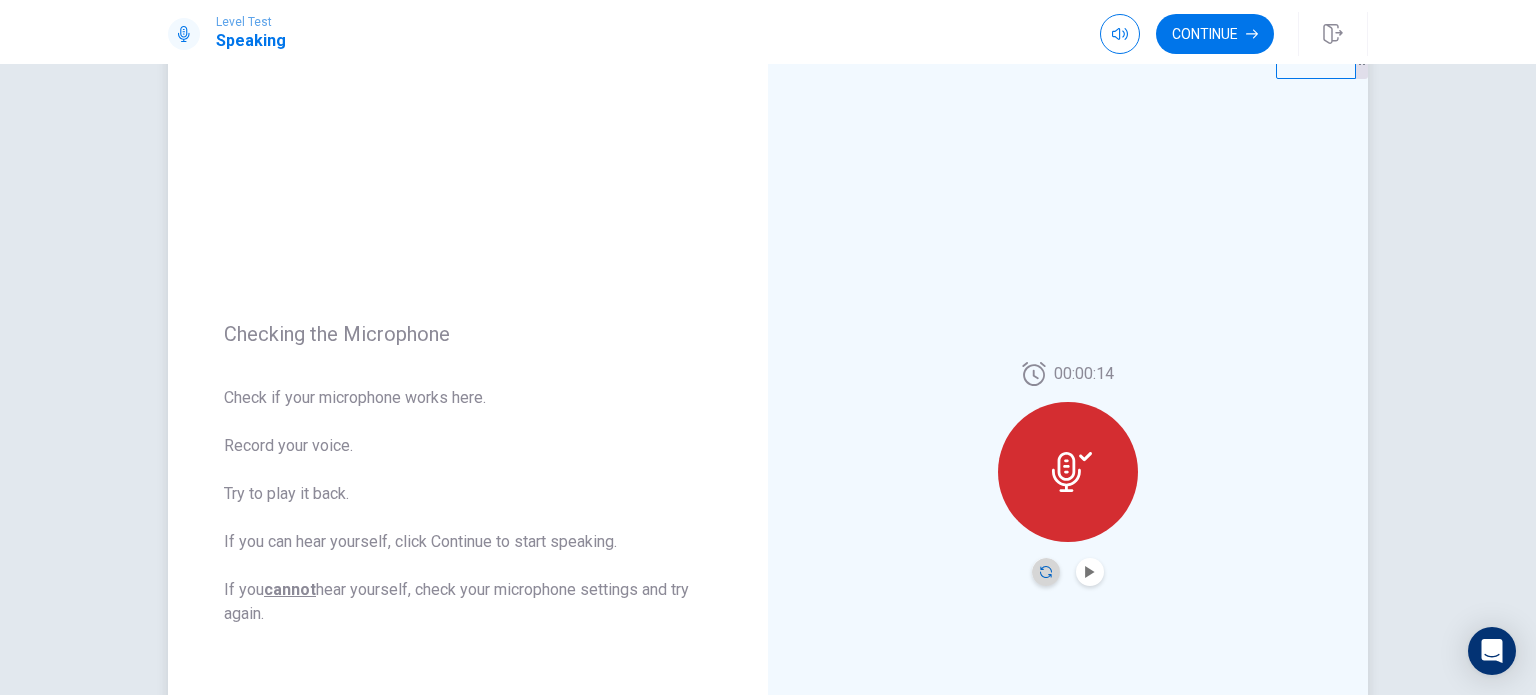 click 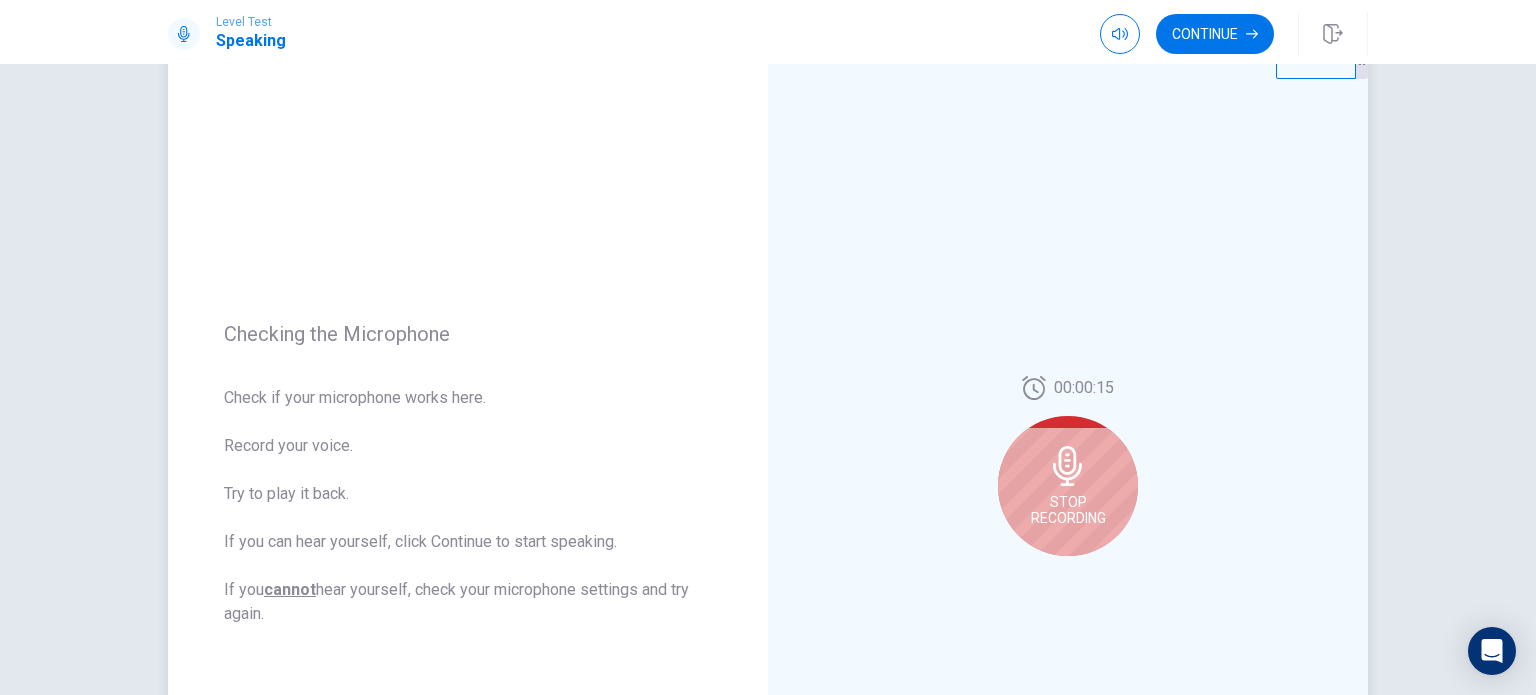 click on "Stop   Recording" at bounding box center (1068, 486) 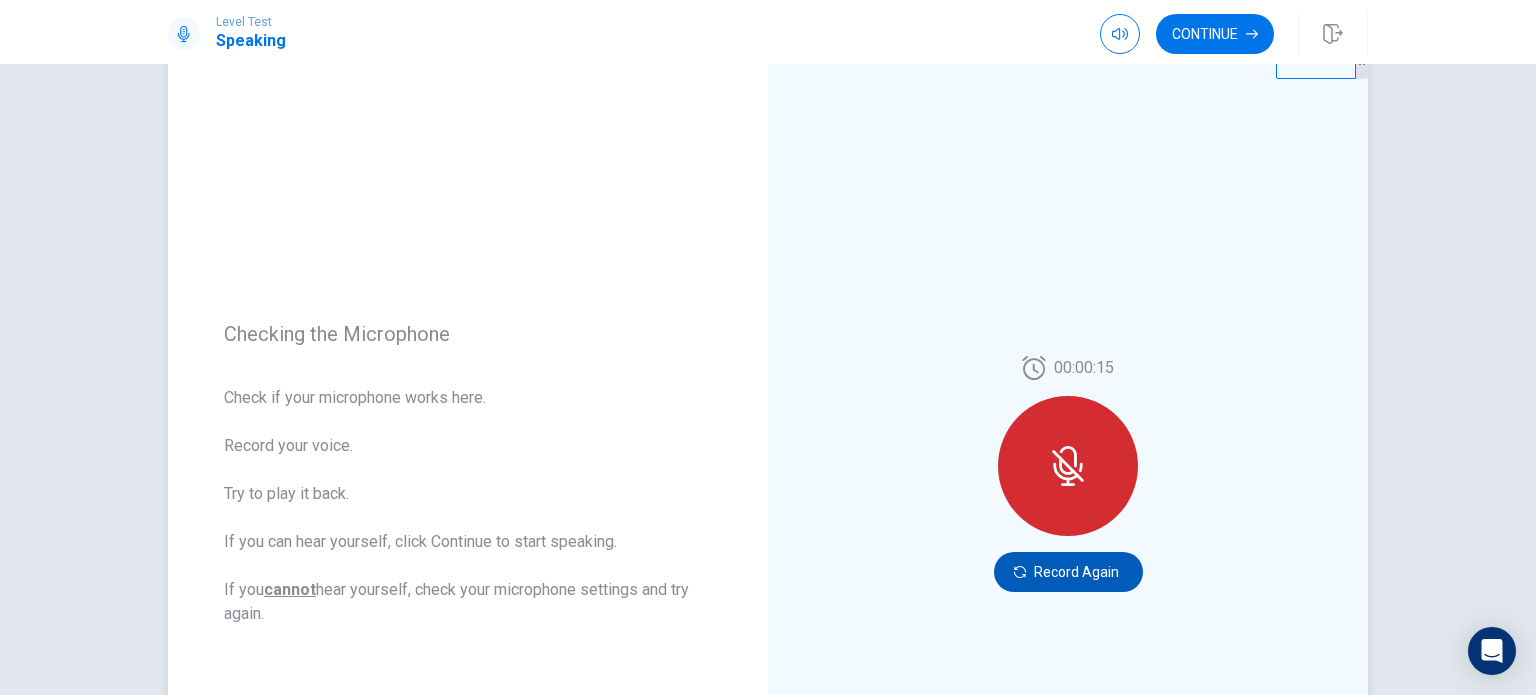 click on "Record Again" at bounding box center (1068, 572) 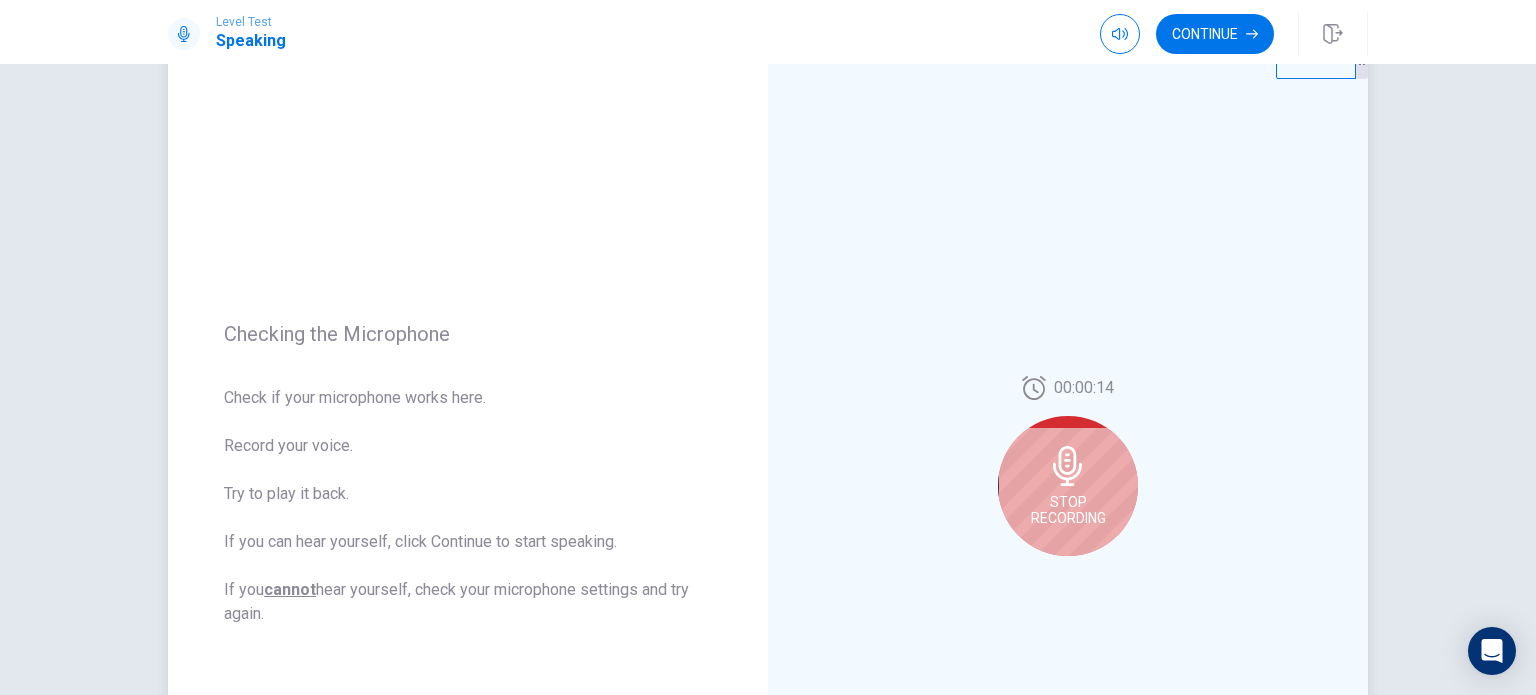 click on "Stop   Recording" at bounding box center (1068, 486) 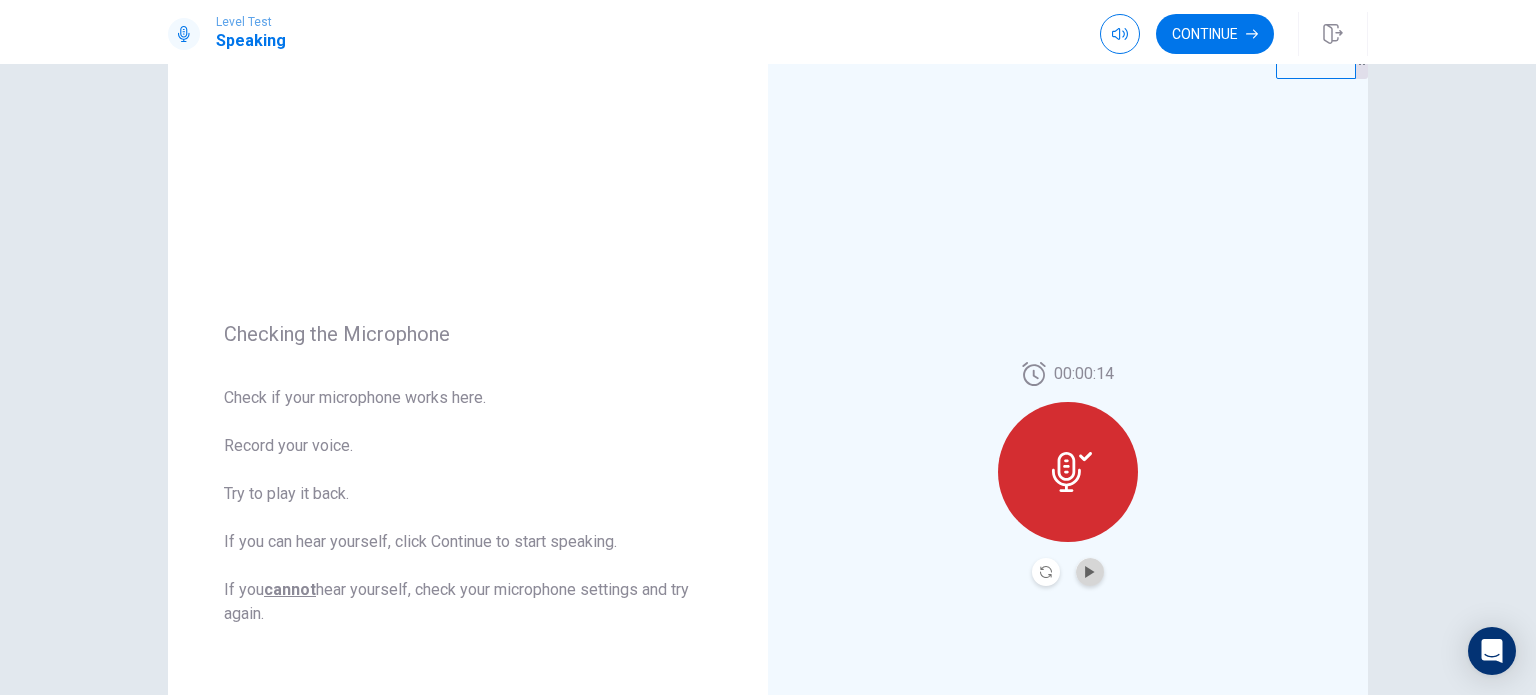 click at bounding box center [1090, 572] 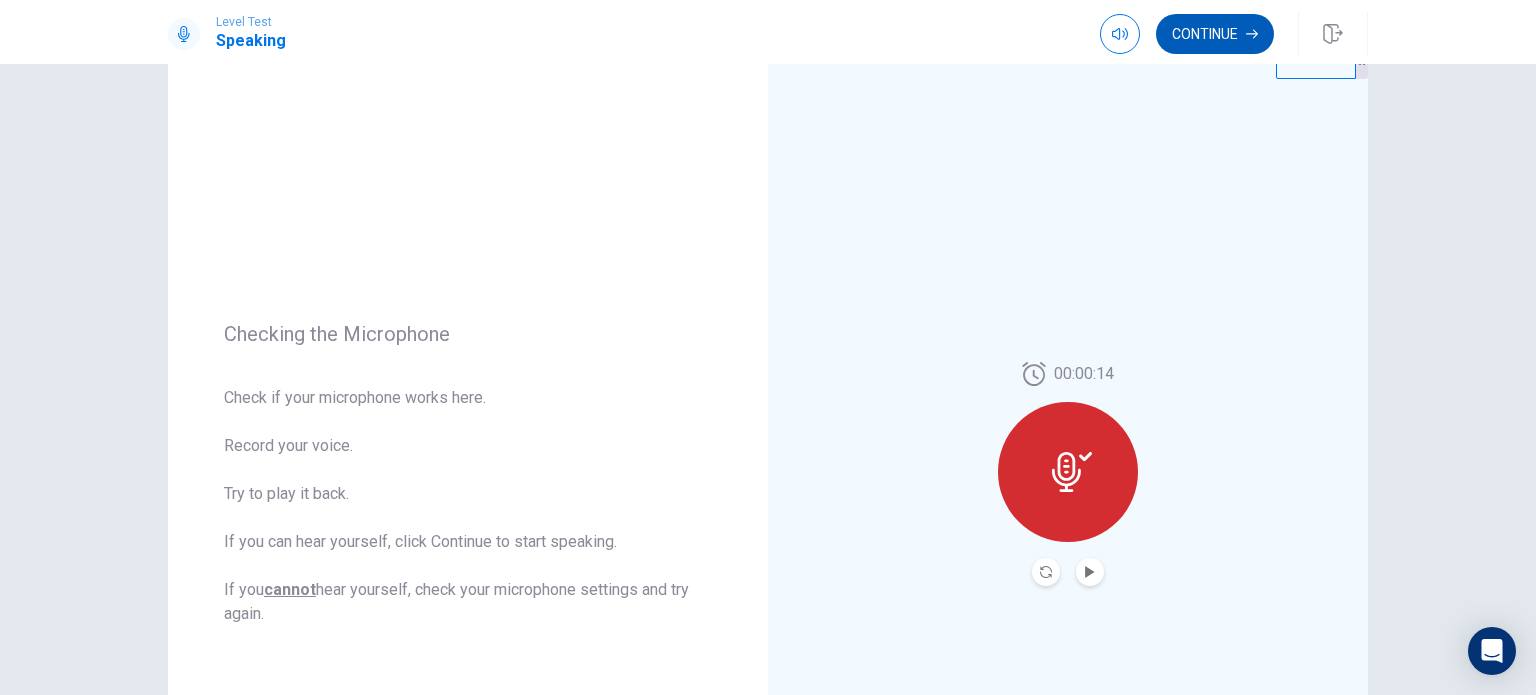 click on "Continue" at bounding box center (1215, 34) 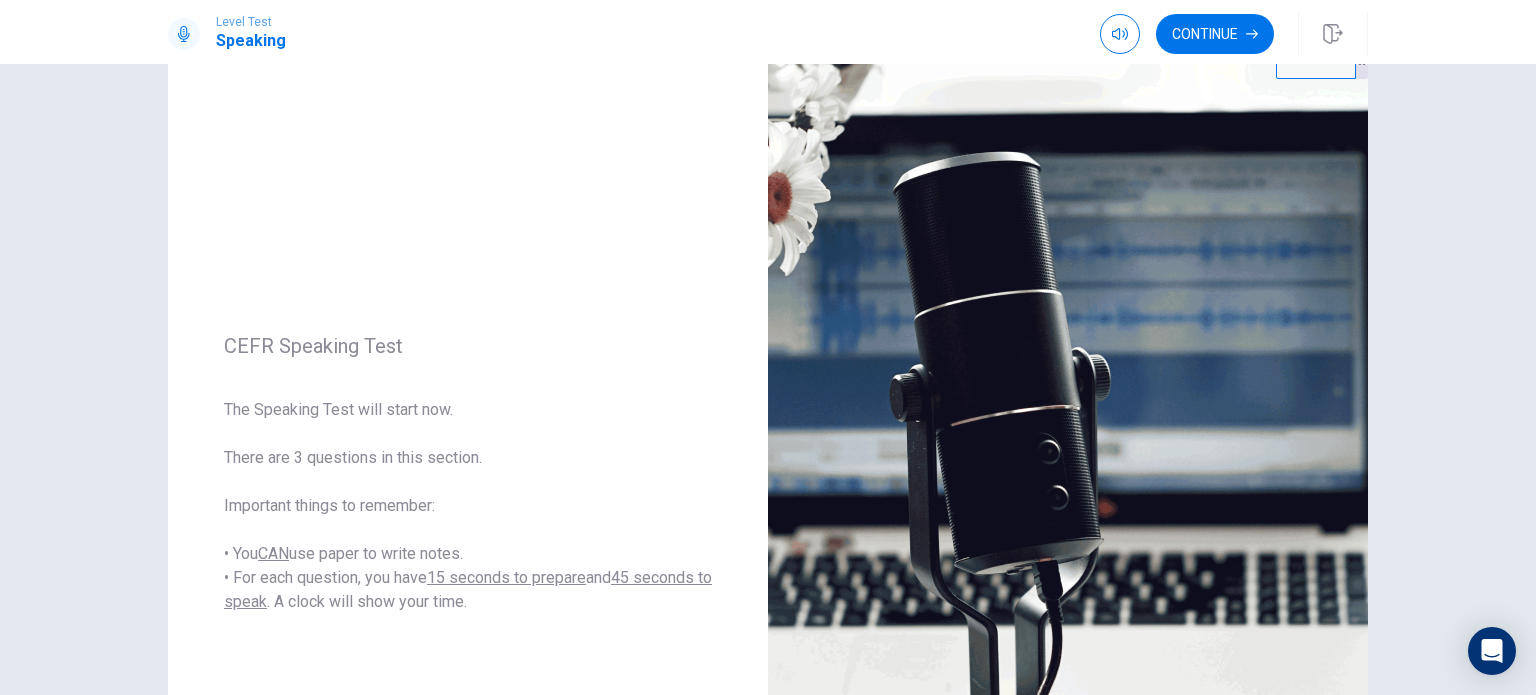 click on "Continue" at bounding box center (1215, 34) 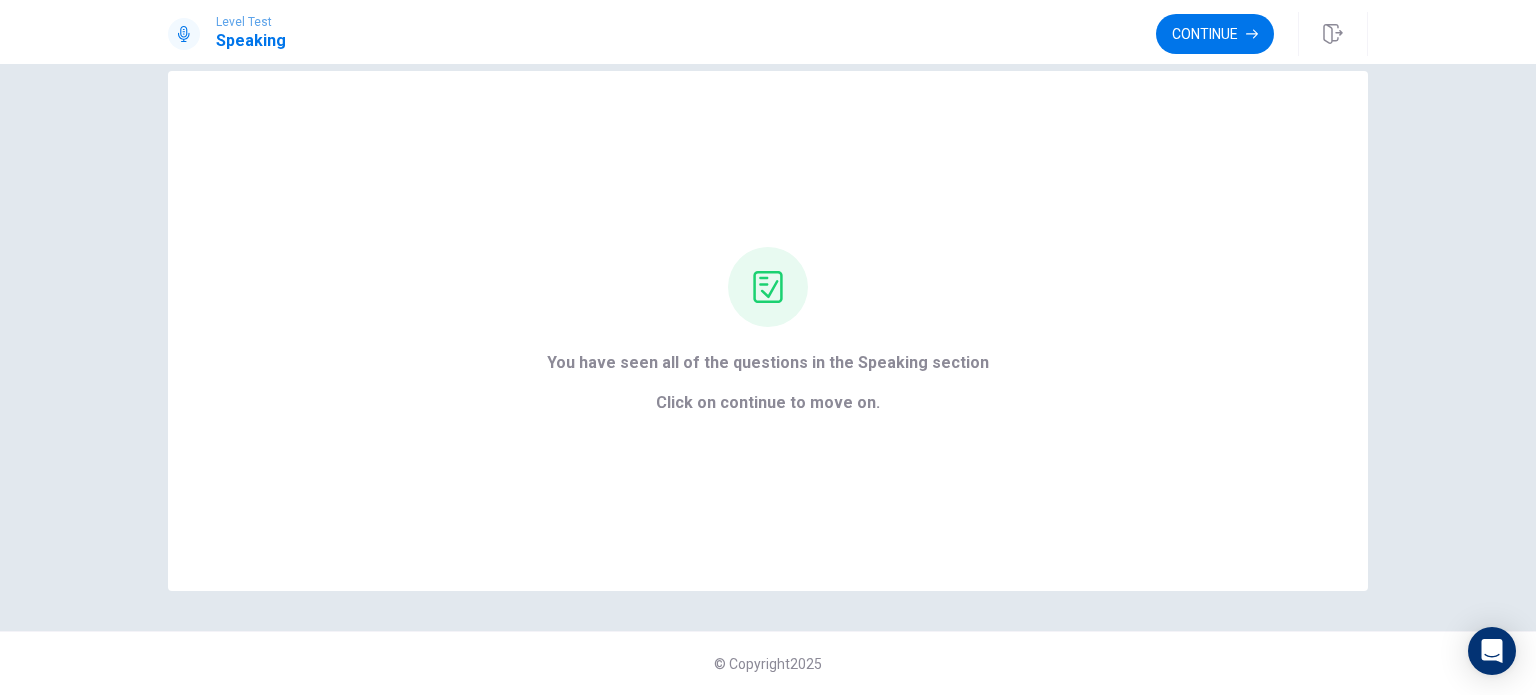 scroll, scrollTop: 32, scrollLeft: 0, axis: vertical 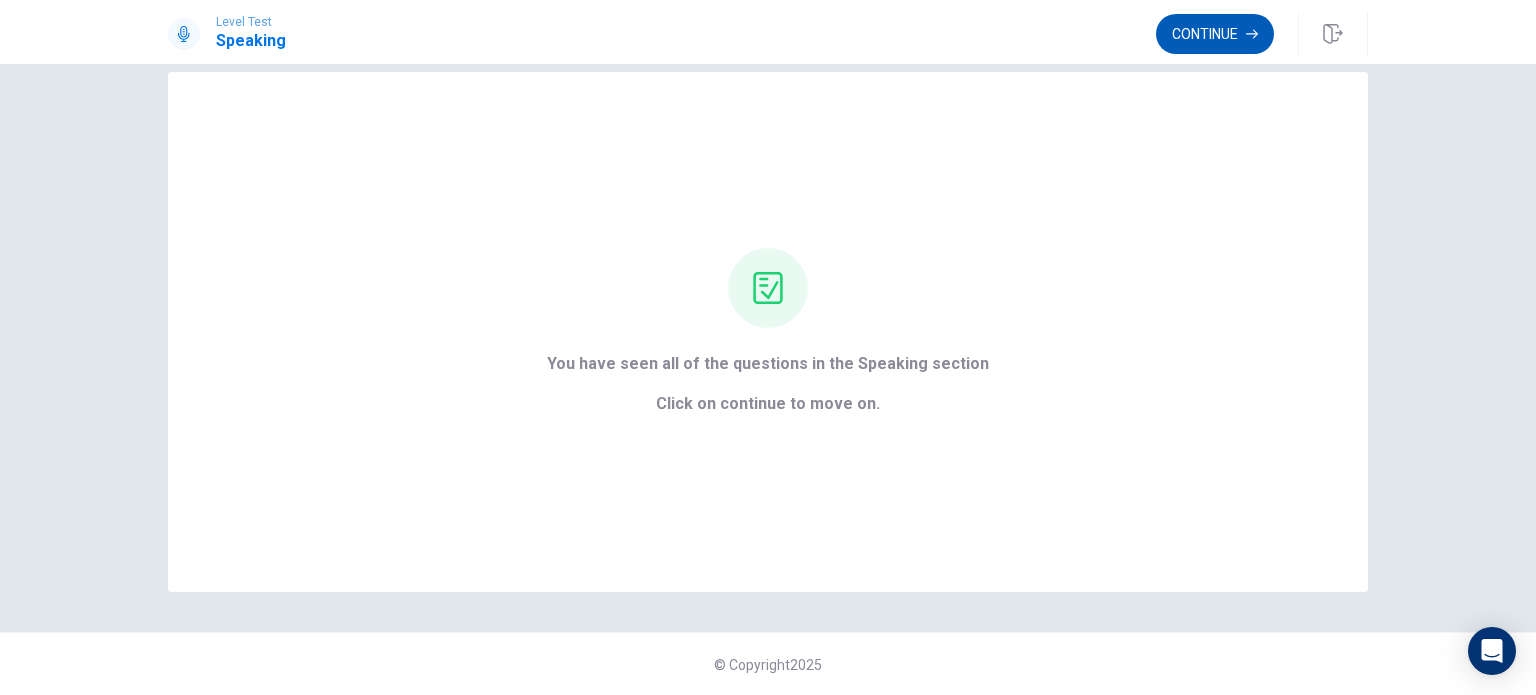 click on "Continue" at bounding box center (1215, 34) 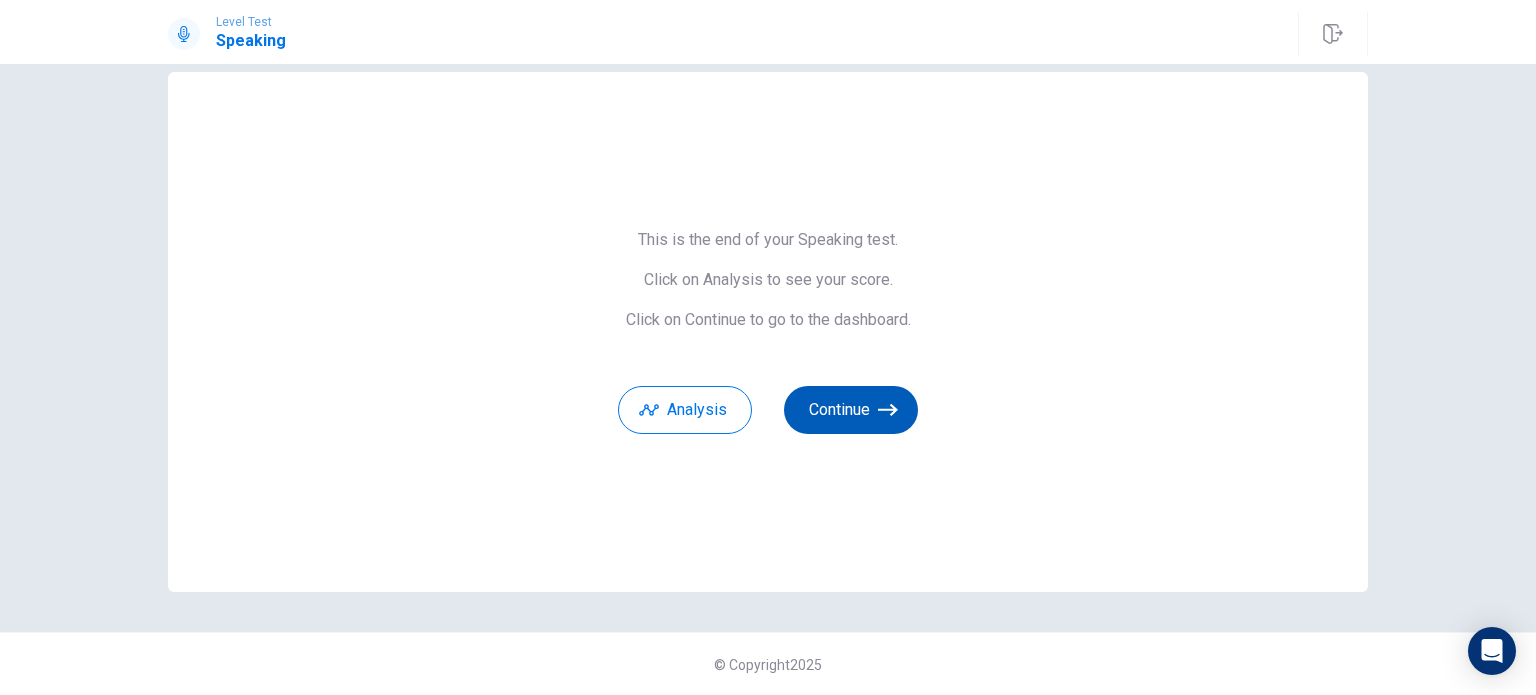 click 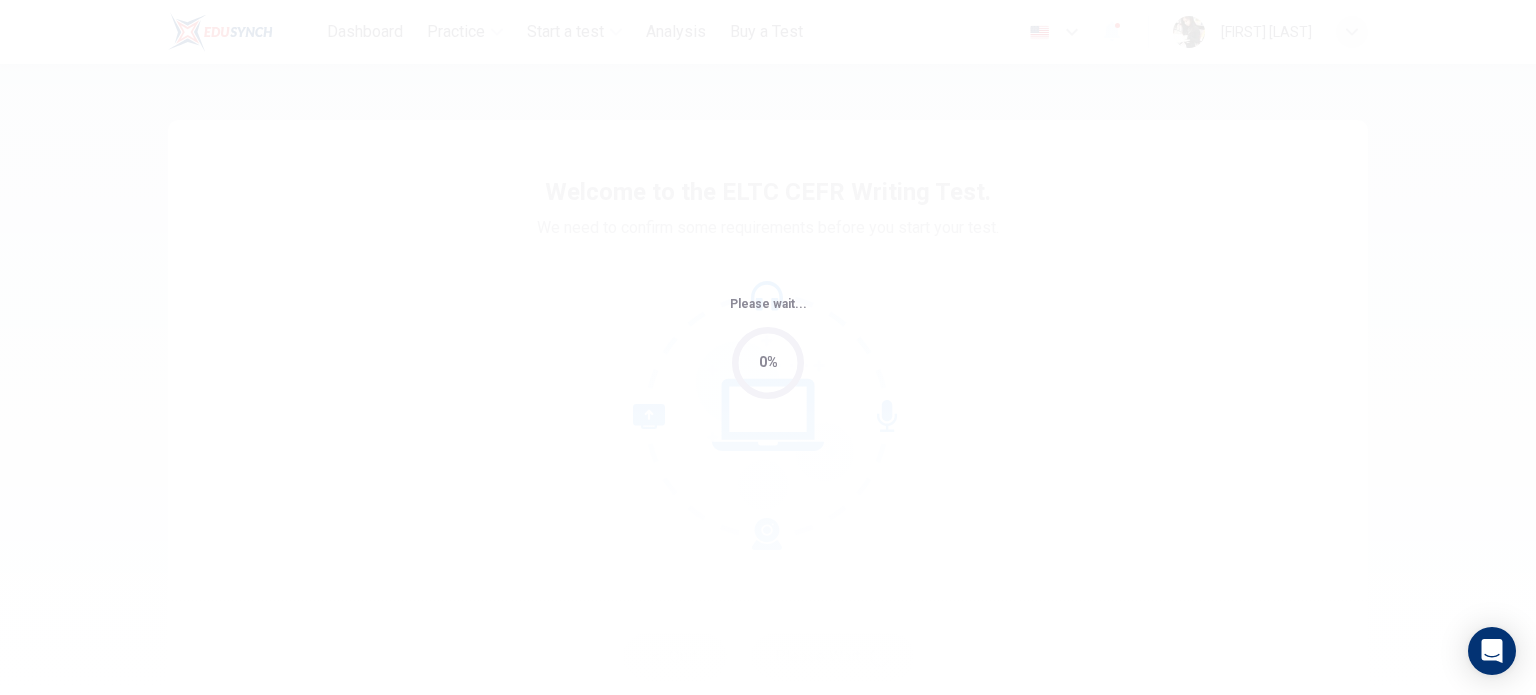 scroll, scrollTop: 0, scrollLeft: 0, axis: both 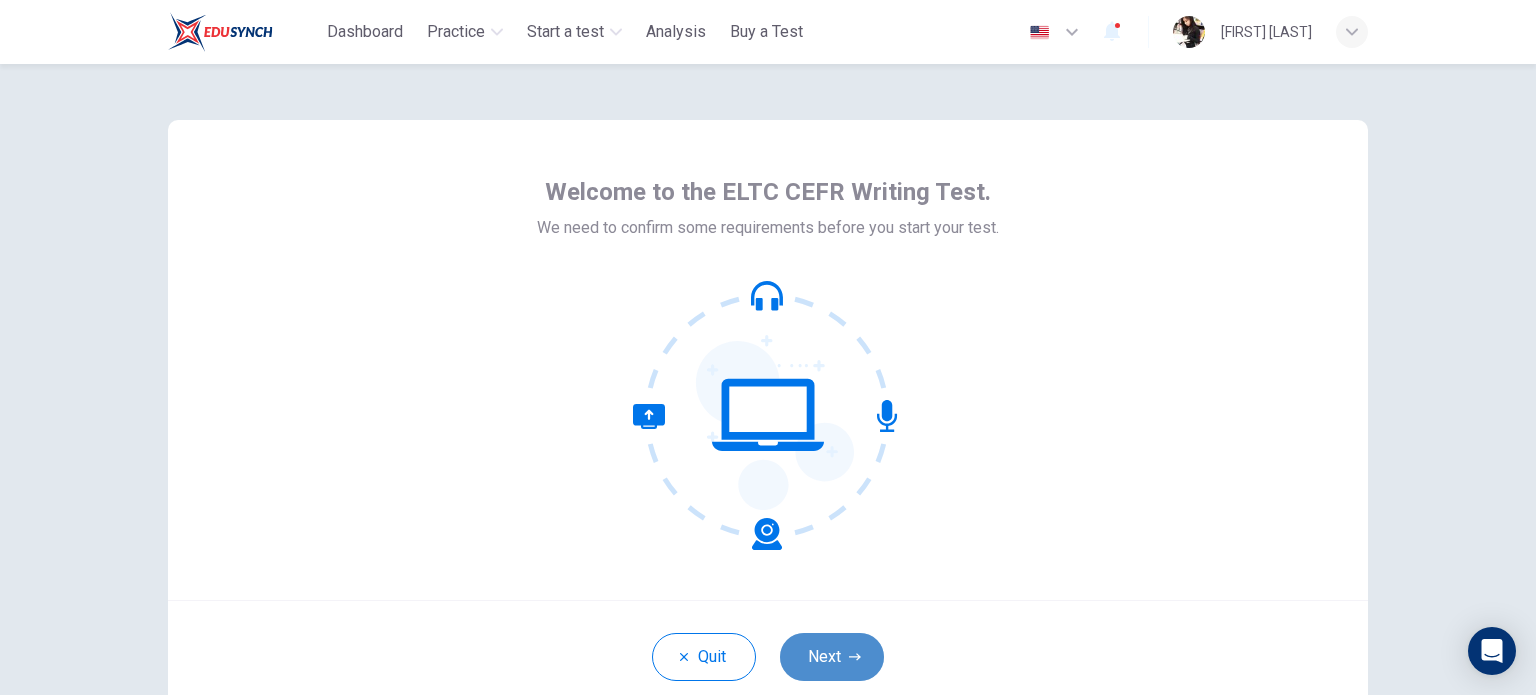 click on "Next" at bounding box center (832, 657) 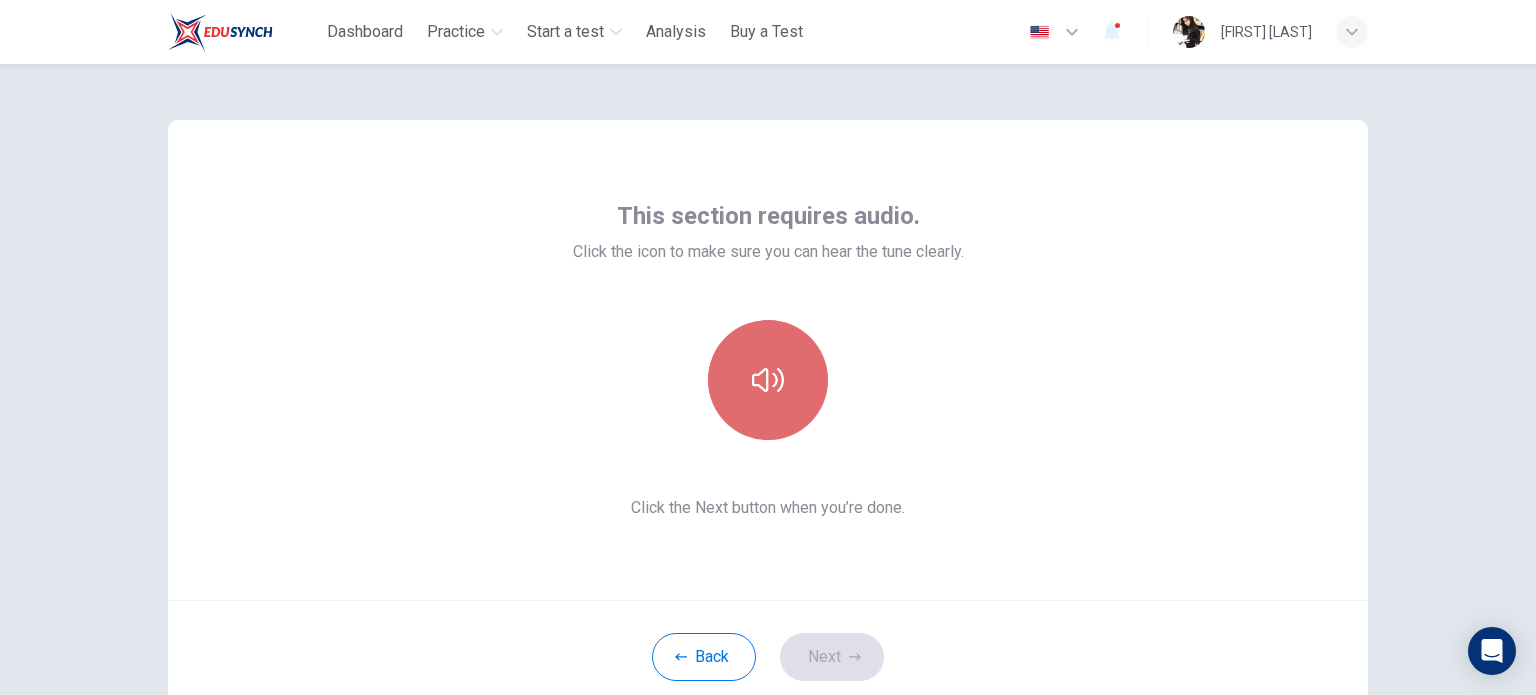 click at bounding box center (768, 380) 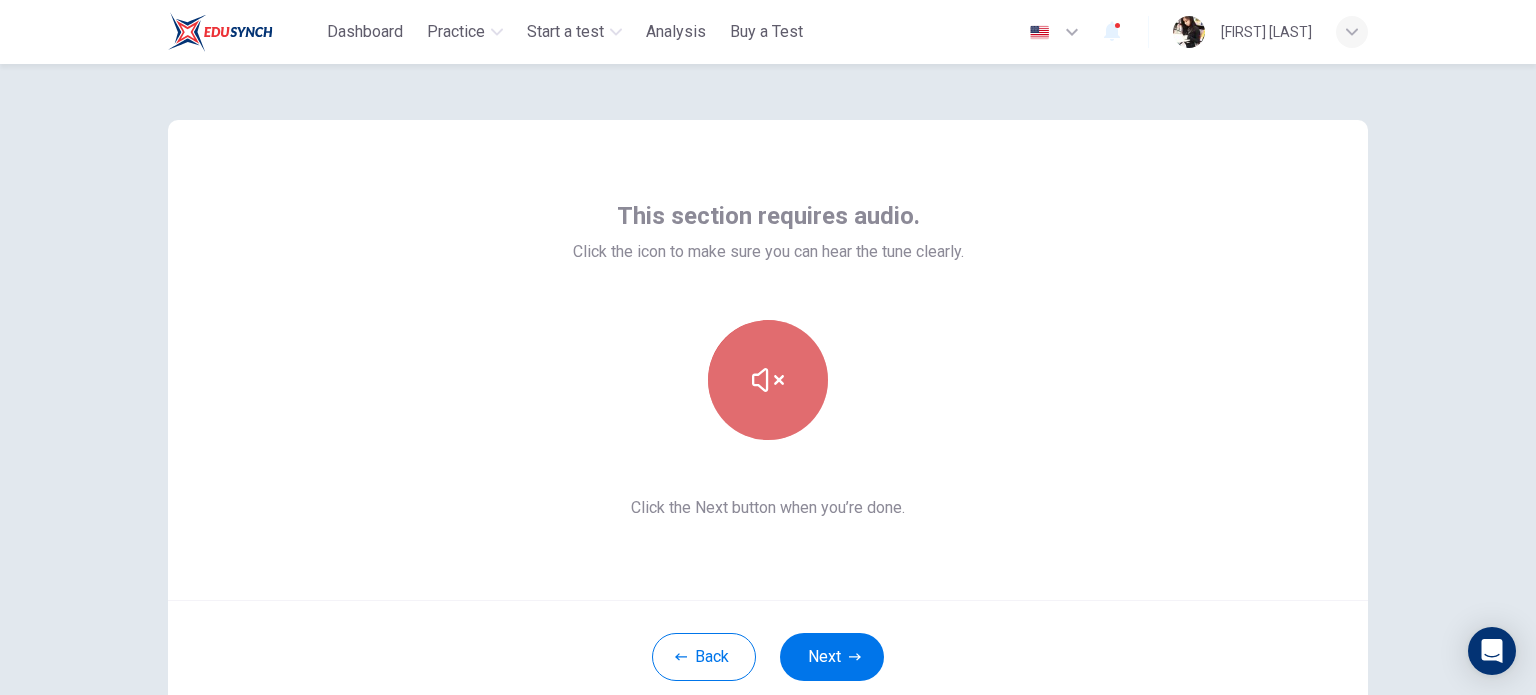 click at bounding box center (768, 380) 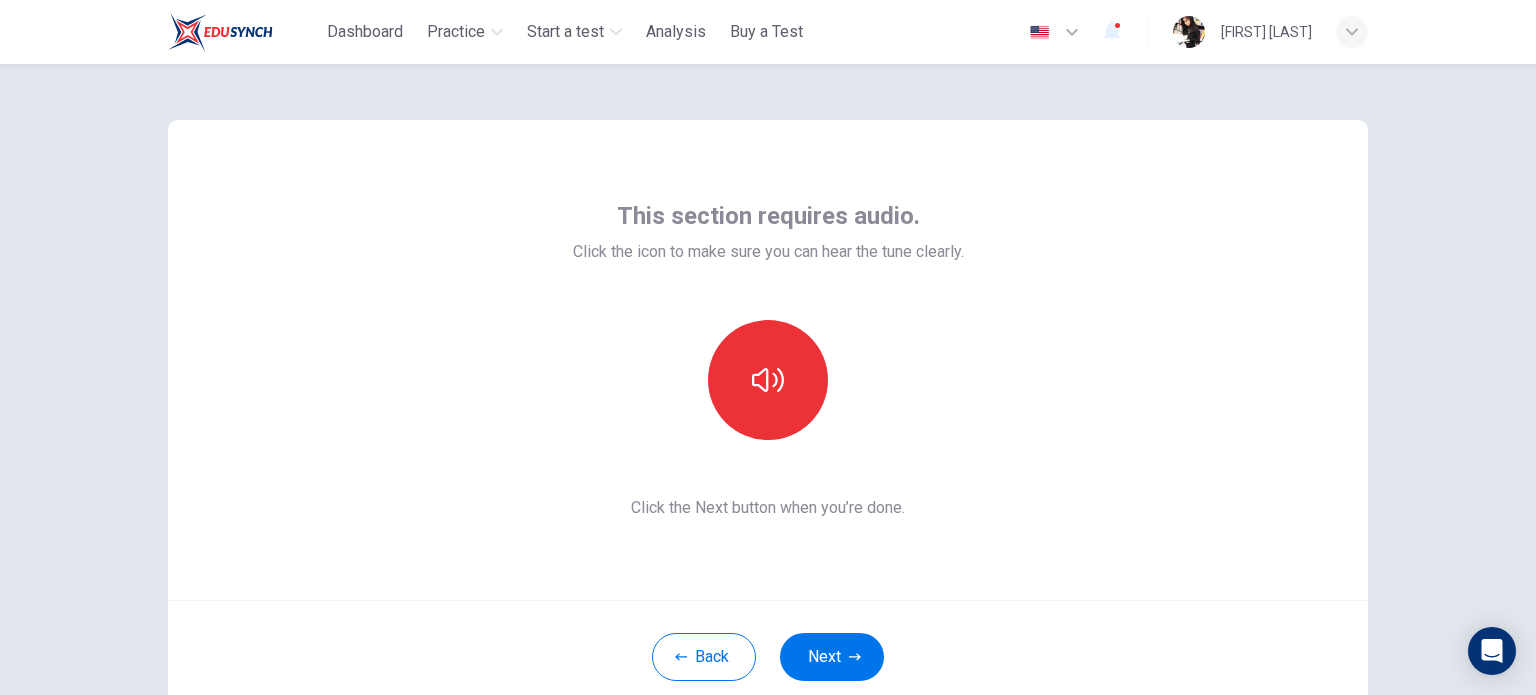 click on "Next" at bounding box center (832, 657) 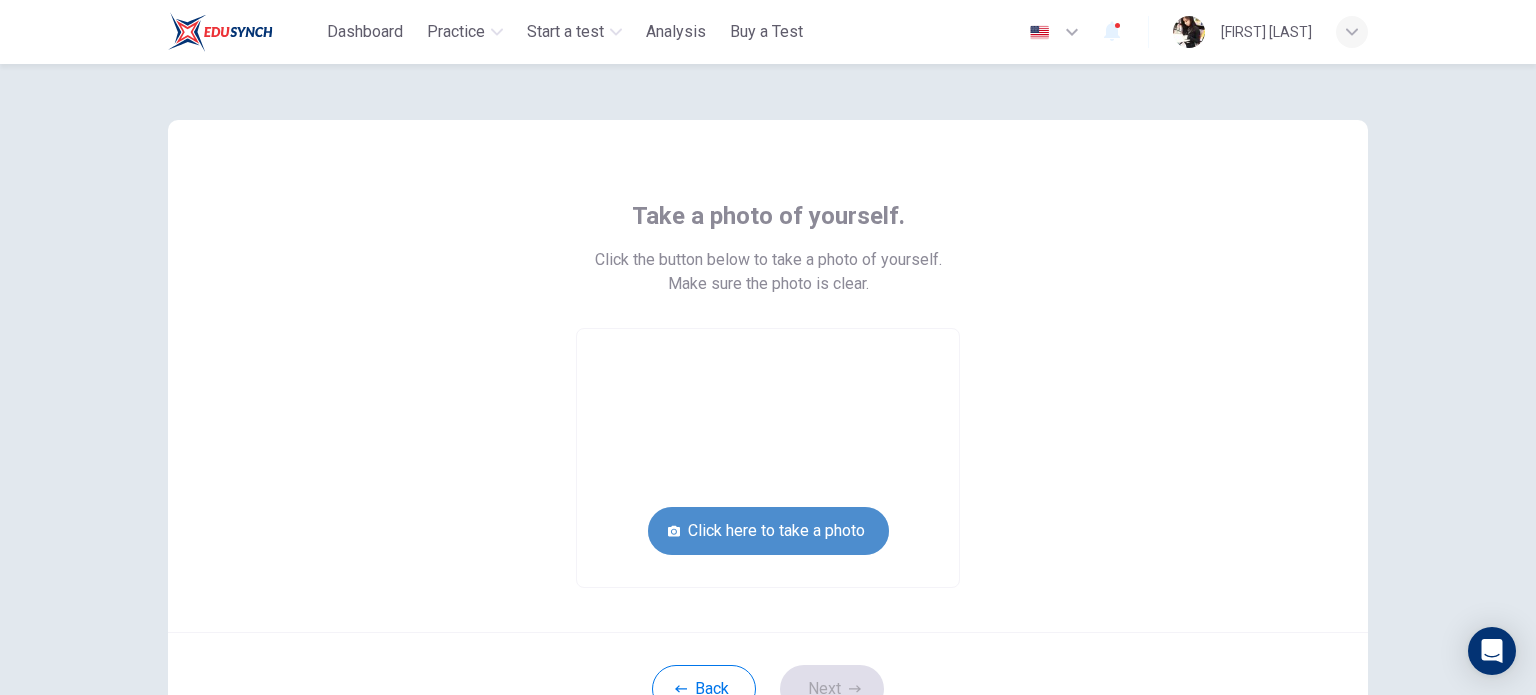 click on "Click here to take a photo" at bounding box center (768, 531) 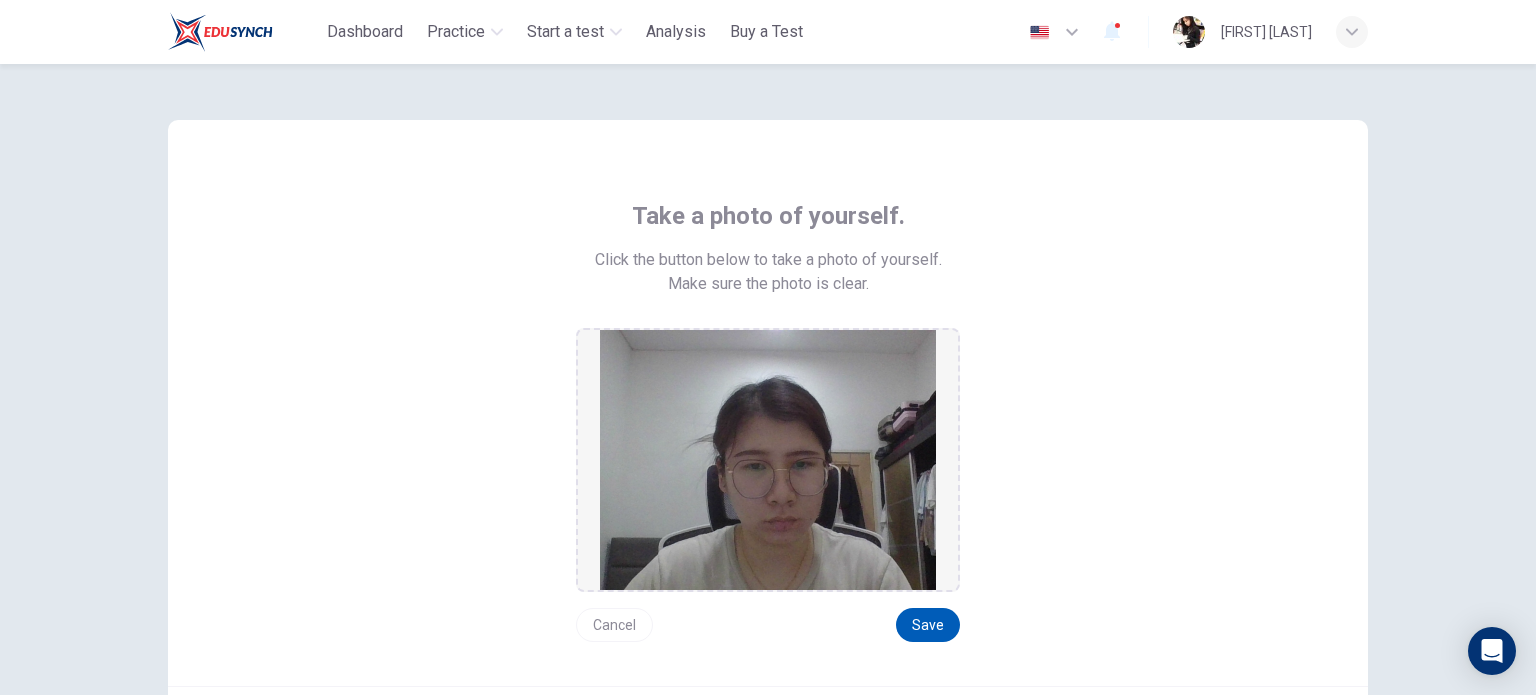 click on "Save" at bounding box center (928, 625) 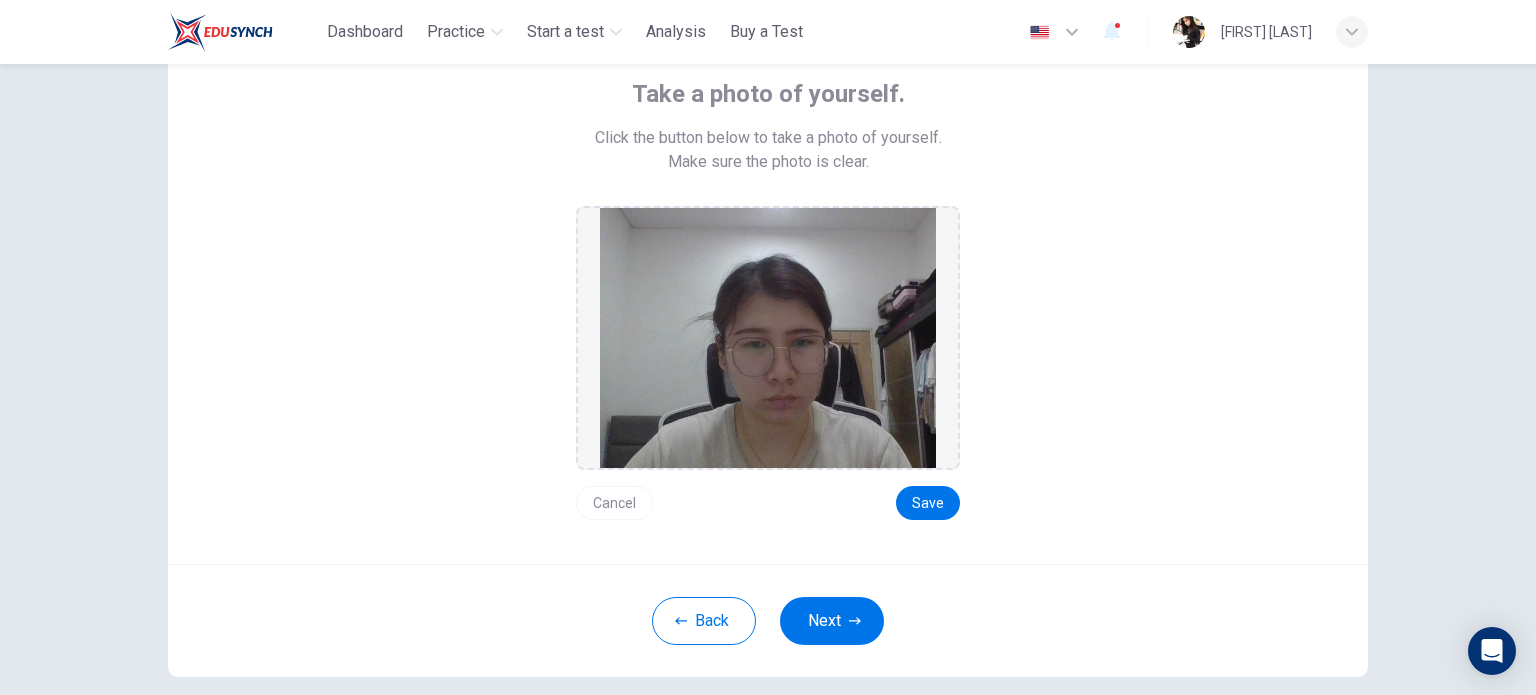 scroll, scrollTop: 188, scrollLeft: 0, axis: vertical 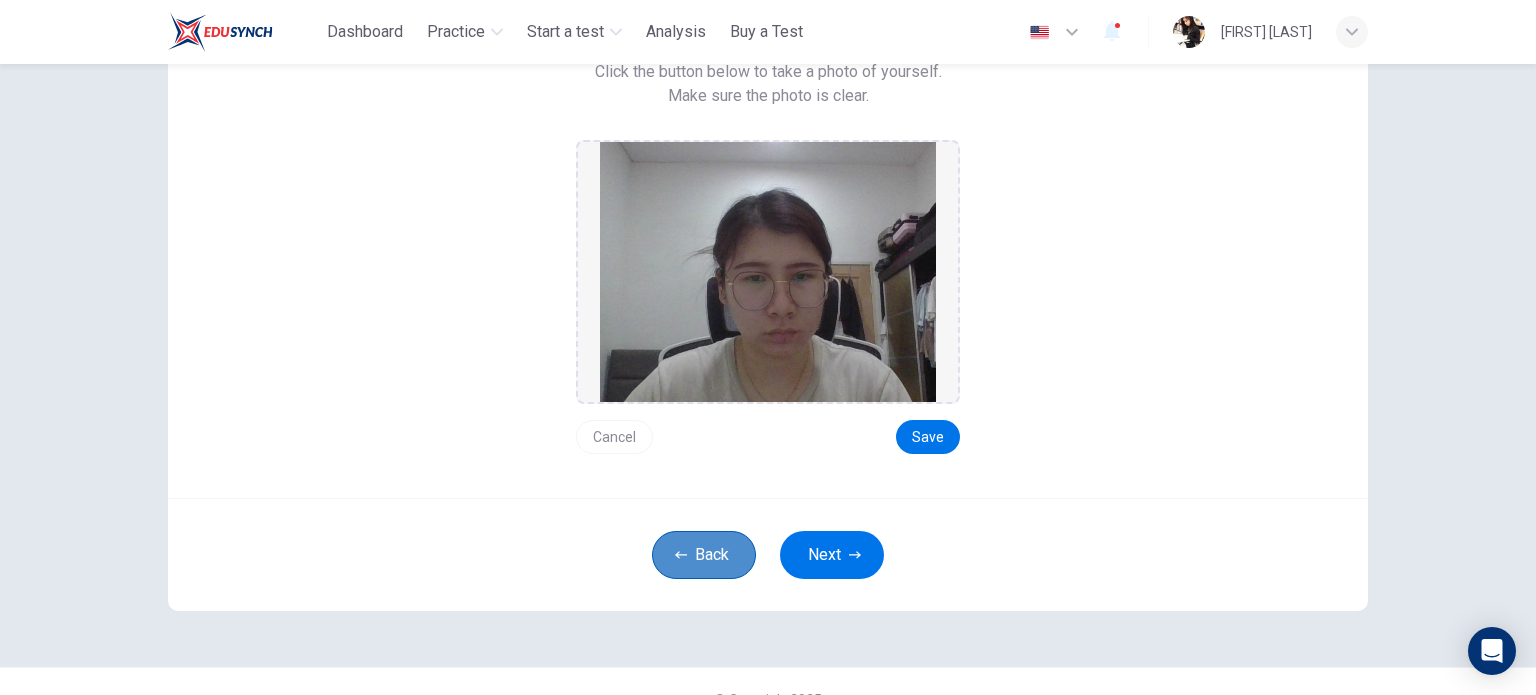 click on "Back" at bounding box center (704, 555) 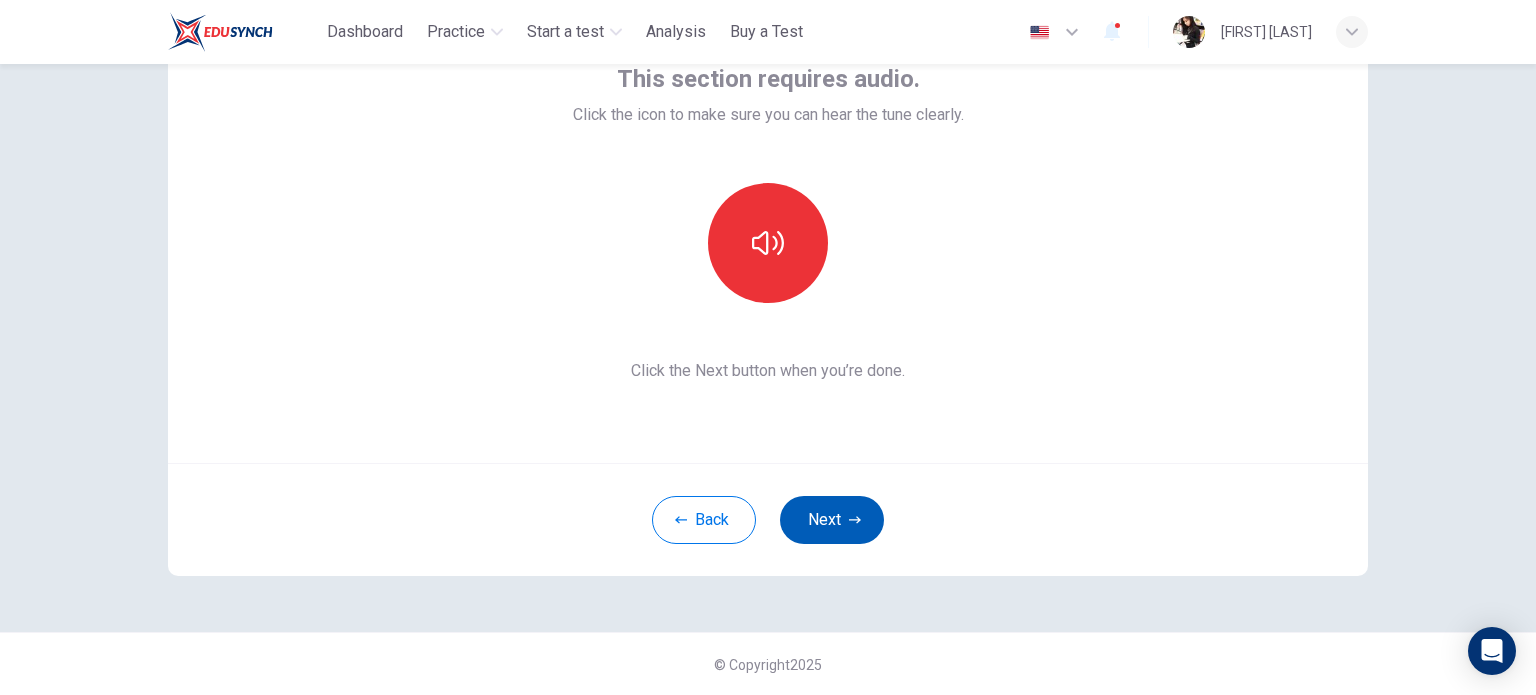 click on "Next" at bounding box center [832, 520] 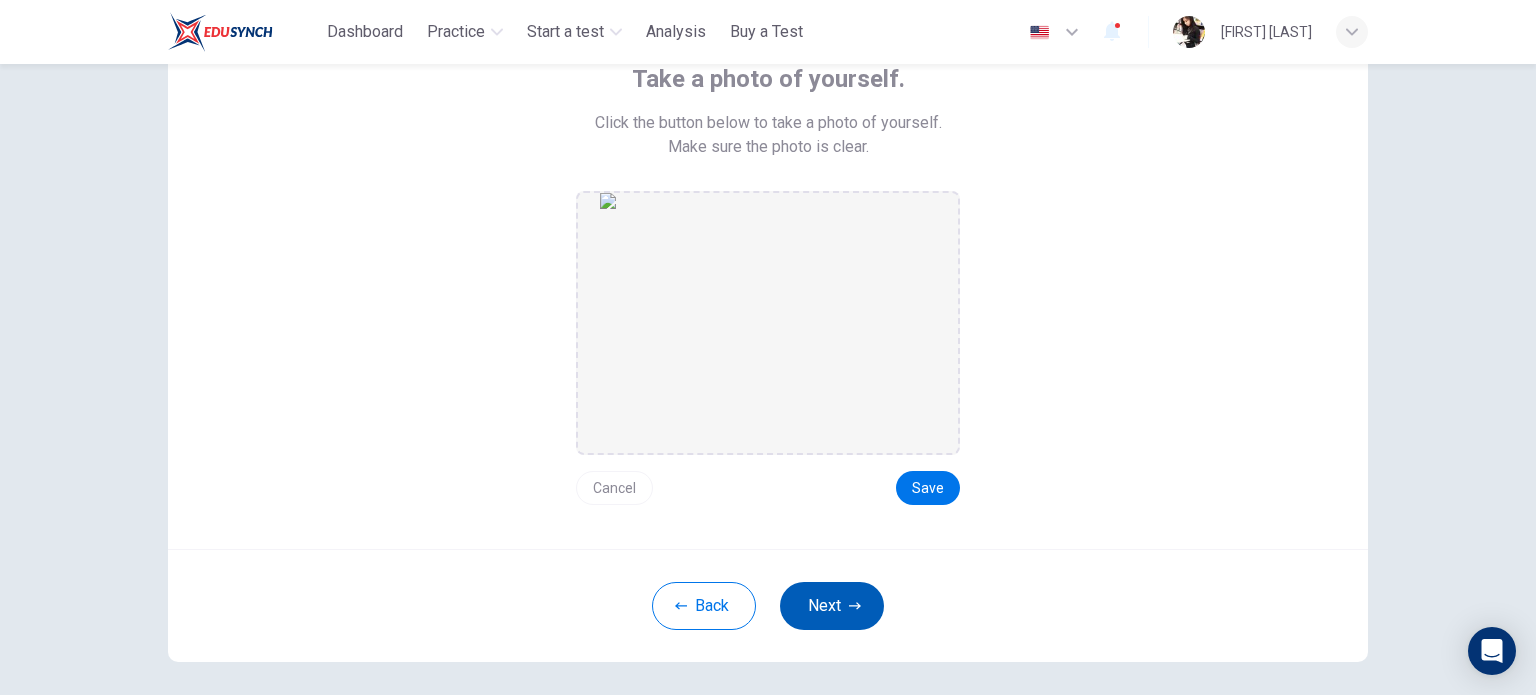 click on "Next" at bounding box center [832, 606] 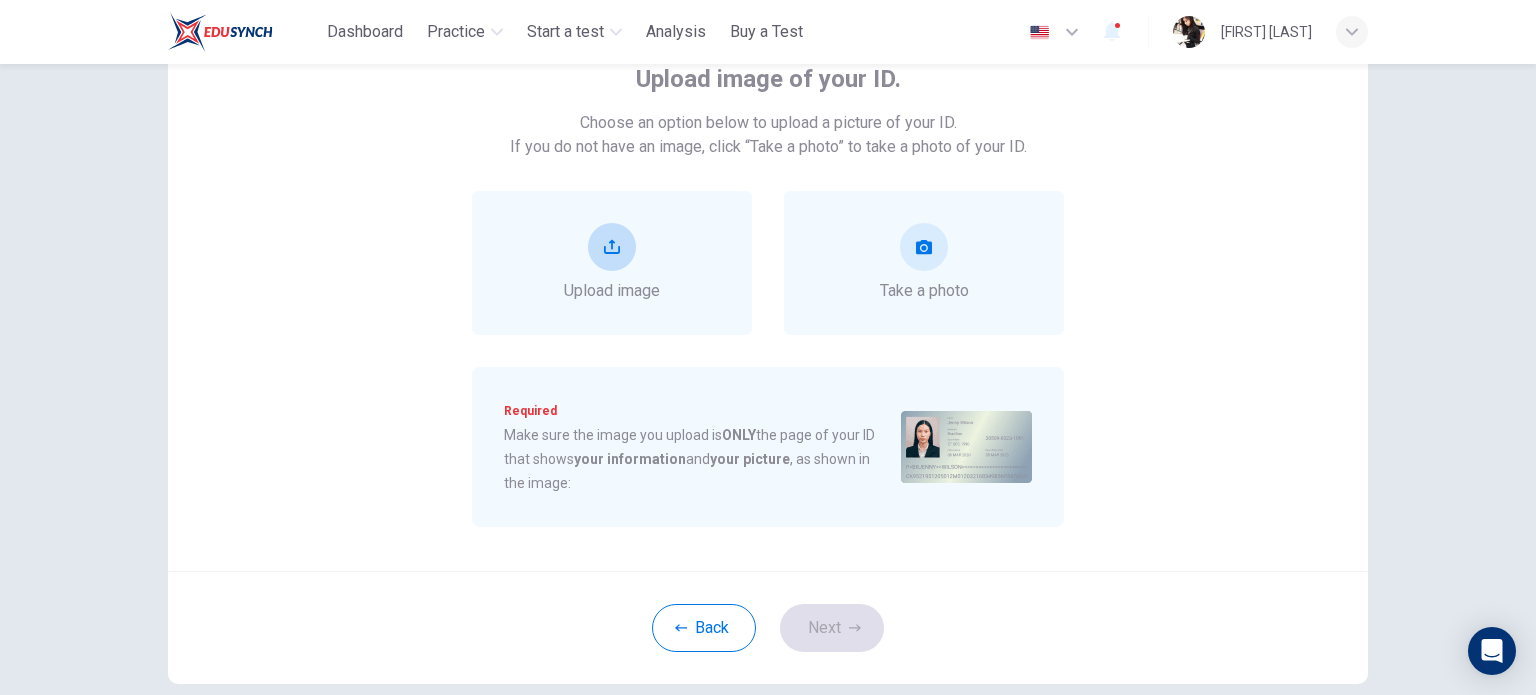 click on "Upload image" at bounding box center (612, 291) 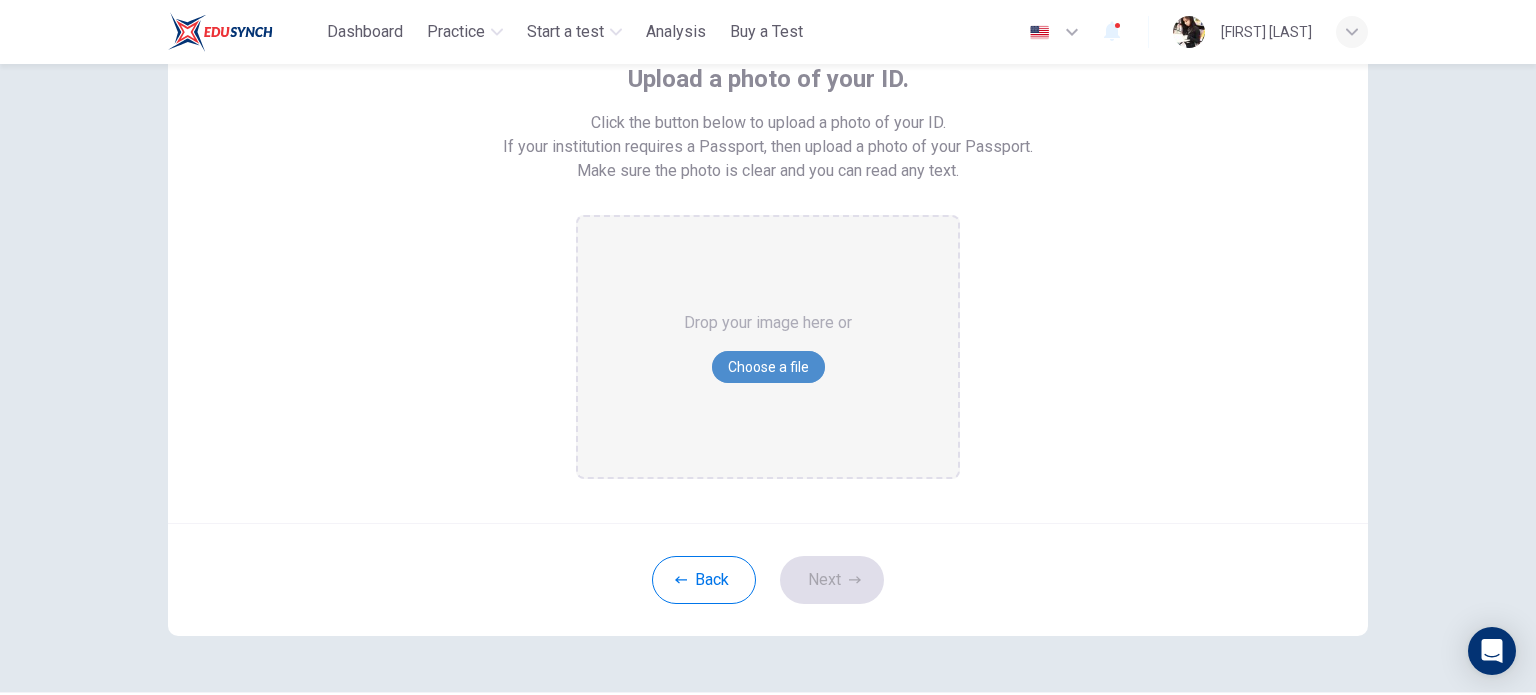 click on "Choose a file" at bounding box center (768, 367) 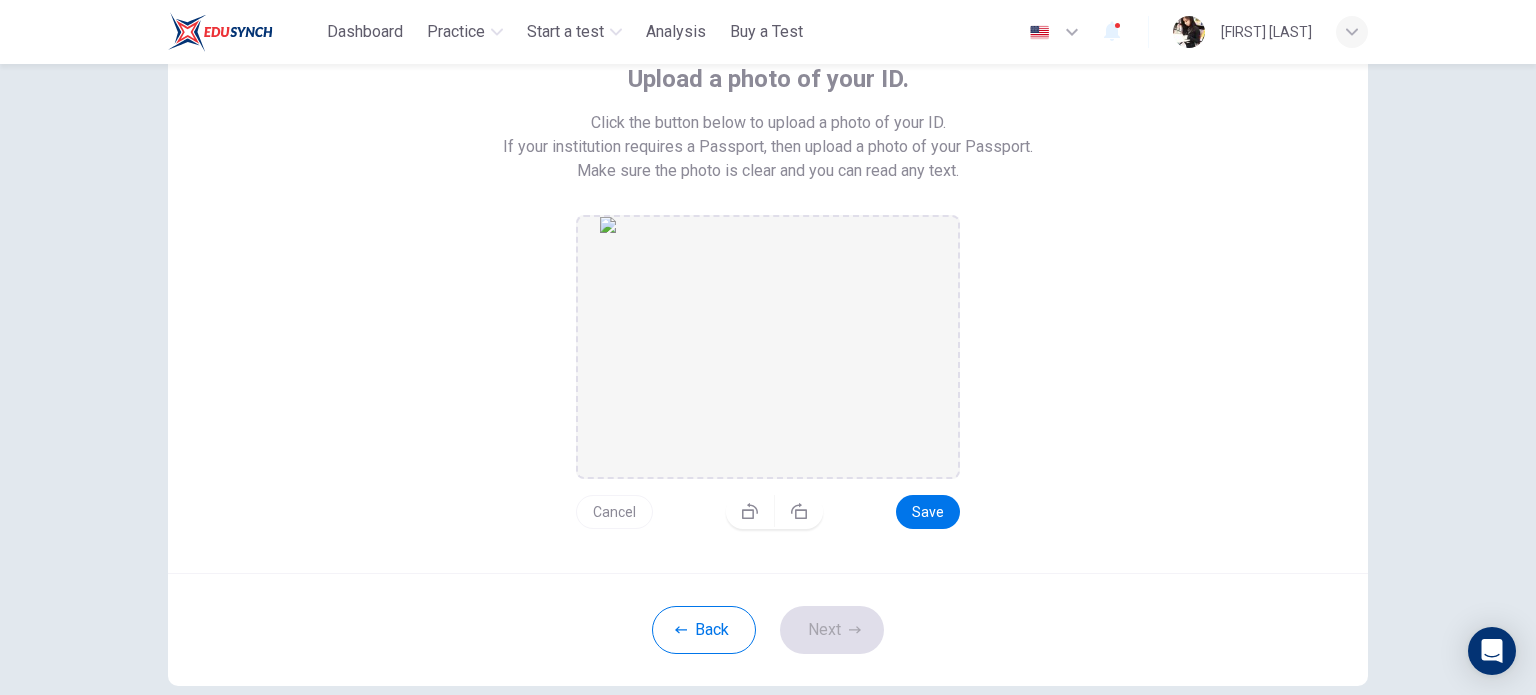 click on "Cancel Save" at bounding box center [768, 504] 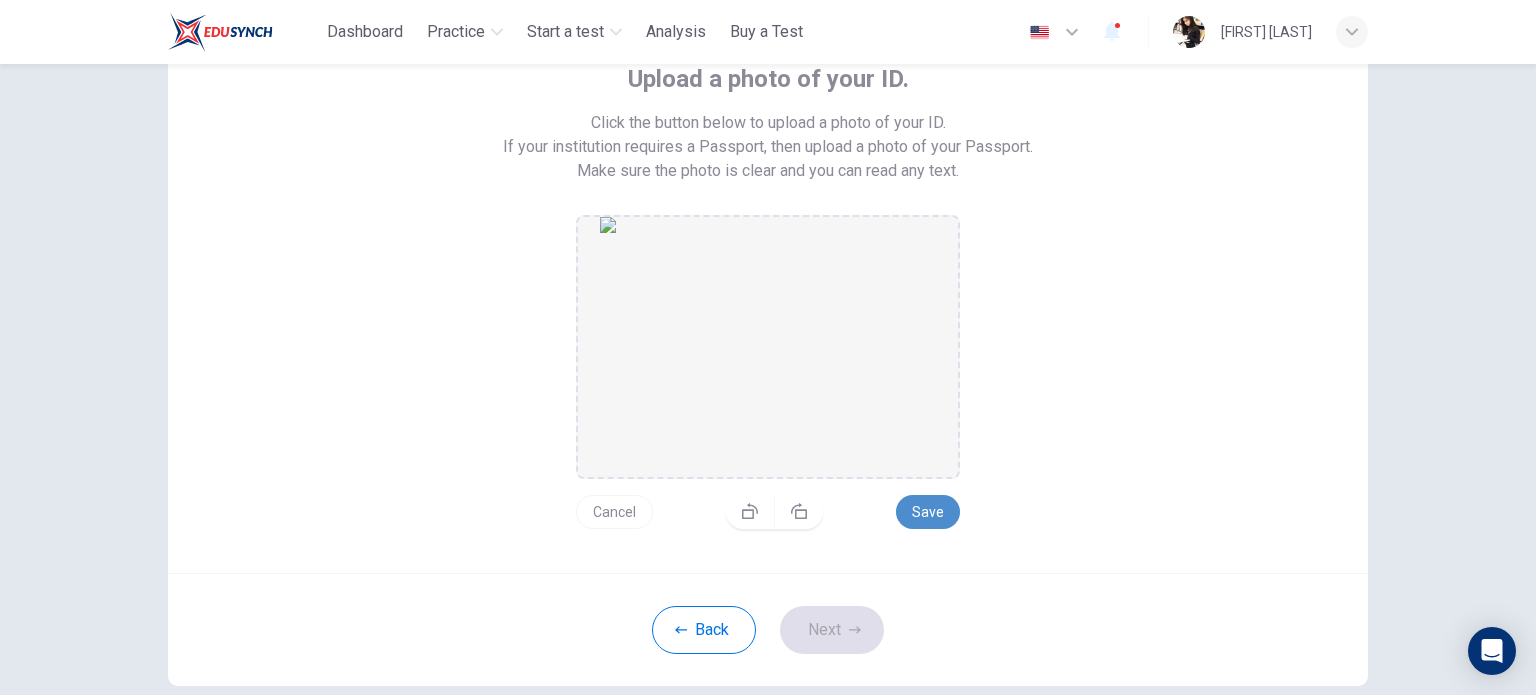 drag, startPoint x: 924, startPoint y: 520, endPoint x: 918, endPoint y: 532, distance: 13.416408 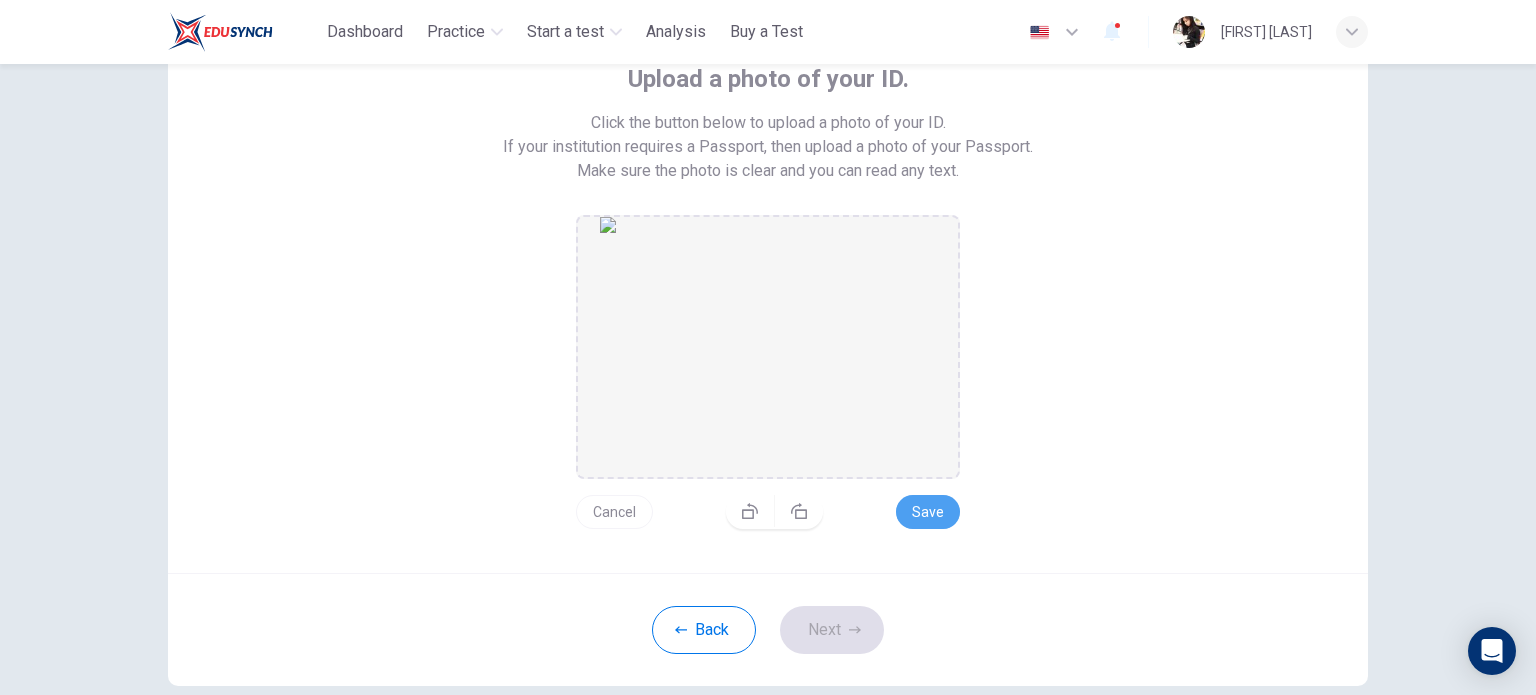 click on "Save" at bounding box center [928, 512] 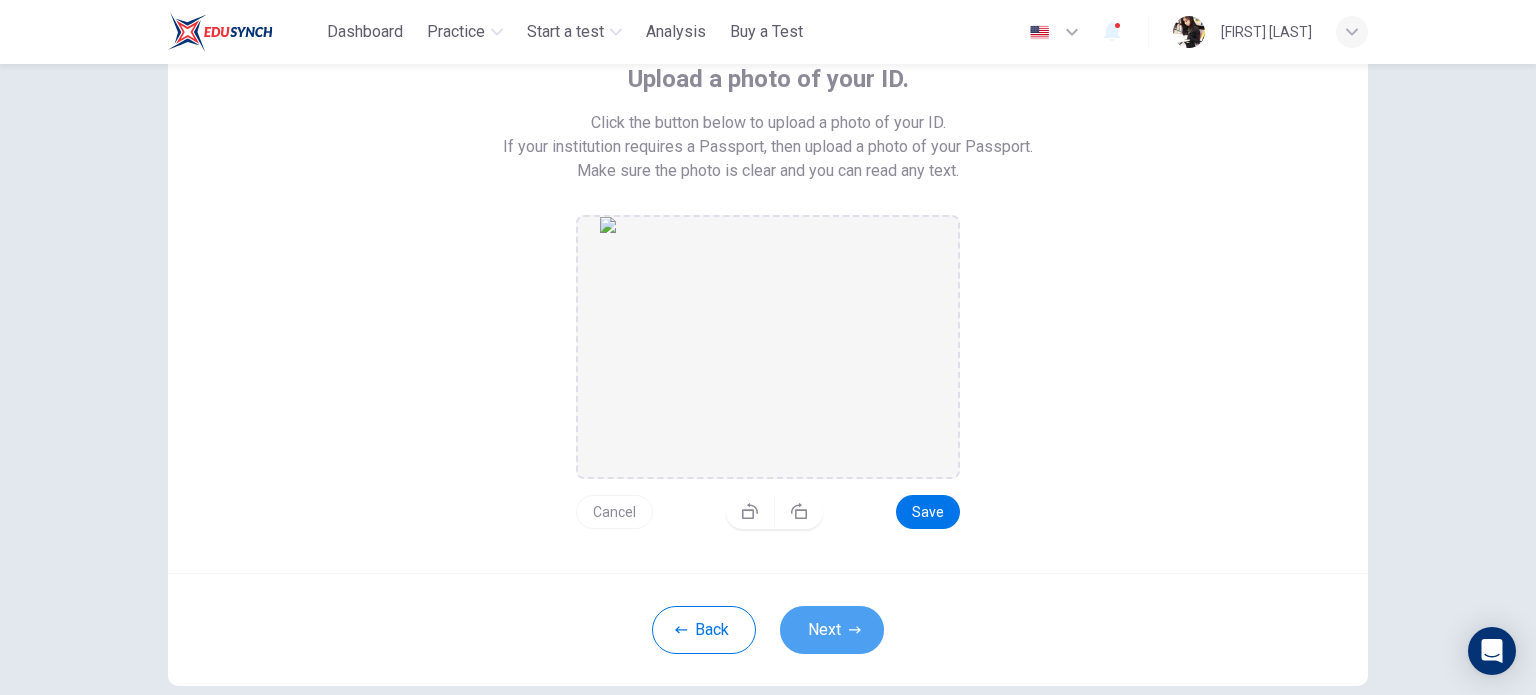click on "Next" at bounding box center [832, 630] 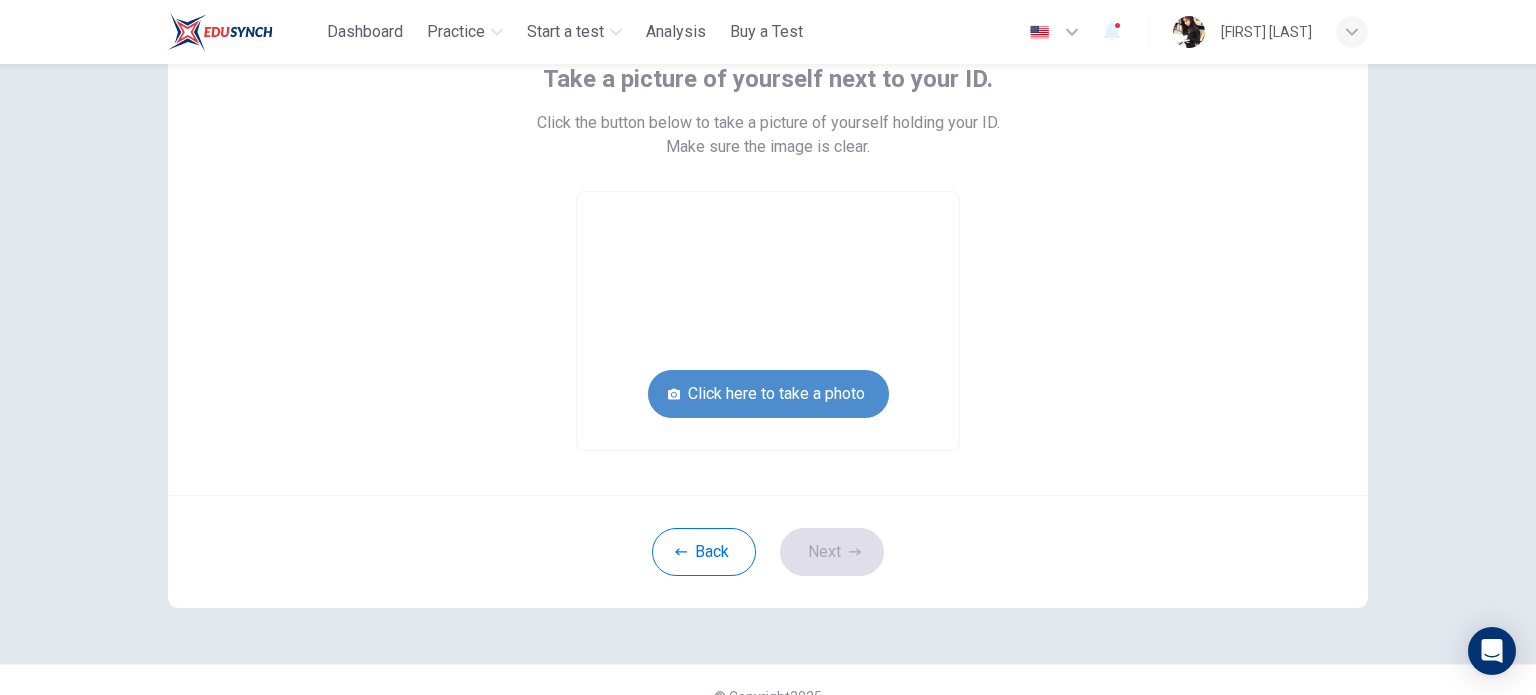 click on "Click here to take a photo" at bounding box center (768, 394) 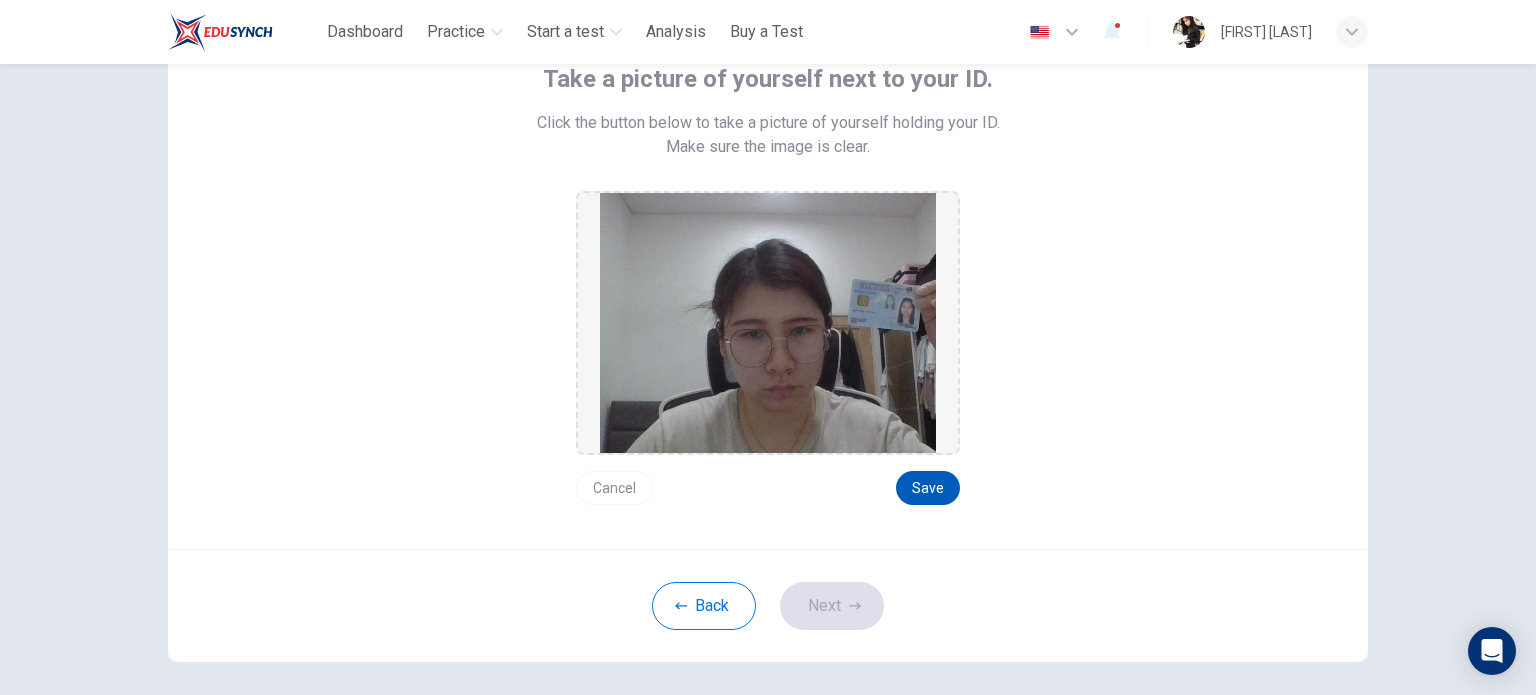 click on "Save" at bounding box center [928, 488] 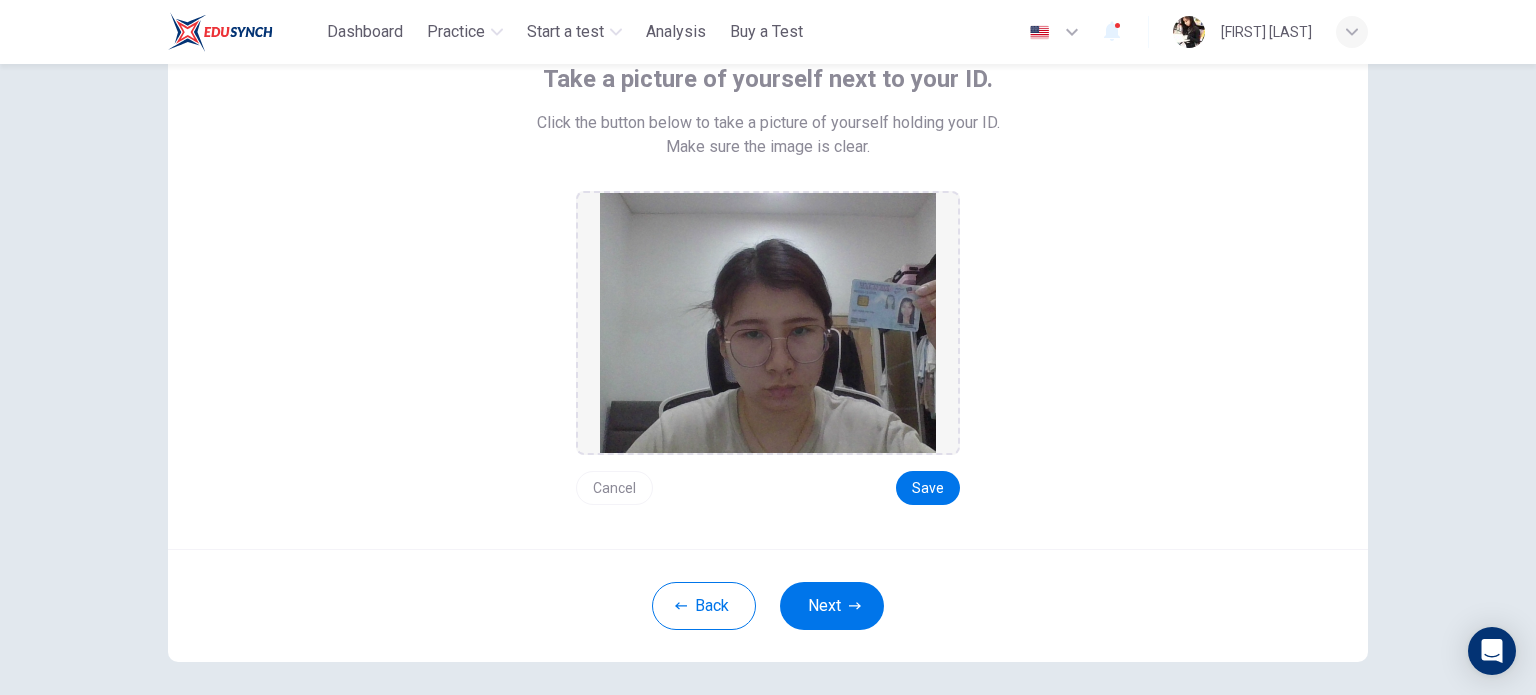click on "Next" at bounding box center (832, 606) 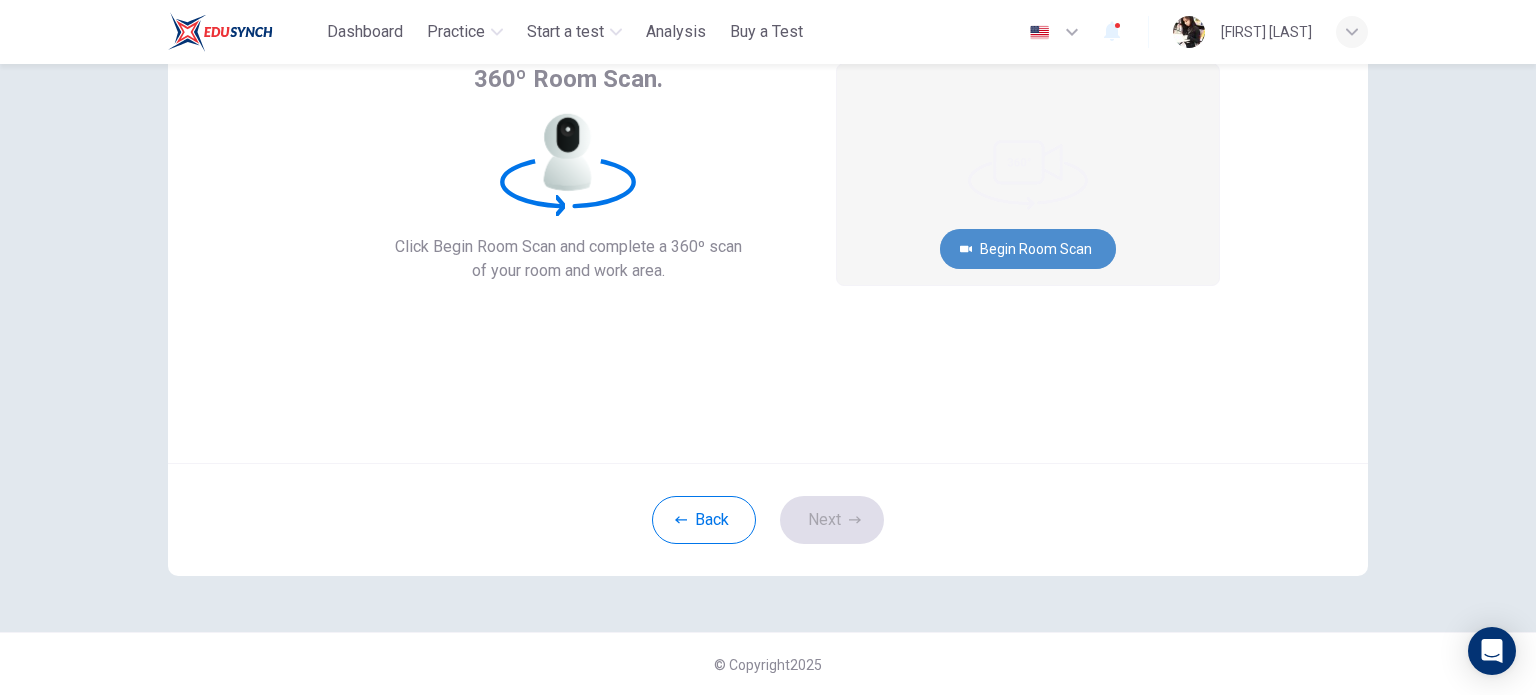 click on "Begin Room Scan" at bounding box center [1028, 249] 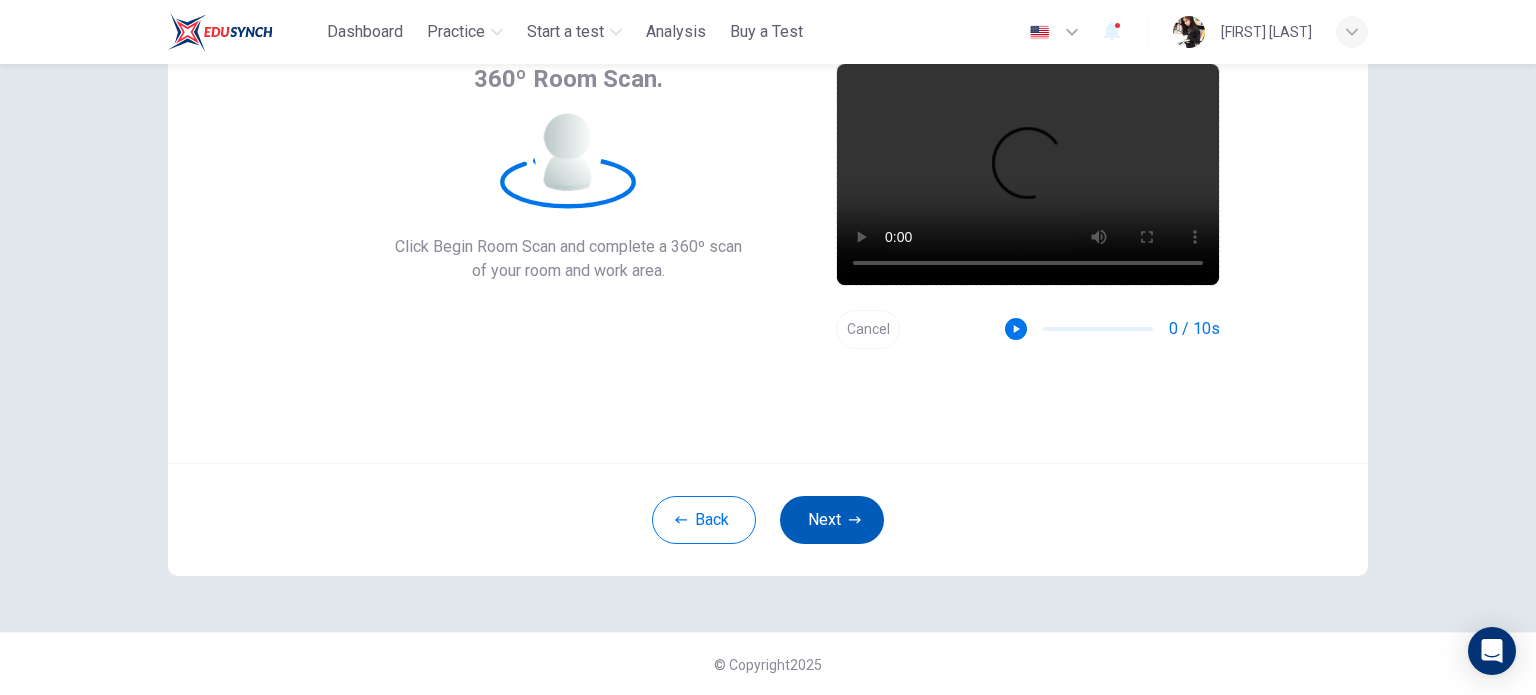 click 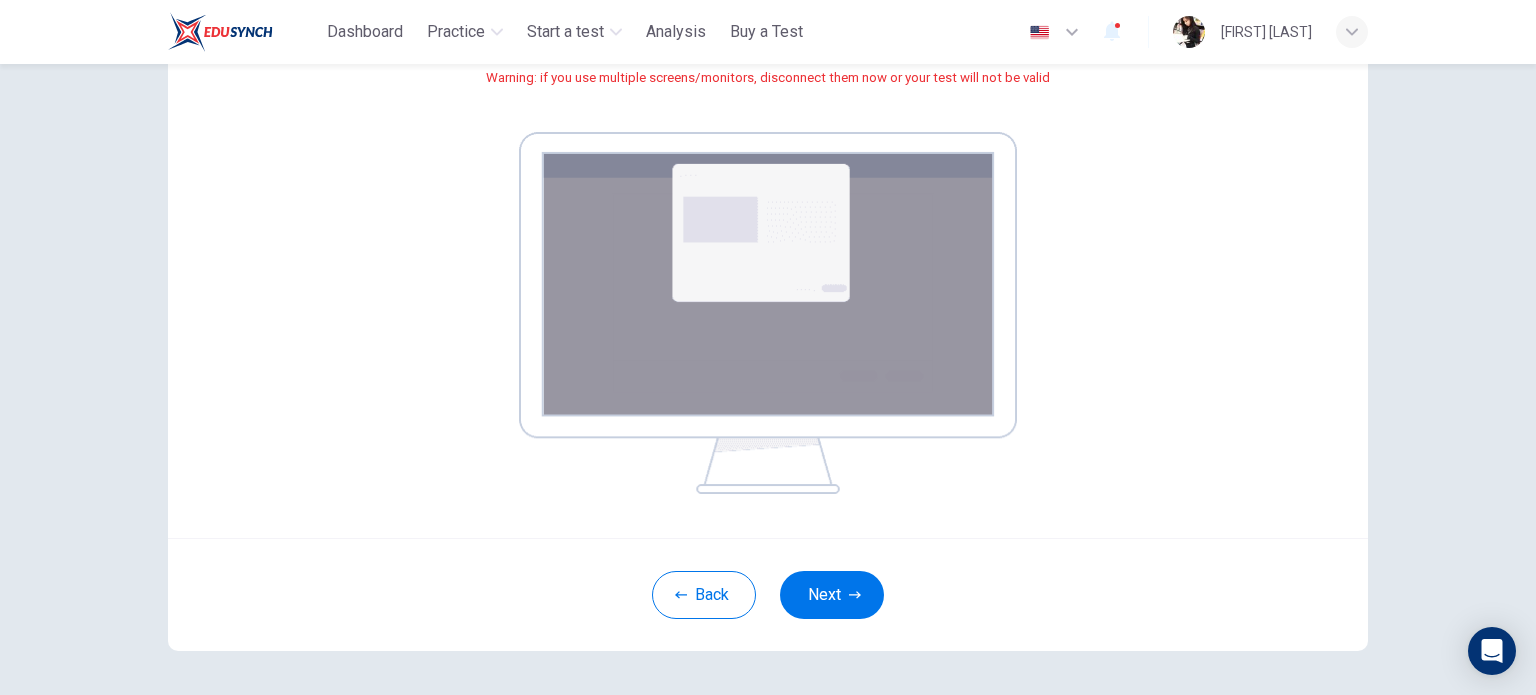 scroll, scrollTop: 268, scrollLeft: 0, axis: vertical 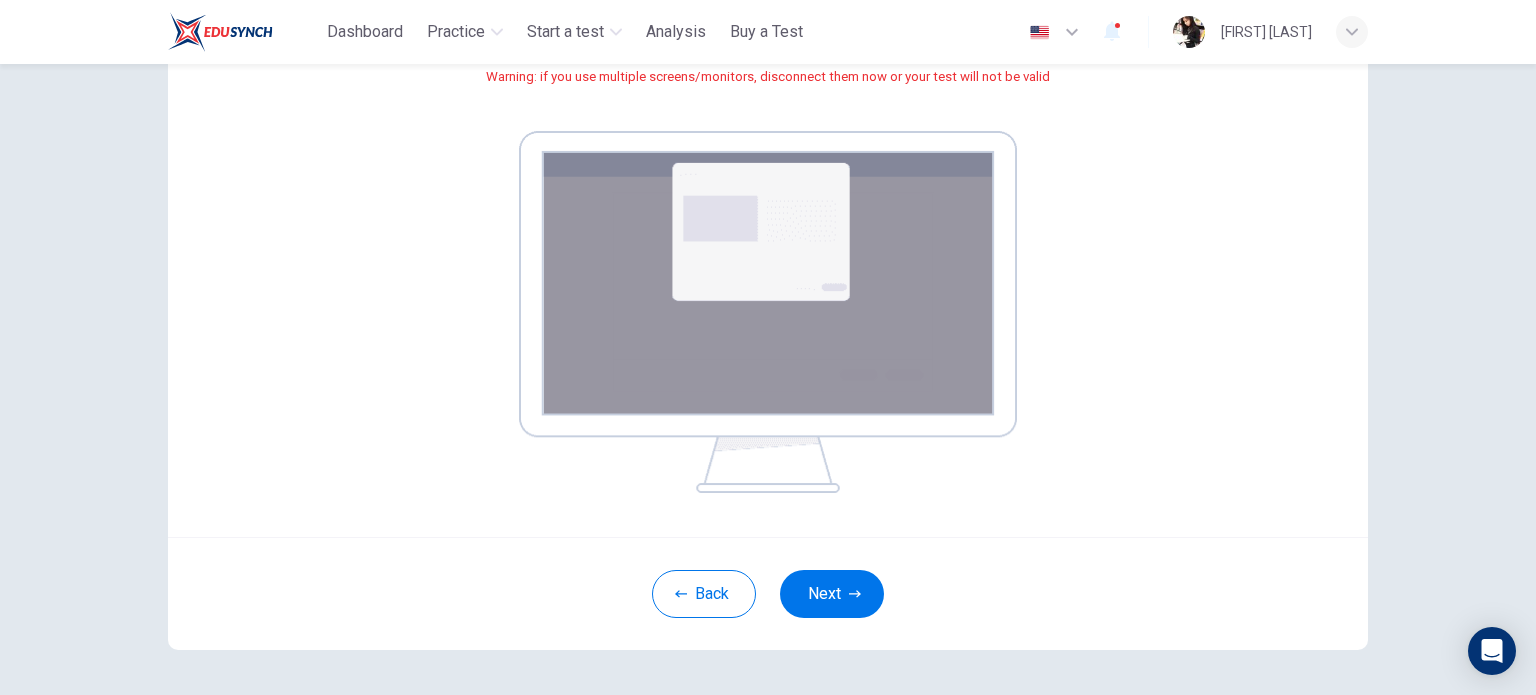 click on "Back Next" at bounding box center [768, 593] 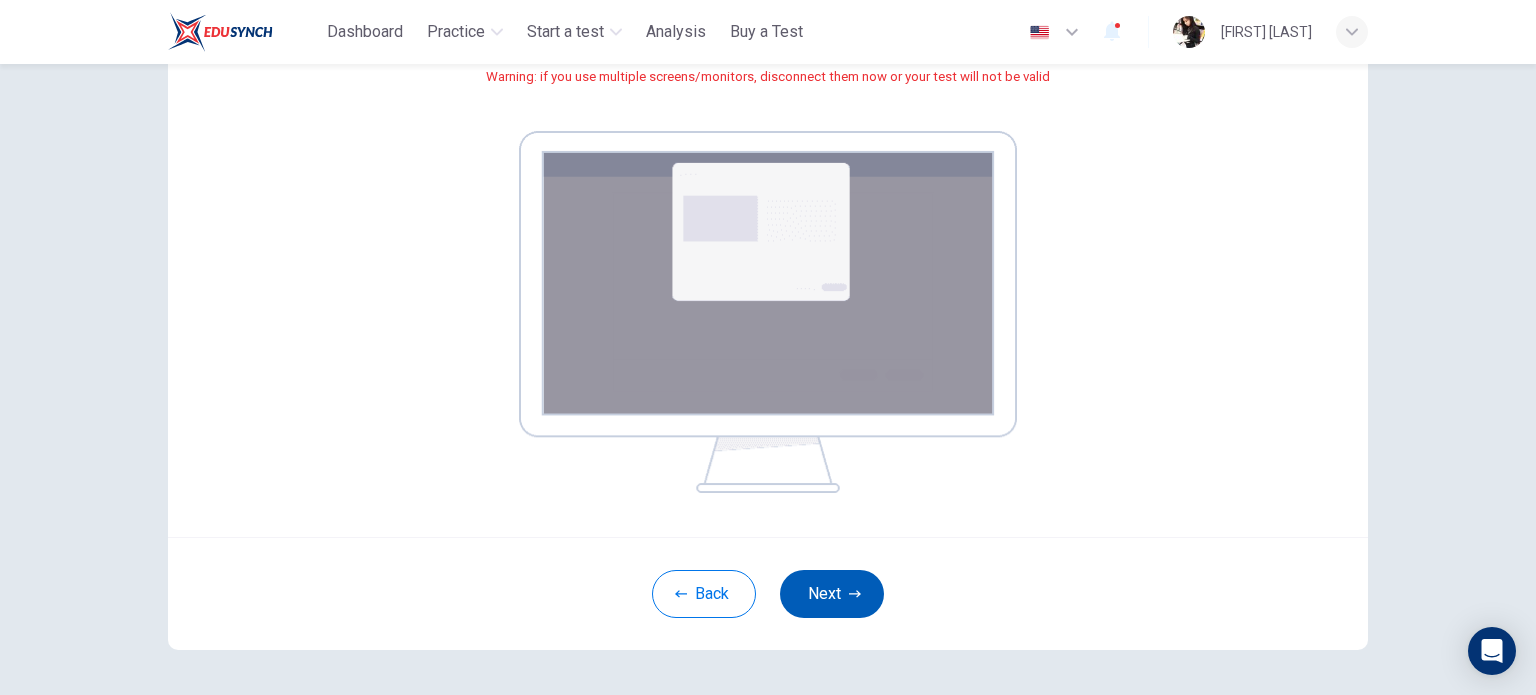 click on "Next" at bounding box center (832, 594) 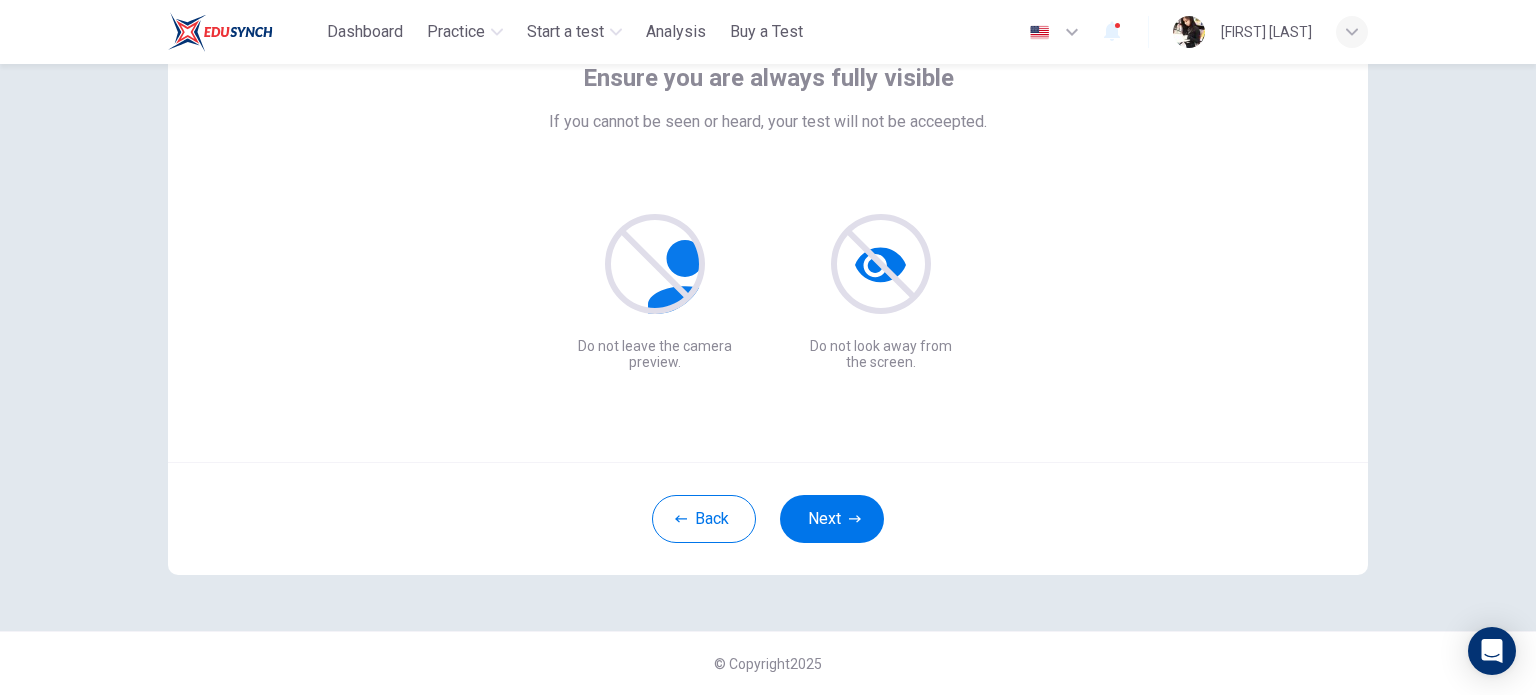 scroll, scrollTop: 137, scrollLeft: 0, axis: vertical 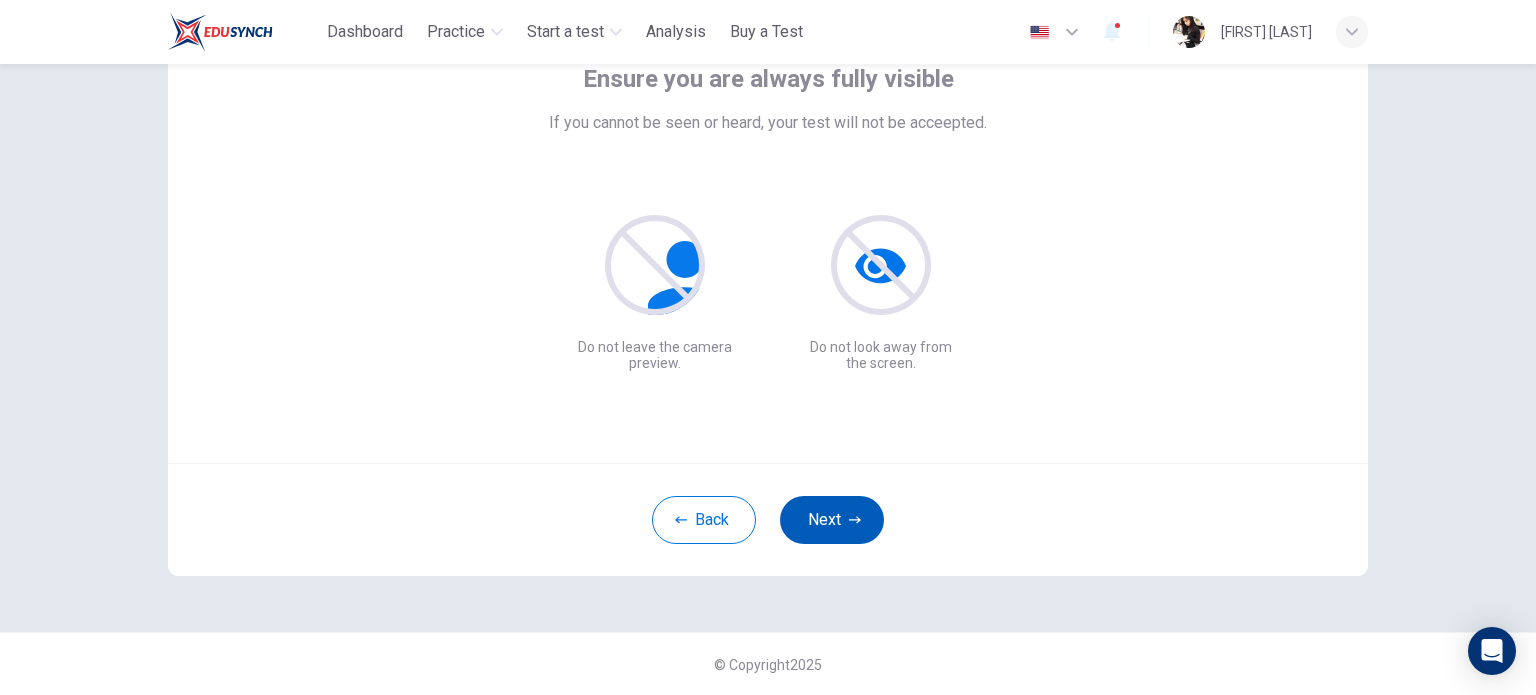 click on "Next" at bounding box center [832, 520] 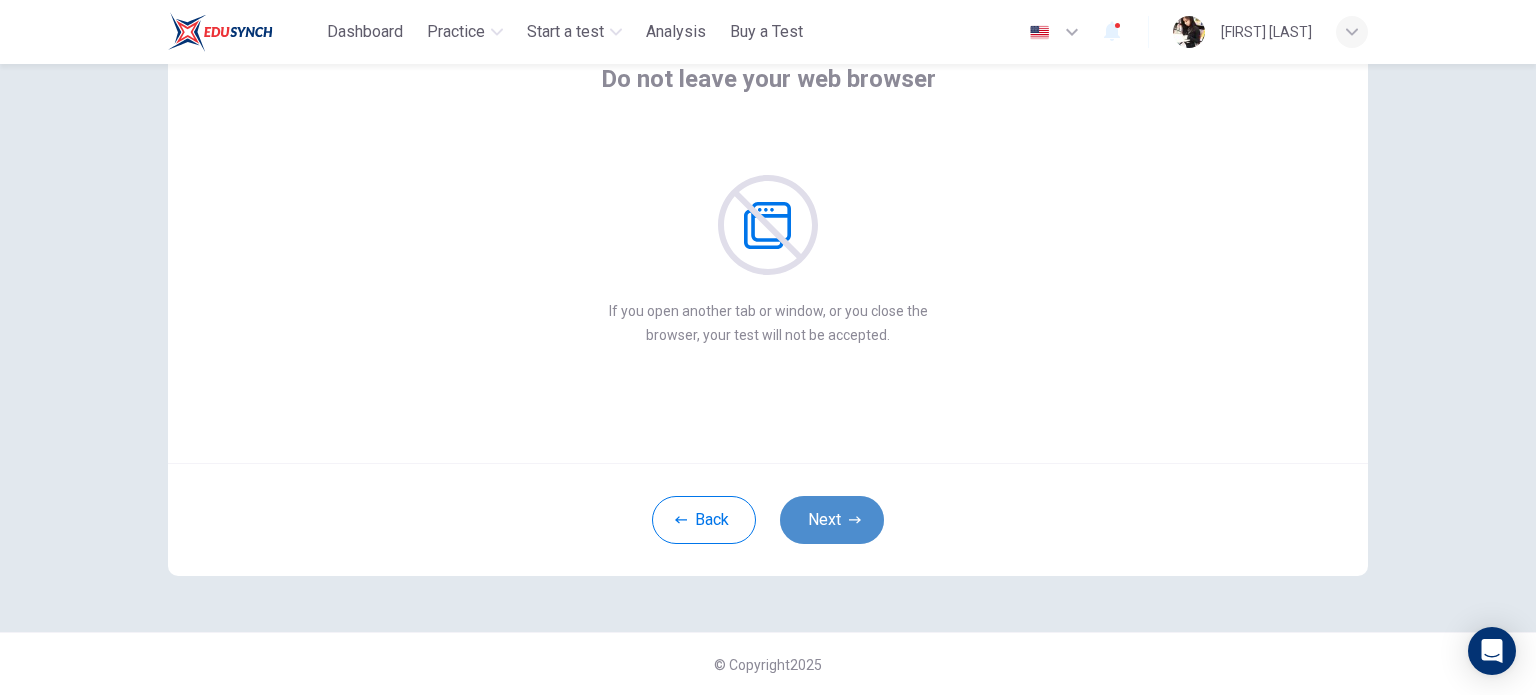 click on "Next" at bounding box center [832, 520] 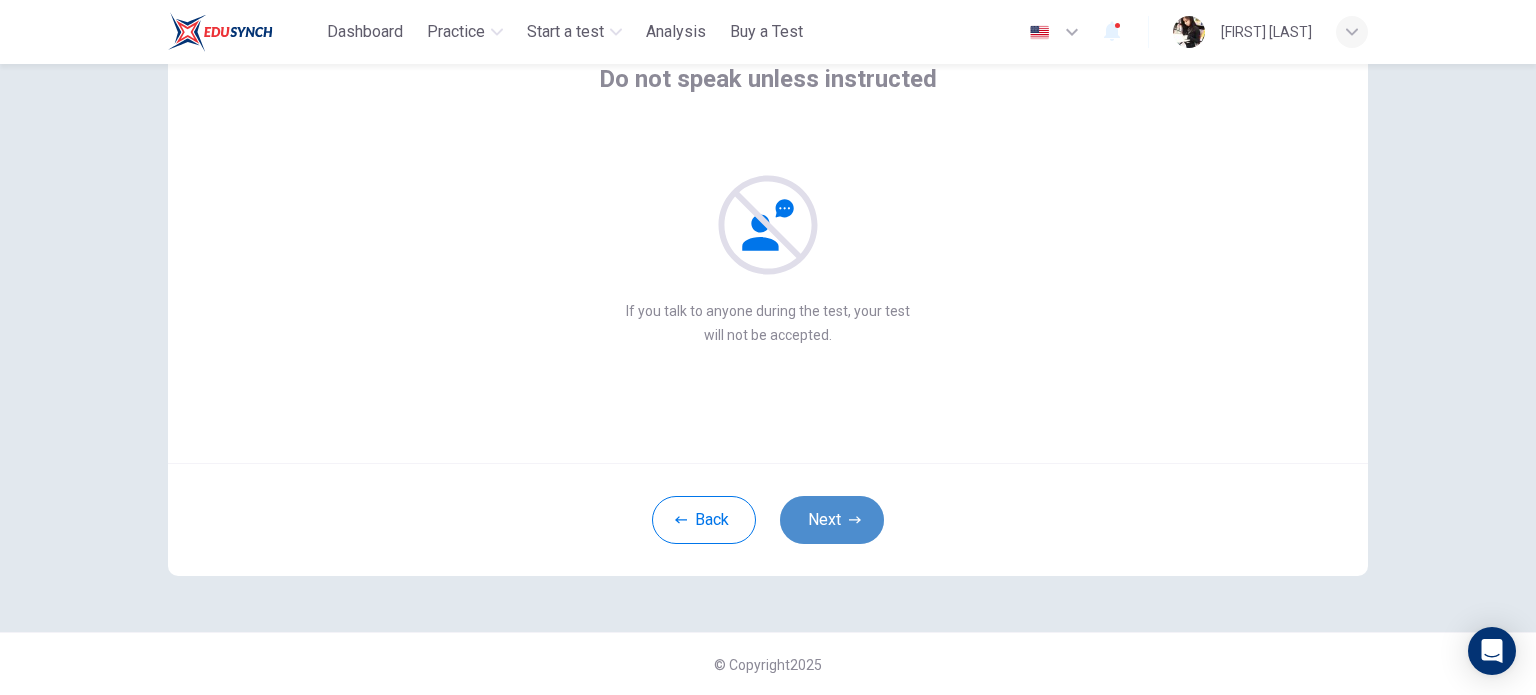 click on "Next" at bounding box center [832, 520] 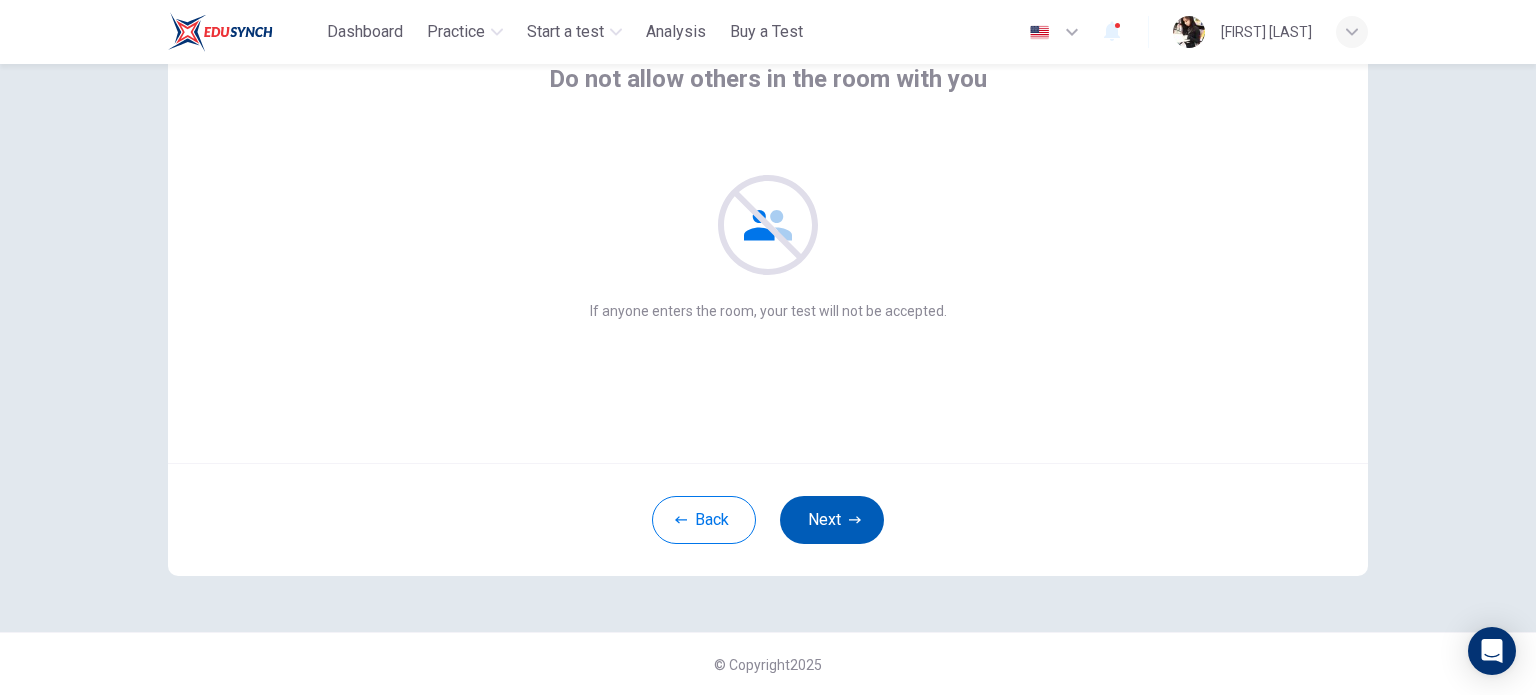 click on "Next" at bounding box center (832, 520) 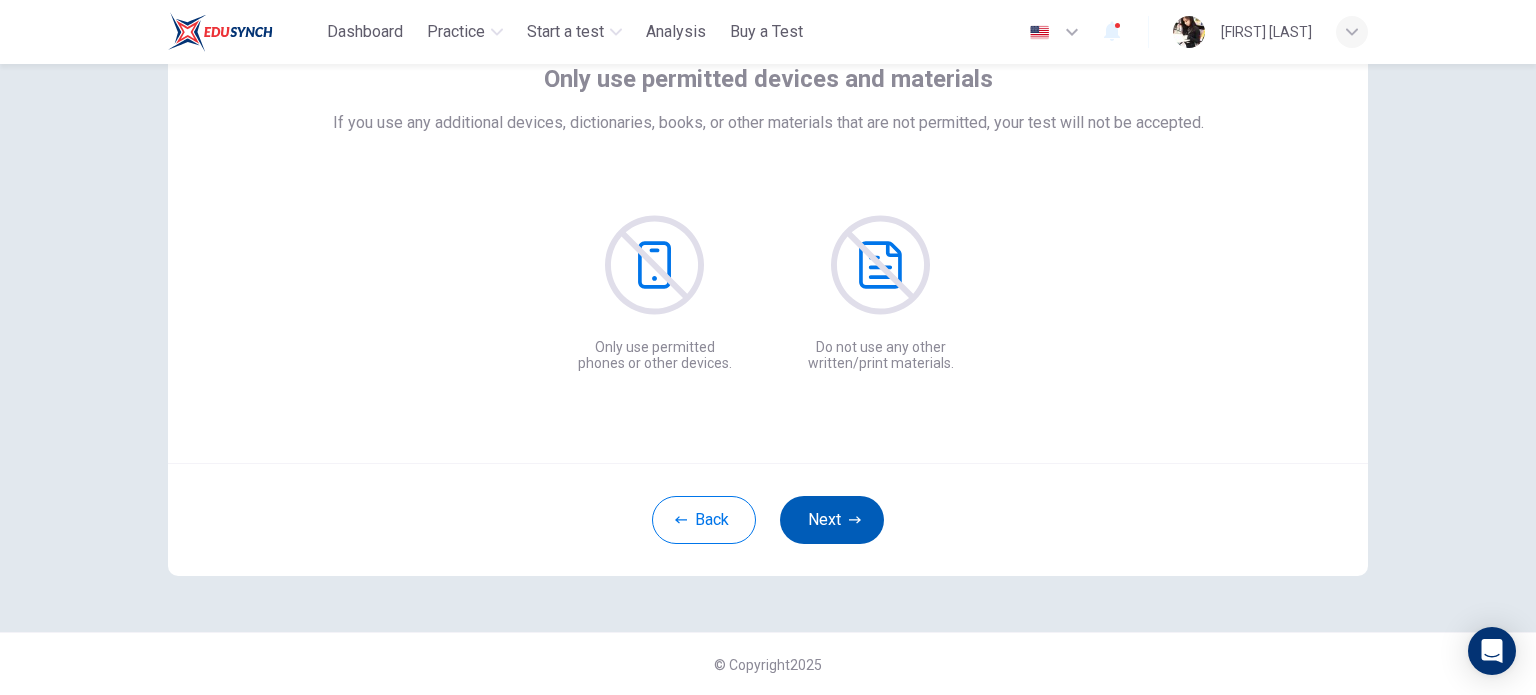 click on "Next" at bounding box center (832, 520) 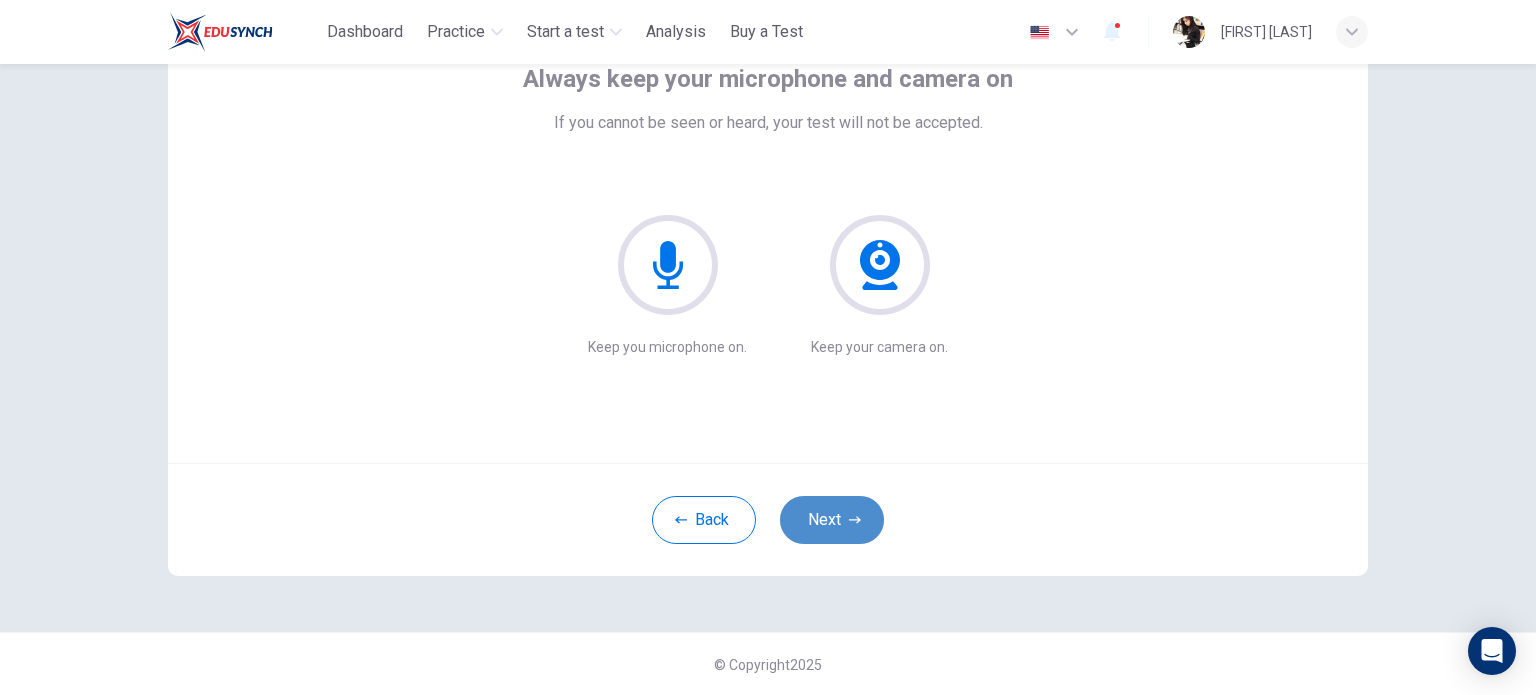 click on "Next" at bounding box center [832, 520] 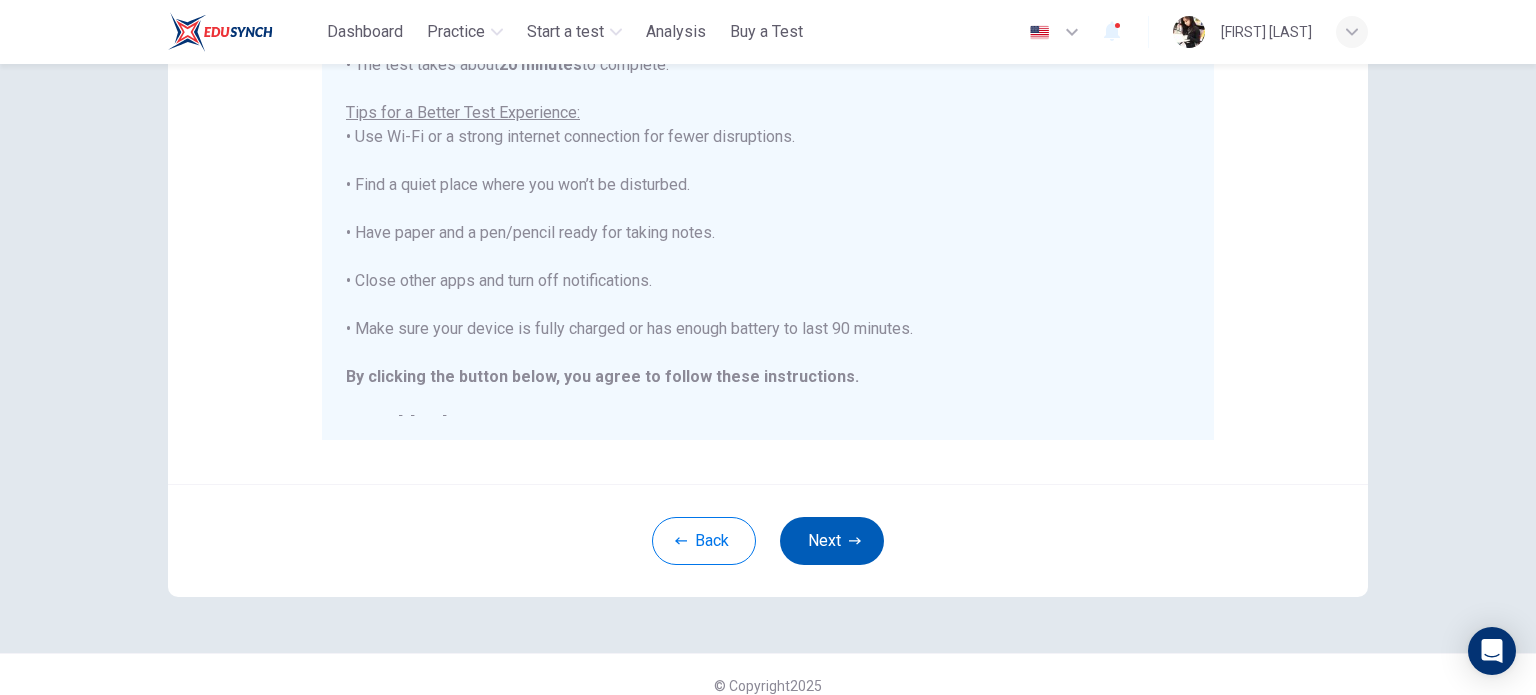 click on "Next" at bounding box center [832, 541] 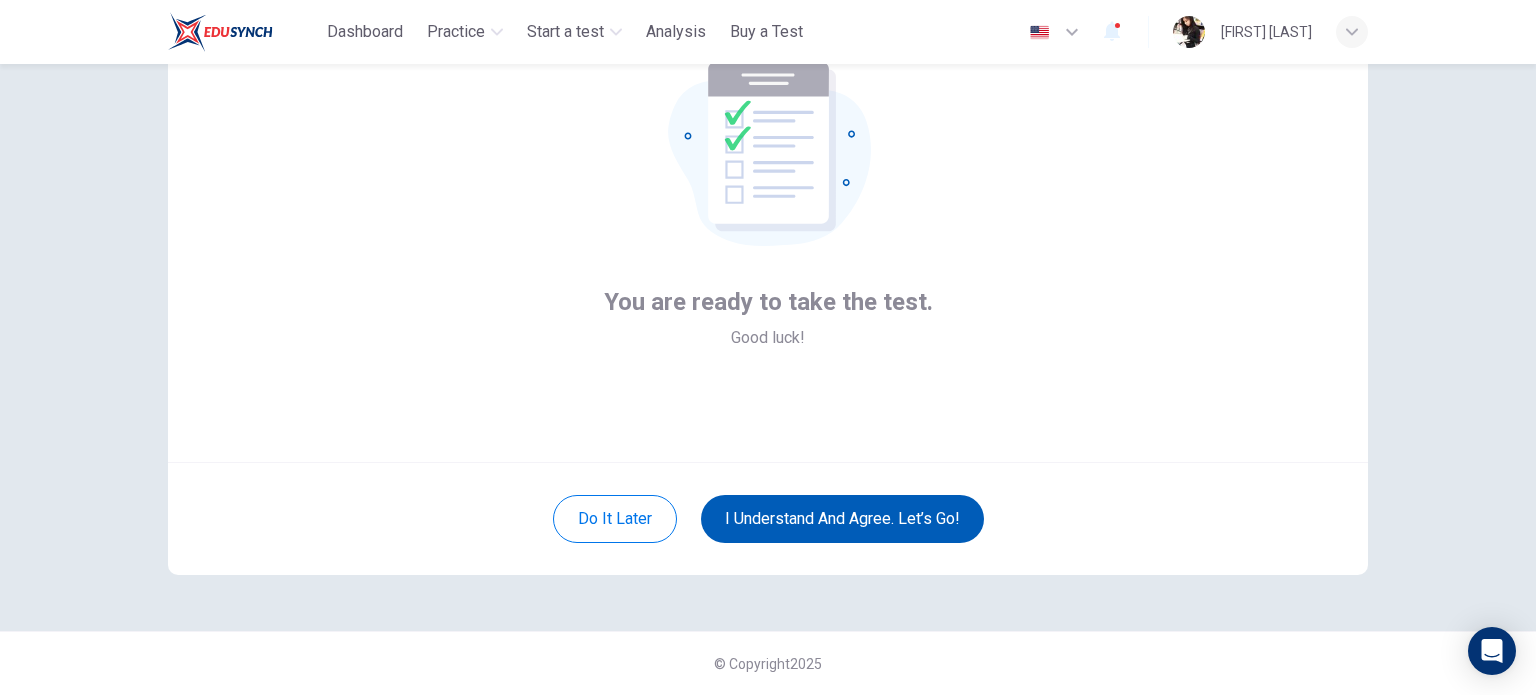 scroll, scrollTop: 137, scrollLeft: 0, axis: vertical 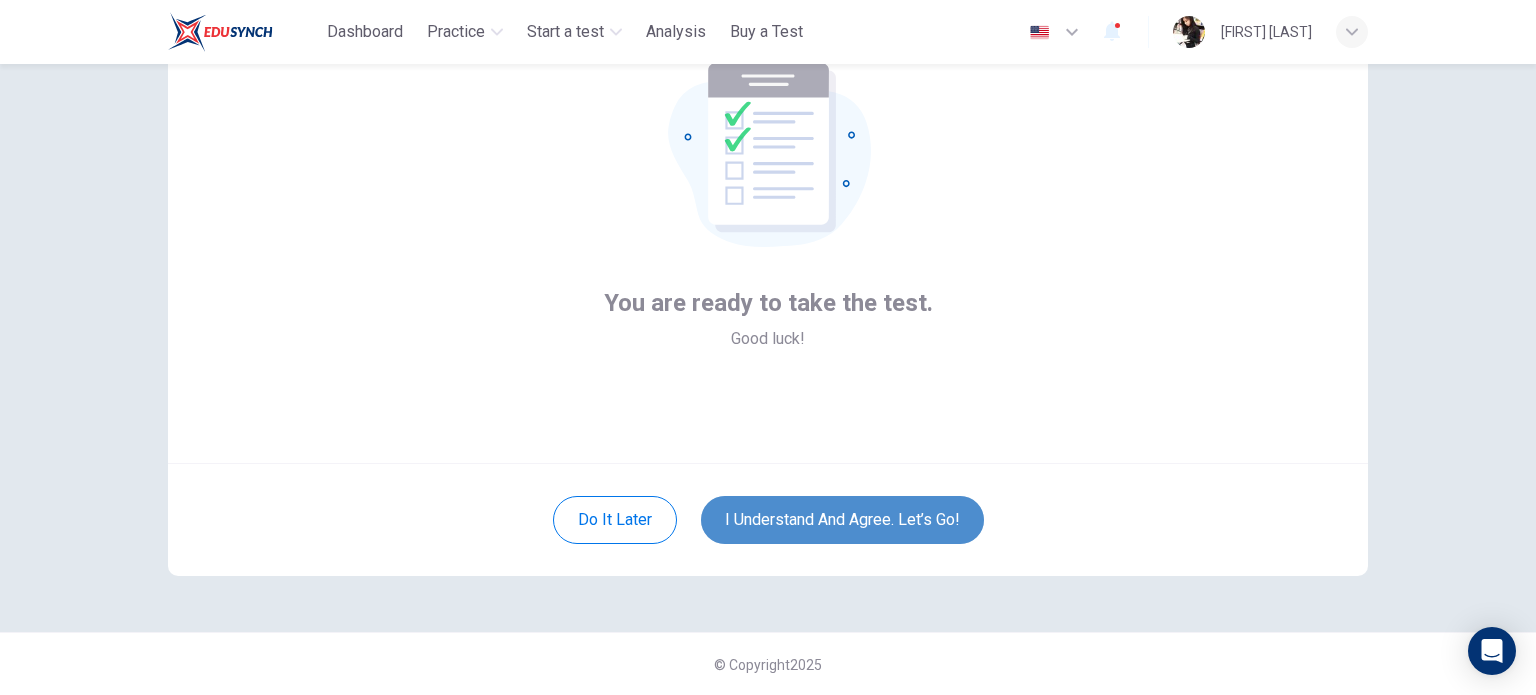 click on "I understand and agree. Let’s go!" at bounding box center (842, 520) 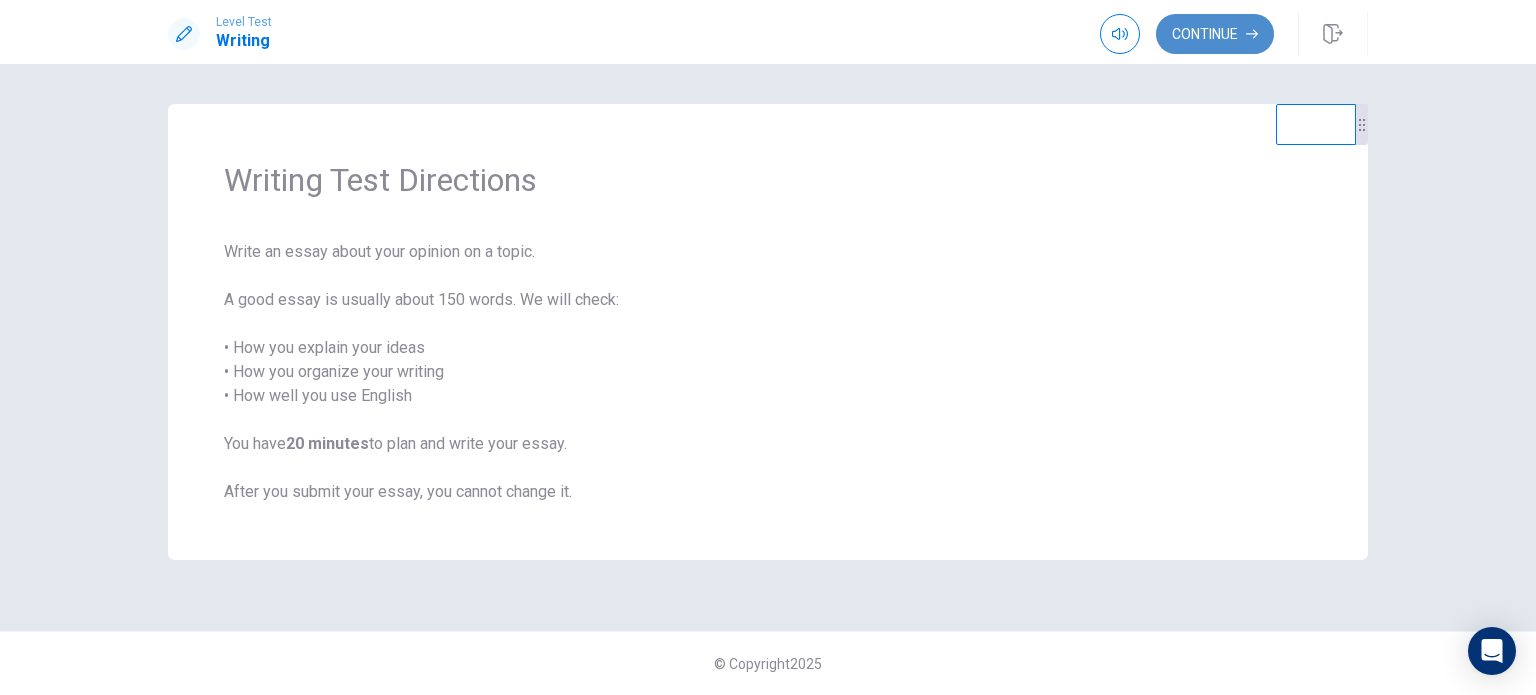 click on "Continue" at bounding box center [1215, 34] 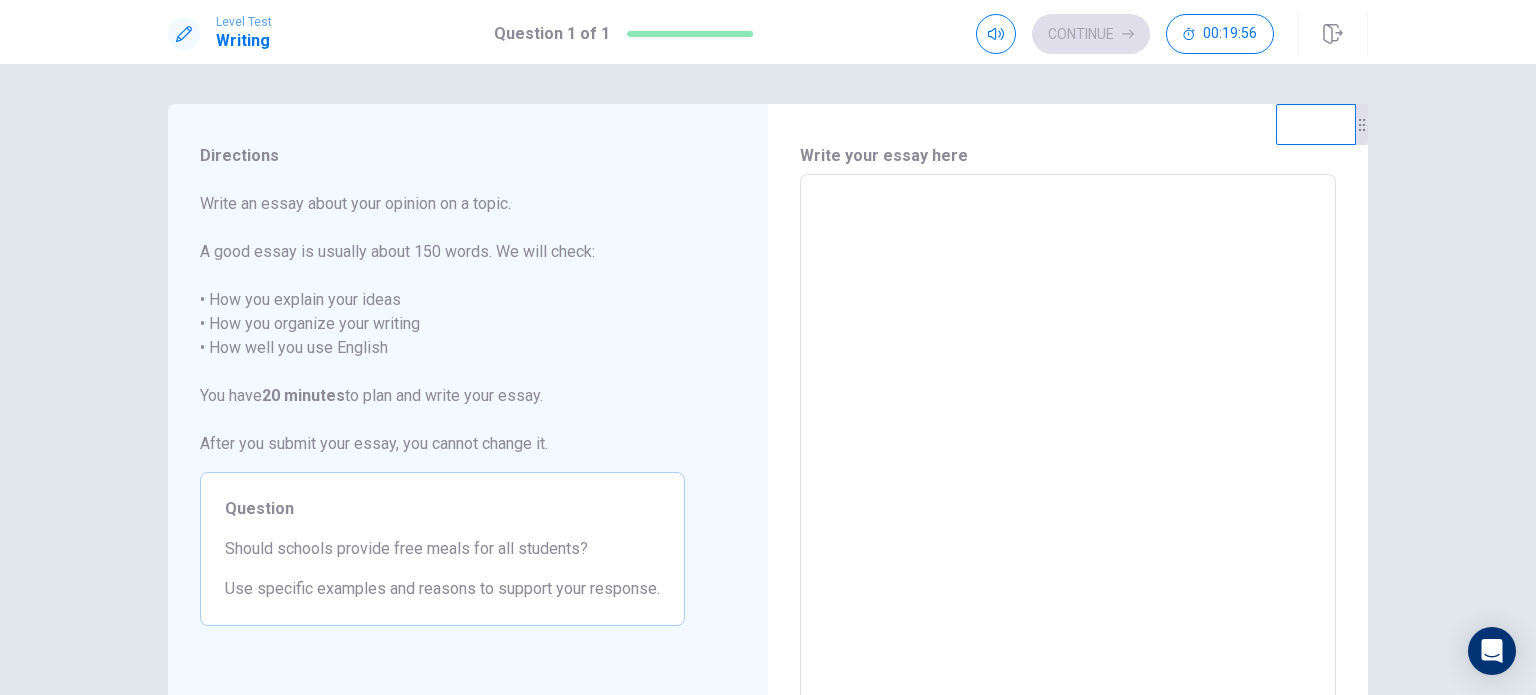 drag, startPoint x: 301, startPoint y: 553, endPoint x: 476, endPoint y: 537, distance: 175.7299 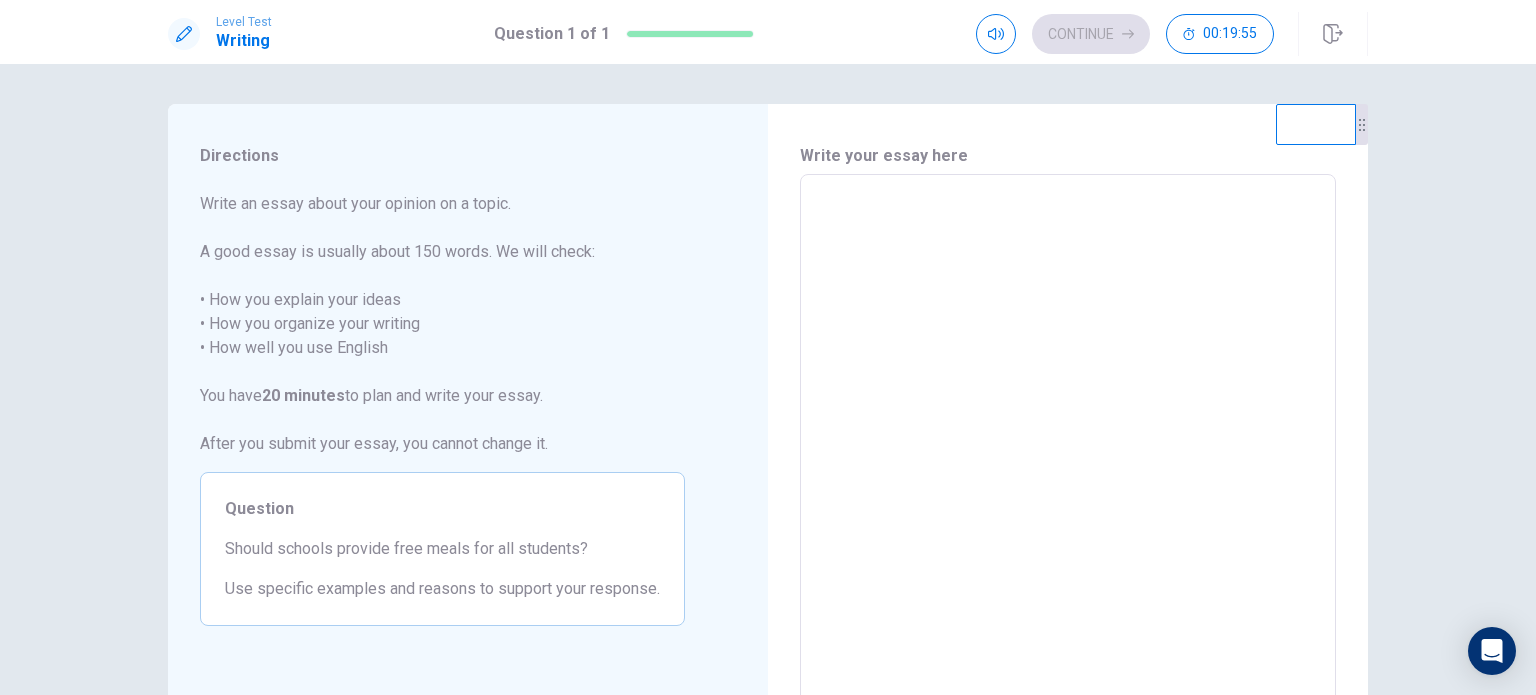 click on "Should schools provide free meals for all students?" at bounding box center [442, 549] 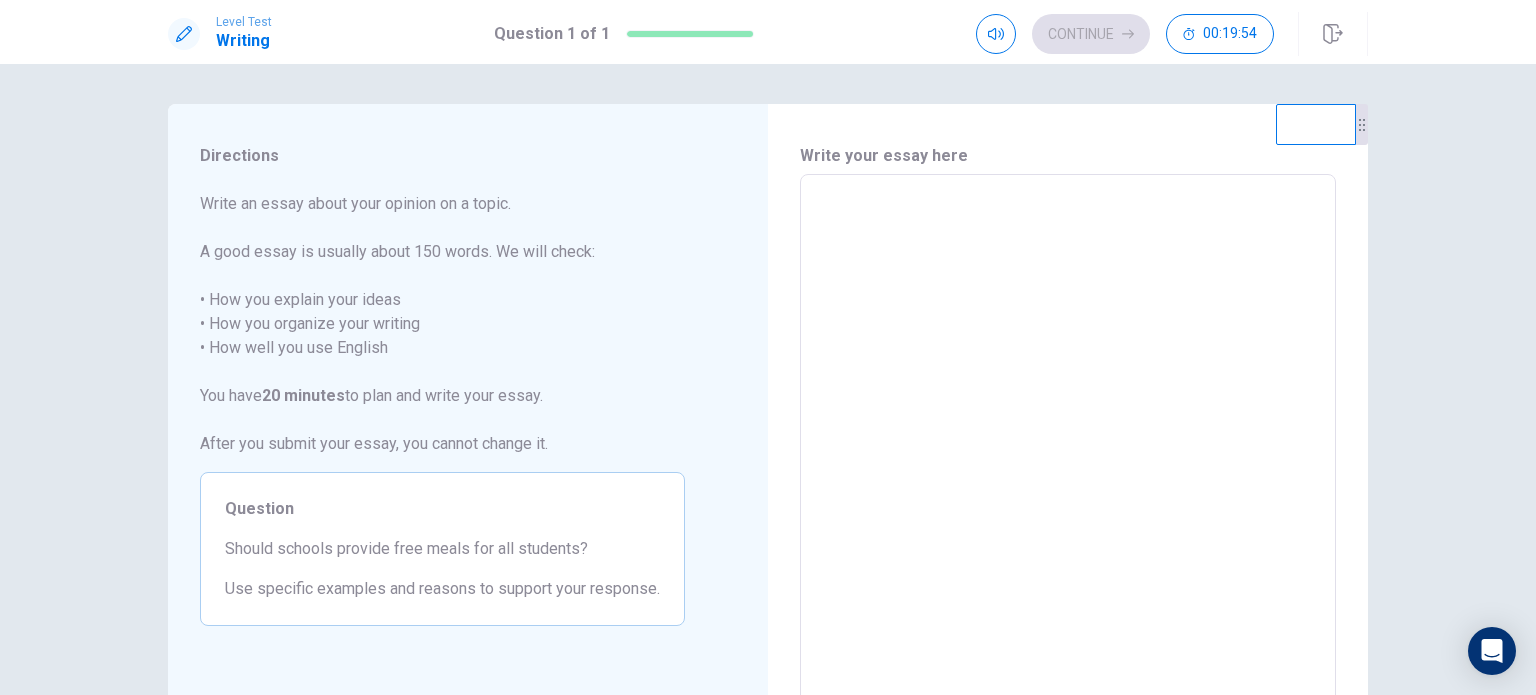 click on "Use specific examples and reasons to support your response." at bounding box center [442, 589] 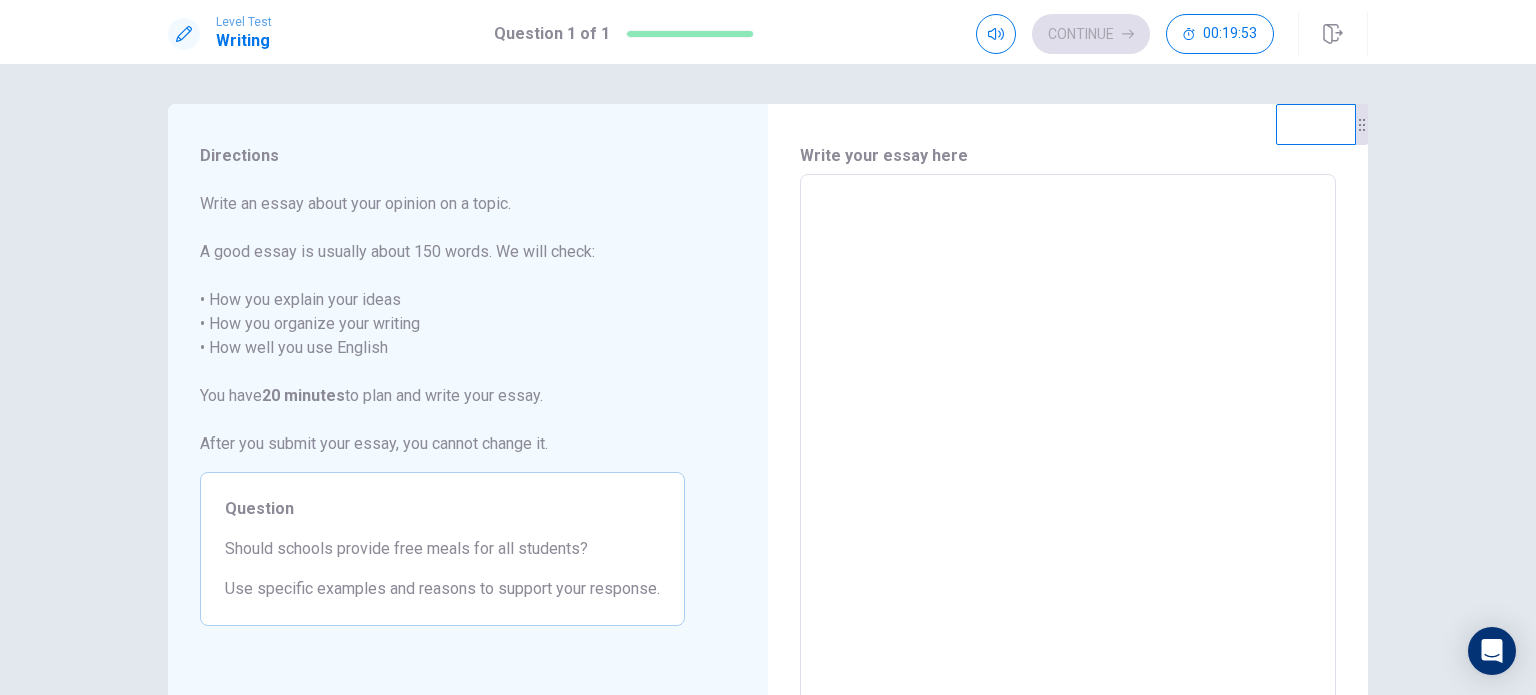 click at bounding box center (1068, 451) 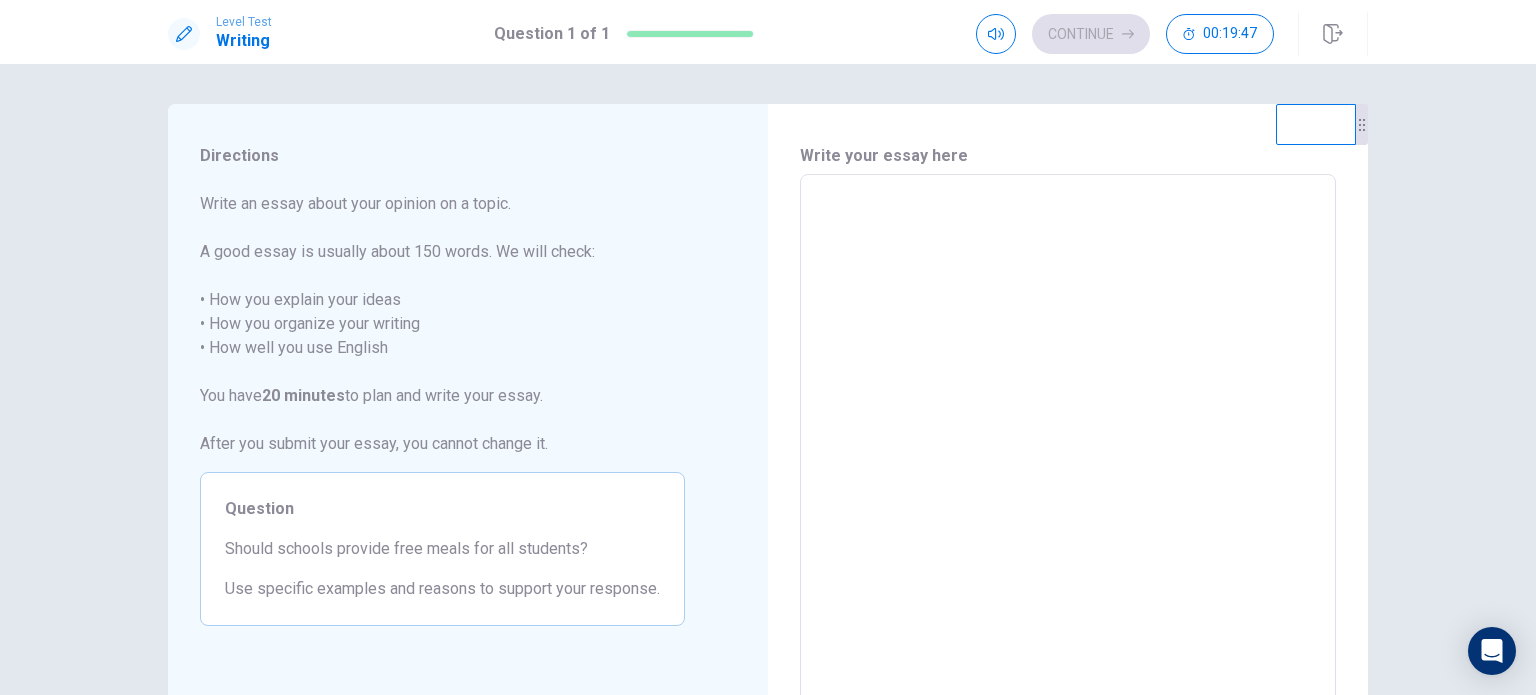 click at bounding box center (1068, 451) 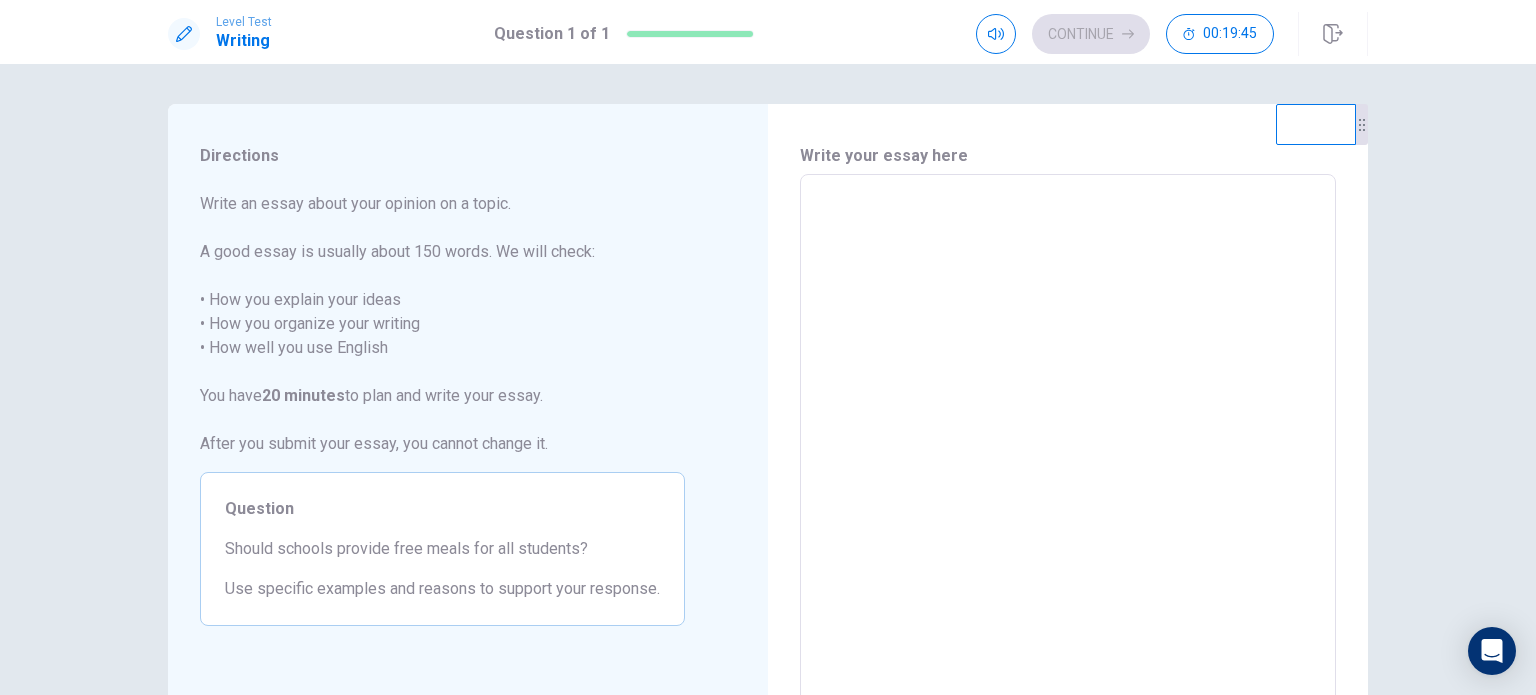 type on "*" 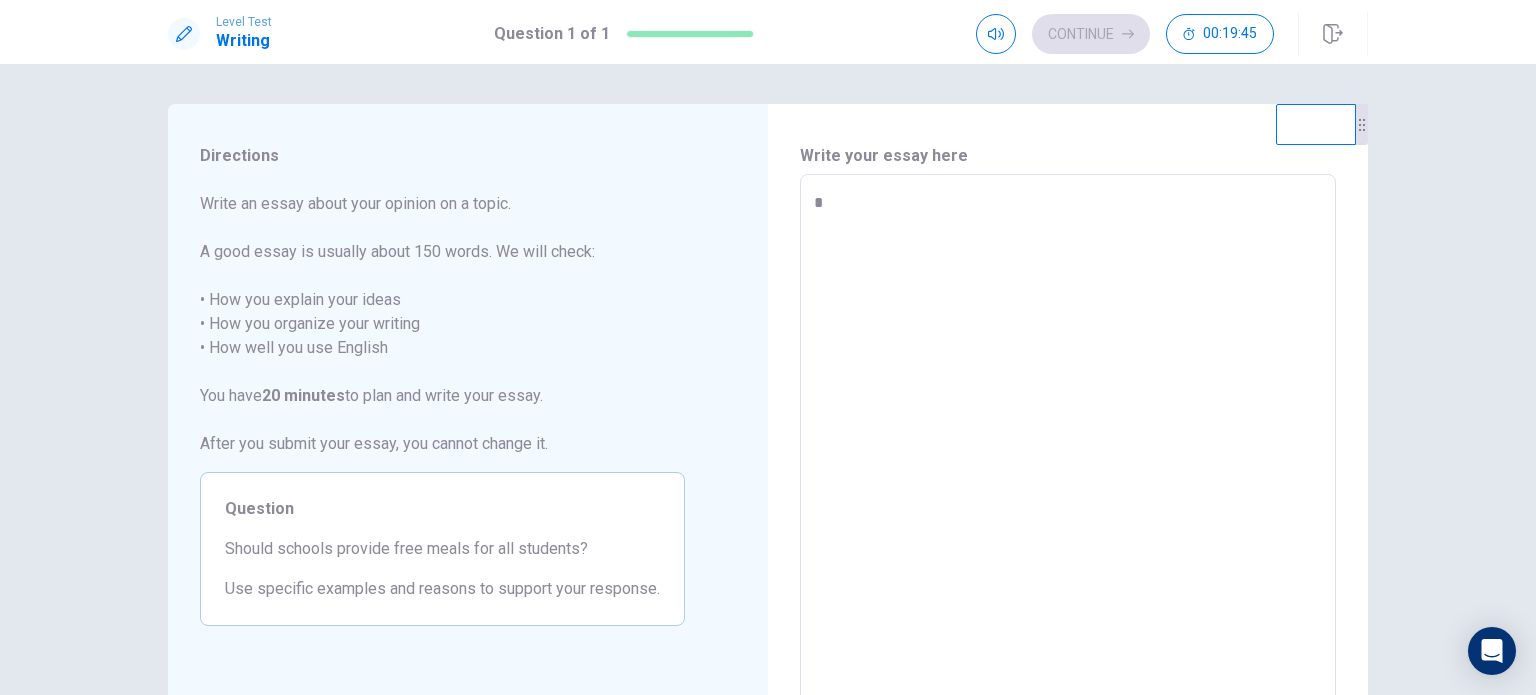 type on "*" 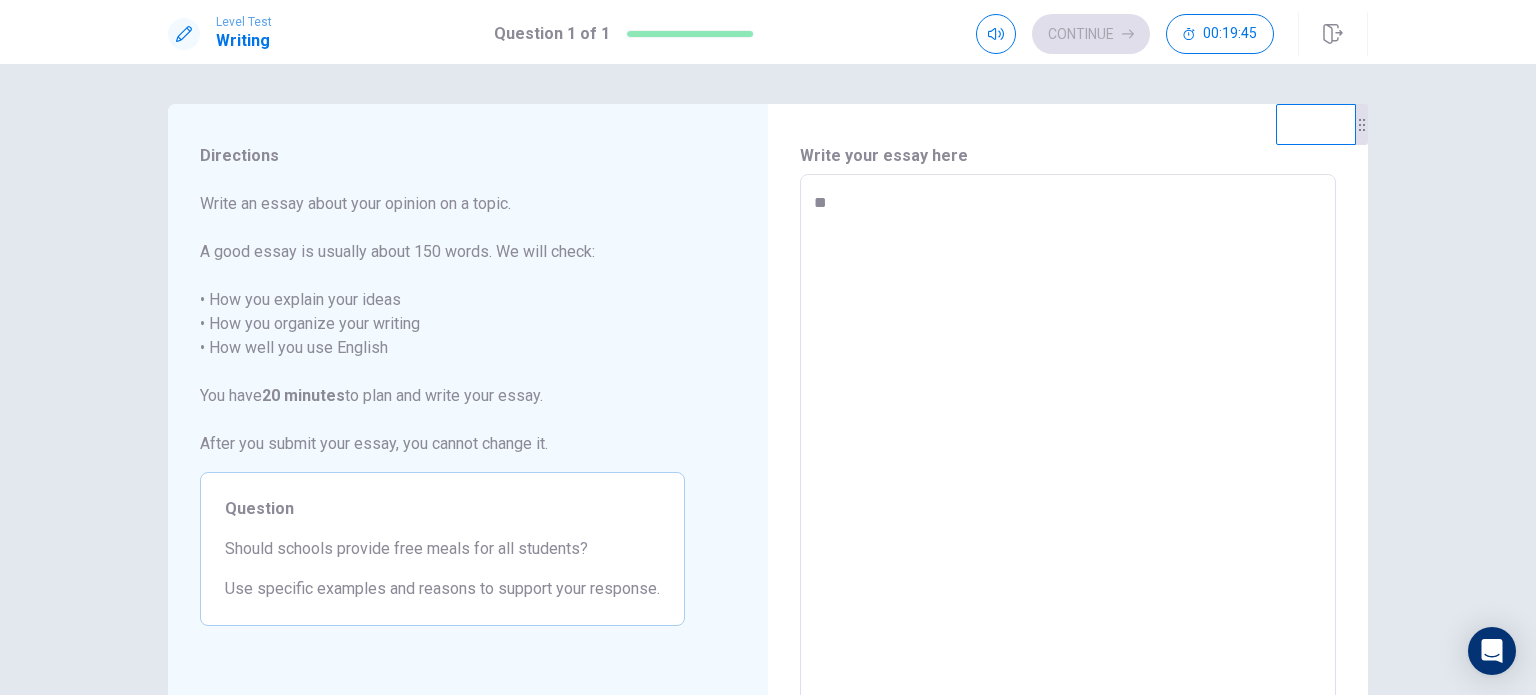 type on "*" 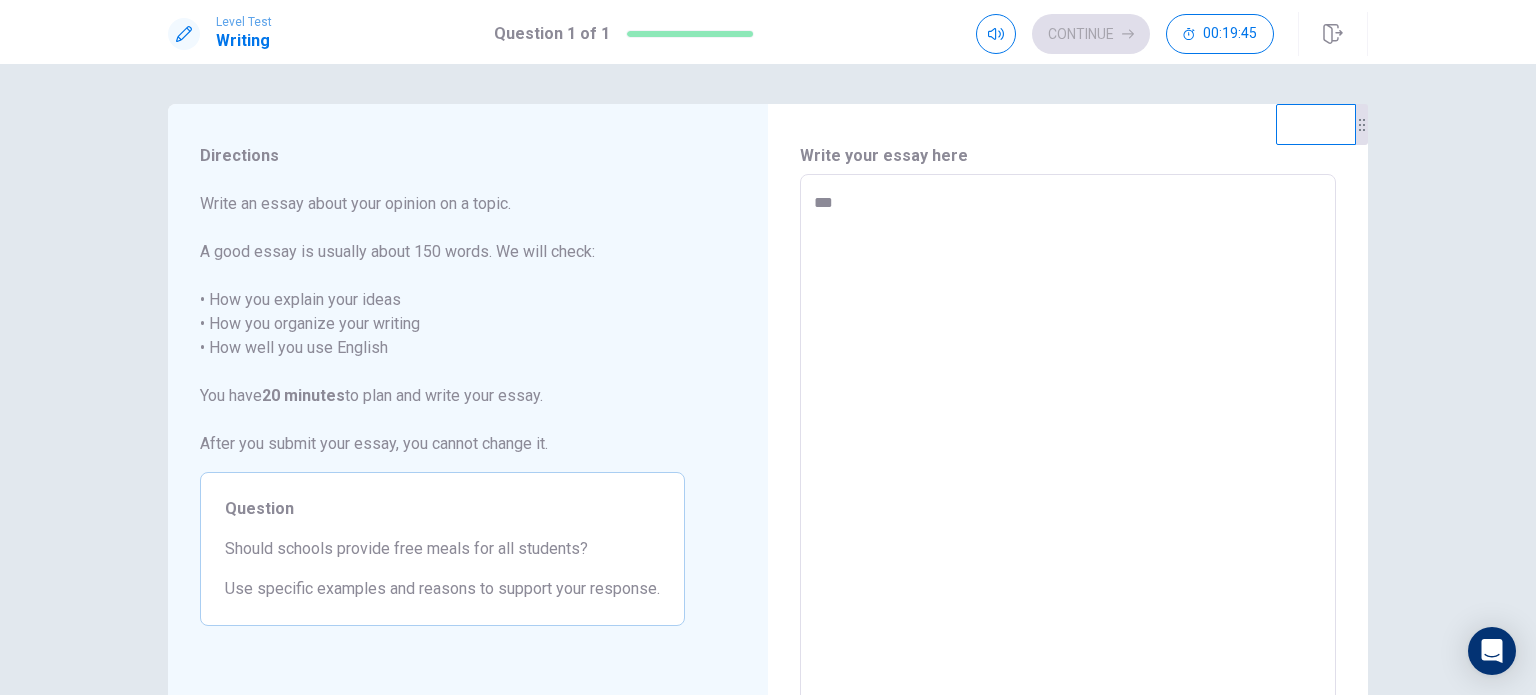 type on "****" 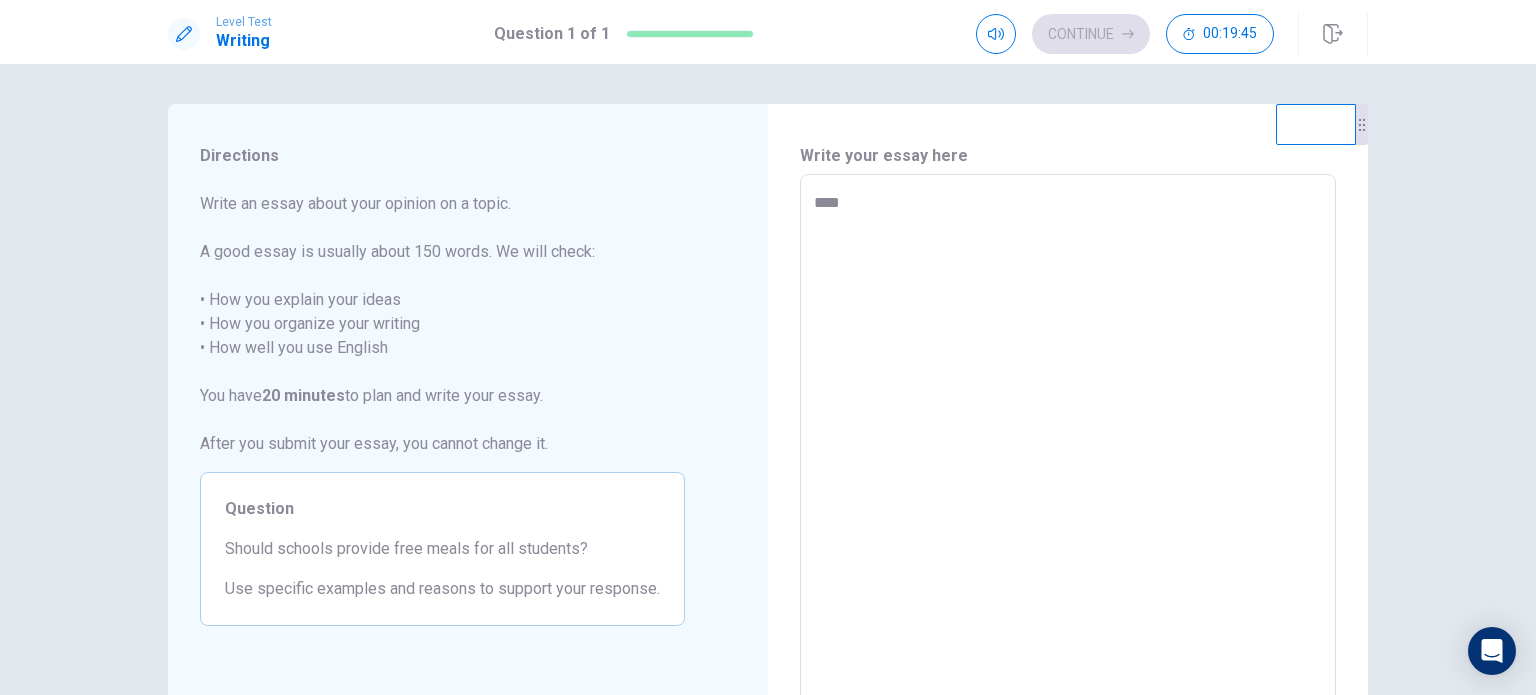 type on "*" 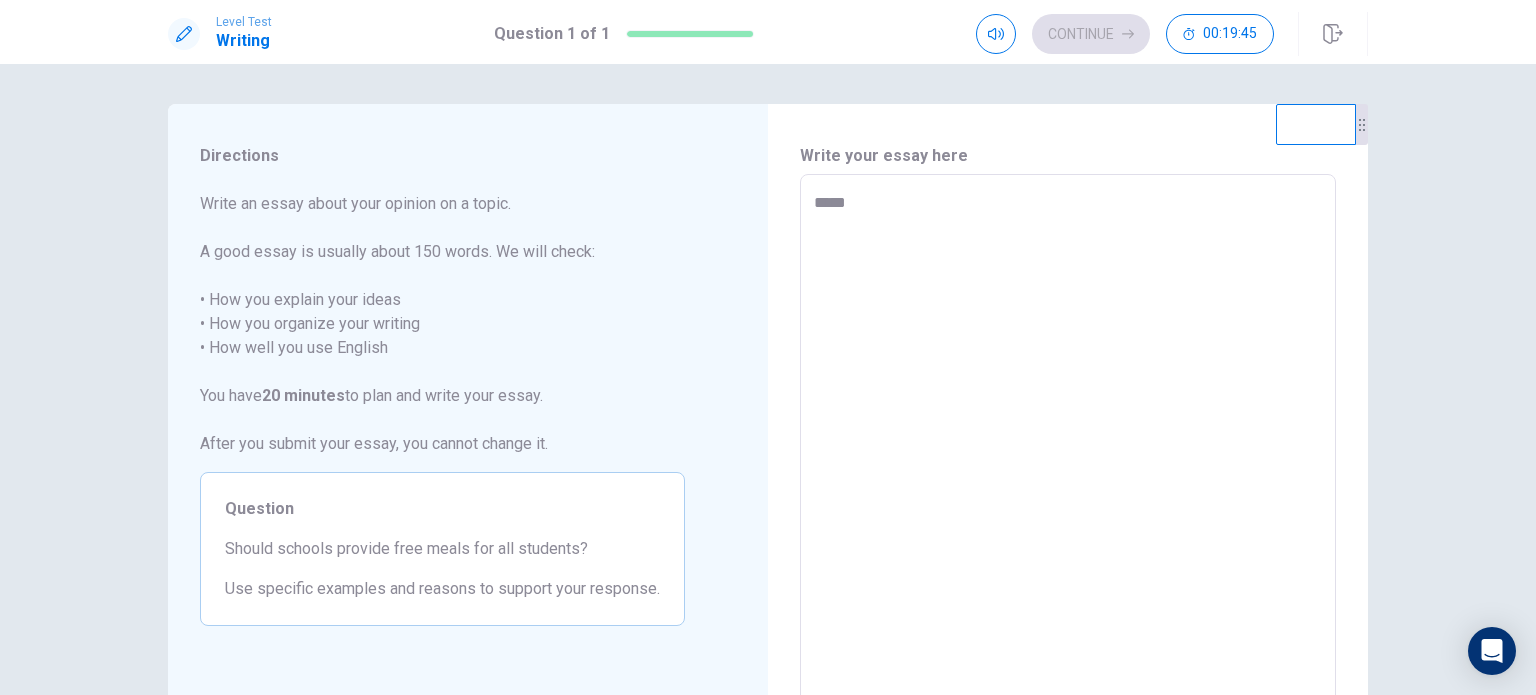 type on "*" 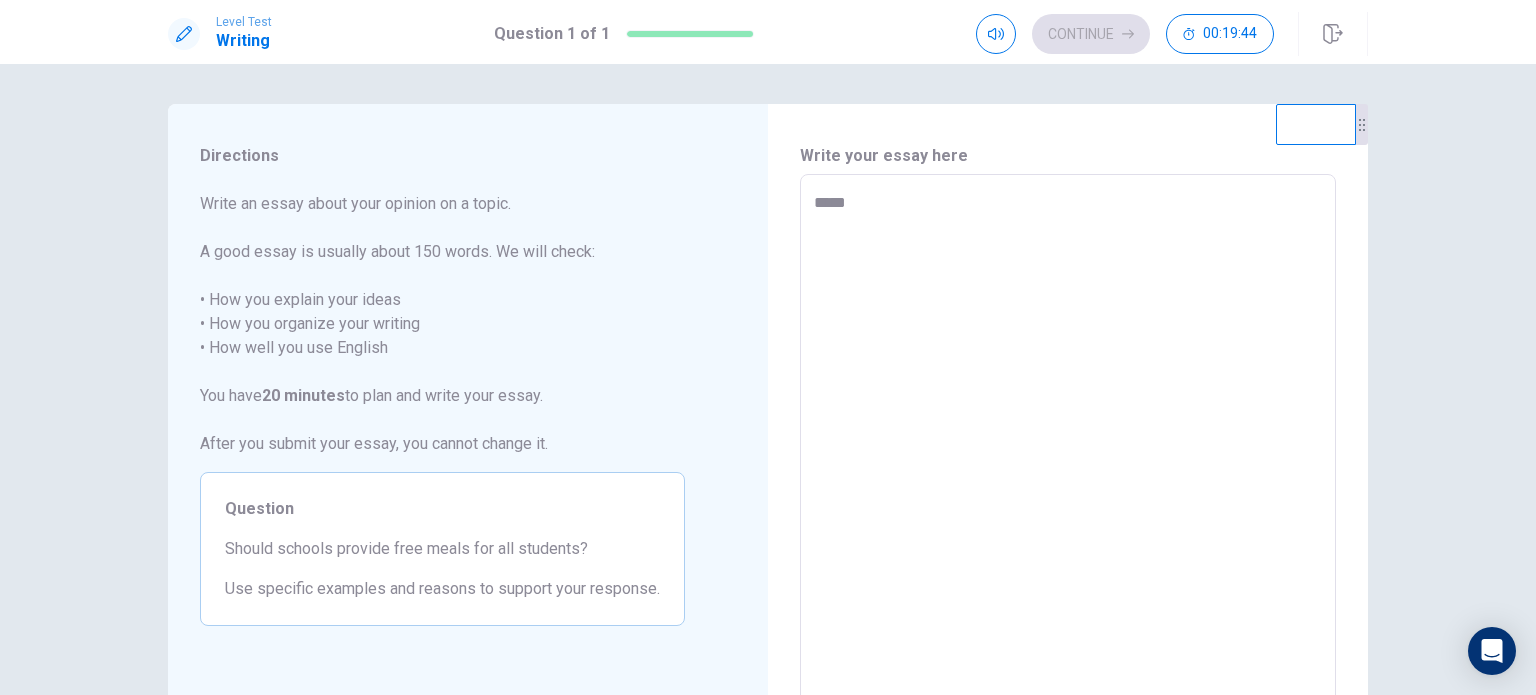 type on "*****" 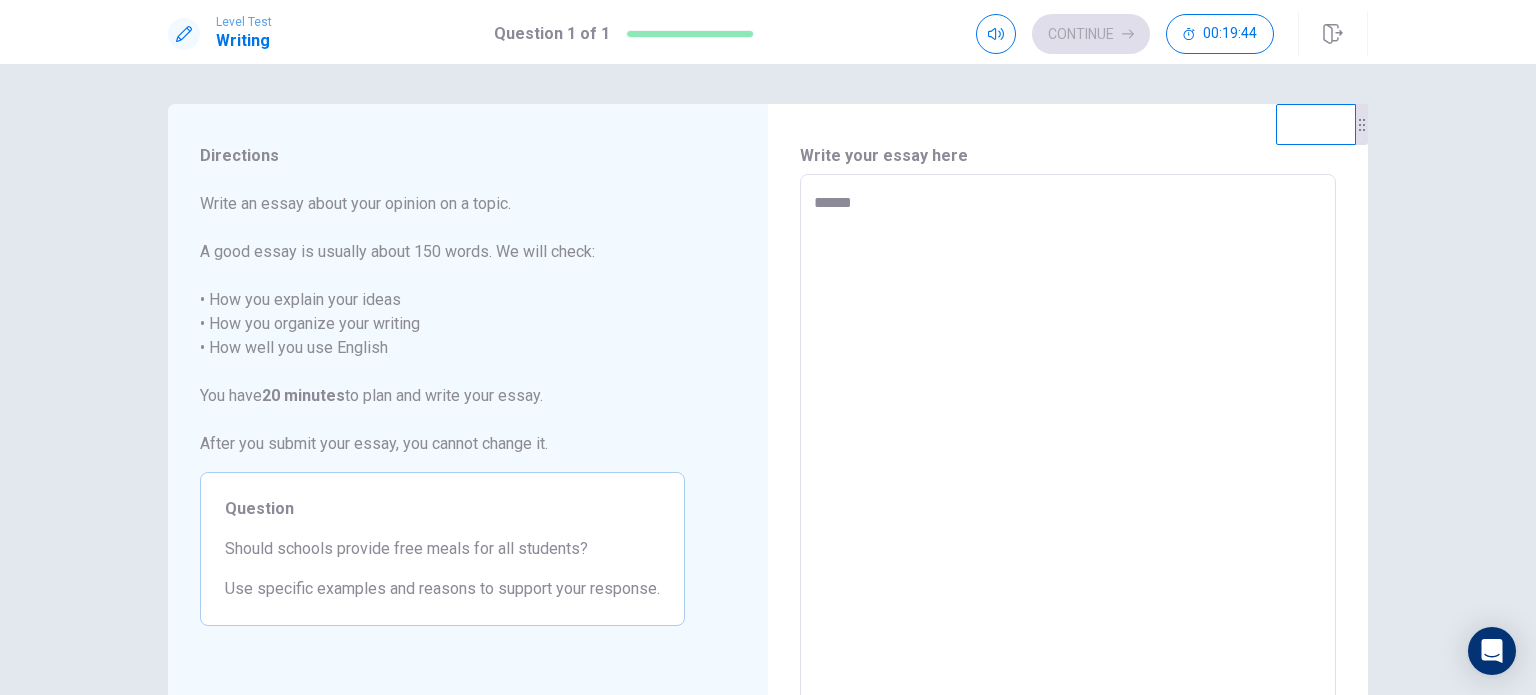 type on "*" 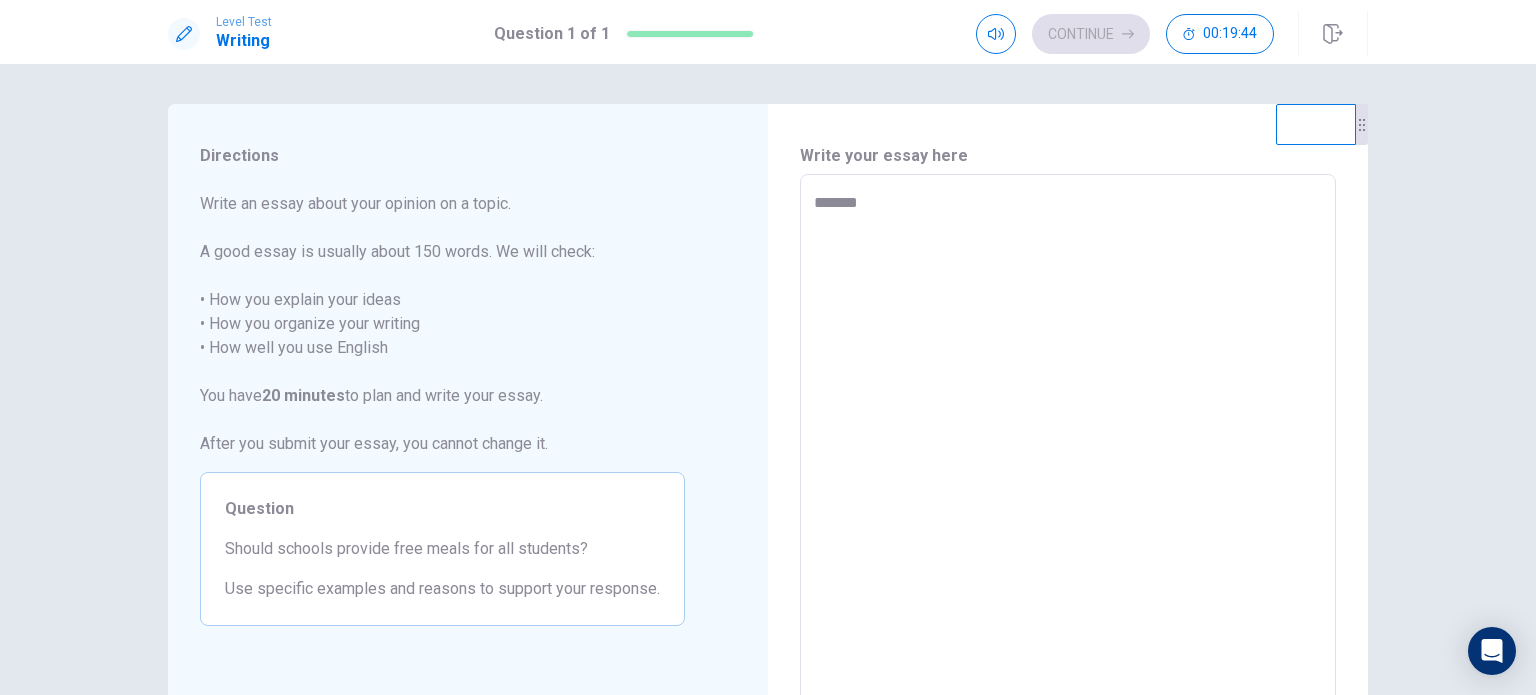 type on "*" 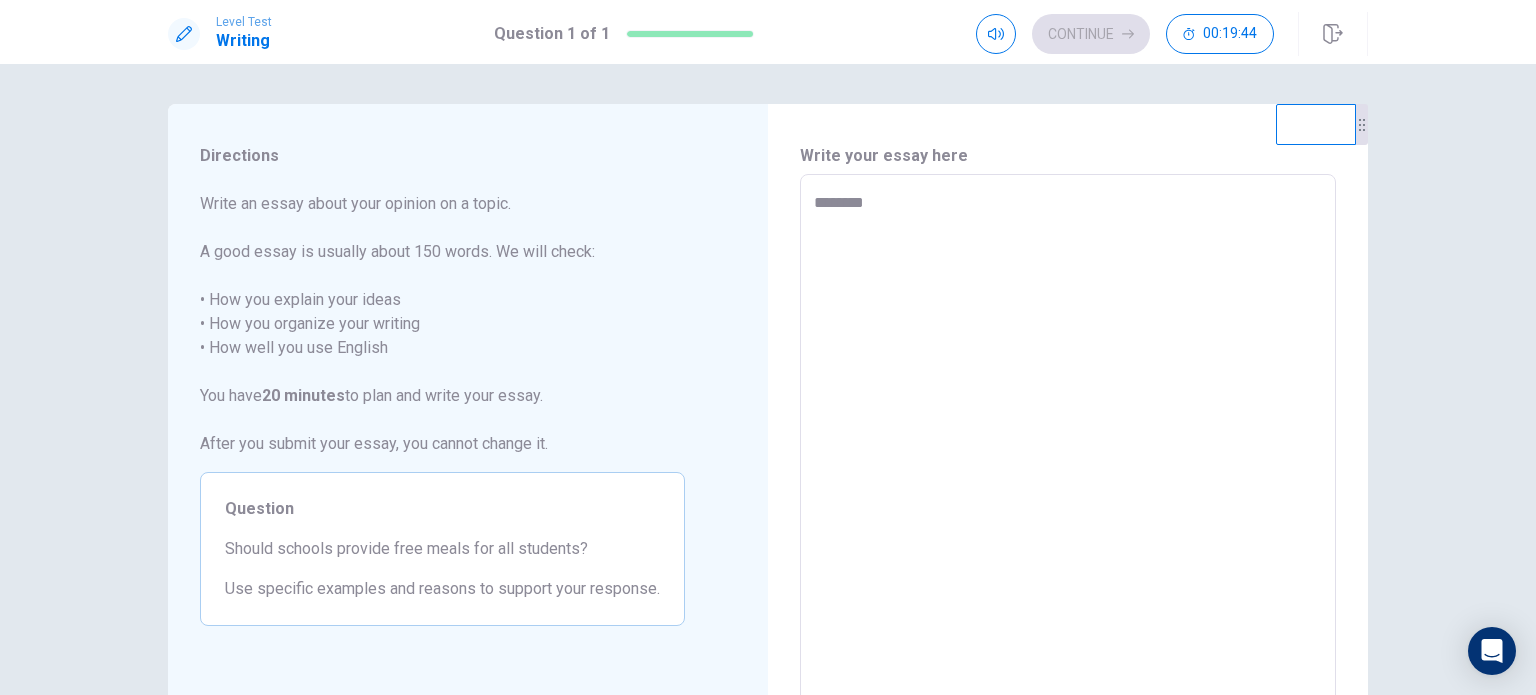 type on "*" 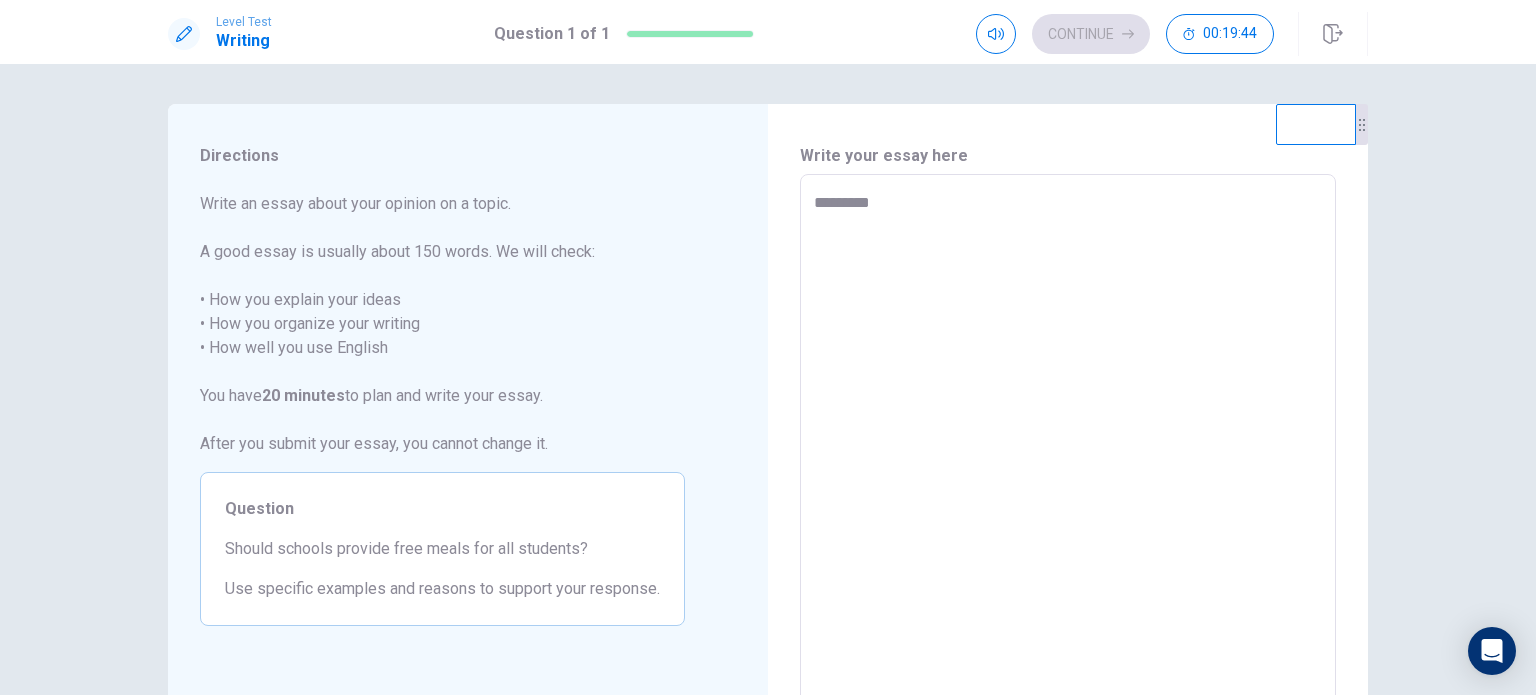 type on "*" 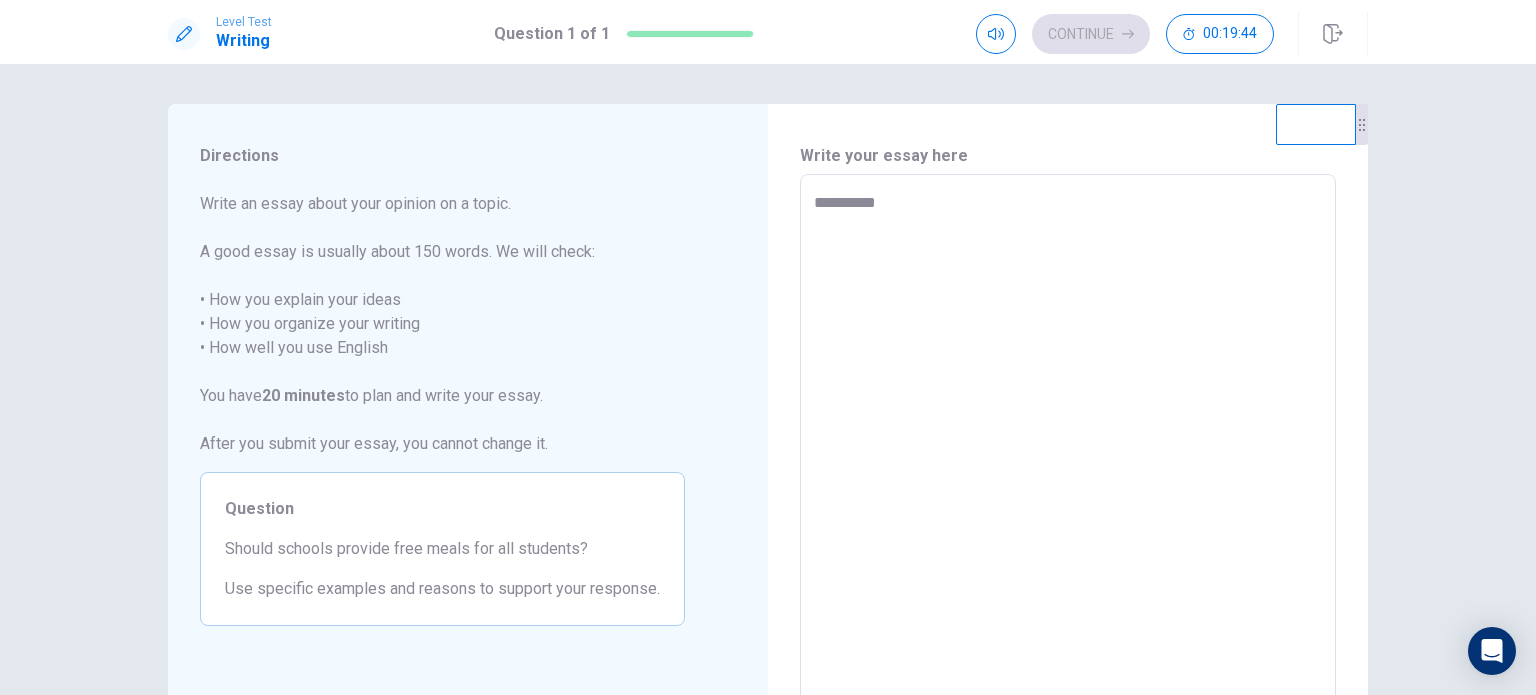 type on "*" 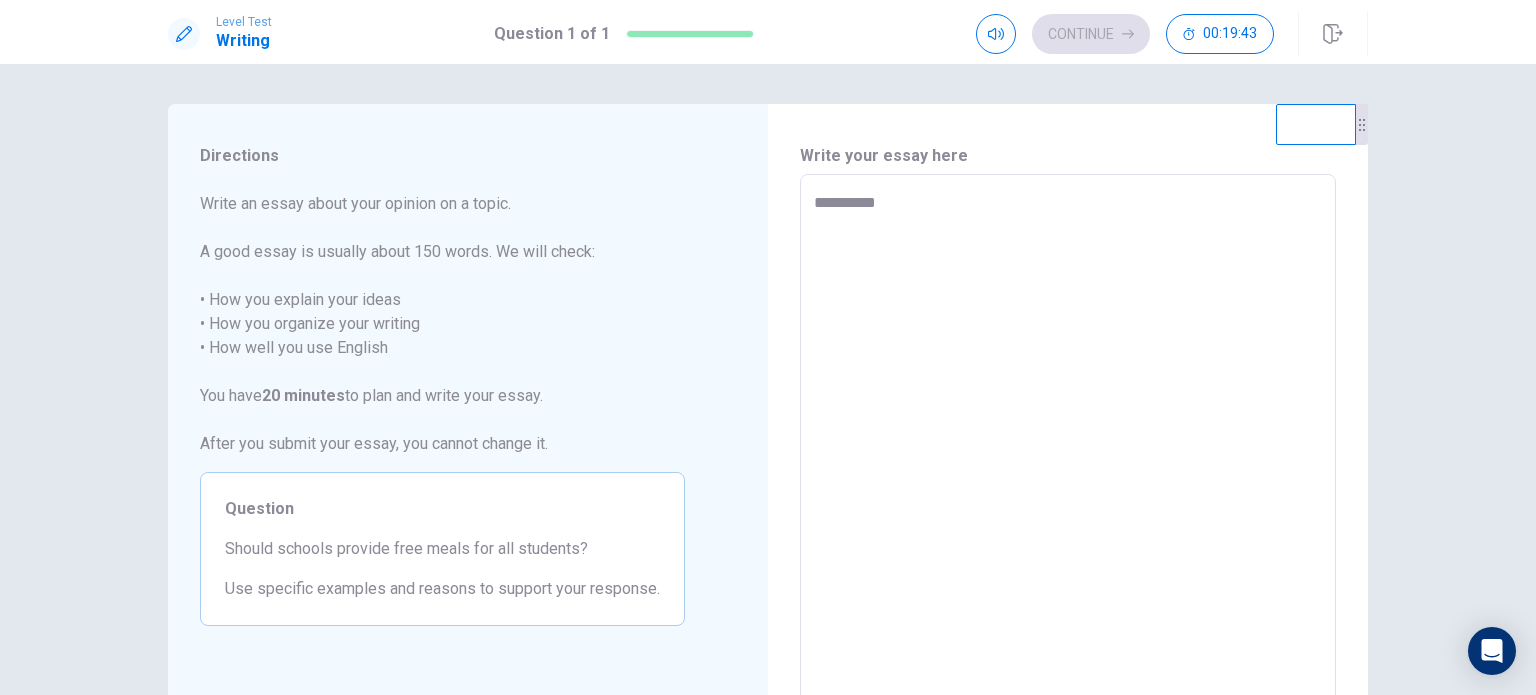 type on "**********" 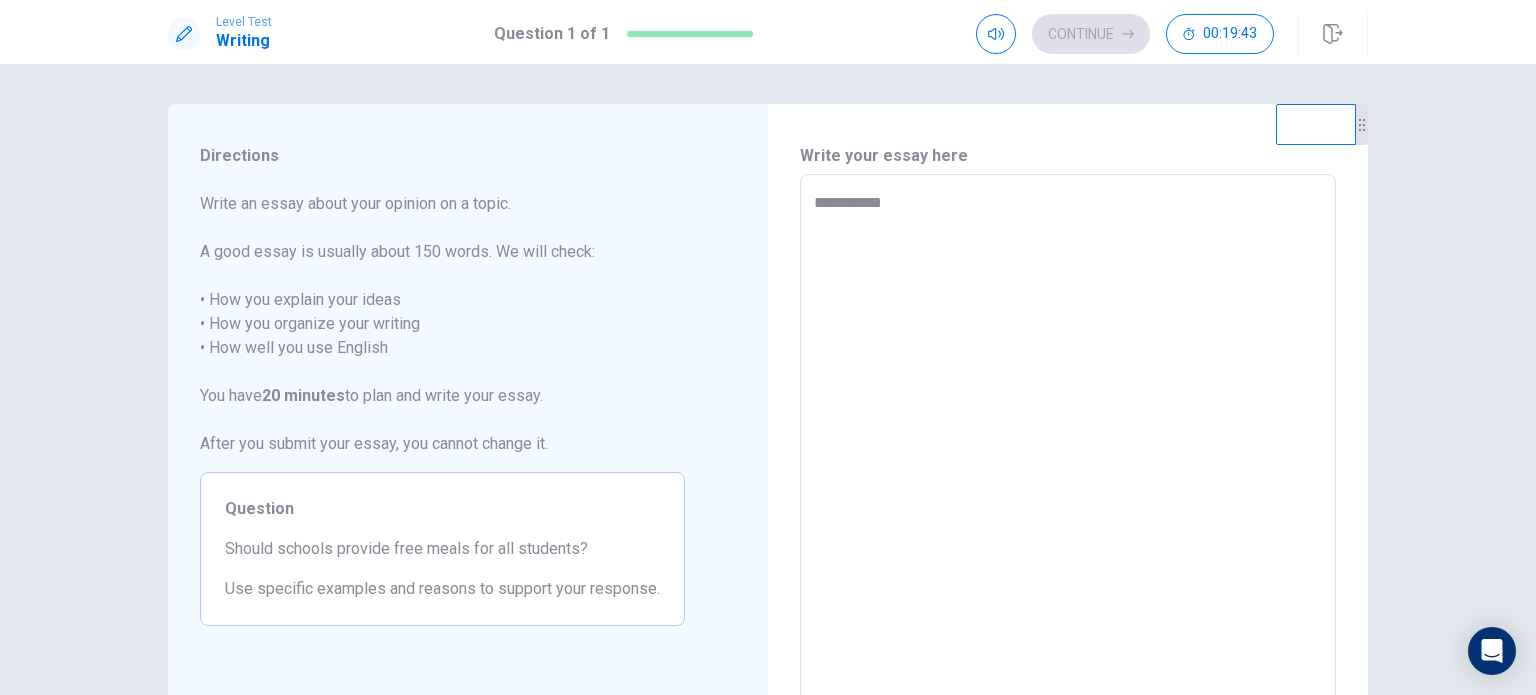 type on "*" 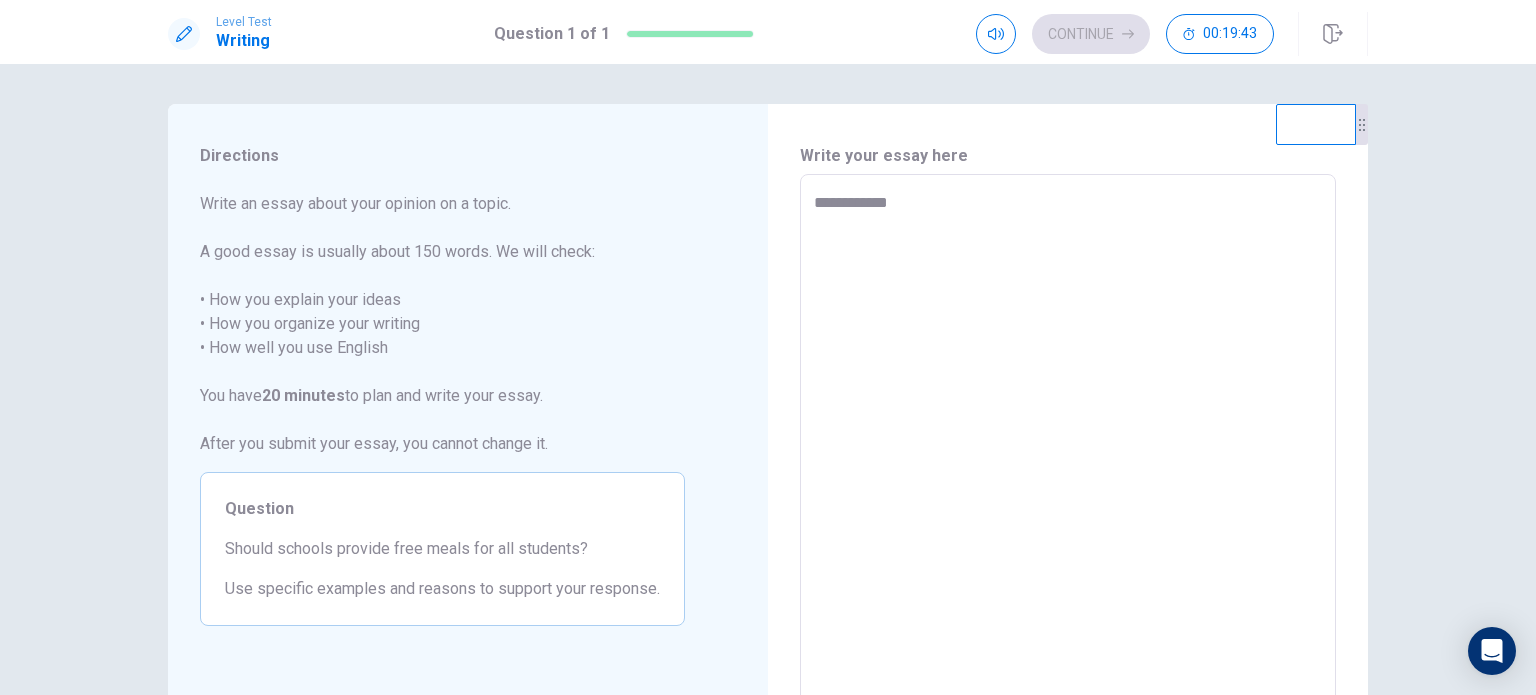 type on "*" 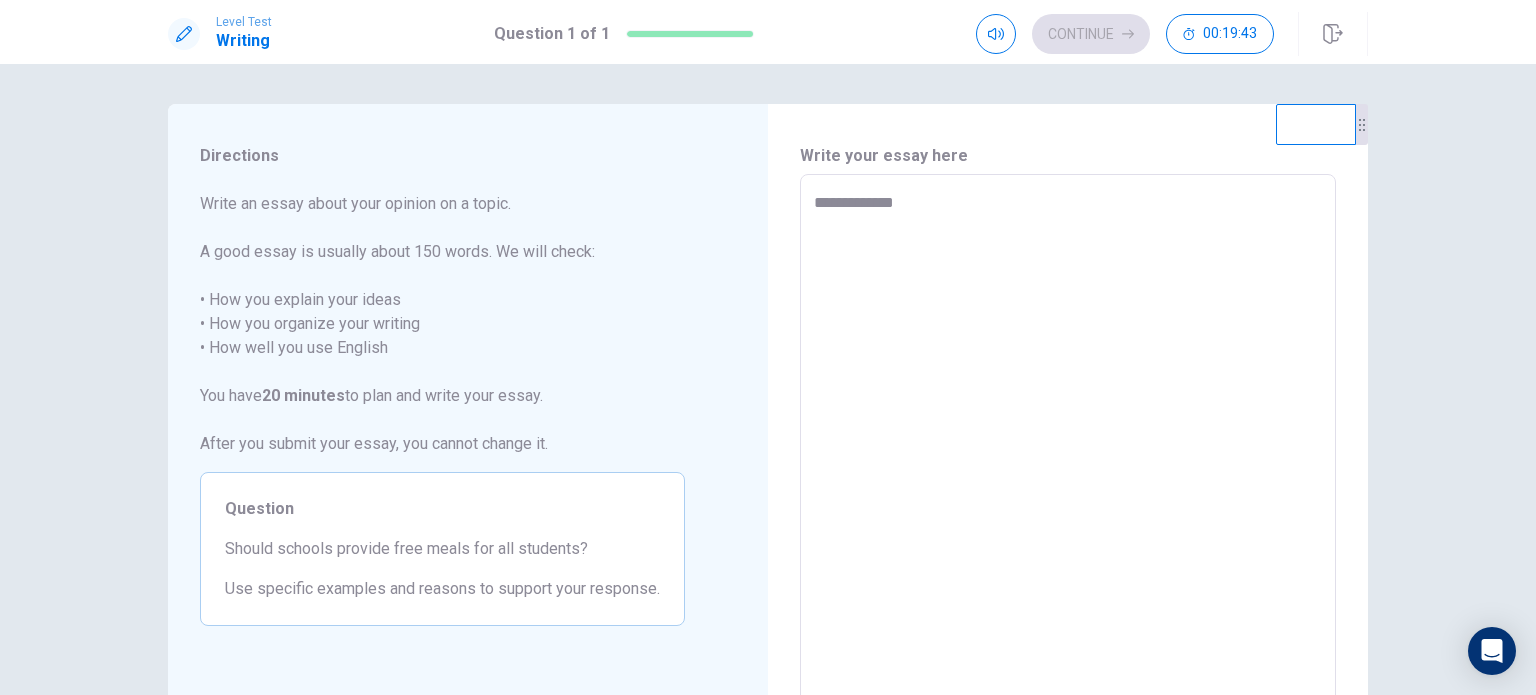 type on "*" 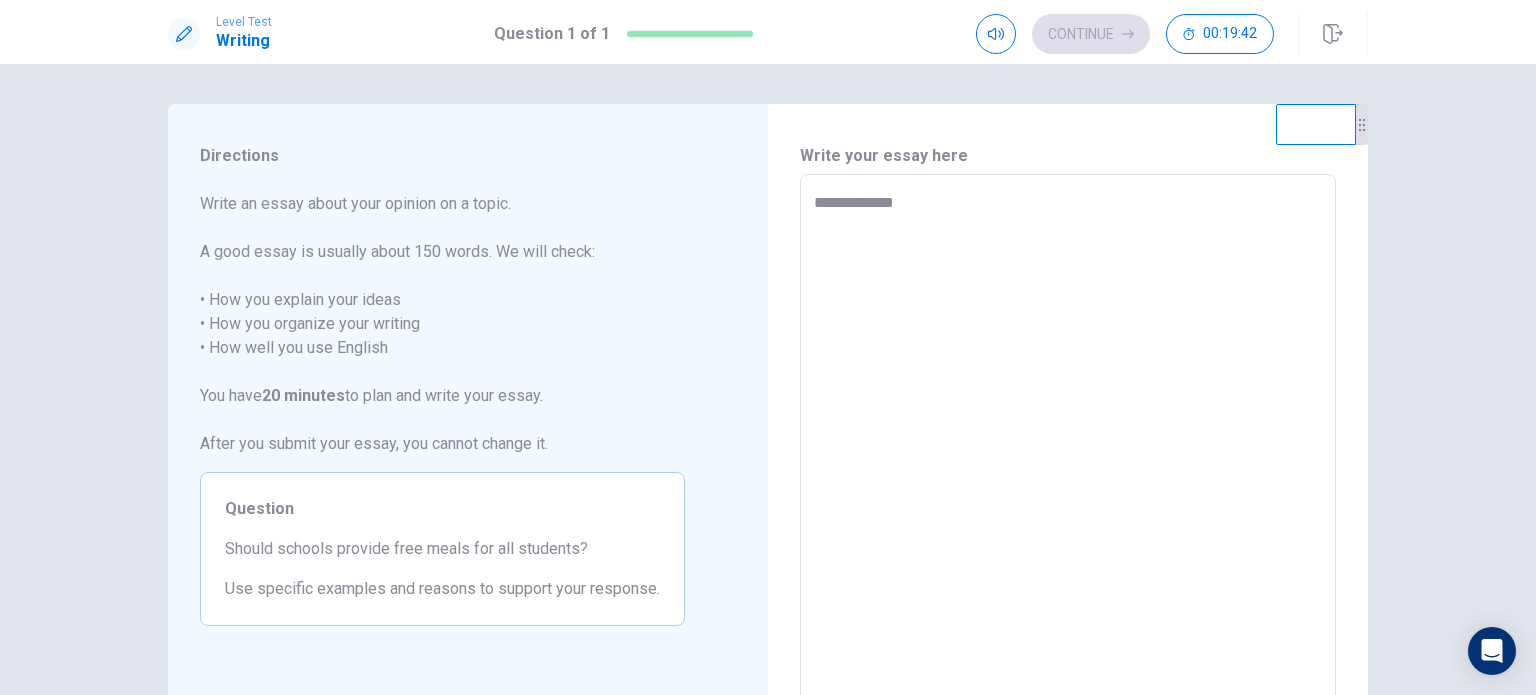 type on "**********" 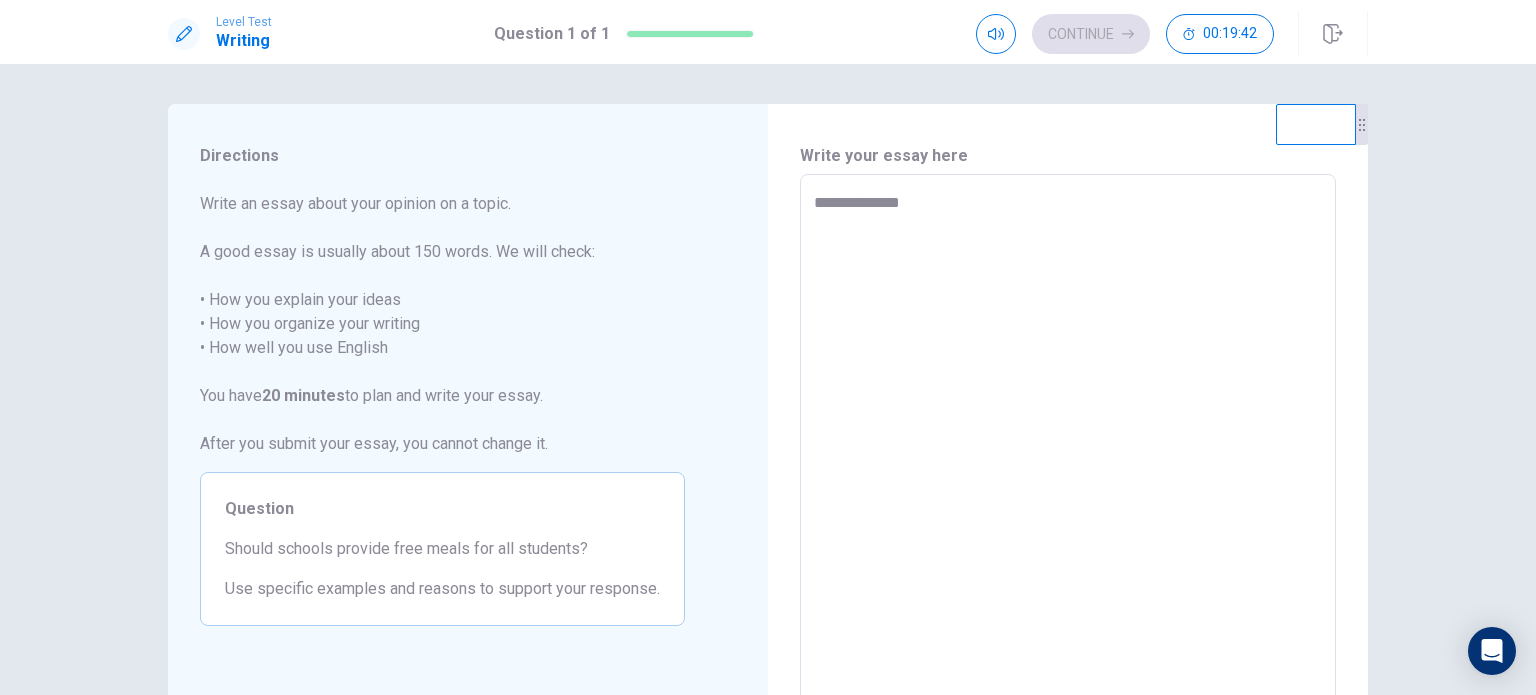 type on "*" 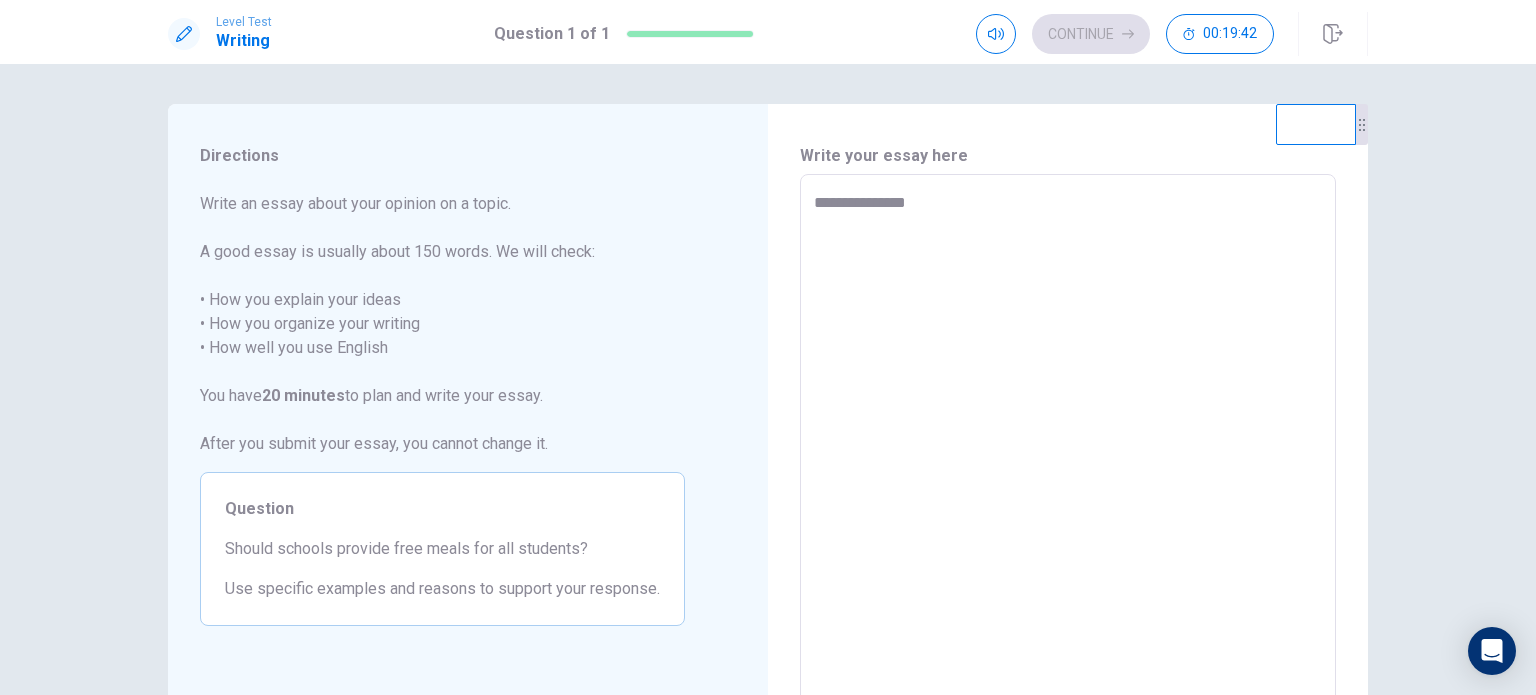 type on "*" 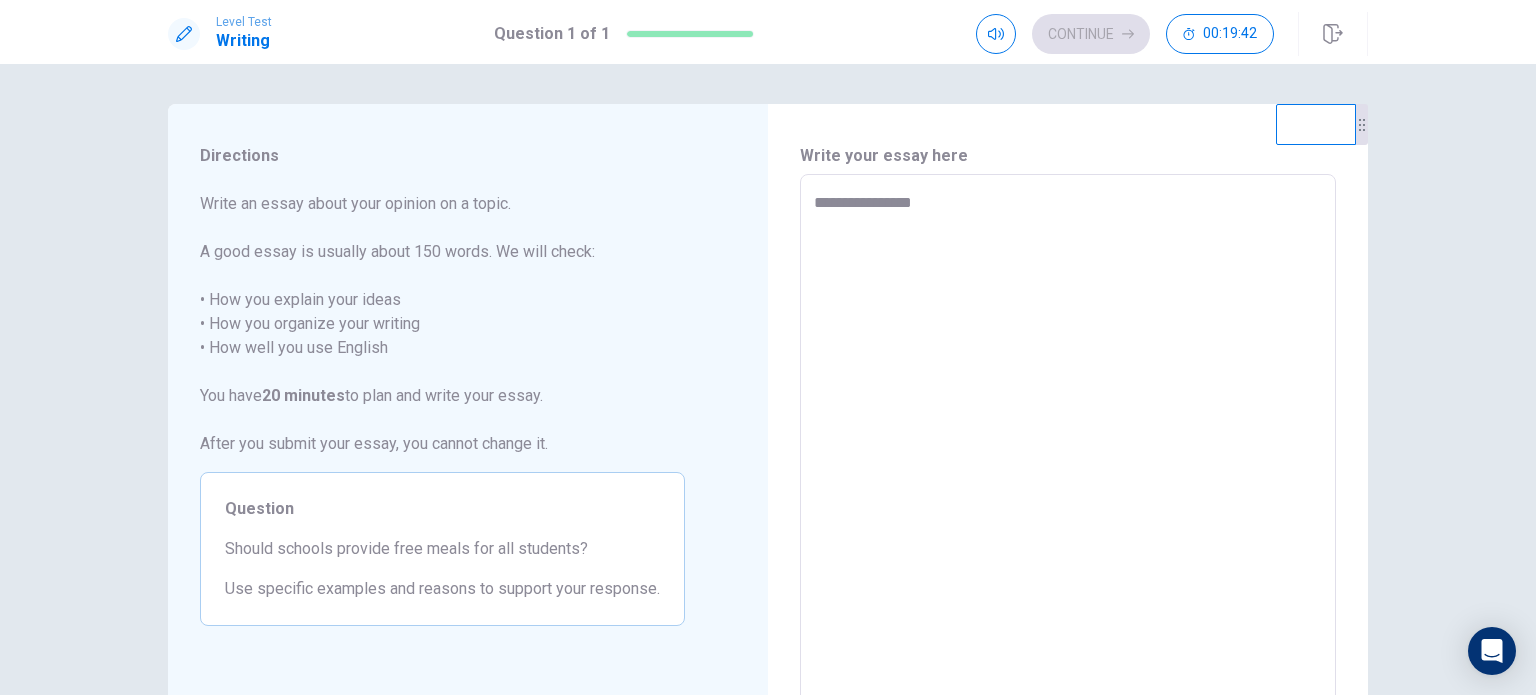 type on "*" 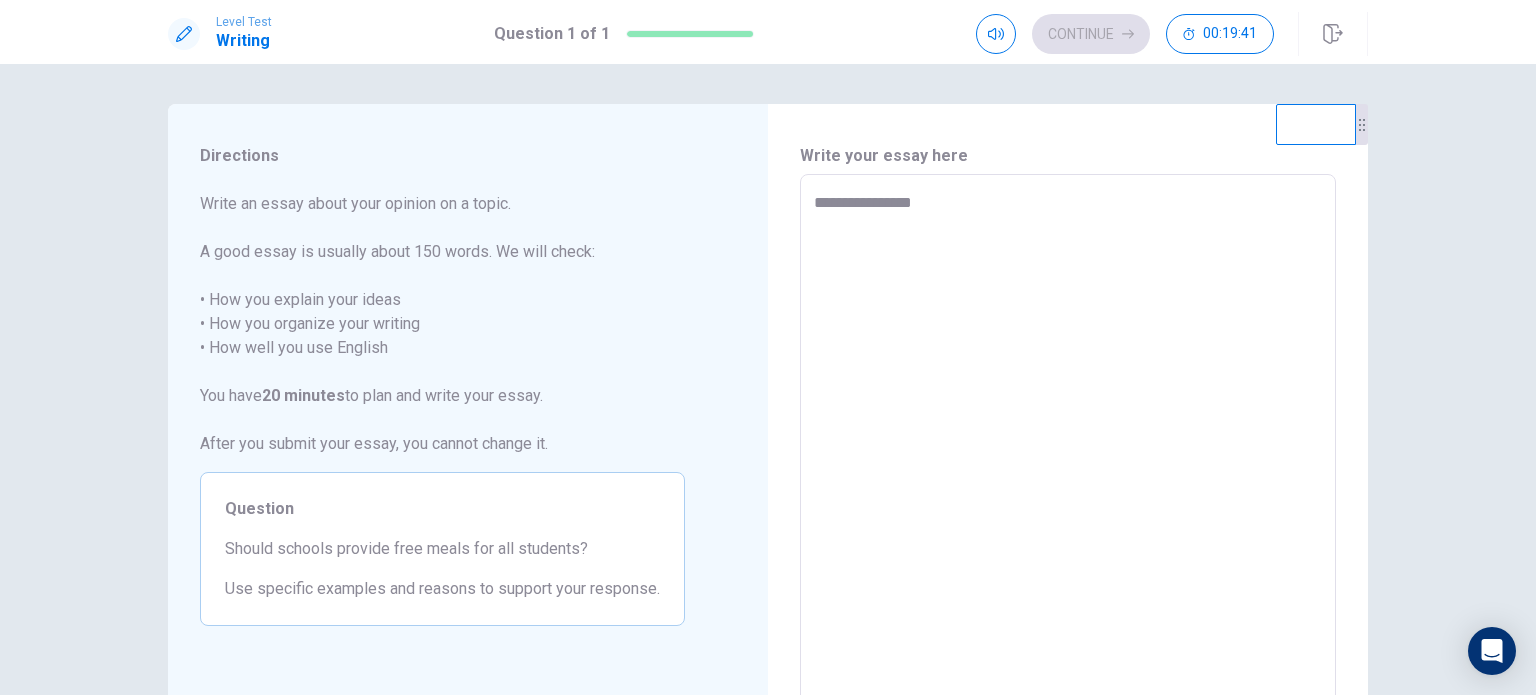 type on "**********" 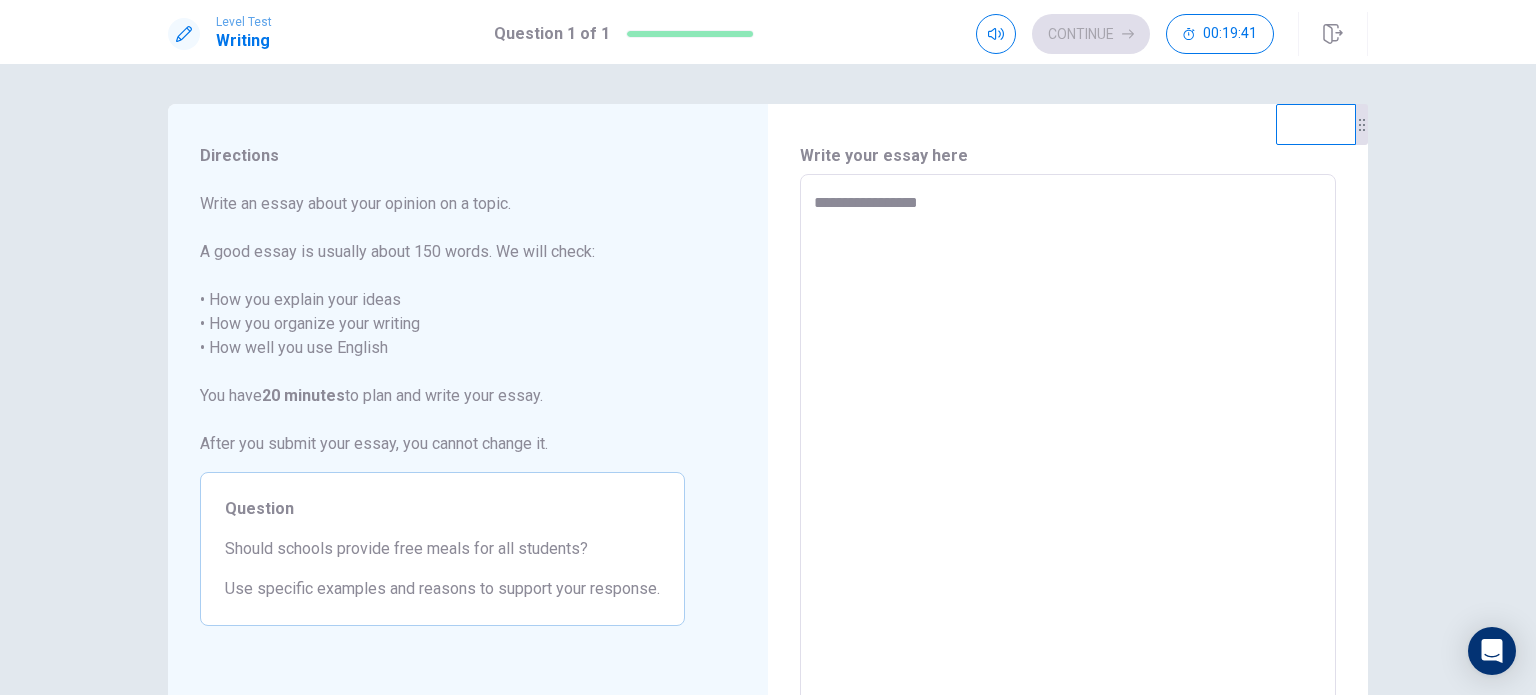 type on "*" 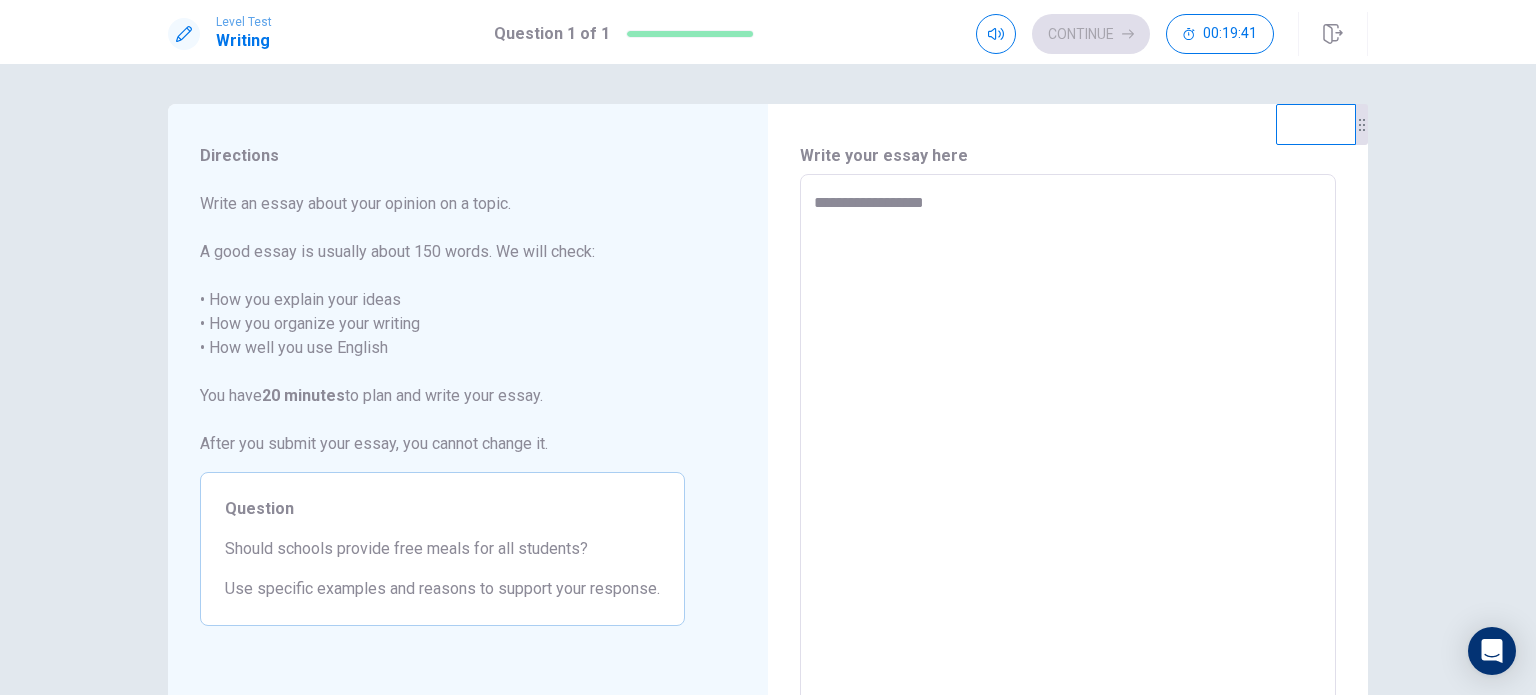 type on "**********" 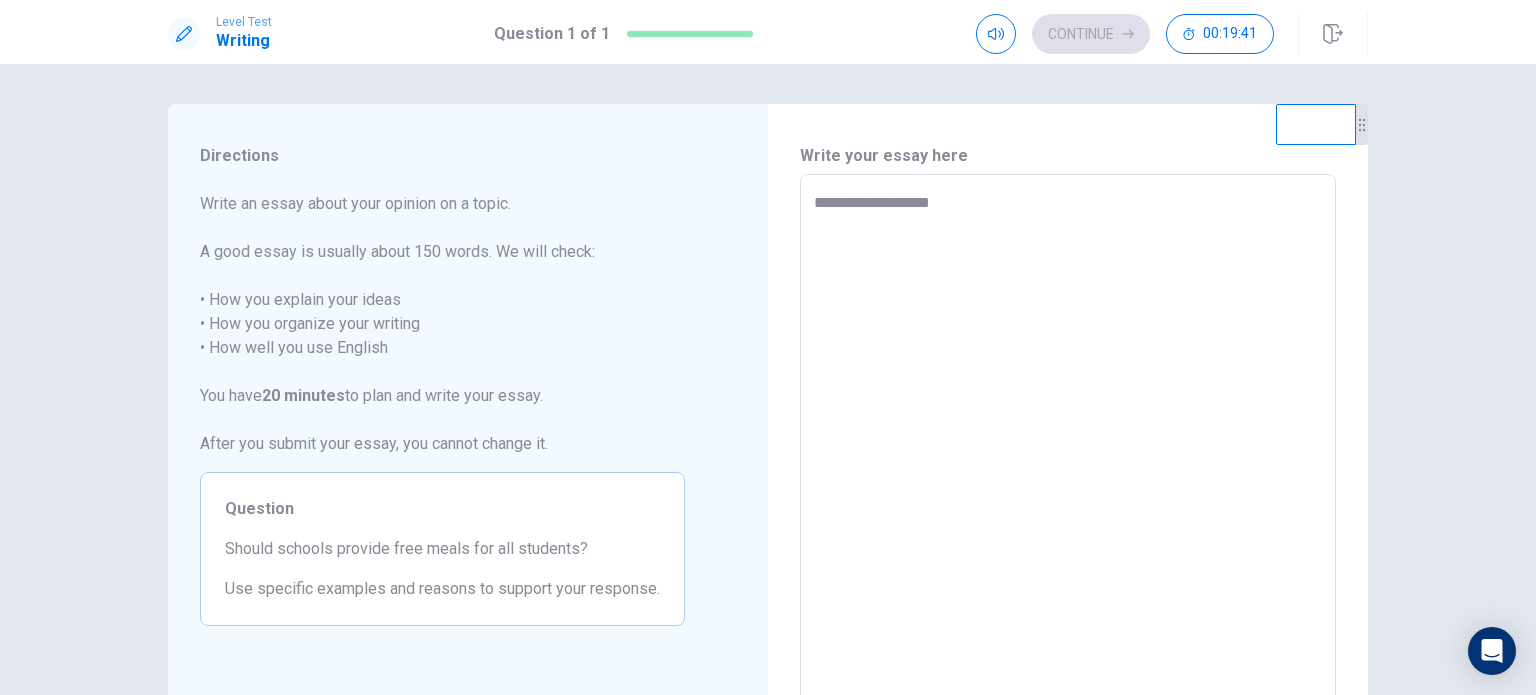 type on "*" 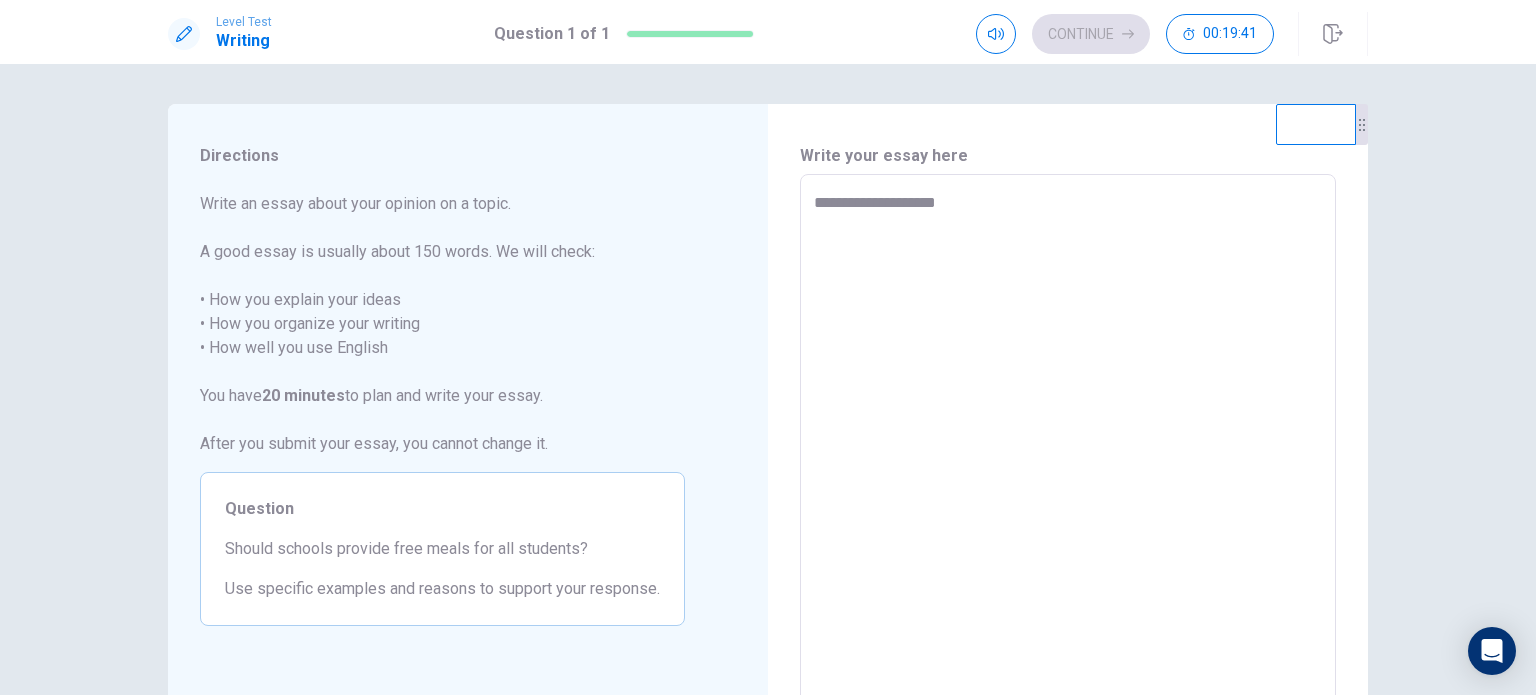type on "*" 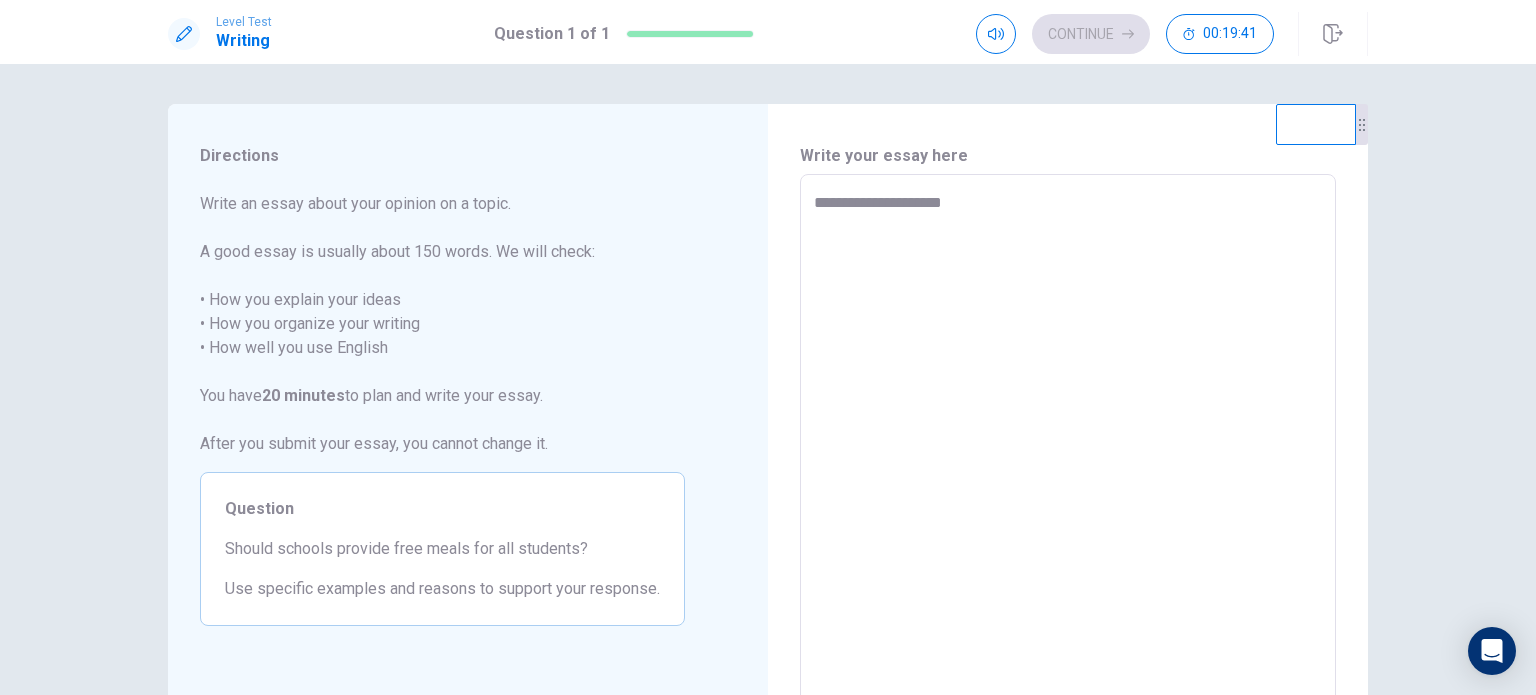 type on "*" 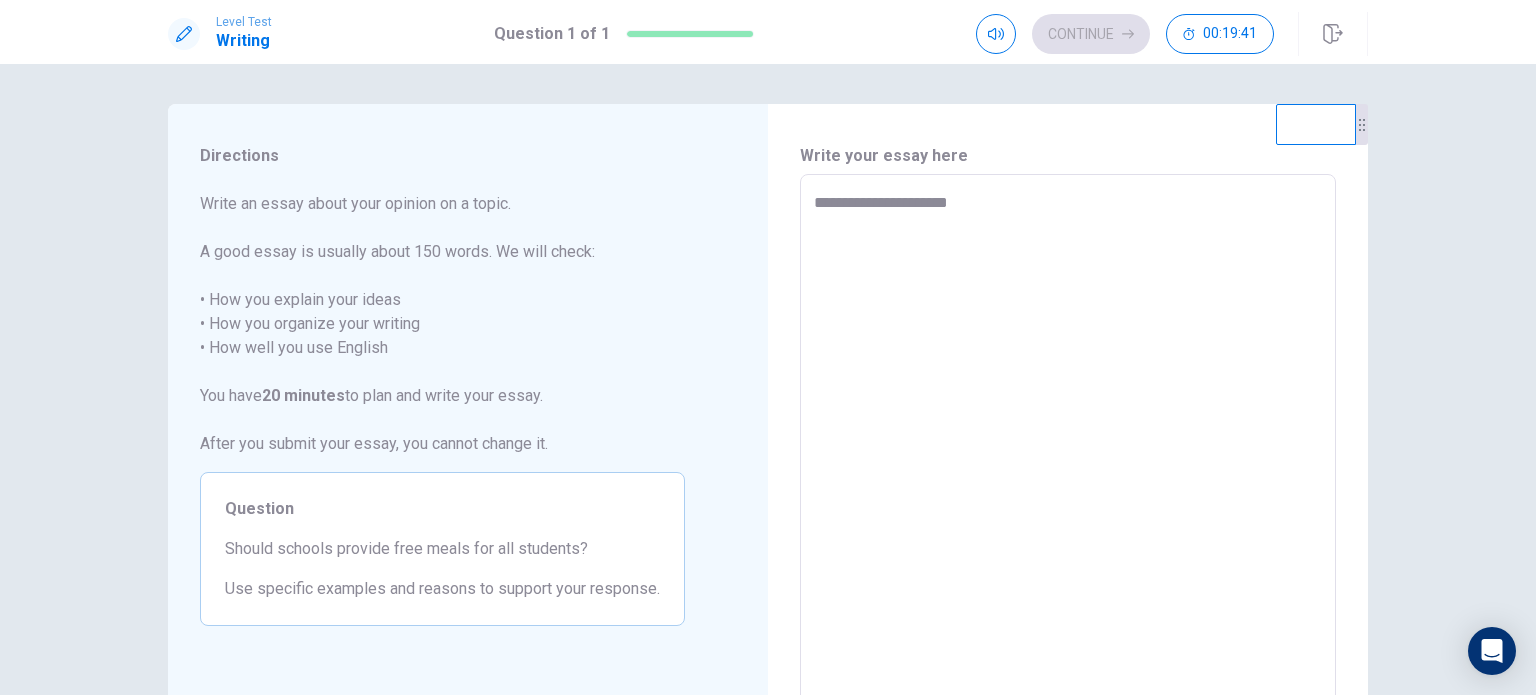 type on "*" 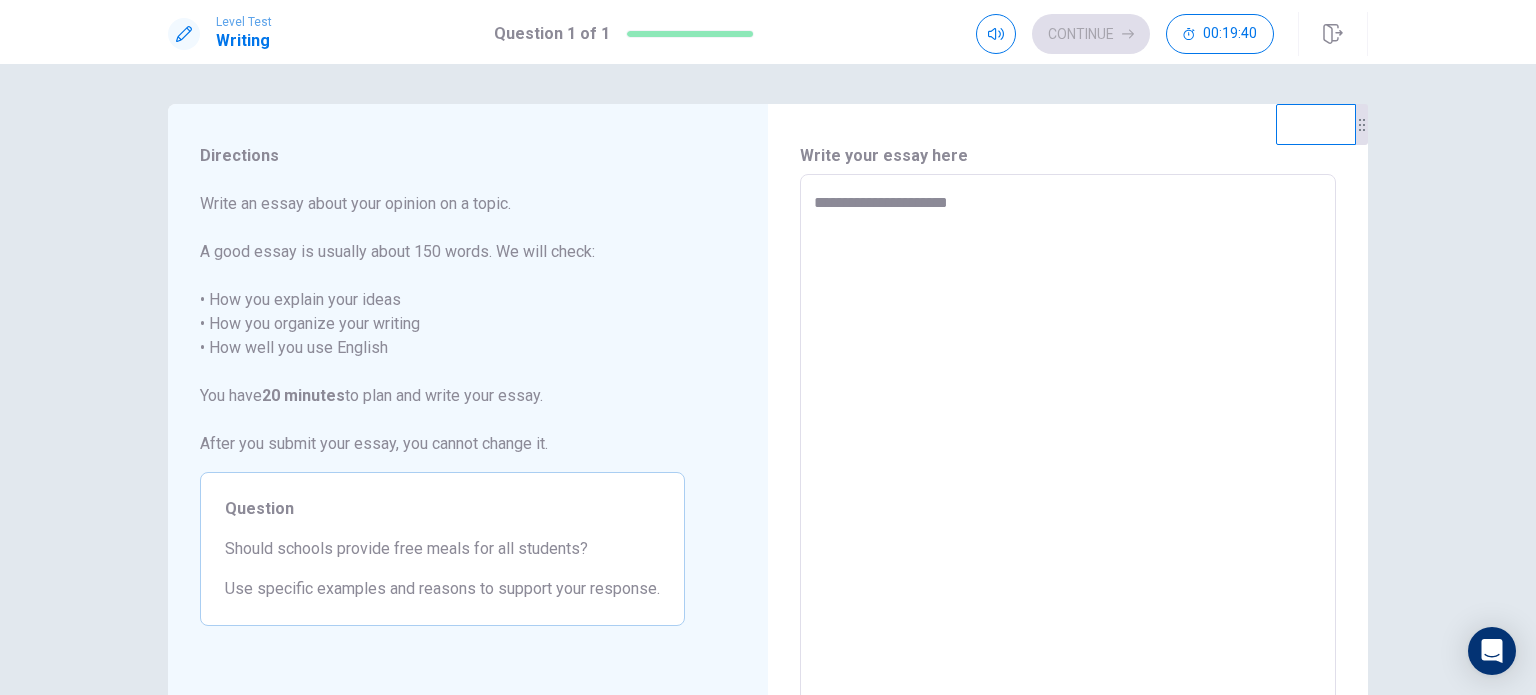 type on "**********" 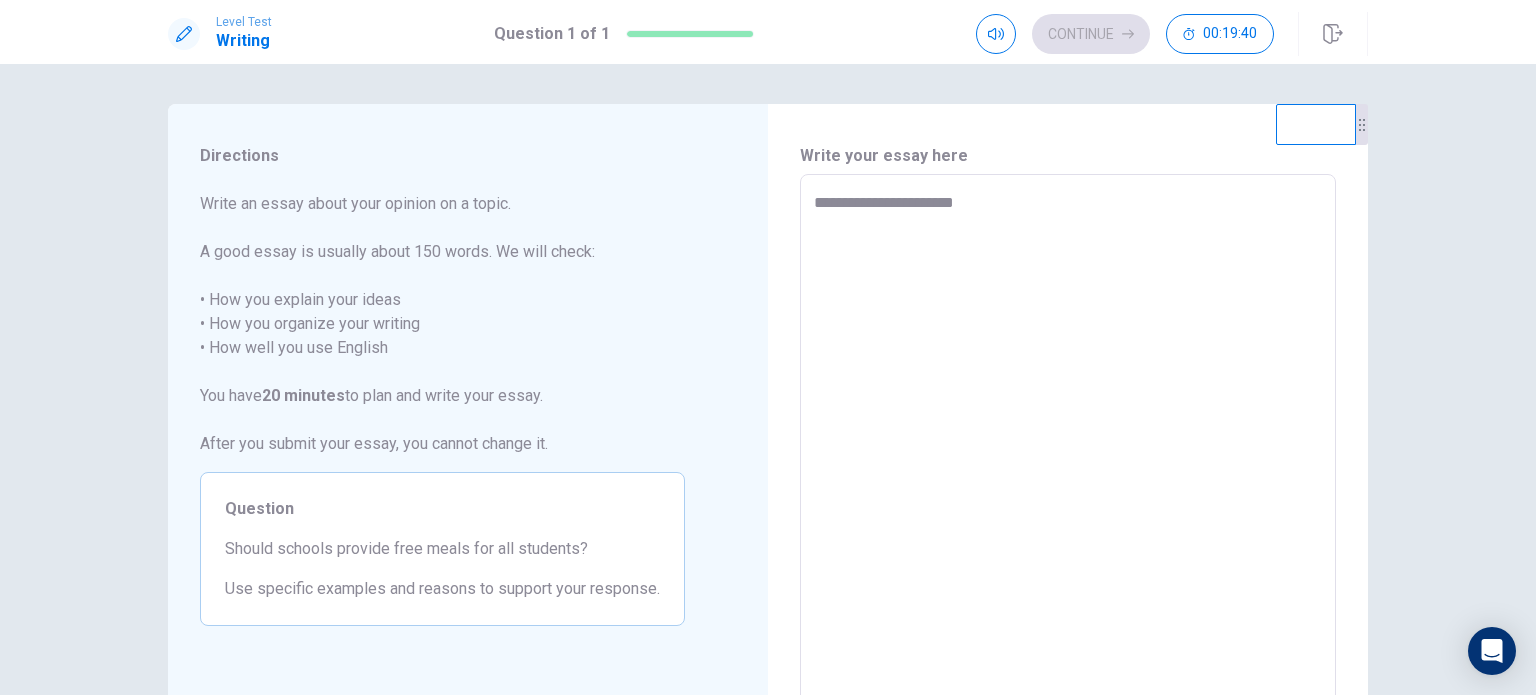 type on "*" 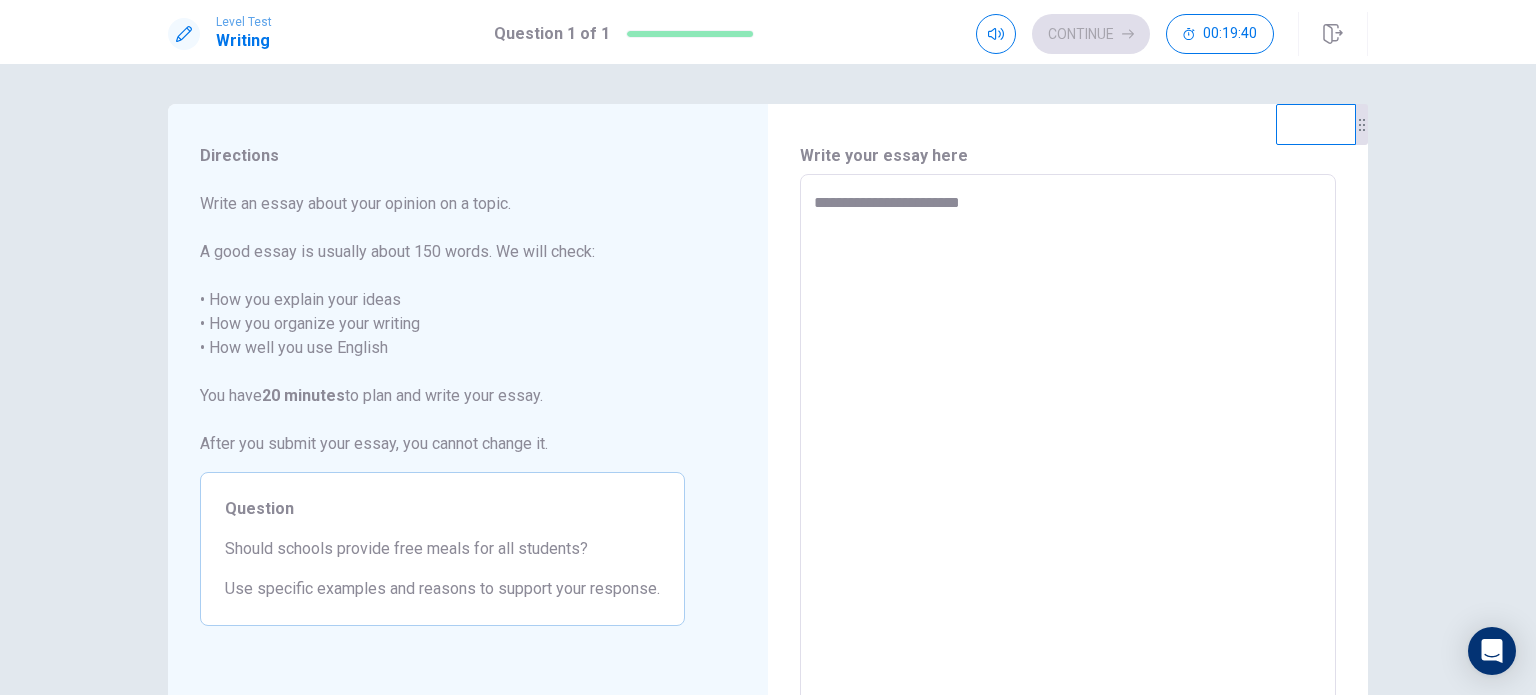 type on "*" 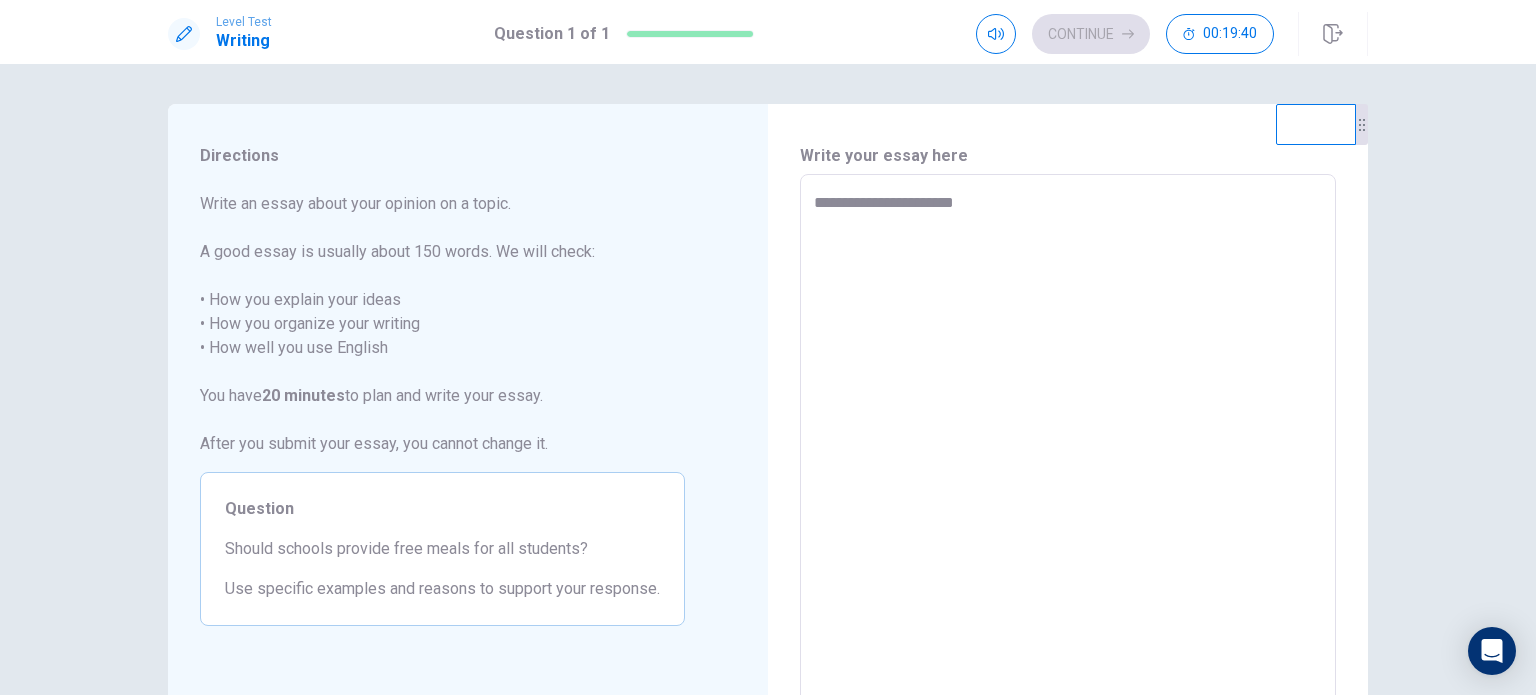 type on "*" 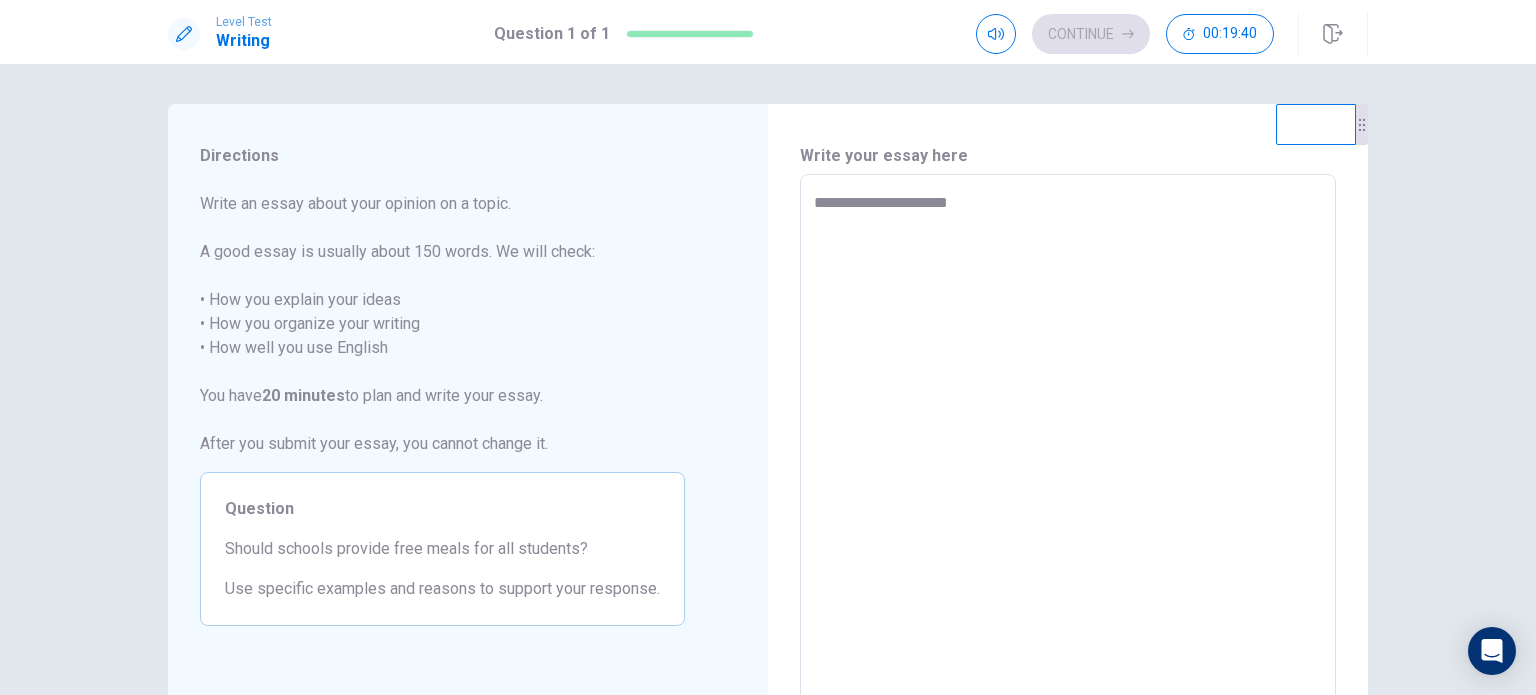 type on "*" 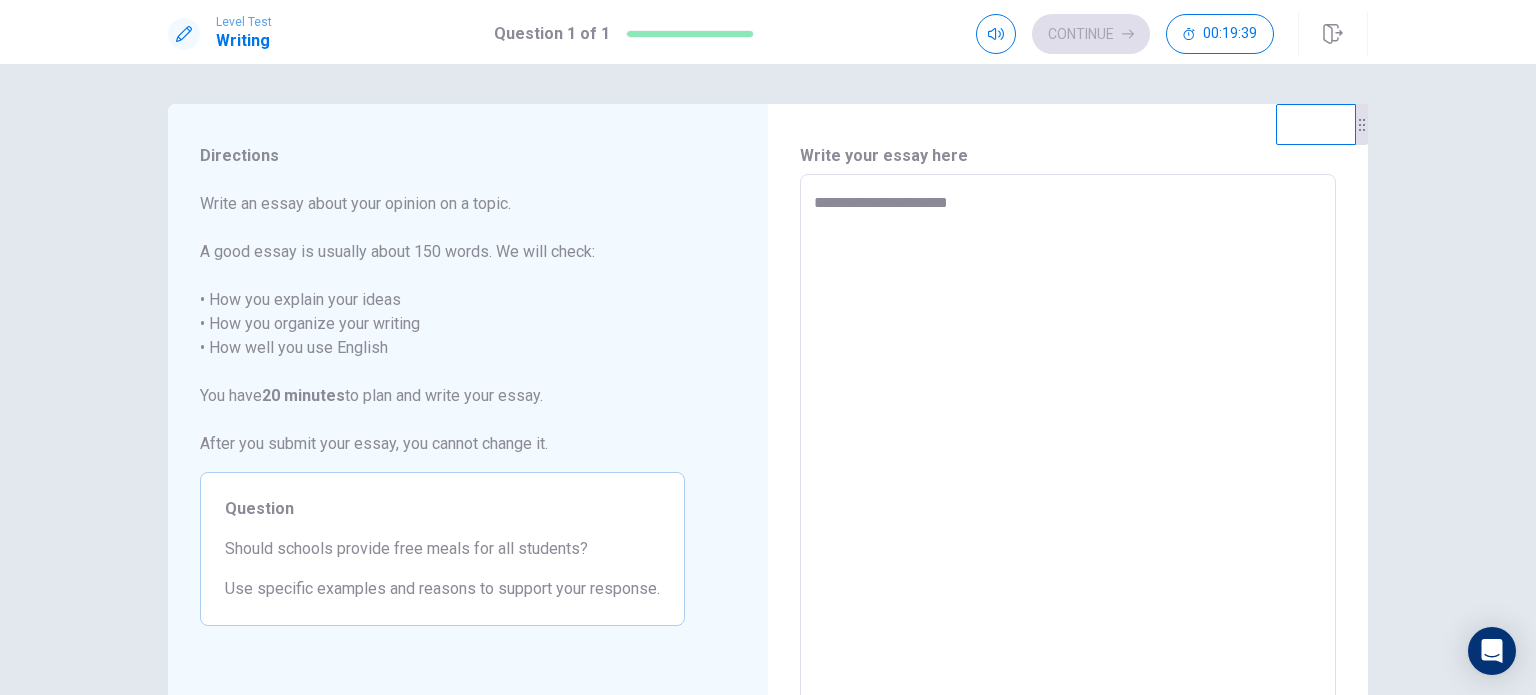 type on "**********" 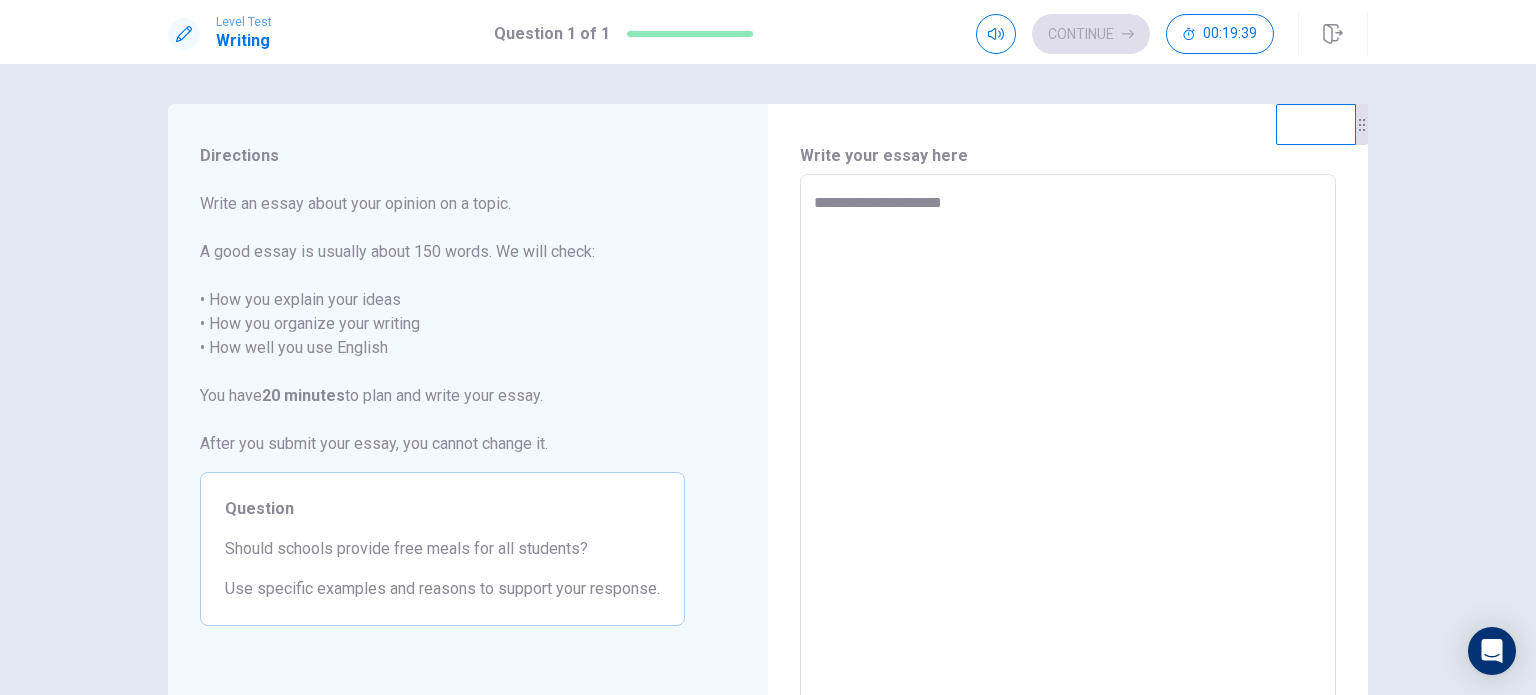 type on "*" 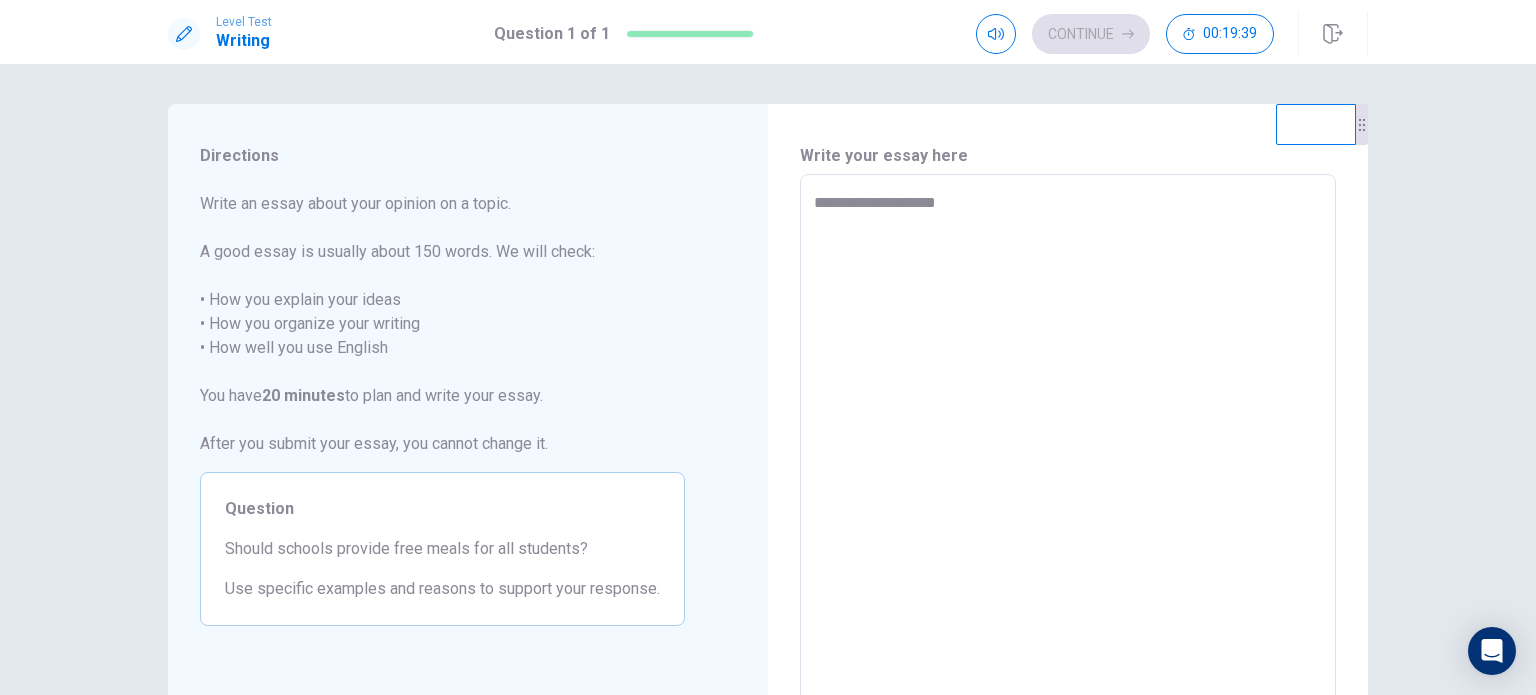 type on "*" 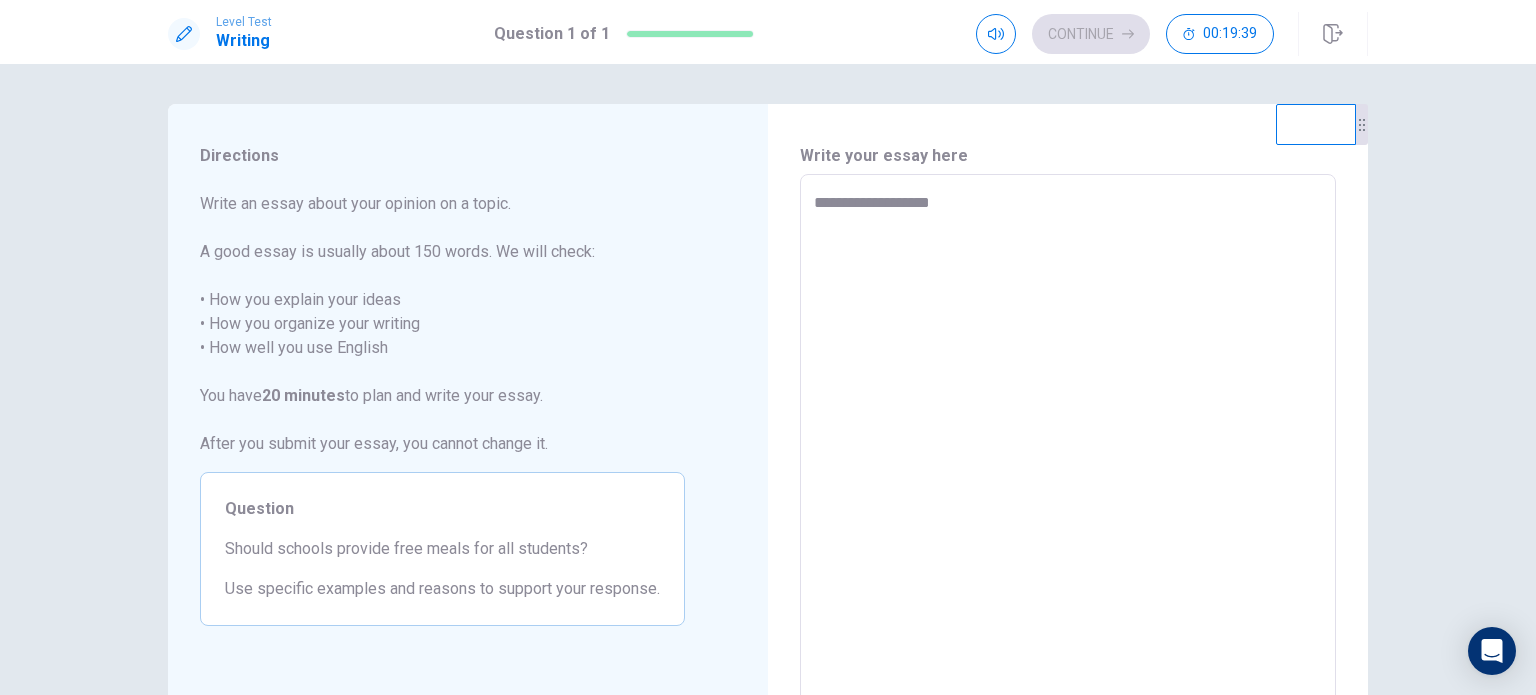 type on "*" 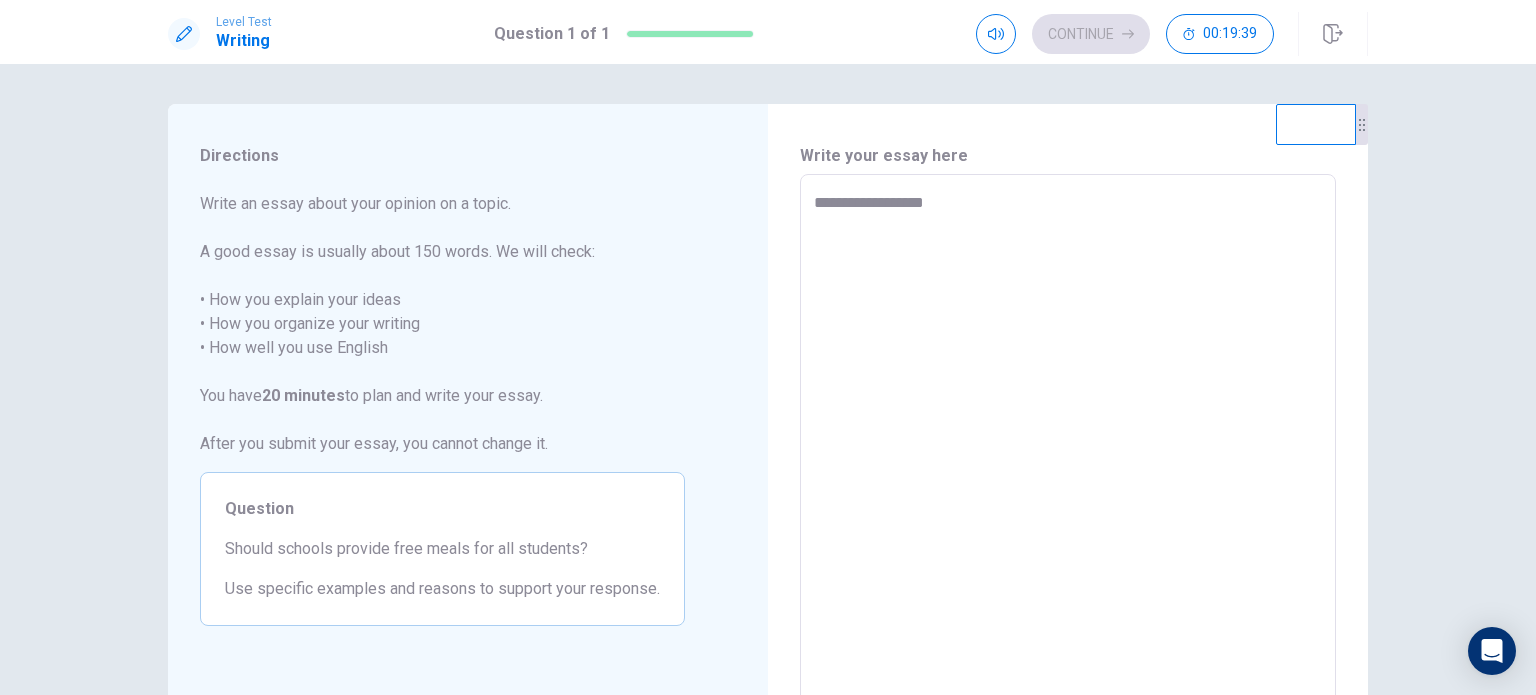 type on "*" 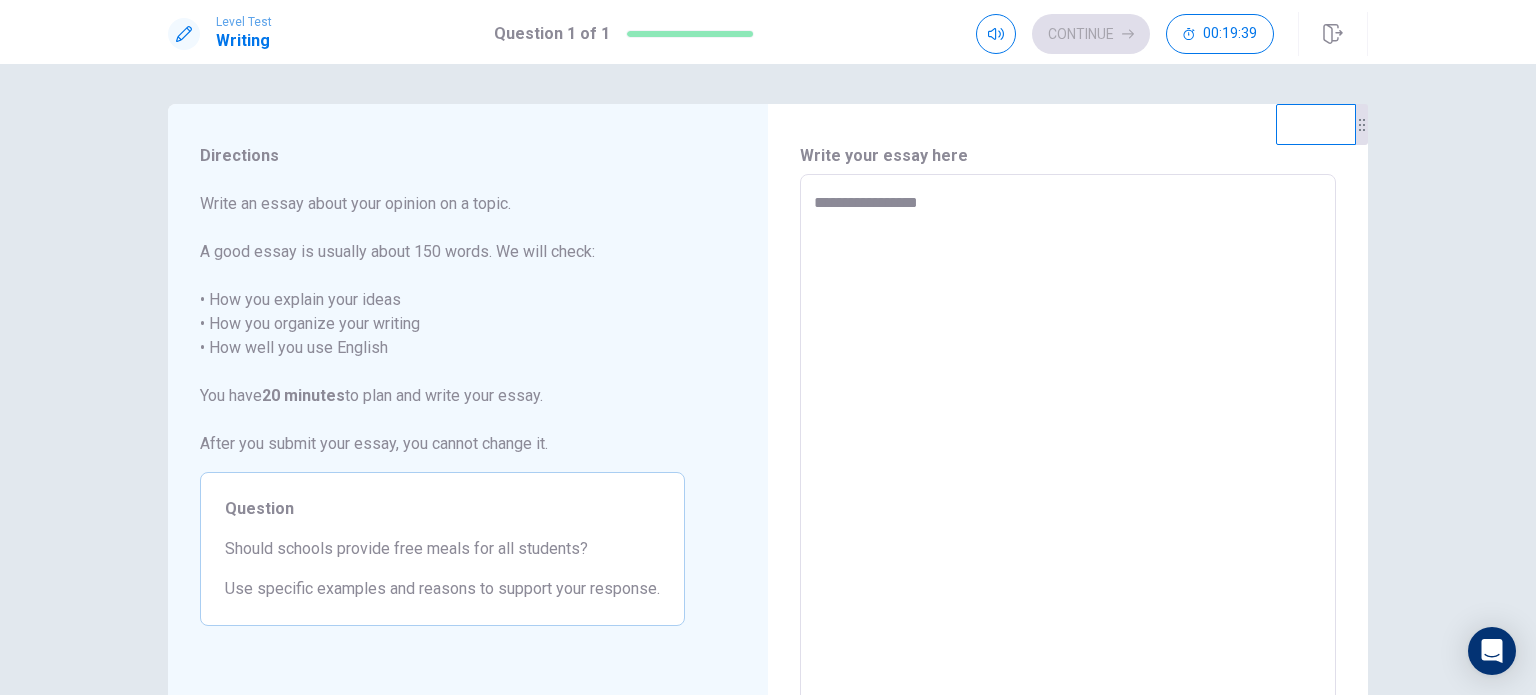 type on "*" 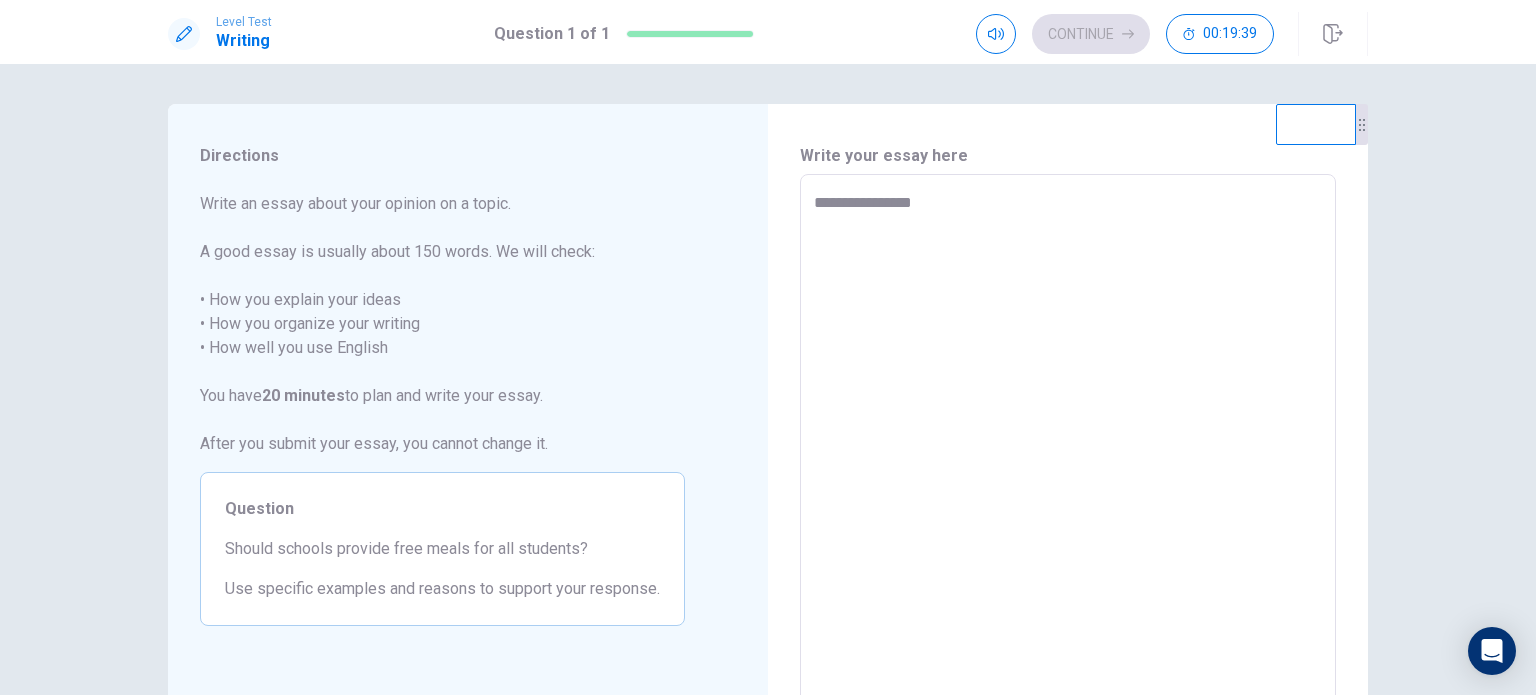 type on "*" 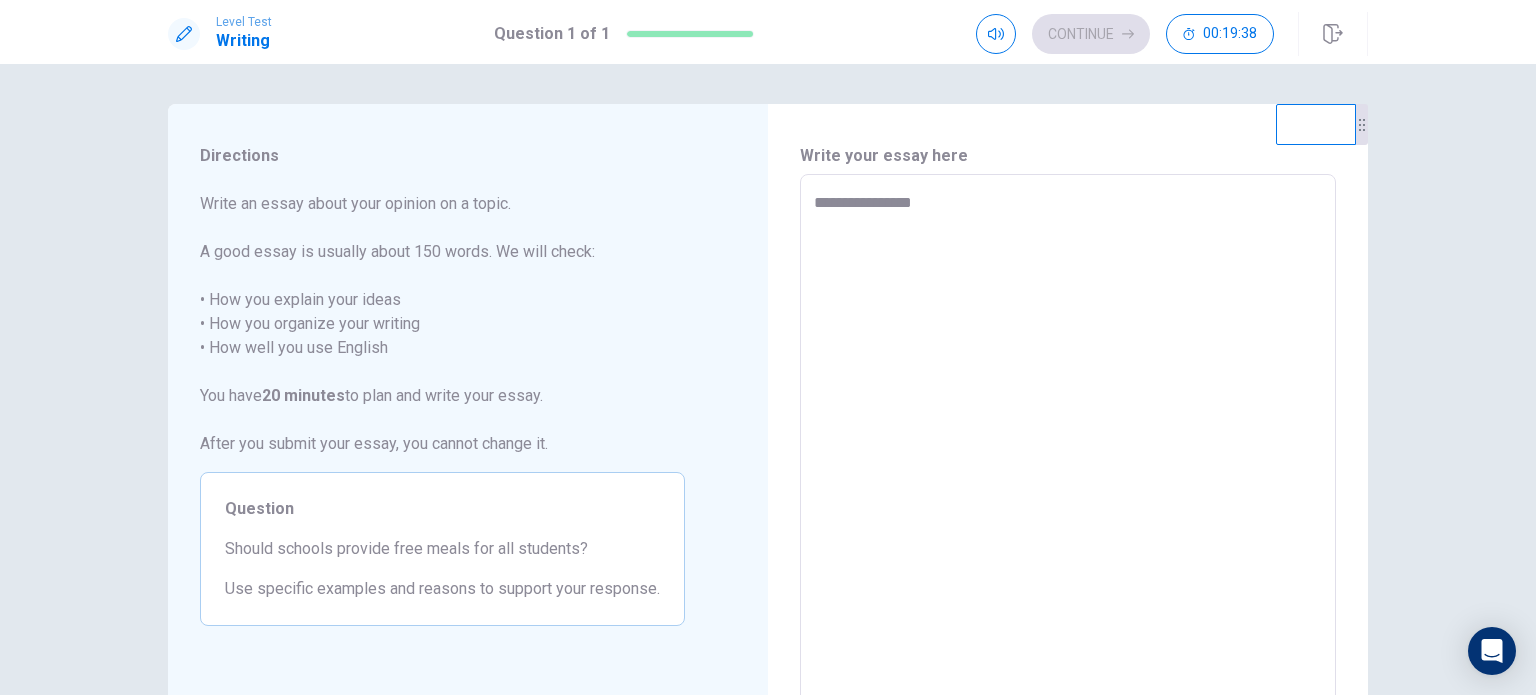 type on "**********" 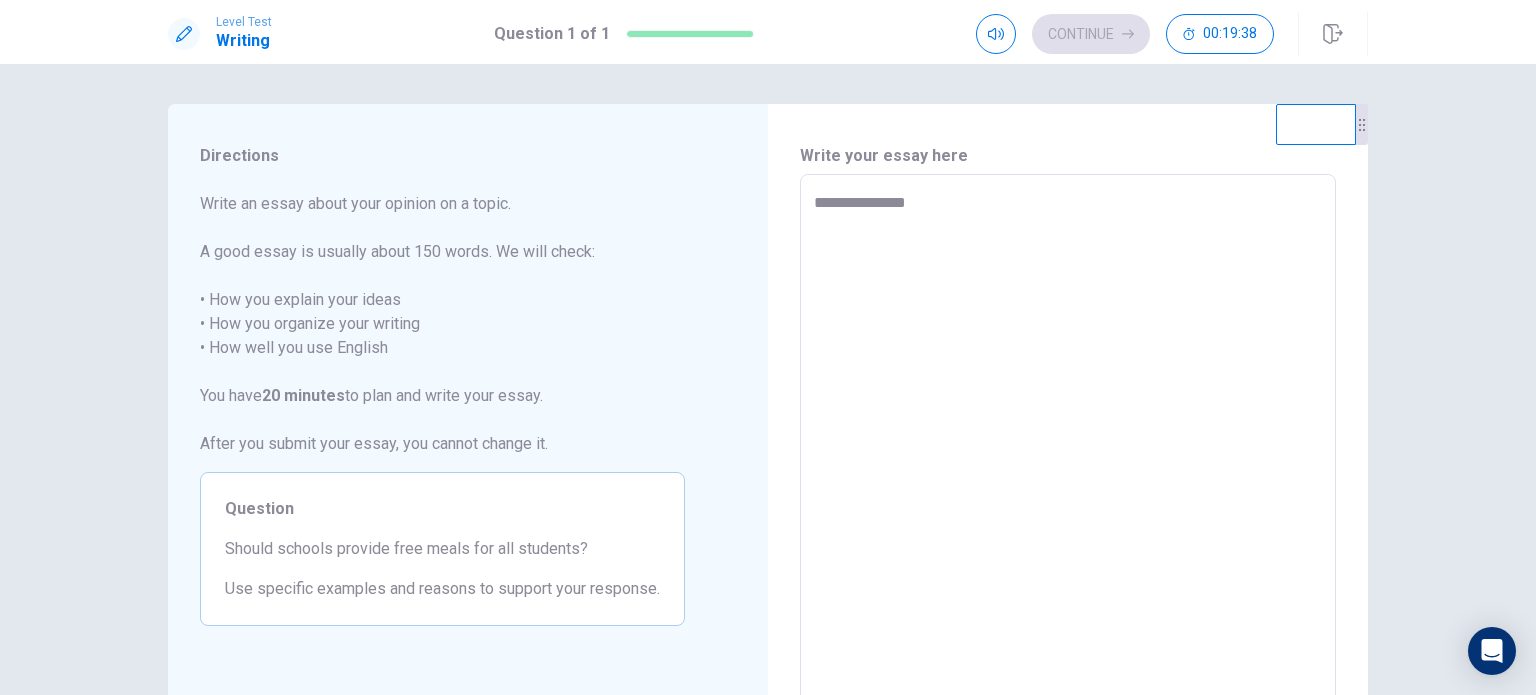 type on "*" 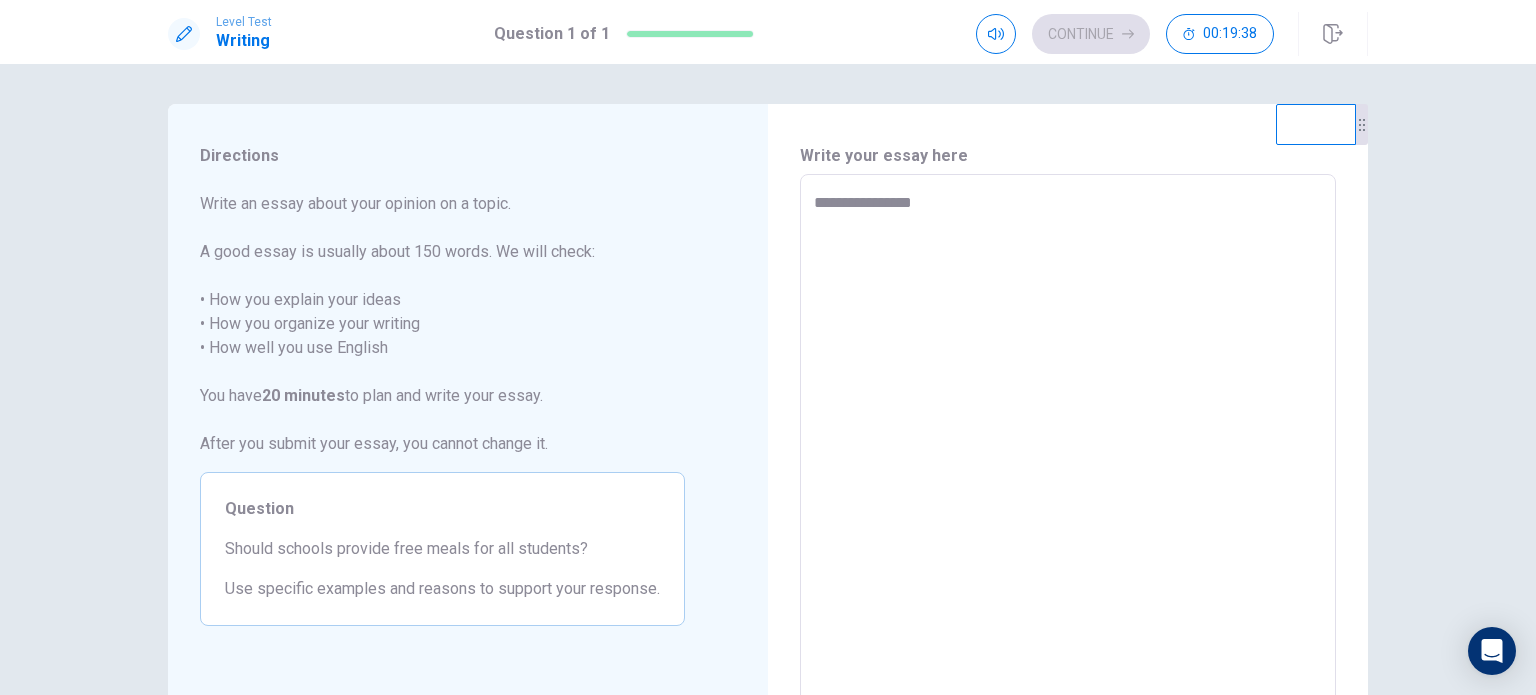 type on "*" 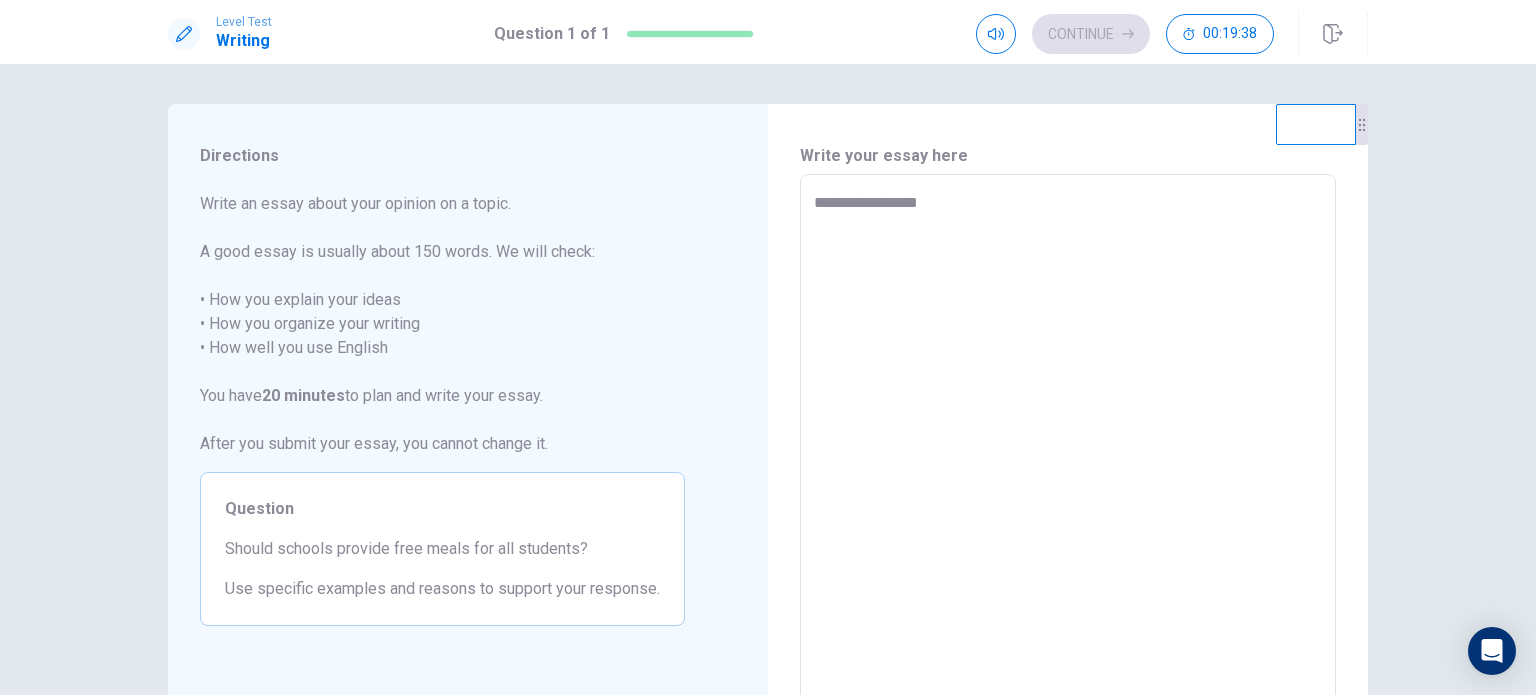 type on "*" 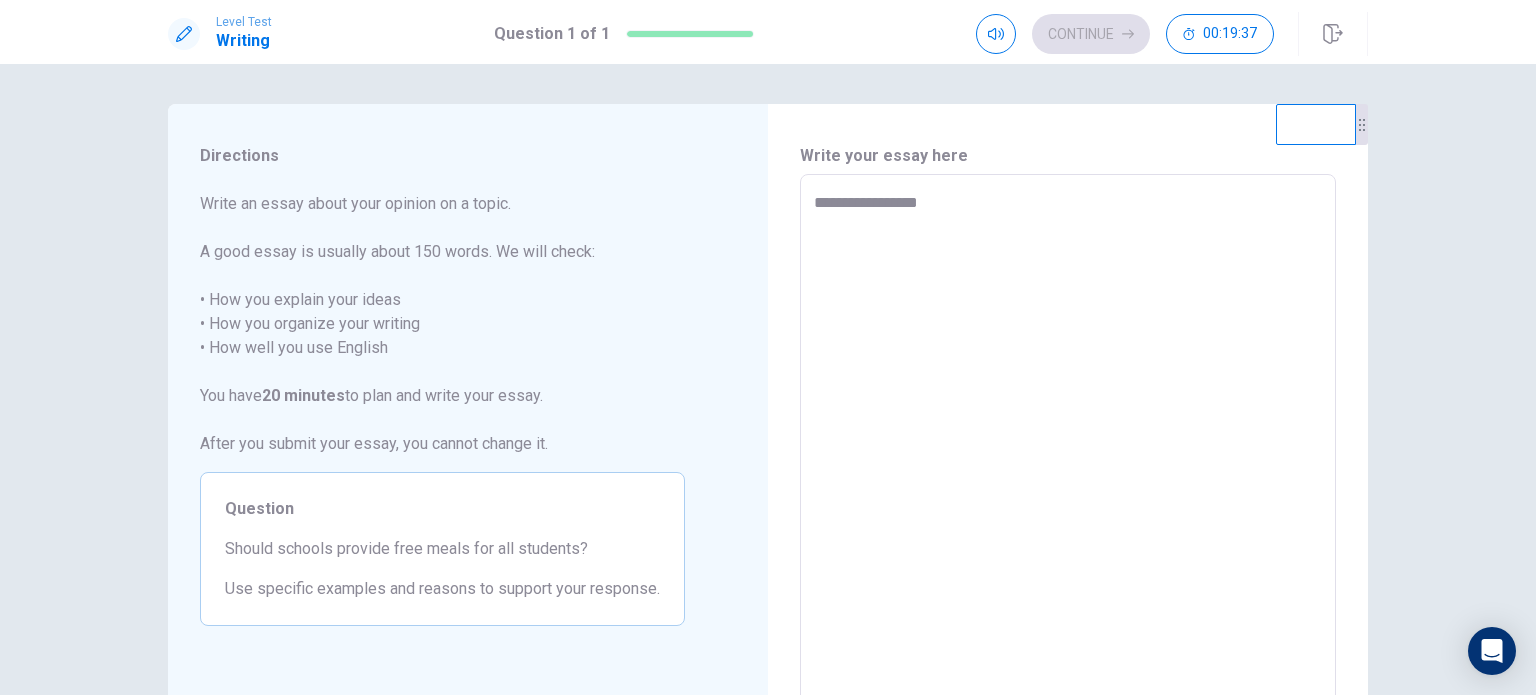 type on "**********" 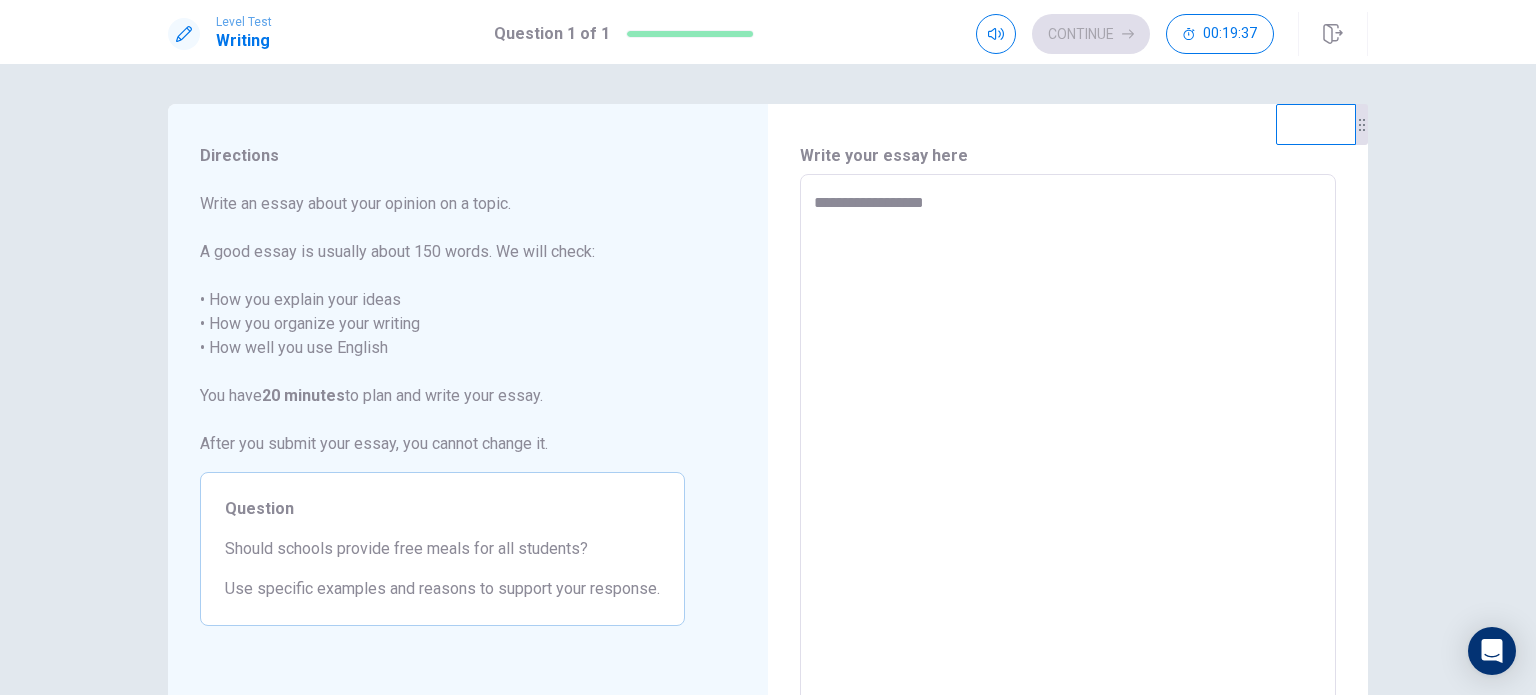 type on "*" 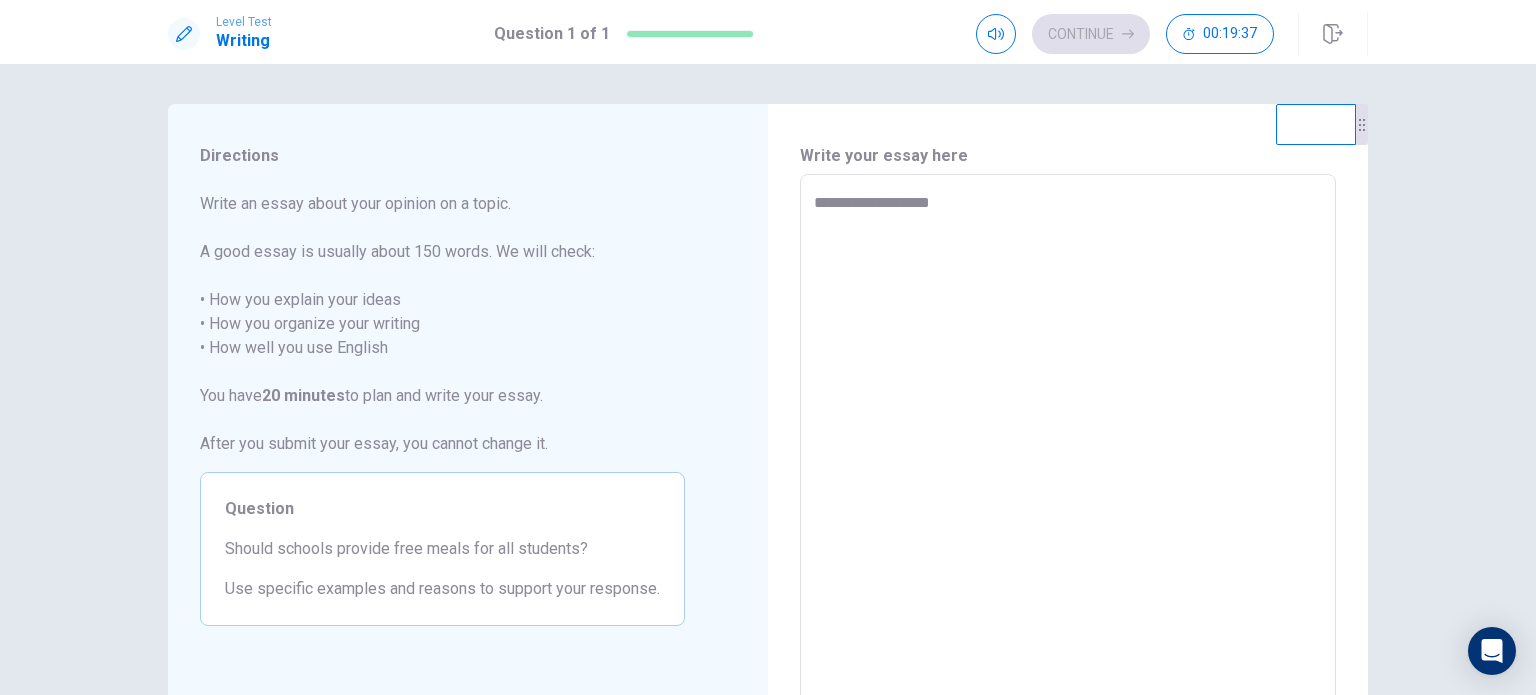 type on "*" 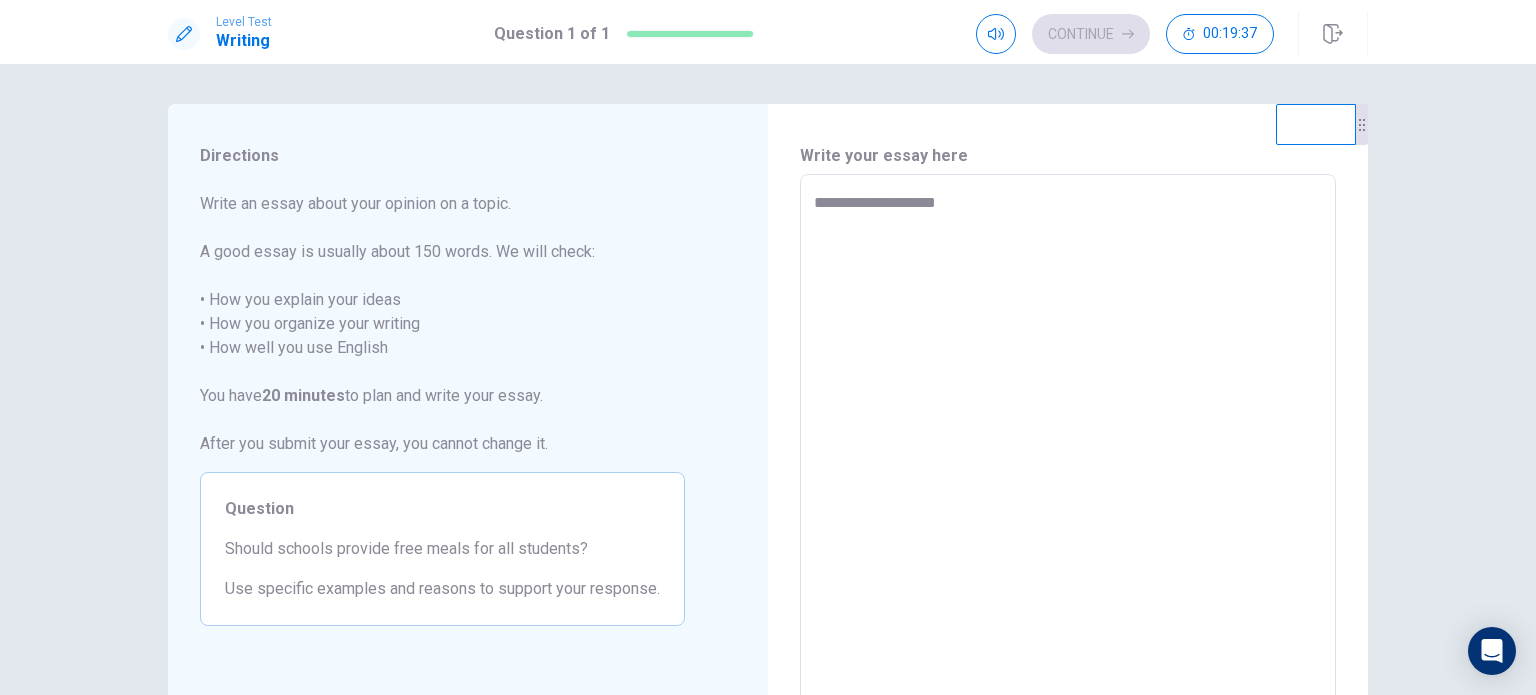 type on "**********" 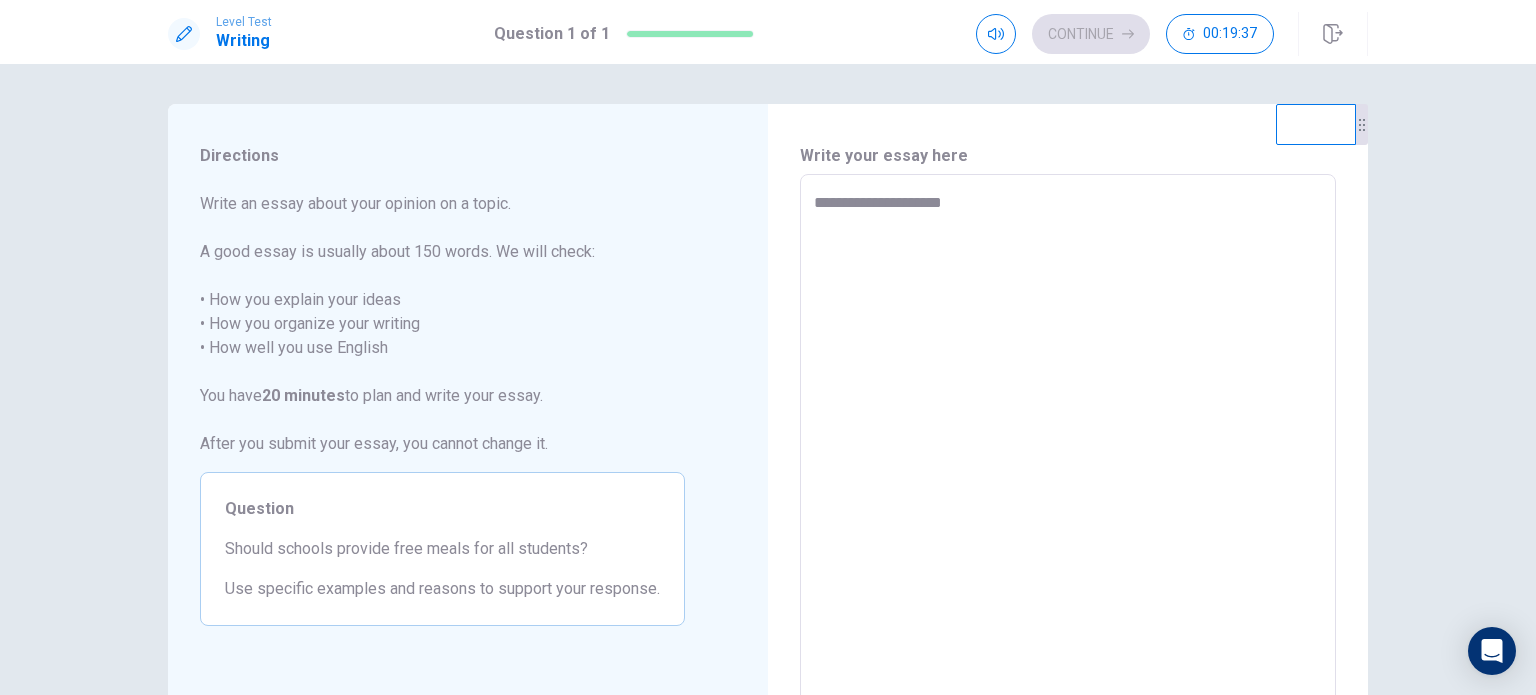 type on "**********" 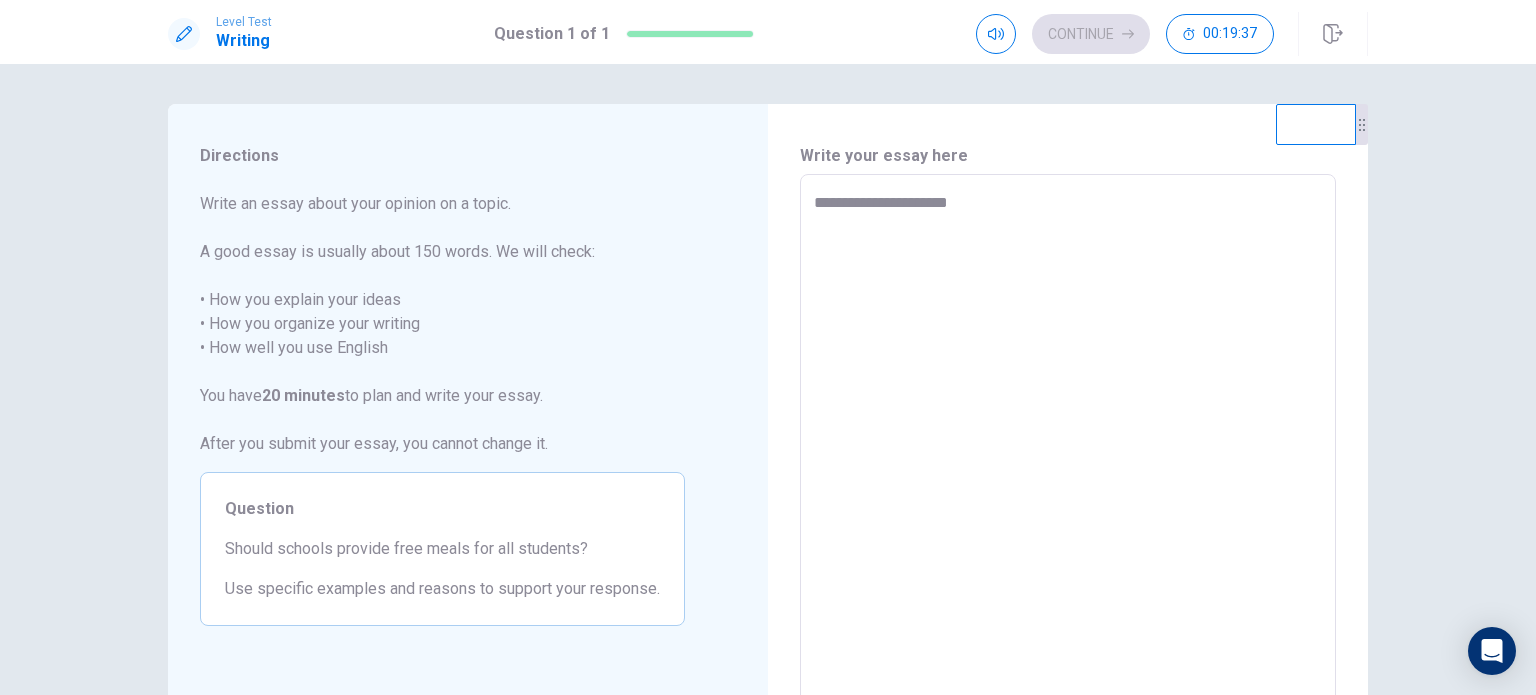 type on "*" 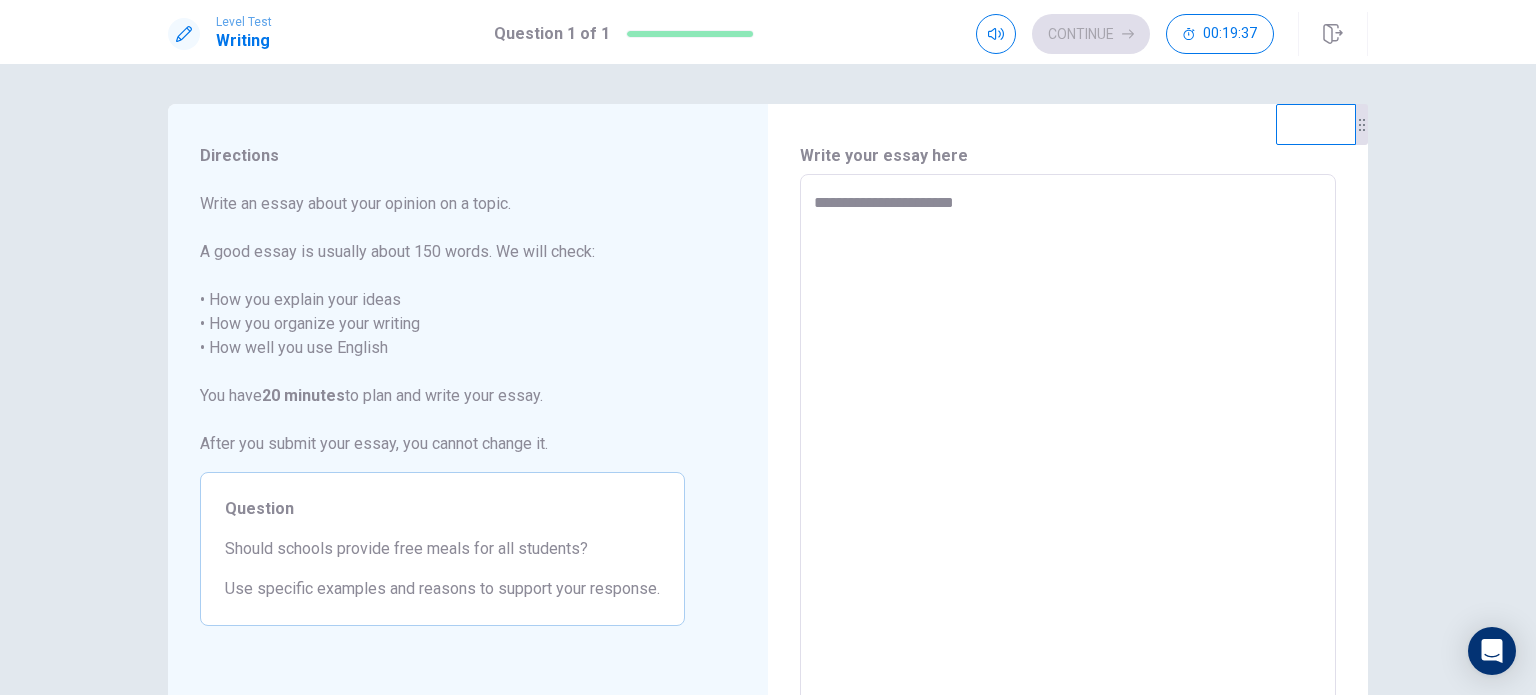 type on "*" 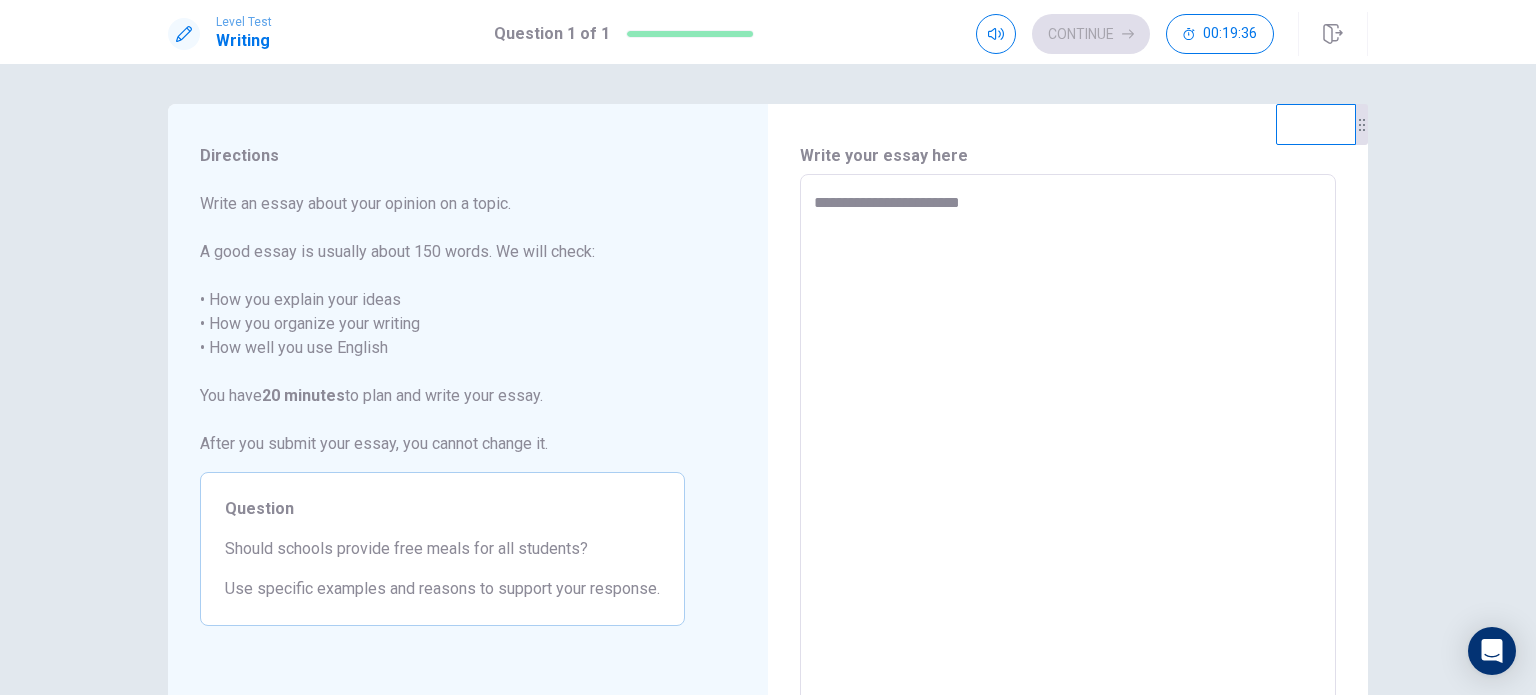 type on "*" 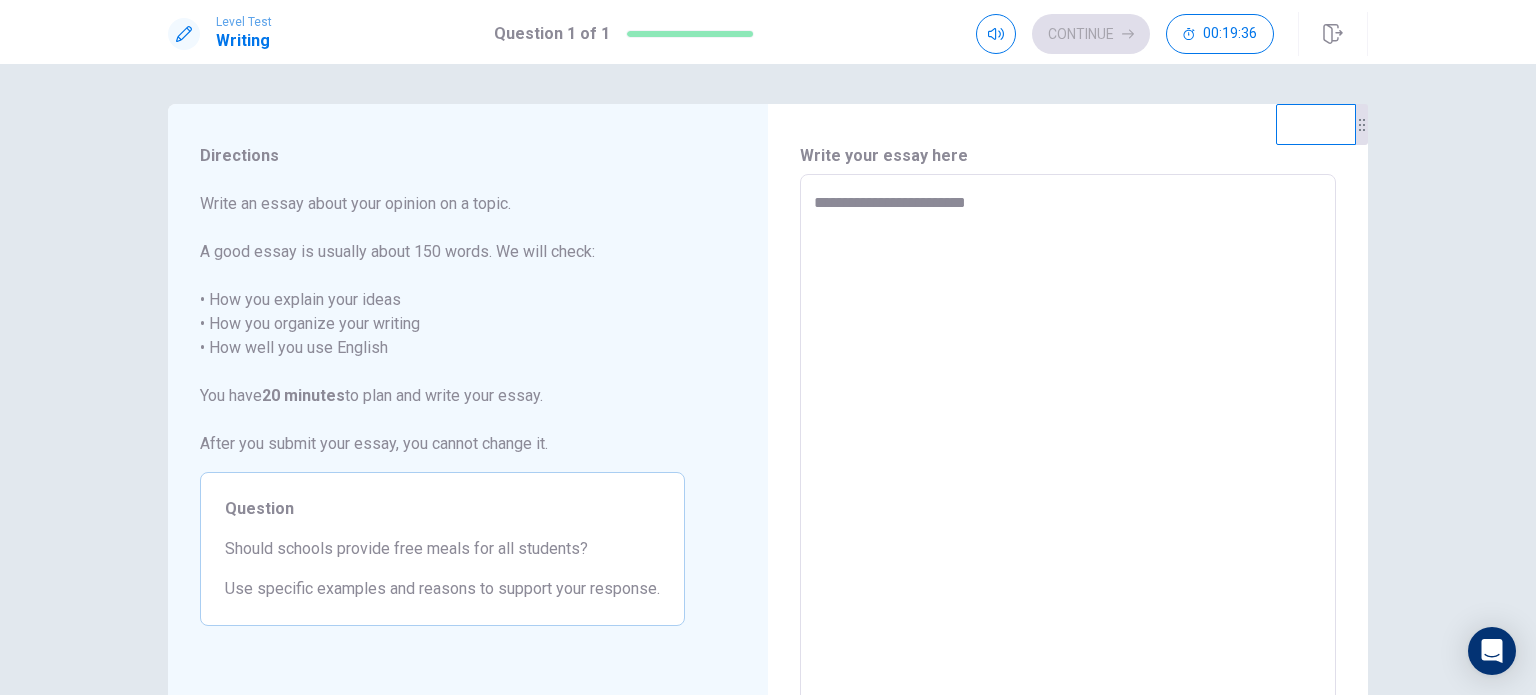 type on "*" 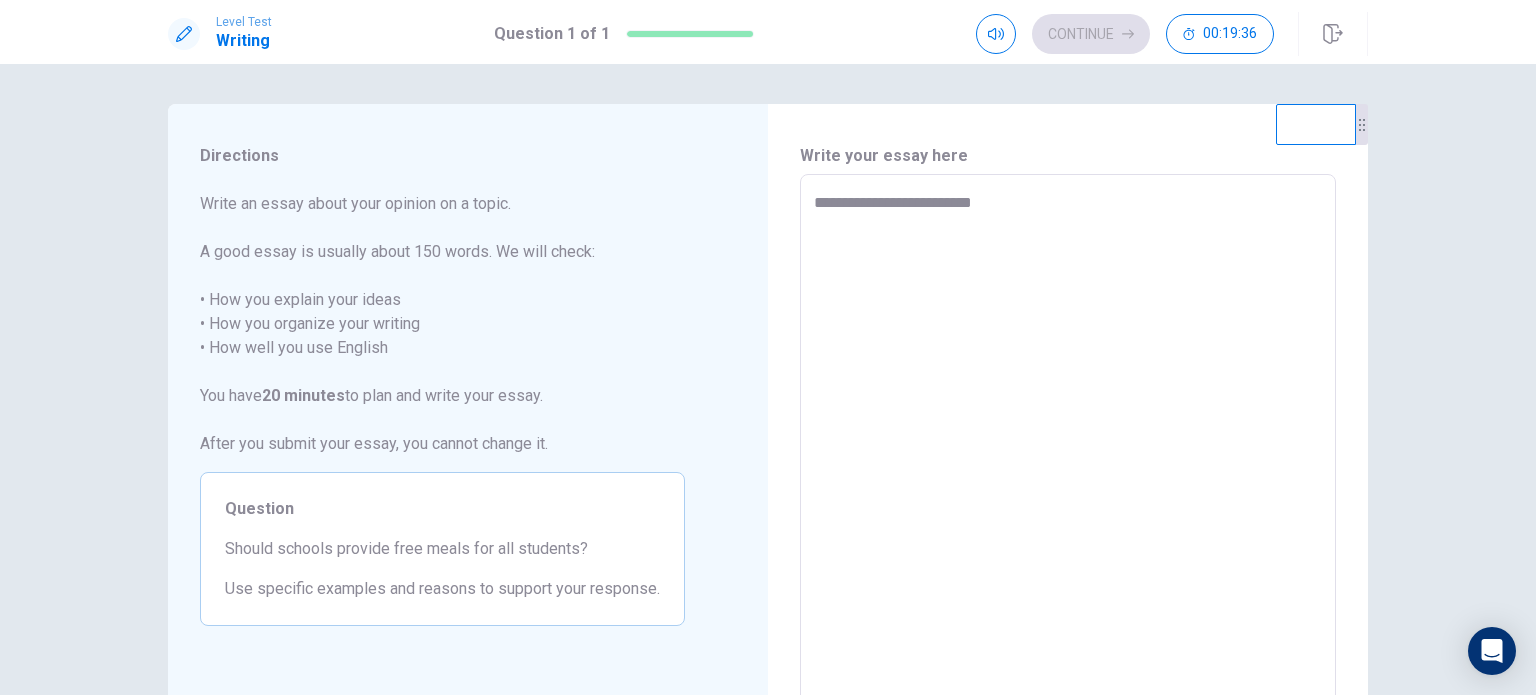 type on "*" 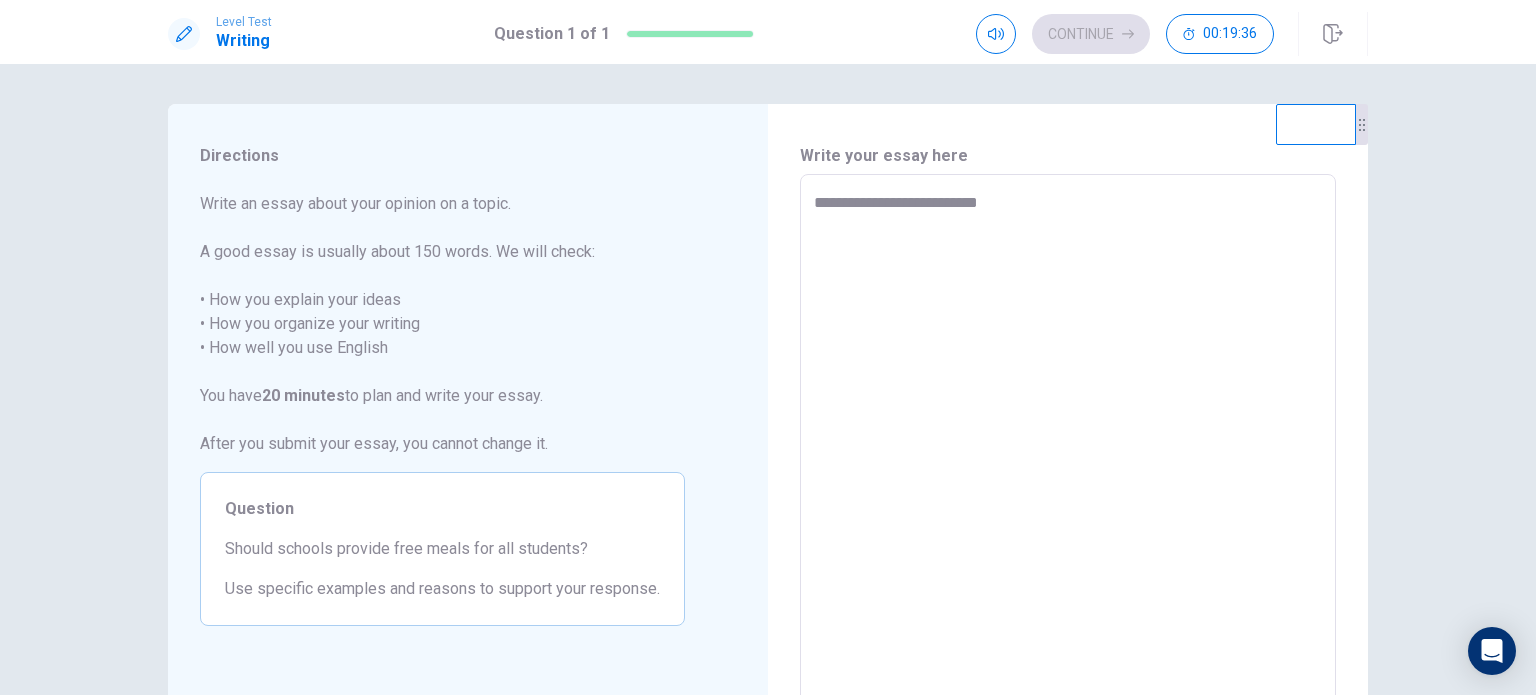 type on "*" 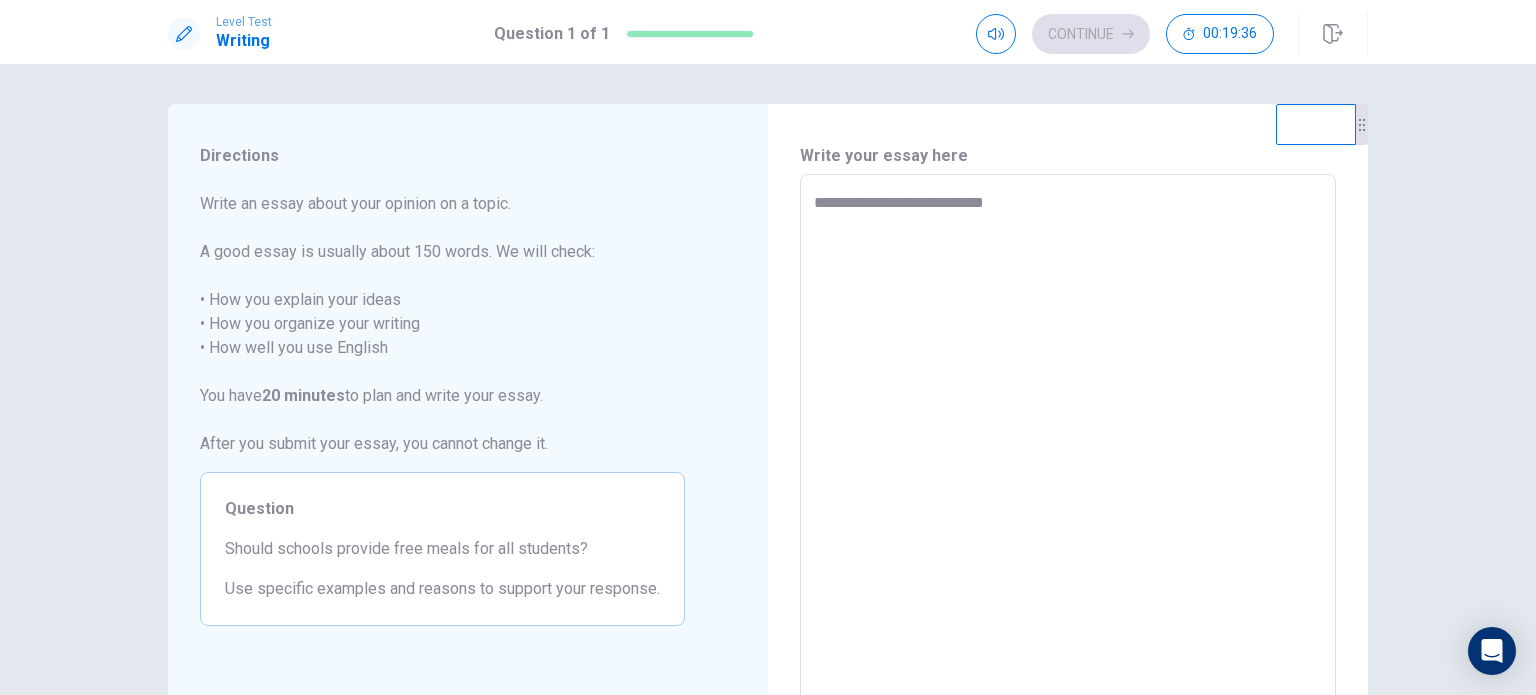 type on "*" 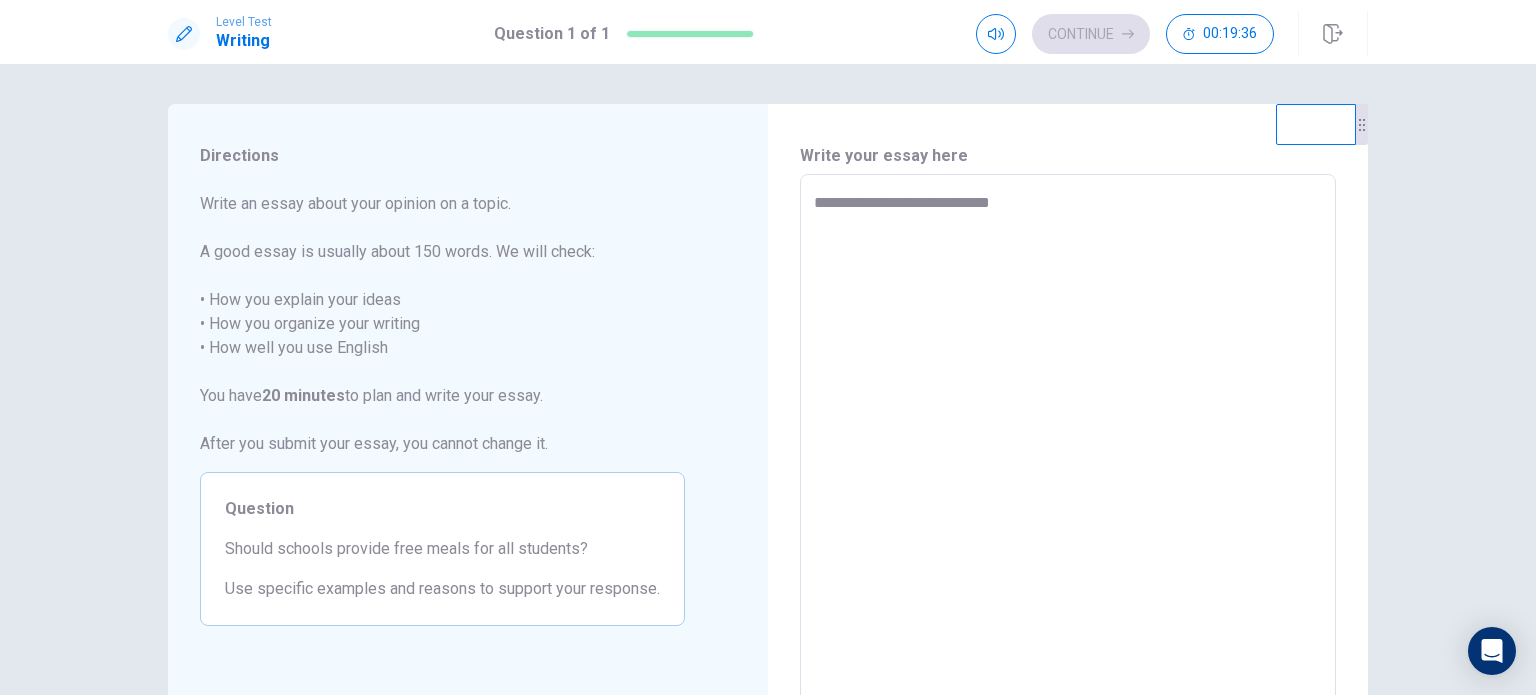 type on "*" 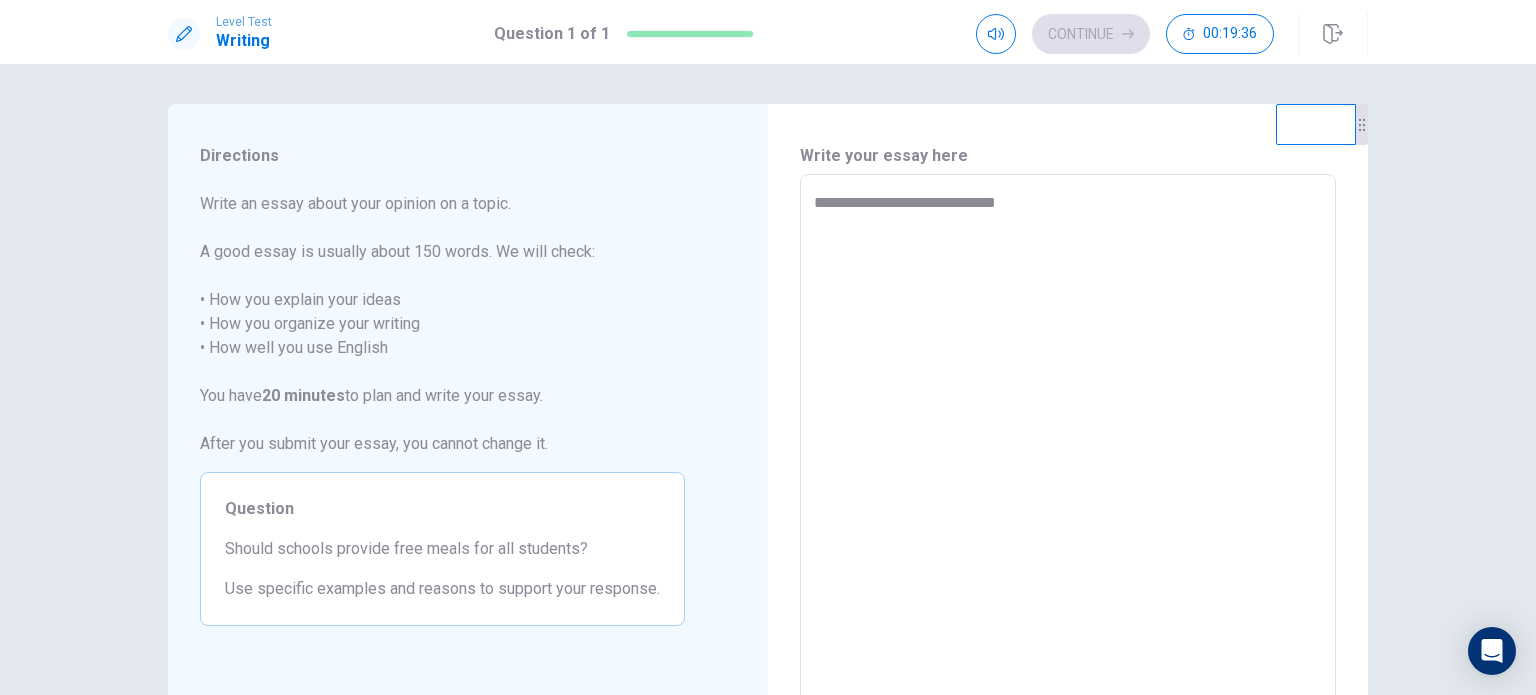 type on "*" 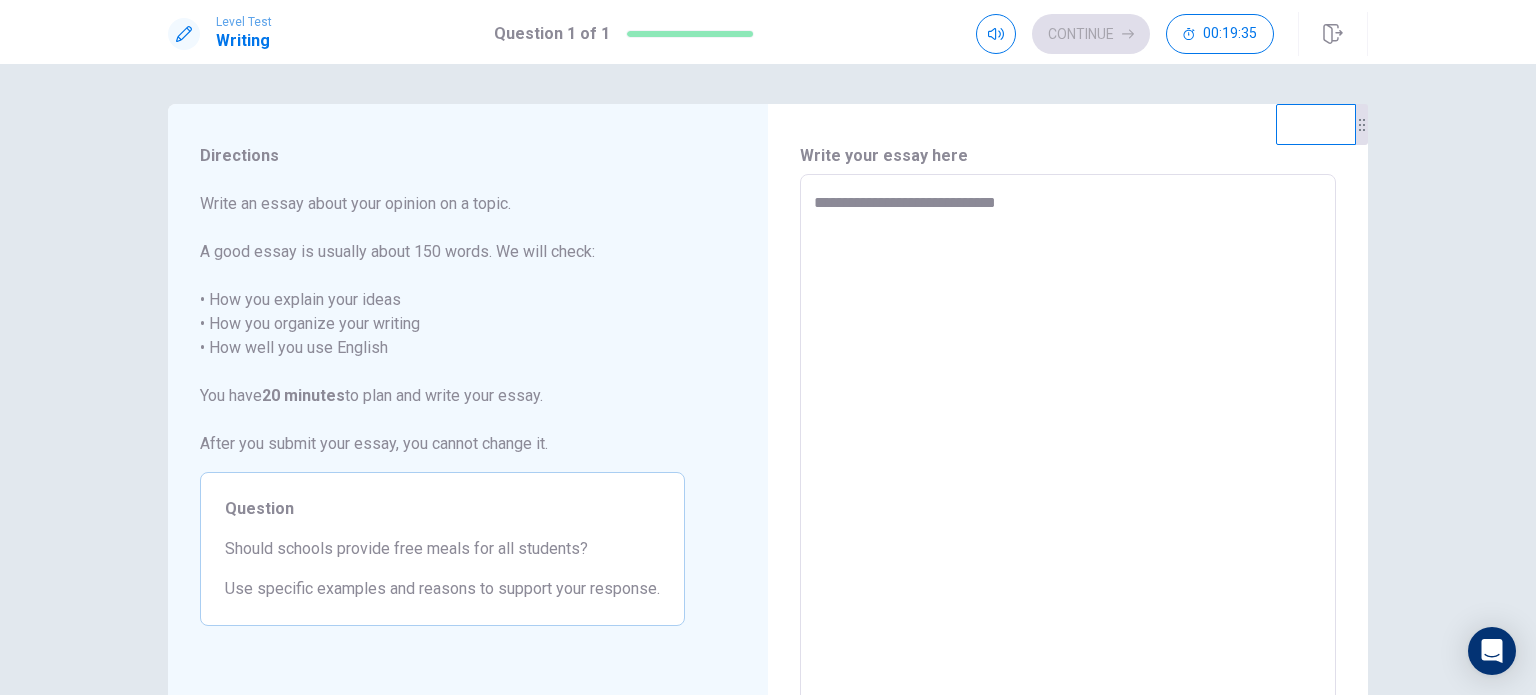 type on "**********" 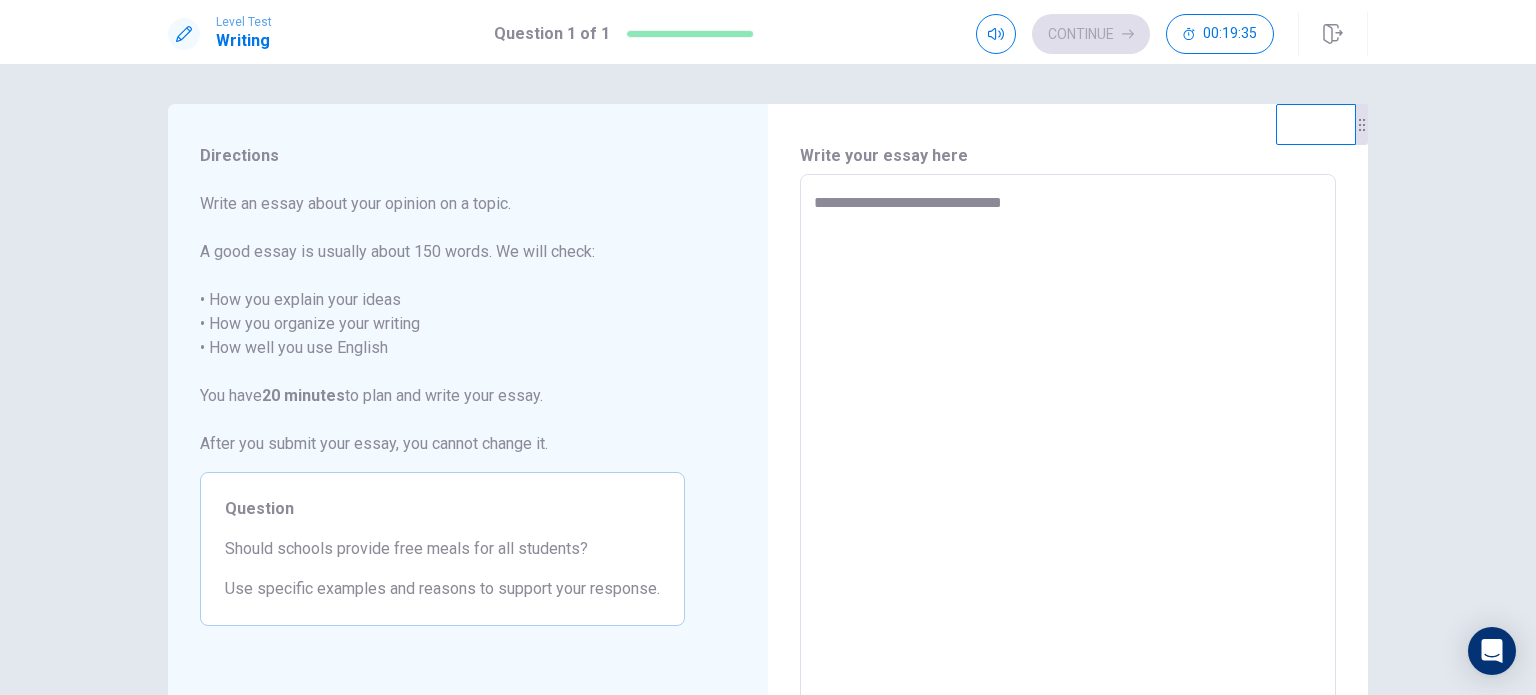 type on "*" 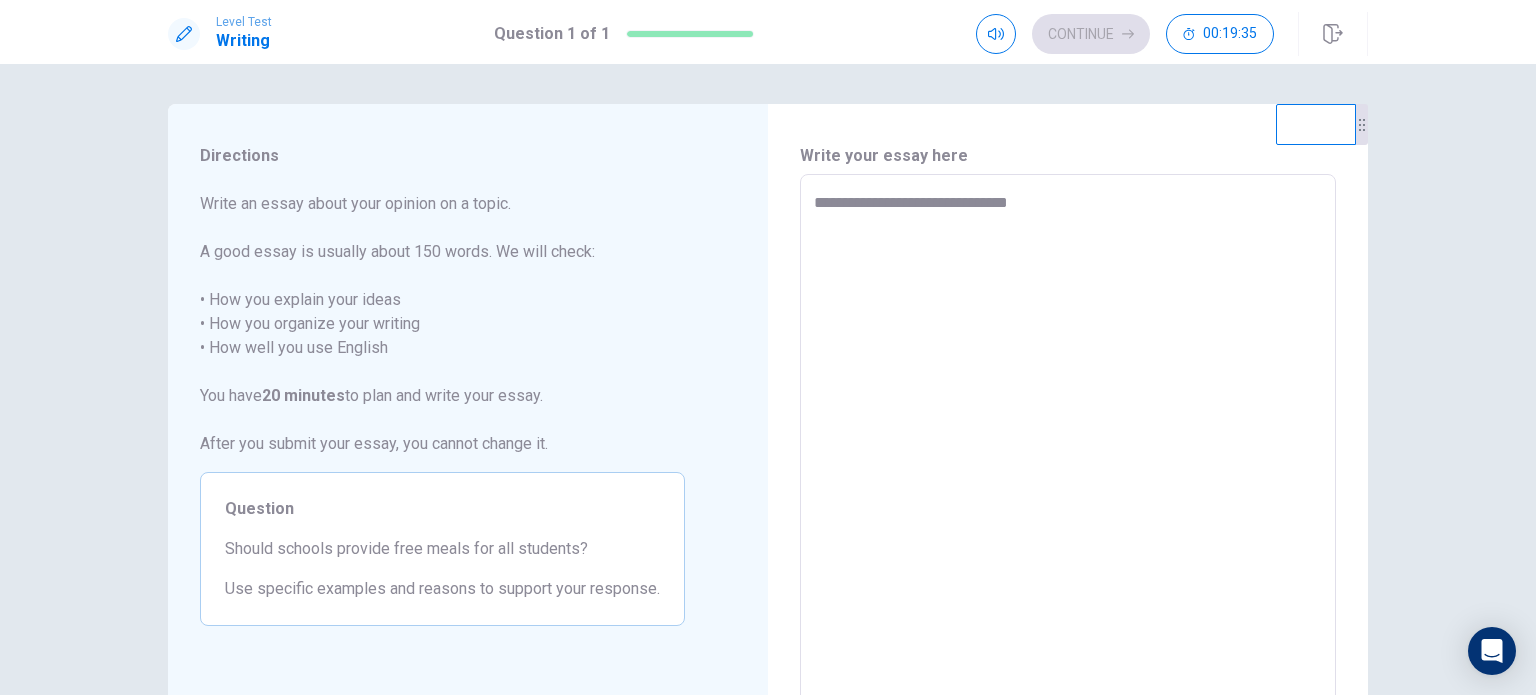 type on "*" 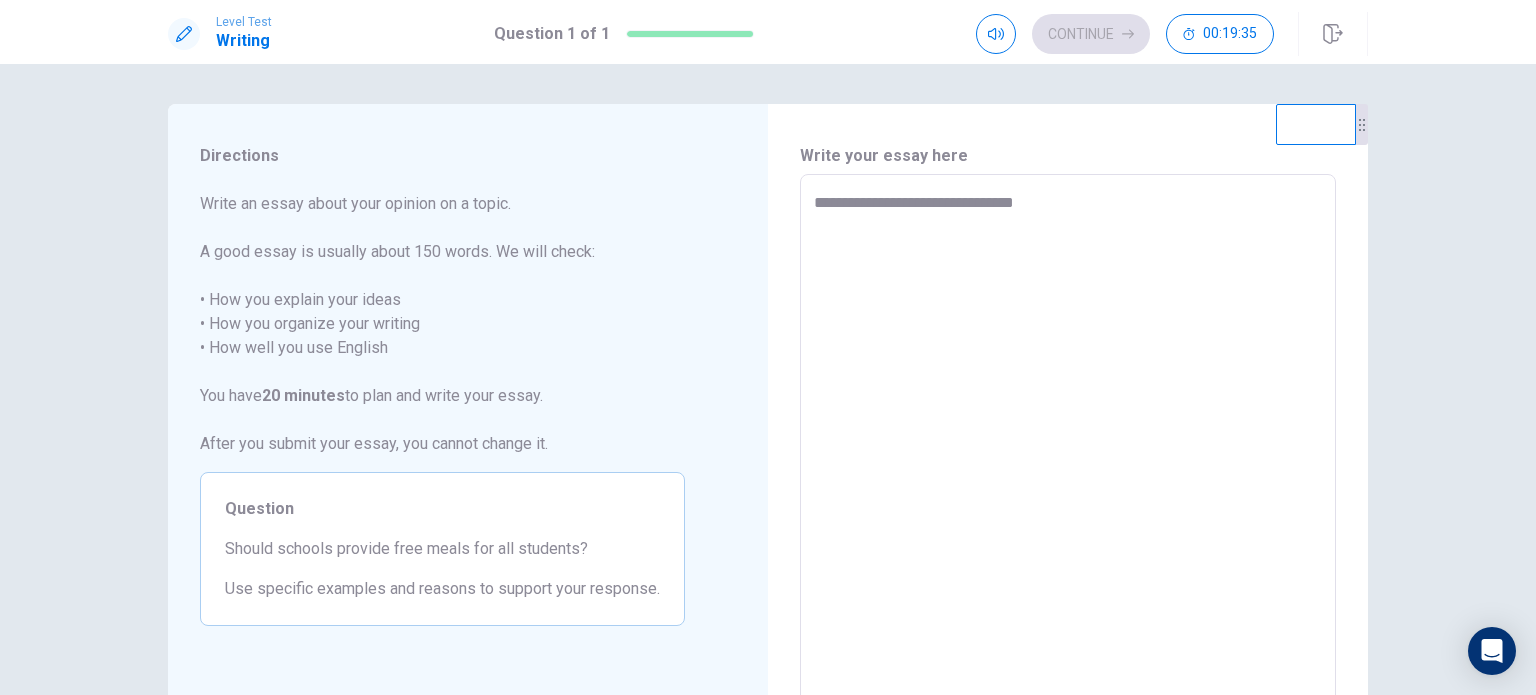type on "*" 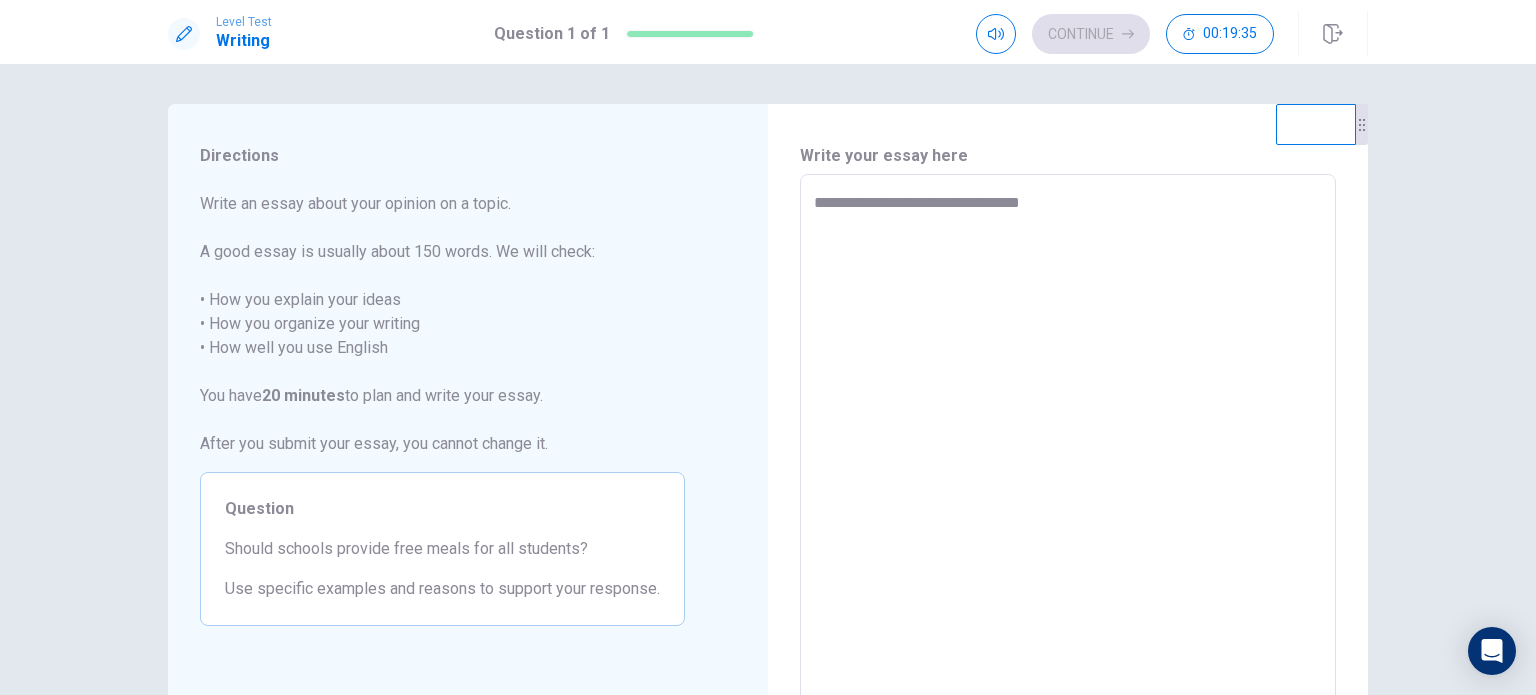 type on "*" 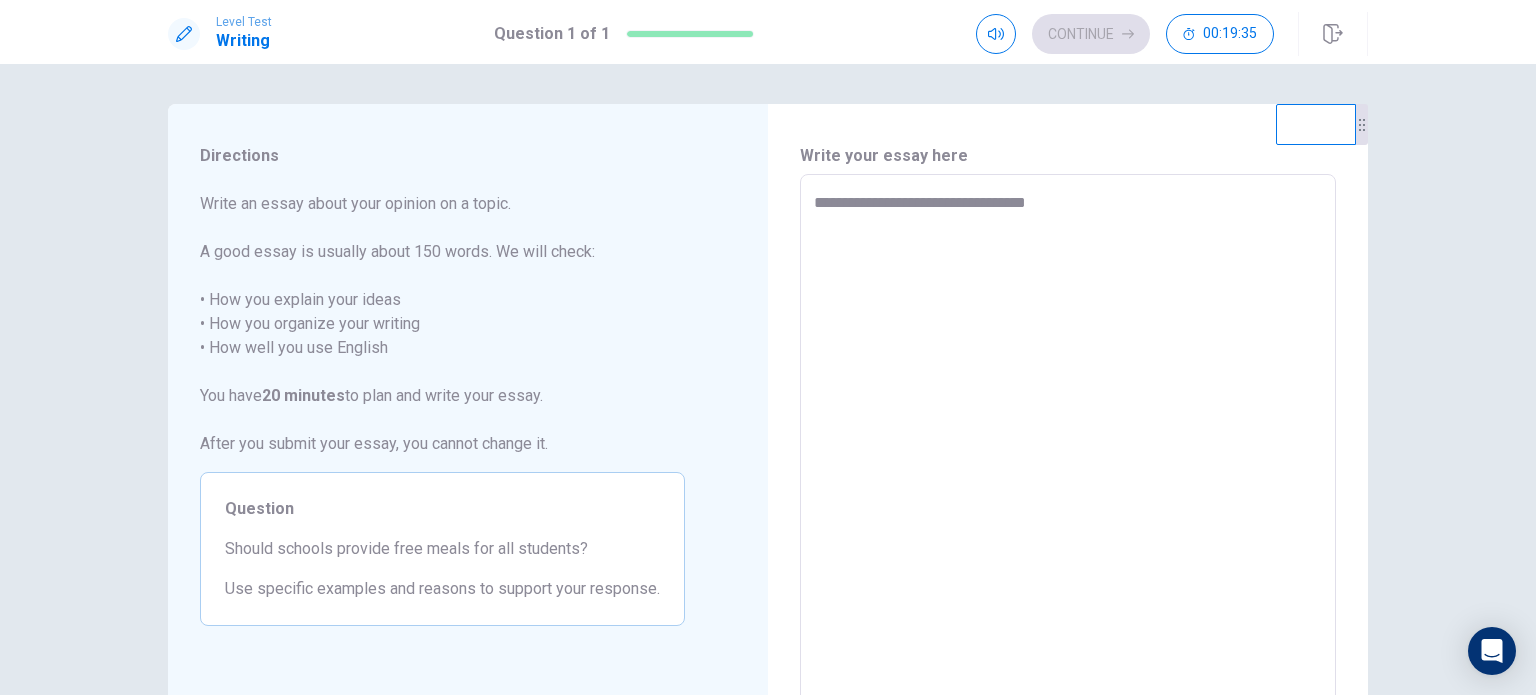 type on "*" 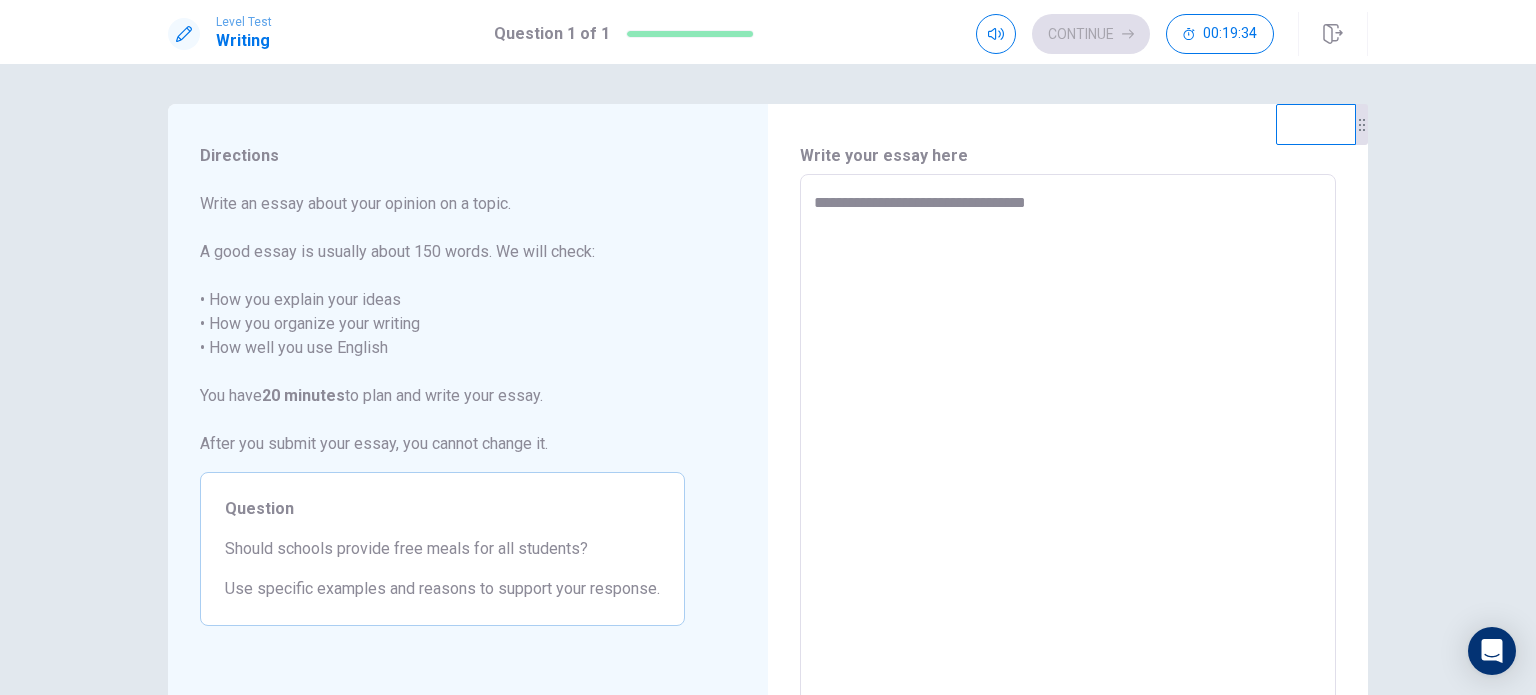 type on "**********" 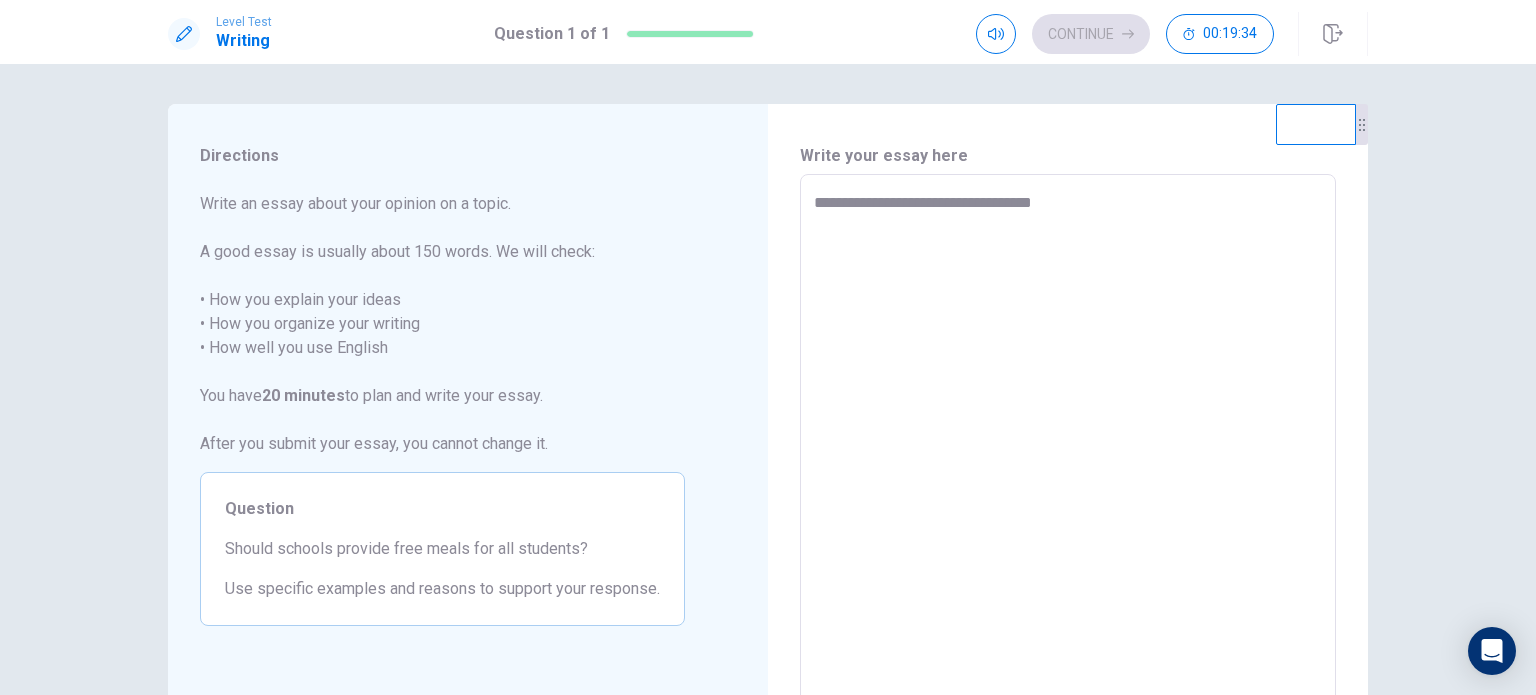 type on "*" 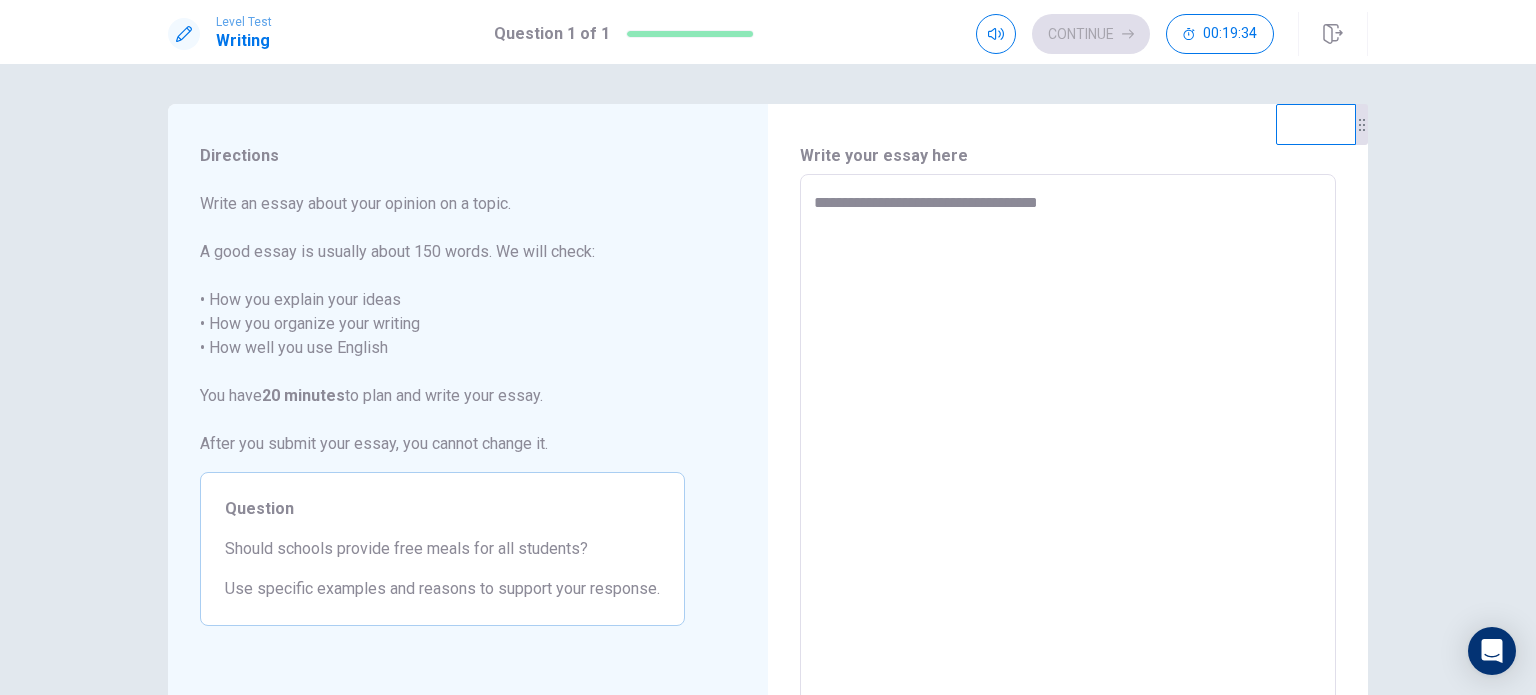 type on "*" 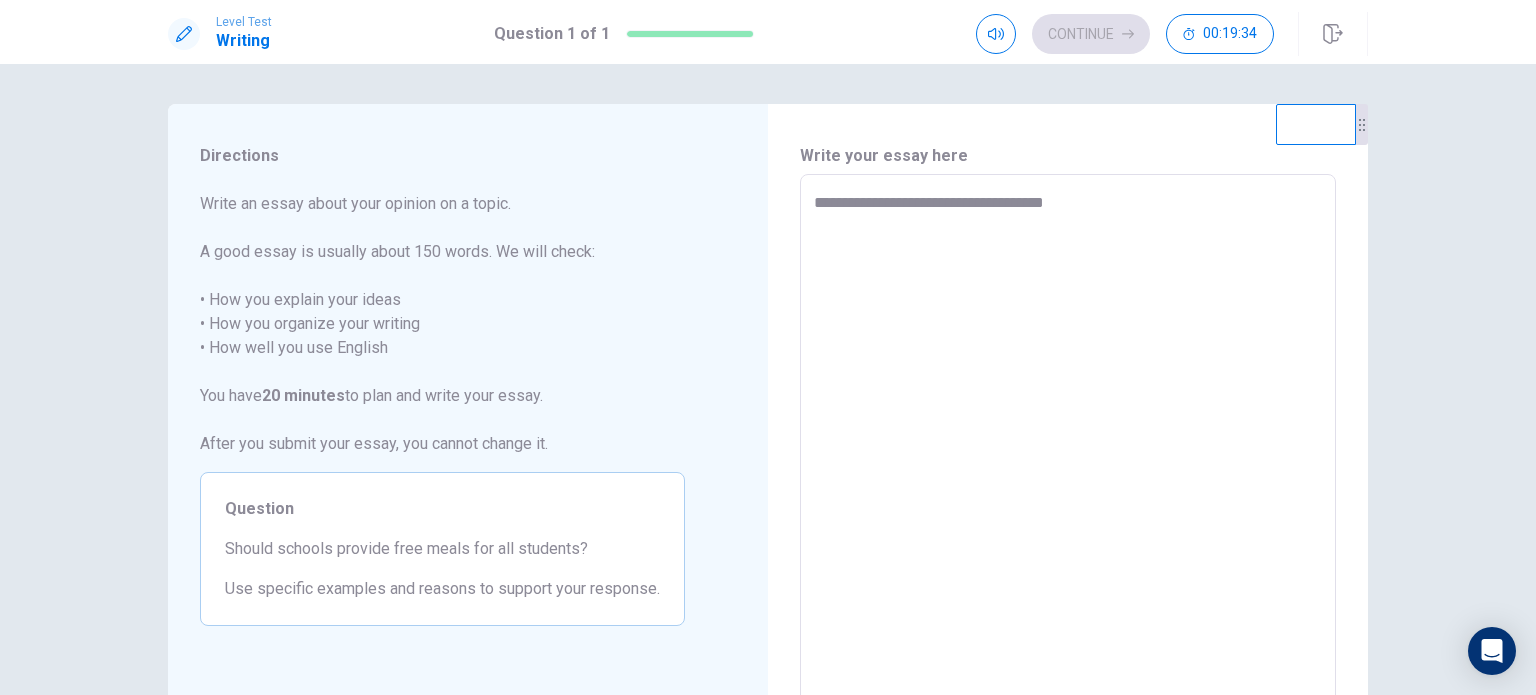 type on "*" 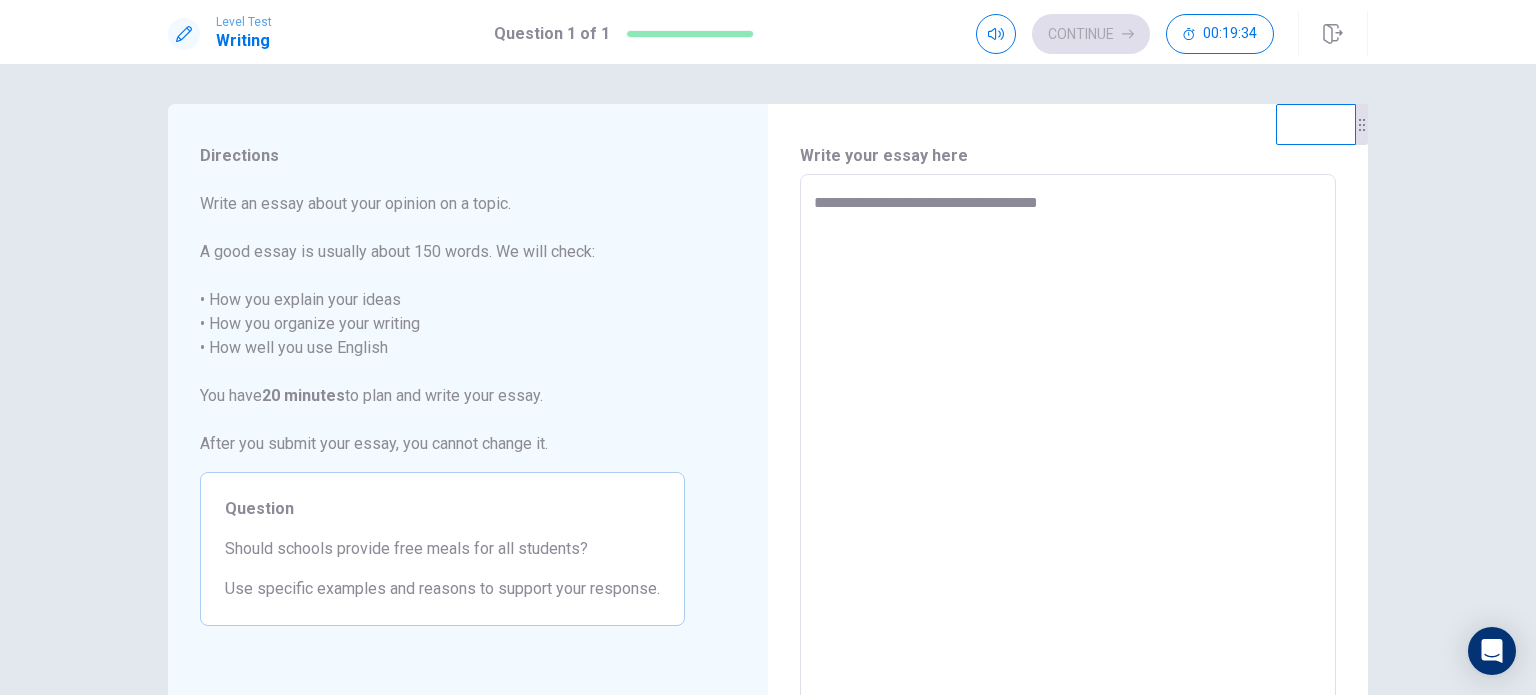 type on "*" 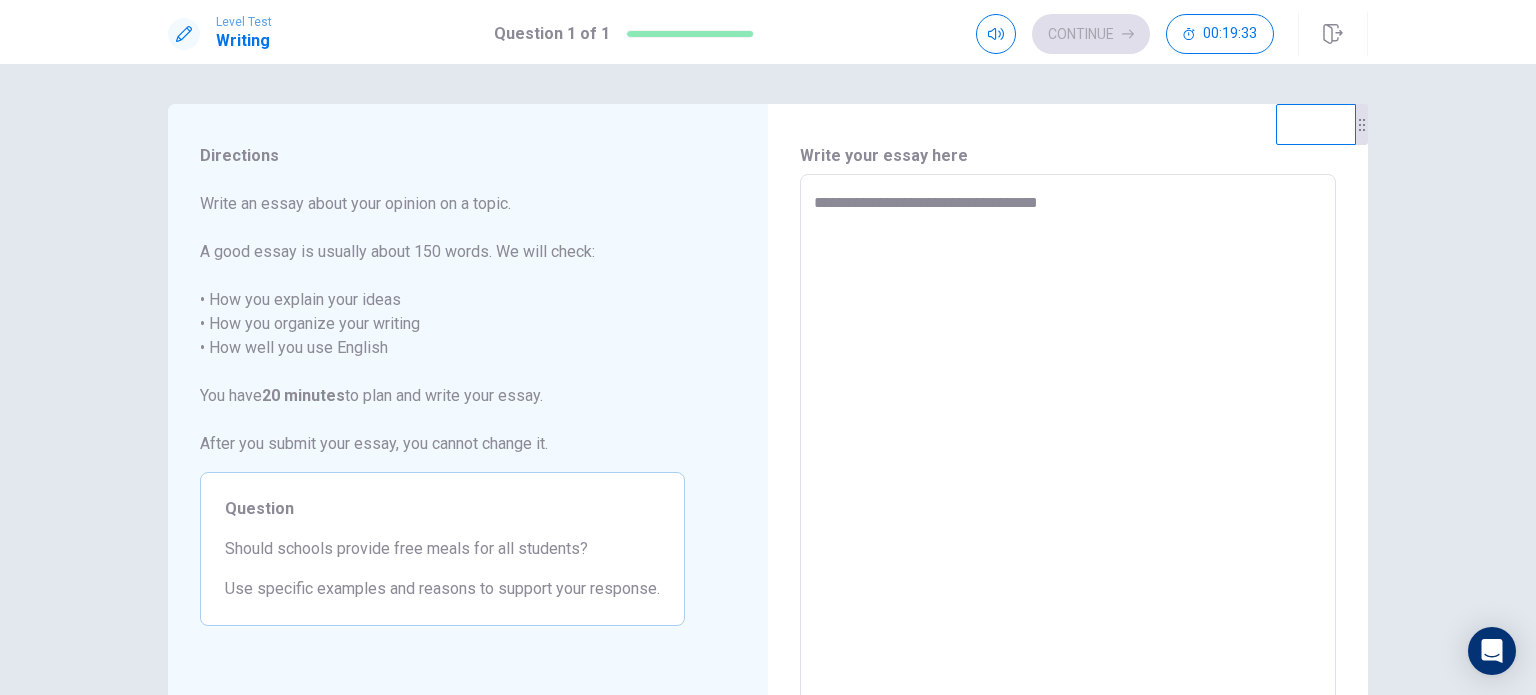 type on "**********" 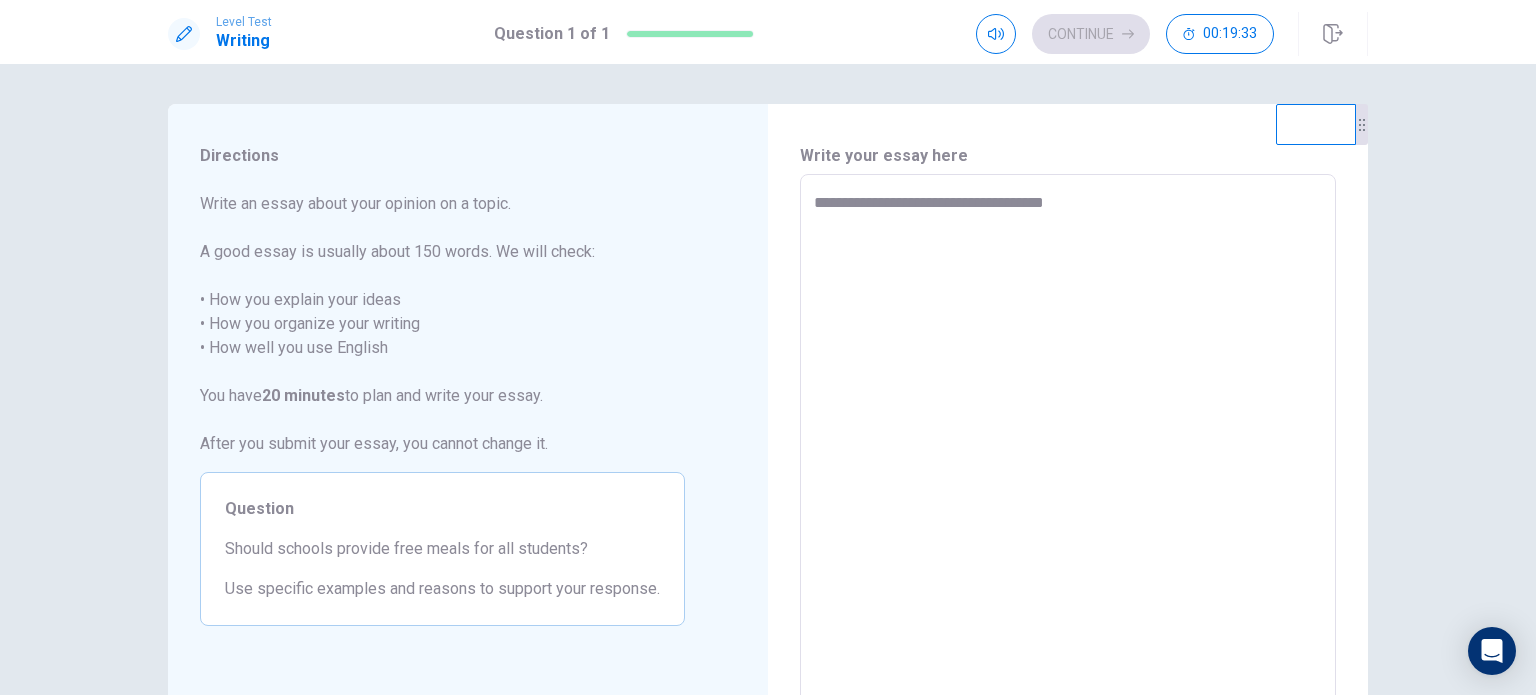 type on "*" 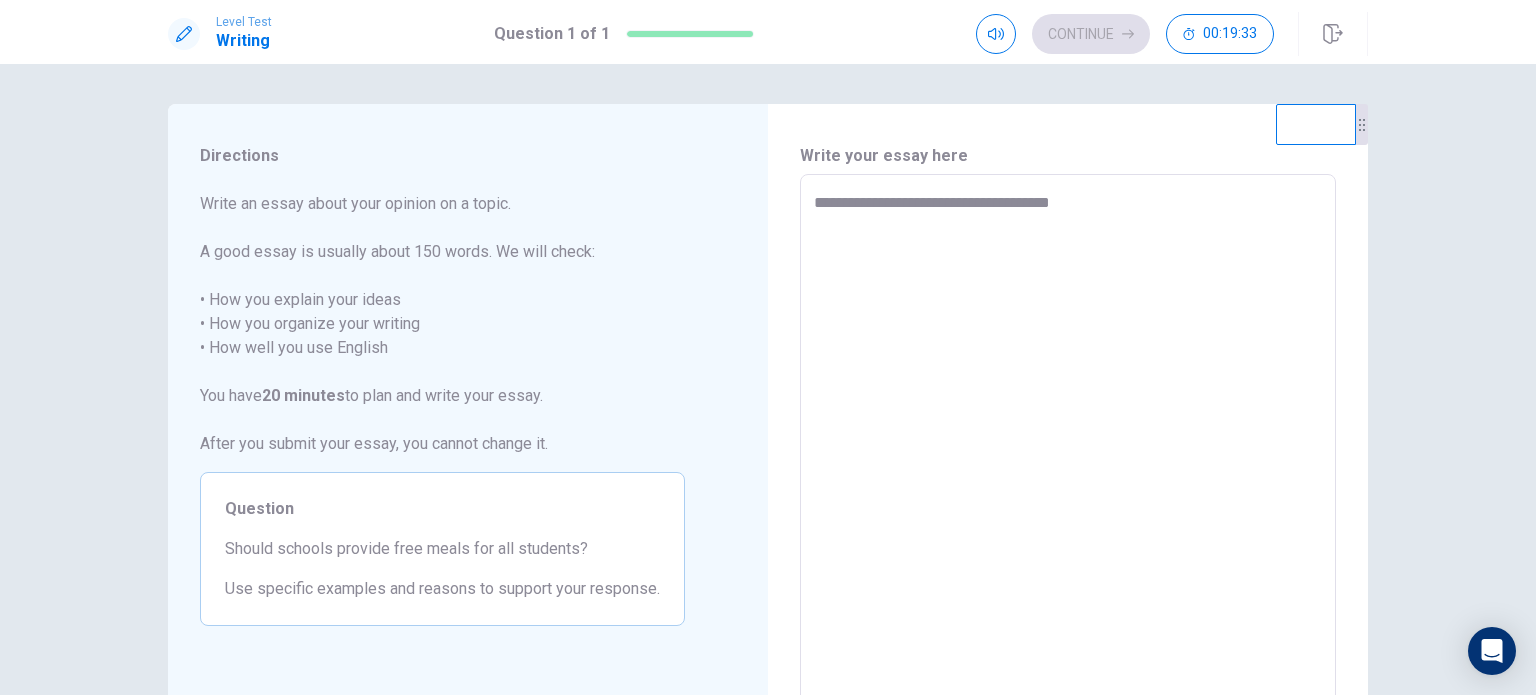 type on "**********" 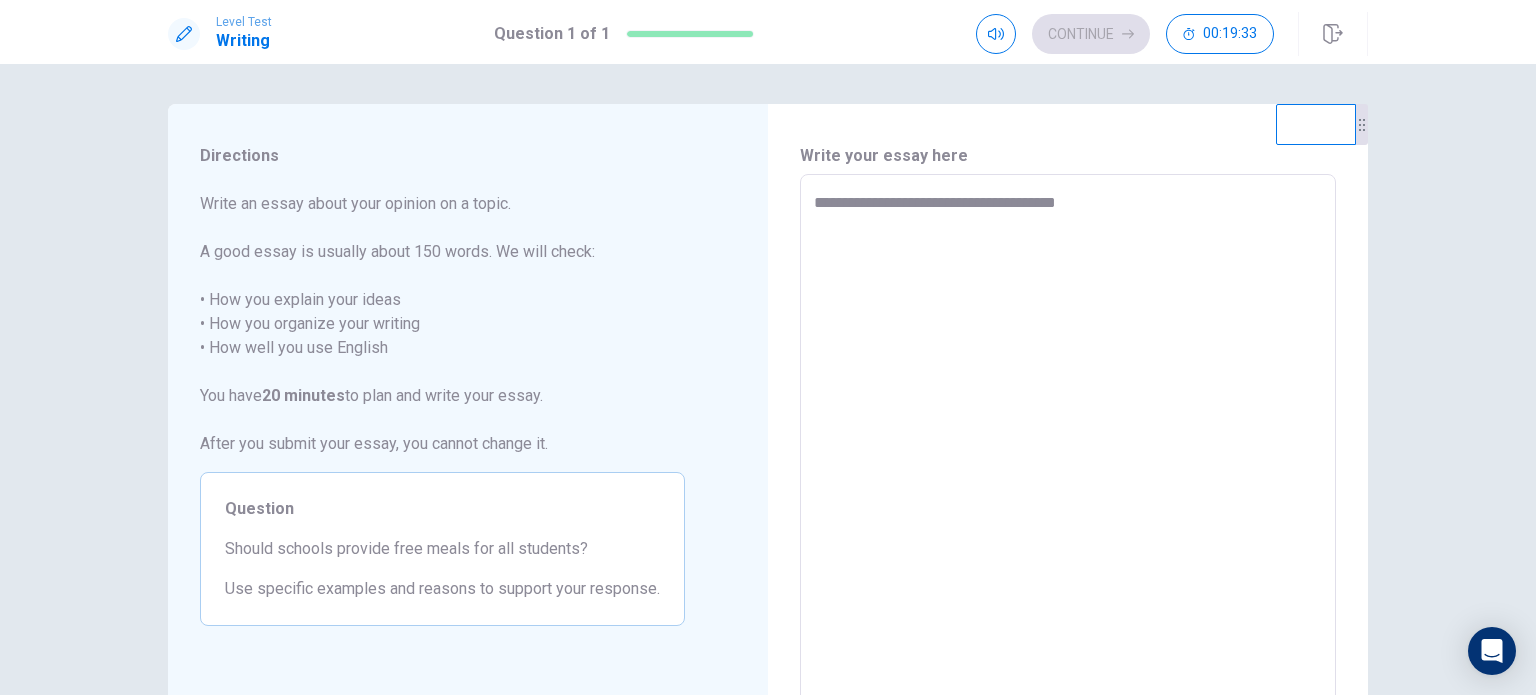type on "*" 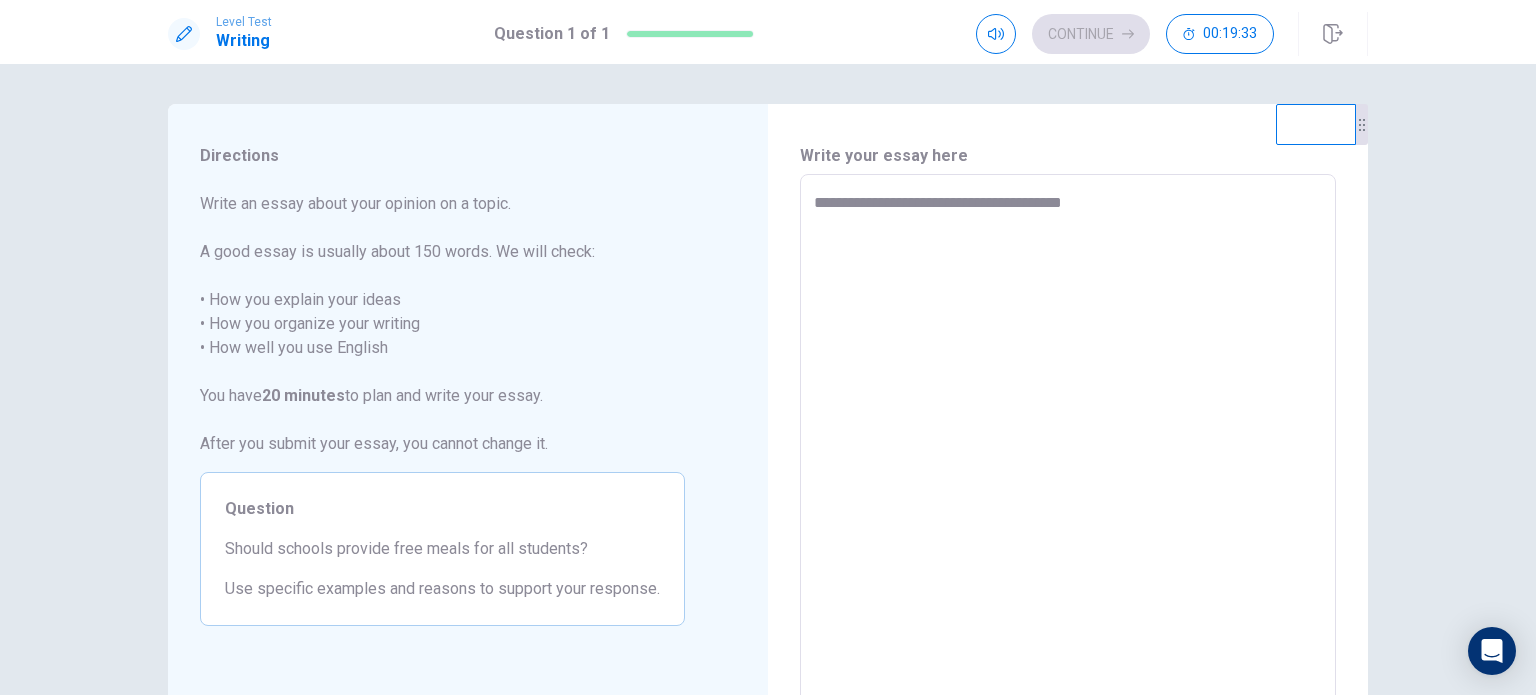 type on "*" 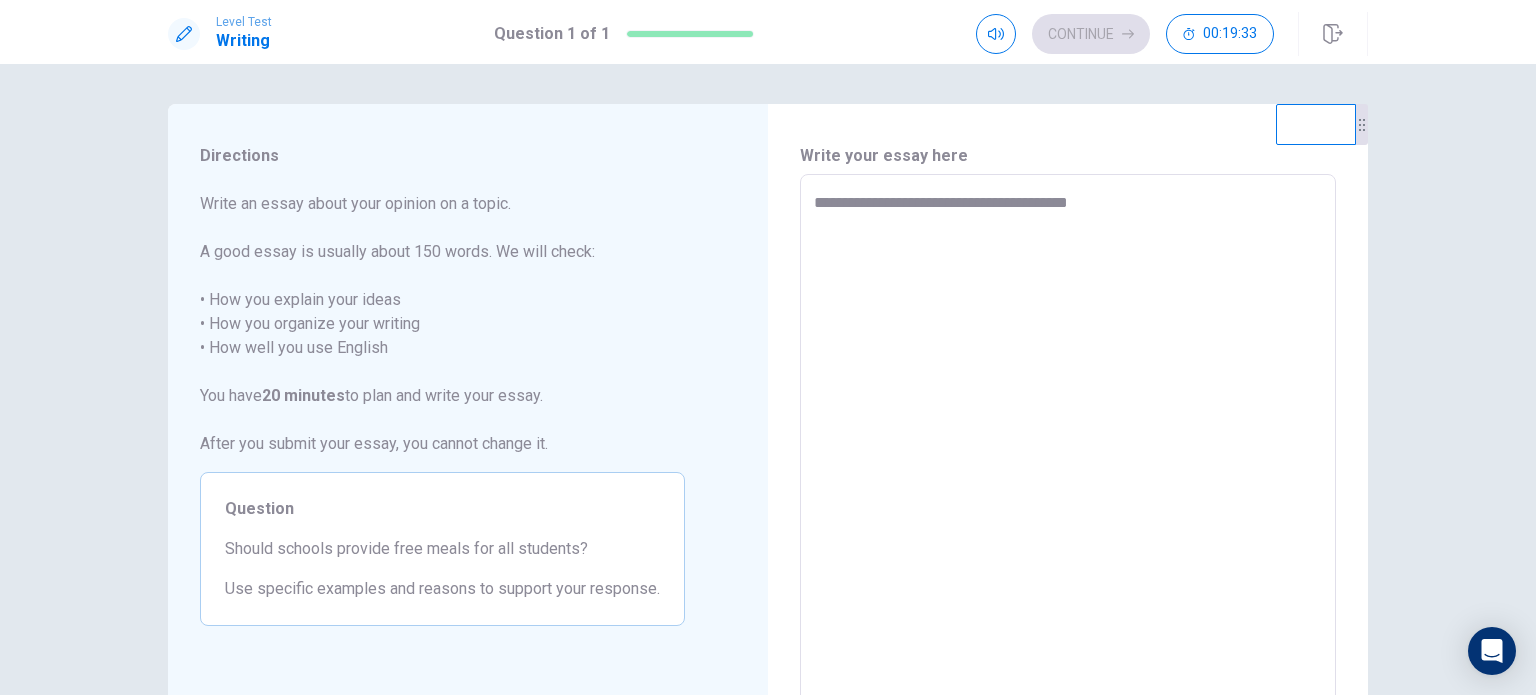 type on "*" 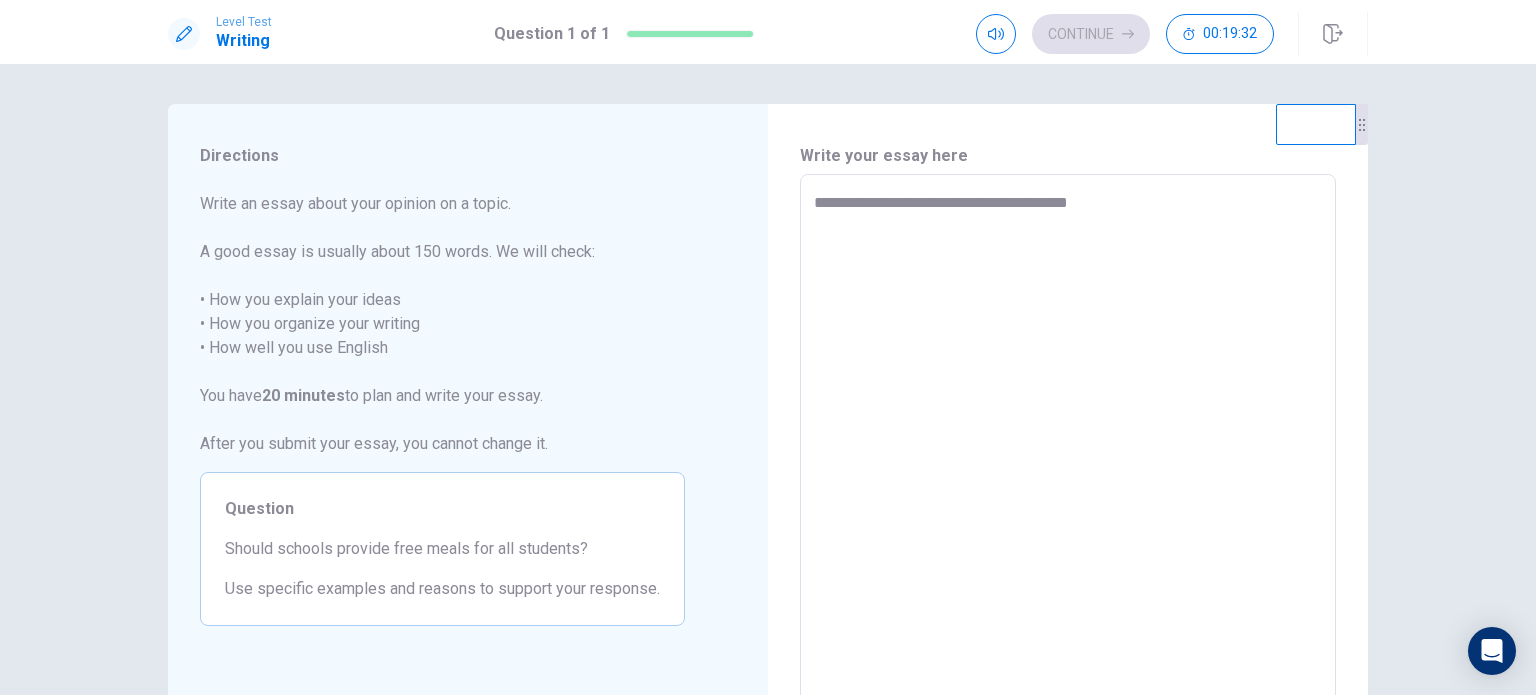 type on "**********" 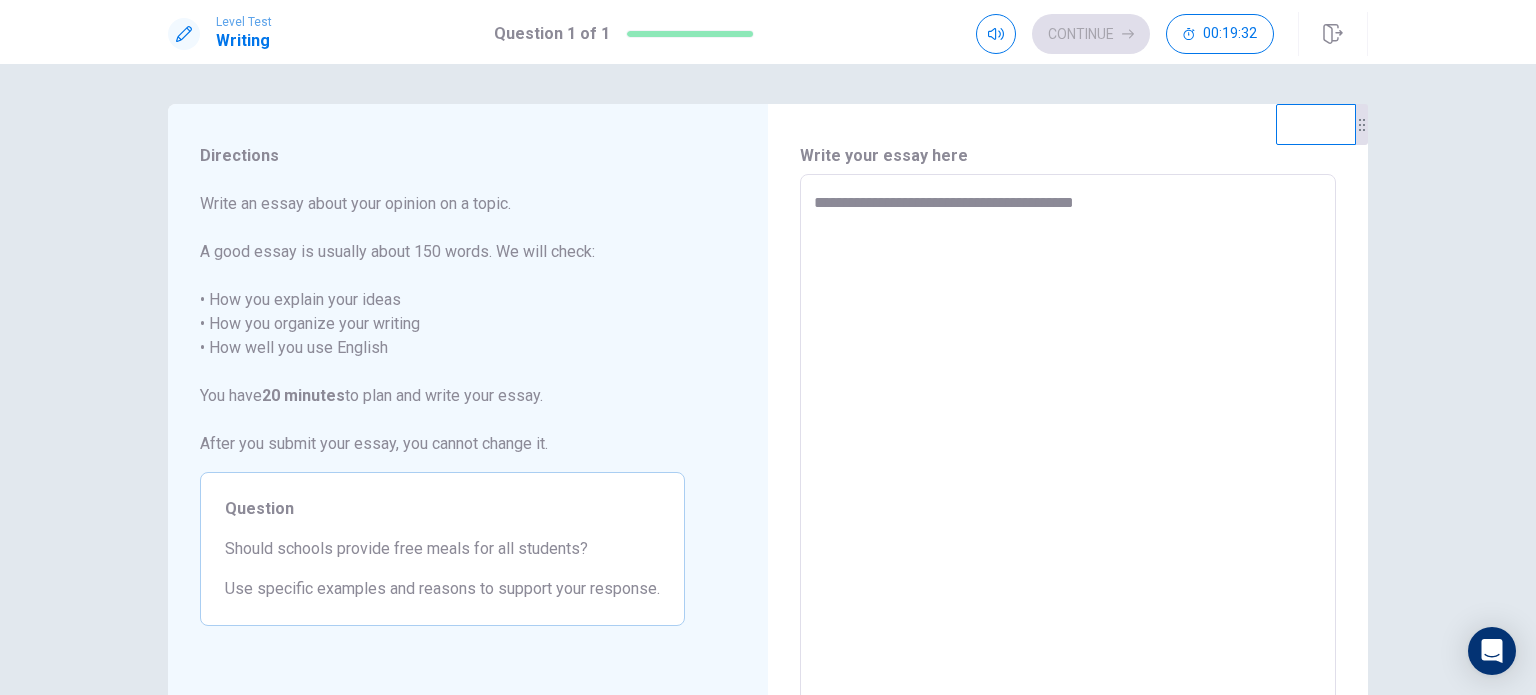 type on "*" 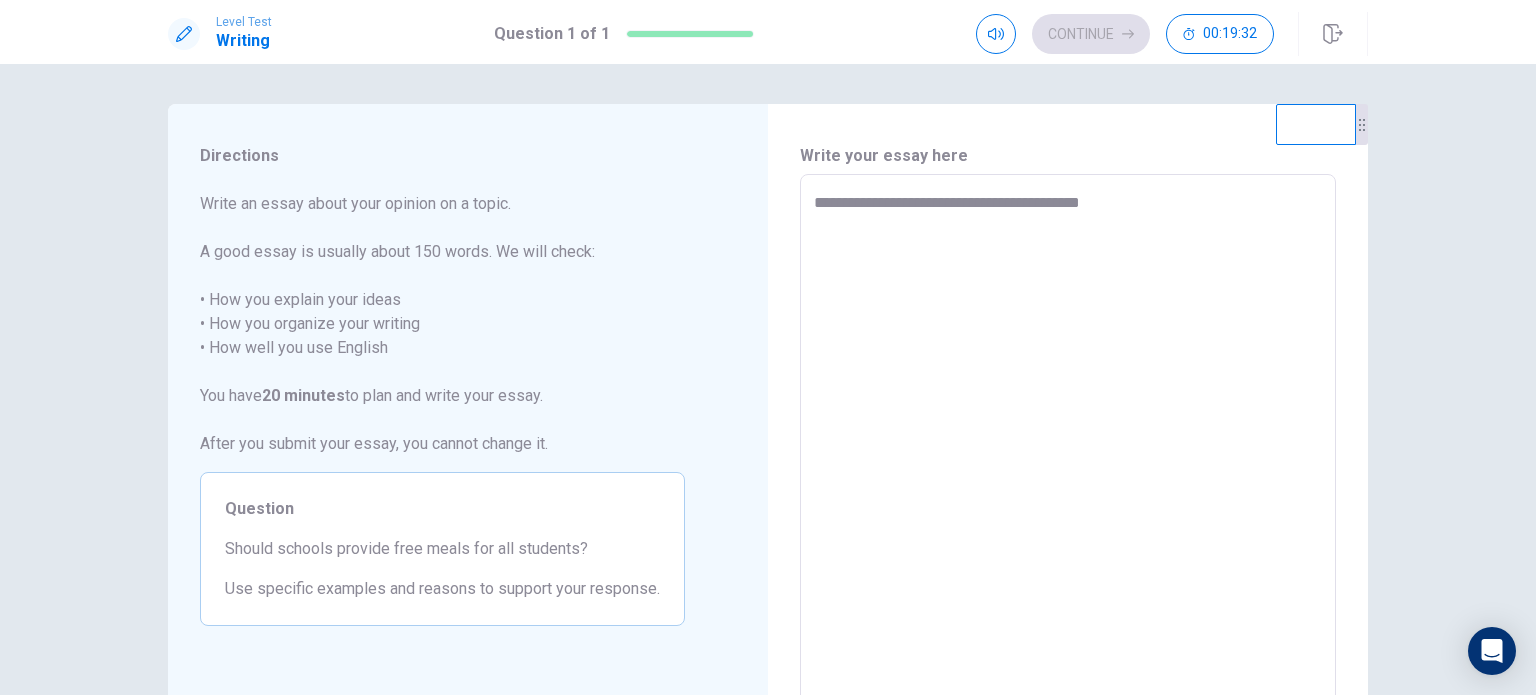 type on "*" 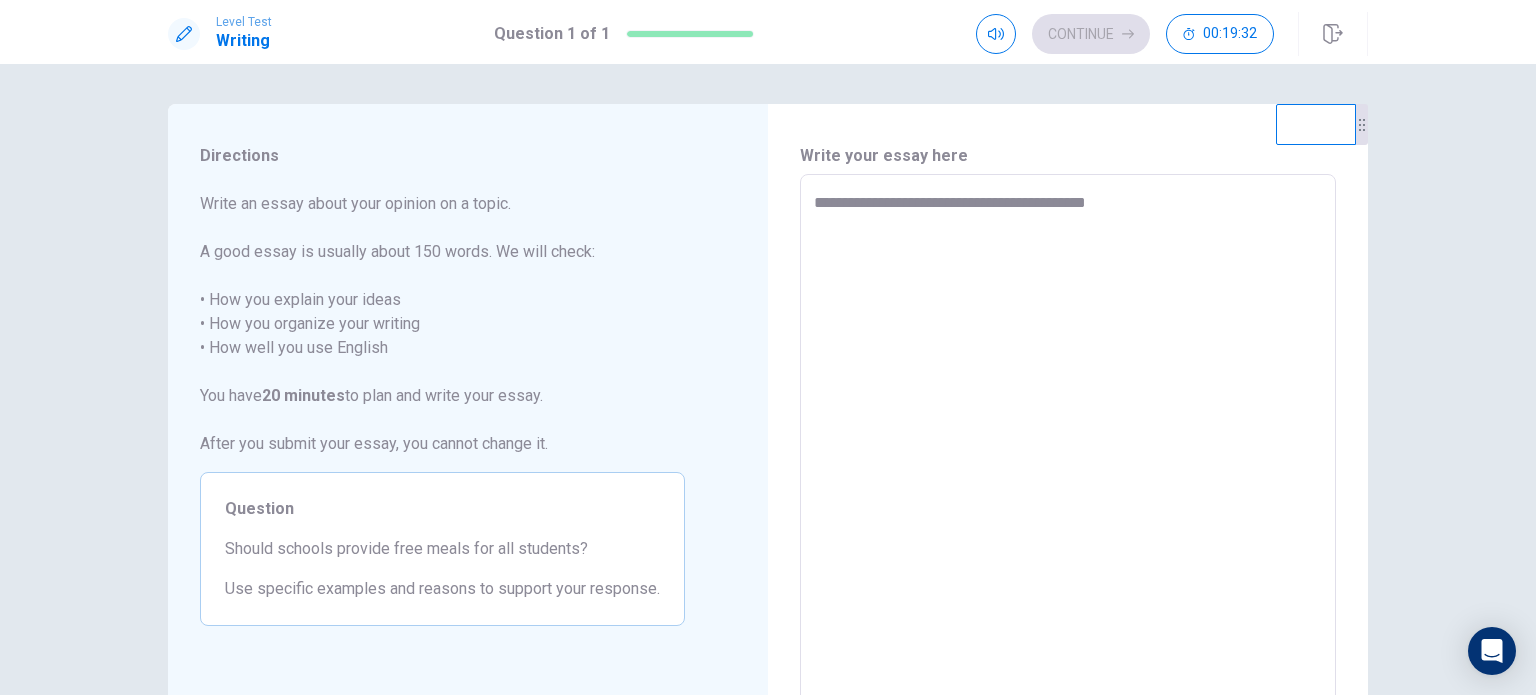 type on "*" 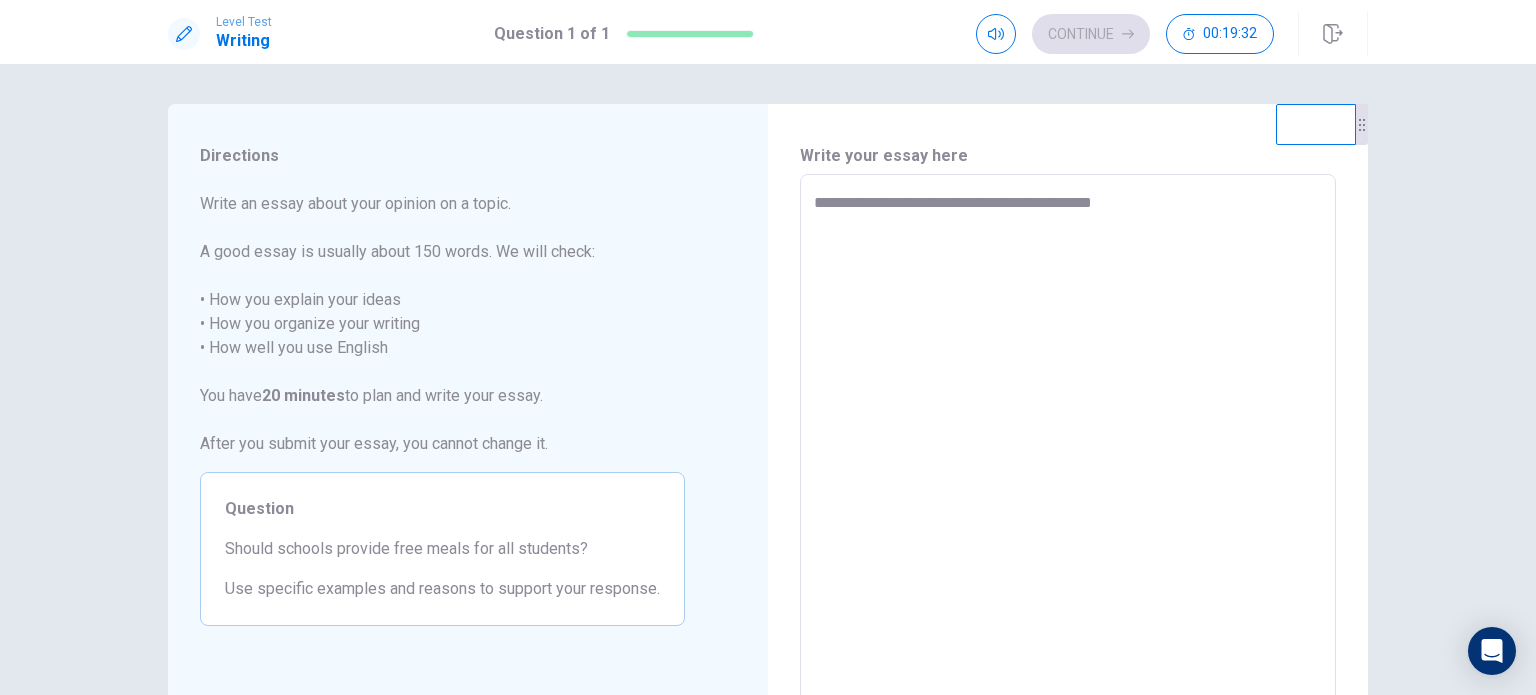 type on "*" 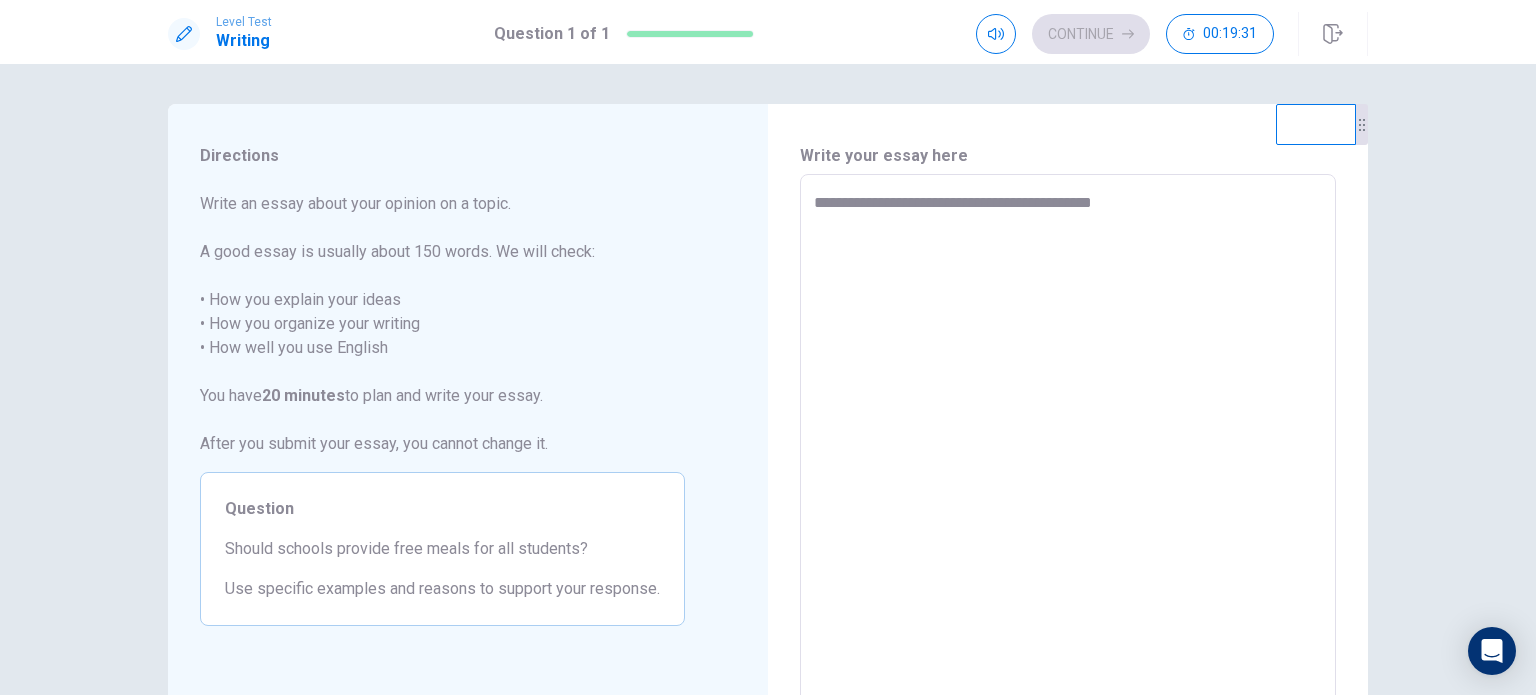 type on "**********" 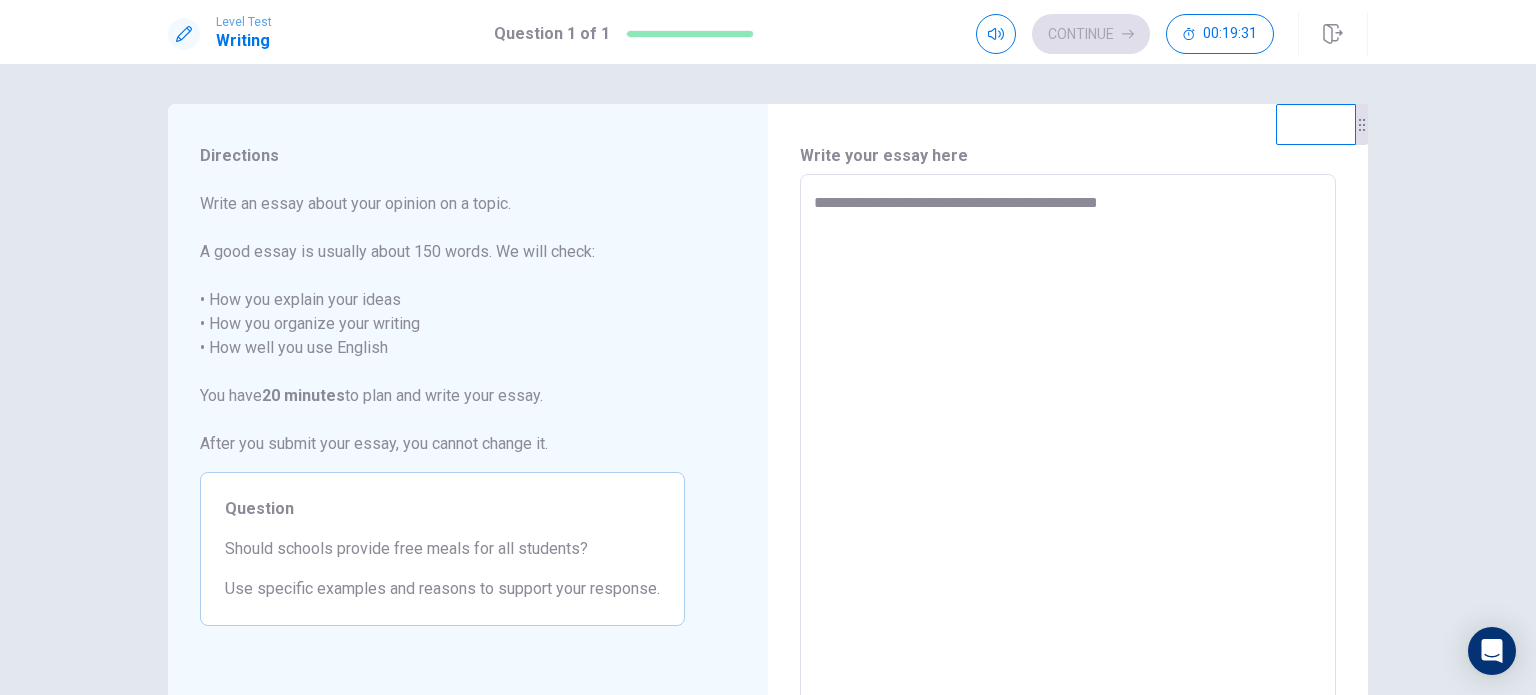 type on "*" 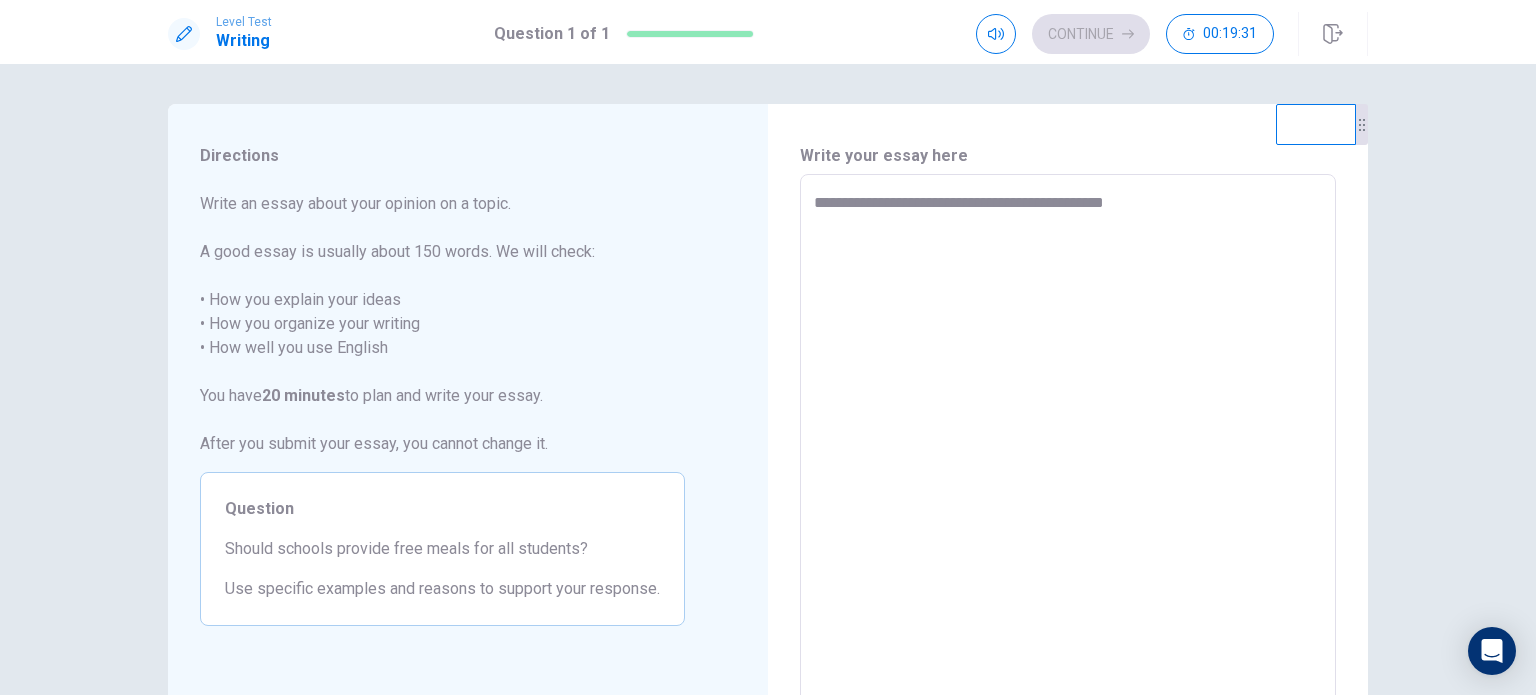 type on "**********" 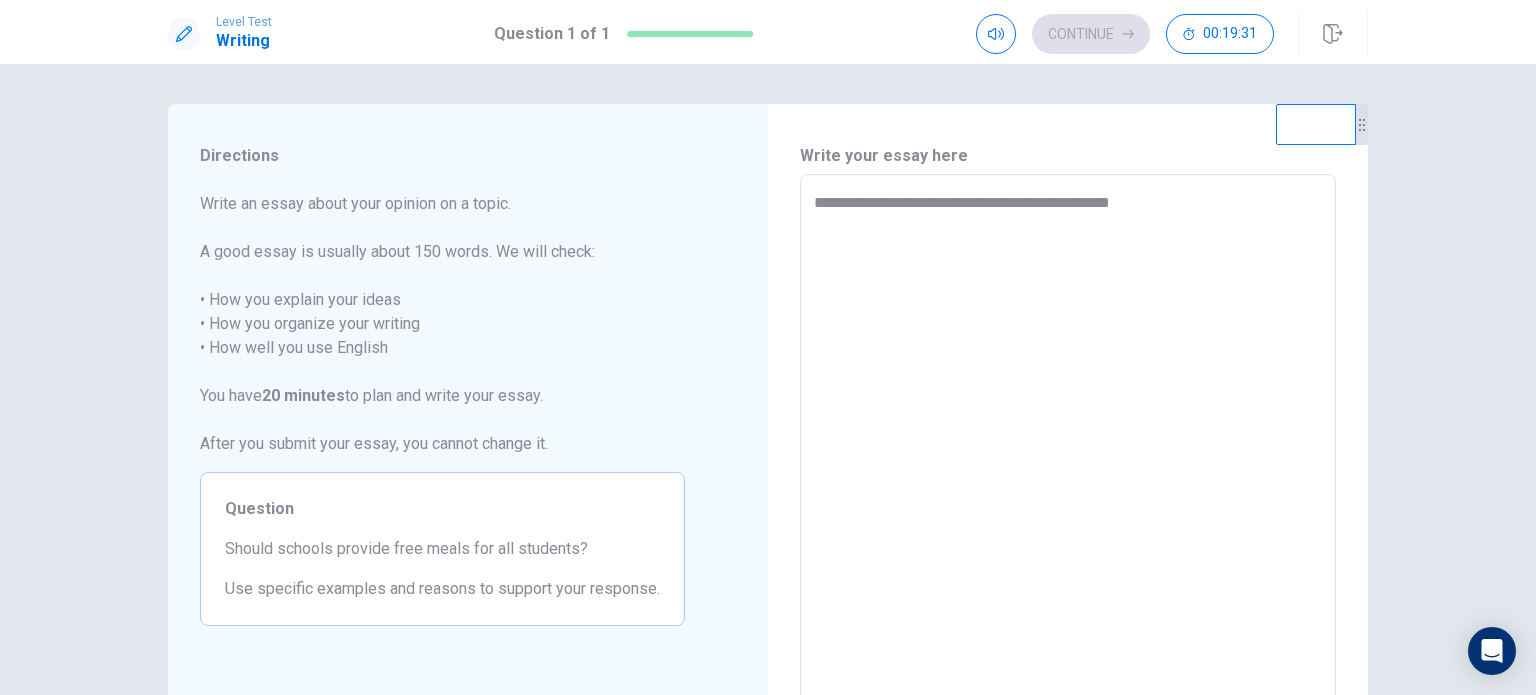 type on "*" 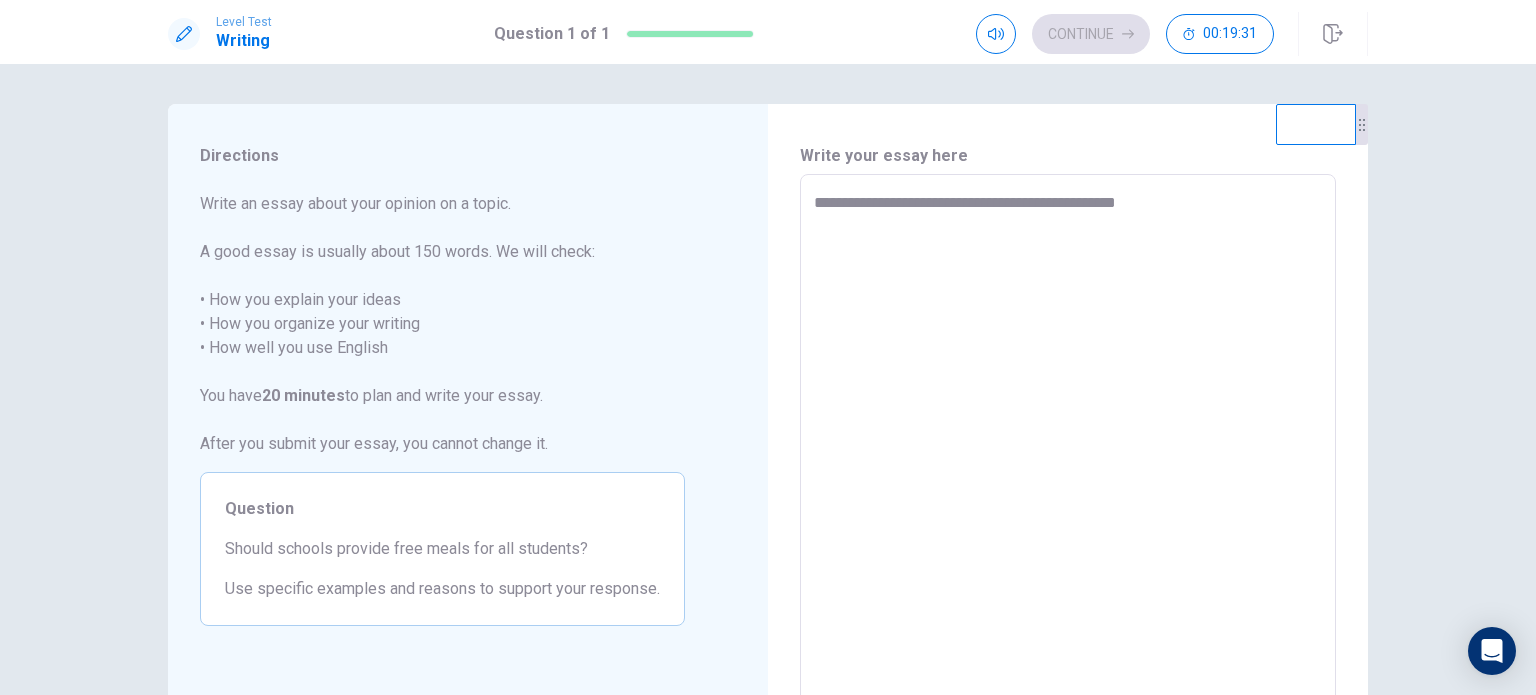 type on "*" 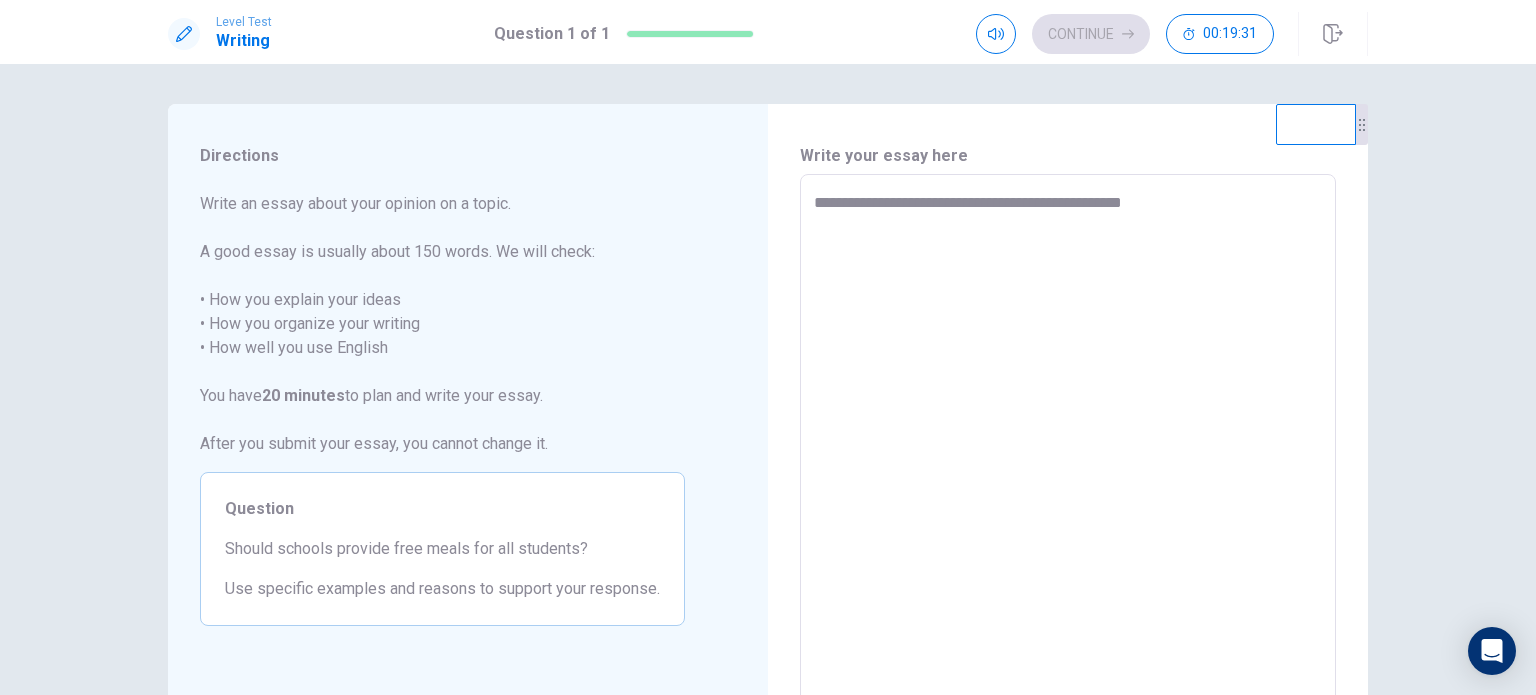 type on "*" 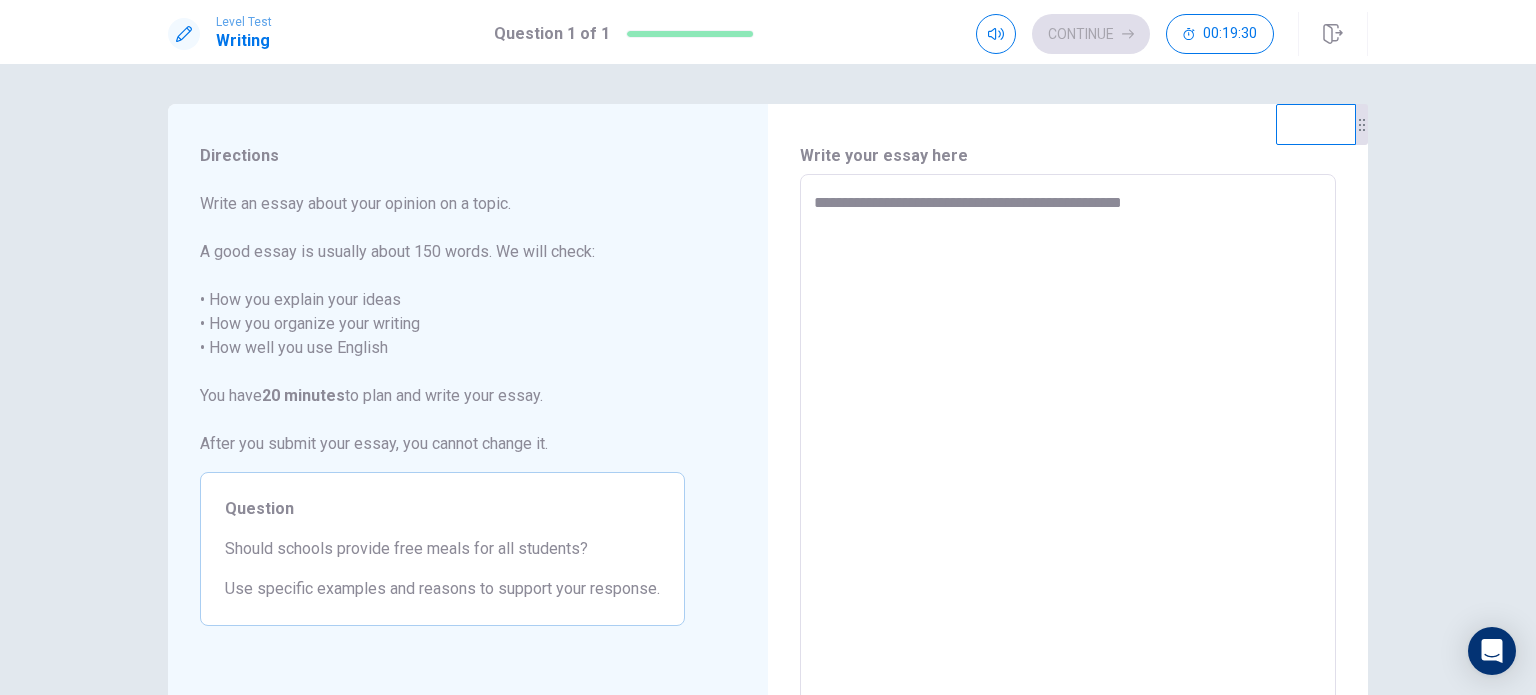 type on "**********" 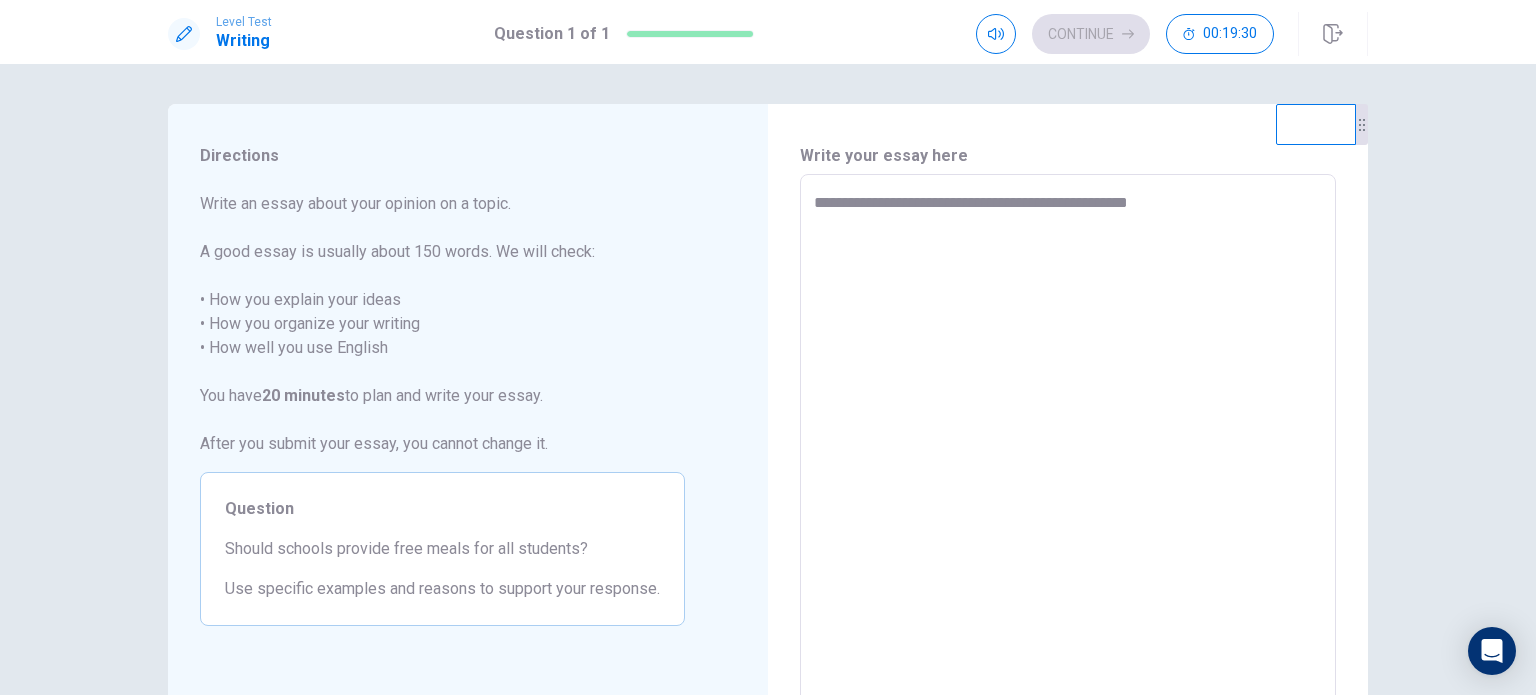 type on "*" 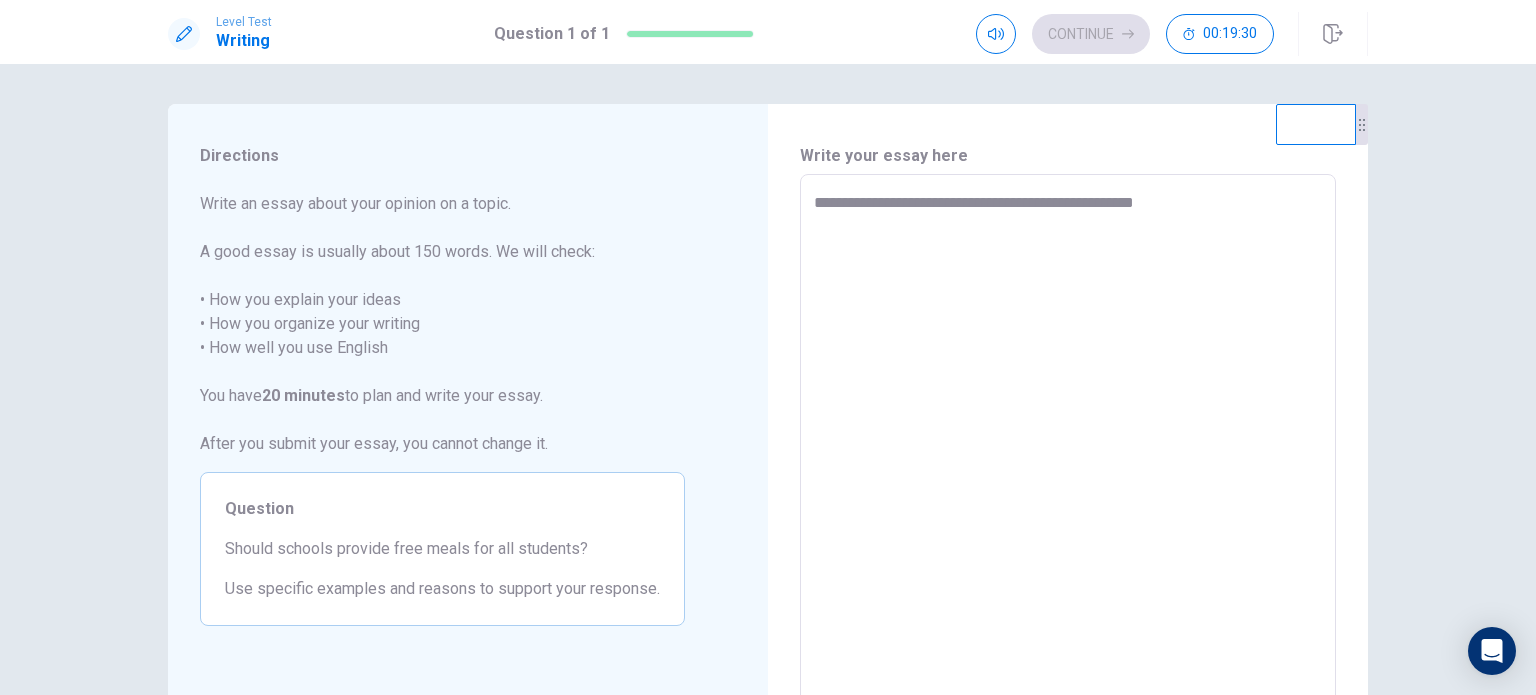 type on "*" 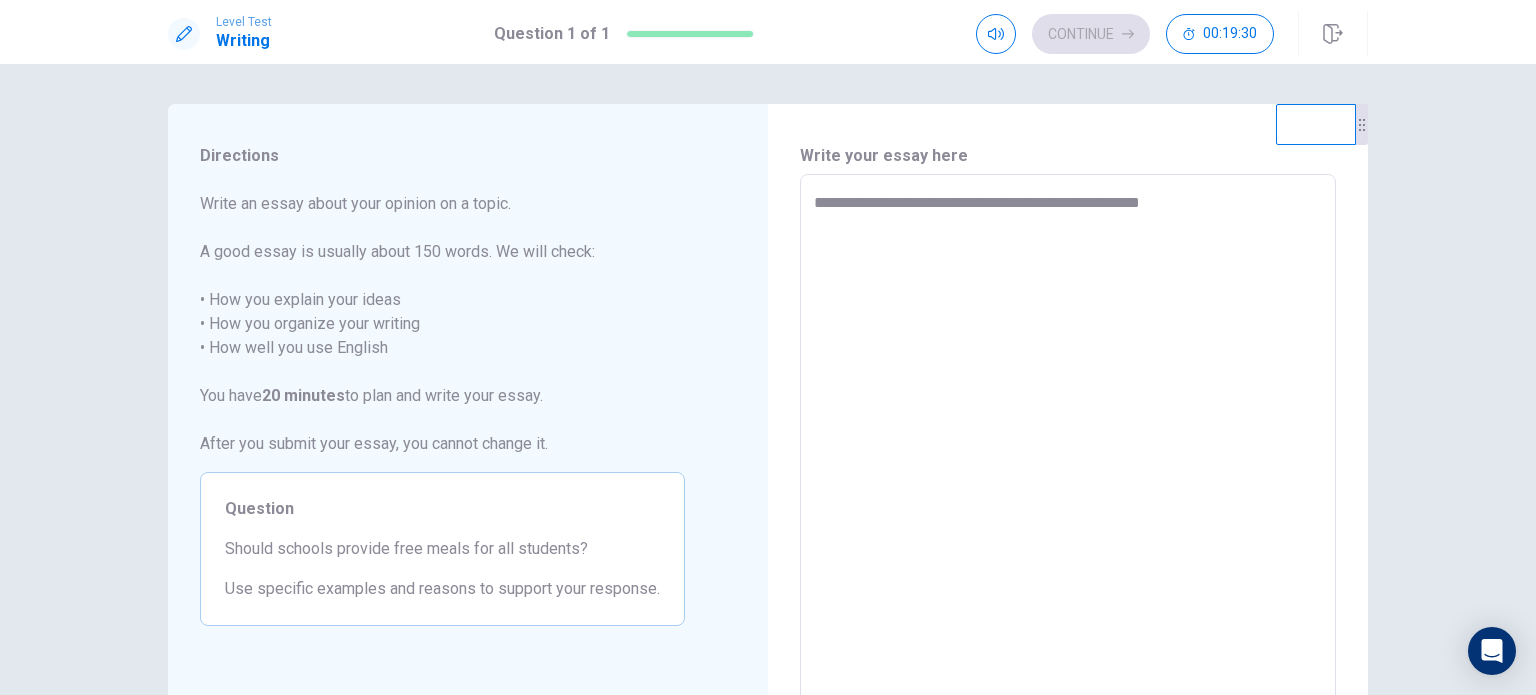 type on "*" 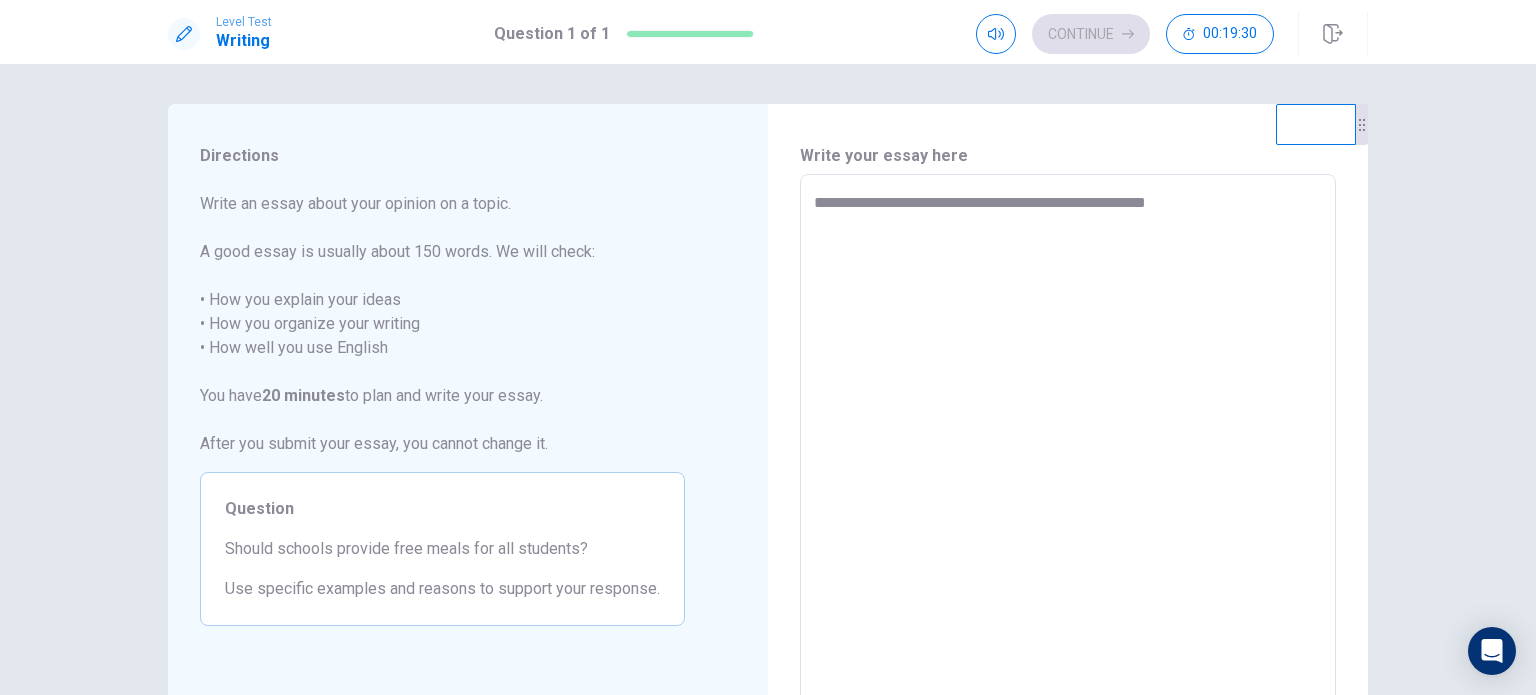 type on "**********" 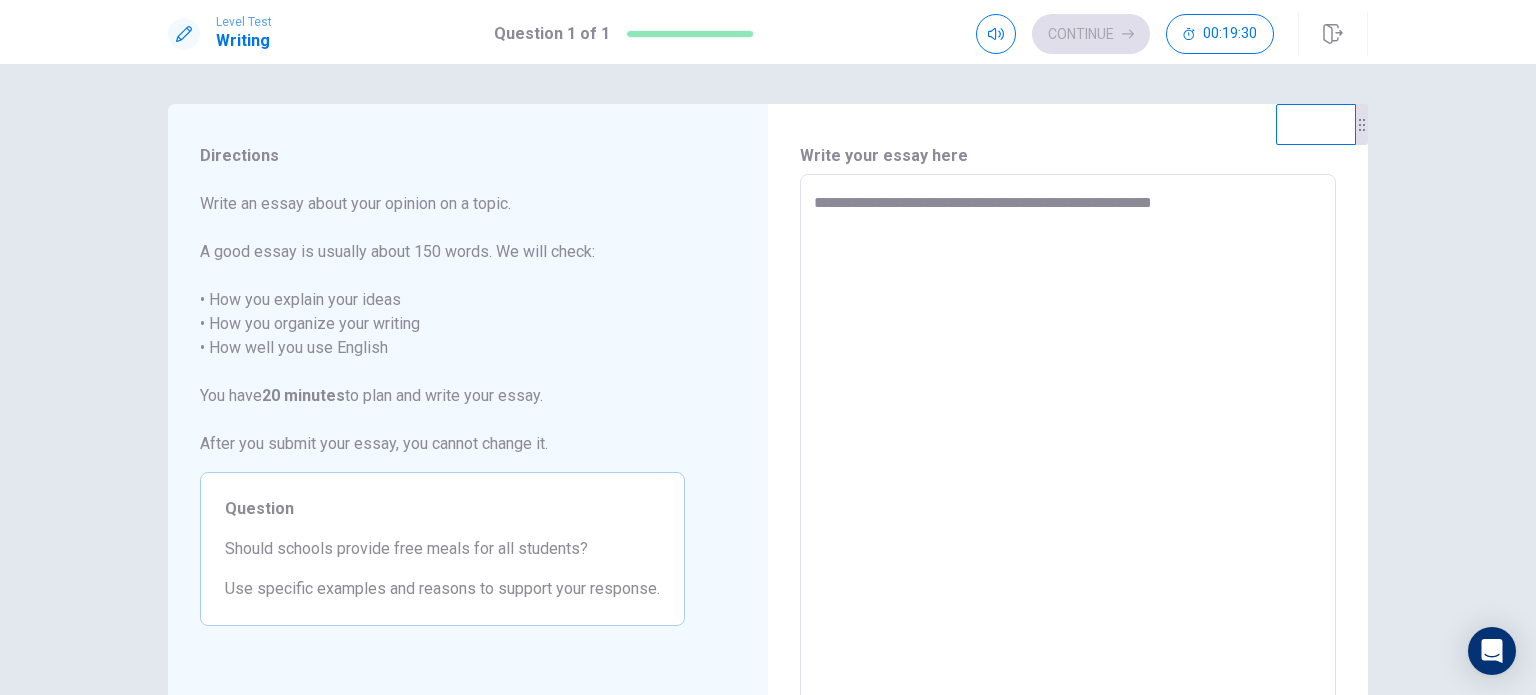 type on "*" 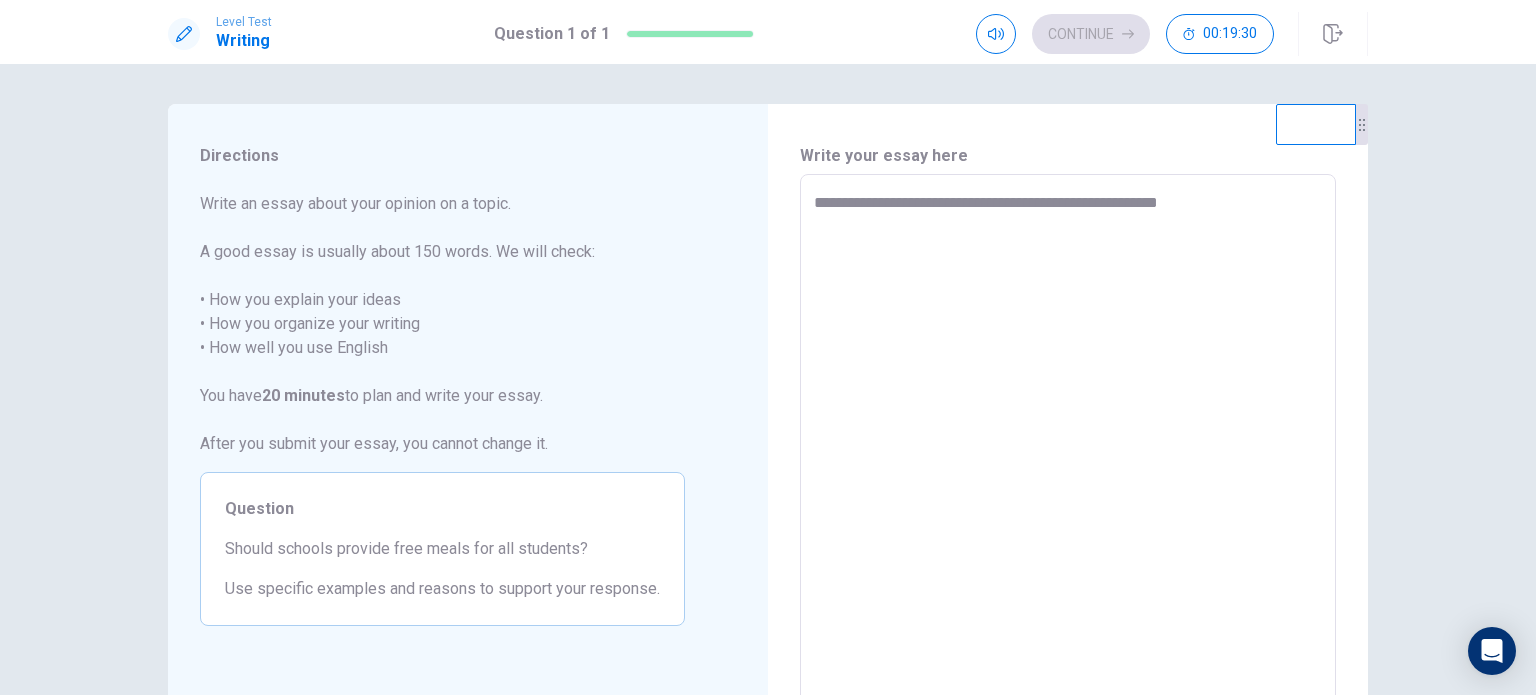 type on "*" 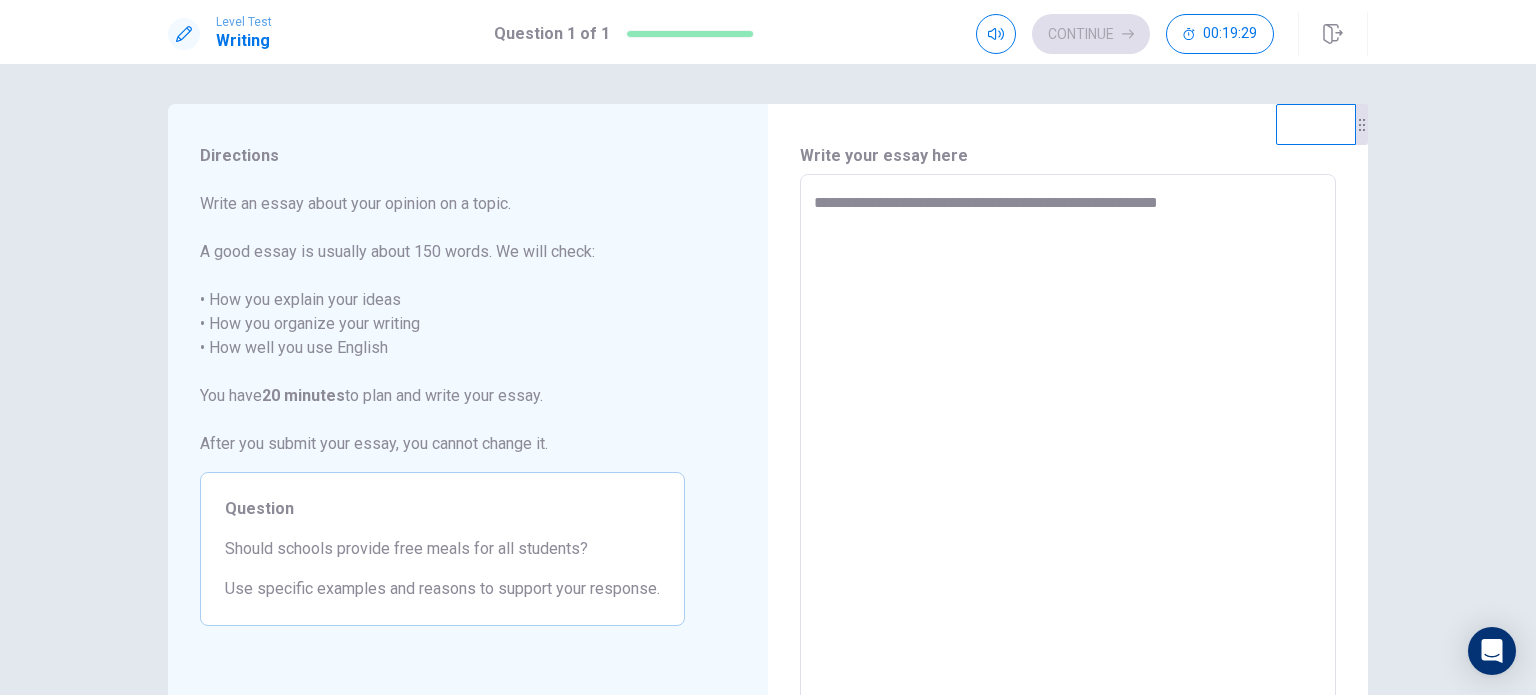 type on "**********" 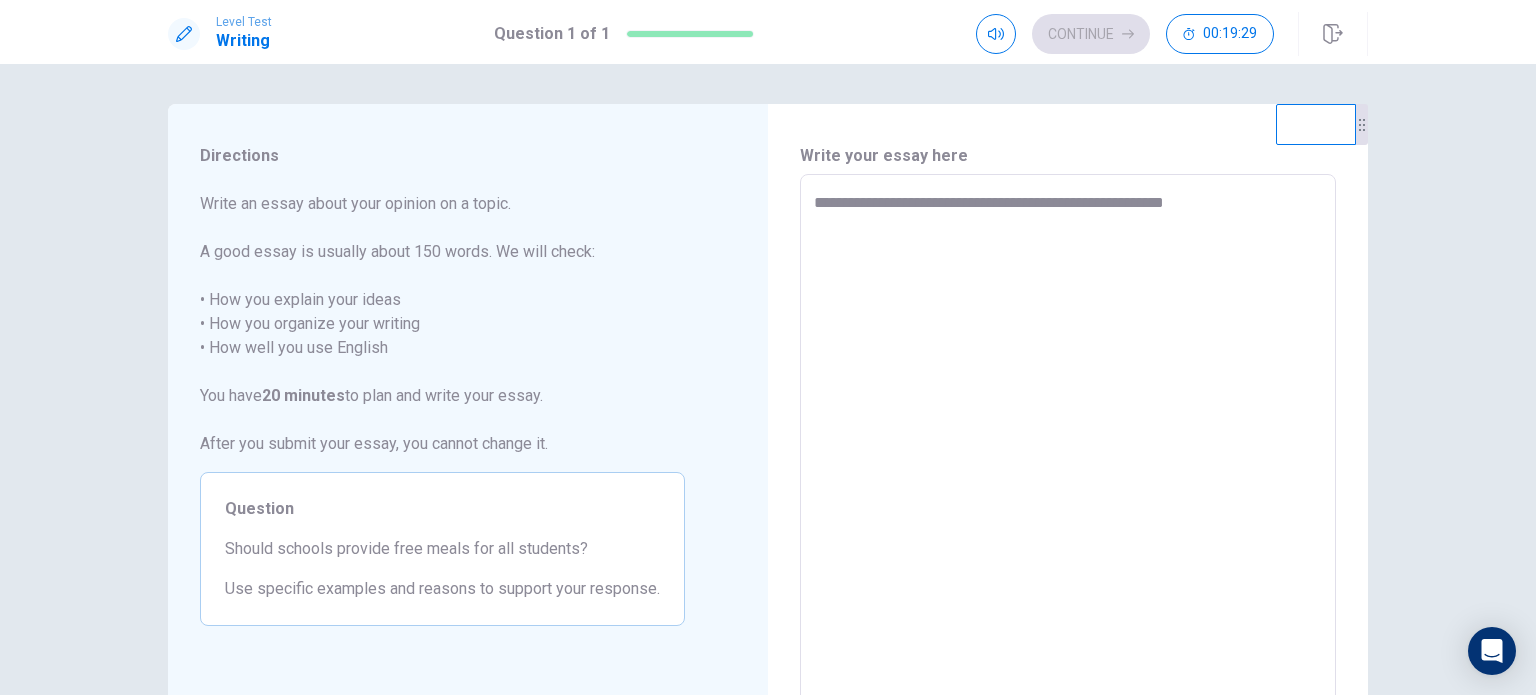 type on "*" 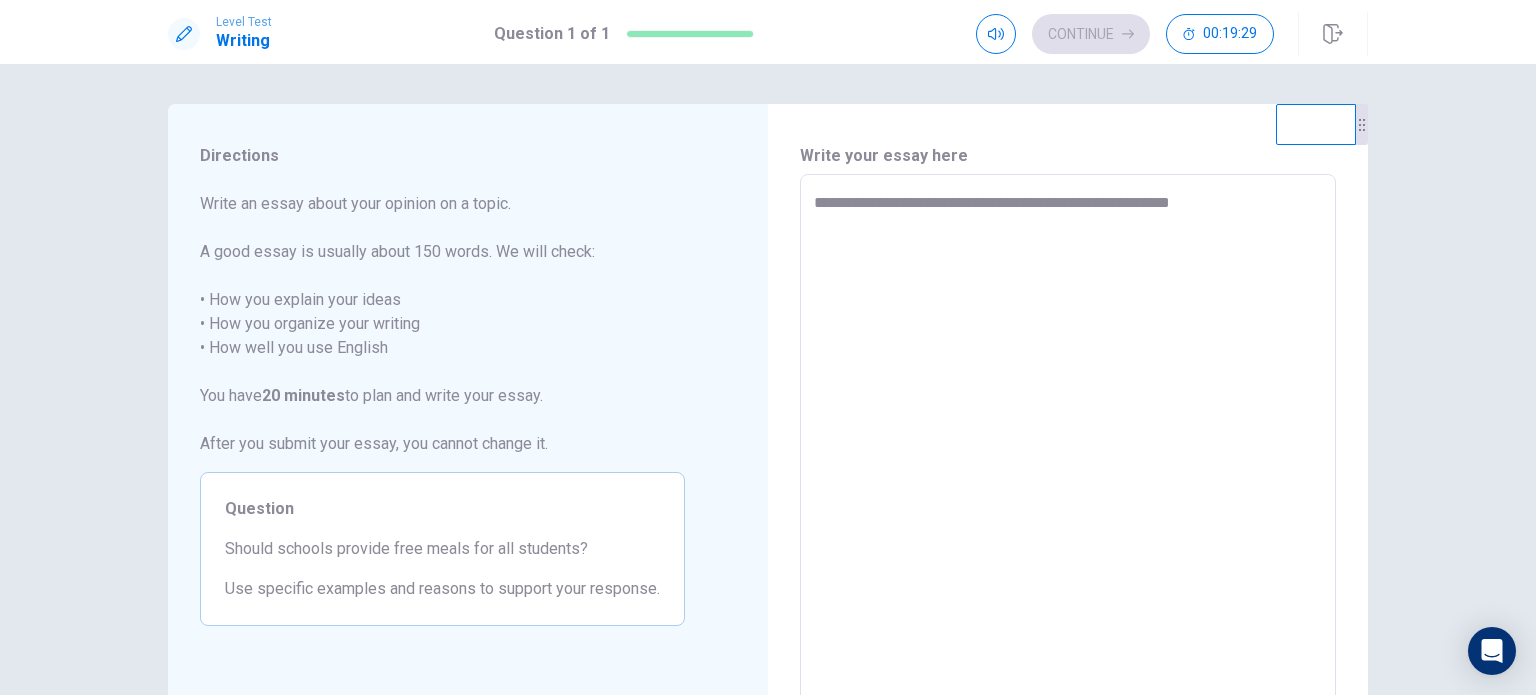 type on "*" 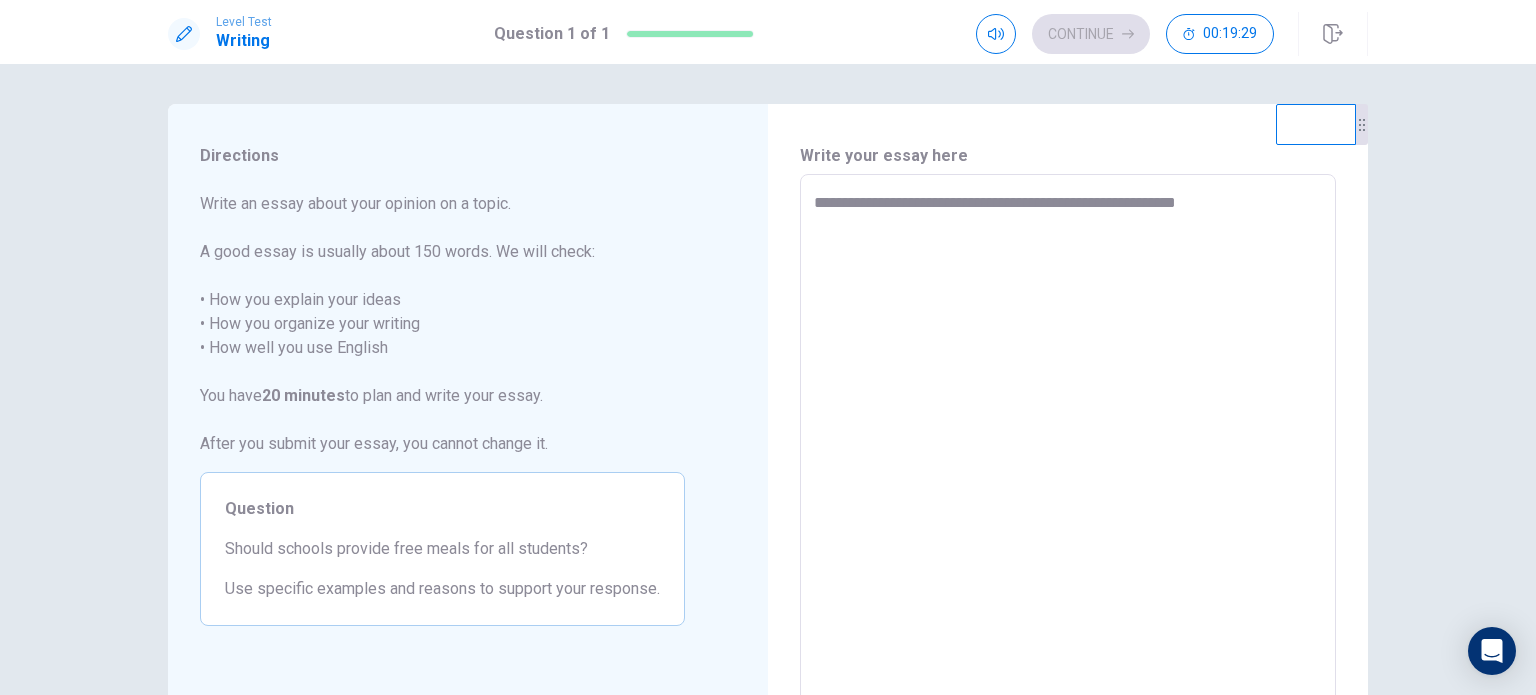 type on "*" 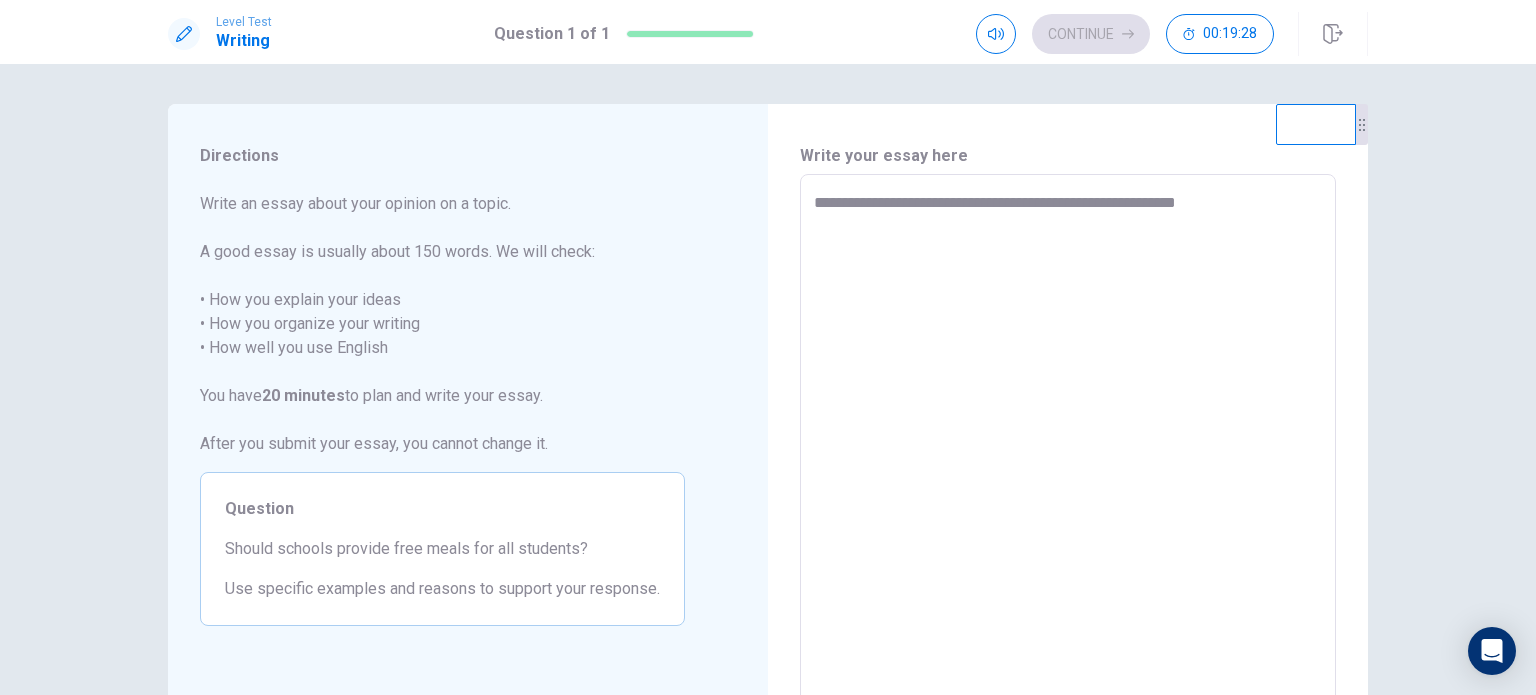 type on "**********" 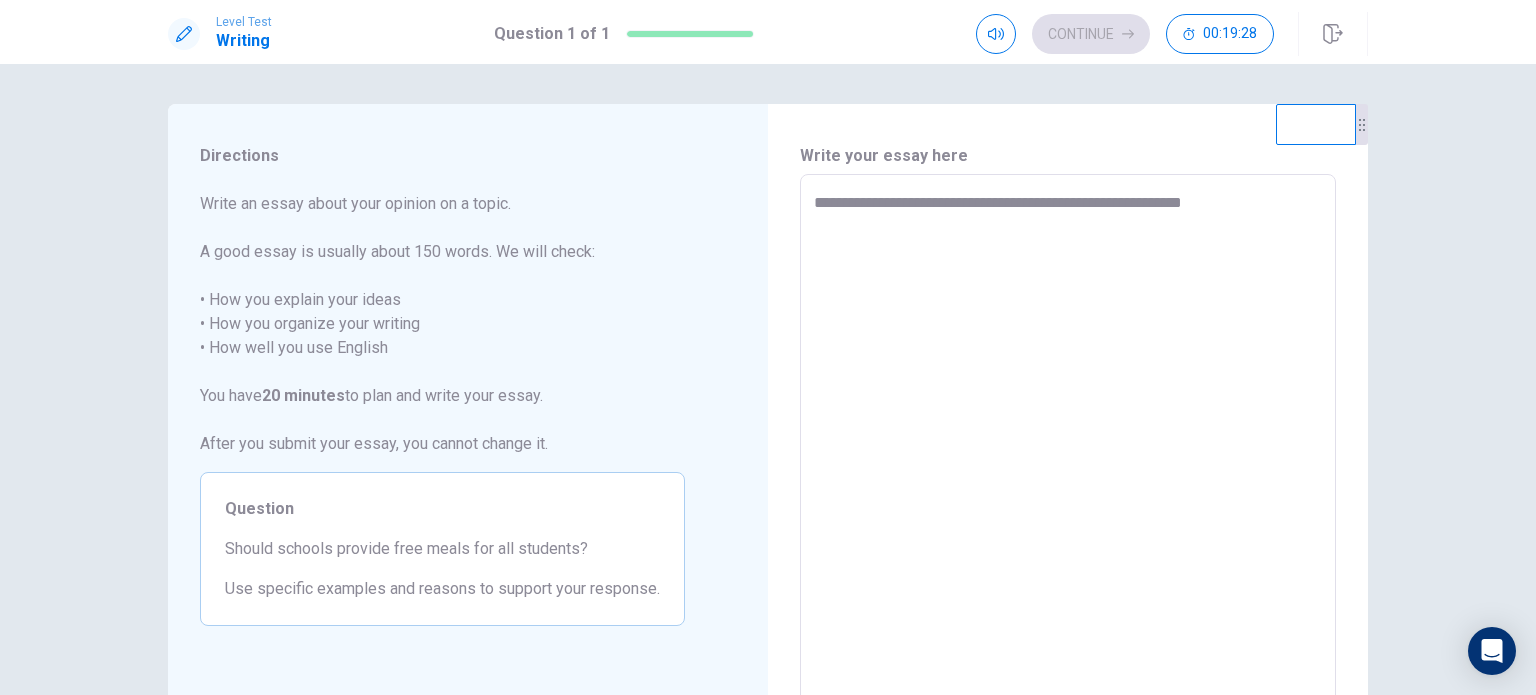 type on "*" 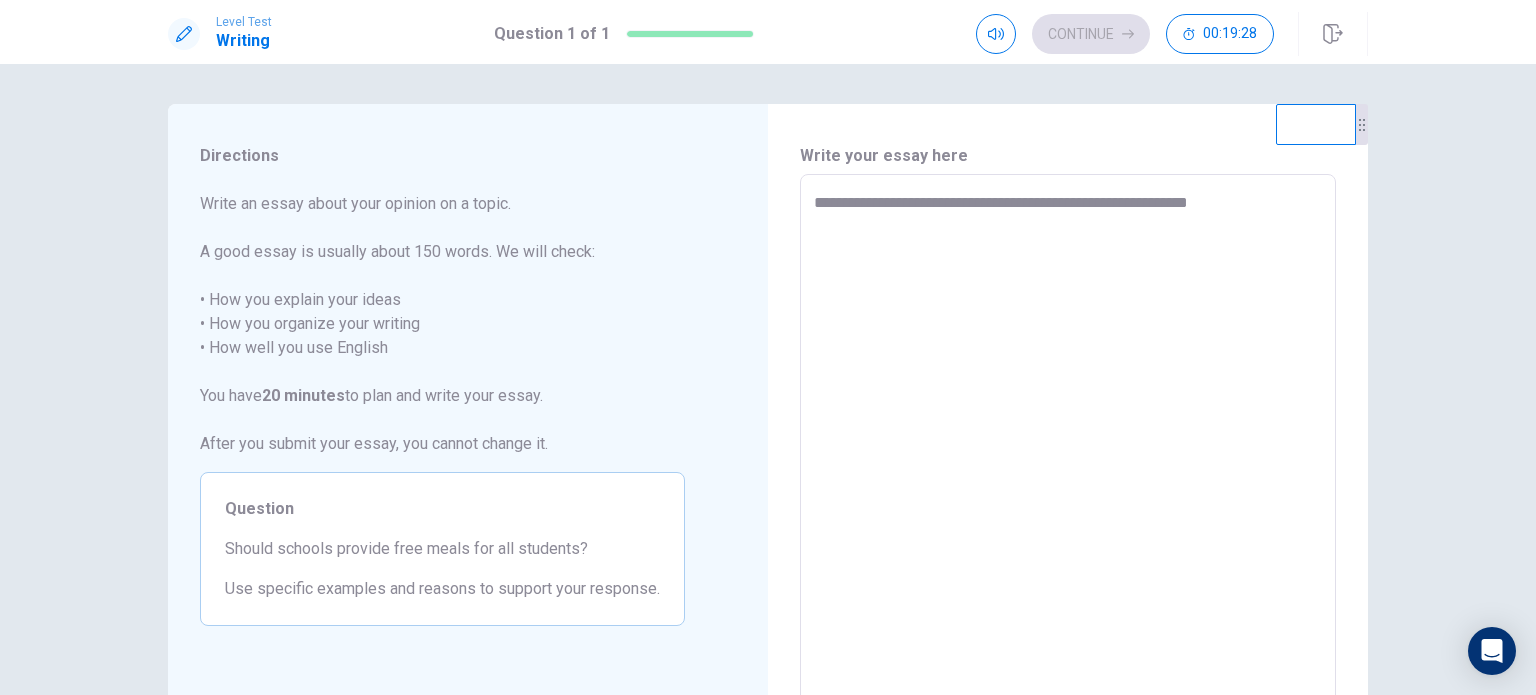 type on "*" 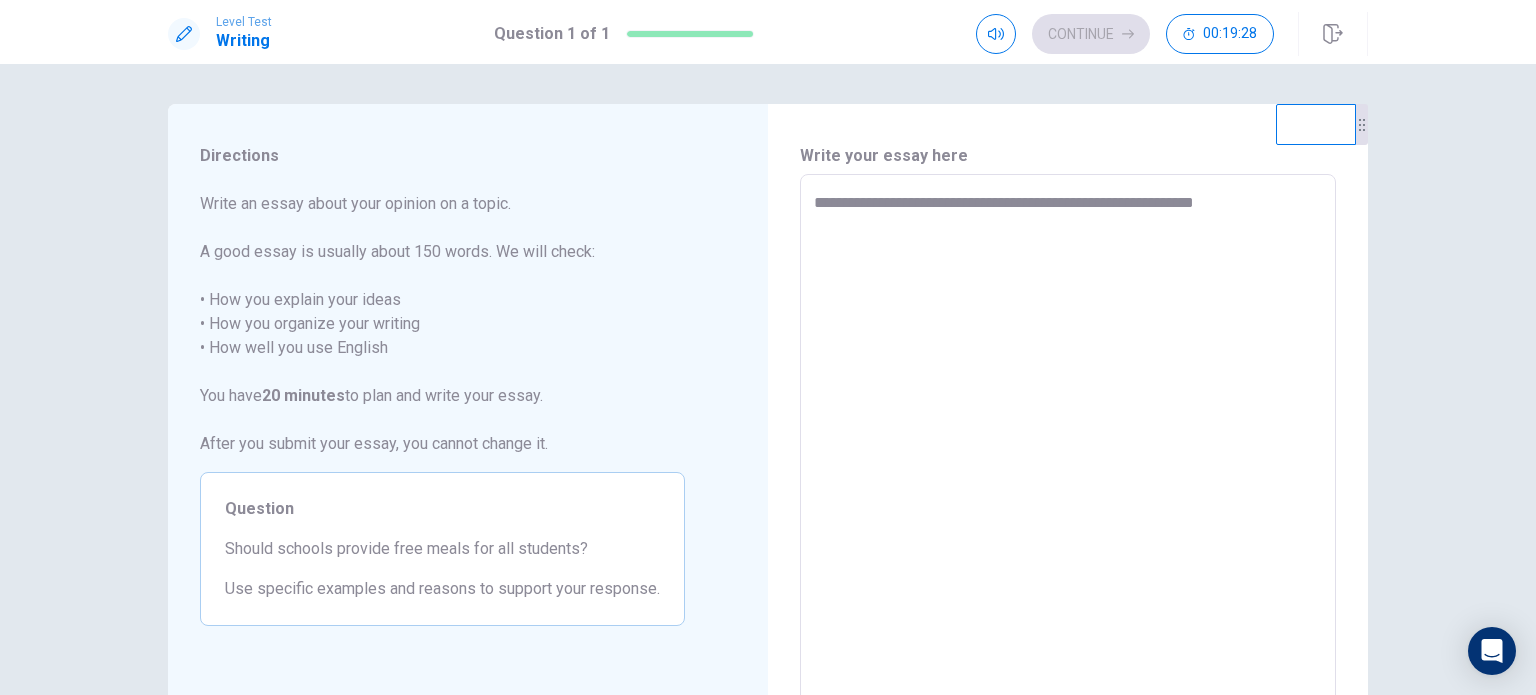 type on "*" 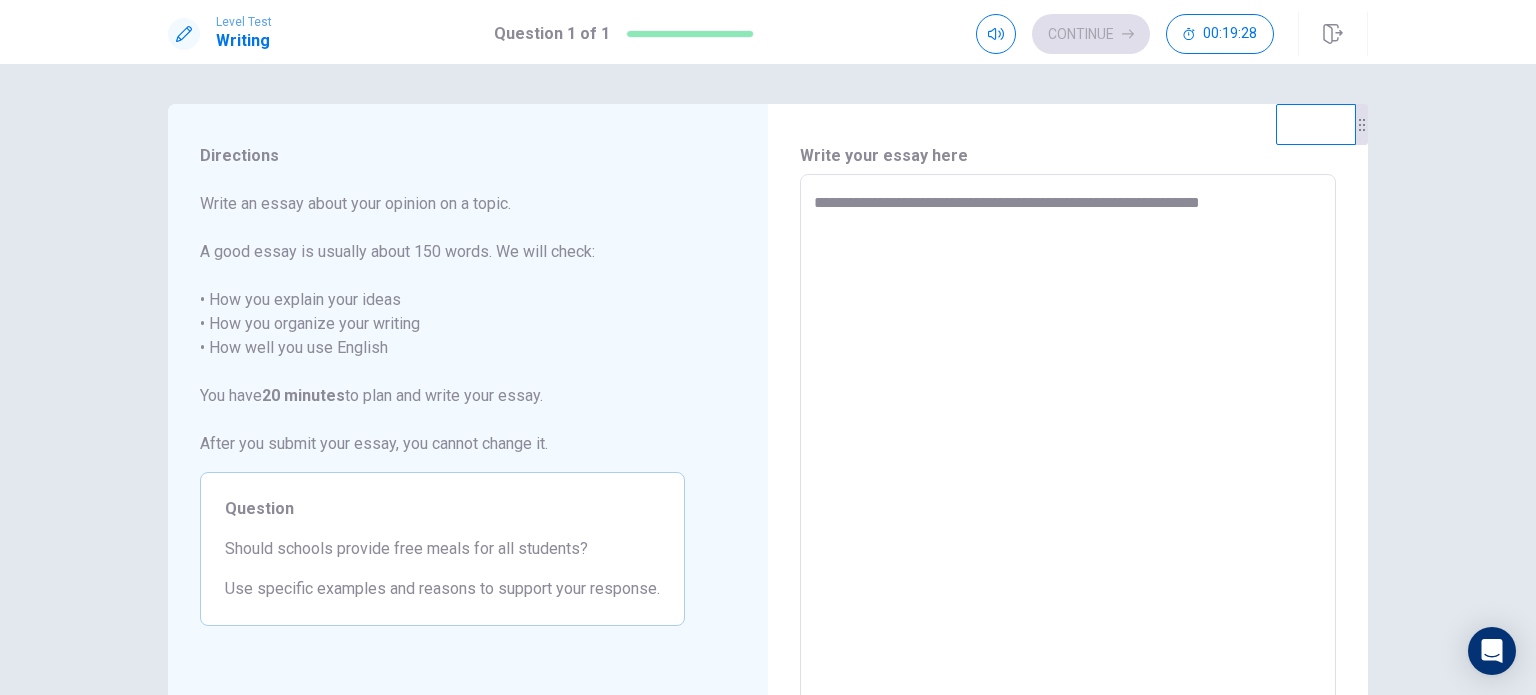 type on "*" 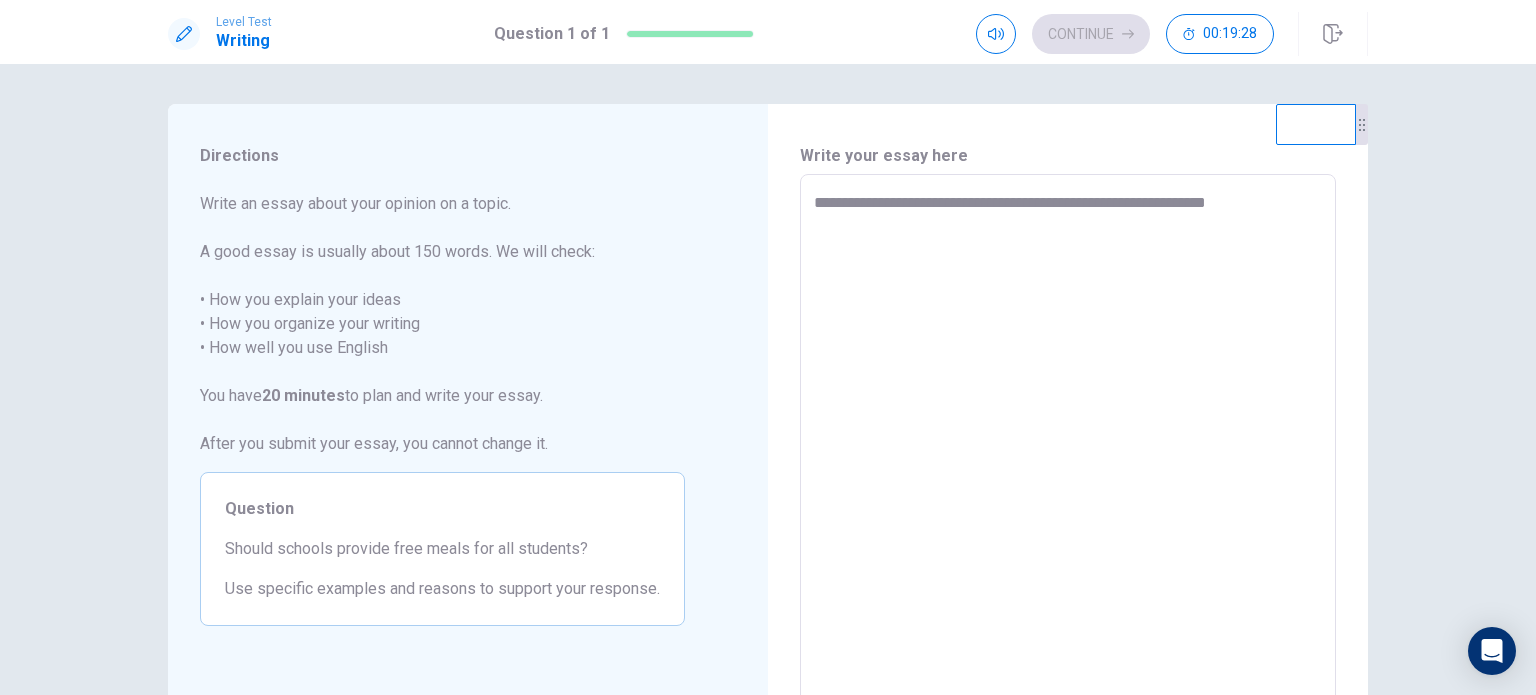 type on "*" 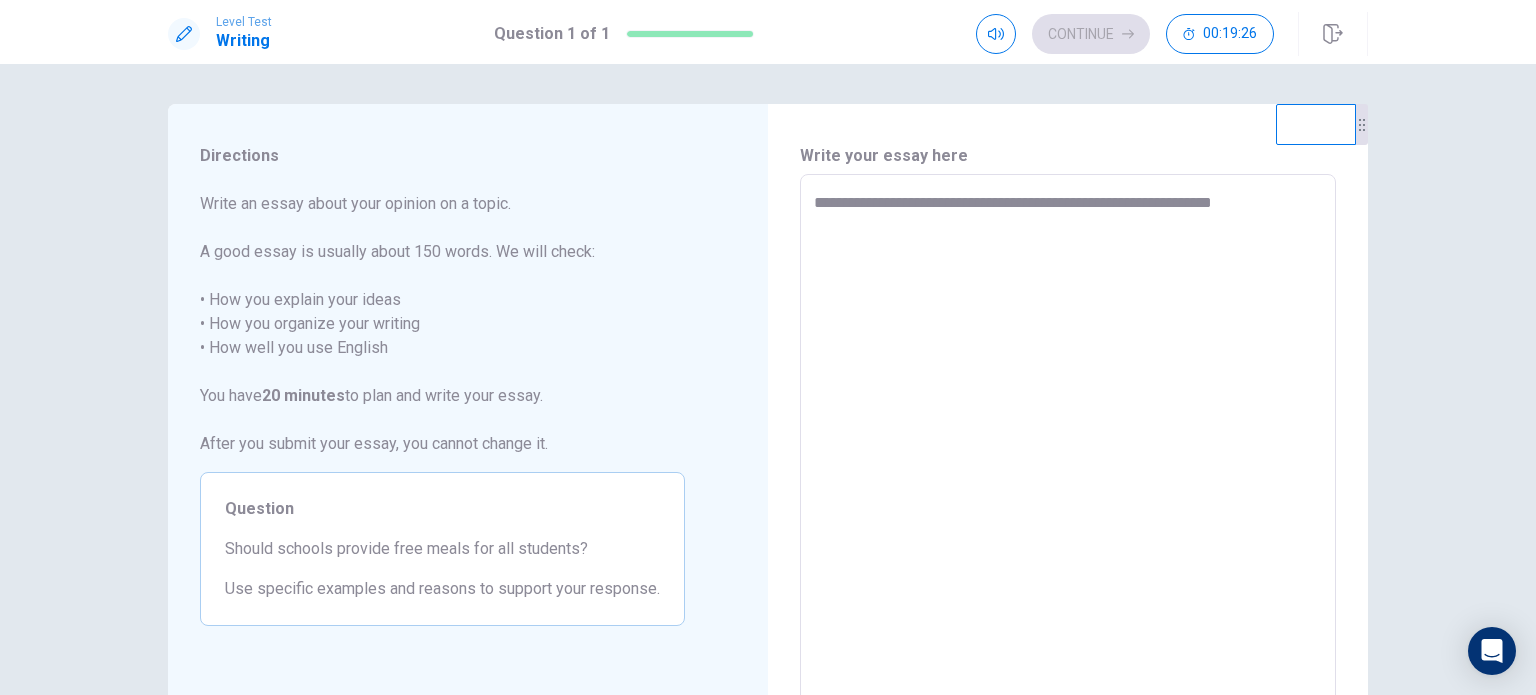 type on "*" 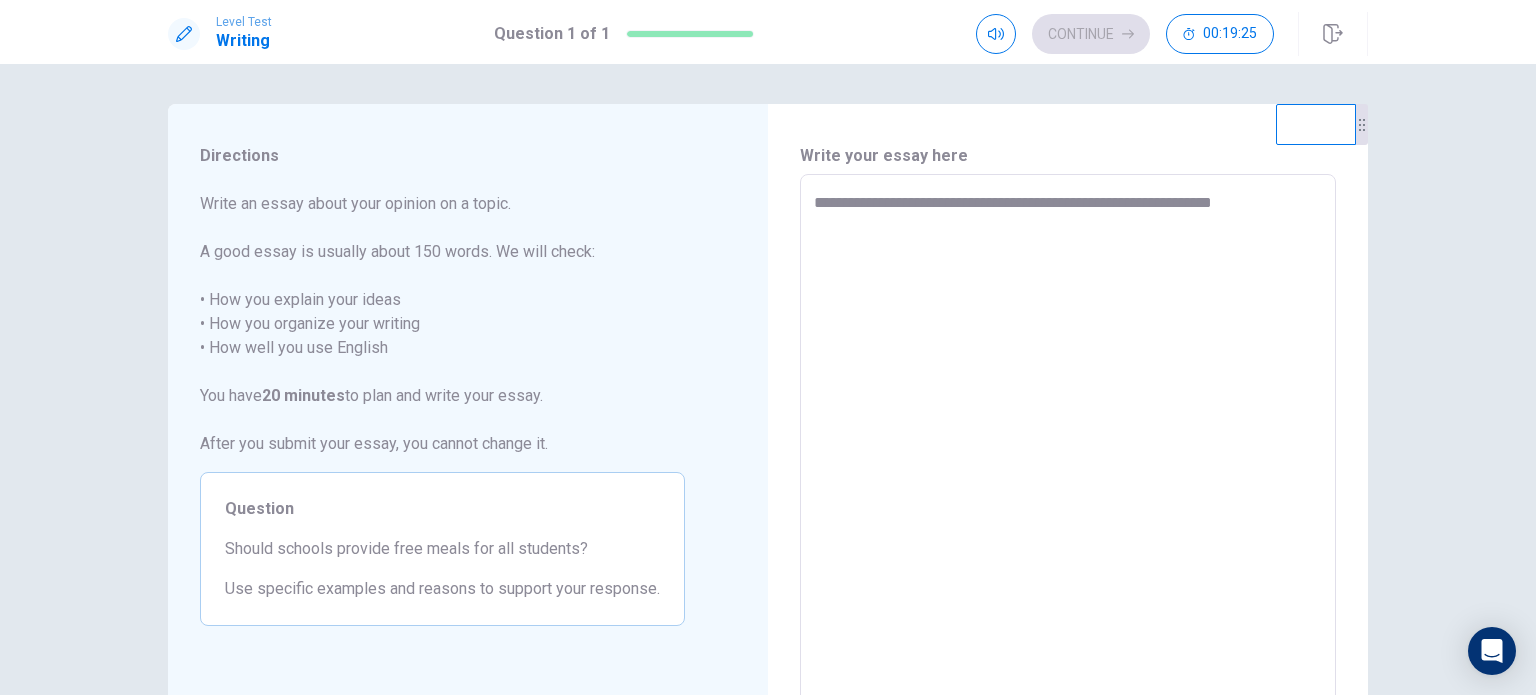 type on "**********" 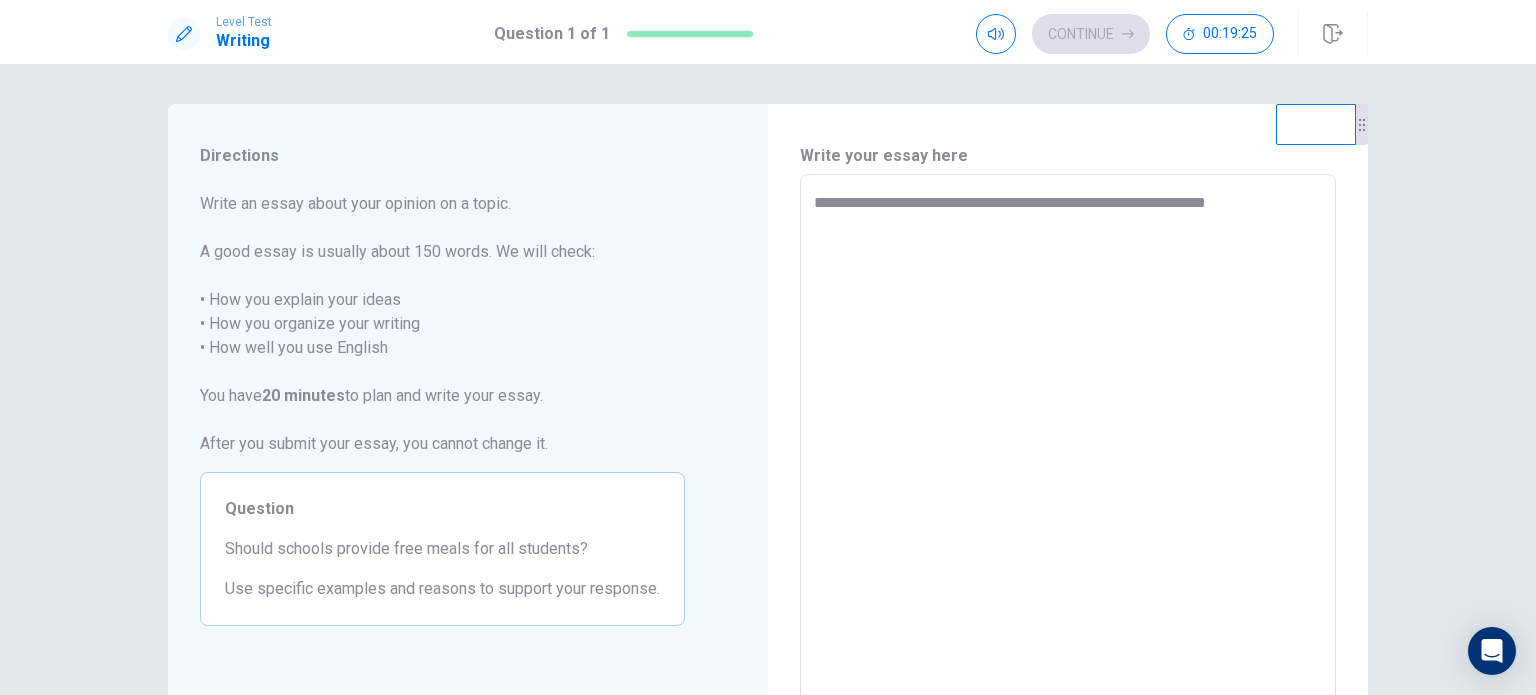 type on "*" 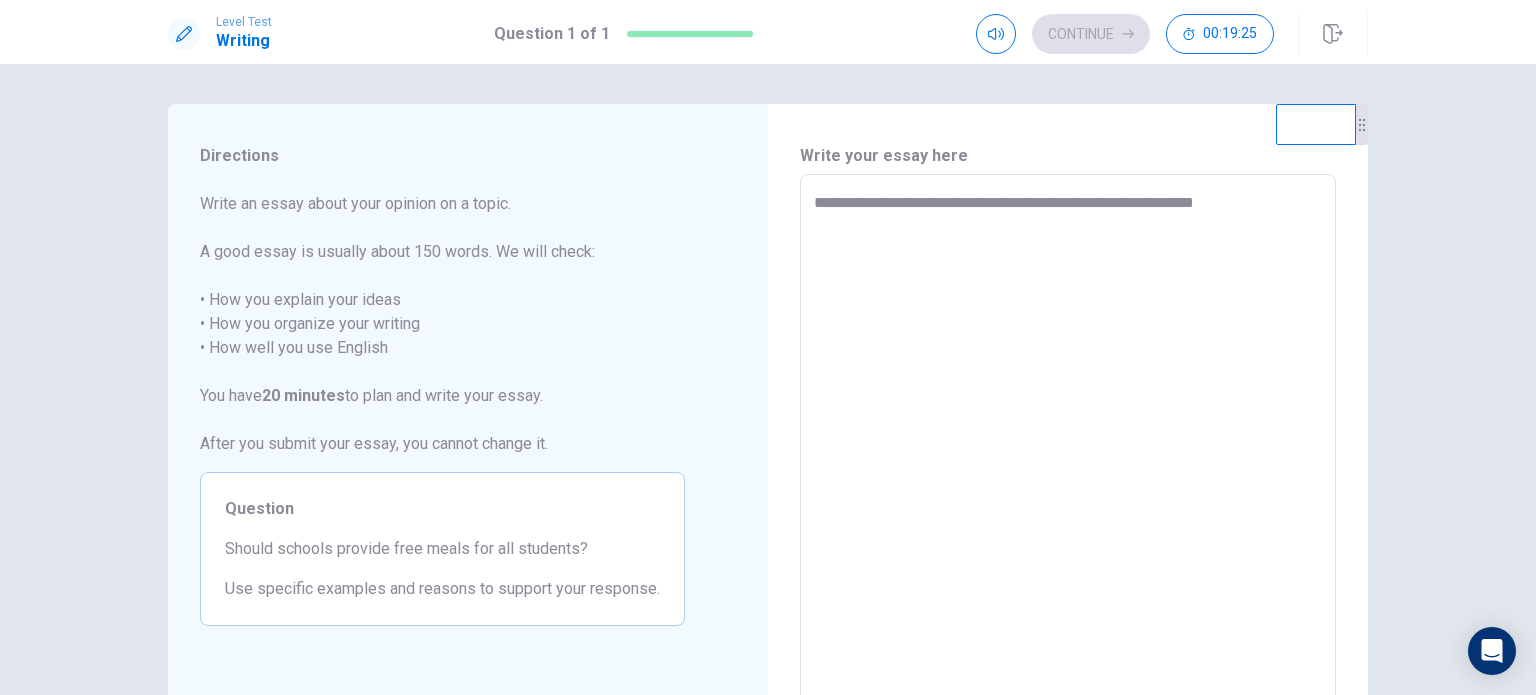 type on "**********" 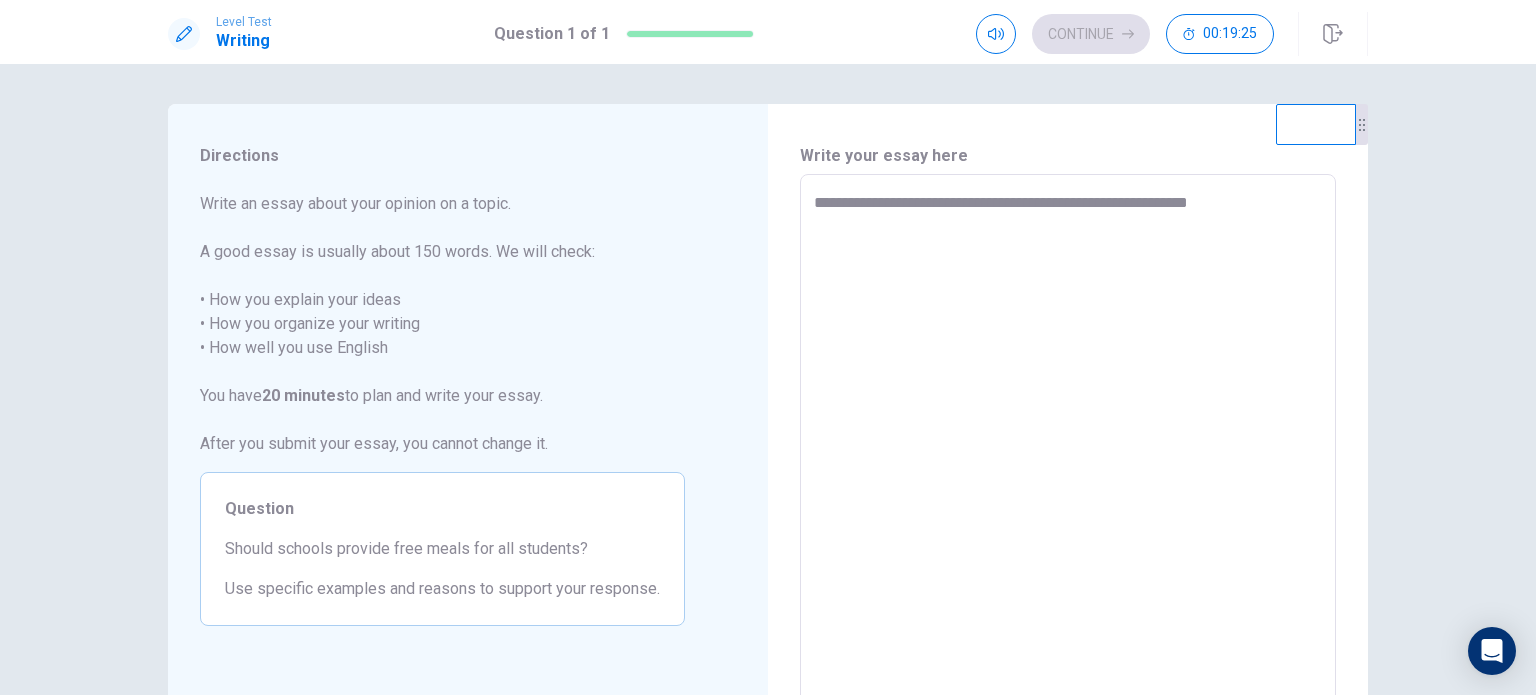 type on "**********" 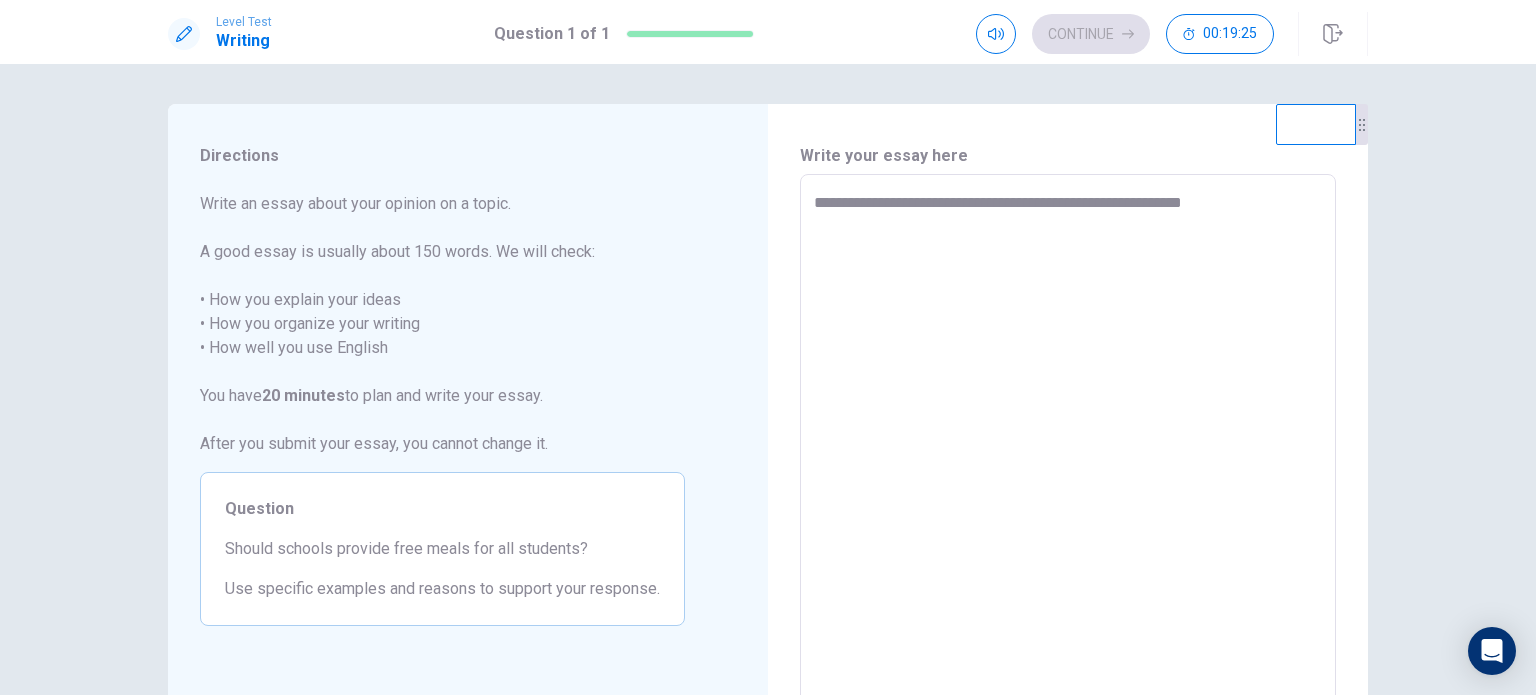 type on "*" 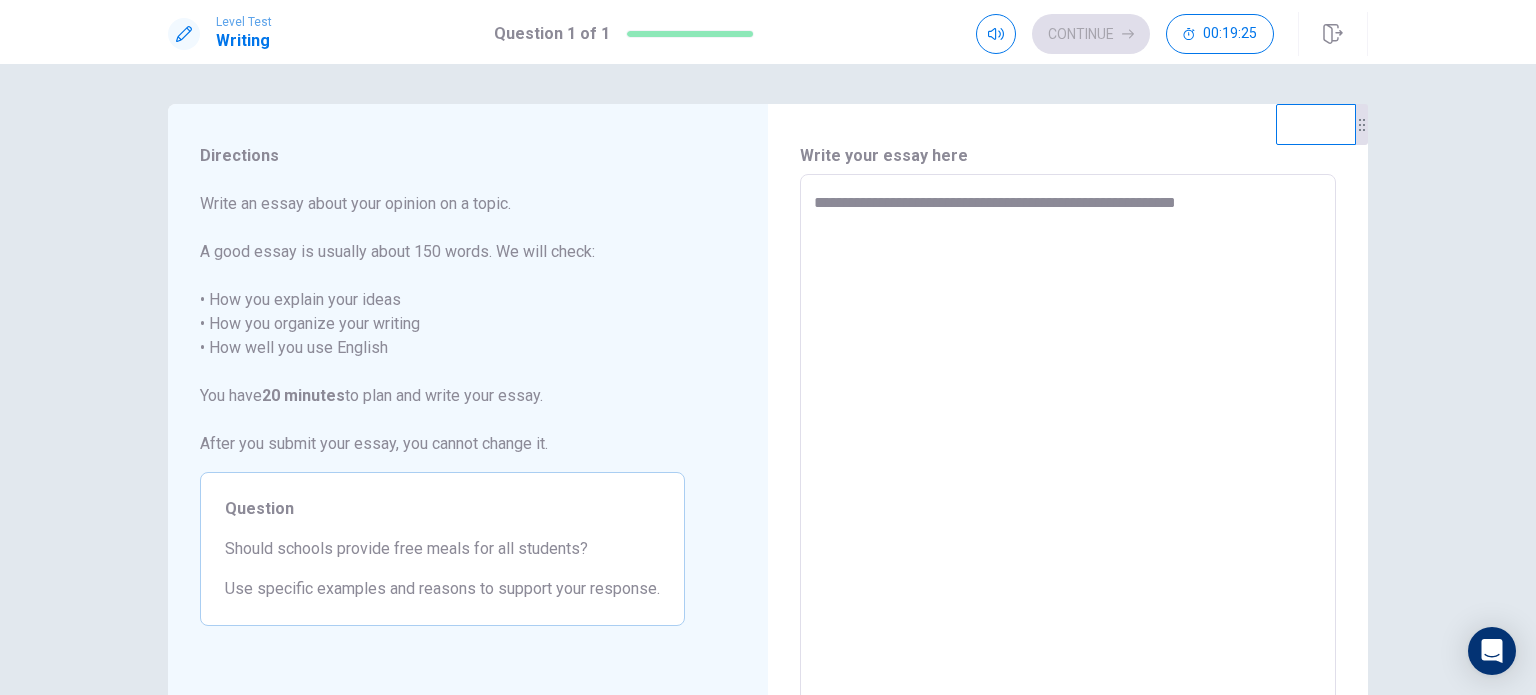 type on "**********" 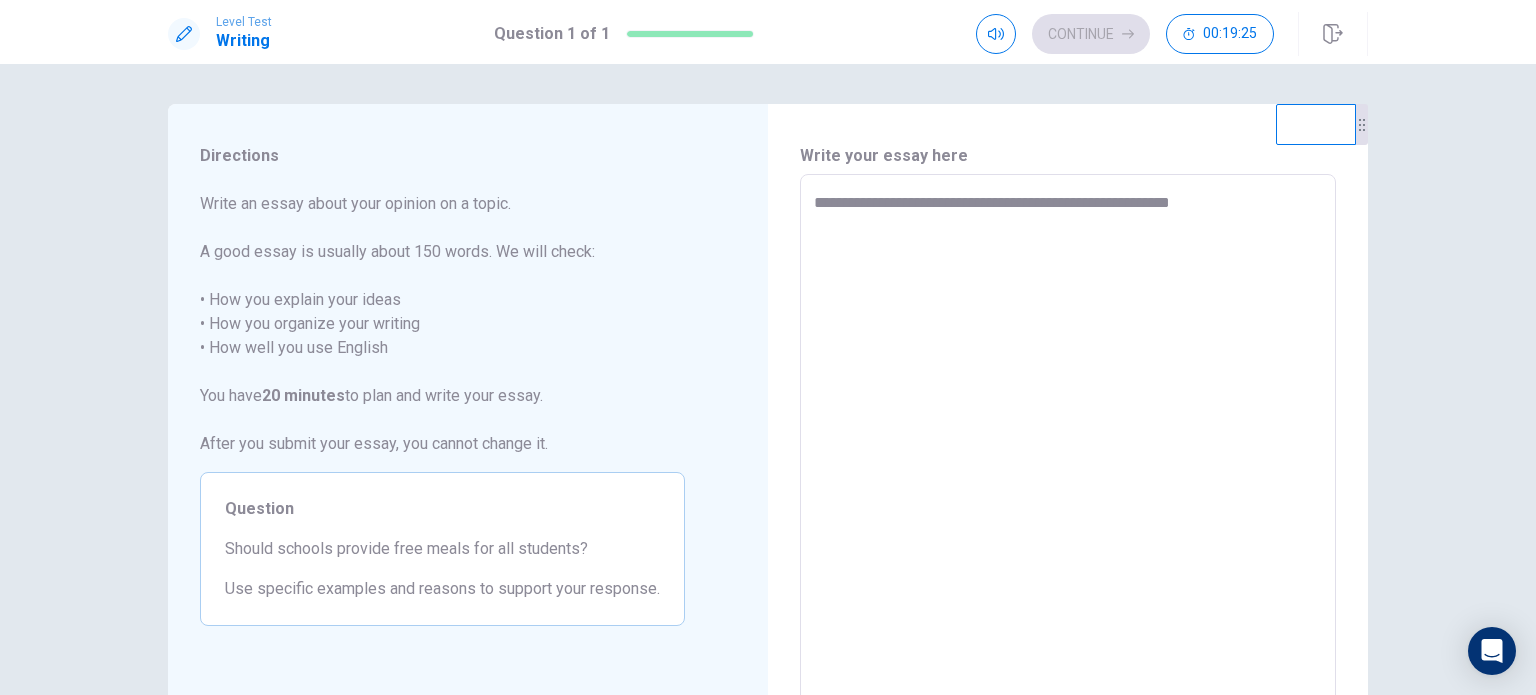 type on "*" 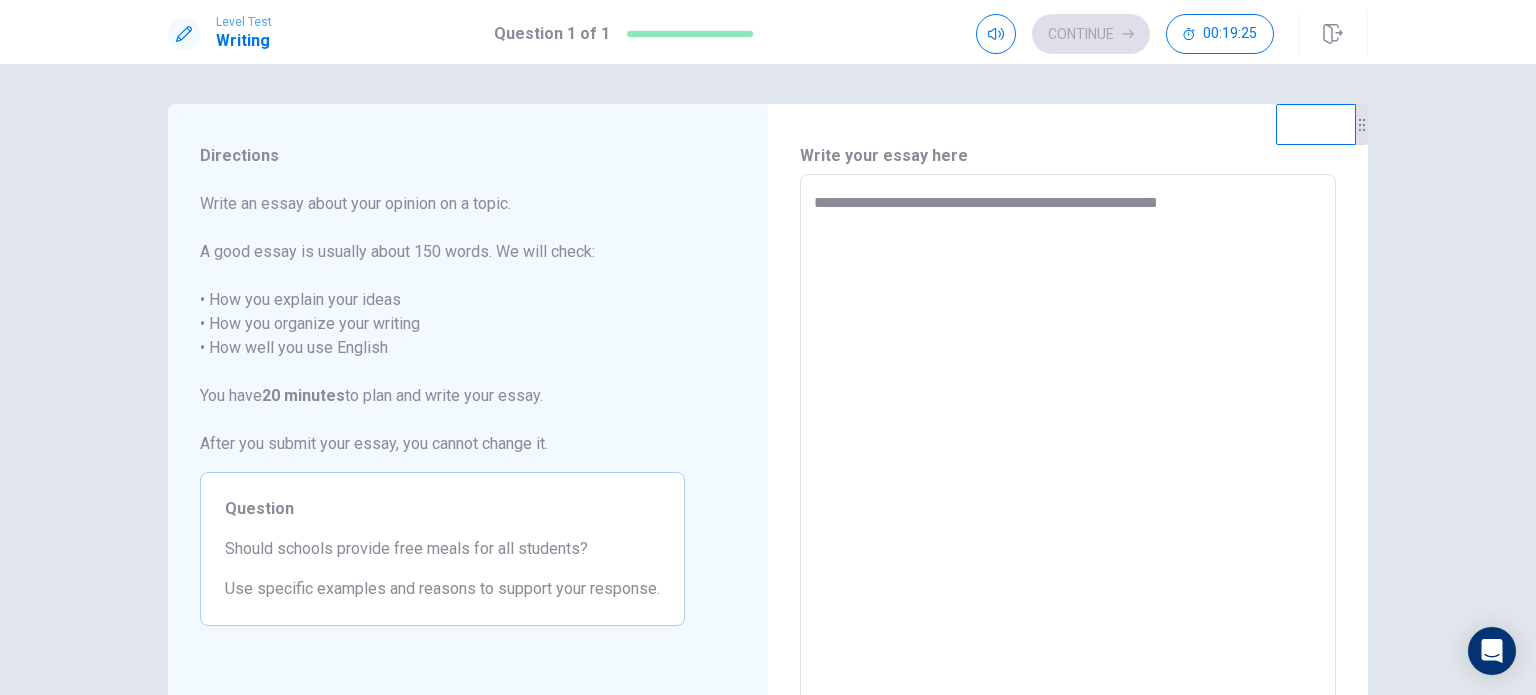 type on "**********" 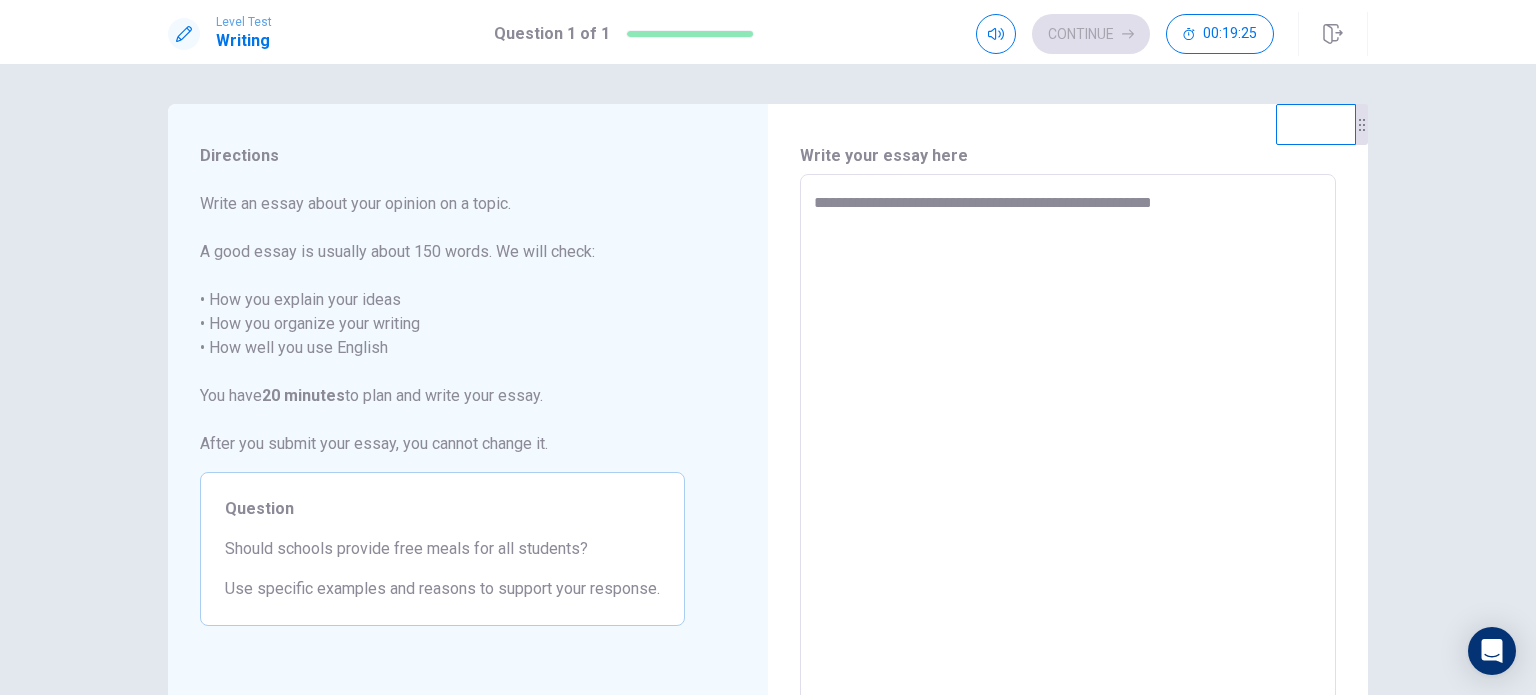 type on "**********" 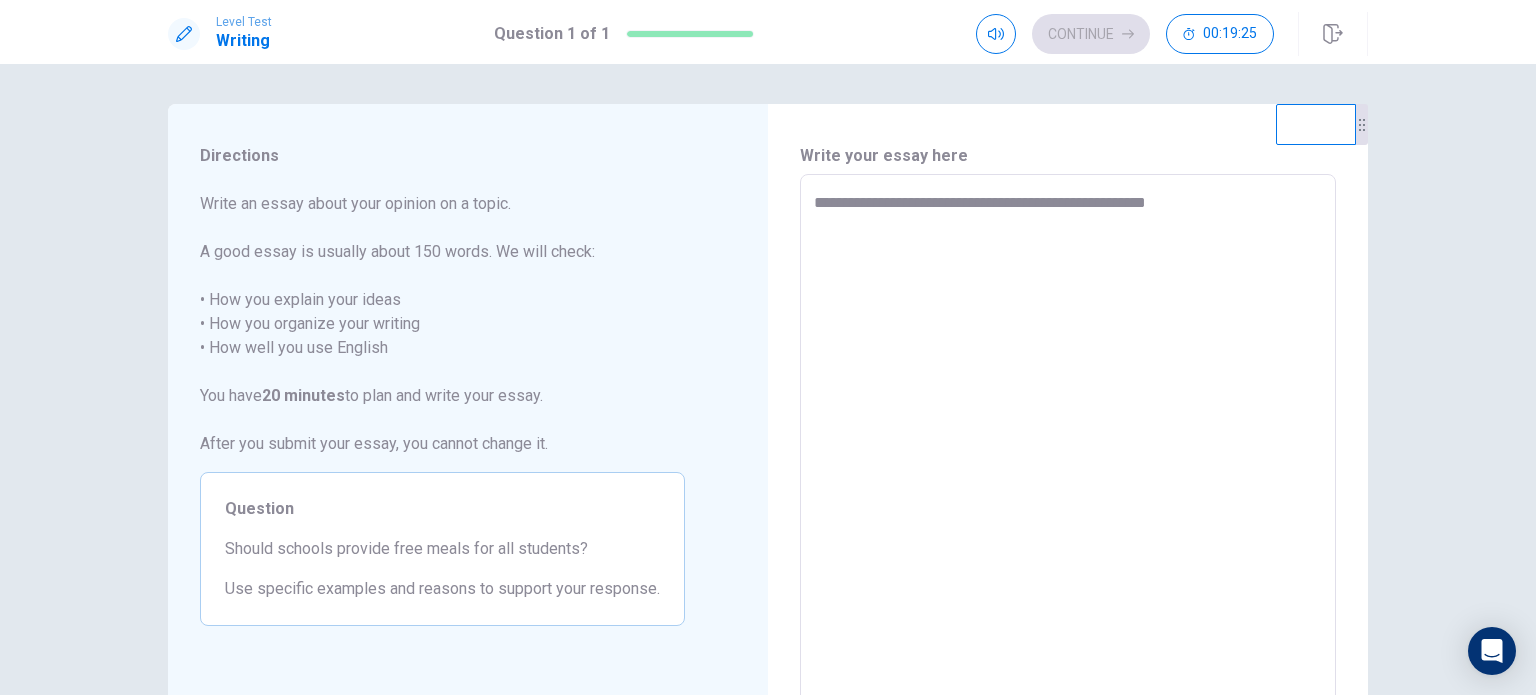 type on "*" 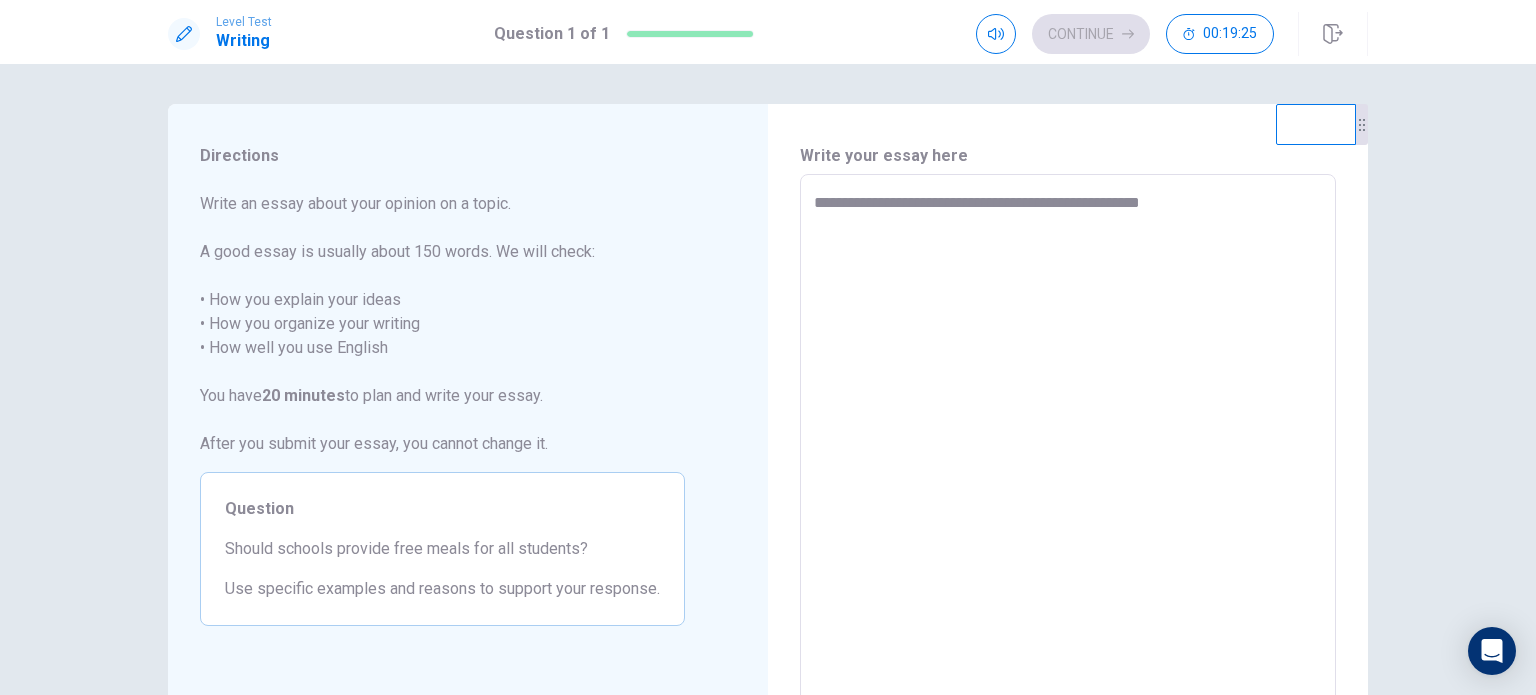type on "**********" 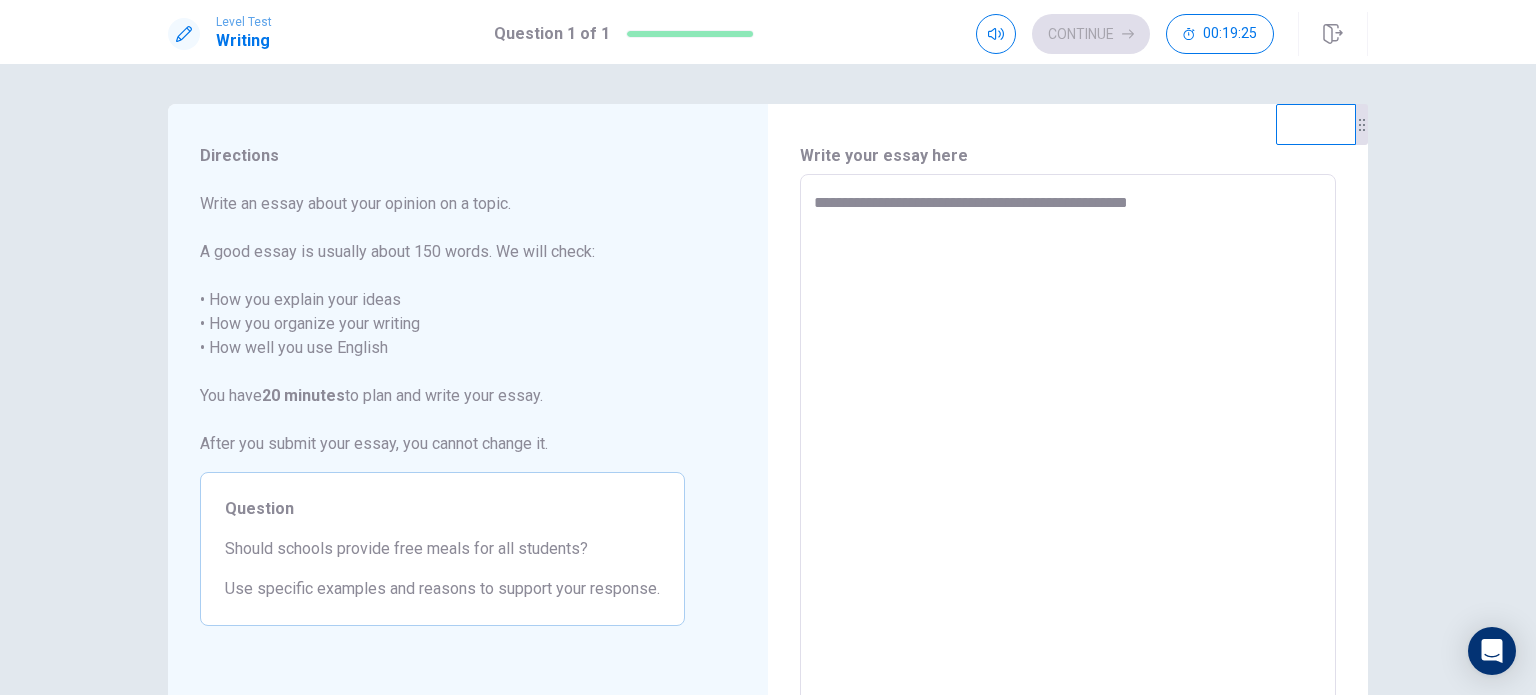type on "**********" 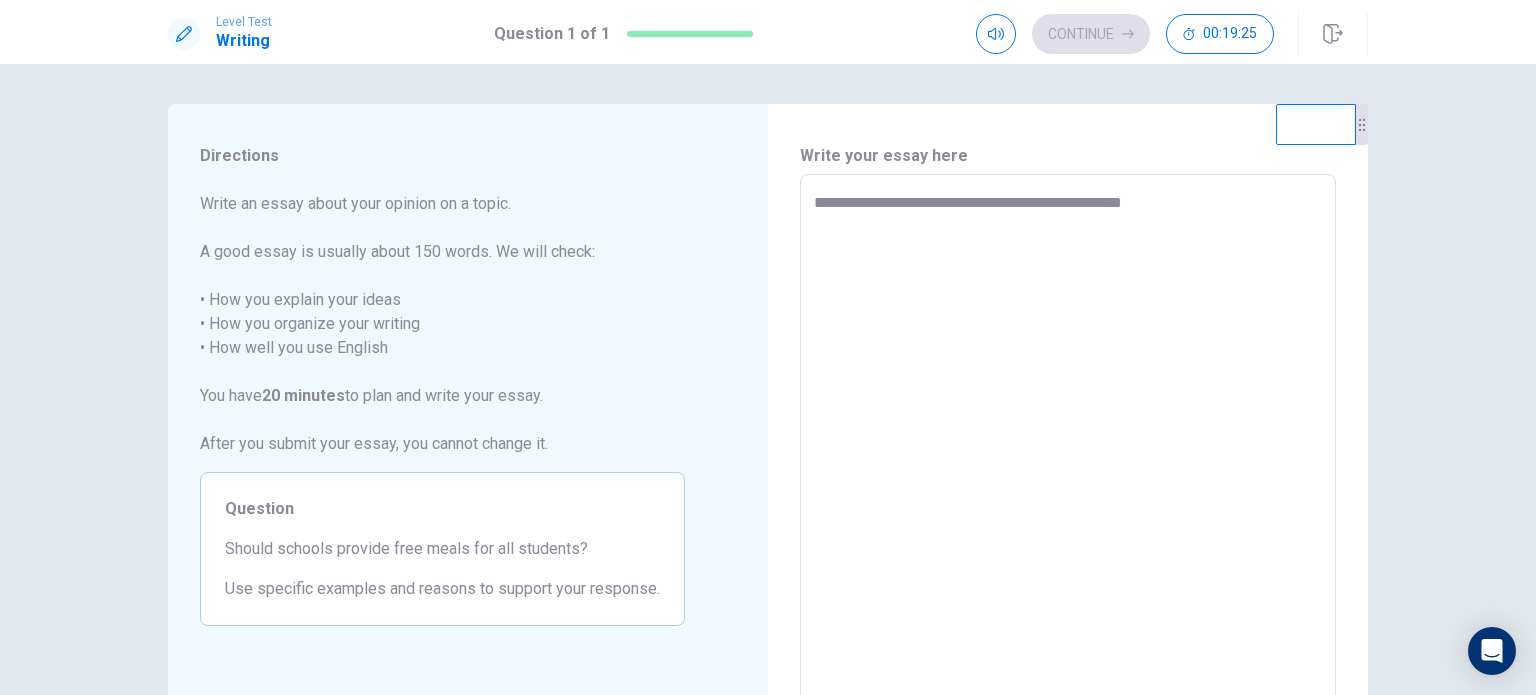 type on "*" 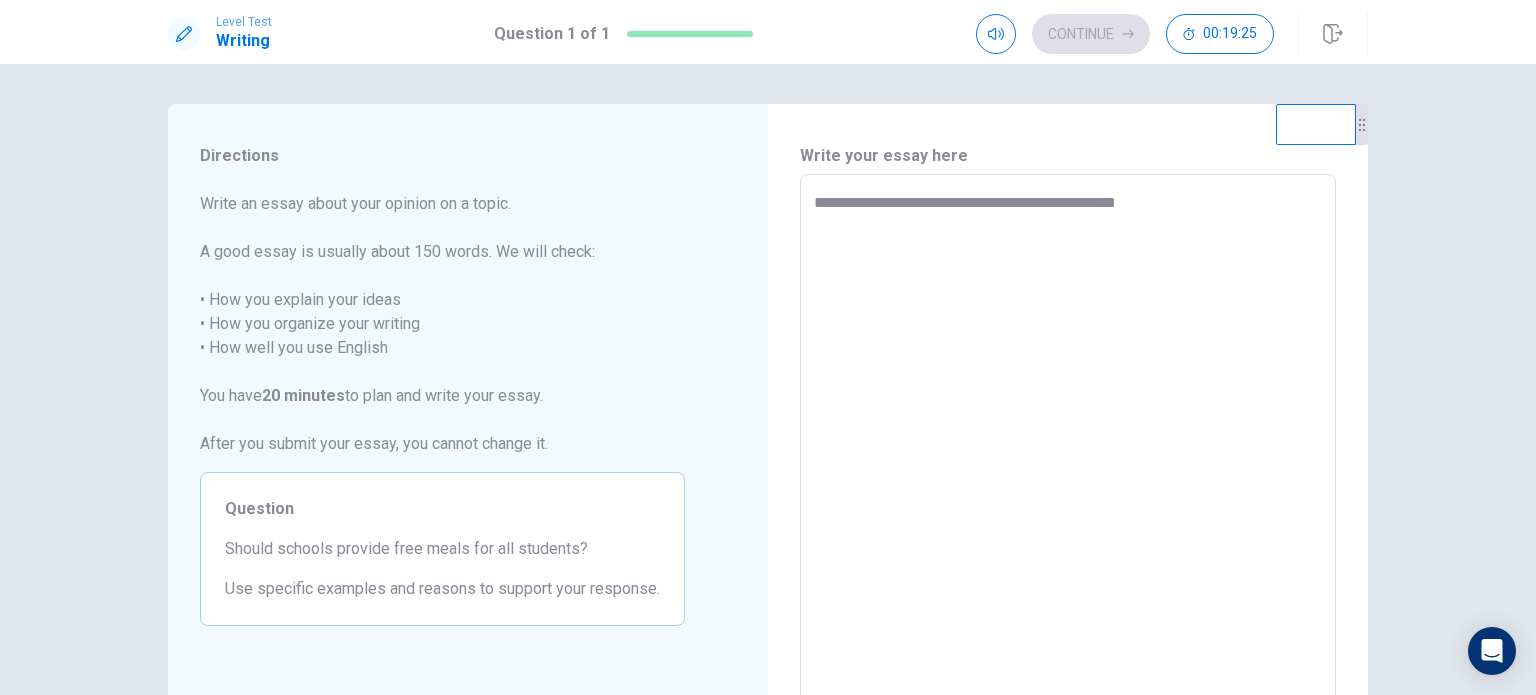 type on "**********" 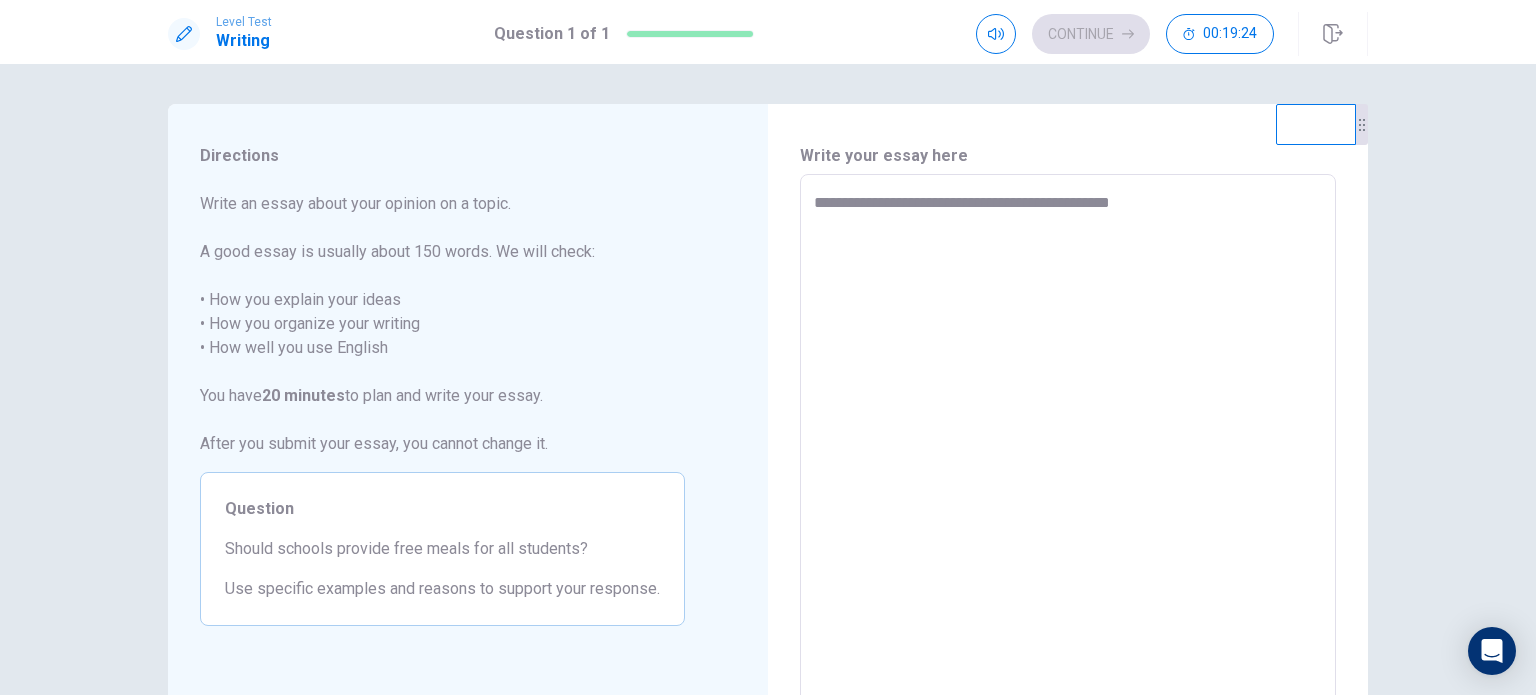type on "**********" 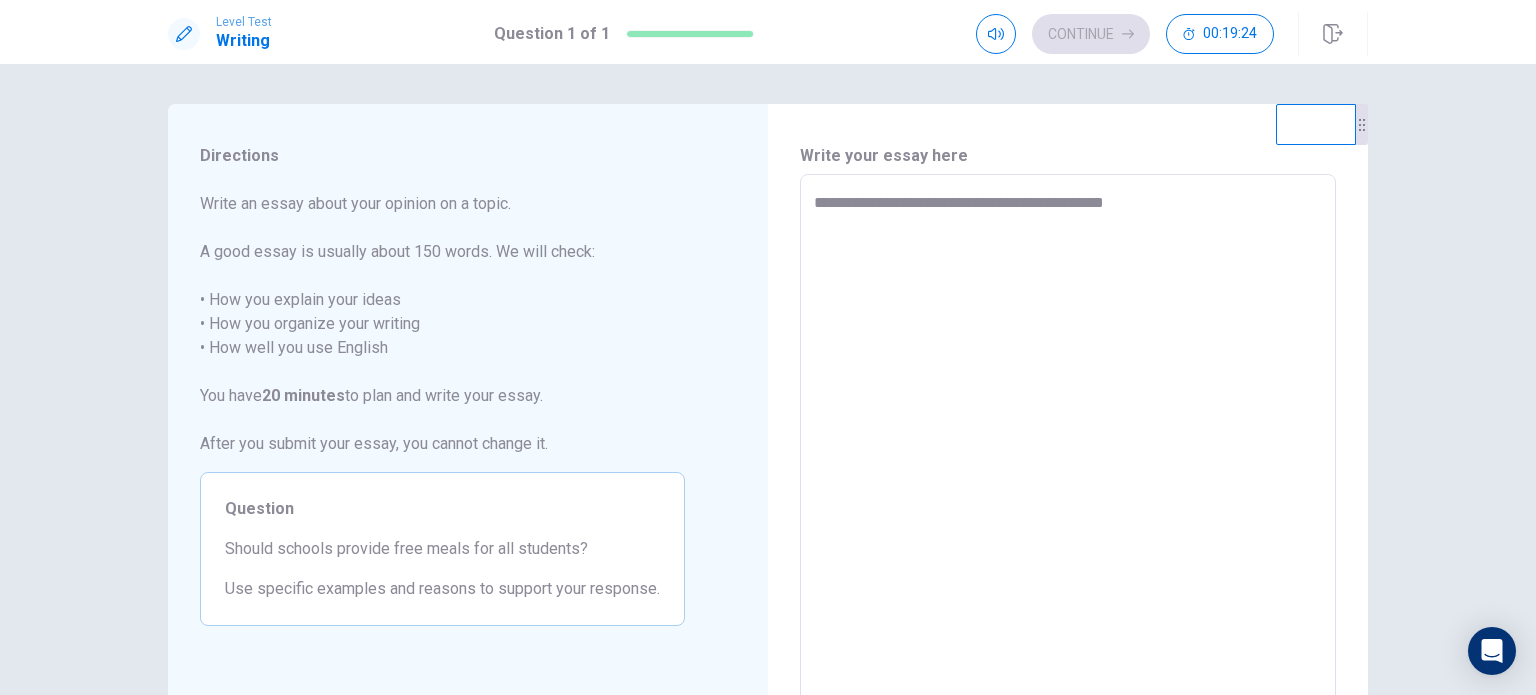 type 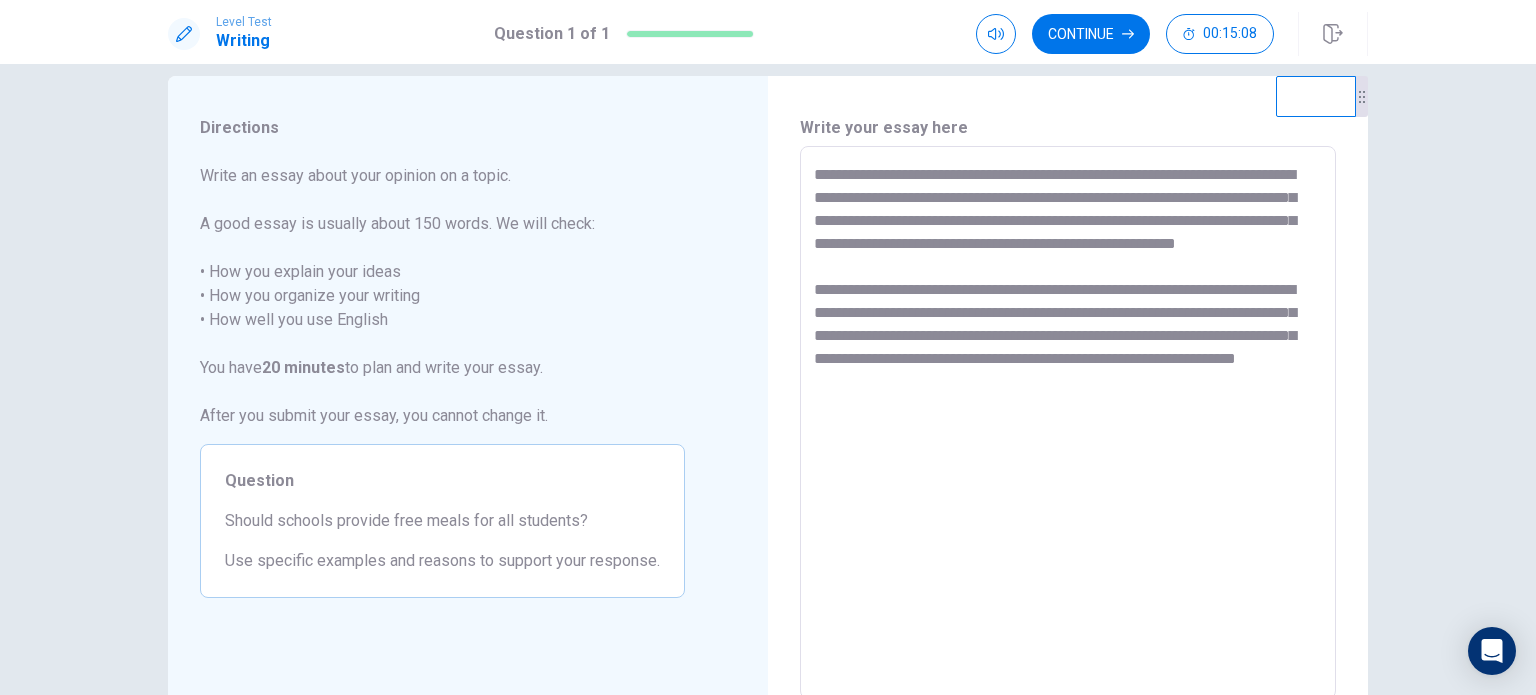 scroll, scrollTop: 0, scrollLeft: 0, axis: both 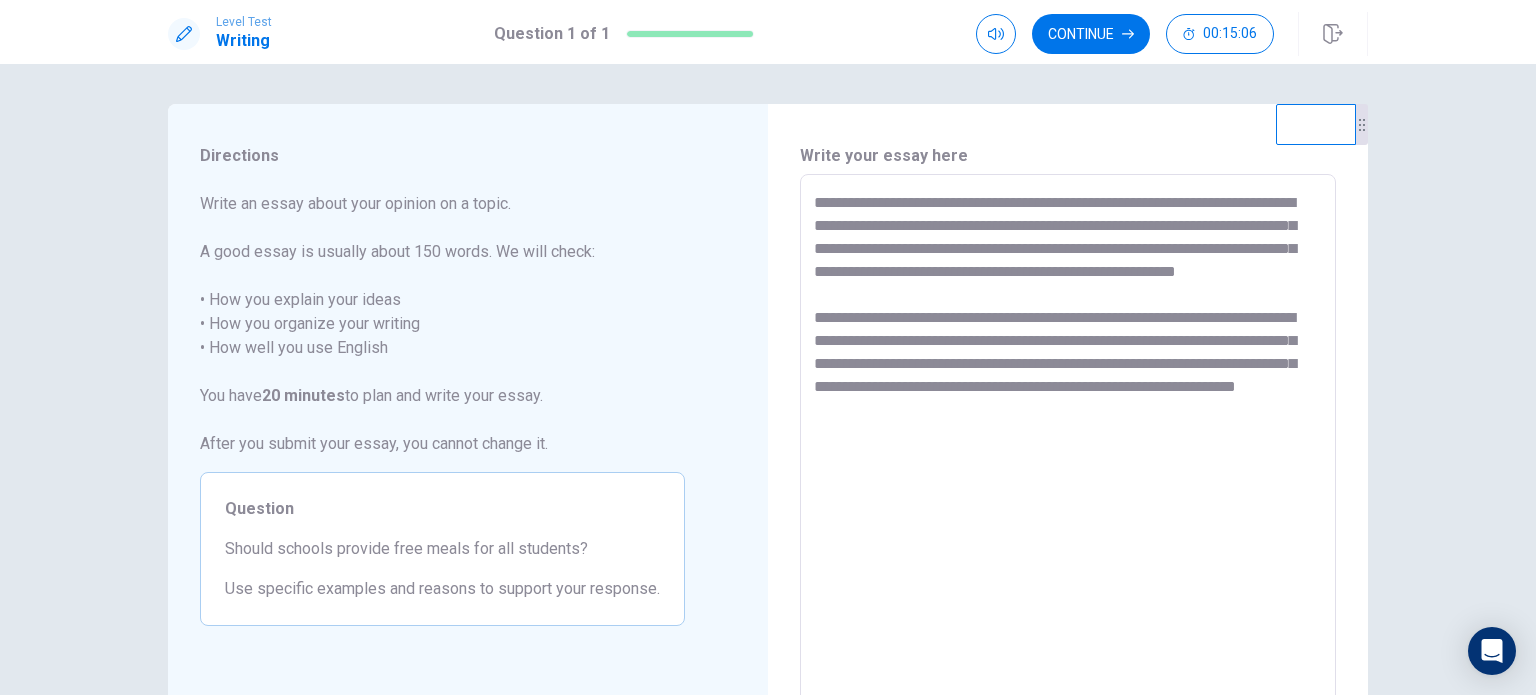 click on "**********" at bounding box center (1068, 451) 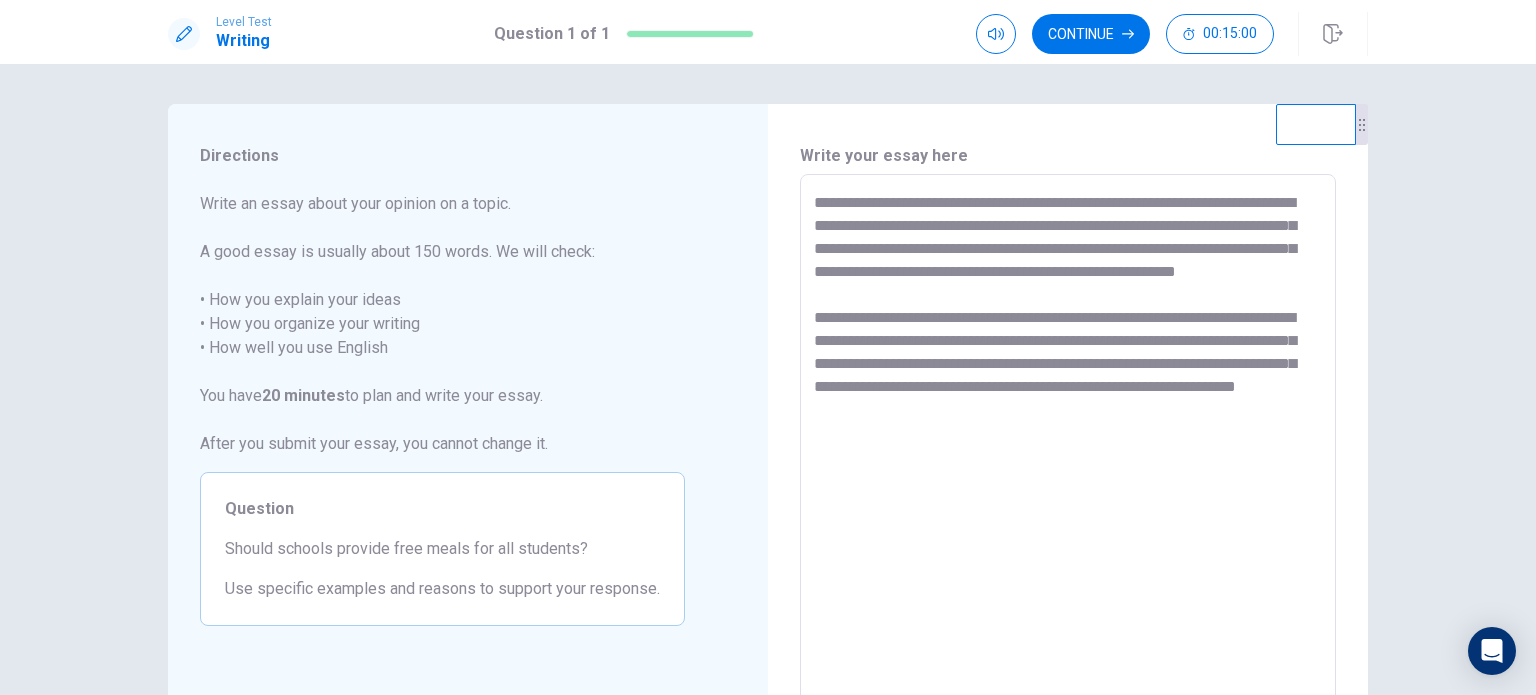 click on "**********" at bounding box center (1068, 451) 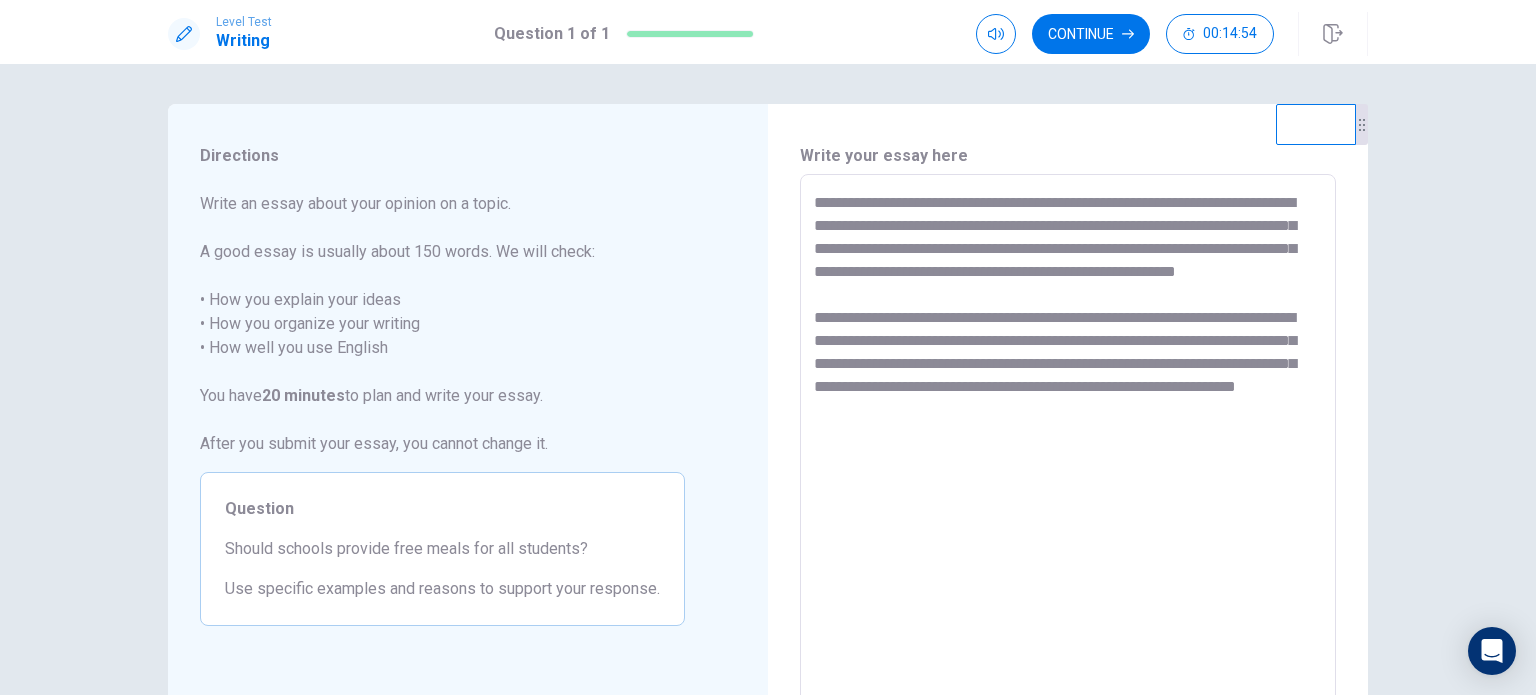 click on "**********" at bounding box center [1068, 451] 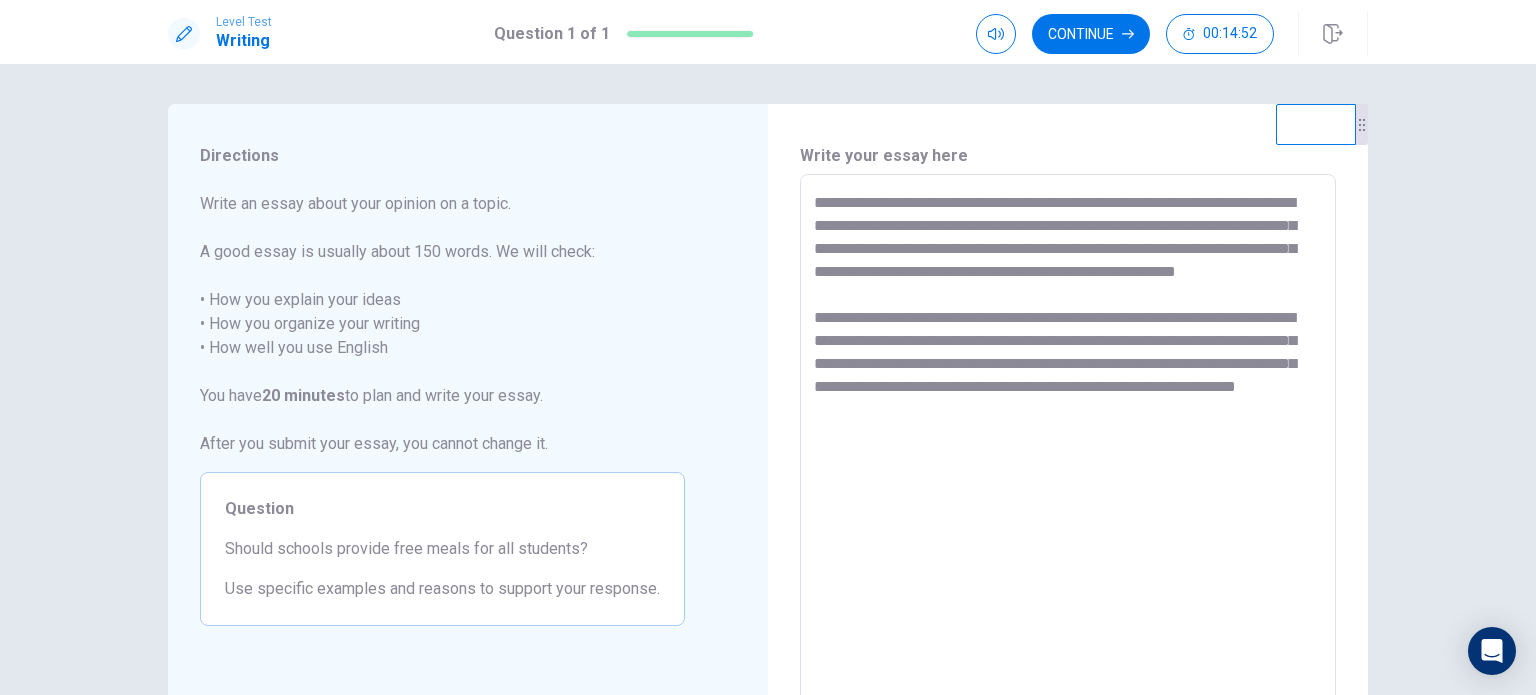 click on "**********" at bounding box center (1068, 451) 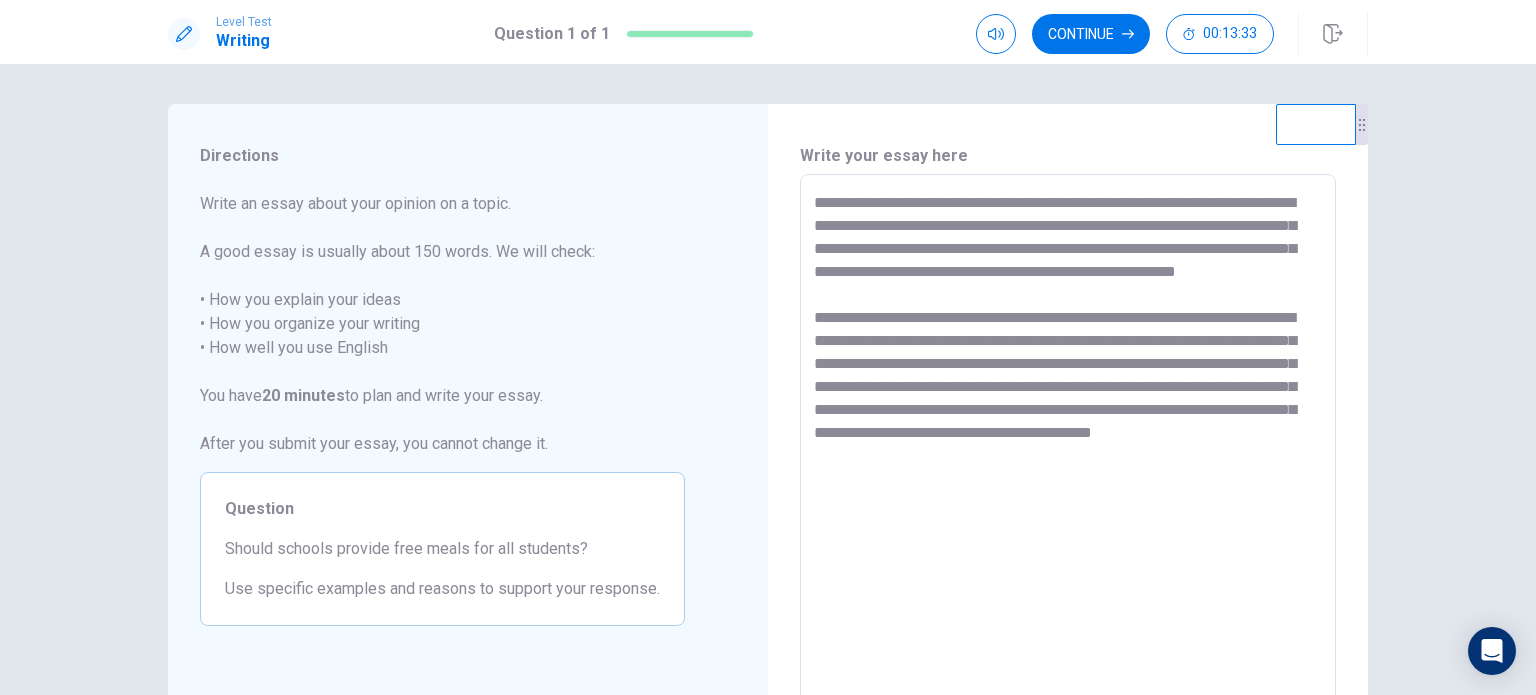 click on "**********" at bounding box center [1068, 451] 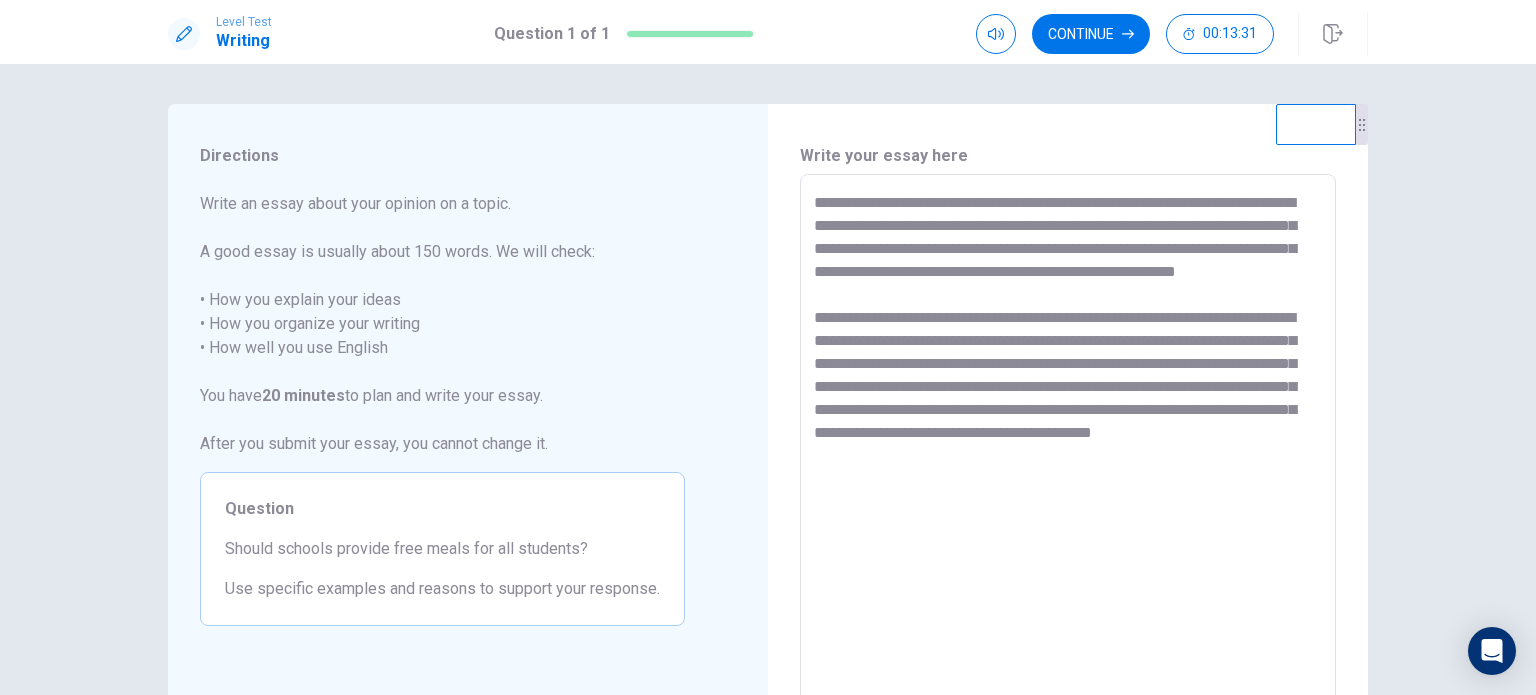 click on "**********" at bounding box center (1068, 451) 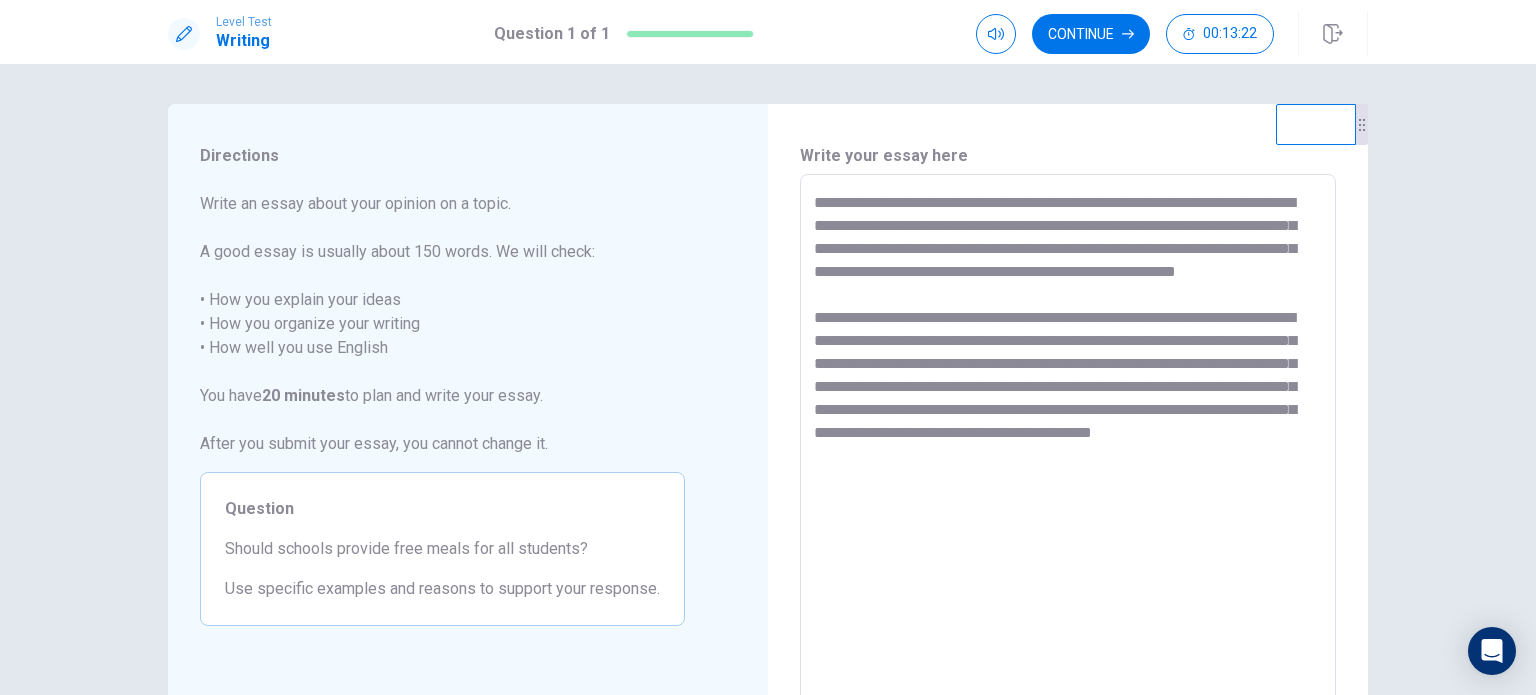 click on "**********" at bounding box center [1068, 451] 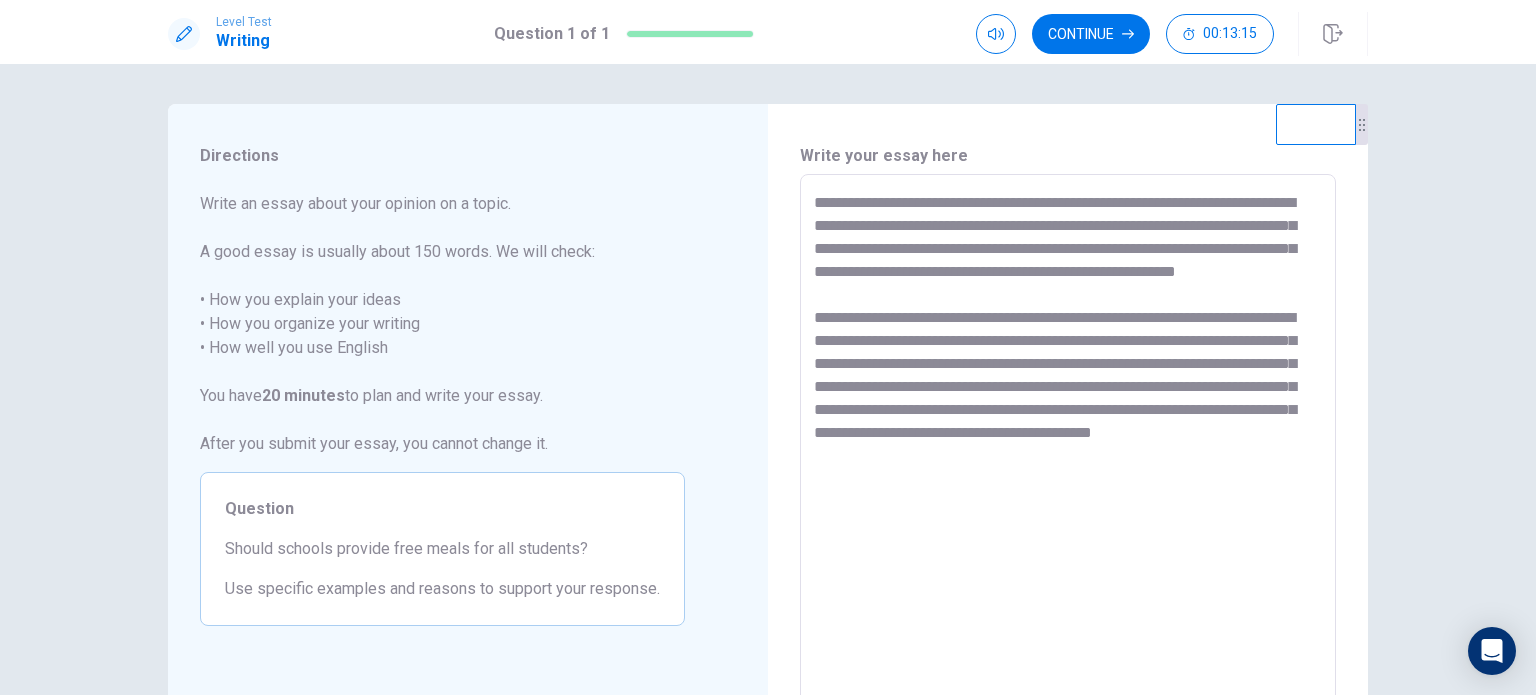 click on "**********" at bounding box center (1068, 451) 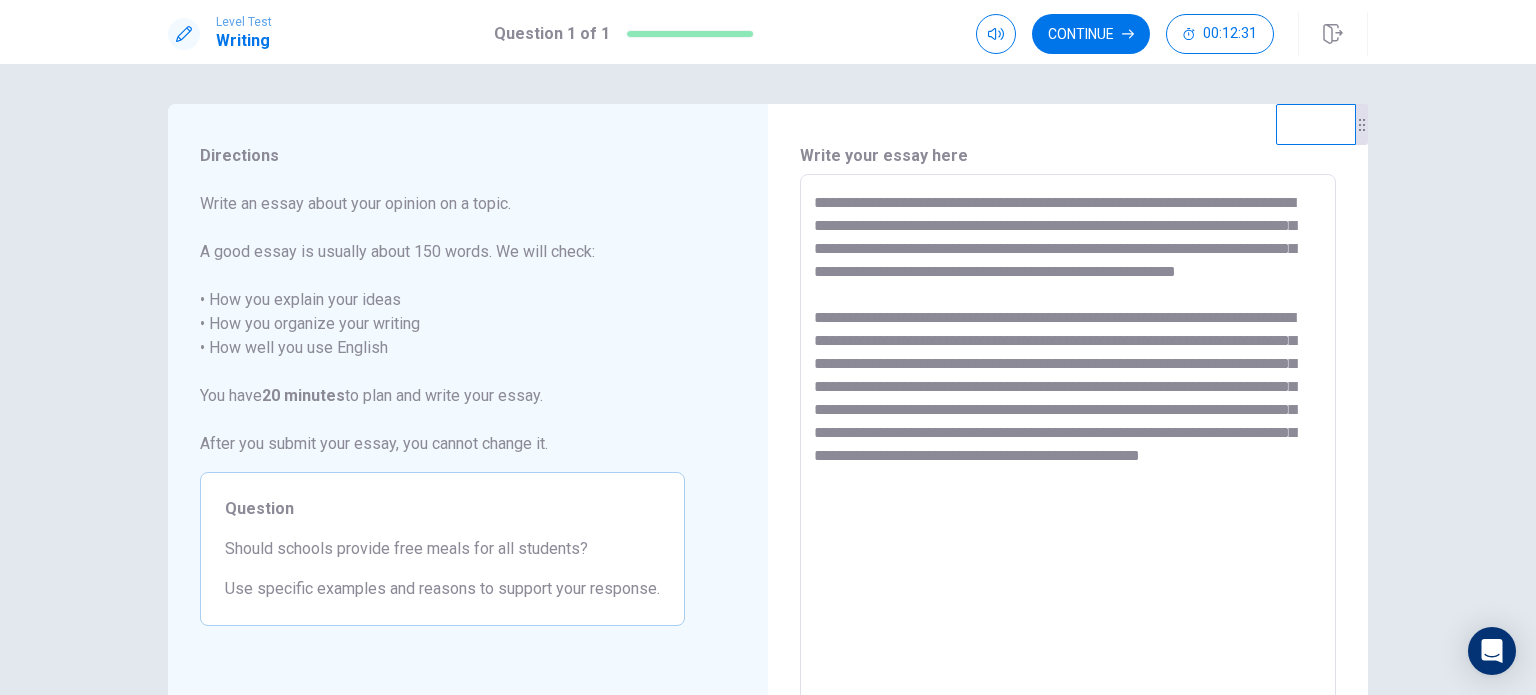 click on "**********" at bounding box center (1068, 451) 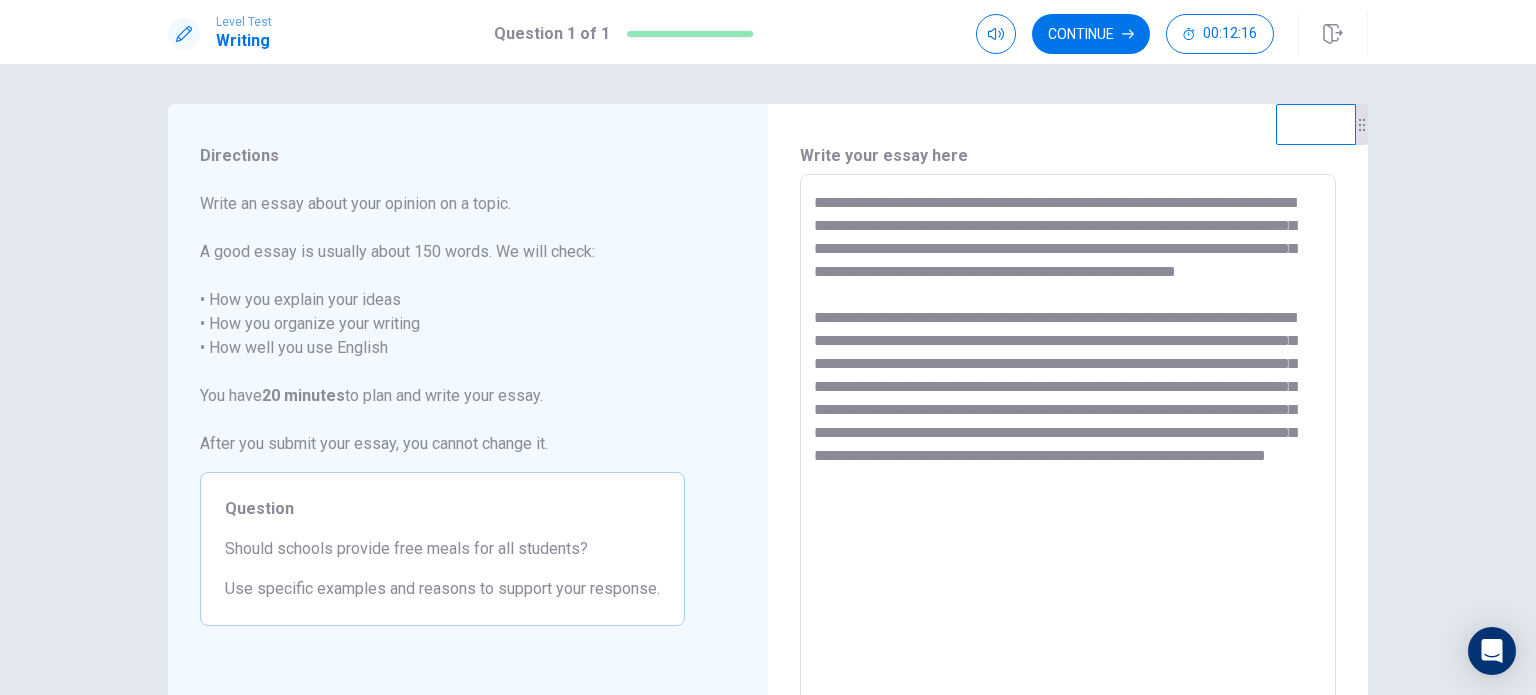 click on "**********" at bounding box center [1068, 451] 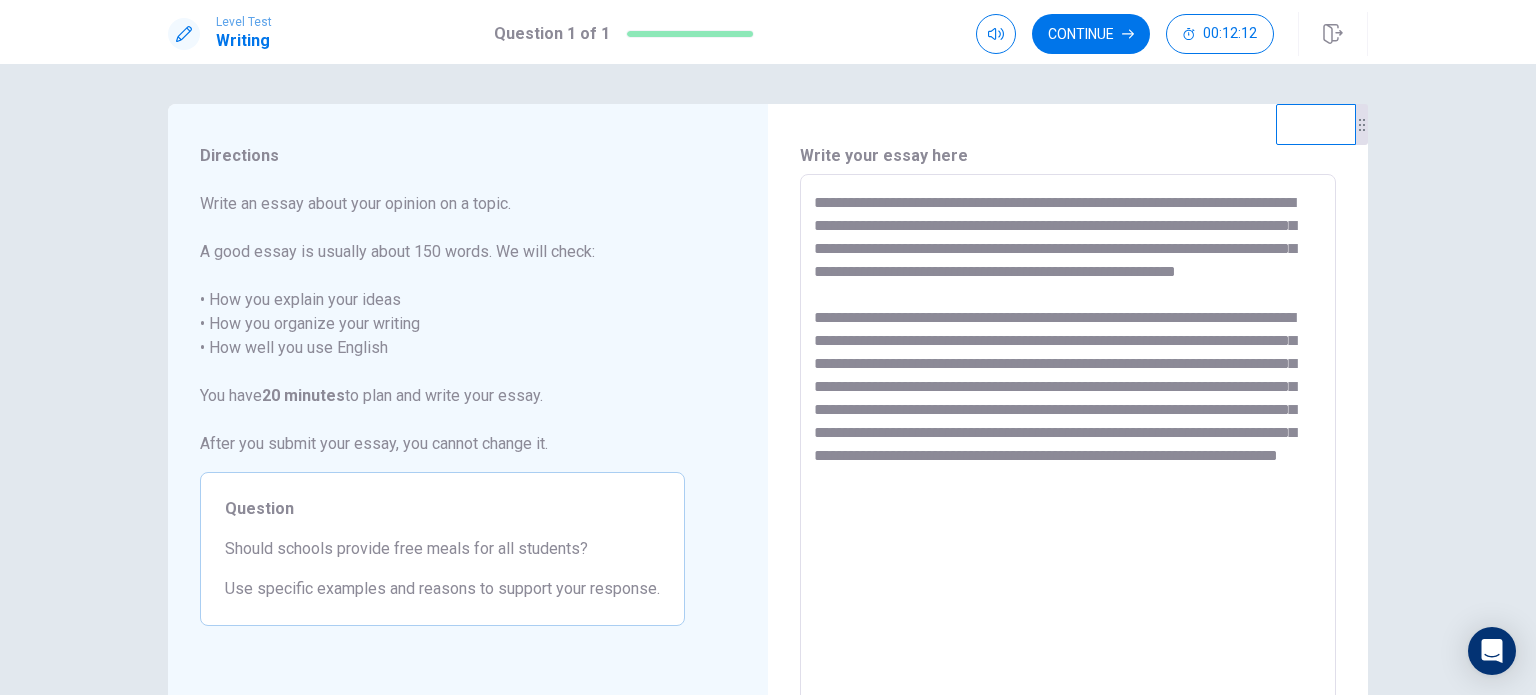 click on "**********" at bounding box center (1068, 451) 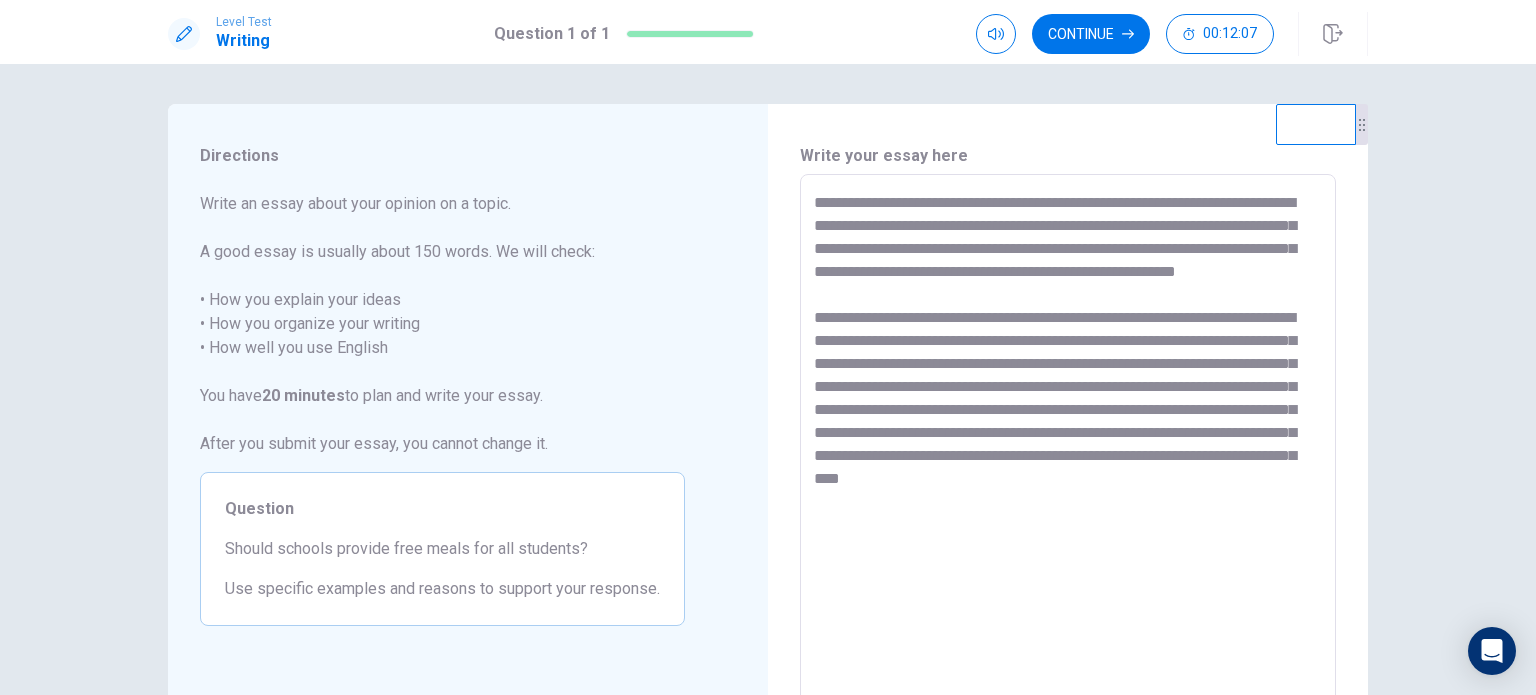 drag, startPoint x: 1171, startPoint y: 475, endPoint x: 1134, endPoint y: 475, distance: 37 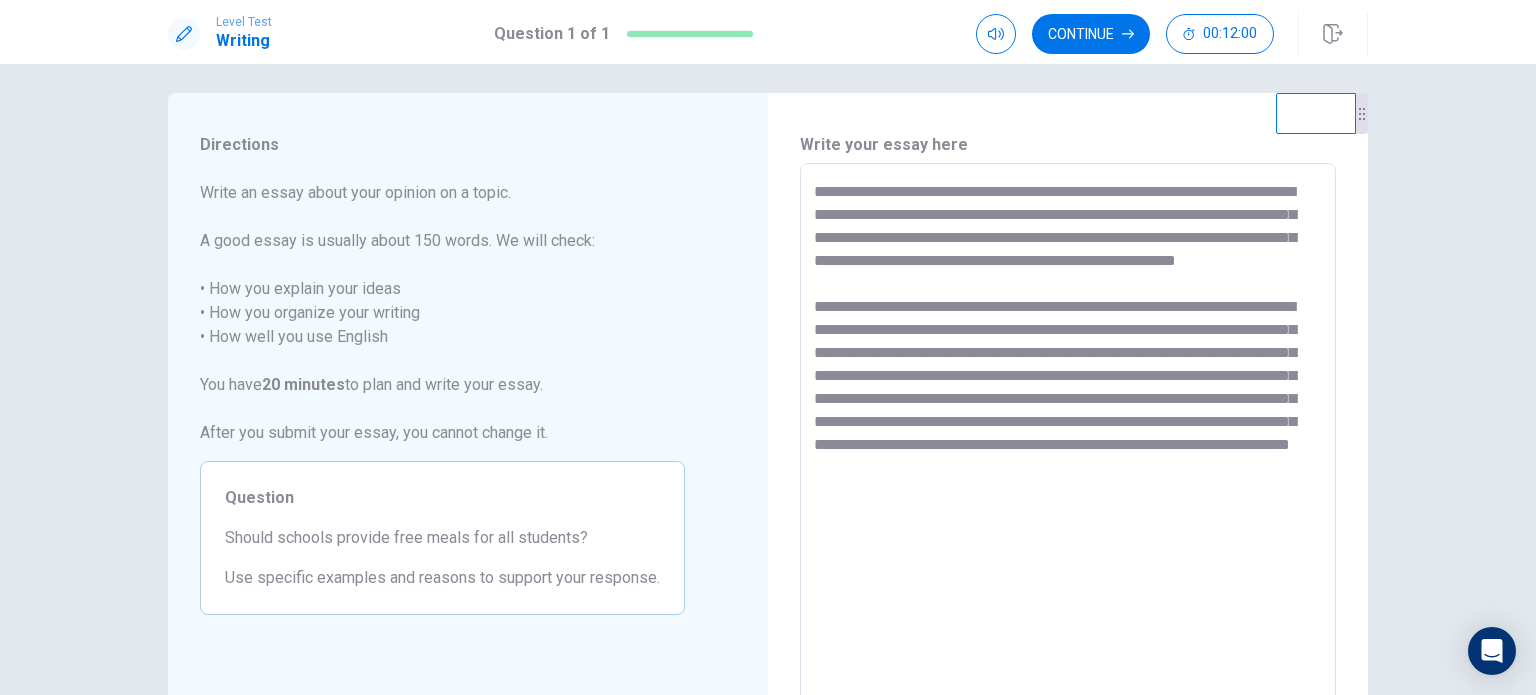 scroll, scrollTop: 0, scrollLeft: 0, axis: both 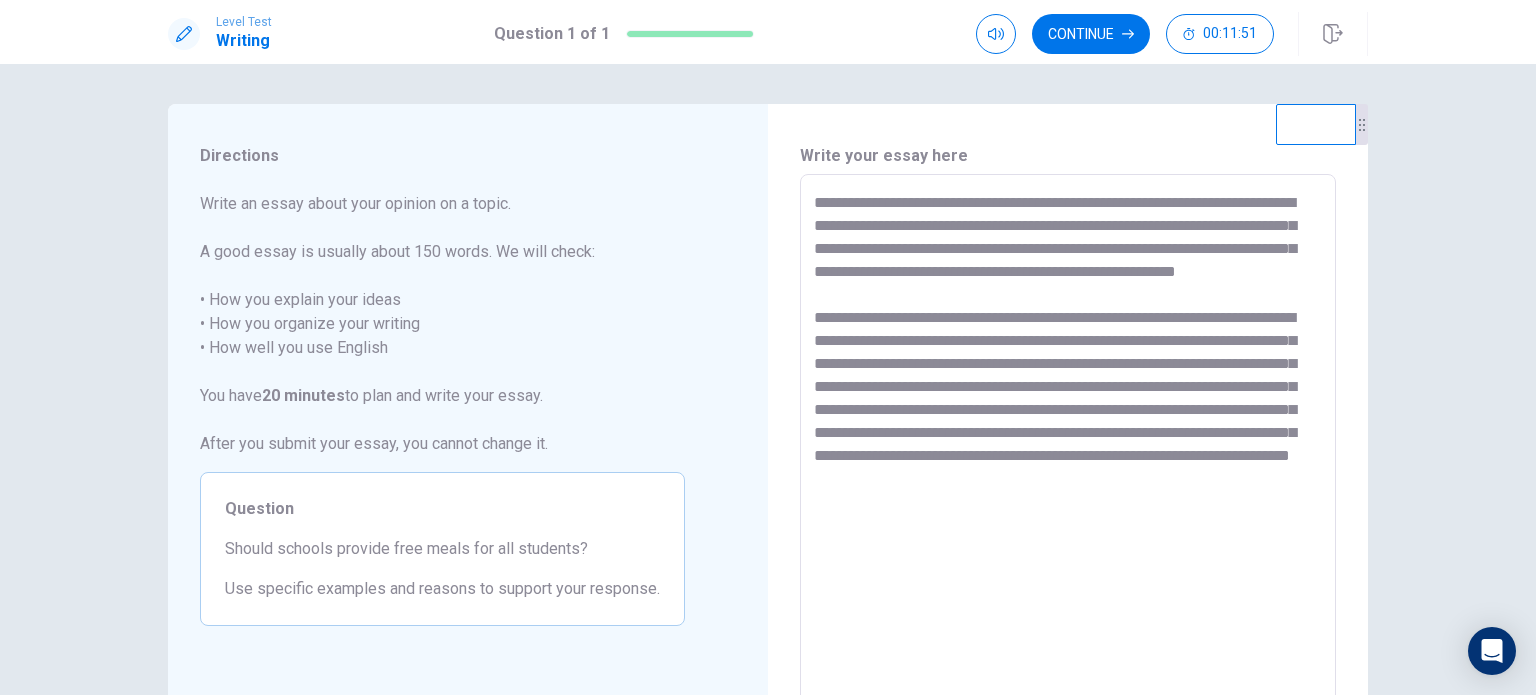 click on "**********" at bounding box center (1068, 451) 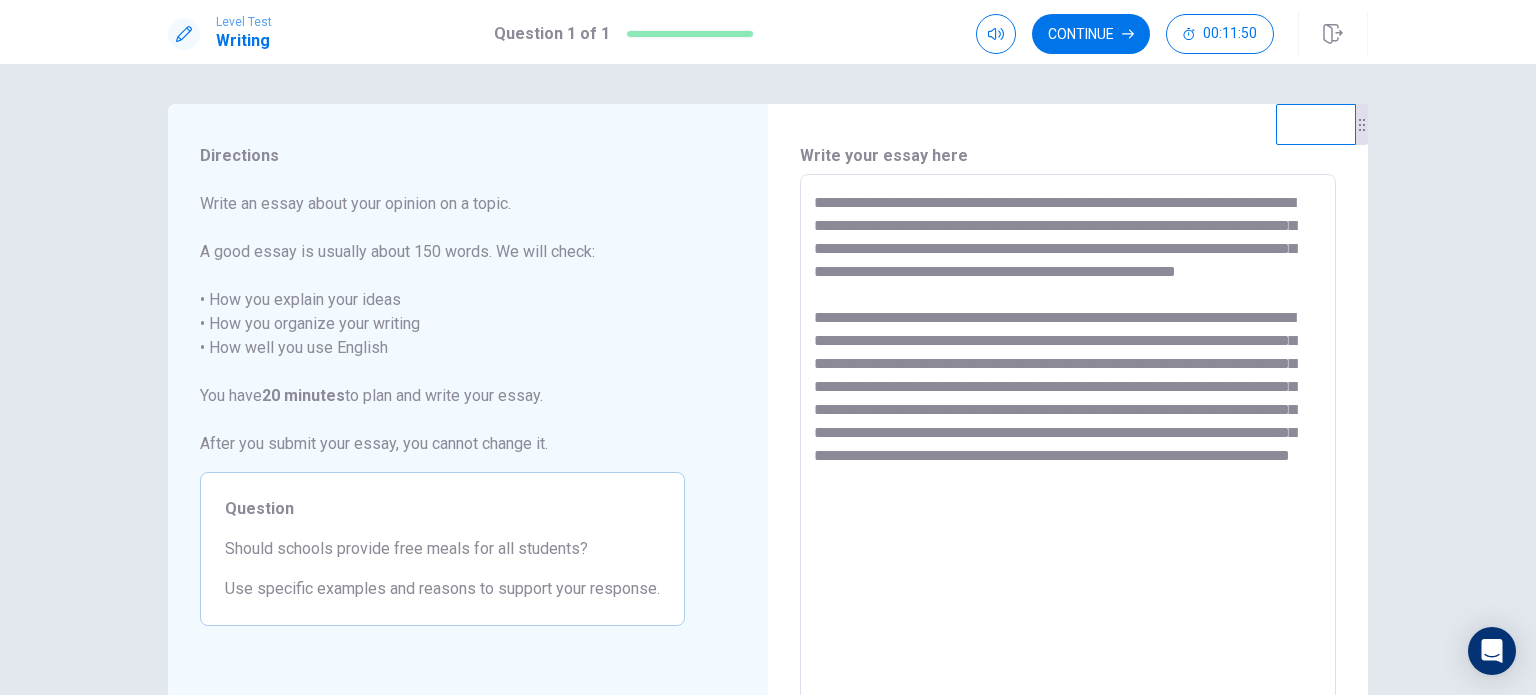 click on "**********" at bounding box center [1068, 451] 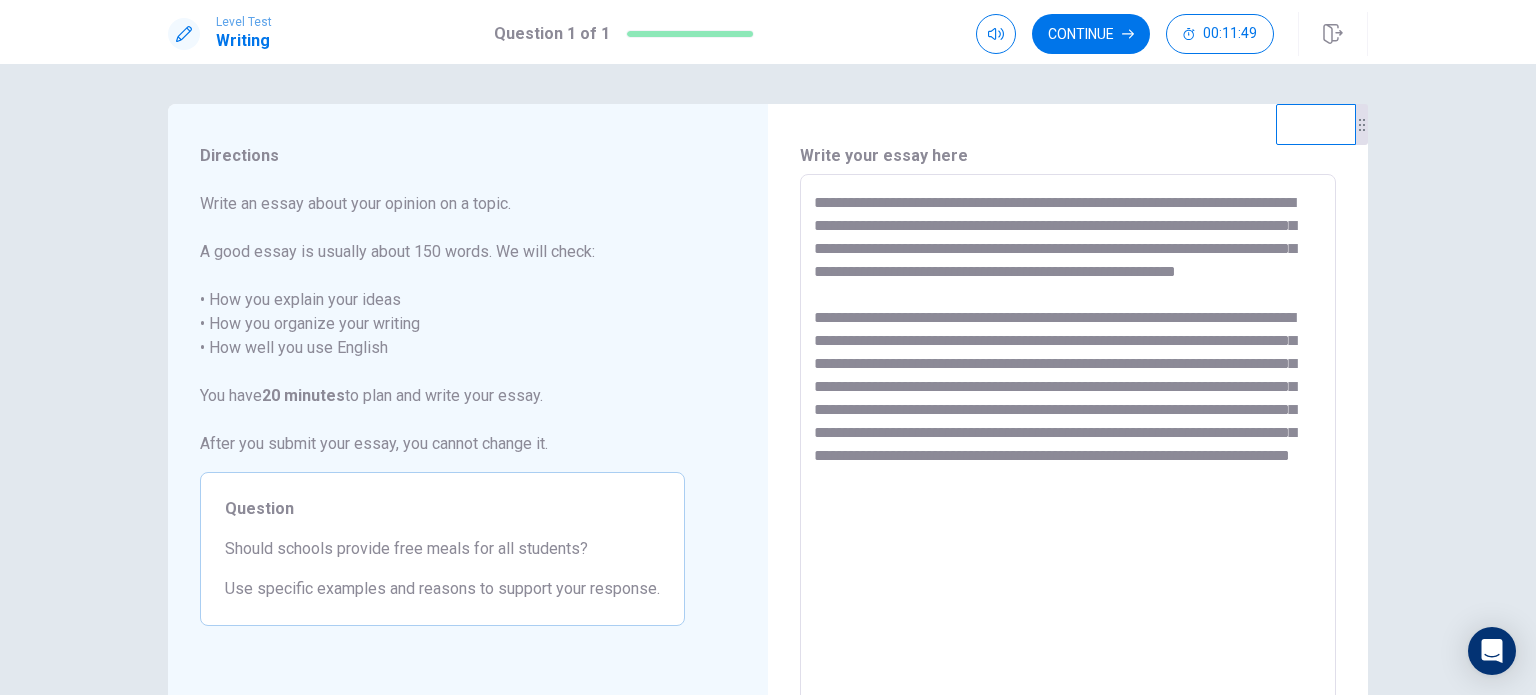 click on "**********" at bounding box center (1068, 451) 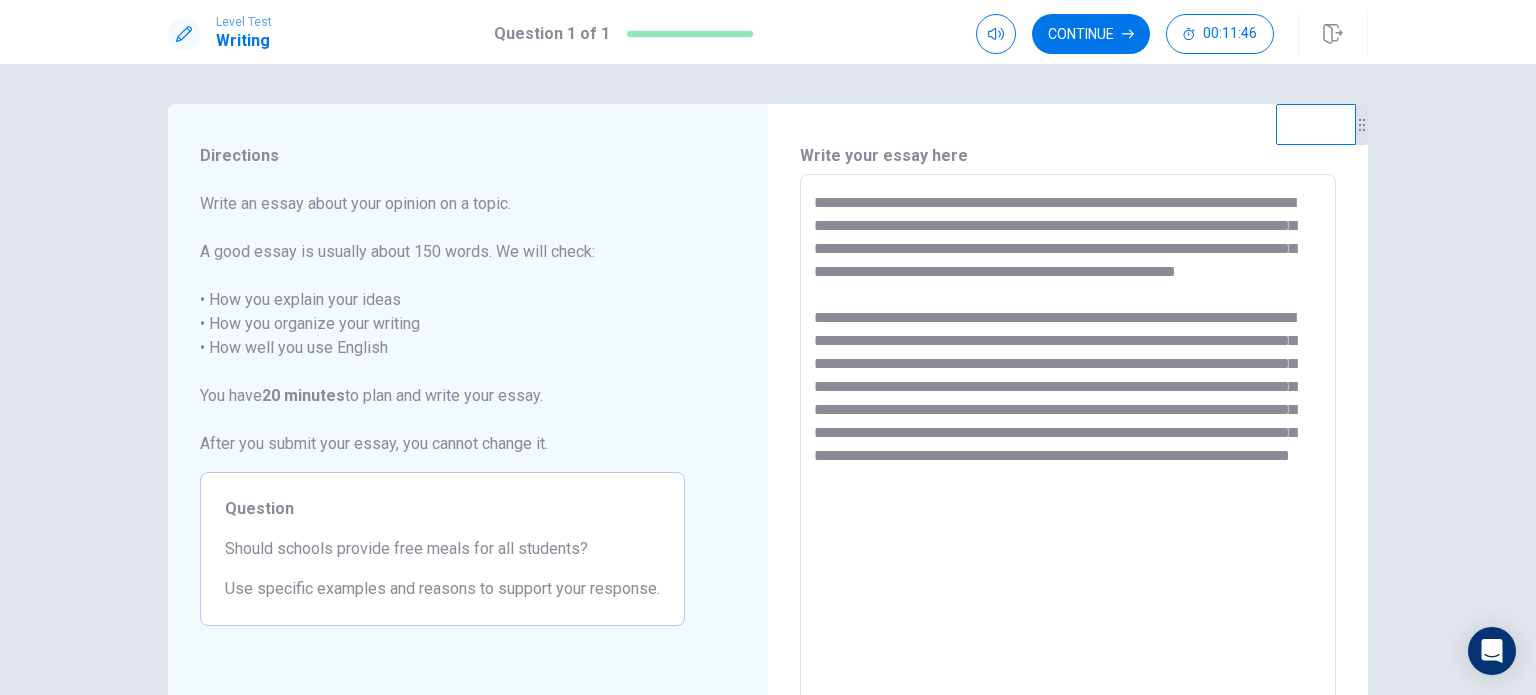 click on "**********" at bounding box center (1068, 451) 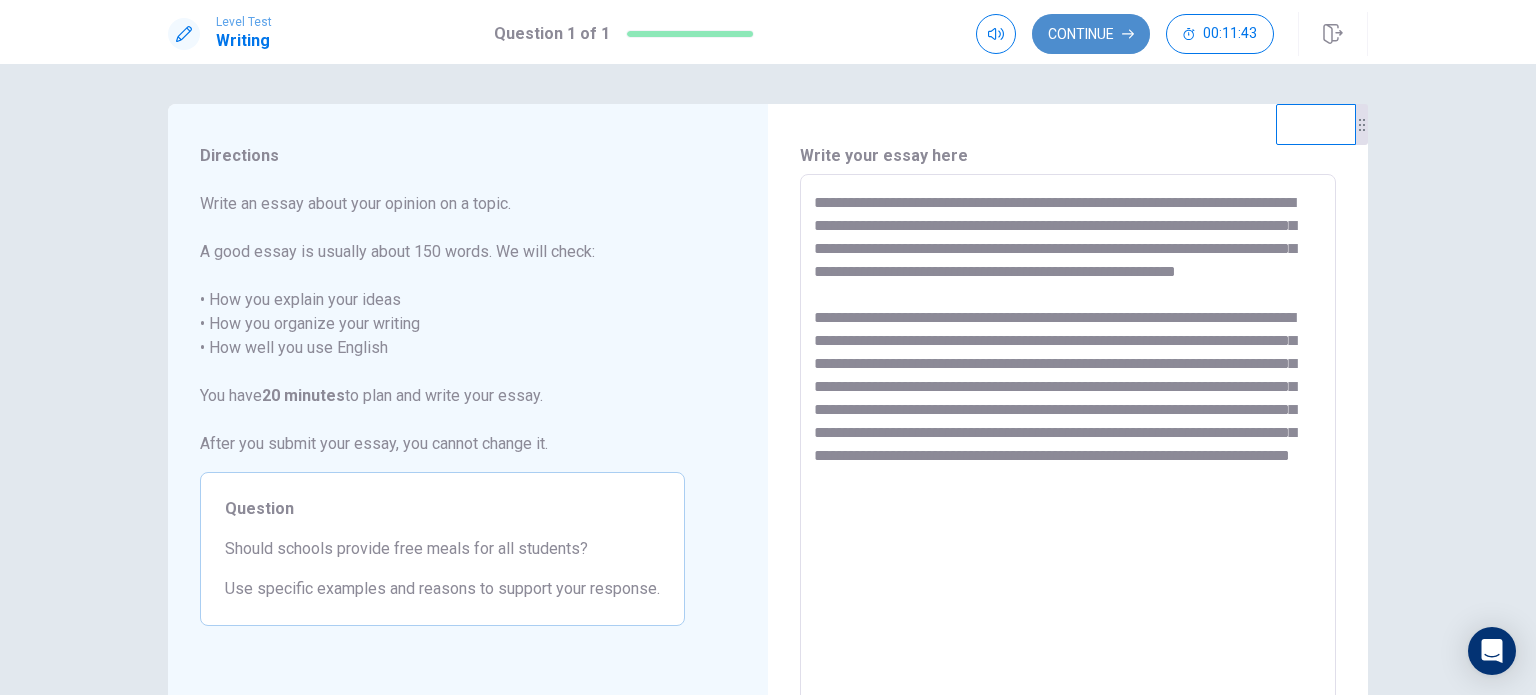 click on "Continue" at bounding box center (1091, 34) 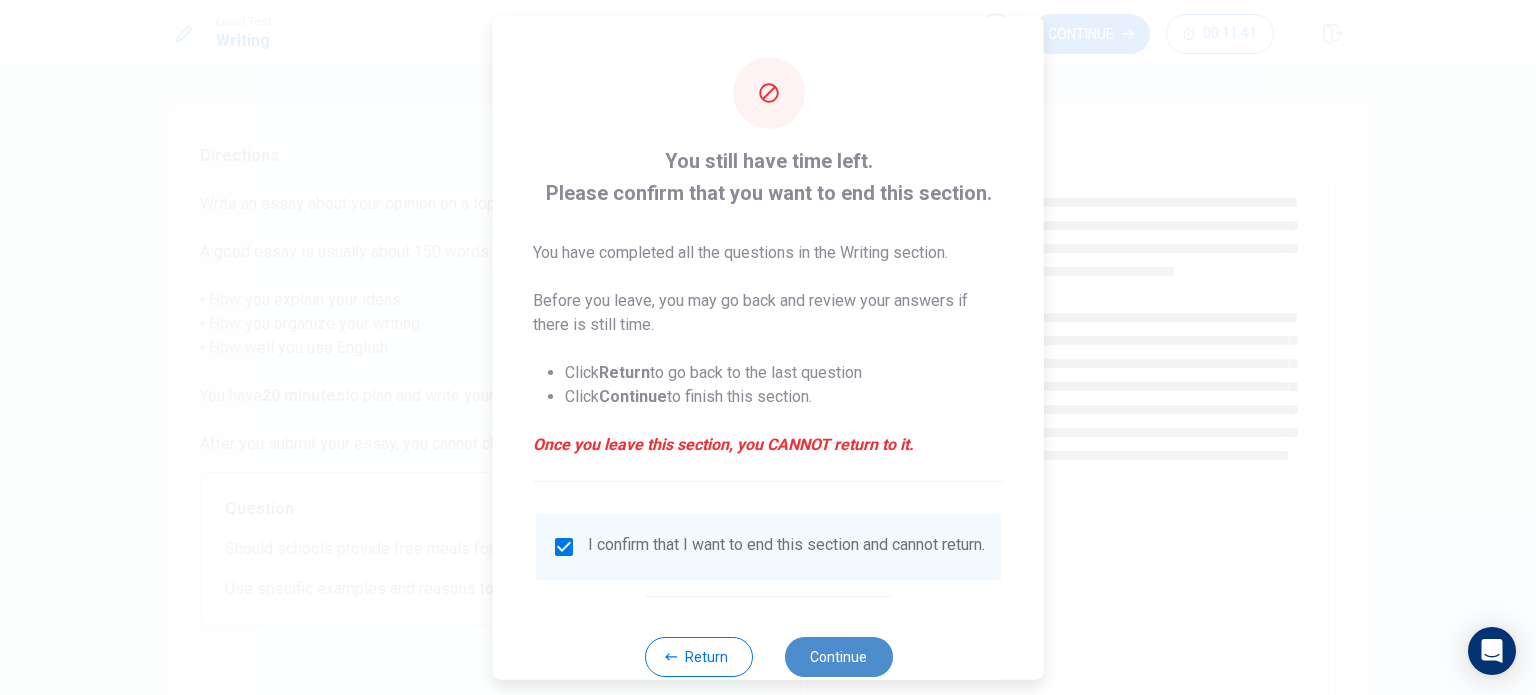 click on "Continue" at bounding box center (838, 656) 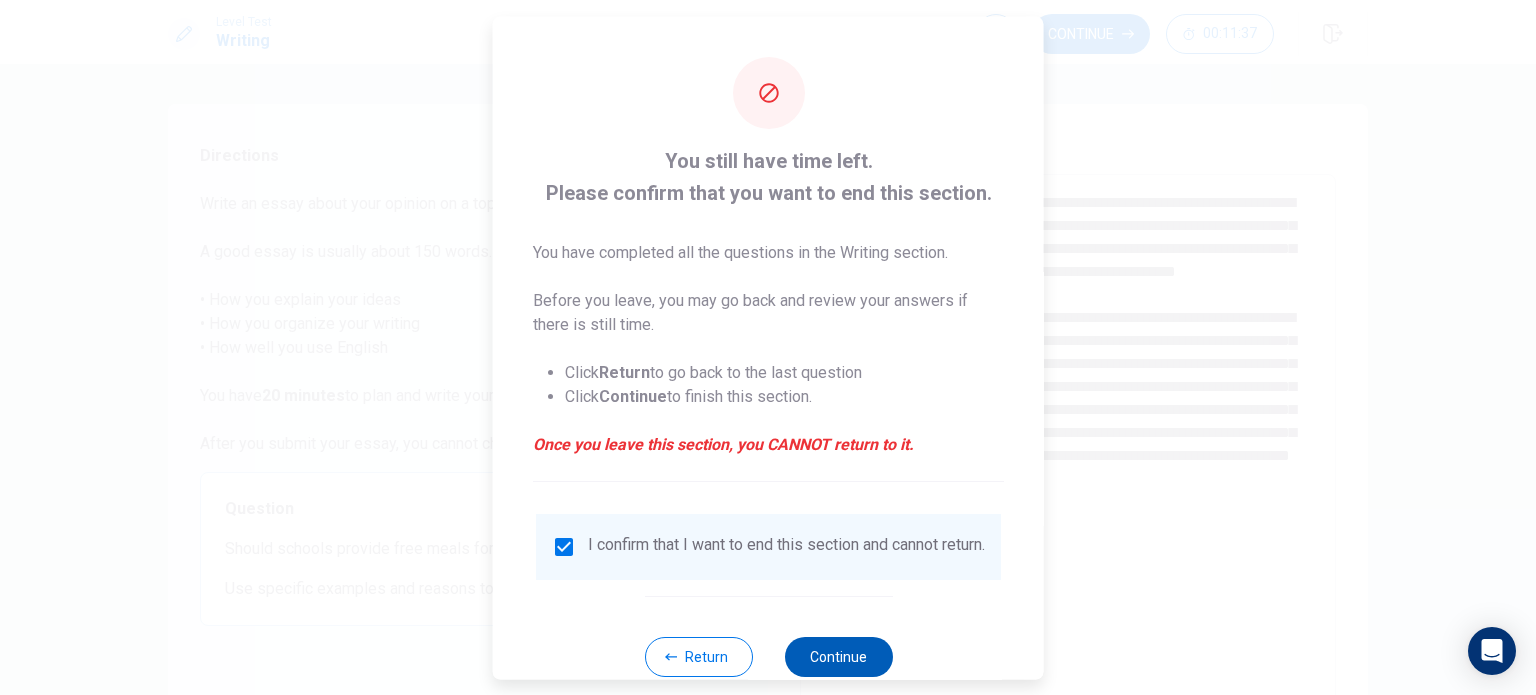click on "Continue" at bounding box center [838, 656] 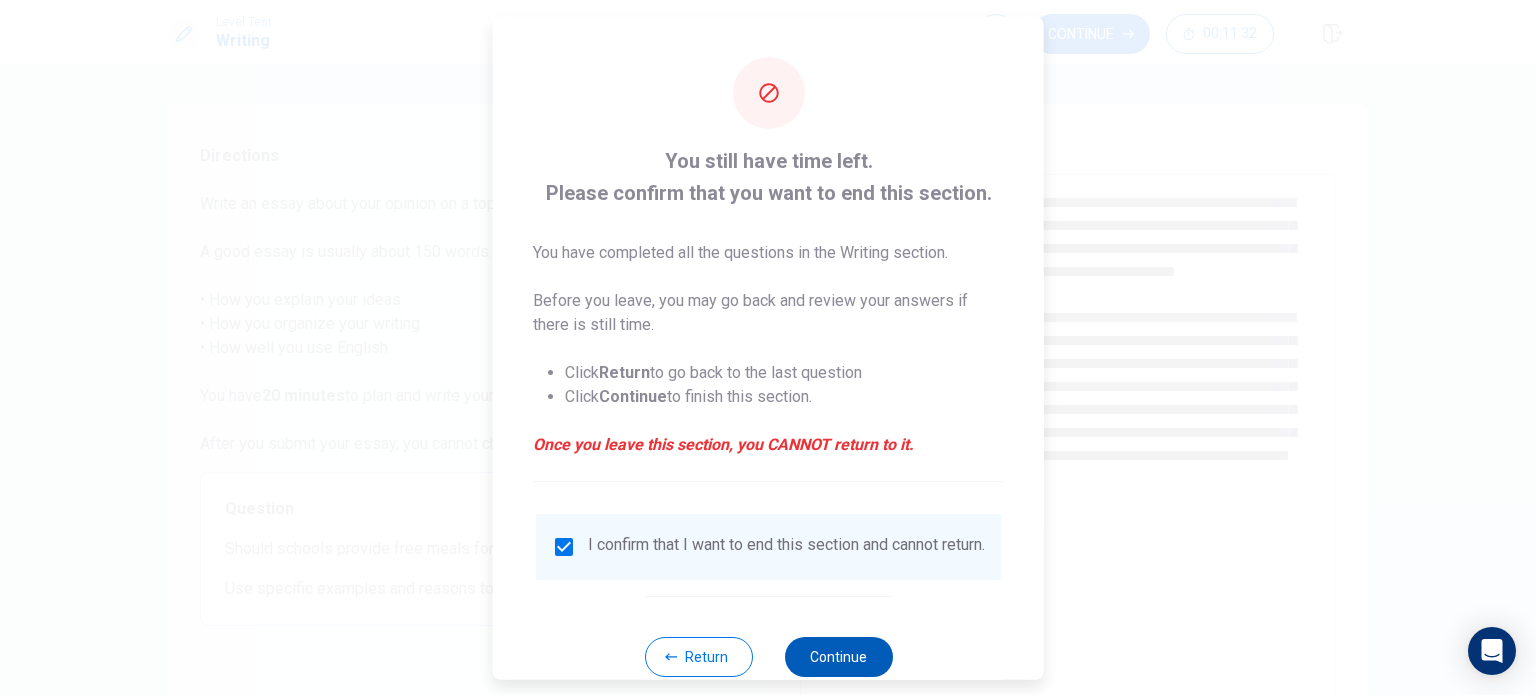 click on "Continue" at bounding box center [838, 656] 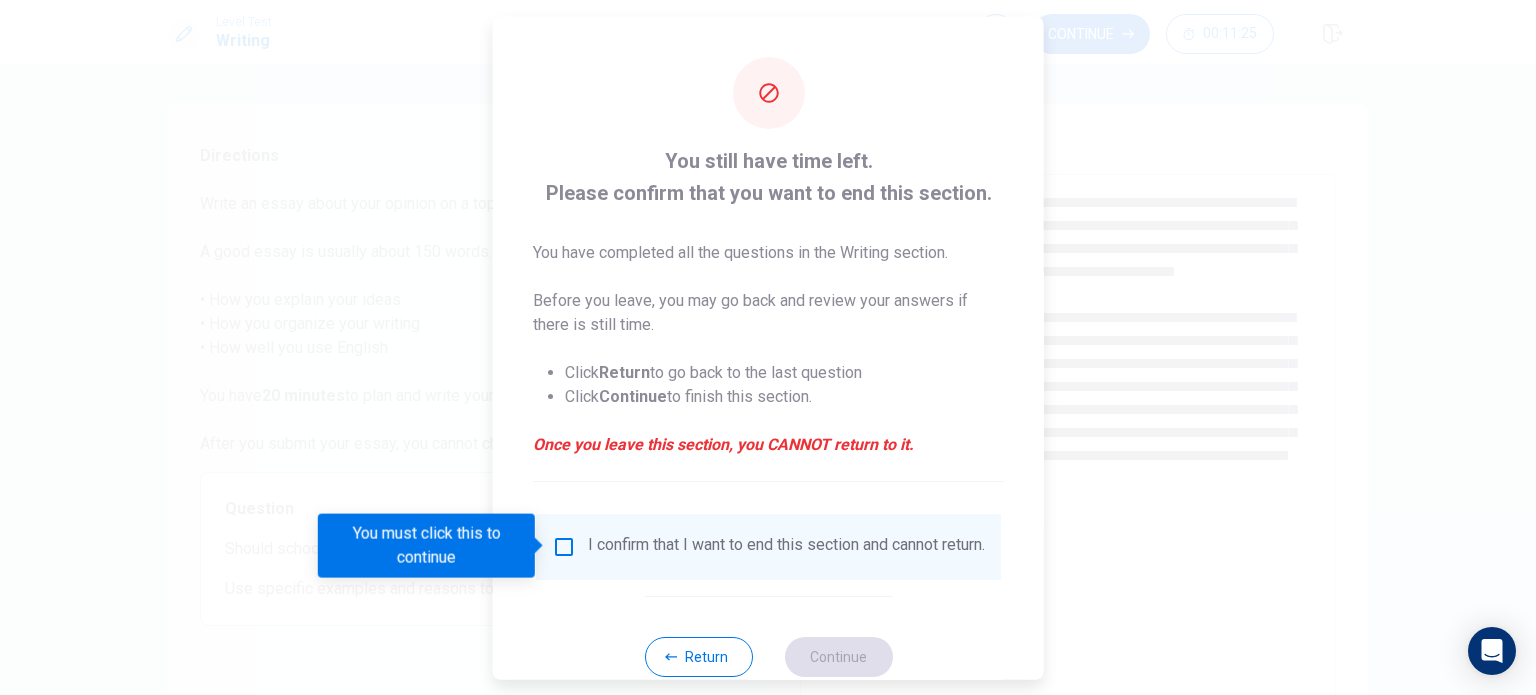 click on "Return" at bounding box center [698, 656] 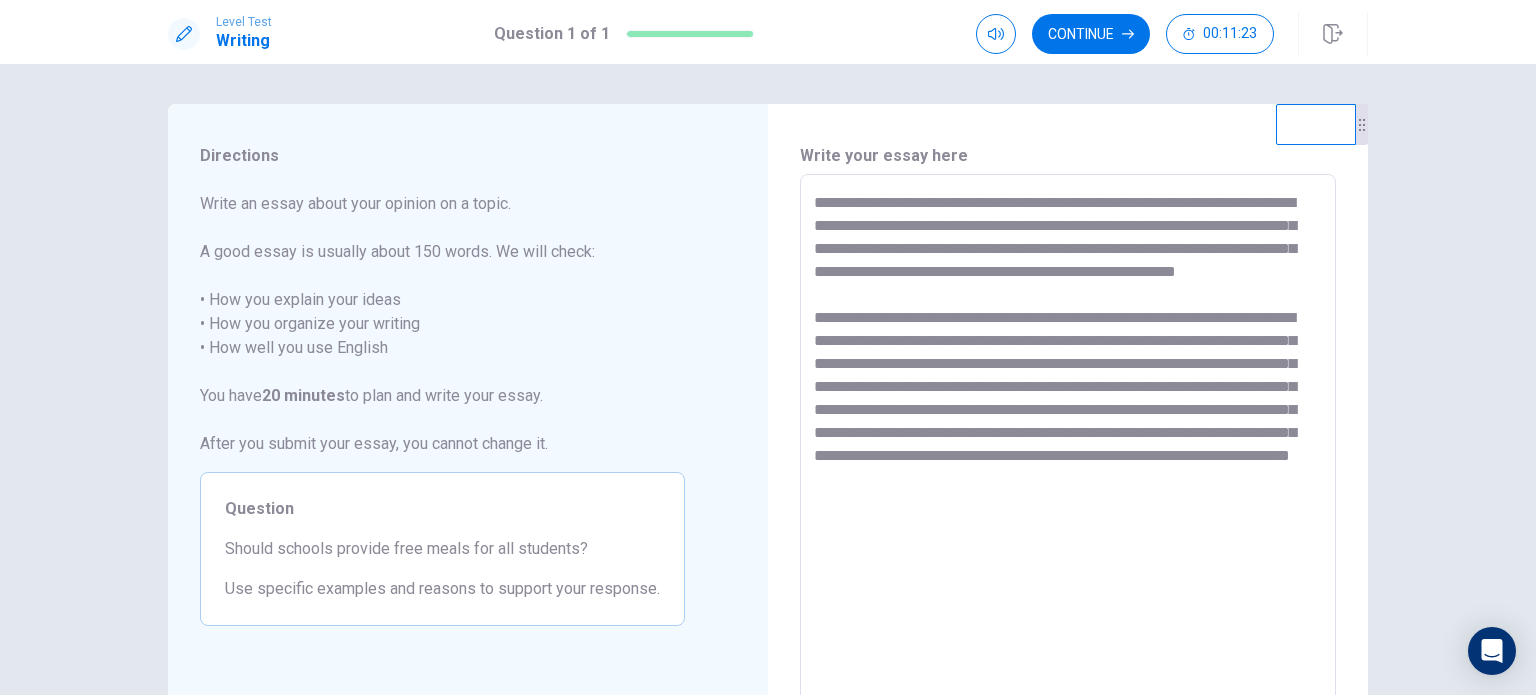 click on "Directions Write an essay about your opinion on a topic.
A good essay is usually about 150 words. We will check:
• How you explain your ideas
• How you organize your writing
• How well you use English
You have  20 minutes  to plan and write your essay.
After you submit your essay, you cannot change it. Question Should schools provide free meals for all students? Use specific examples and reasons to support your response. Write your essay here * ​ Word count :  156 © Copyright  2025" at bounding box center (768, 379) 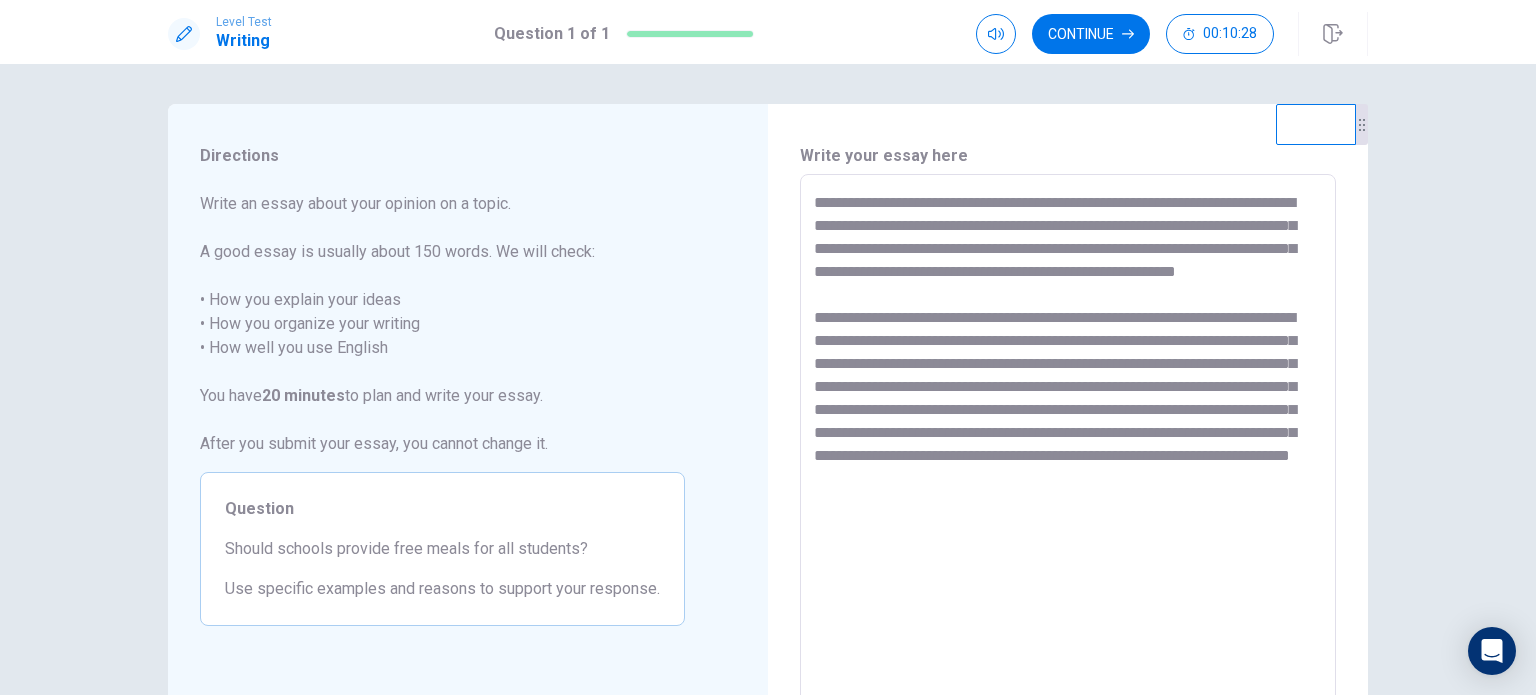 click on "**********" at bounding box center (1068, 451) 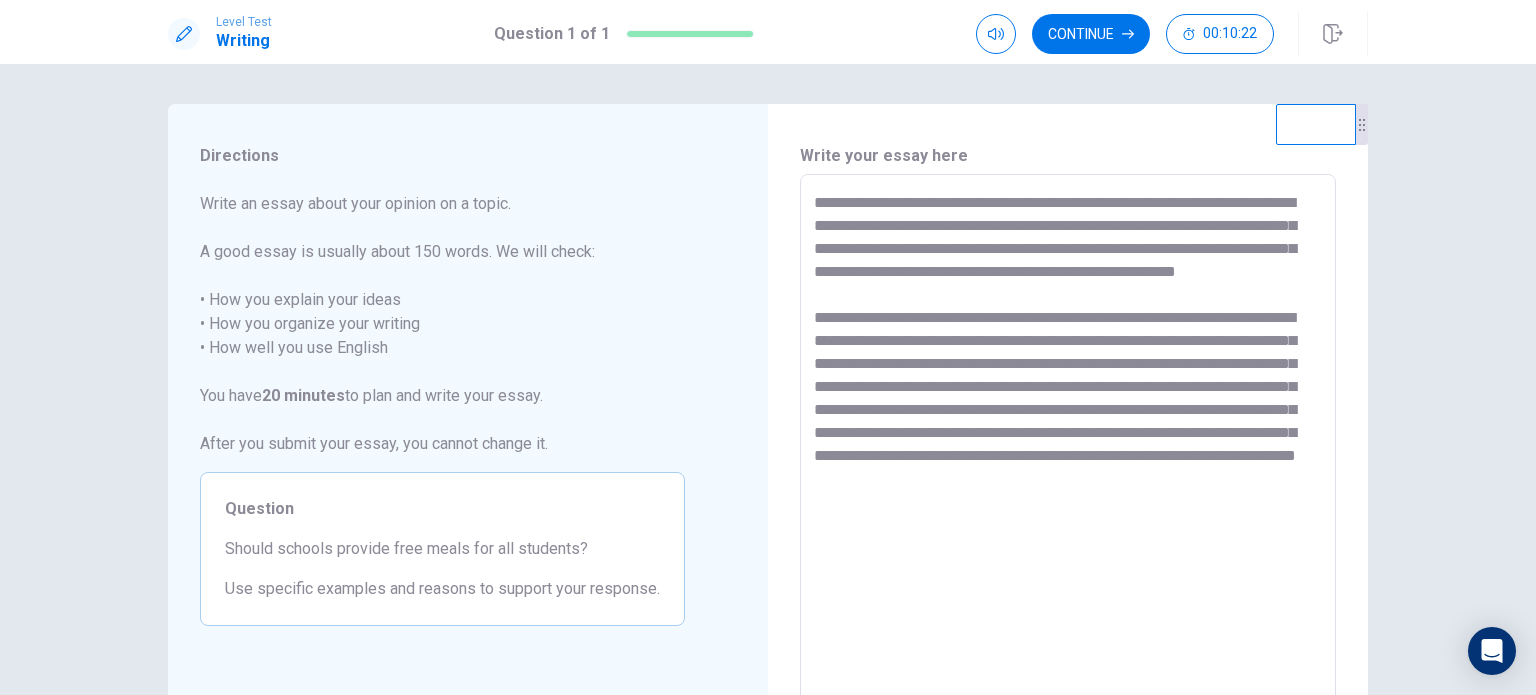 drag, startPoint x: 1248, startPoint y: 394, endPoint x: 1217, endPoint y: 387, distance: 31.780497 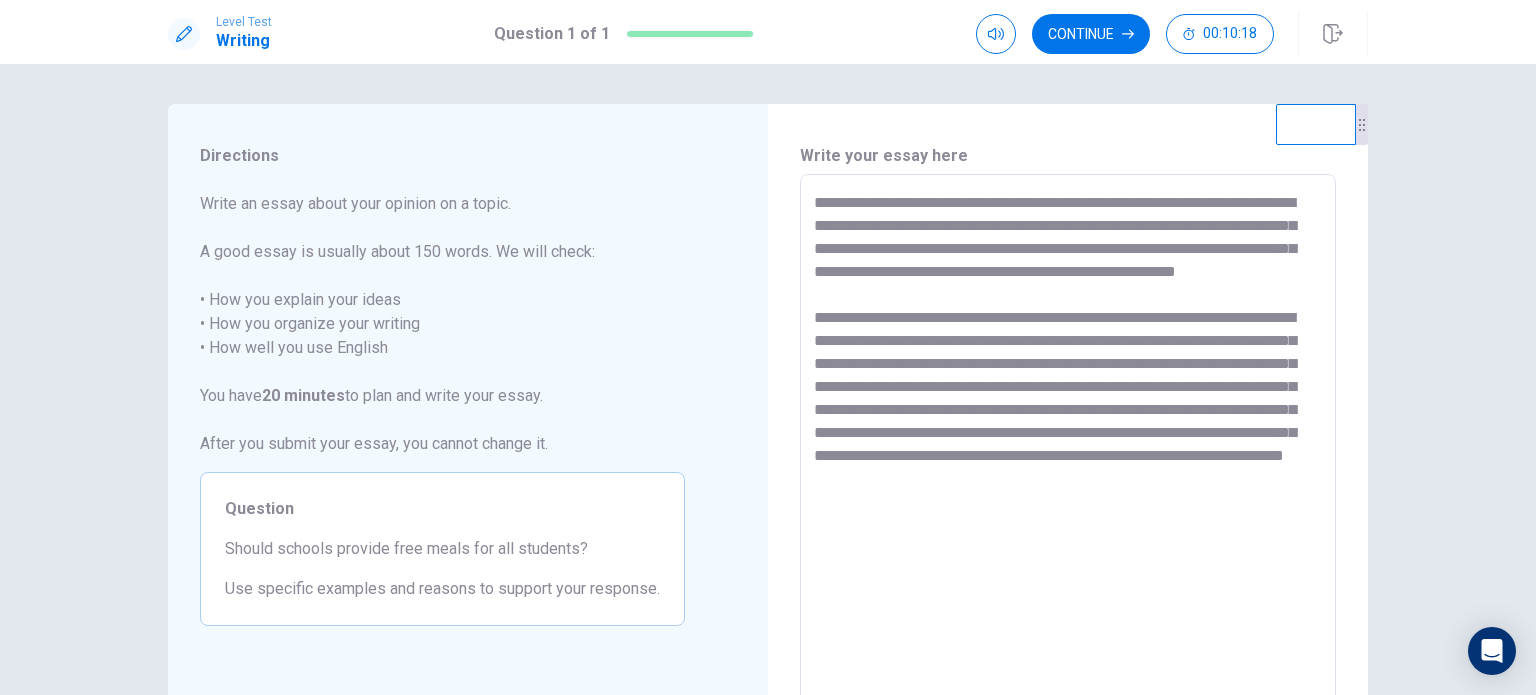 click on "**********" at bounding box center [1068, 451] 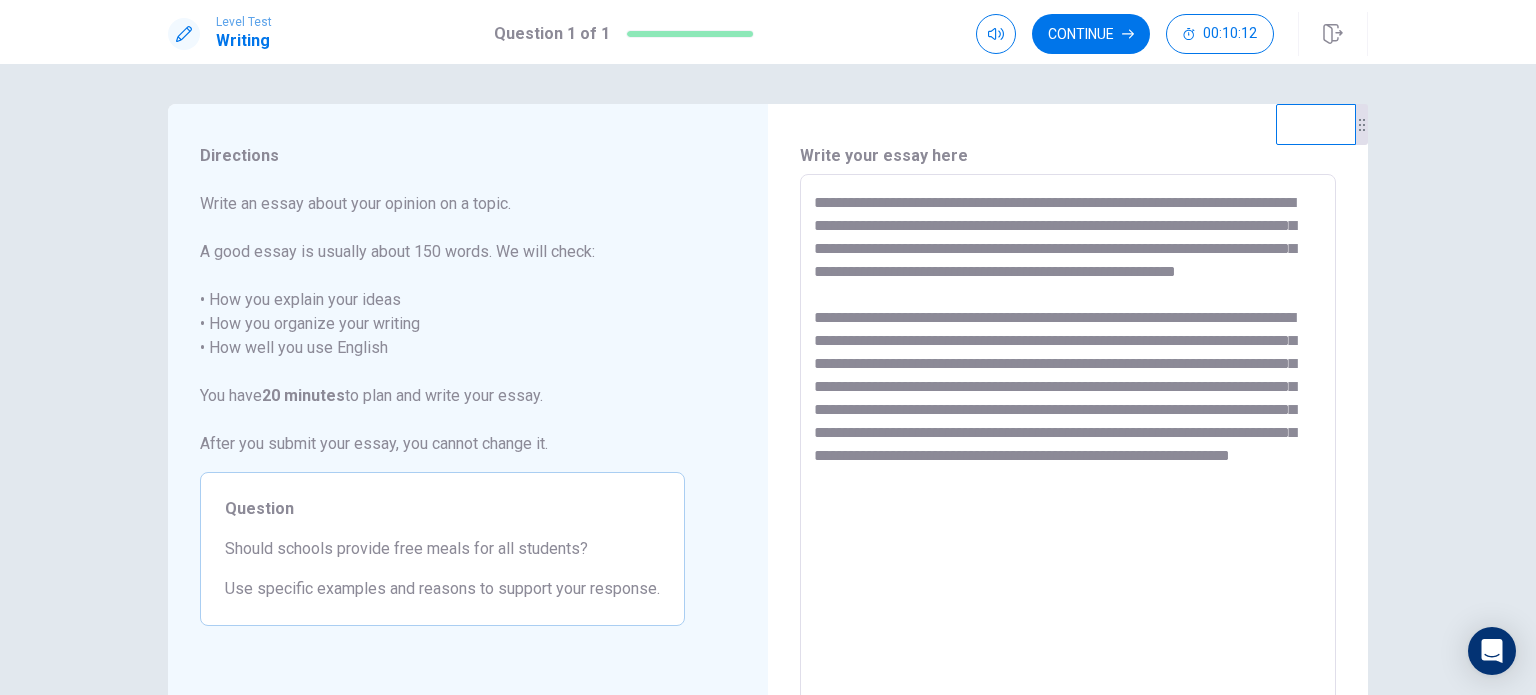 click on "**********" at bounding box center [1068, 451] 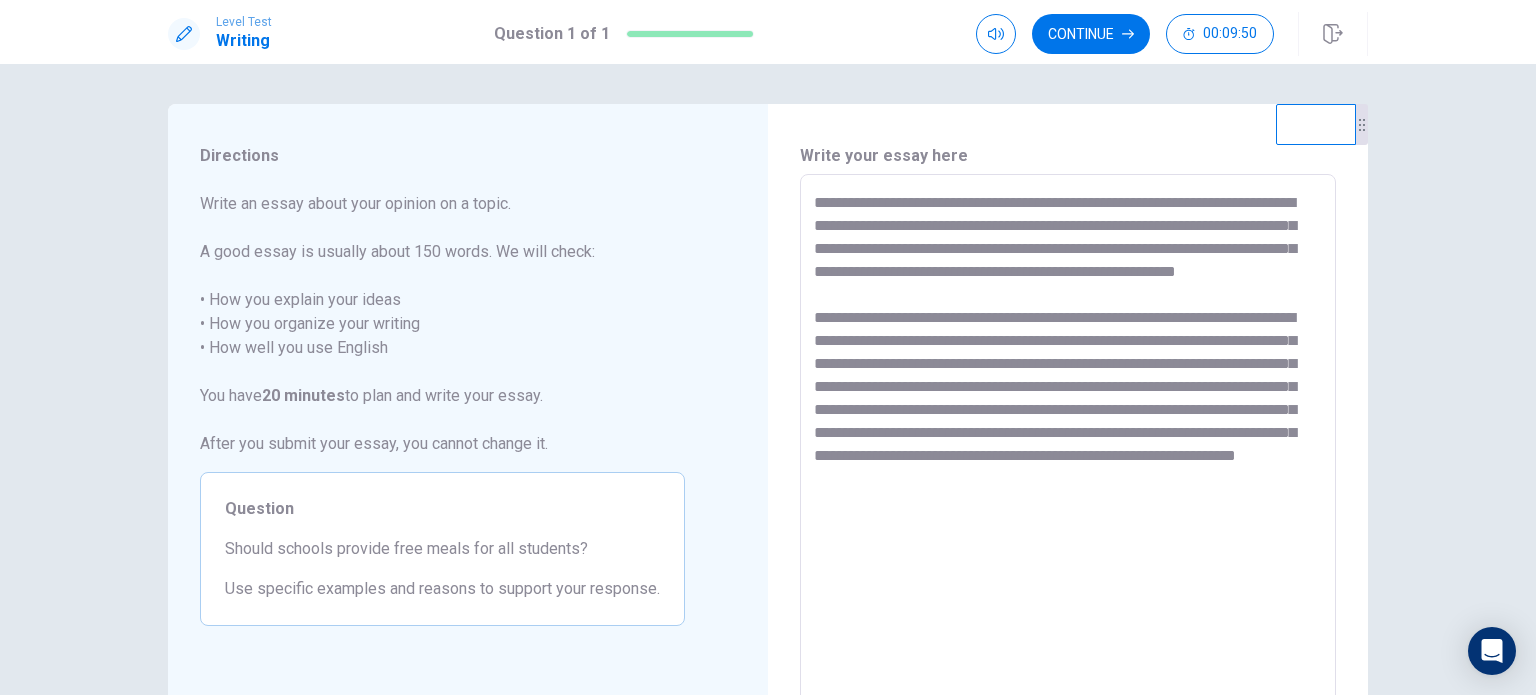 drag, startPoint x: 933, startPoint y: 478, endPoint x: 912, endPoint y: 478, distance: 21 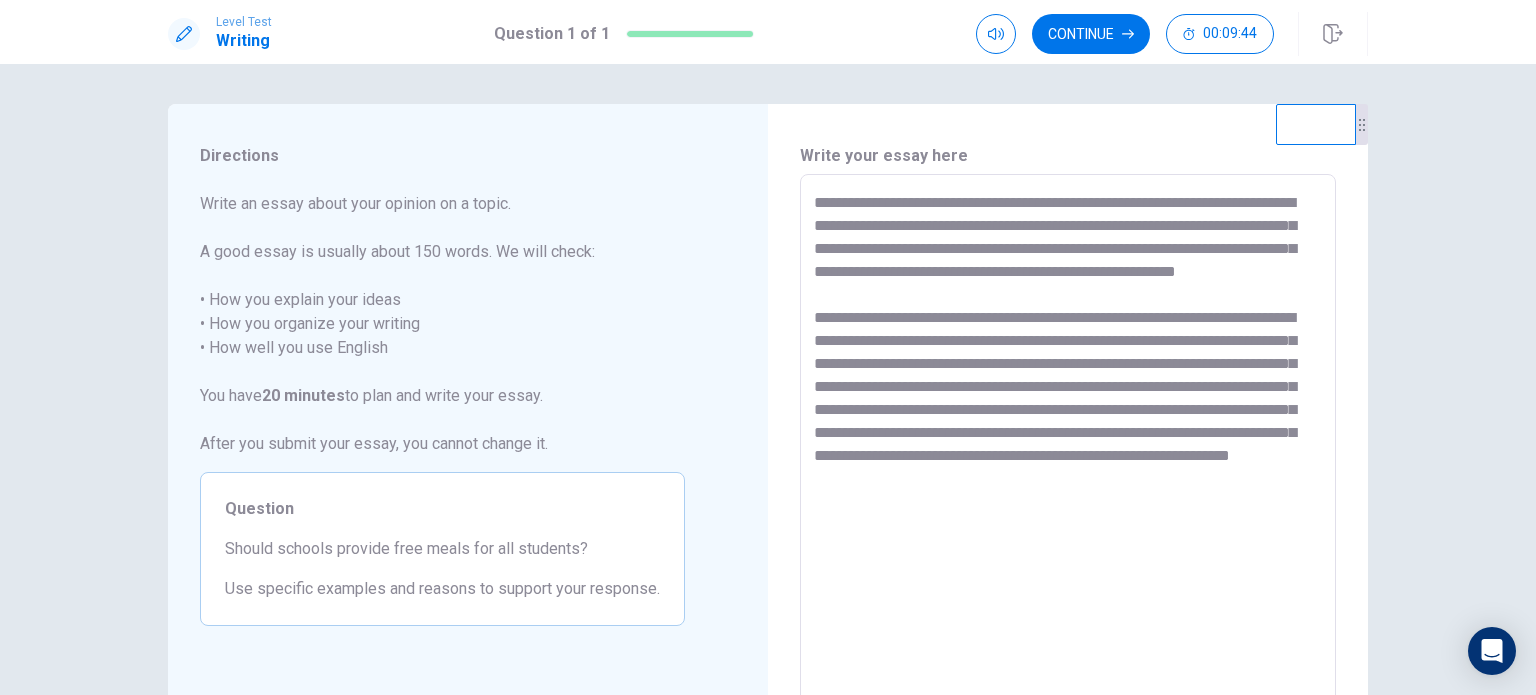 click on "**********" at bounding box center [1068, 451] 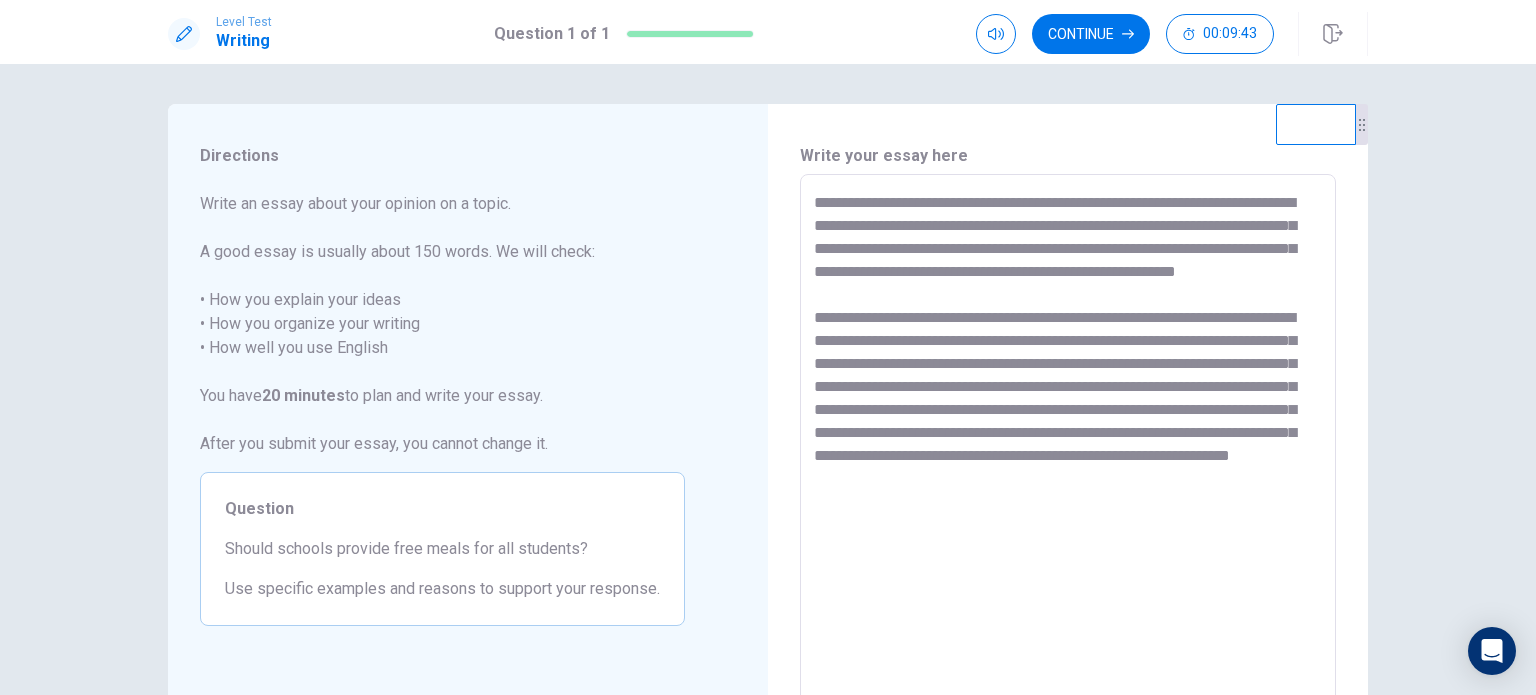 click on "**********" at bounding box center (1068, 451) 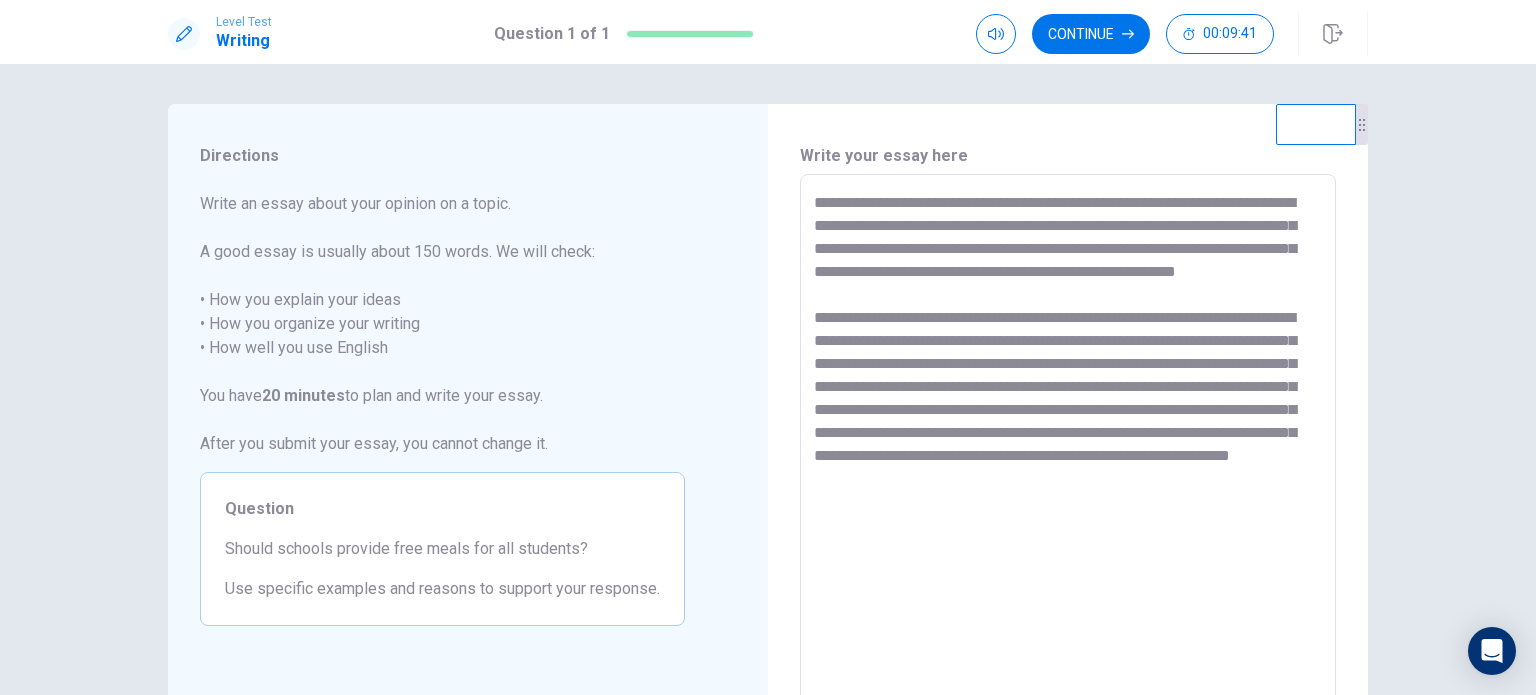 click on "**********" at bounding box center [1068, 451] 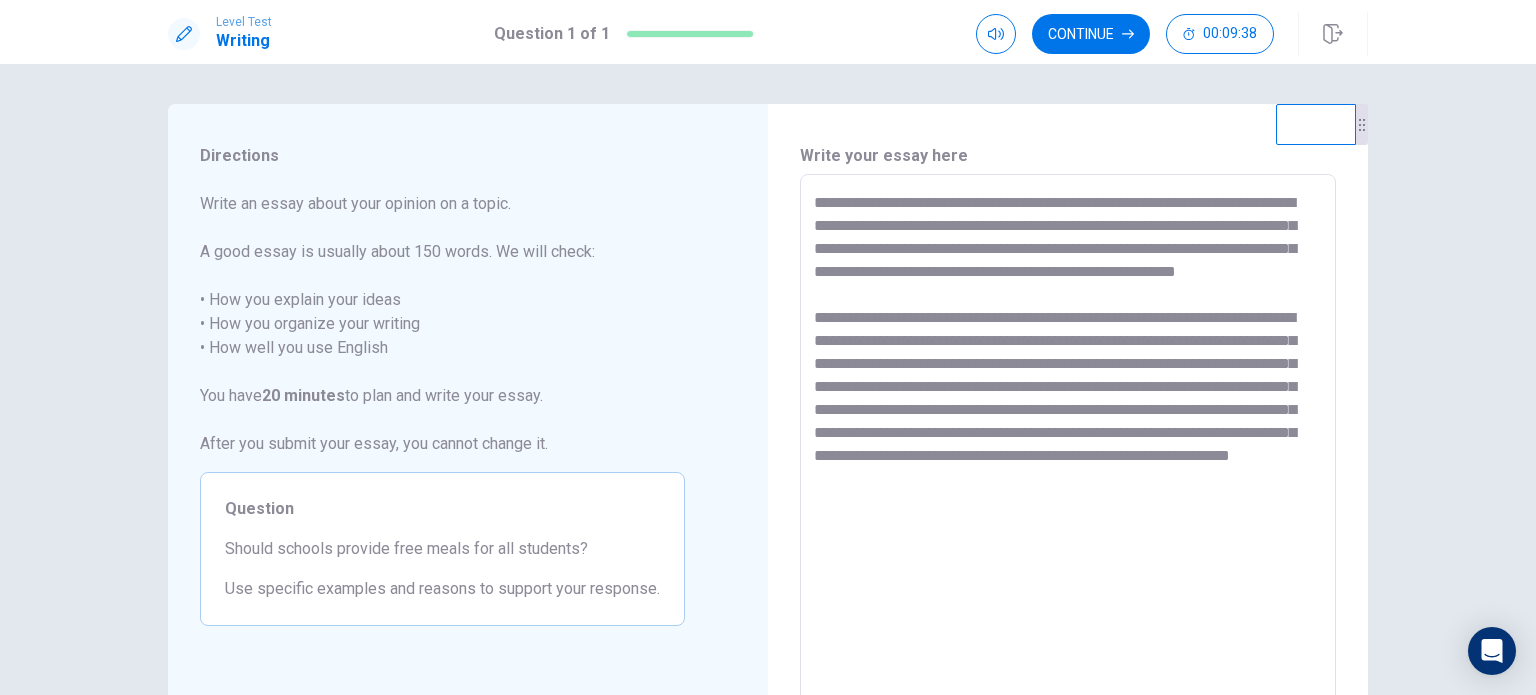 click on "**********" at bounding box center (1068, 451) 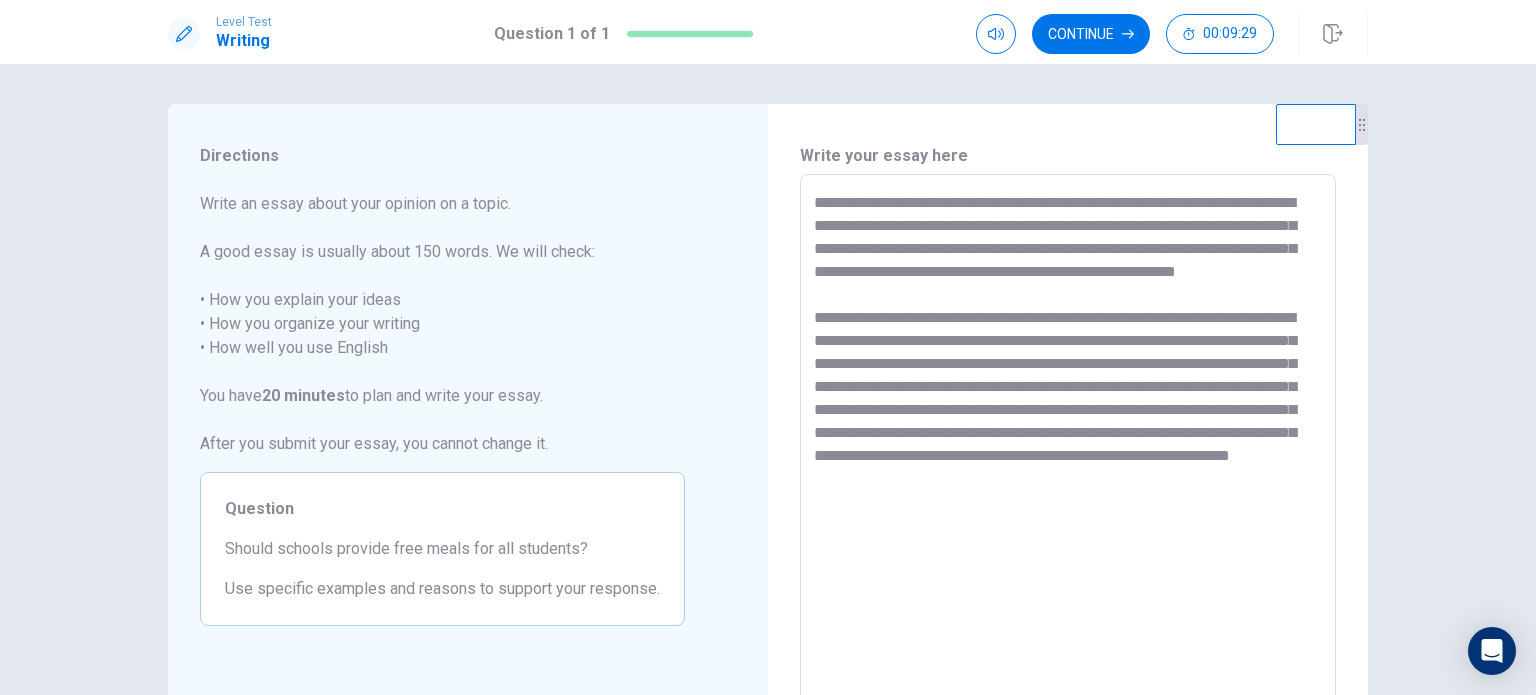 drag, startPoint x: 1301, startPoint y: 503, endPoint x: 951, endPoint y: 439, distance: 355.8033 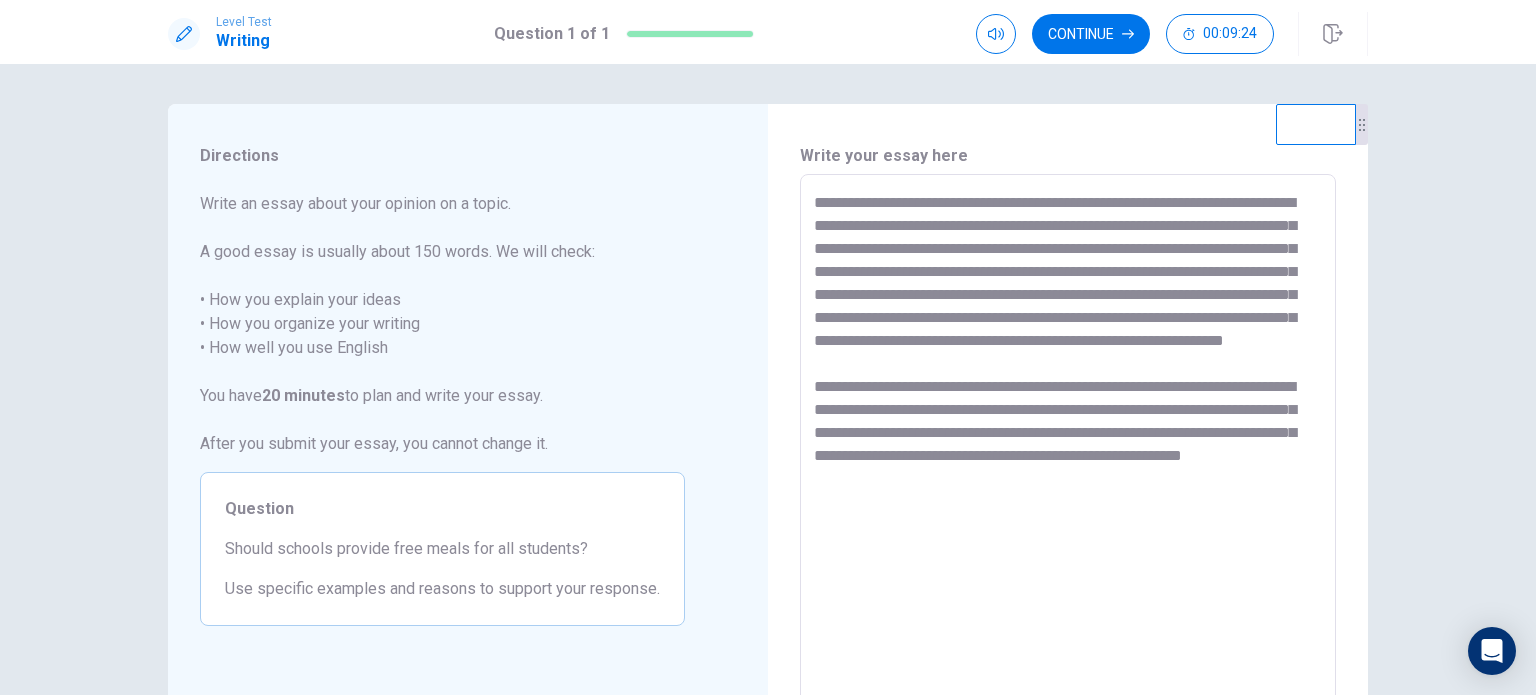 click on "**********" at bounding box center [1068, 451] 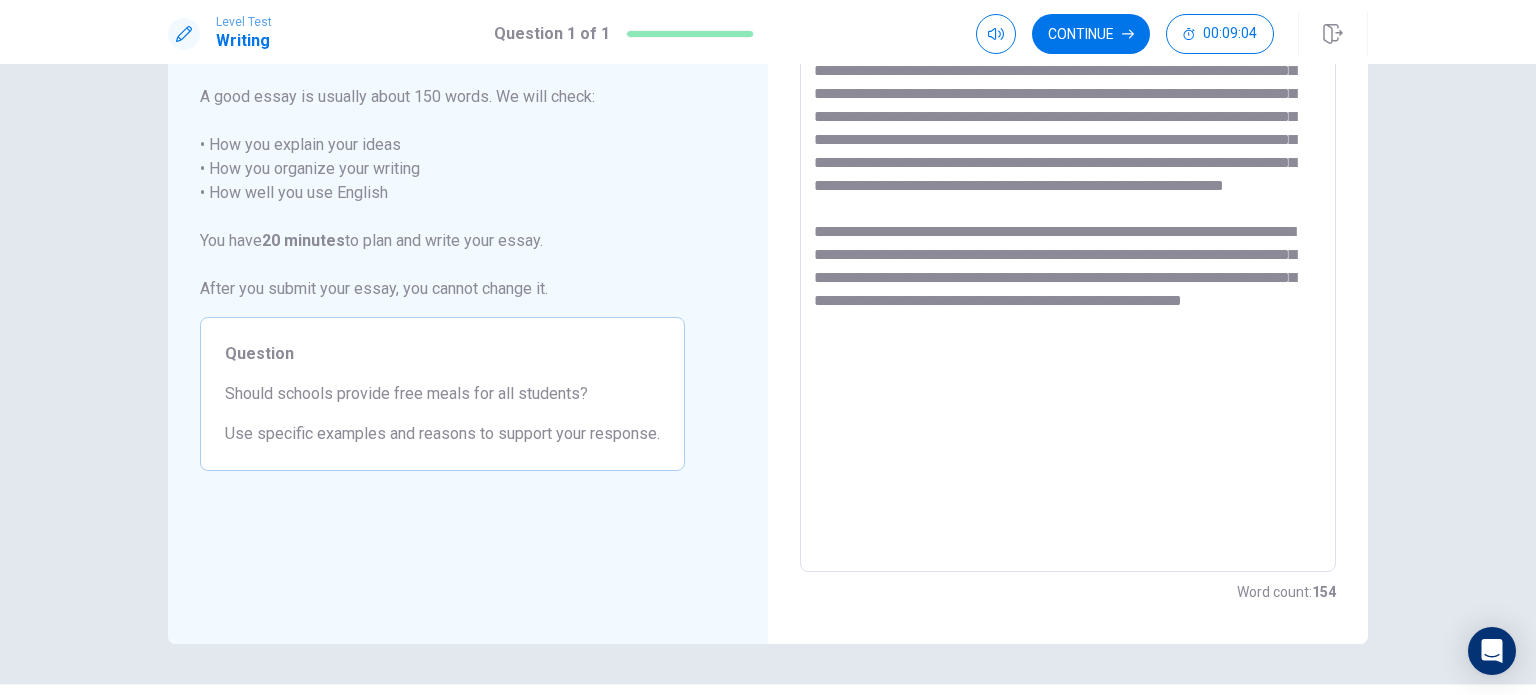 scroll, scrollTop: 0, scrollLeft: 0, axis: both 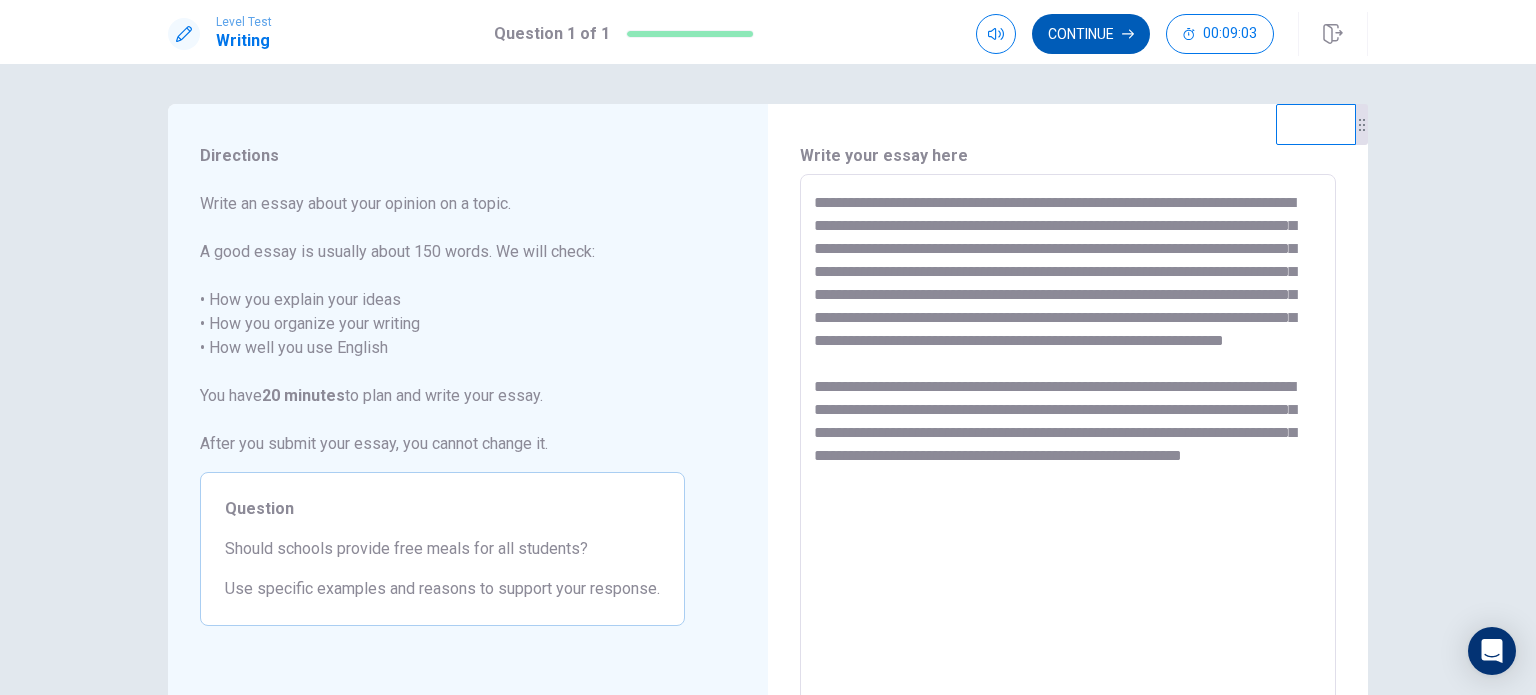 click on "Continue" at bounding box center (1091, 34) 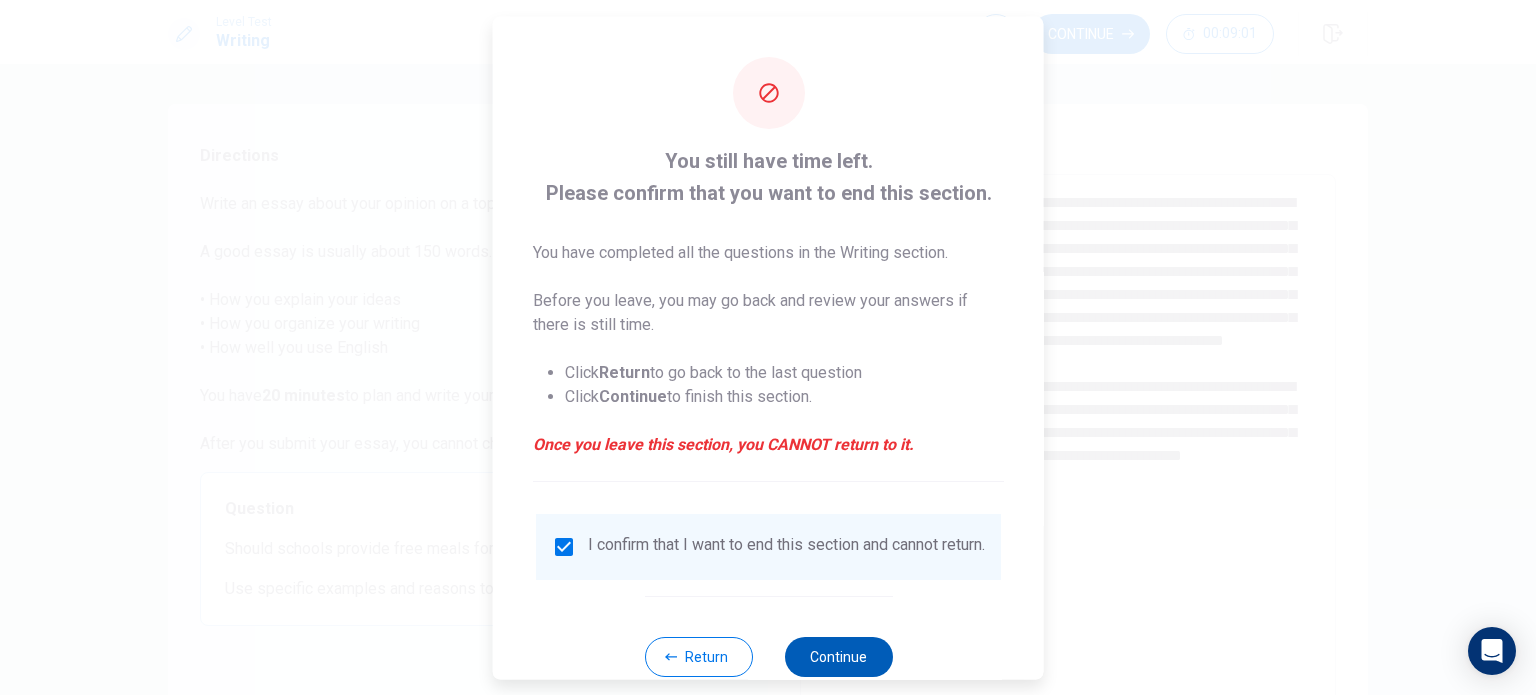click on "Continue" at bounding box center (838, 656) 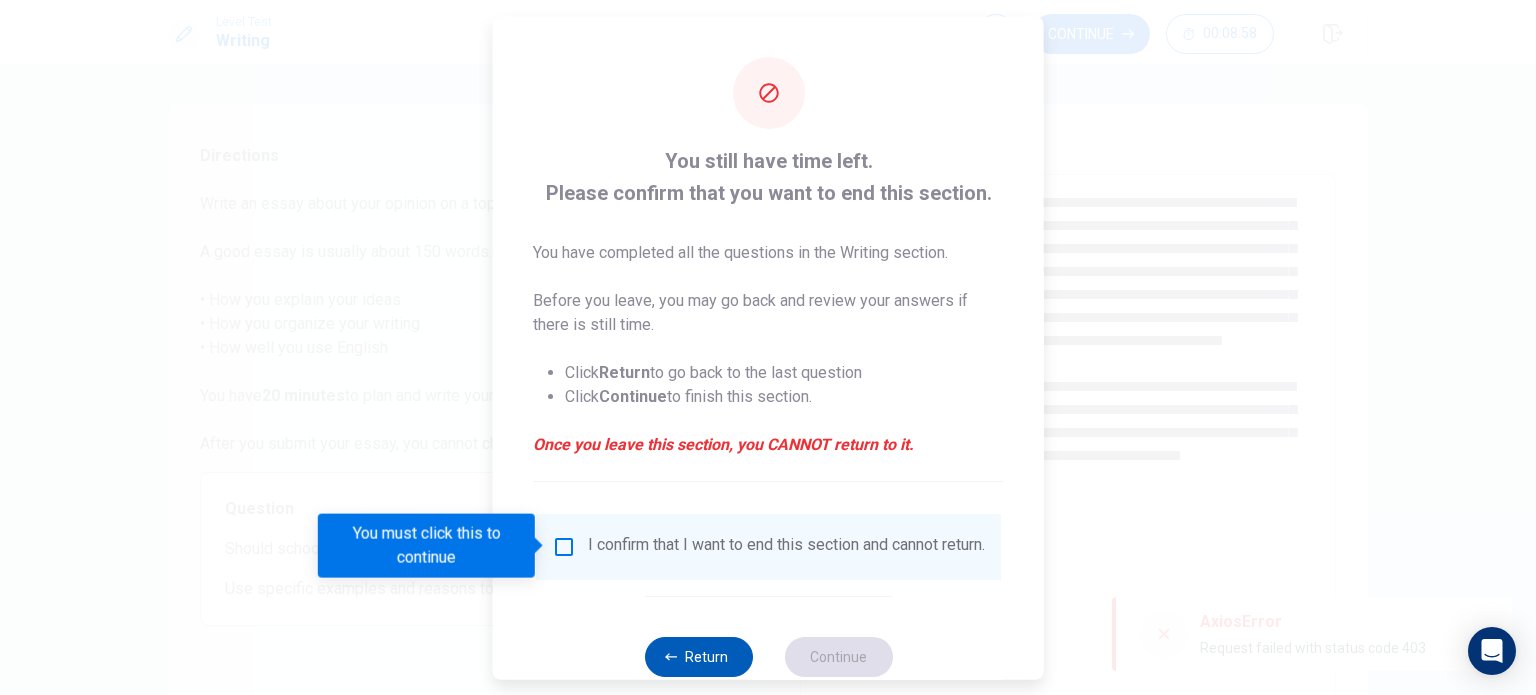 click on "Return" at bounding box center (698, 656) 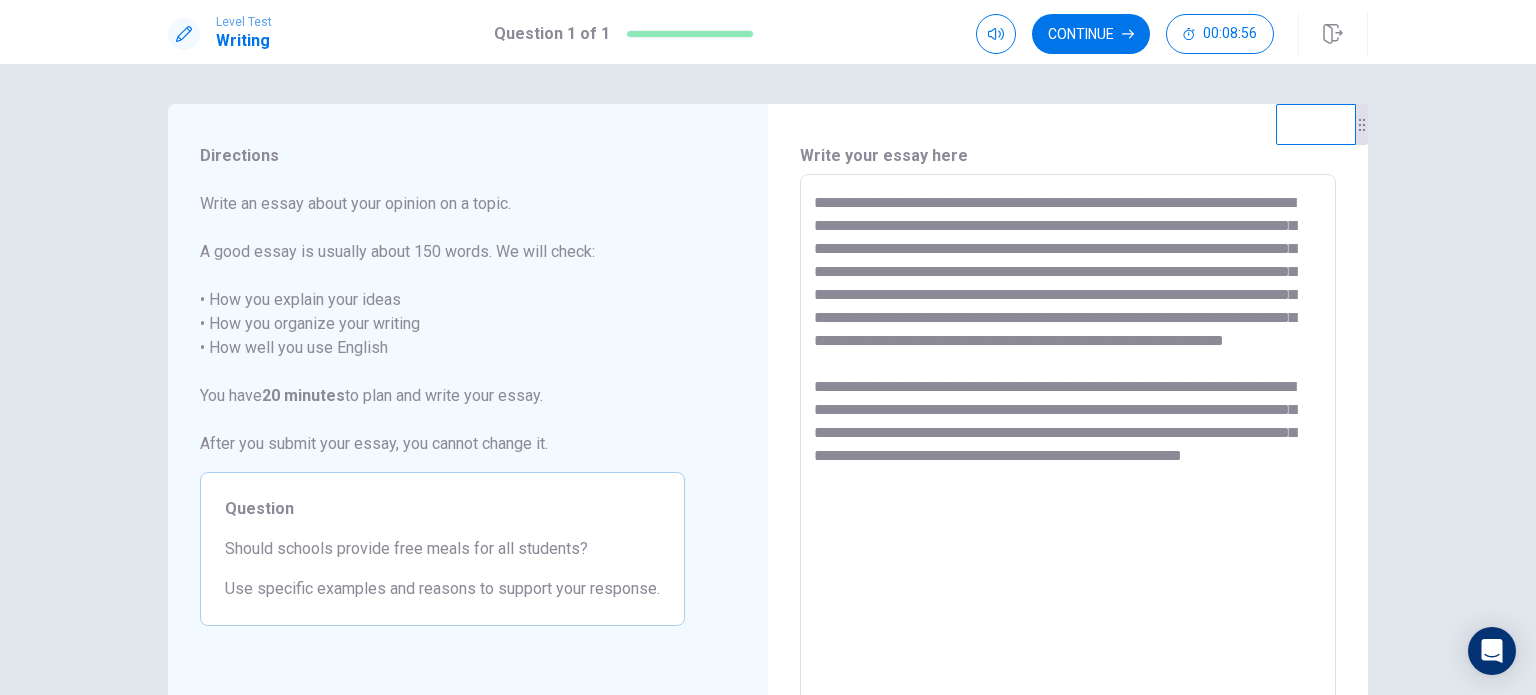 click on "**********" at bounding box center (1068, 451) 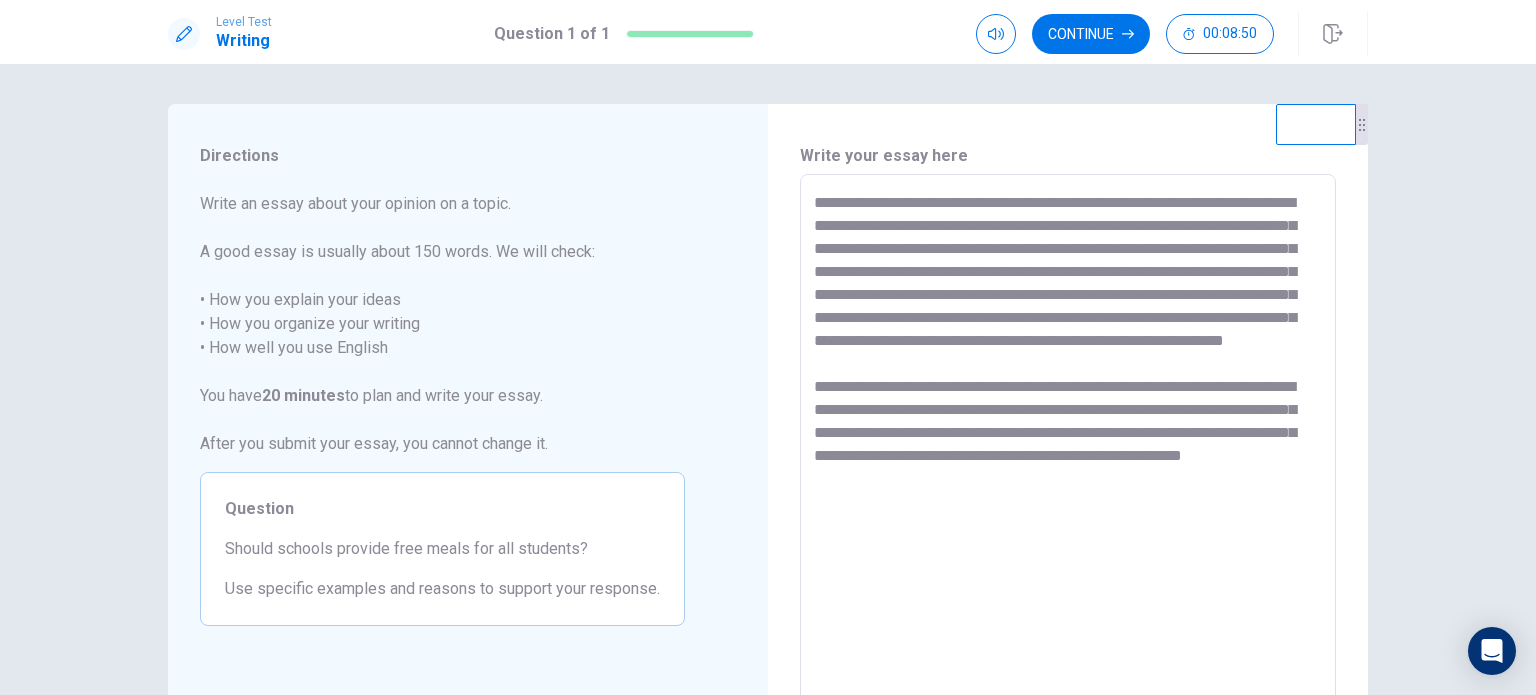 drag, startPoint x: 797, startPoint y: 150, endPoint x: 923, endPoint y: 156, distance: 126.14278 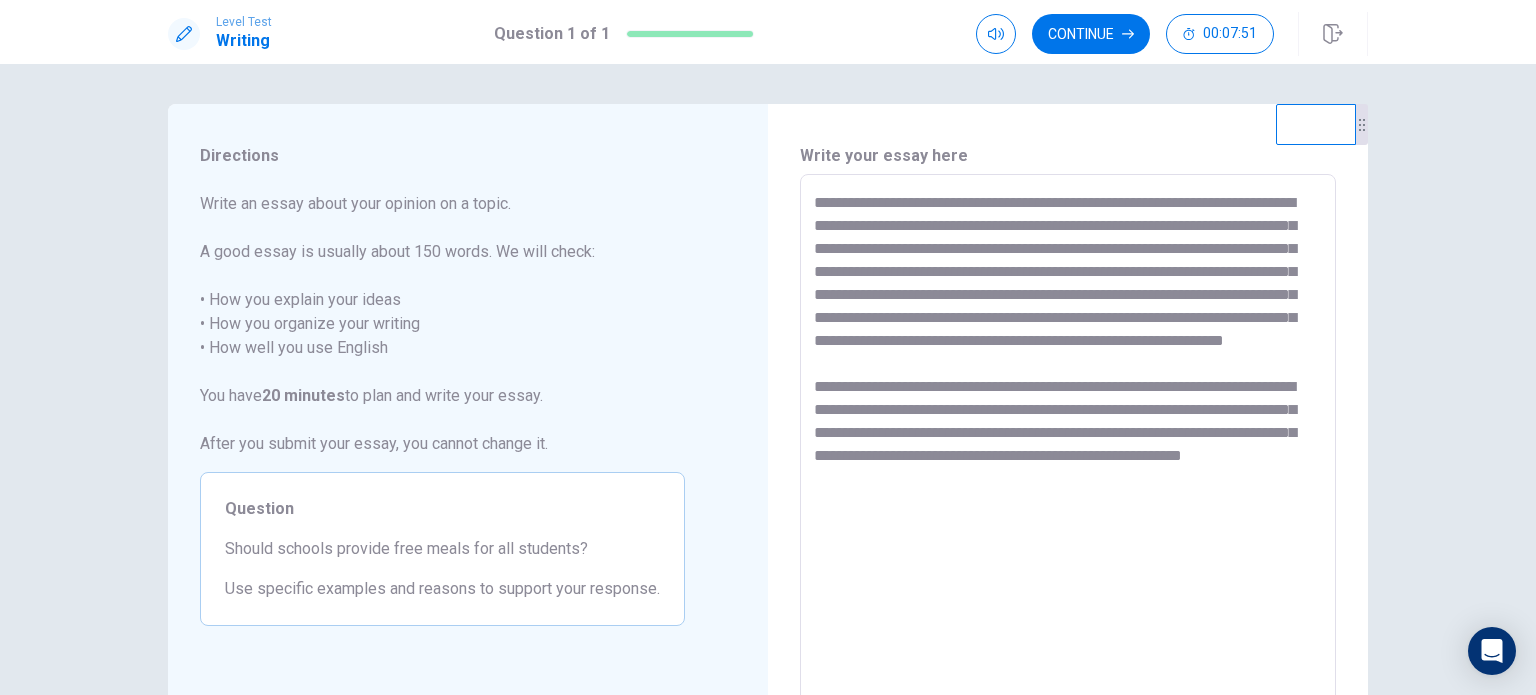 click on "**********" at bounding box center [1068, 451] 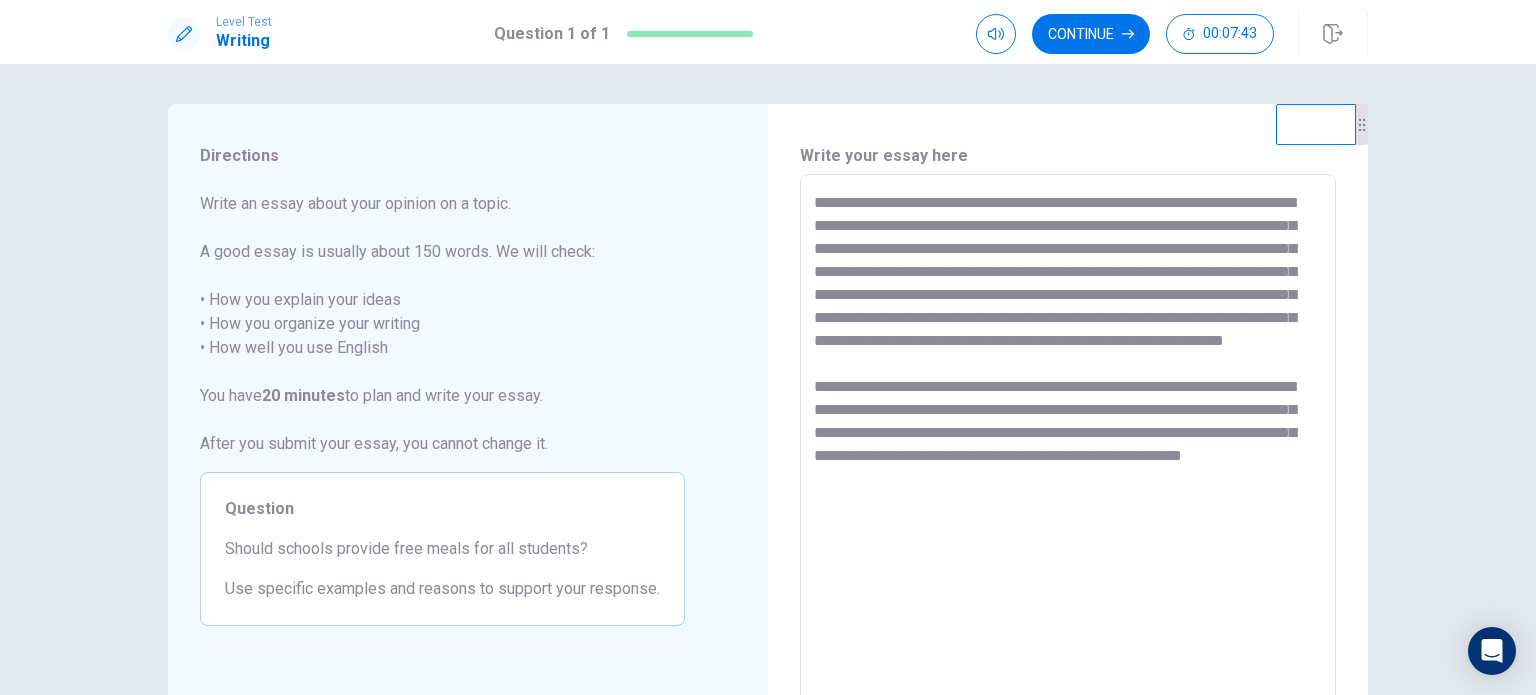 drag, startPoint x: 1216, startPoint y: 250, endPoint x: 1170, endPoint y: 248, distance: 46.043457 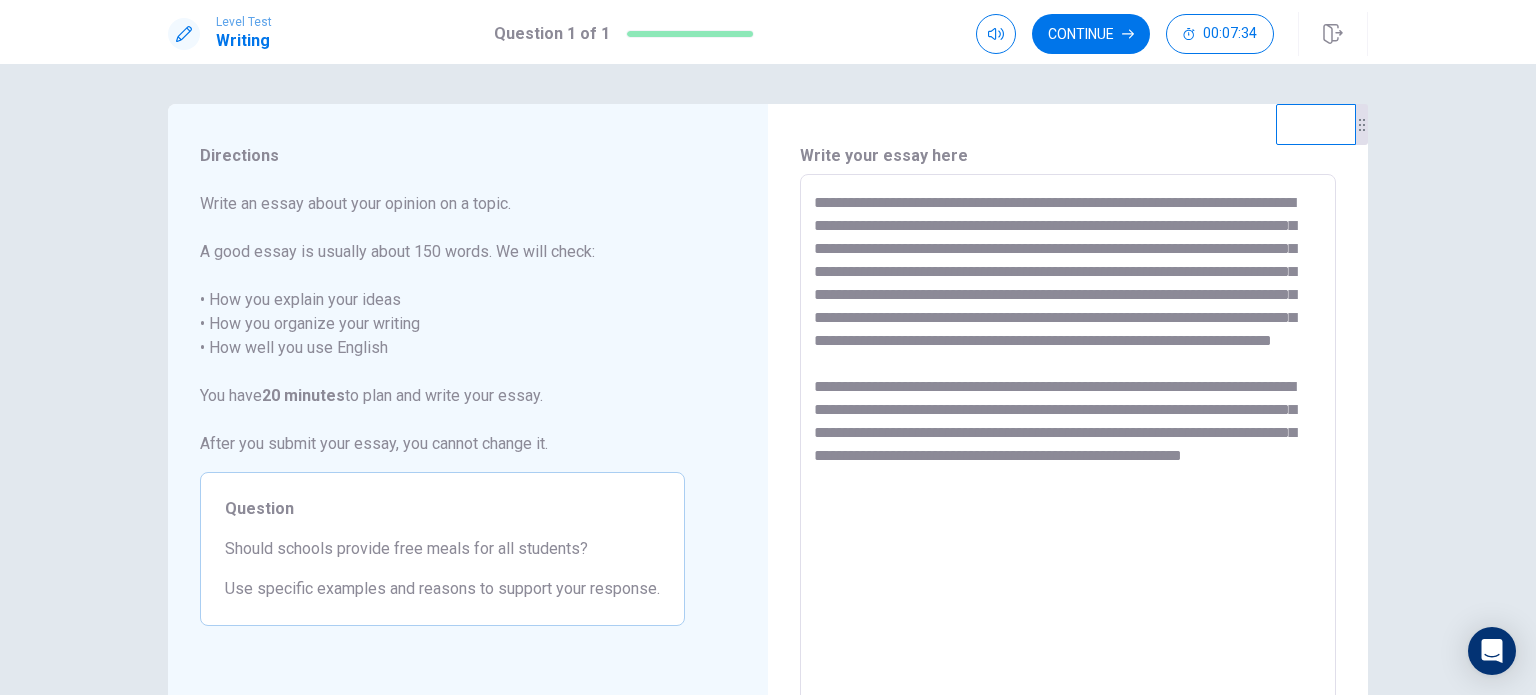 click on "**********" at bounding box center (1068, 451) 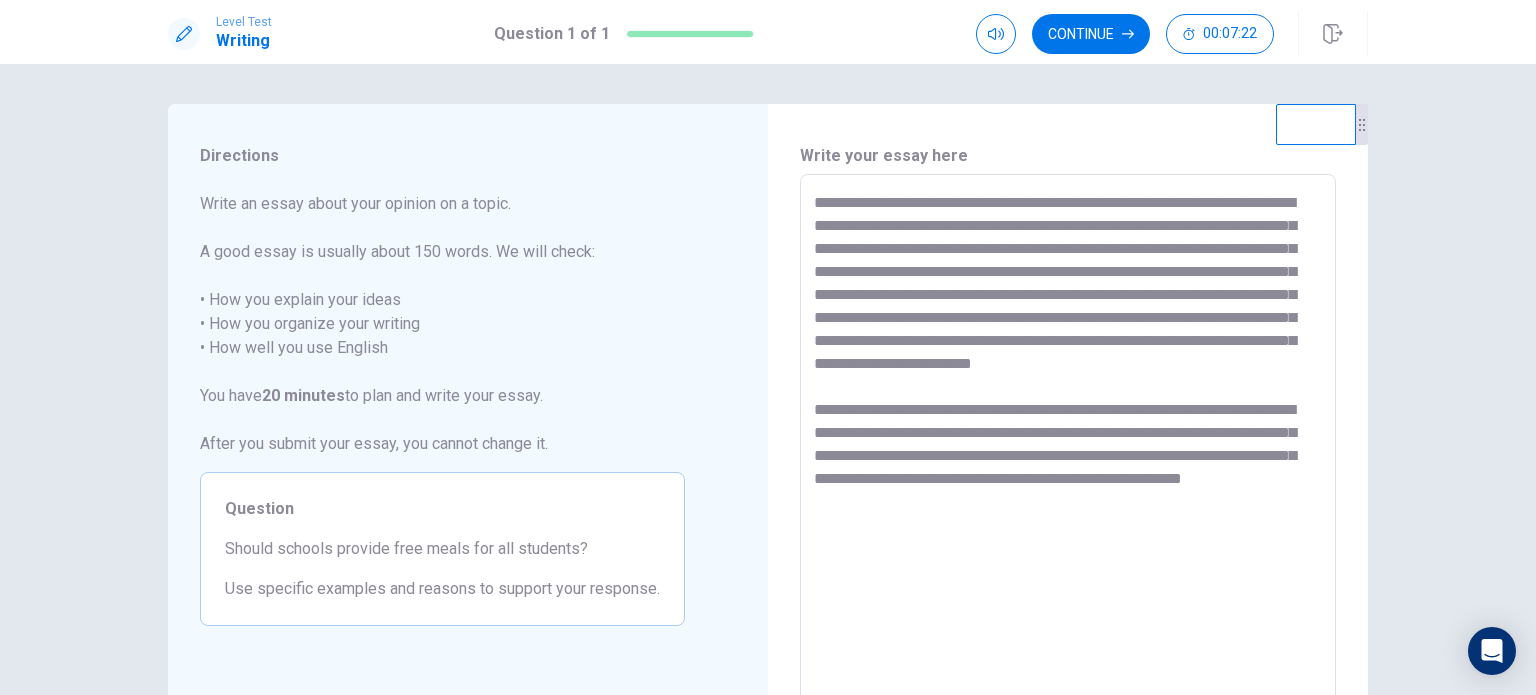 drag, startPoint x: 1133, startPoint y: 276, endPoint x: 1154, endPoint y: 276, distance: 21 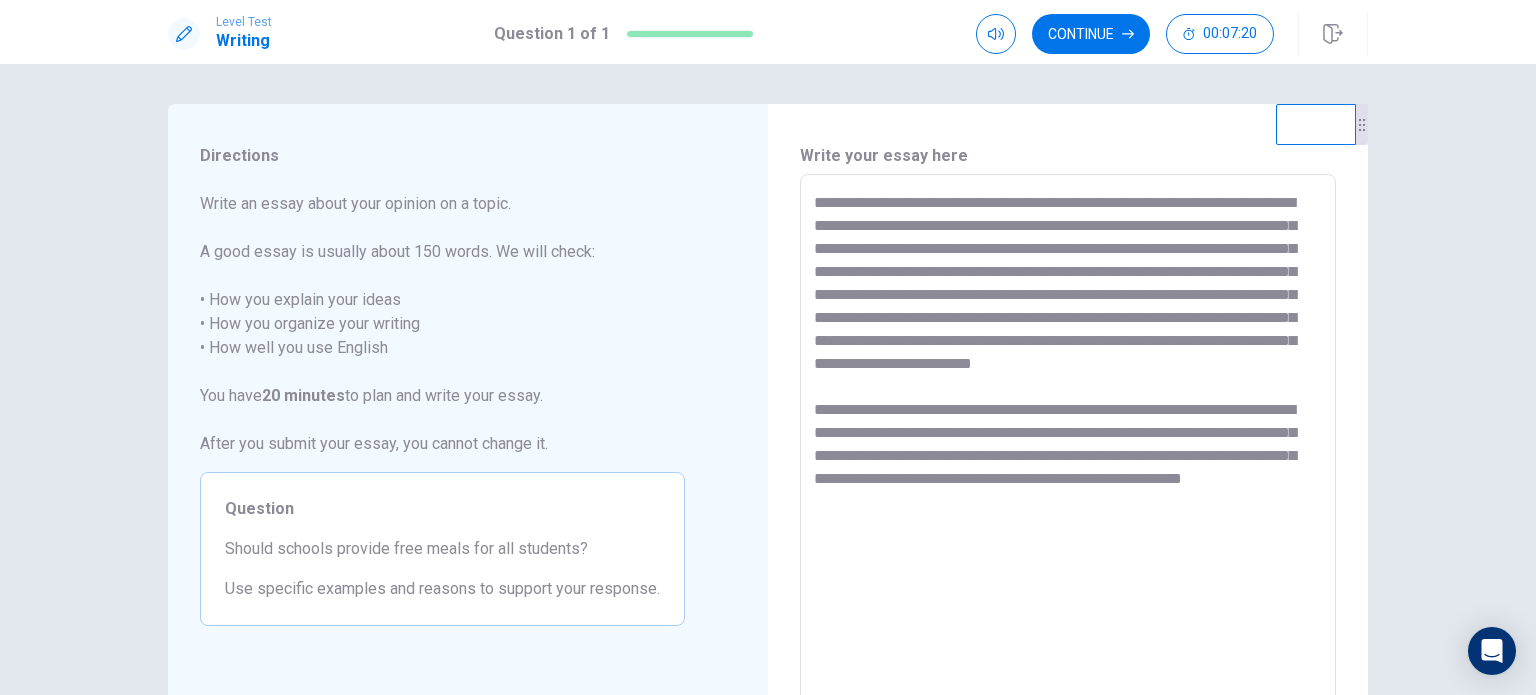 drag, startPoint x: 1125, startPoint y: 276, endPoint x: 1153, endPoint y: 276, distance: 28 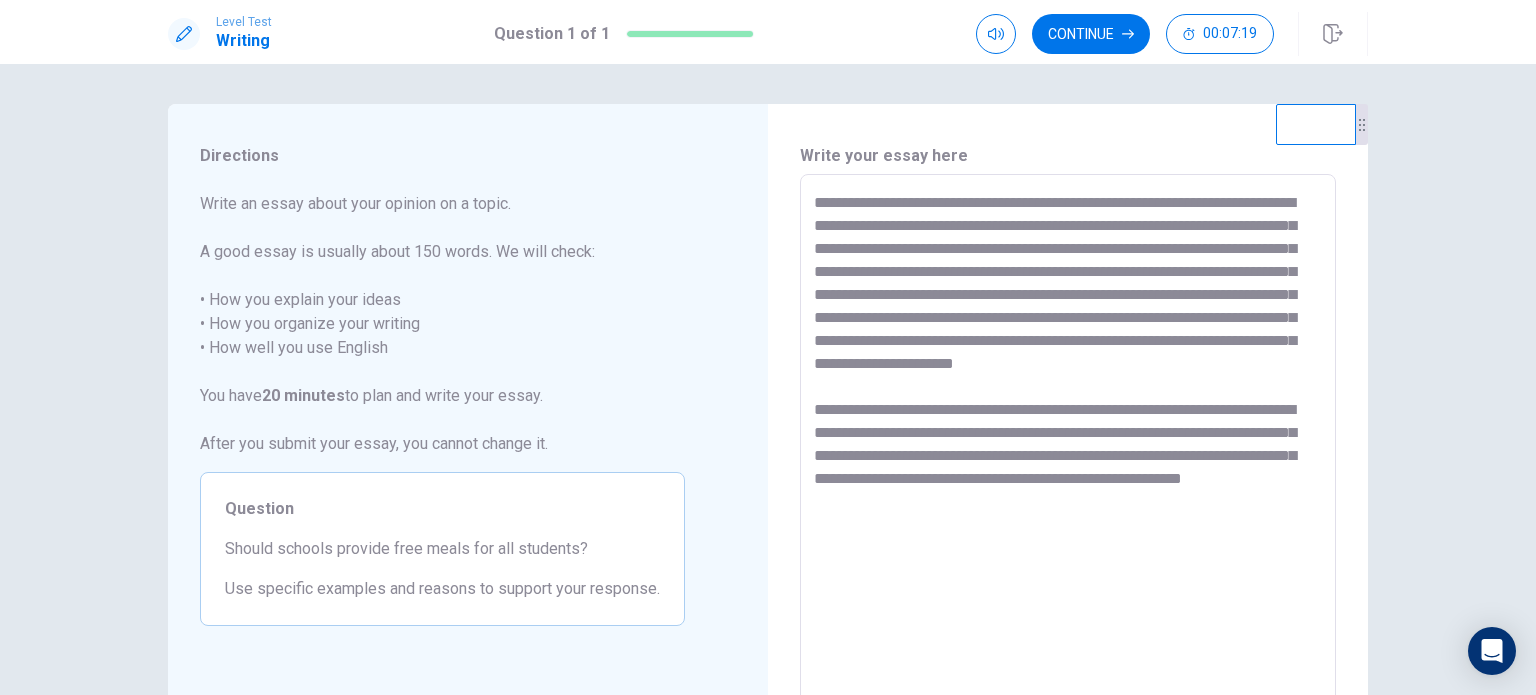 click on "**********" at bounding box center (1068, 451) 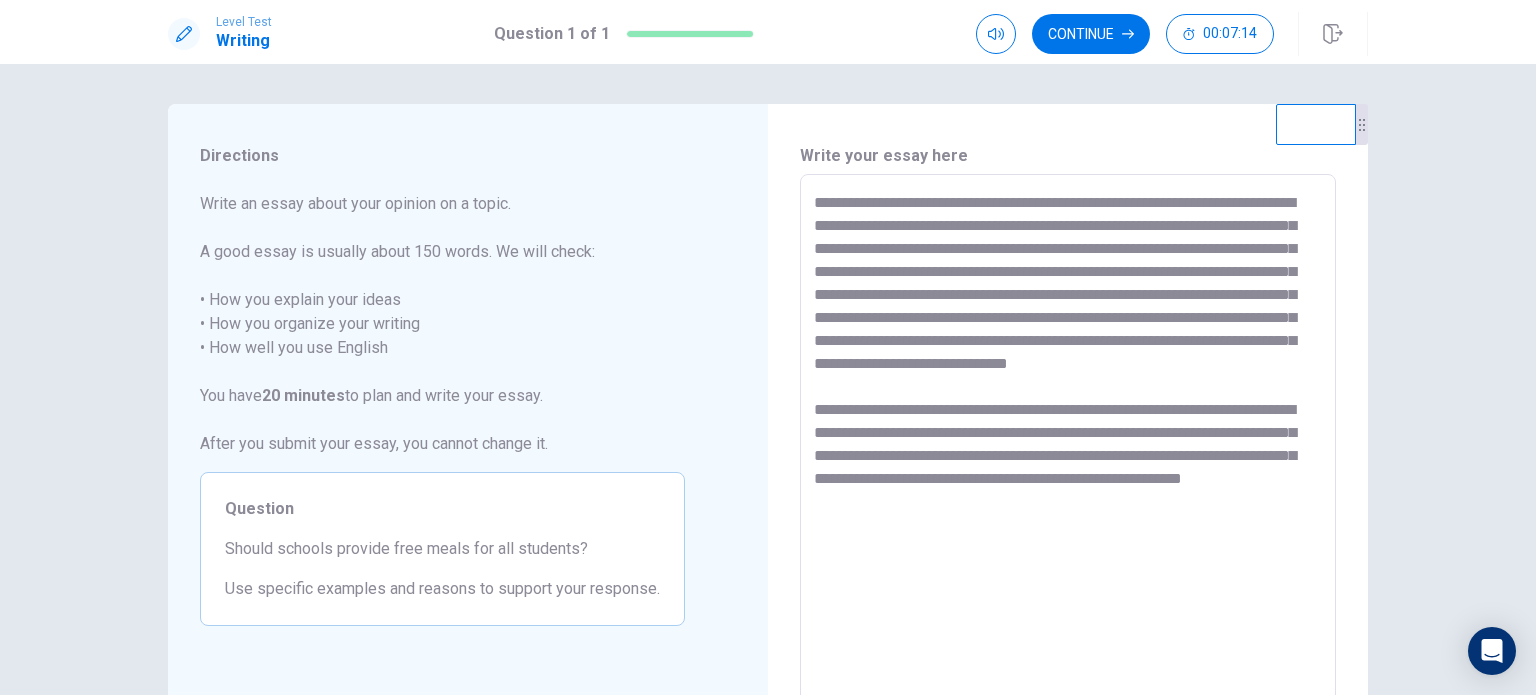click on "**********" at bounding box center [1068, 451] 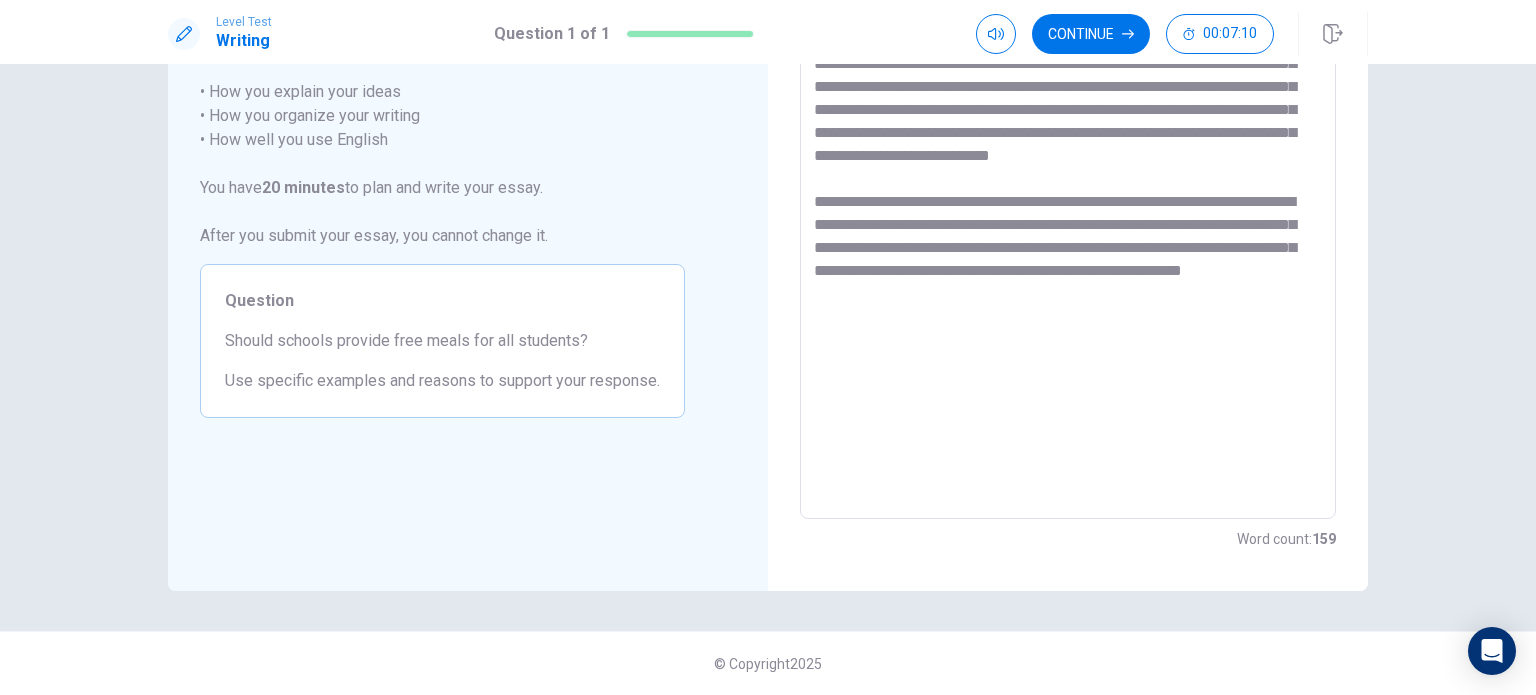 scroll, scrollTop: 0, scrollLeft: 0, axis: both 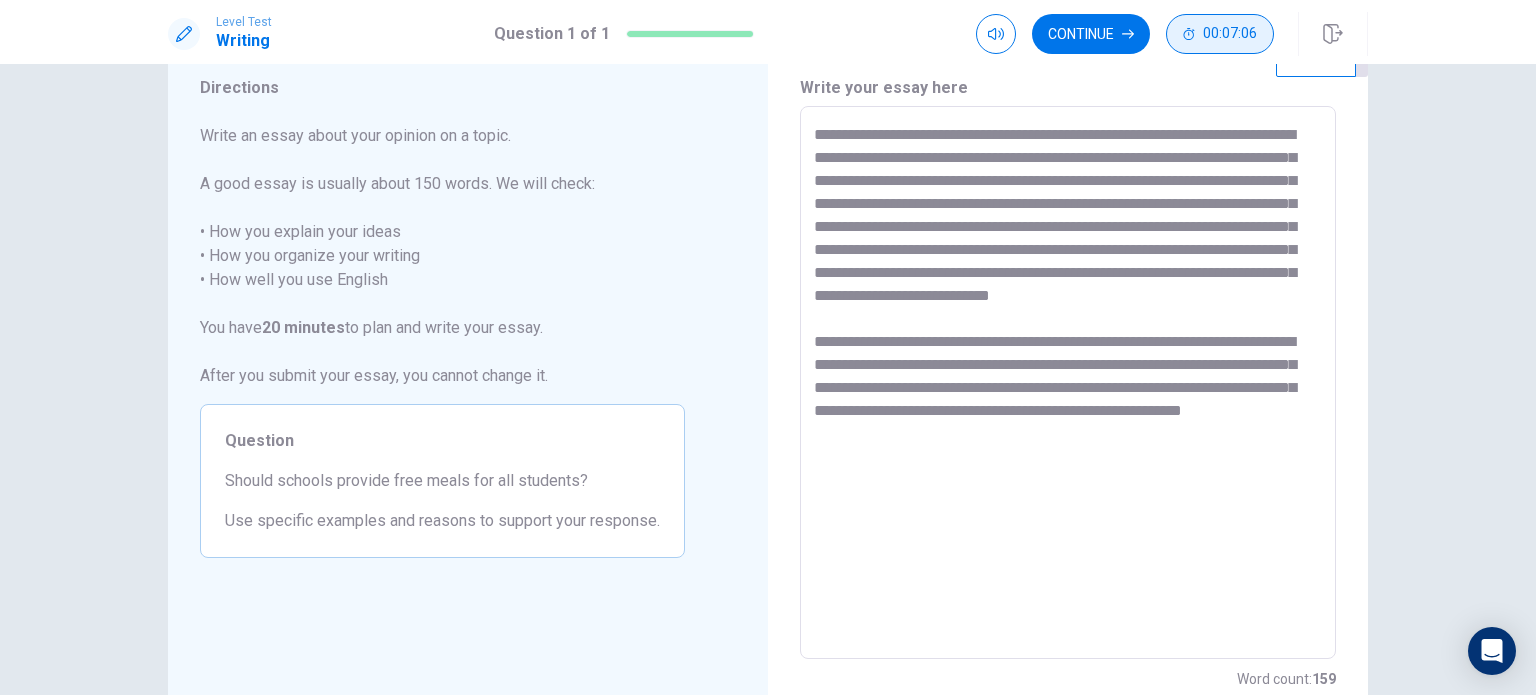 click on "00:07:06" at bounding box center (1220, 34) 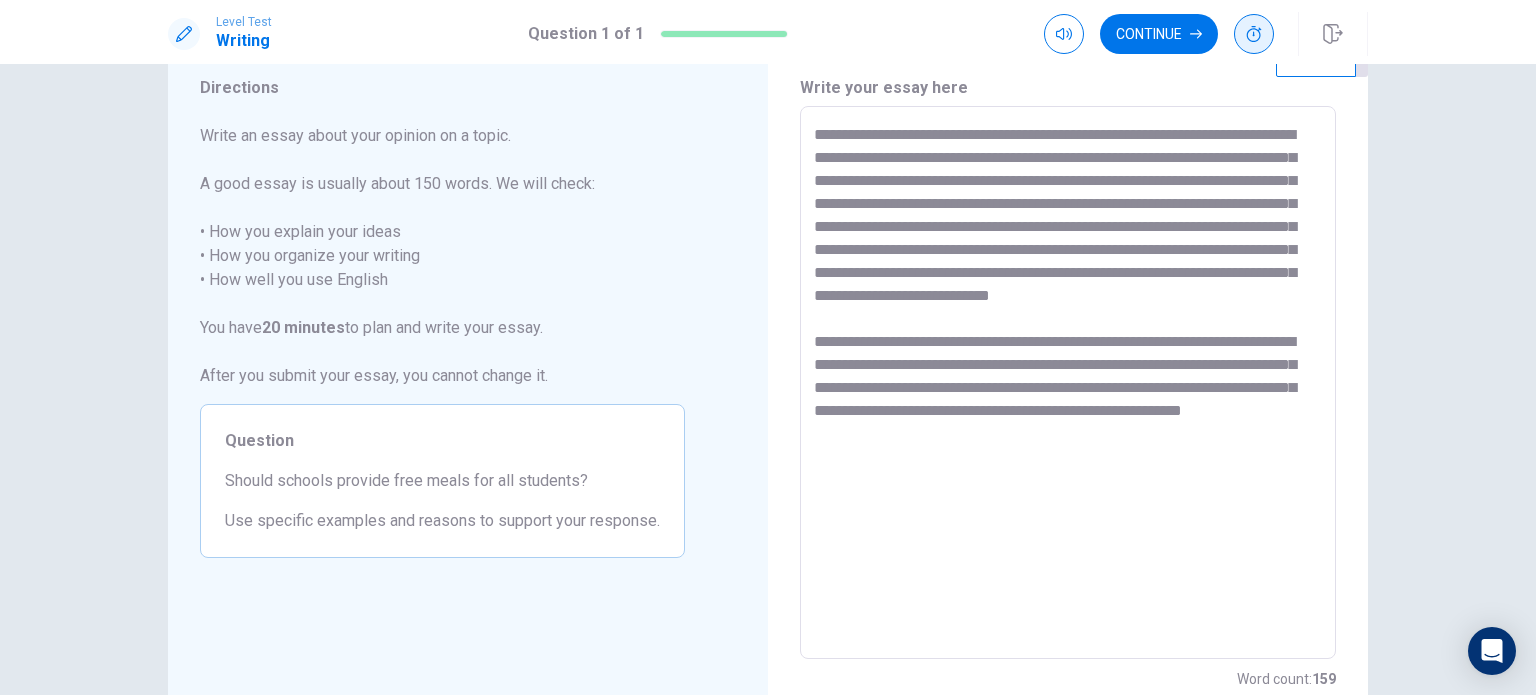 click 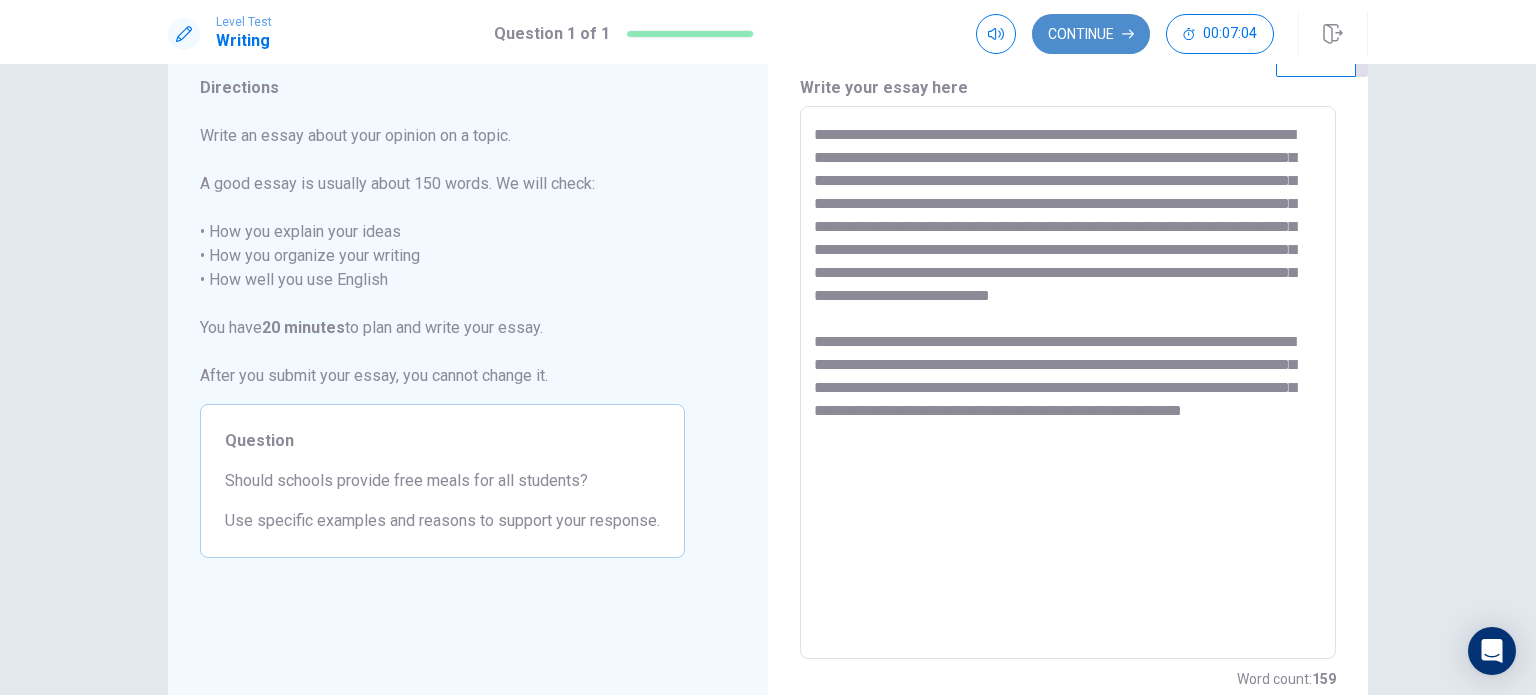 click 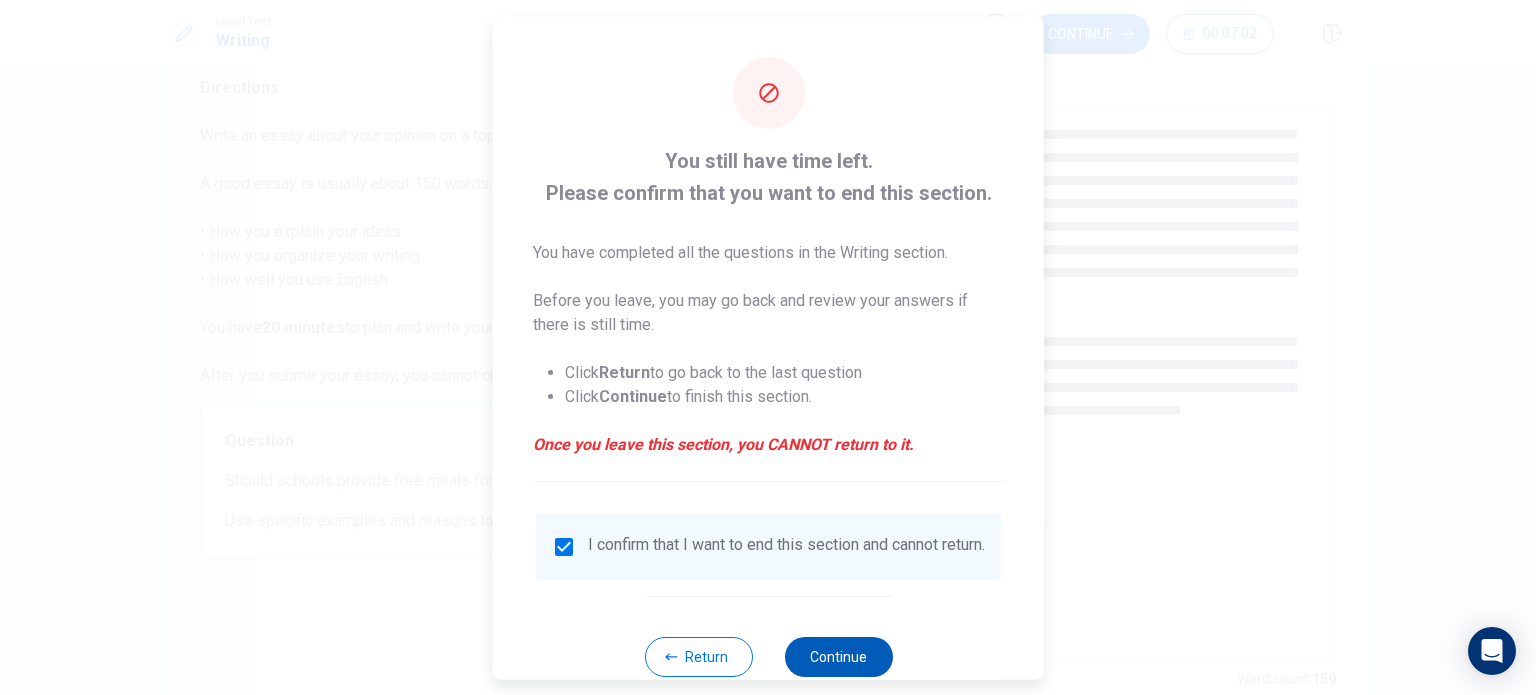 click on "Continue" at bounding box center (838, 656) 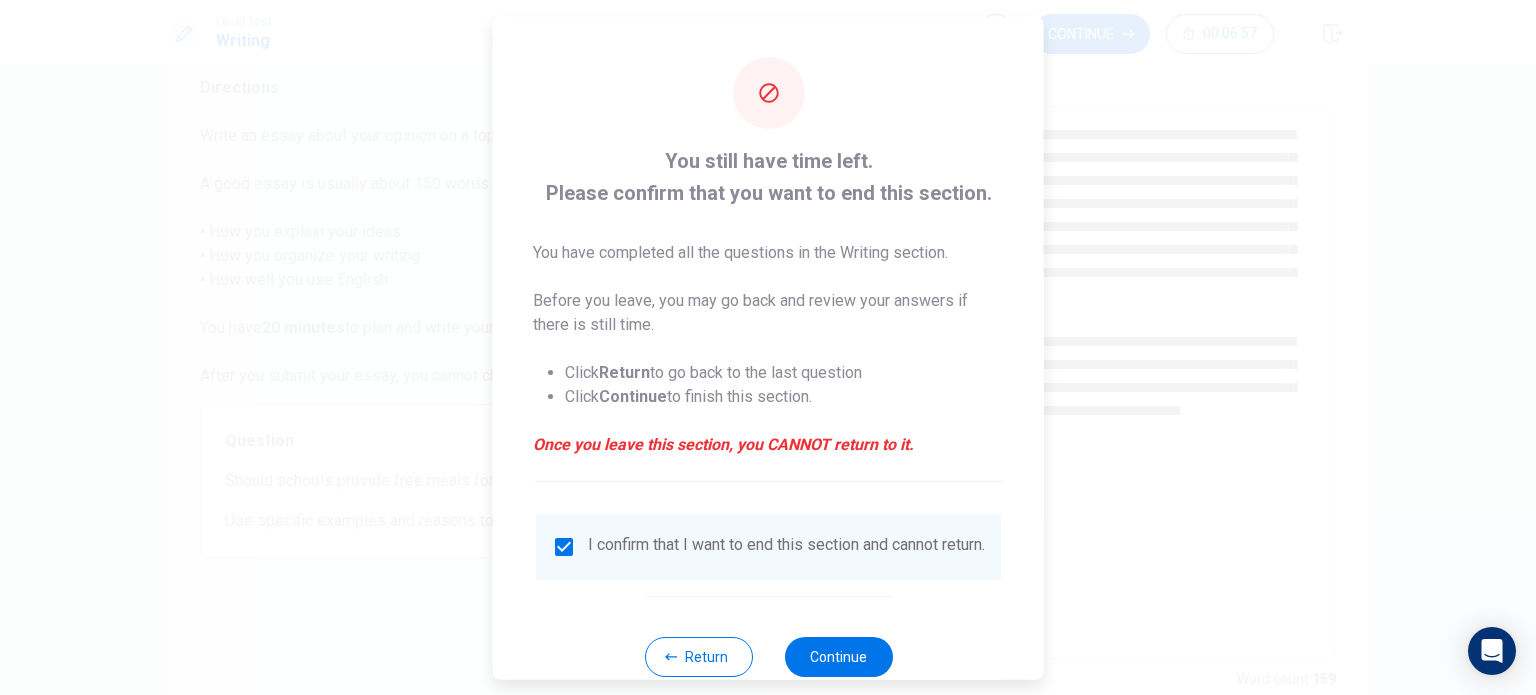 click on "I confirm that I want to end this section and cannot return." at bounding box center [786, 546] 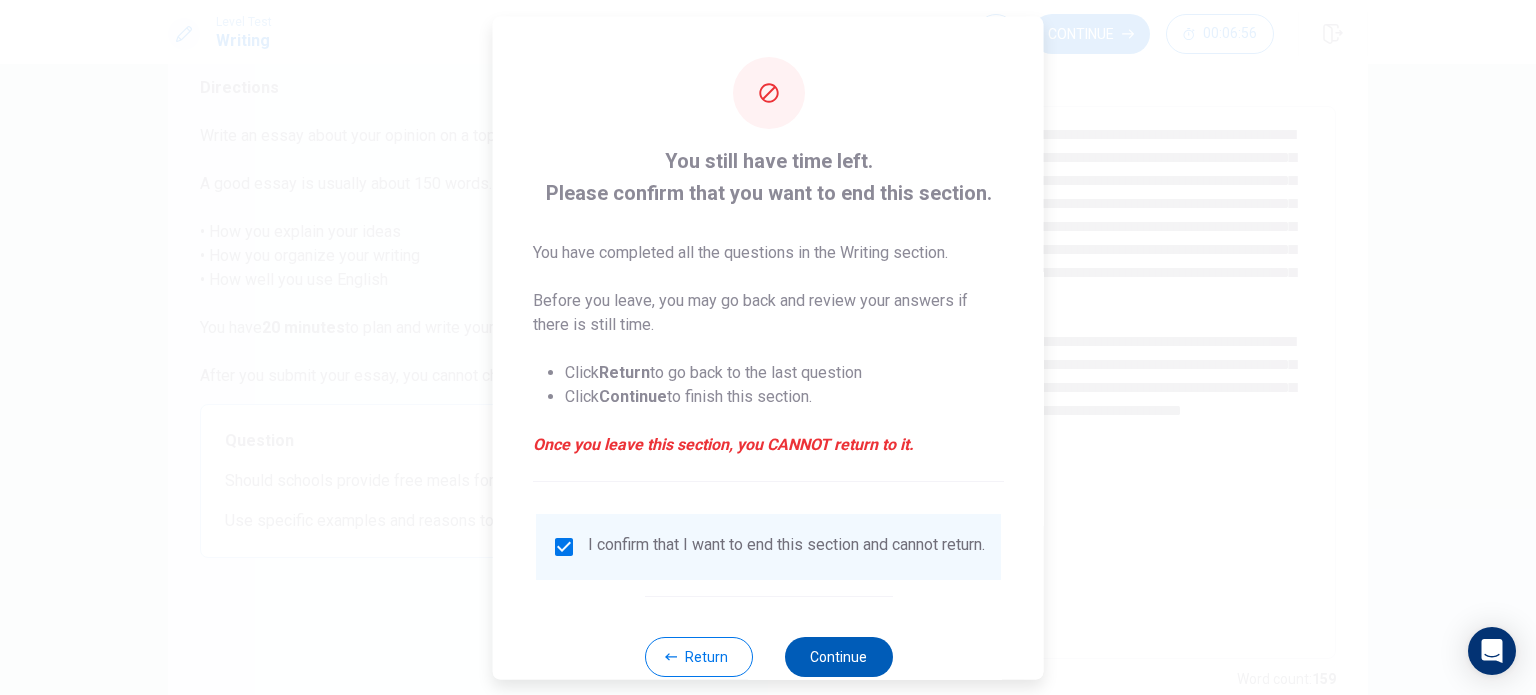 click on "Continue" at bounding box center [838, 656] 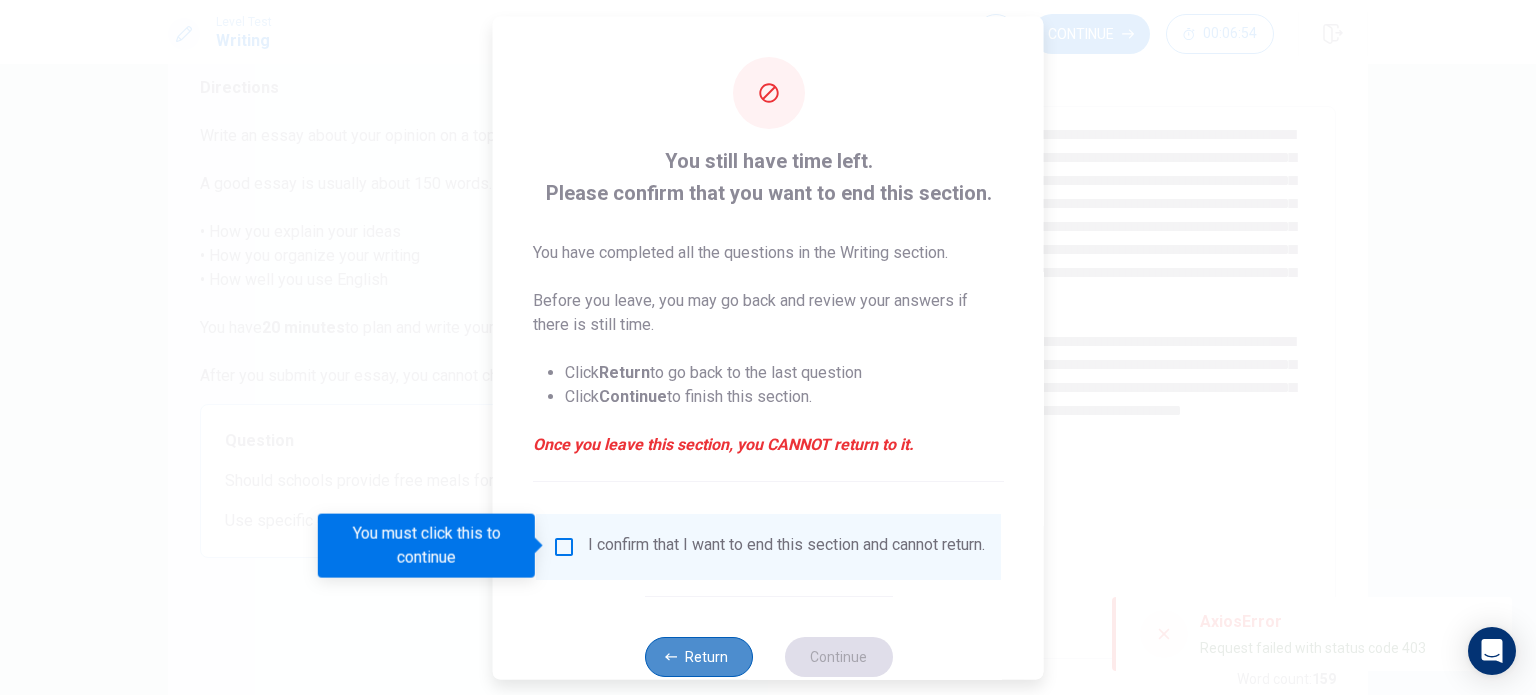 click on "Return" at bounding box center [698, 656] 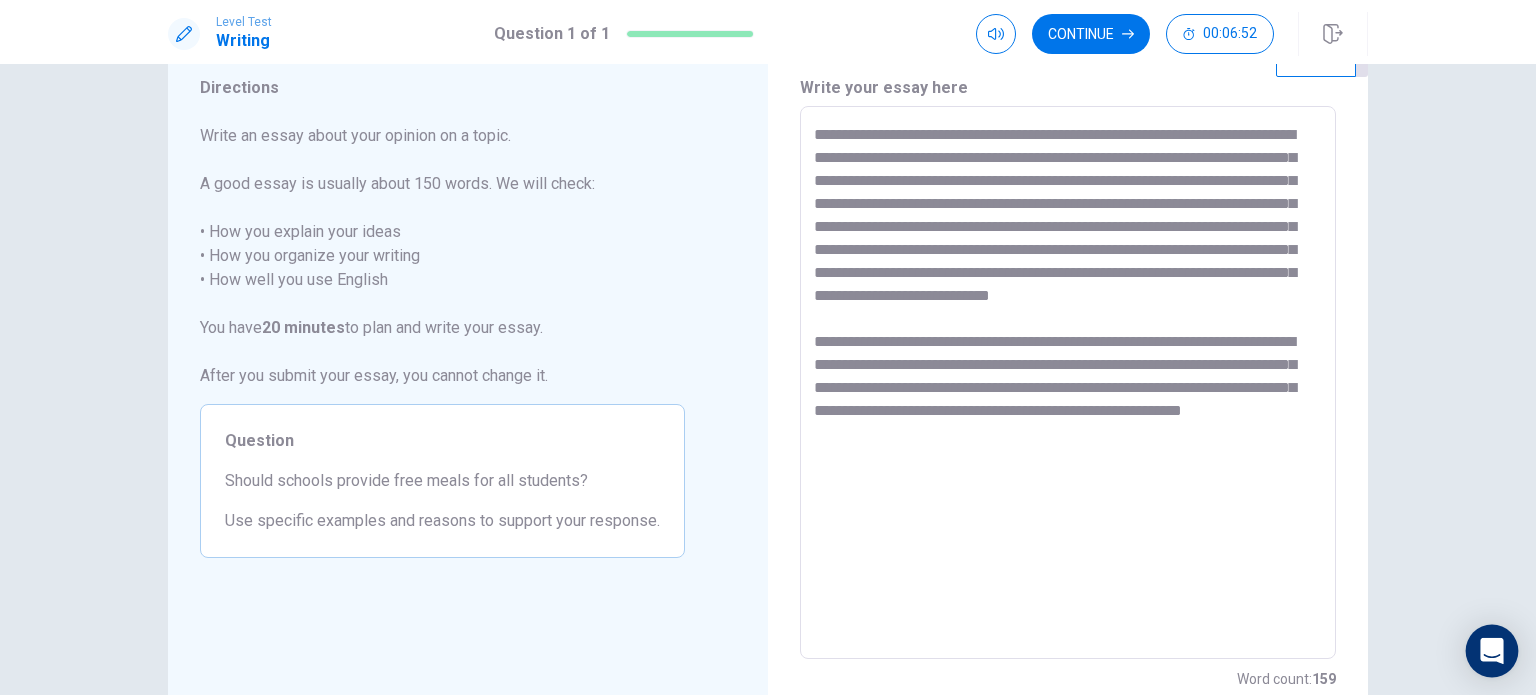 click at bounding box center [1492, 651] 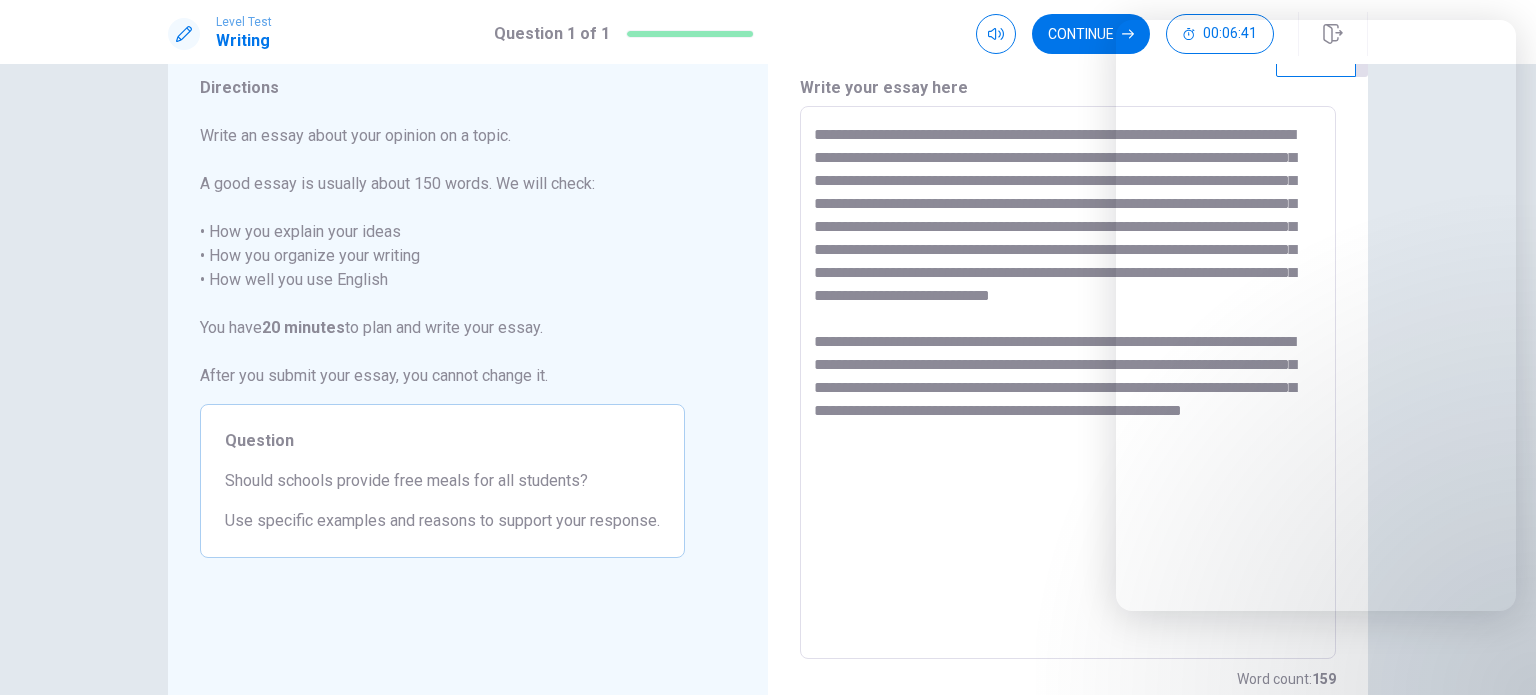 click on "**********" at bounding box center [1068, 383] 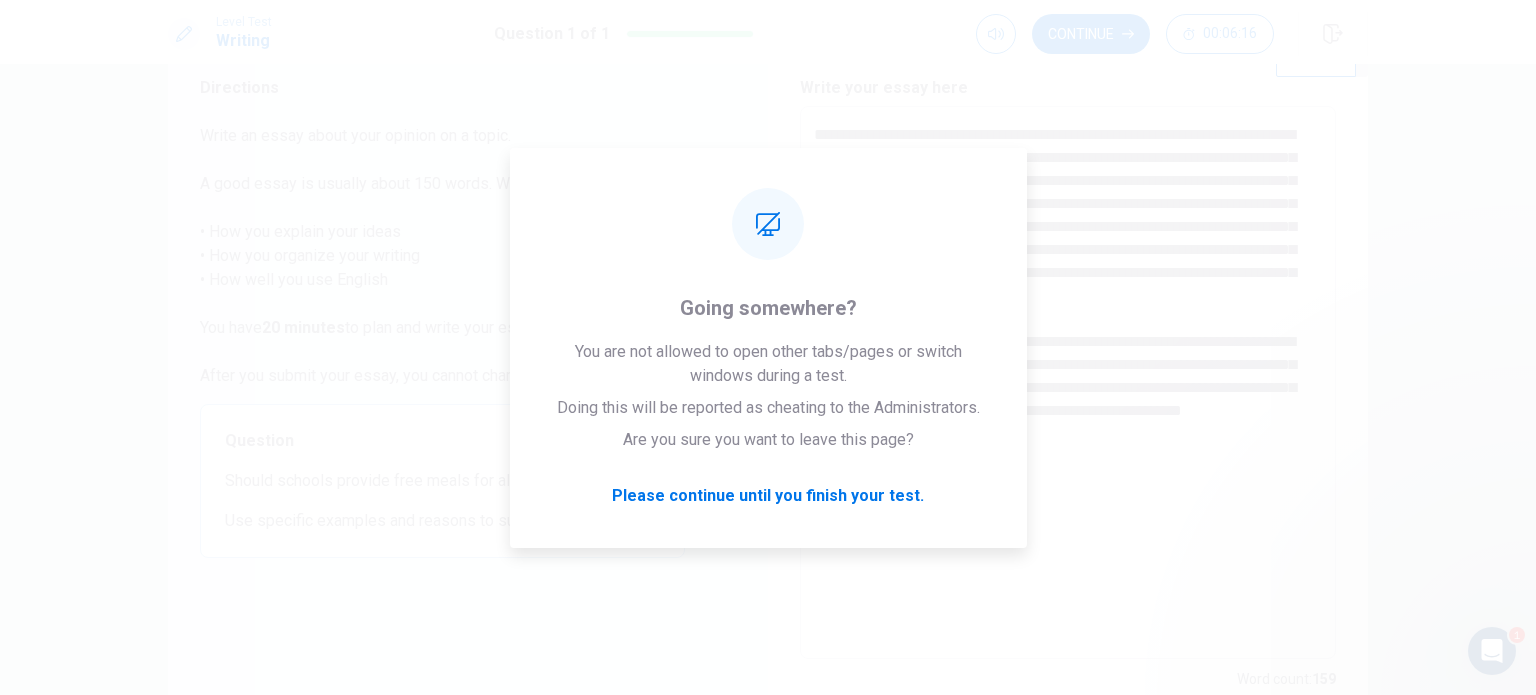 click on "**********" at bounding box center [1068, 383] 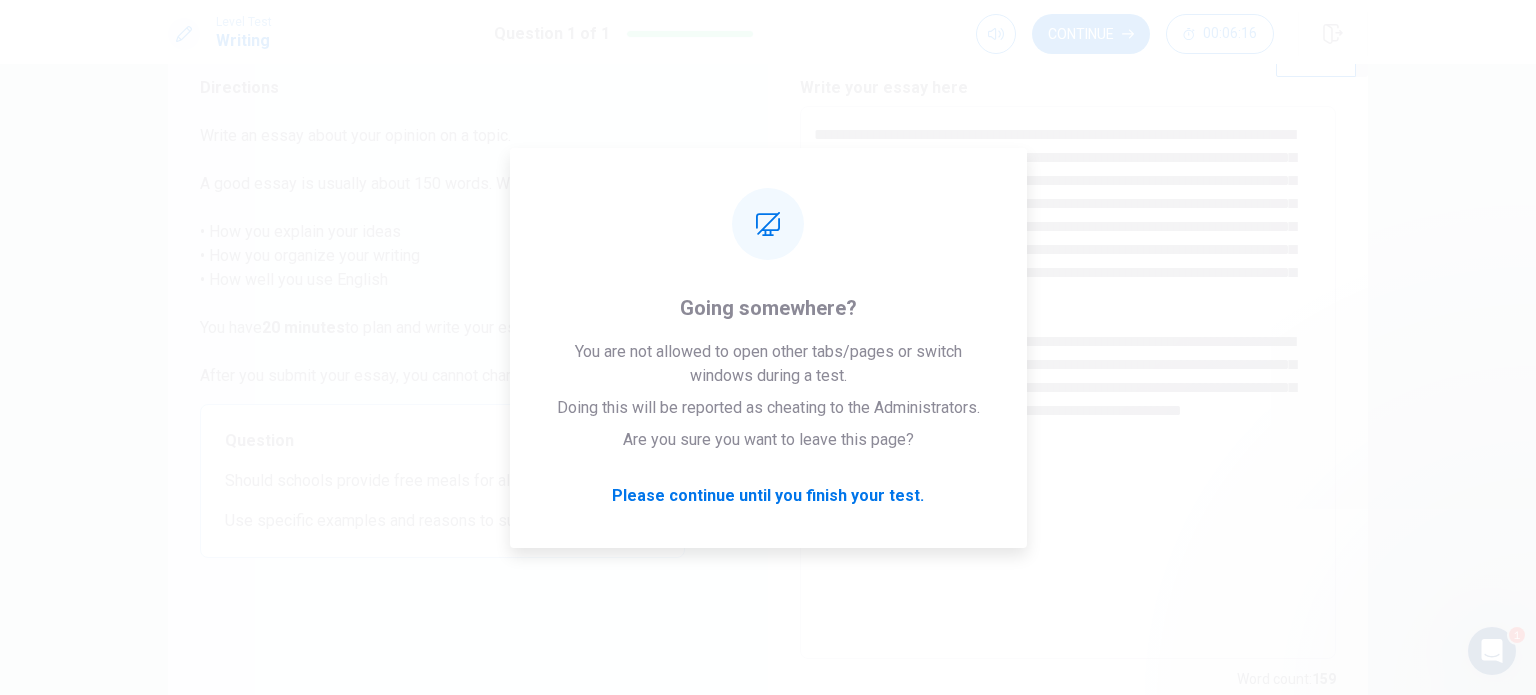 scroll, scrollTop: 0, scrollLeft: 0, axis: both 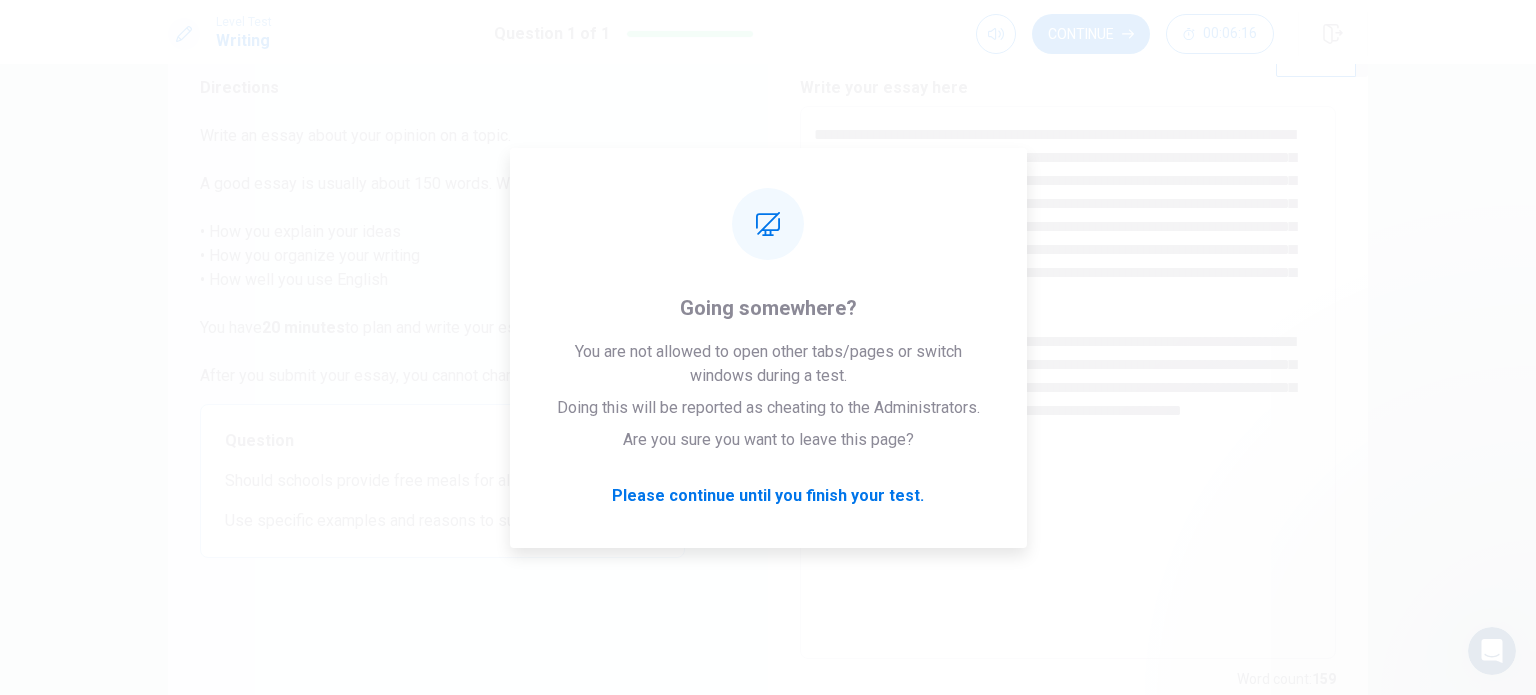 click on "**********" at bounding box center (1068, 383) 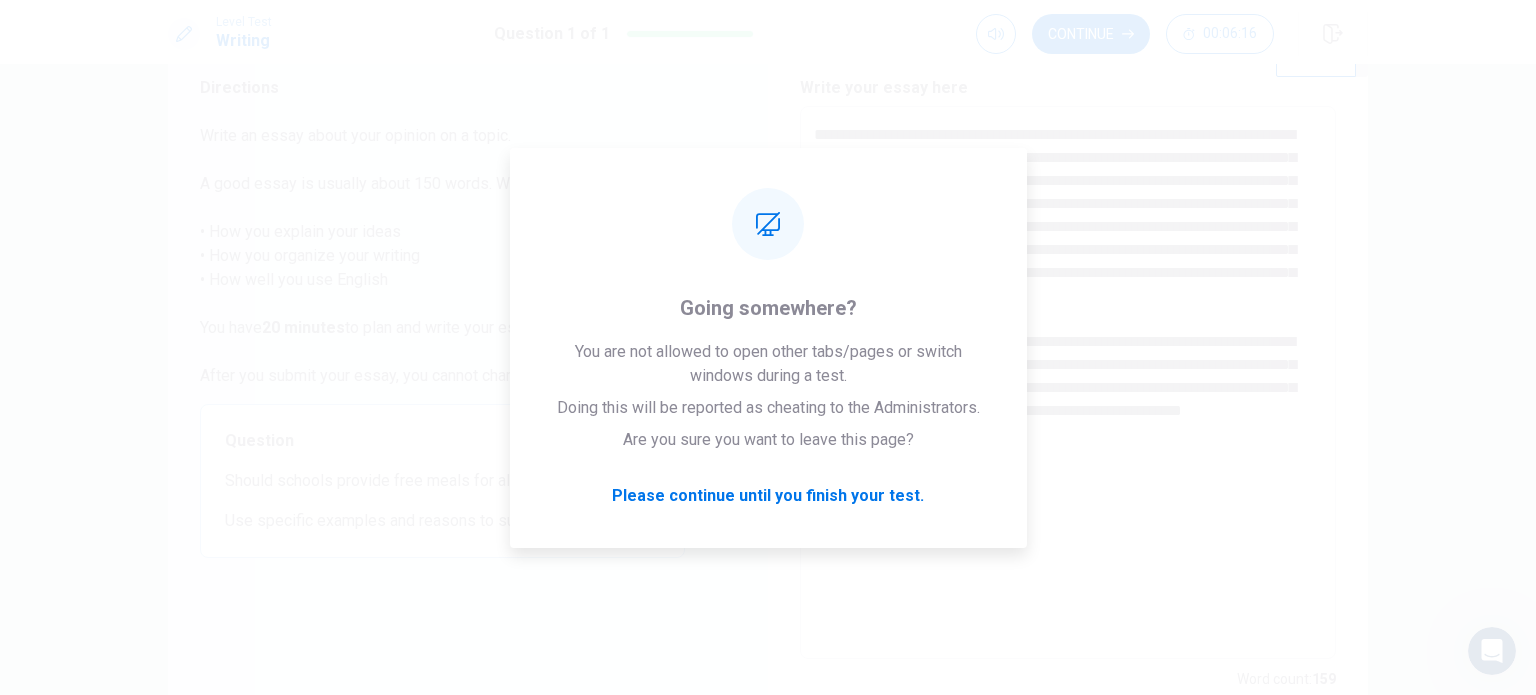 click on "**********" at bounding box center [1068, 383] 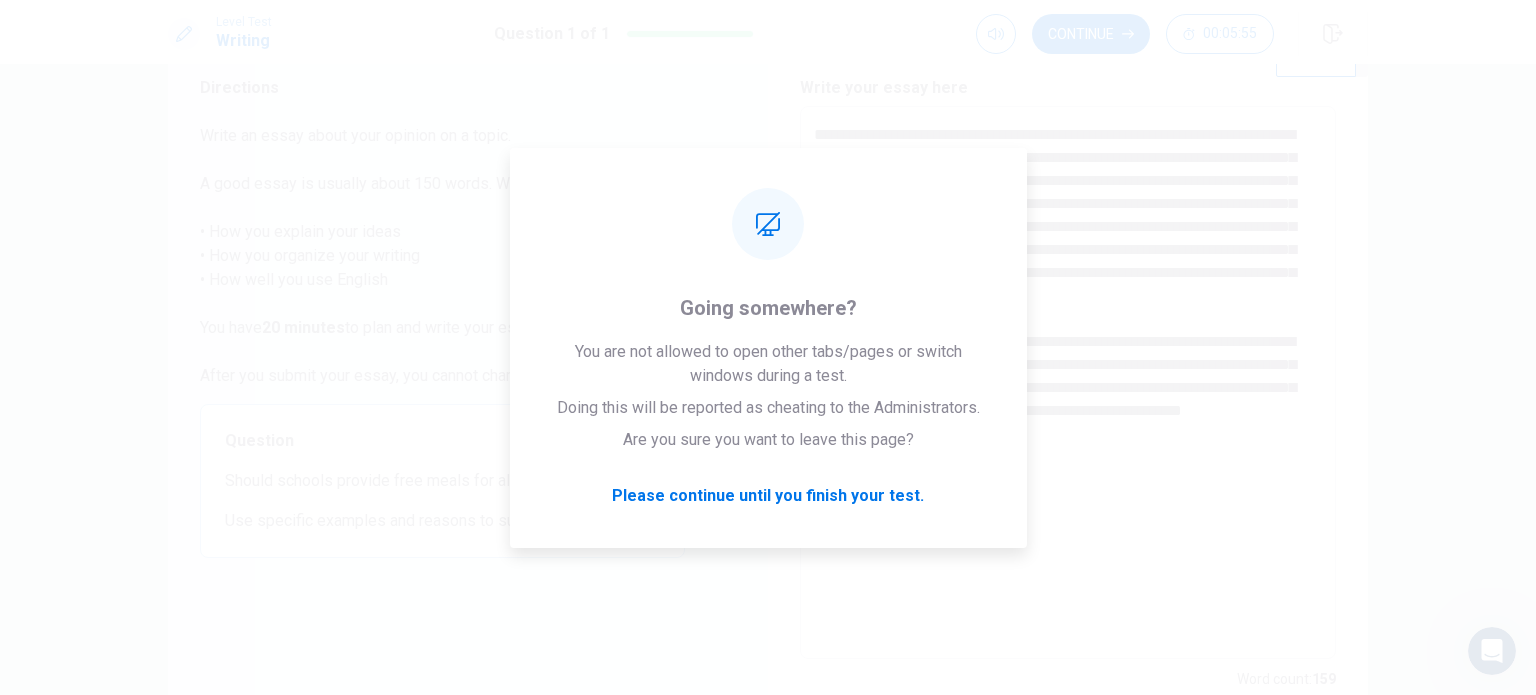 scroll, scrollTop: 0, scrollLeft: 0, axis: both 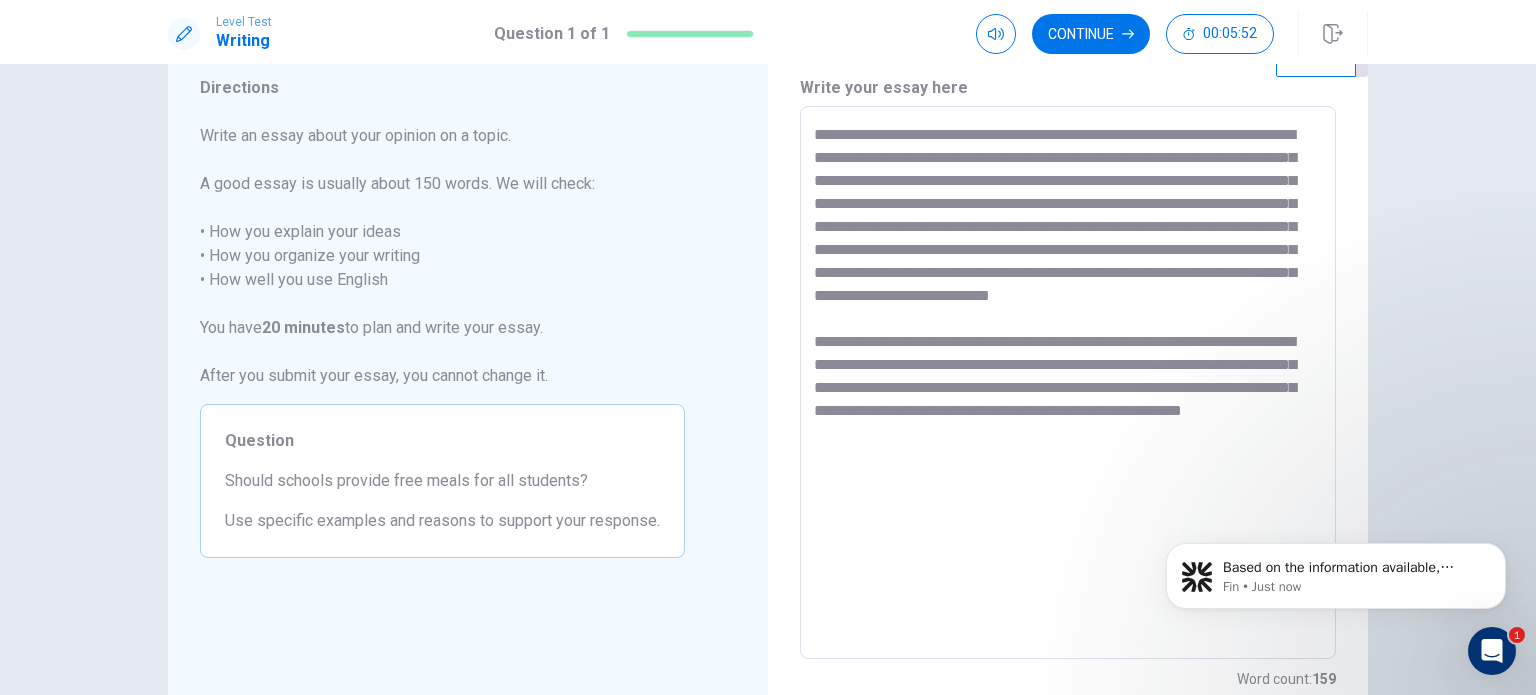 click on "**********" at bounding box center [1068, 383] 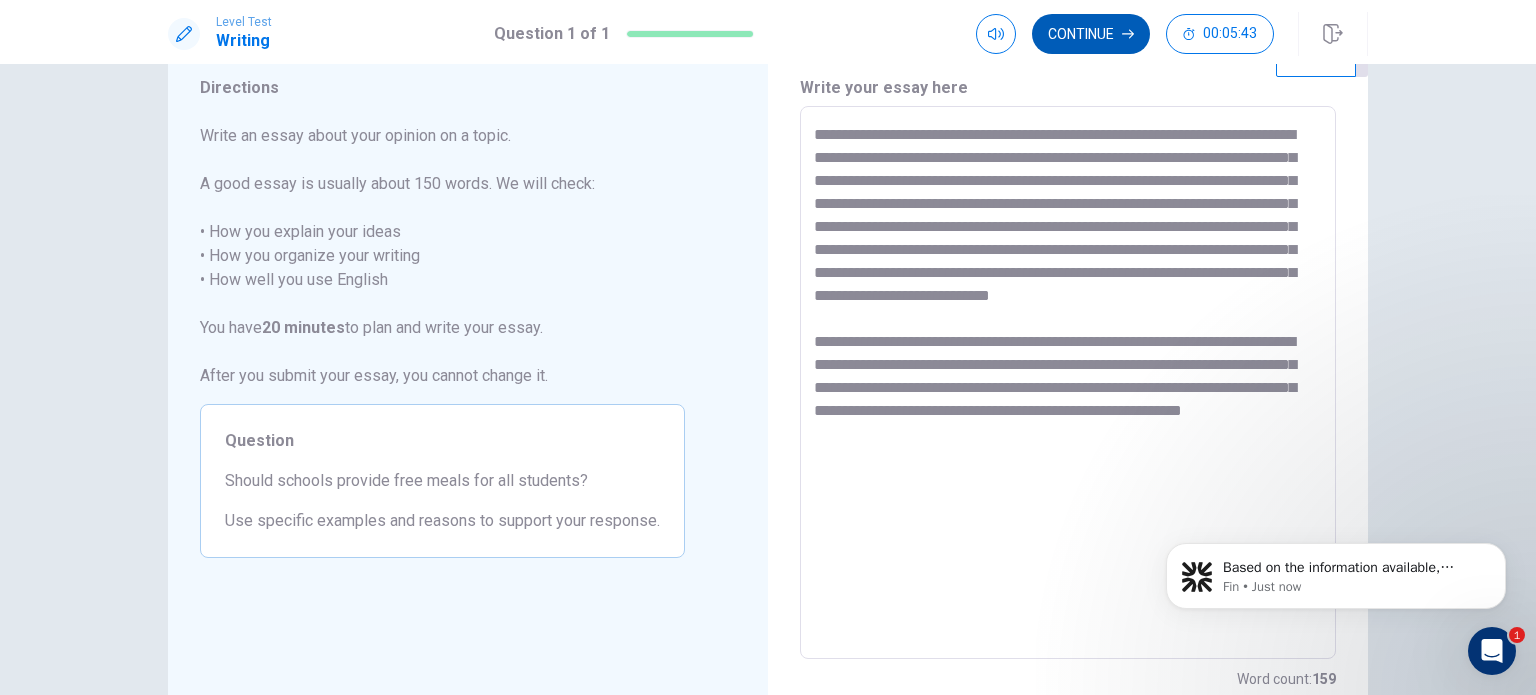 click on "Continue" at bounding box center (1091, 34) 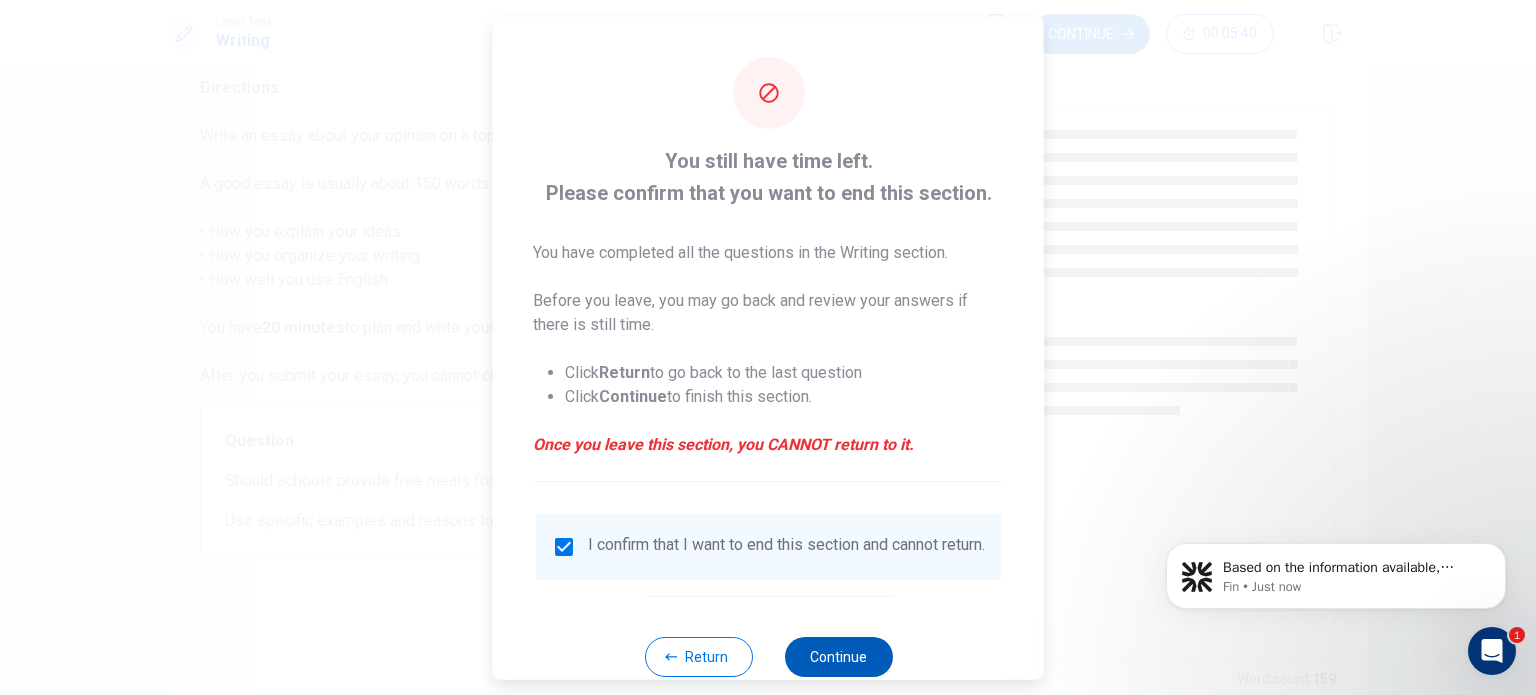 click on "Continue" at bounding box center (838, 656) 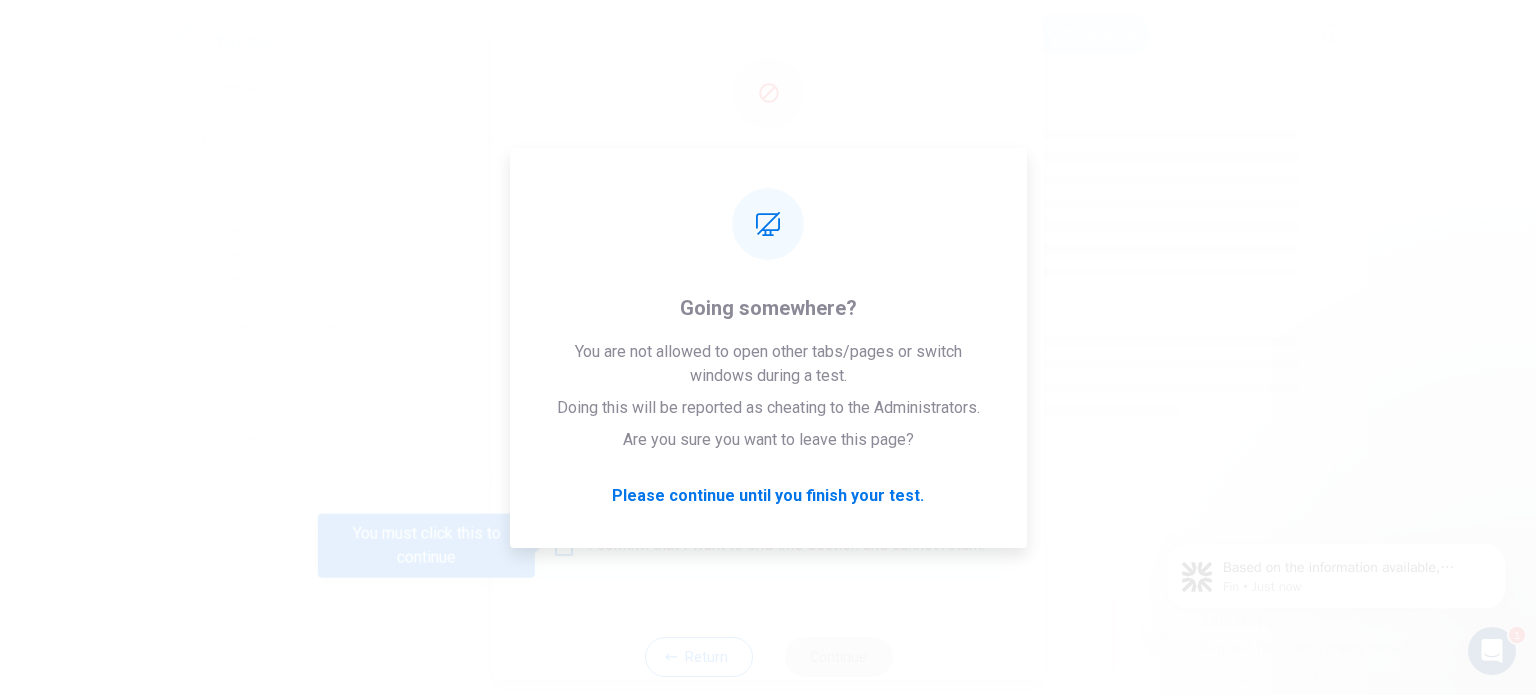 click 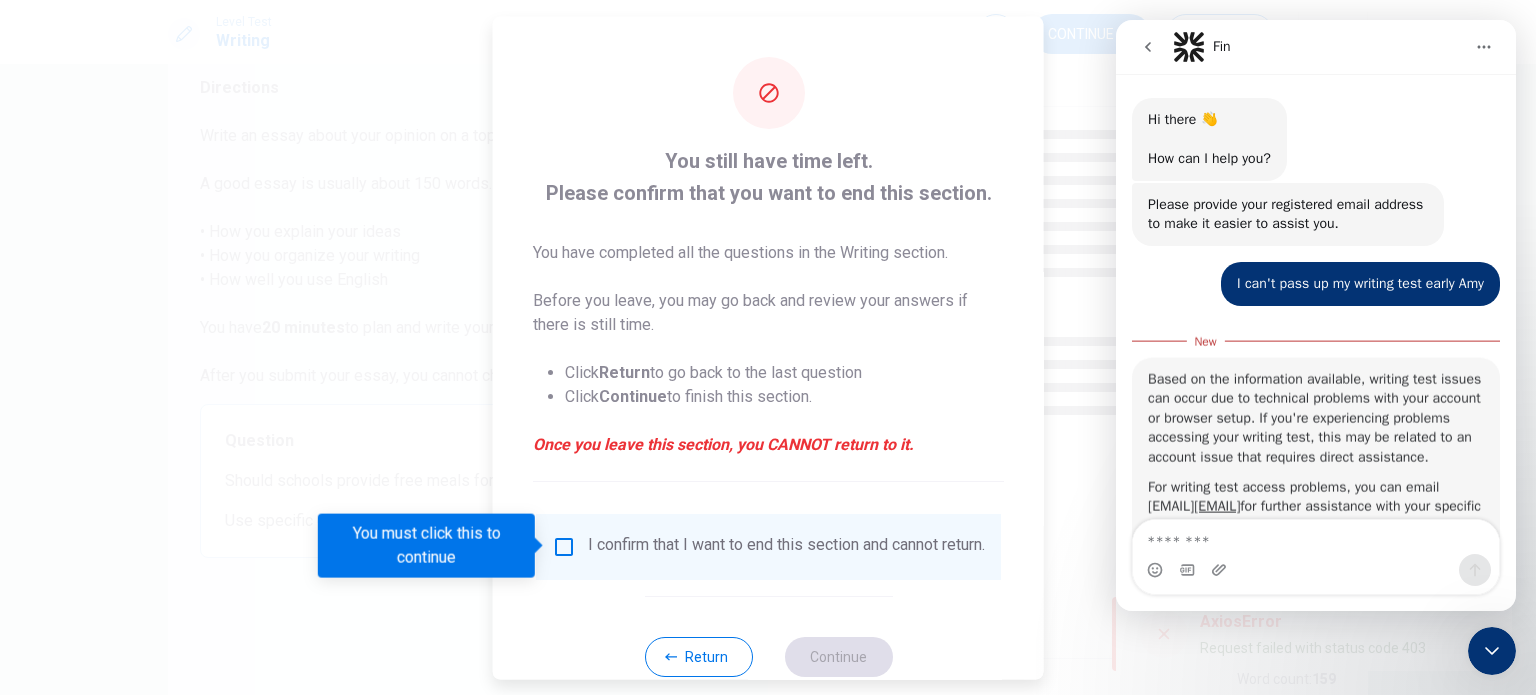 scroll, scrollTop: 149, scrollLeft: 0, axis: vertical 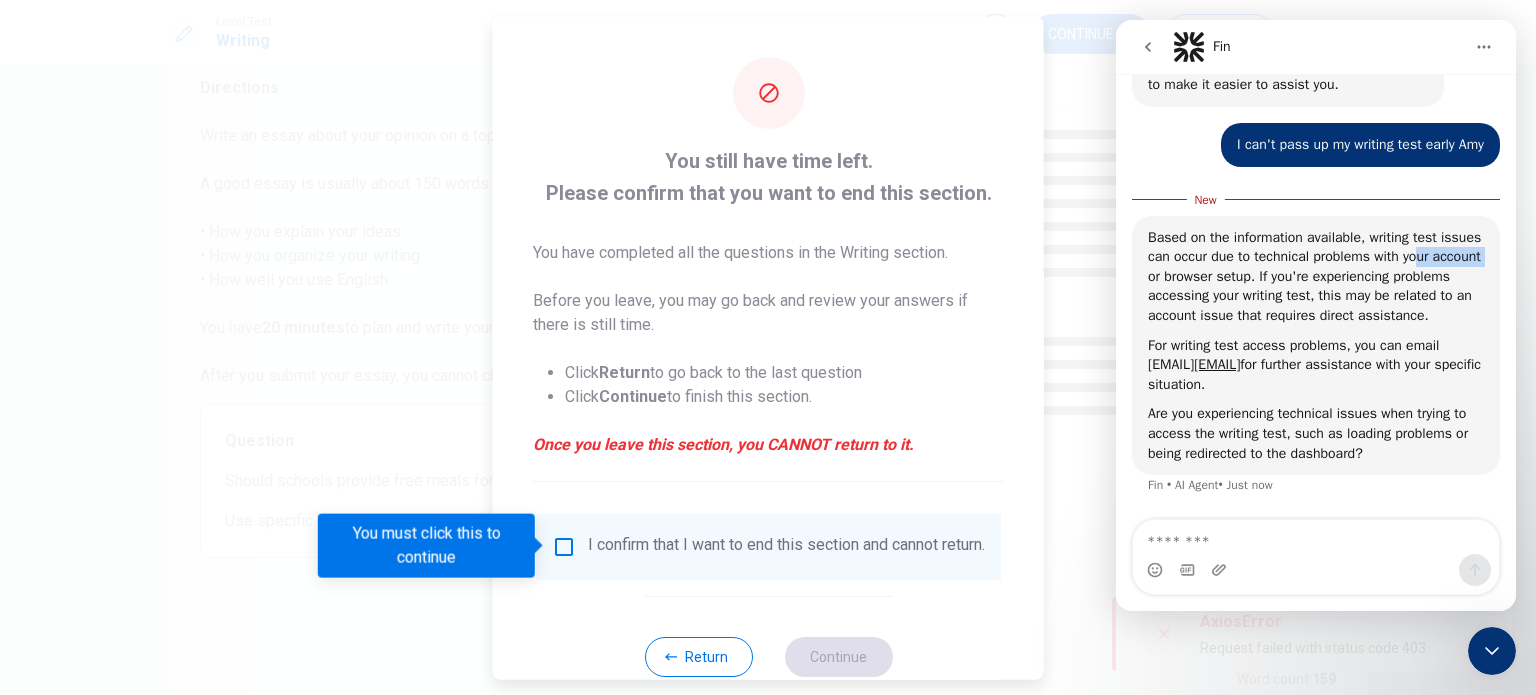 drag, startPoint x: 1236, startPoint y: 255, endPoint x: 1161, endPoint y: 255, distance: 75 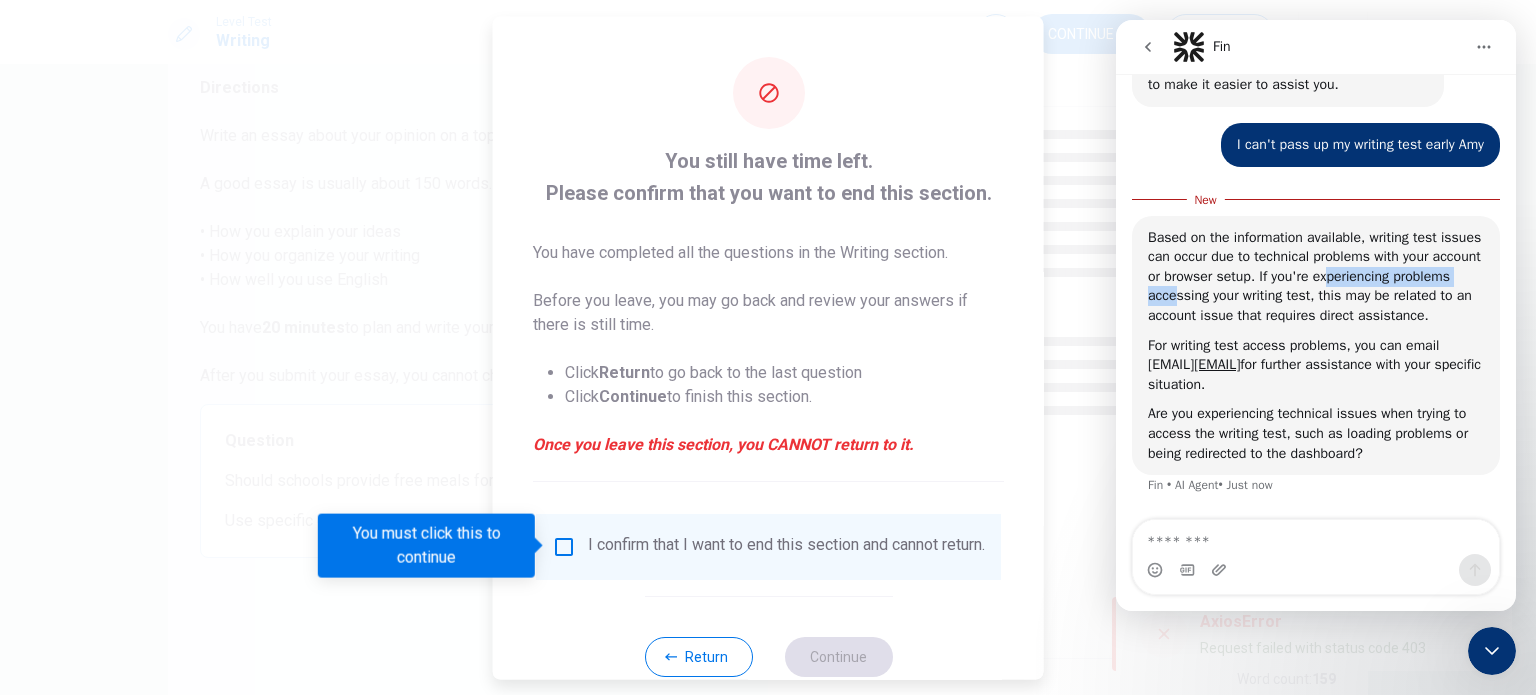 drag, startPoint x: 1165, startPoint y: 279, endPoint x: 1319, endPoint y: 270, distance: 154.26276 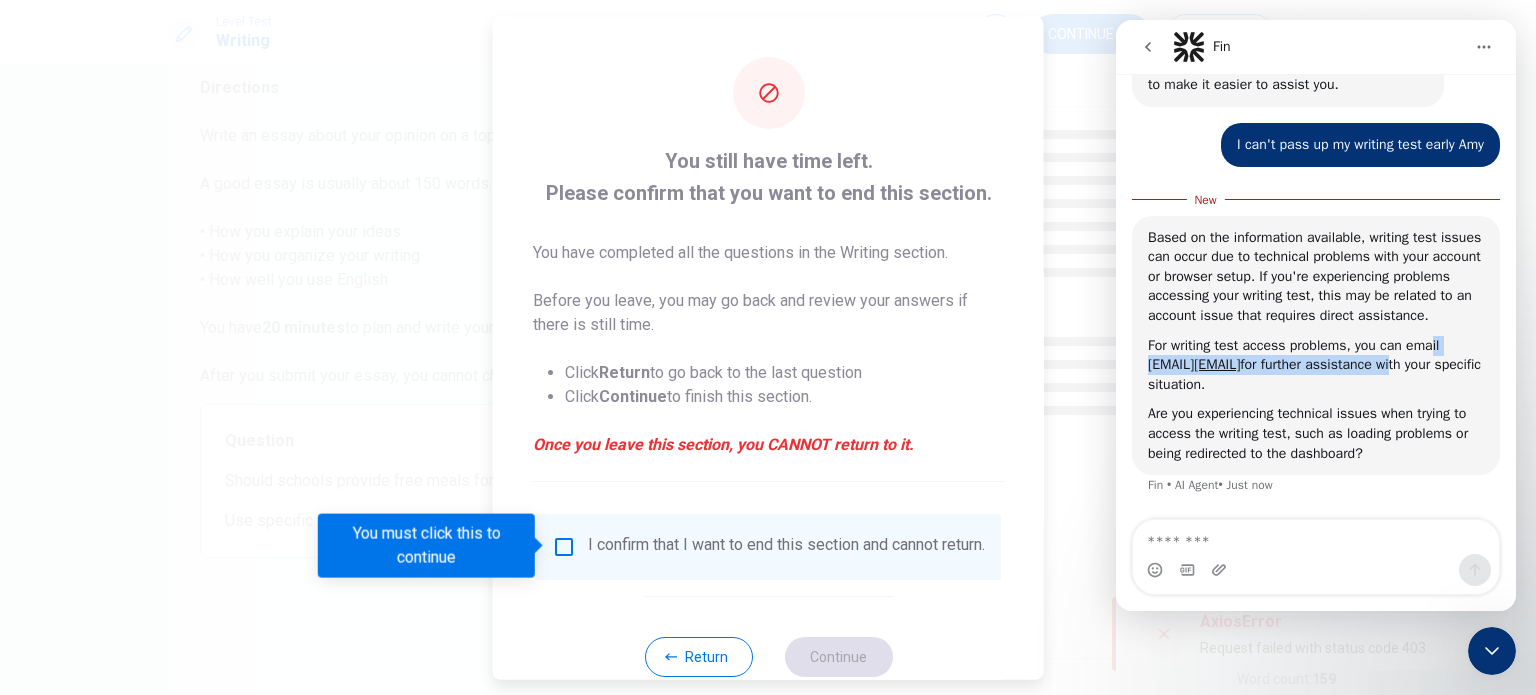 drag, startPoint x: 1432, startPoint y: 339, endPoint x: 1445, endPoint y: 377, distance: 40.16217 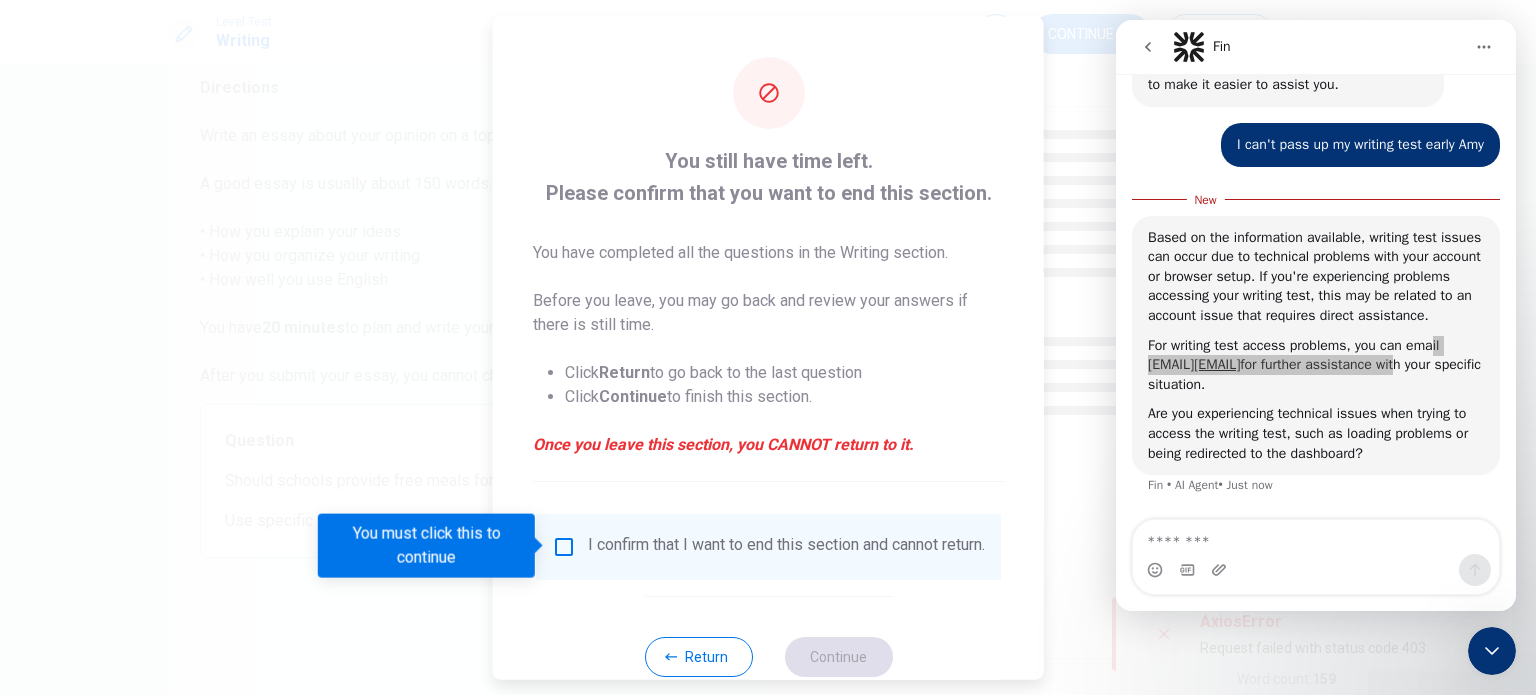 click 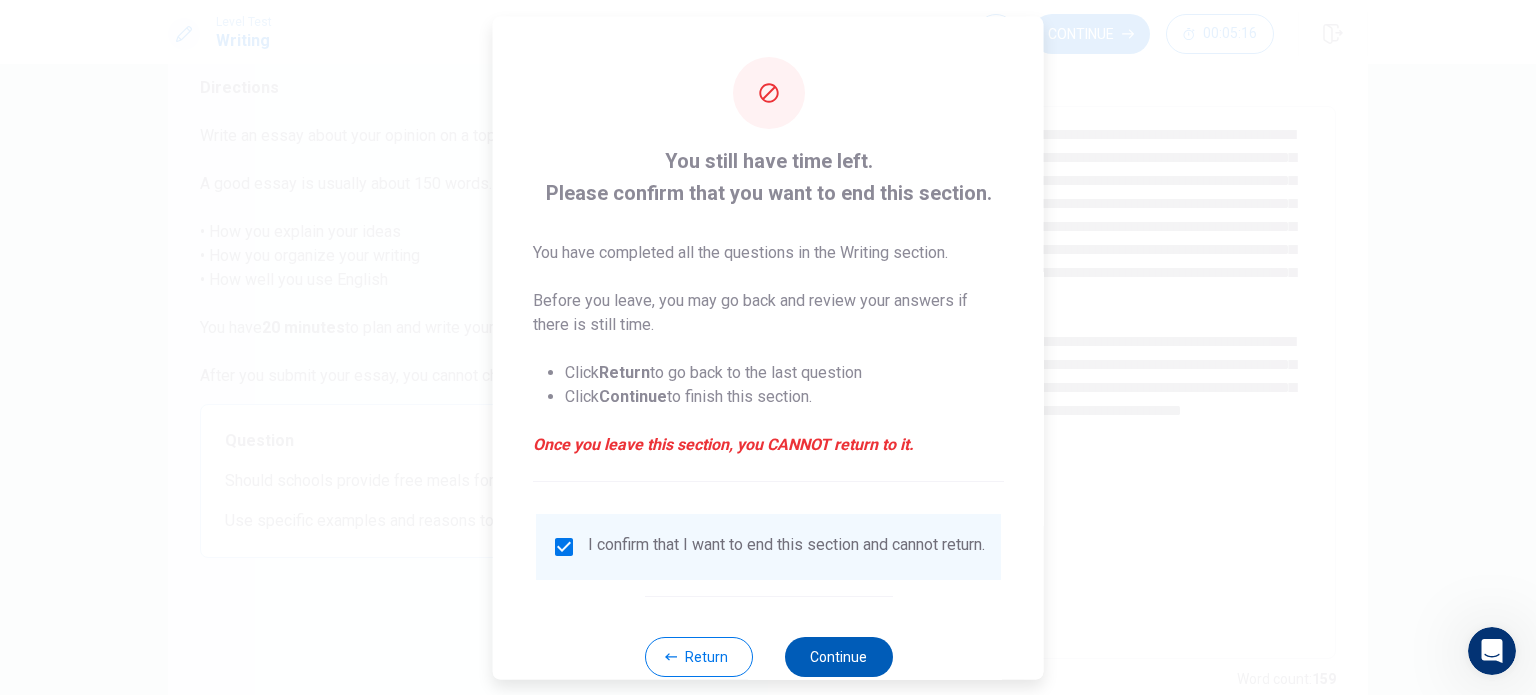 click on "Continue" at bounding box center [838, 656] 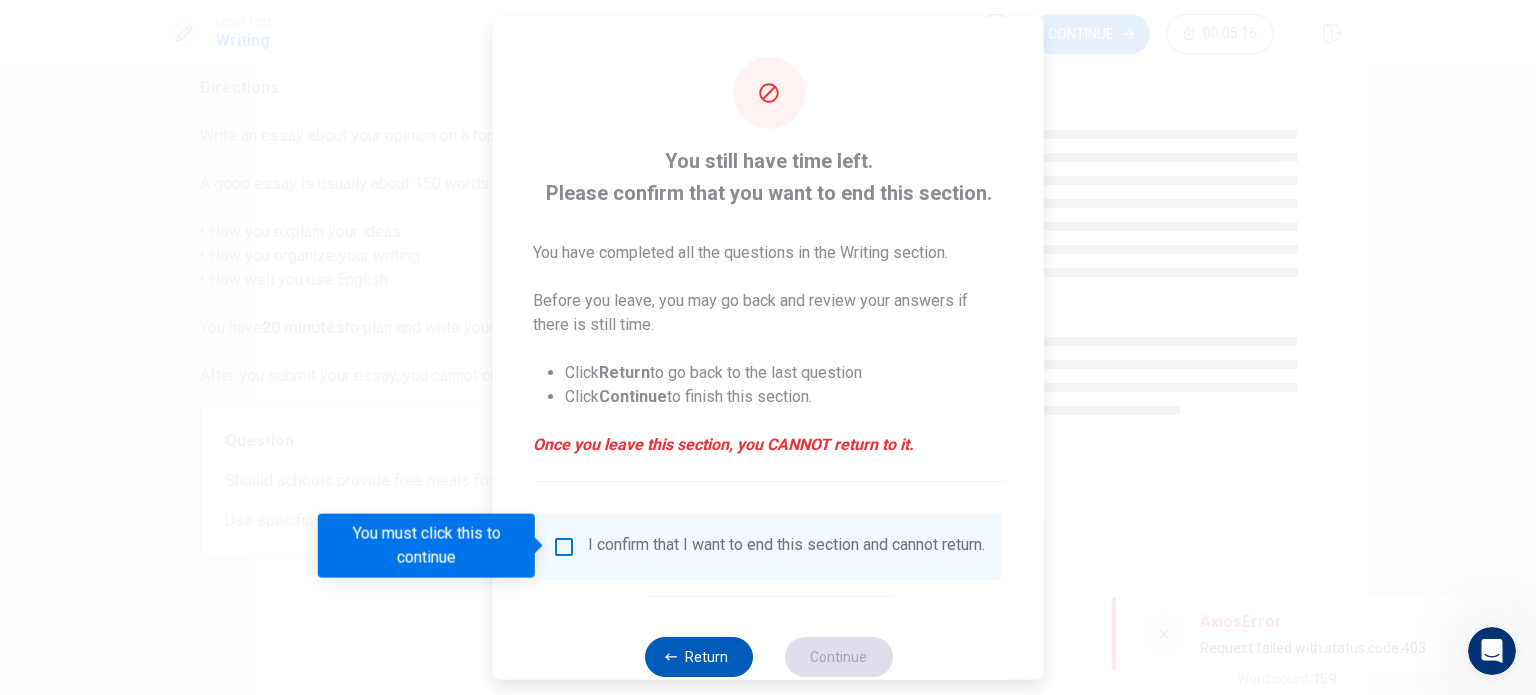 click on "Return" at bounding box center [698, 656] 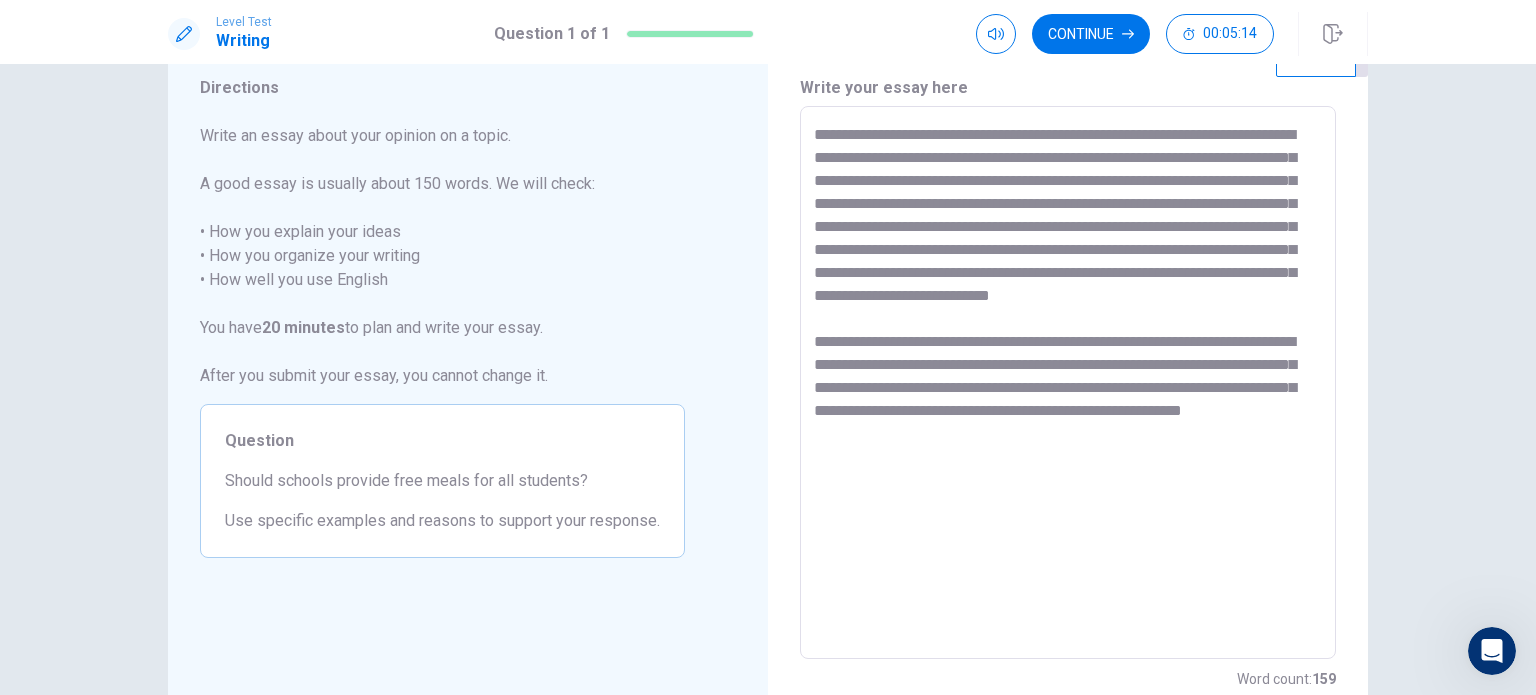 click on "**********" at bounding box center [1068, 383] 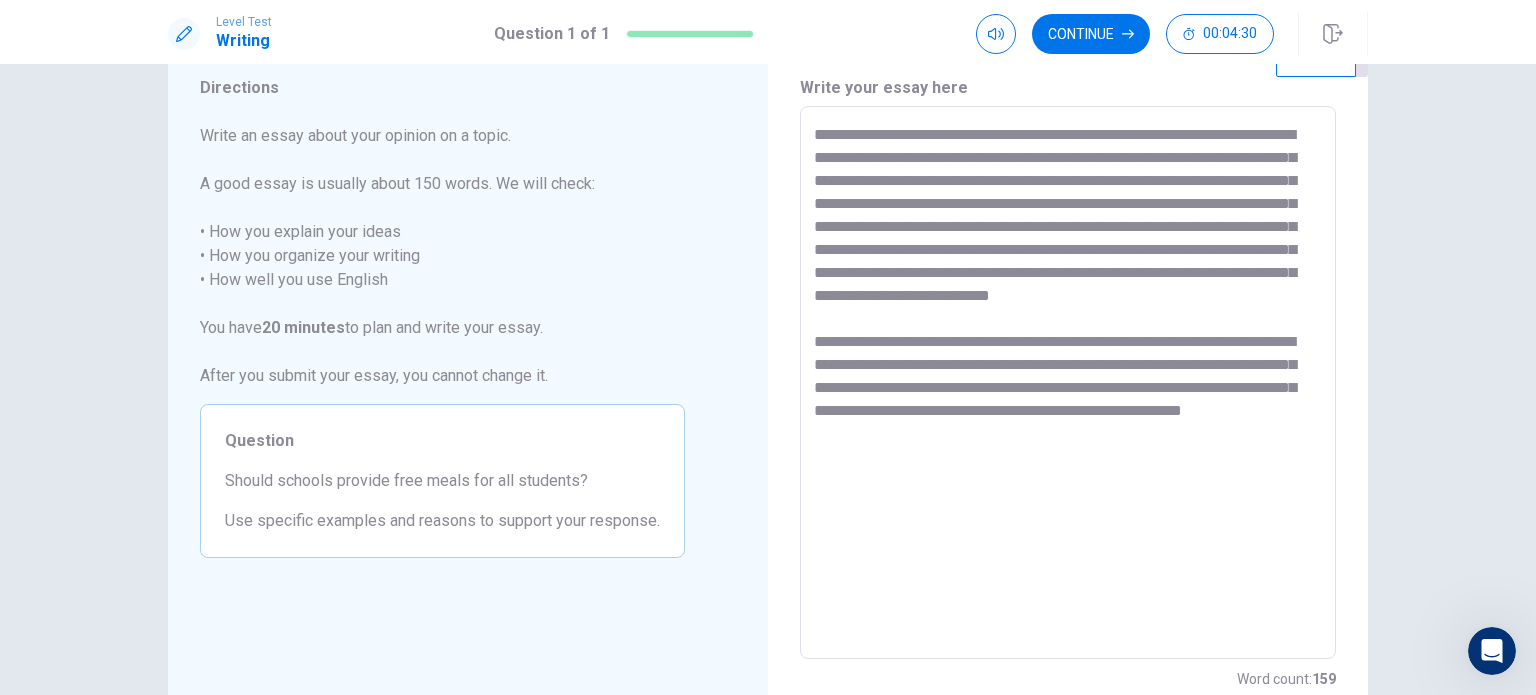 drag, startPoint x: 1083, startPoint y: 323, endPoint x: 1222, endPoint y: 226, distance: 169.49927 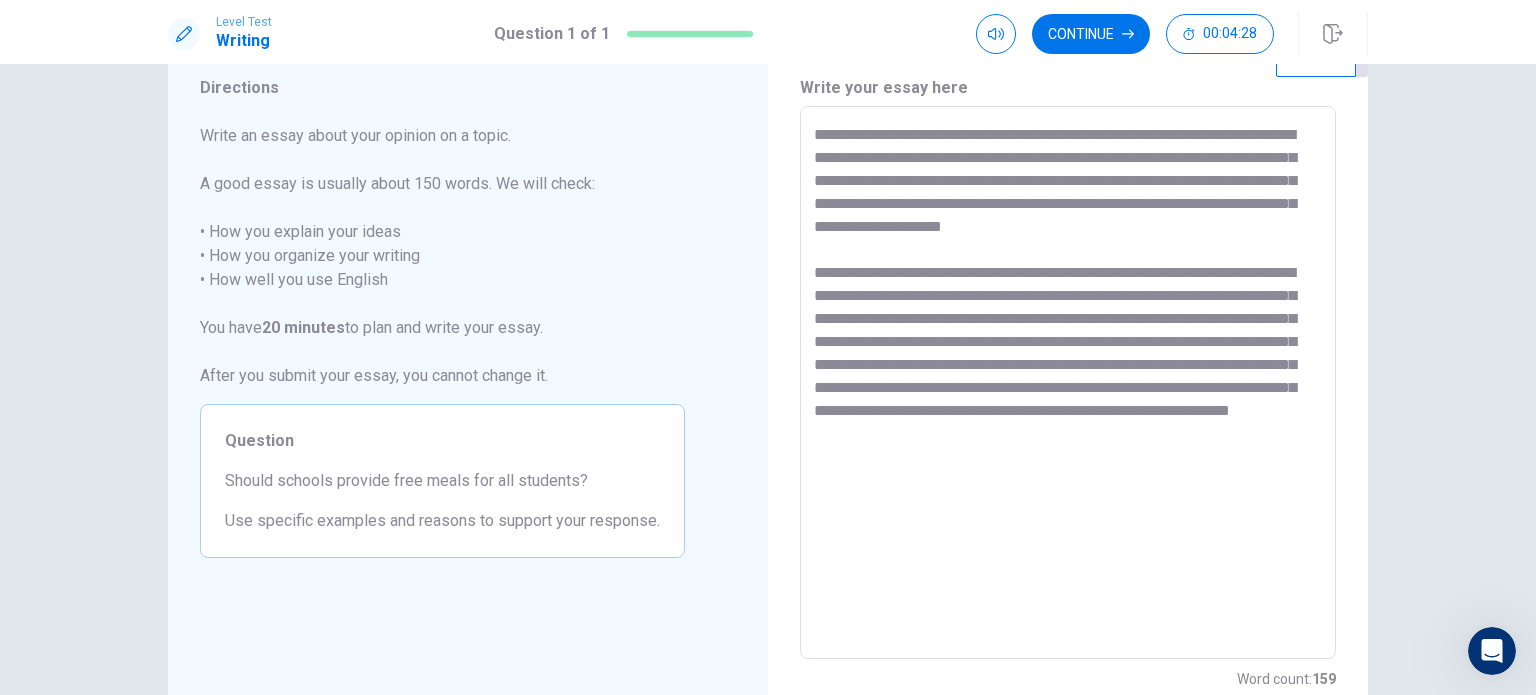 click on "**********" at bounding box center [1068, 383] 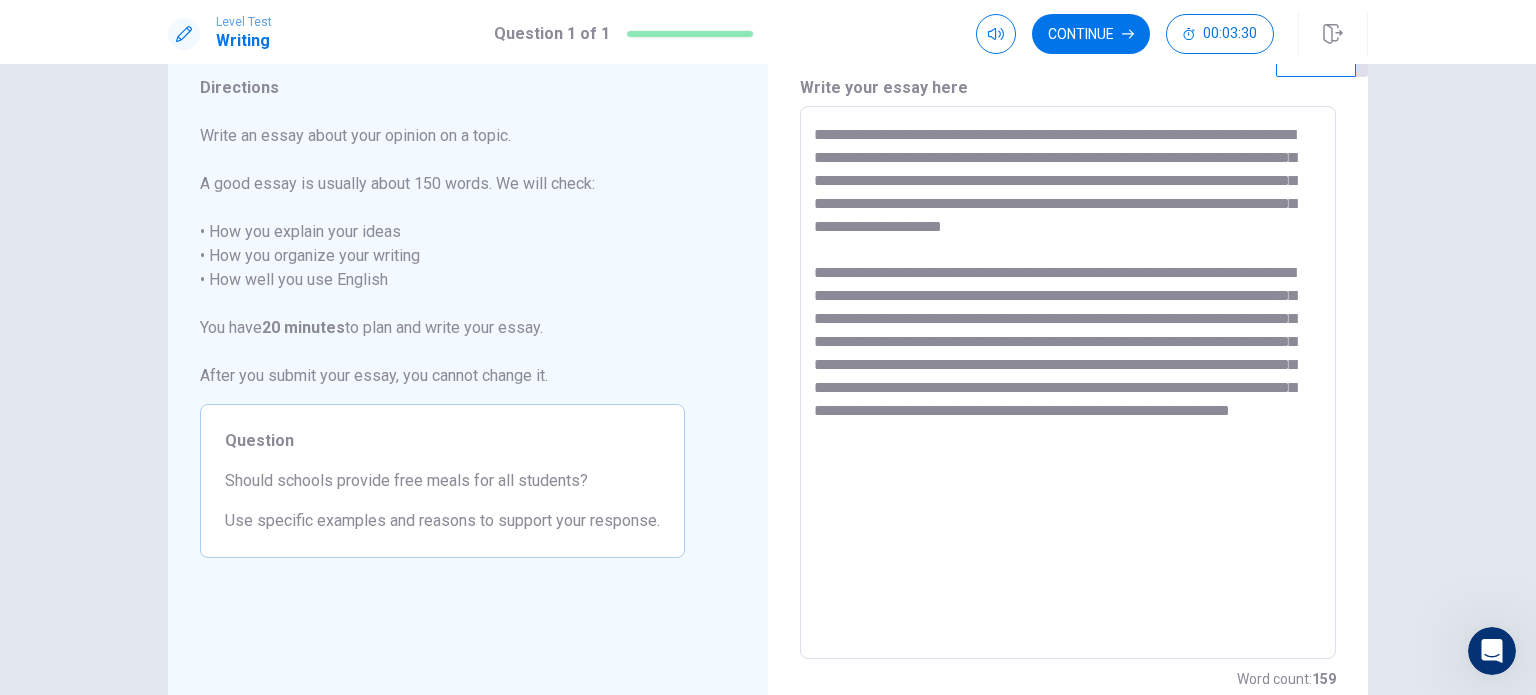 click on "**********" at bounding box center [1068, 383] 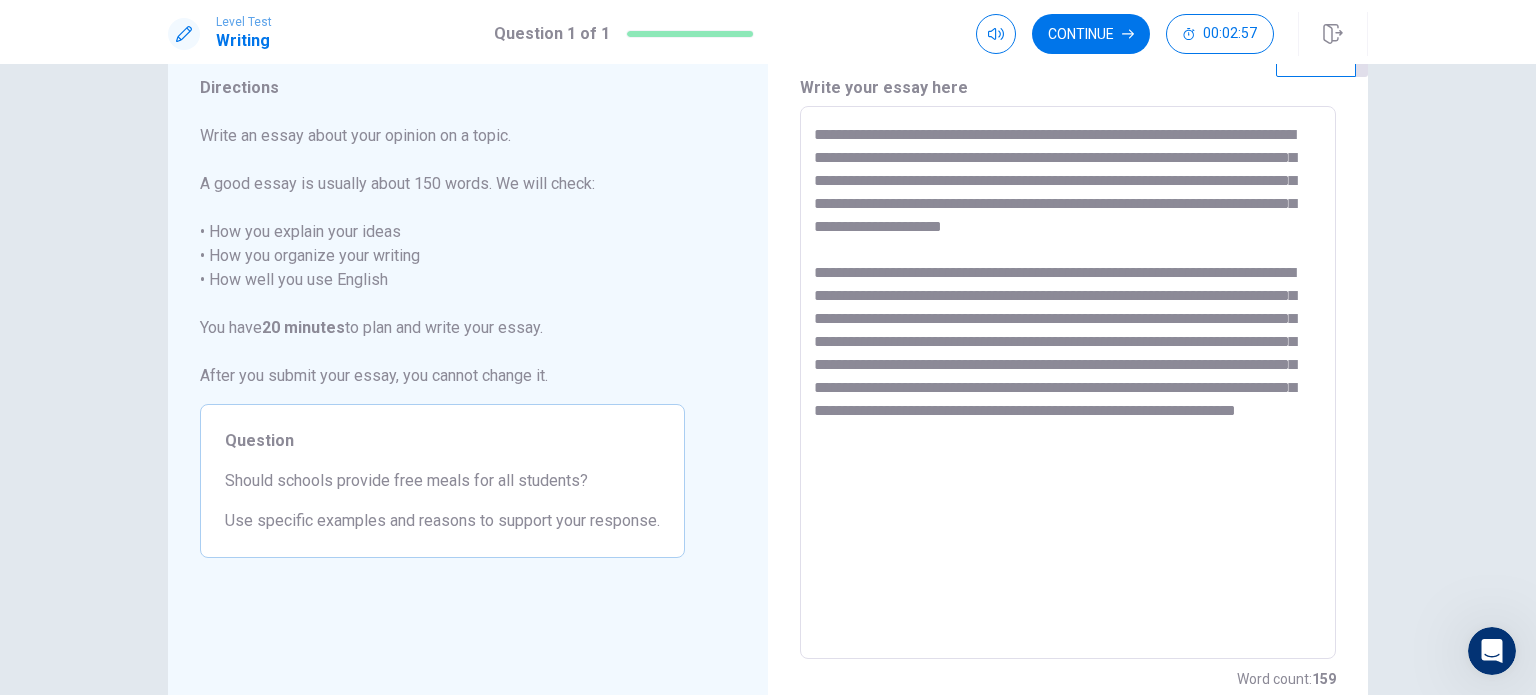 drag, startPoint x: 958, startPoint y: 410, endPoint x: 920, endPoint y: 410, distance: 38 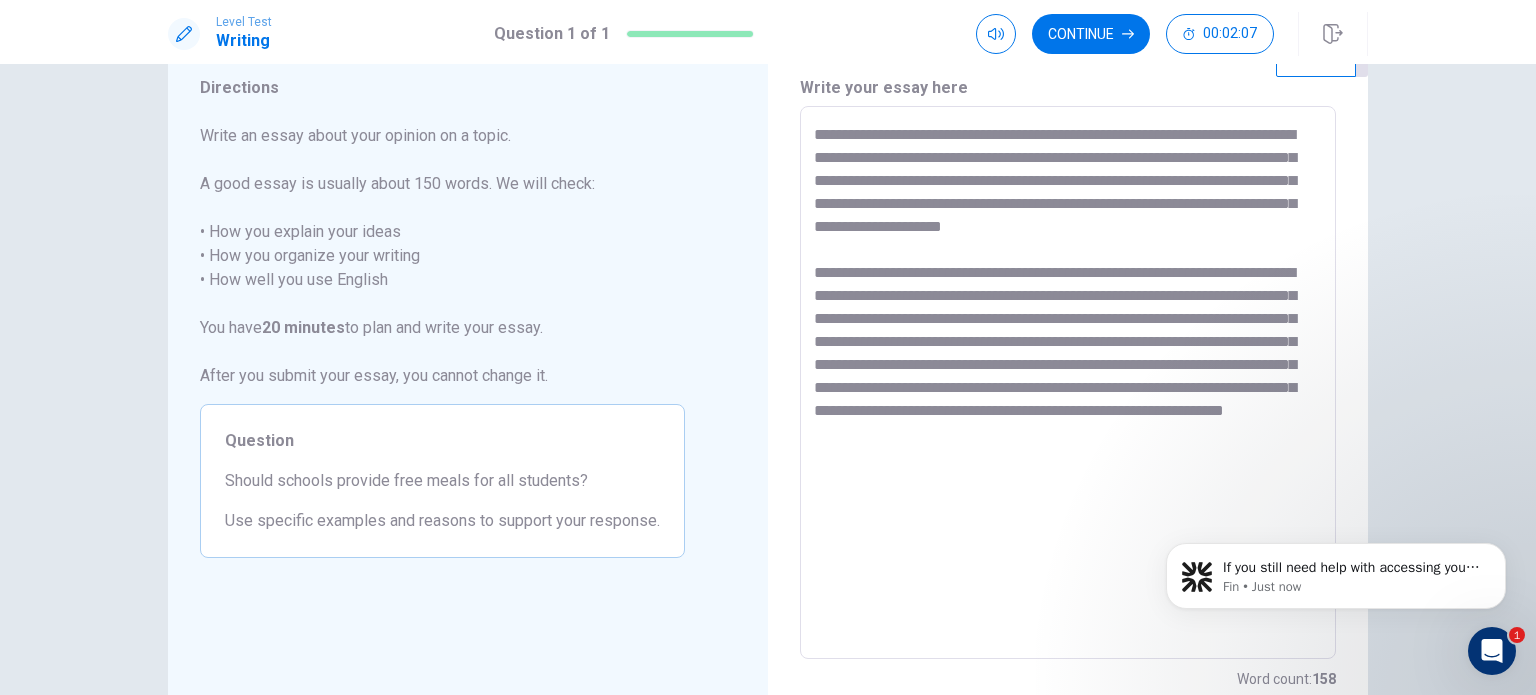 scroll, scrollTop: 0, scrollLeft: 0, axis: both 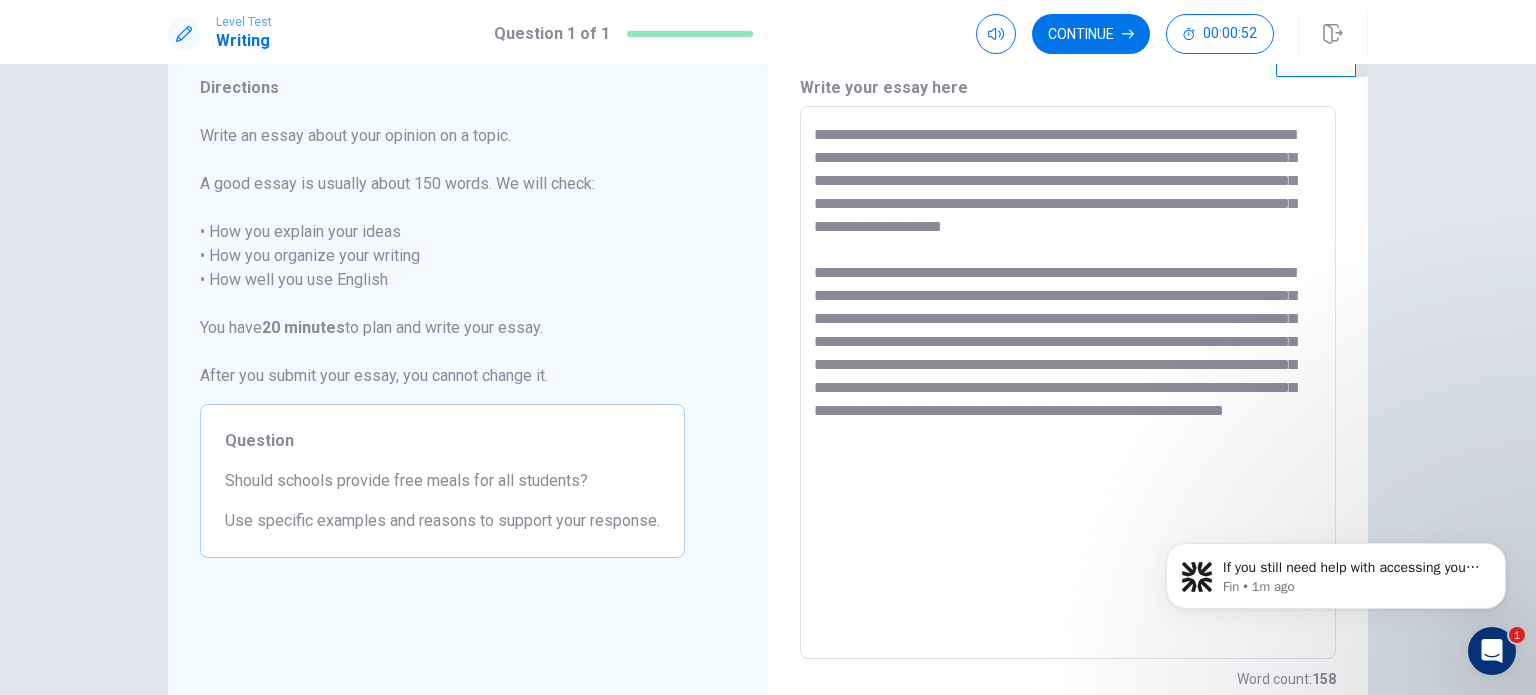 click on "**********" at bounding box center [1068, 383] 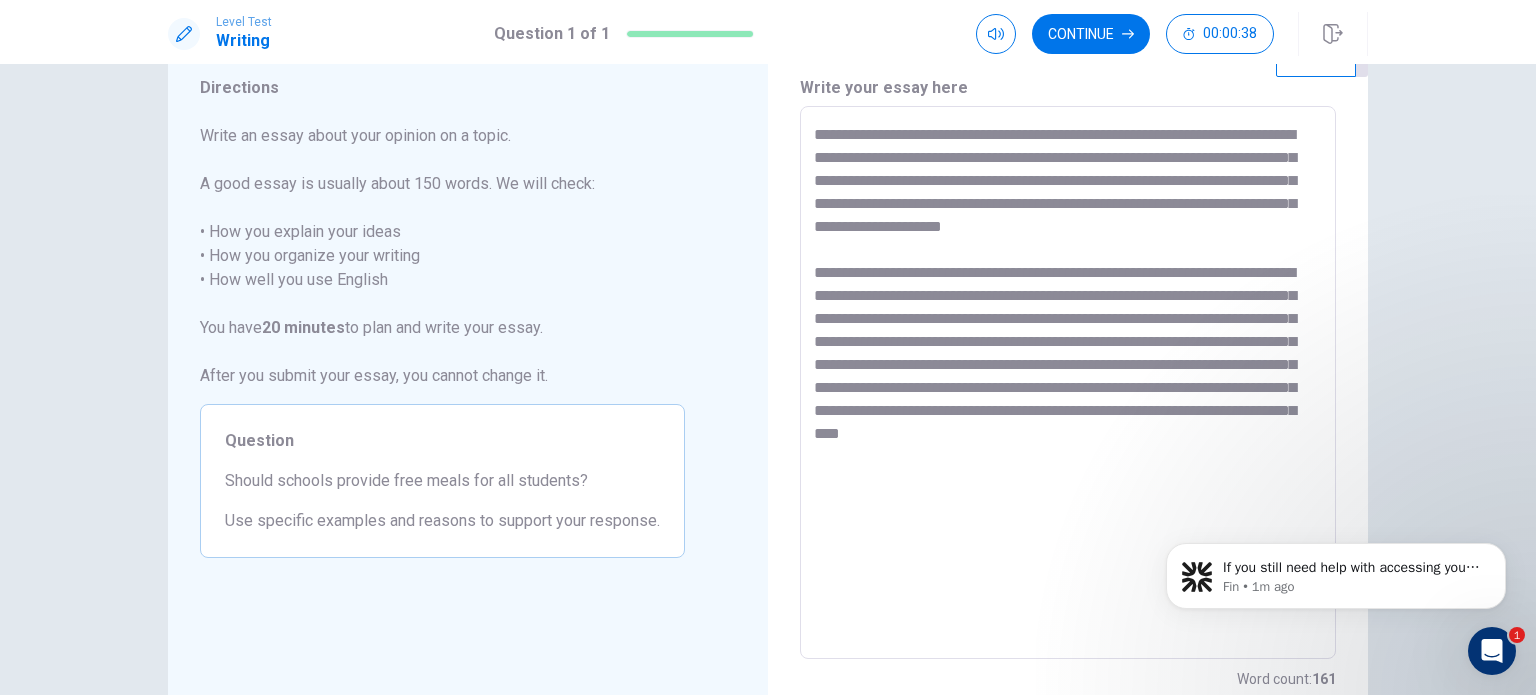 drag, startPoint x: 1000, startPoint y: 459, endPoint x: 972, endPoint y: 463, distance: 28.284271 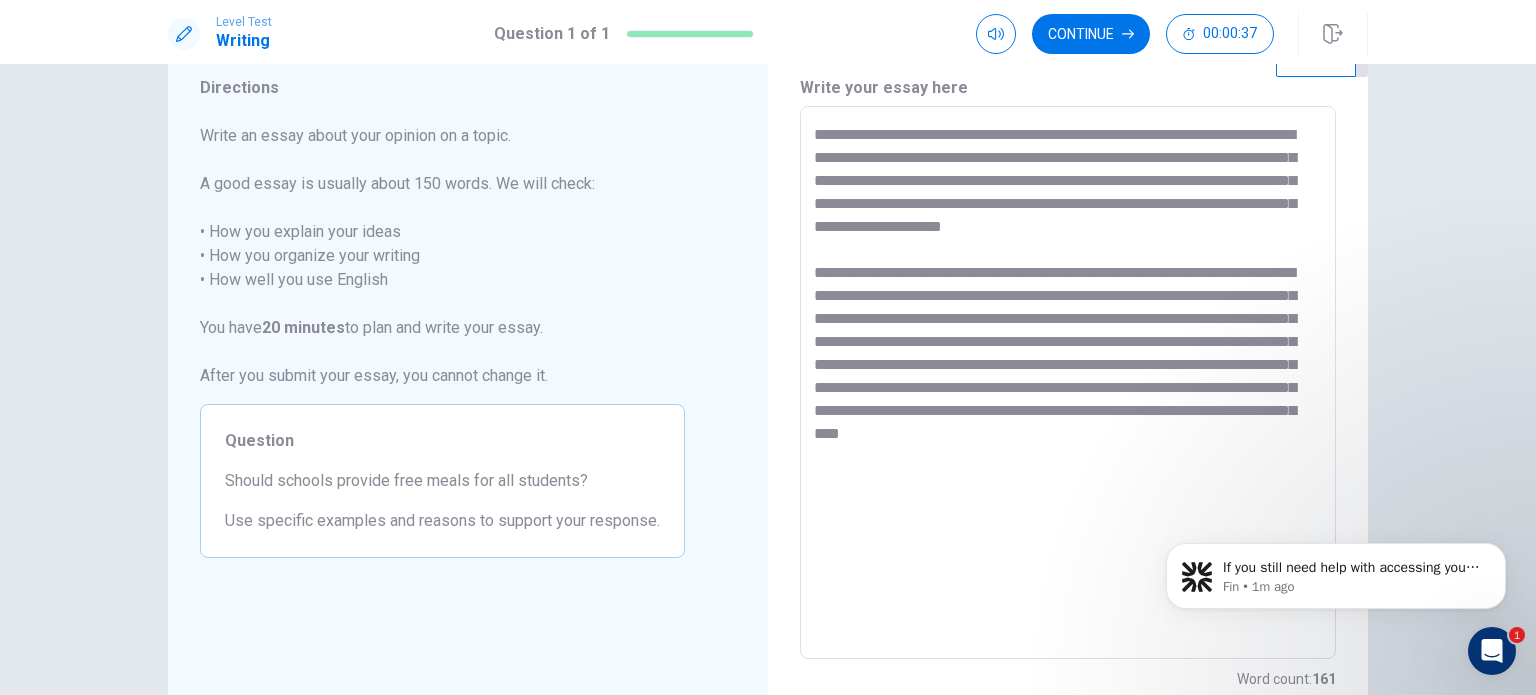 click on "**********" at bounding box center (1068, 383) 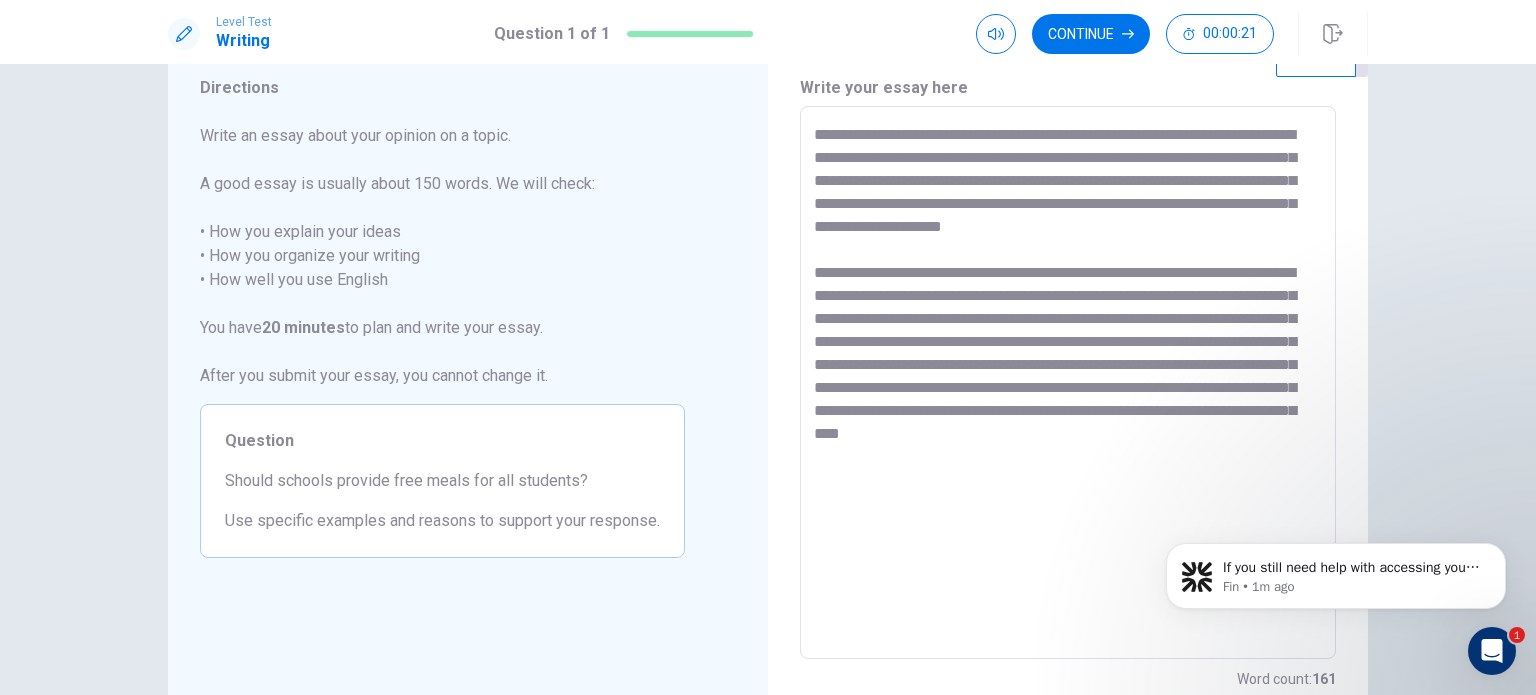 click on "**********" at bounding box center (1068, 383) 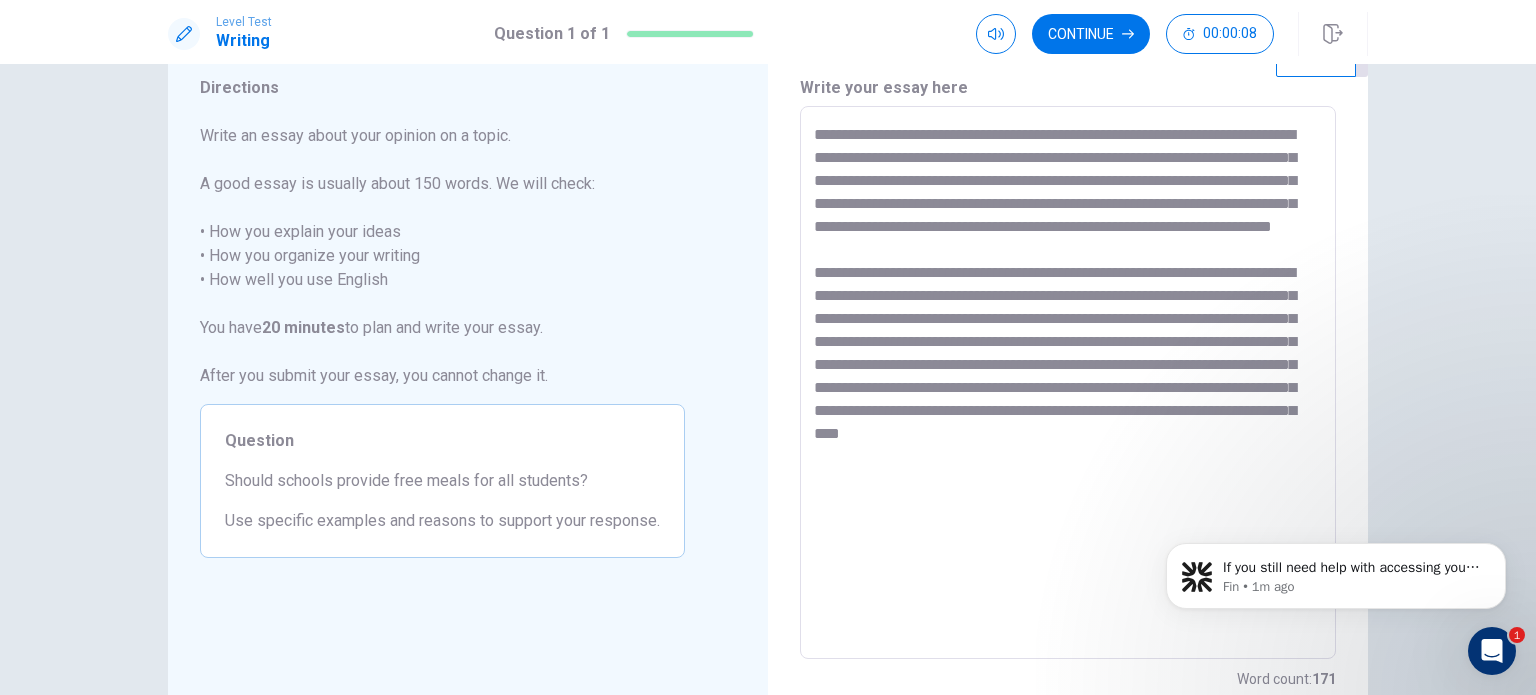 click on "**********" at bounding box center [1068, 383] 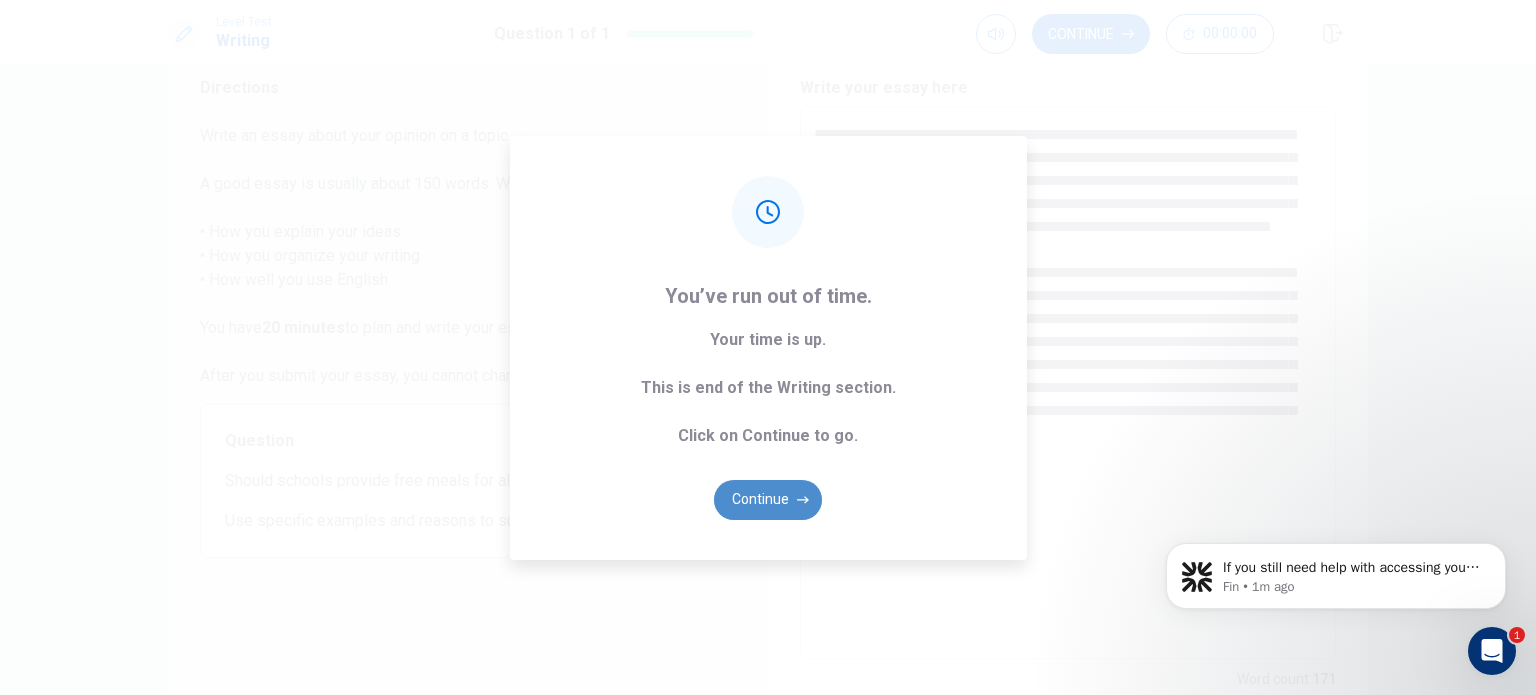 click on "Continue" at bounding box center [768, 500] 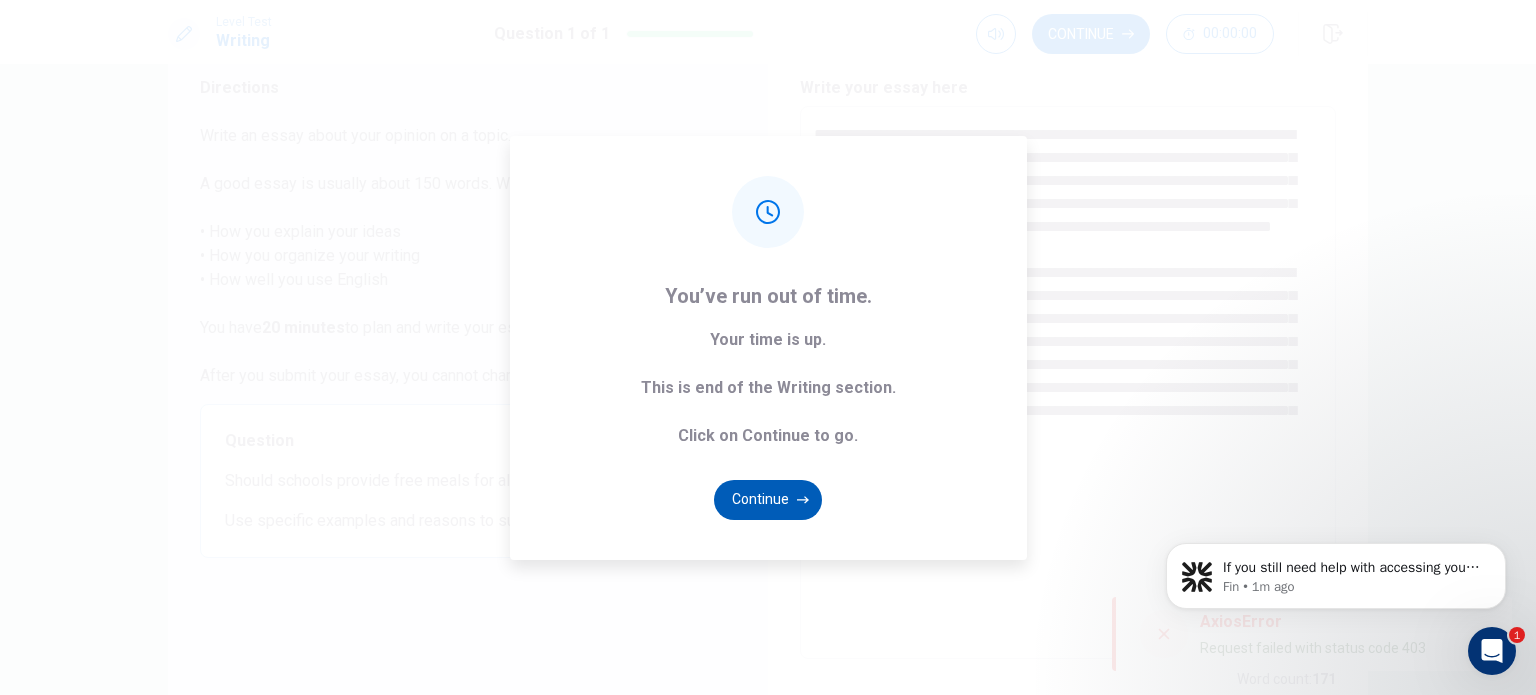 click on "Continue" at bounding box center (768, 500) 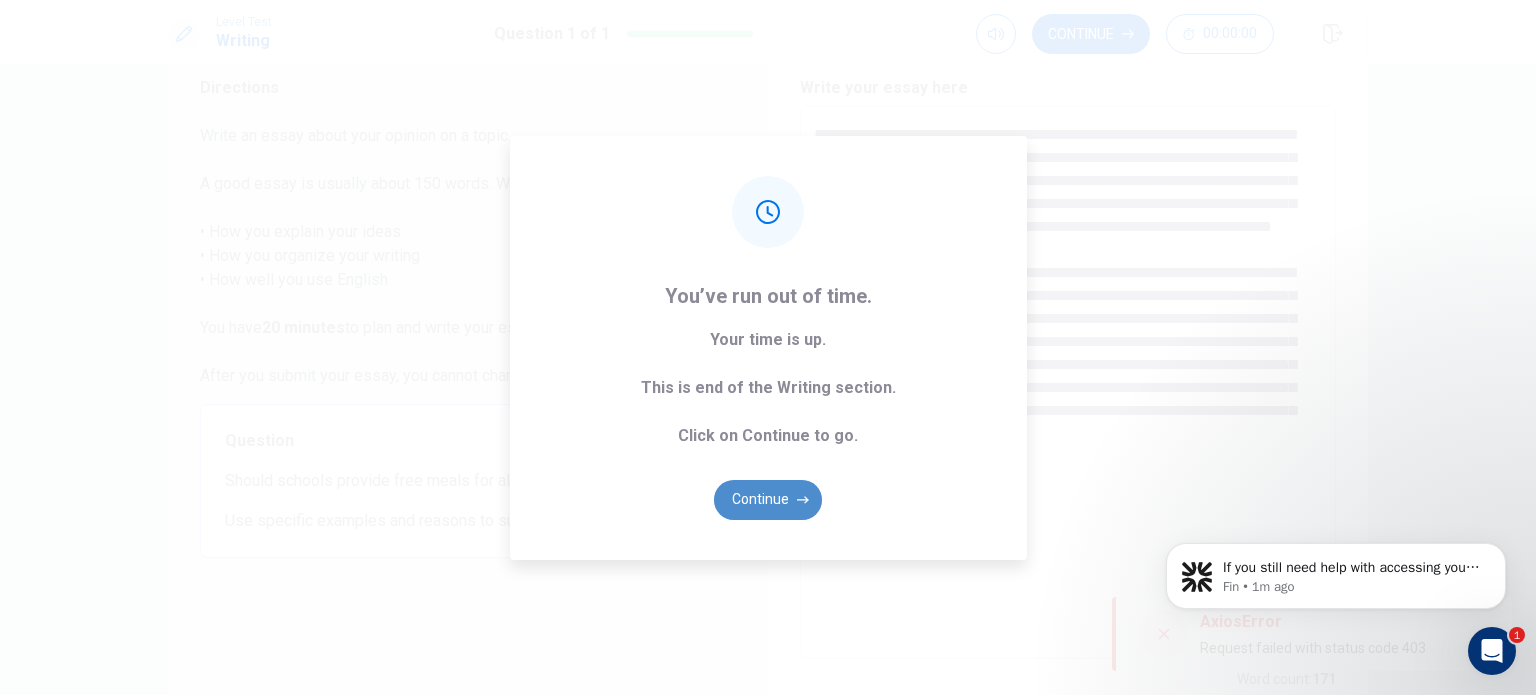 click on "Continue" at bounding box center (768, 500) 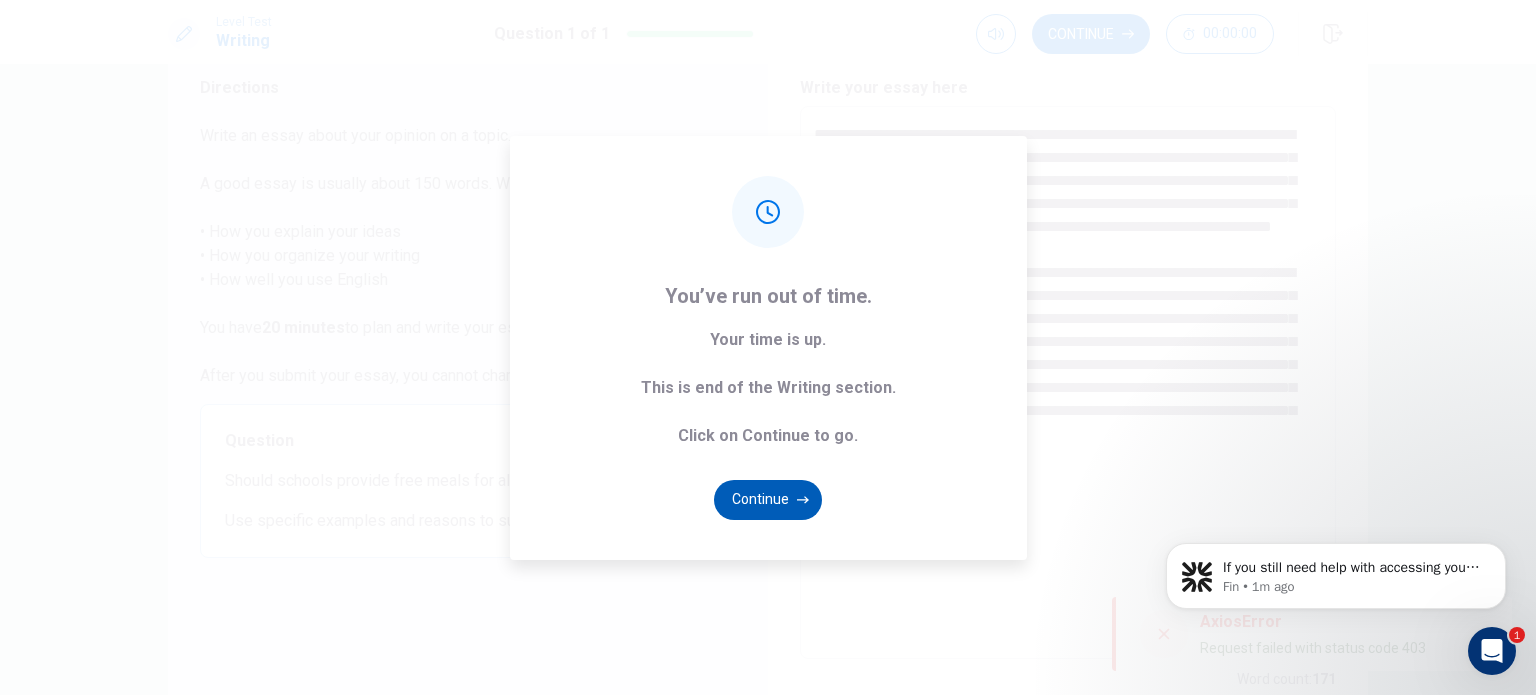 click on "Continue" at bounding box center (768, 500) 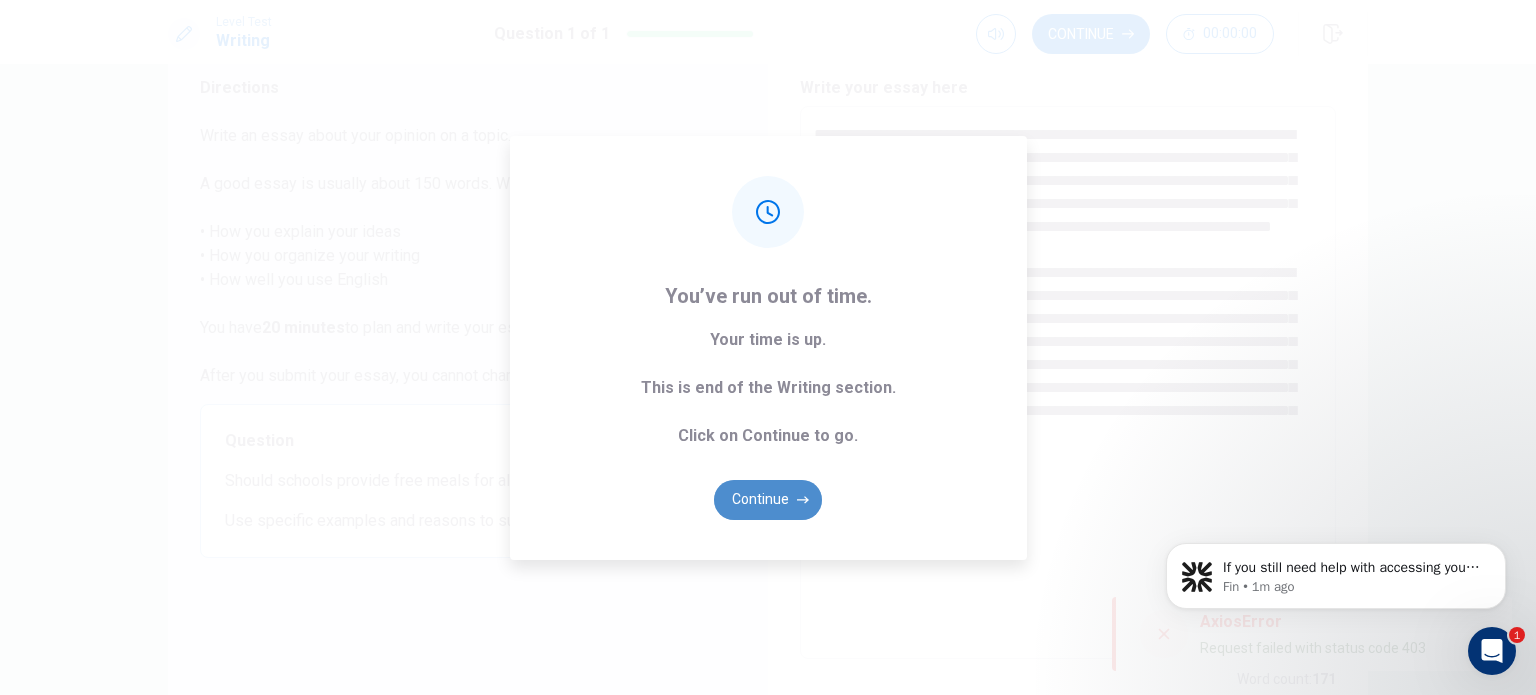 click on "Continue" at bounding box center (768, 500) 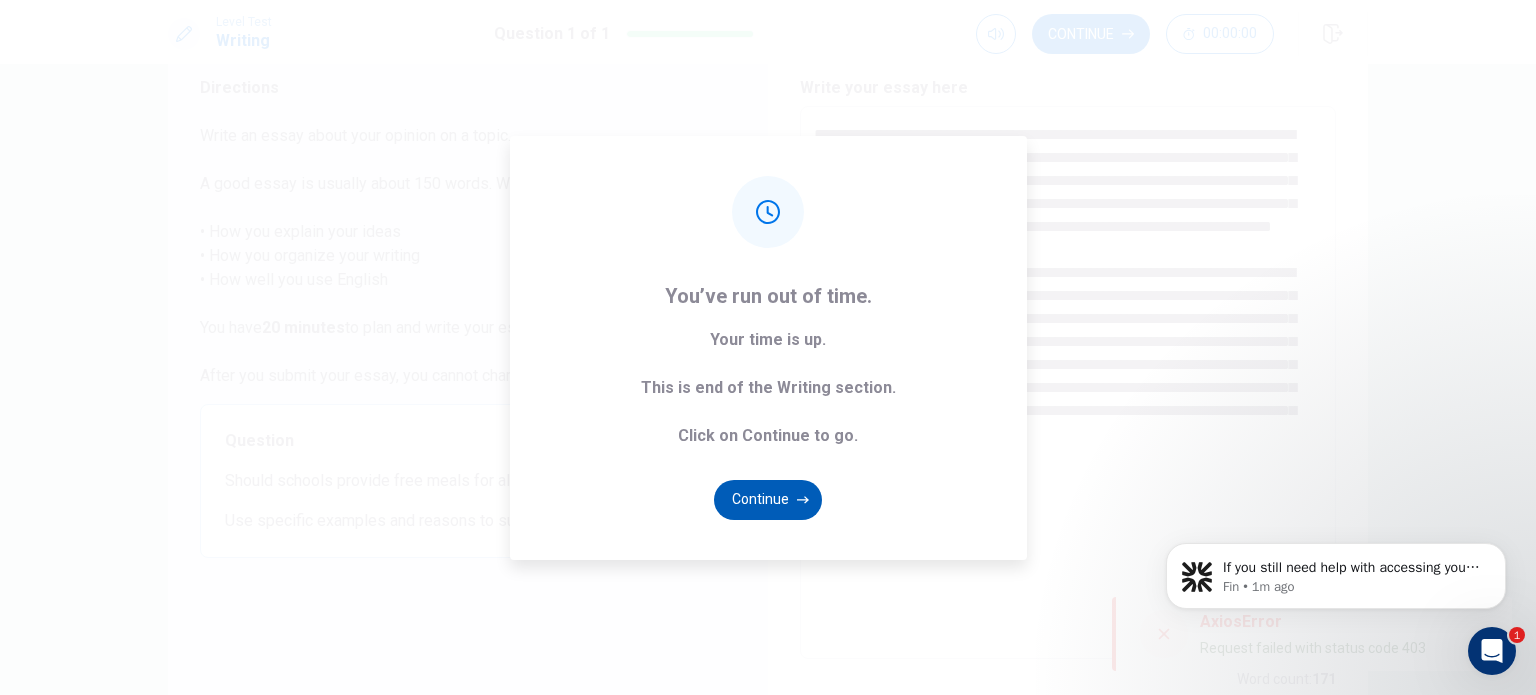 click on "Continue" at bounding box center [768, 500] 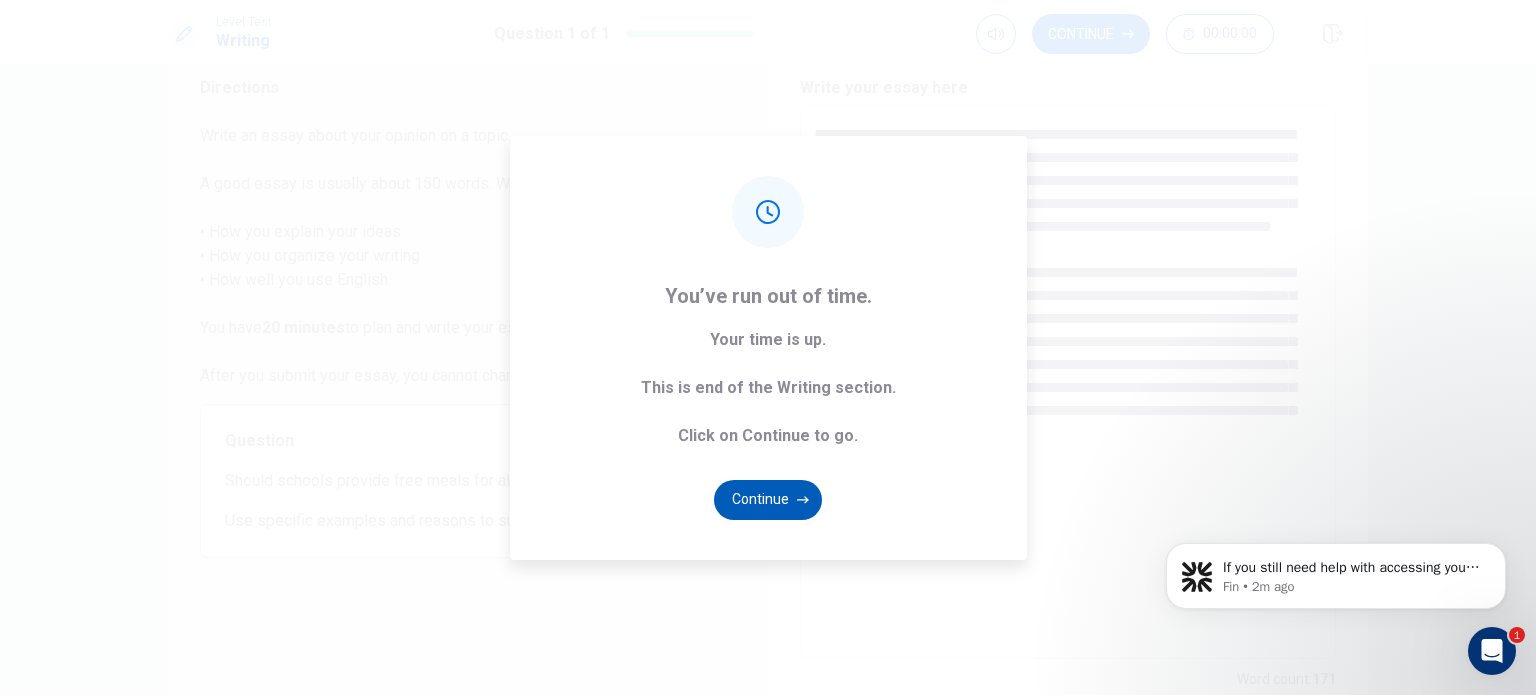 click on "Continue" at bounding box center [768, 500] 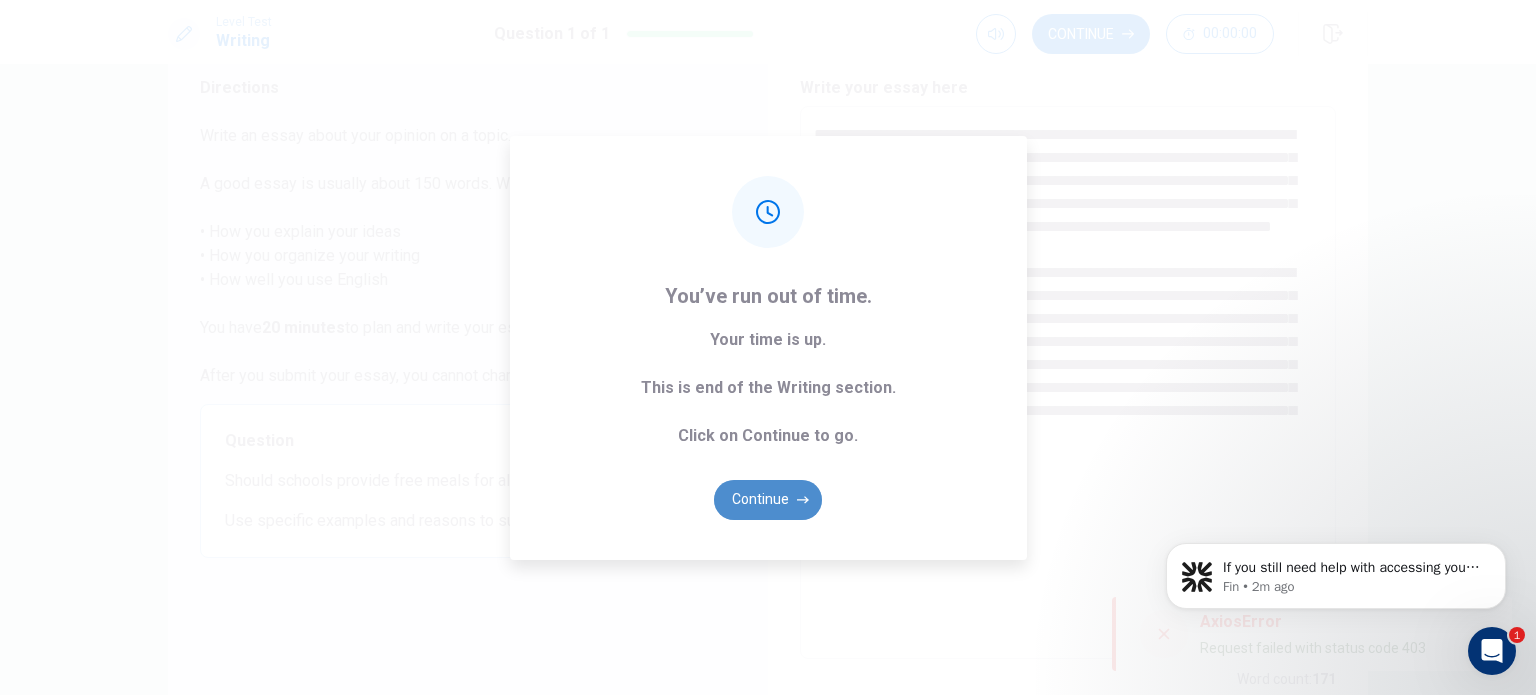 click on "Continue" at bounding box center [768, 500] 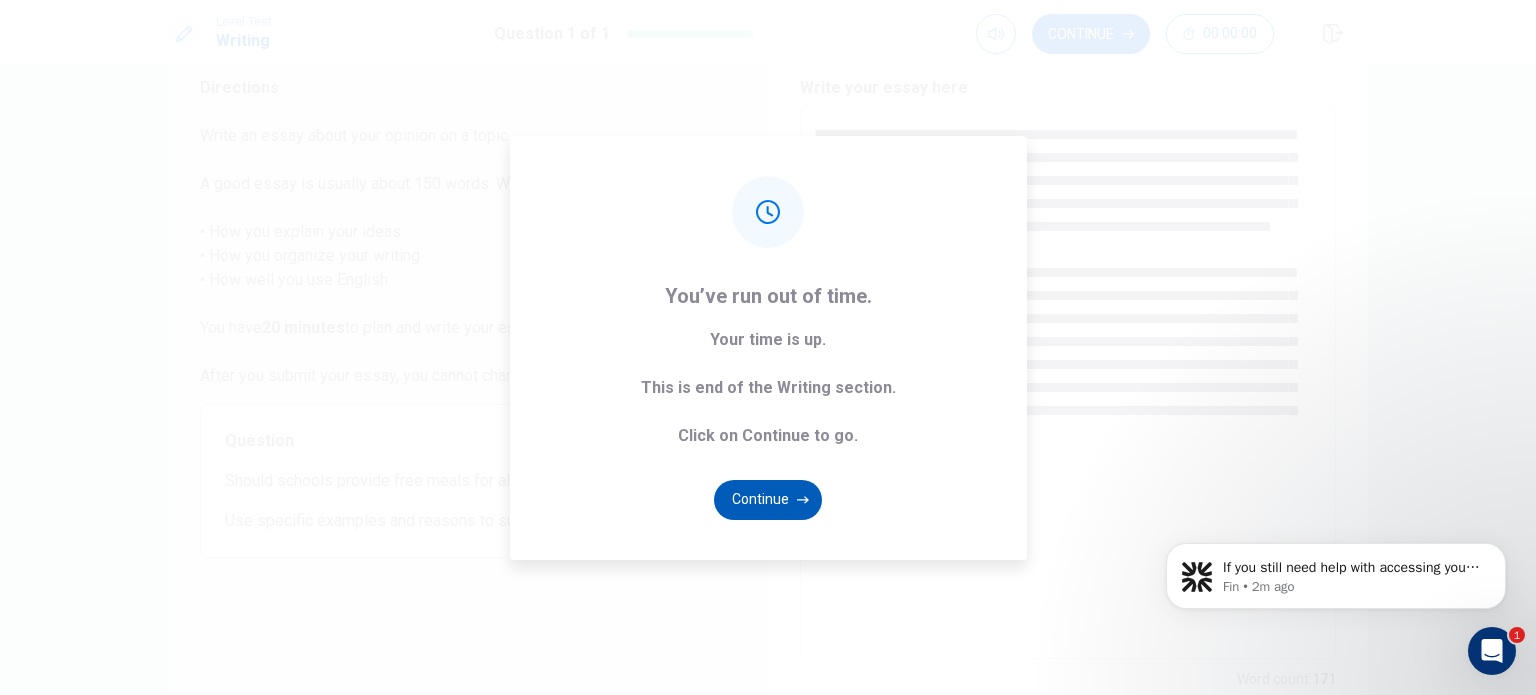 click on "Continue" at bounding box center (768, 500) 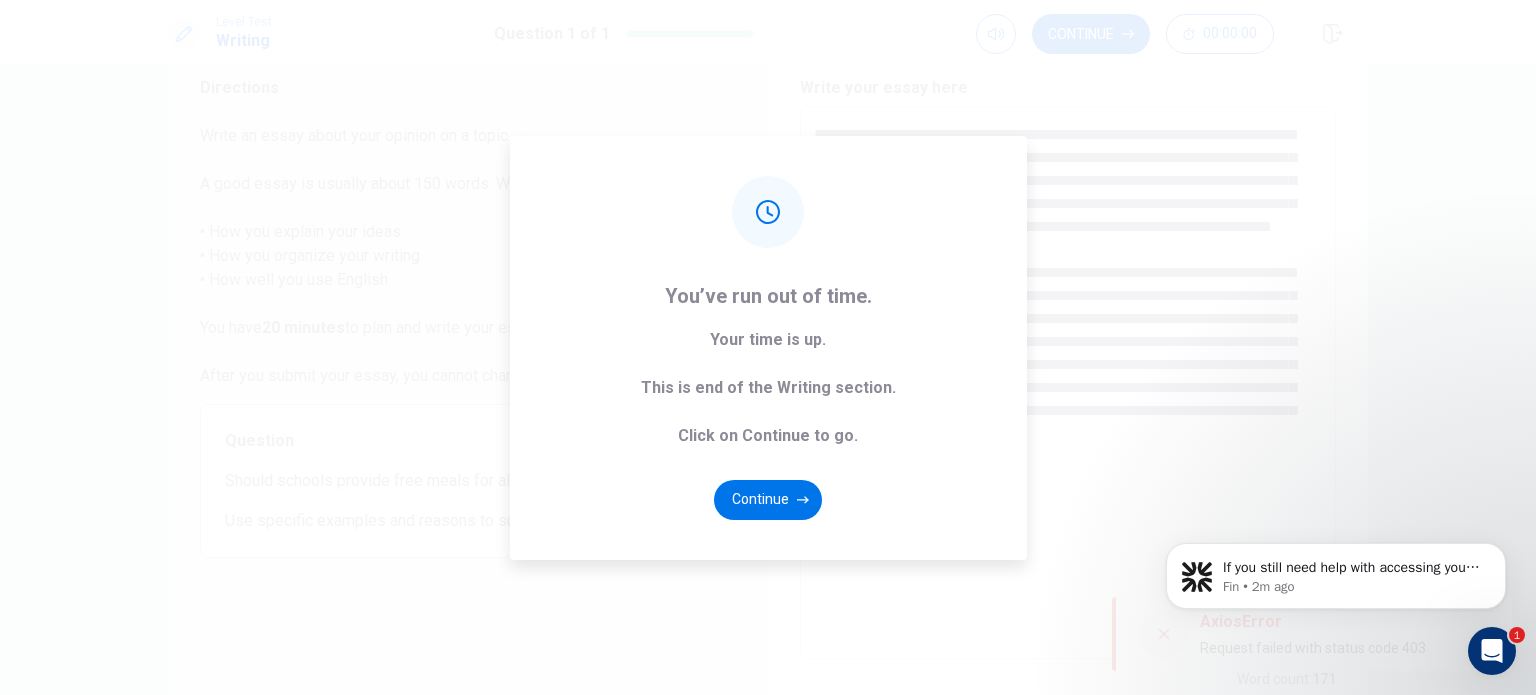 click on "You’ve run out of time. Your time is up. This is end of the Writing section. Click on Continue to go. Continue" at bounding box center [768, 347] 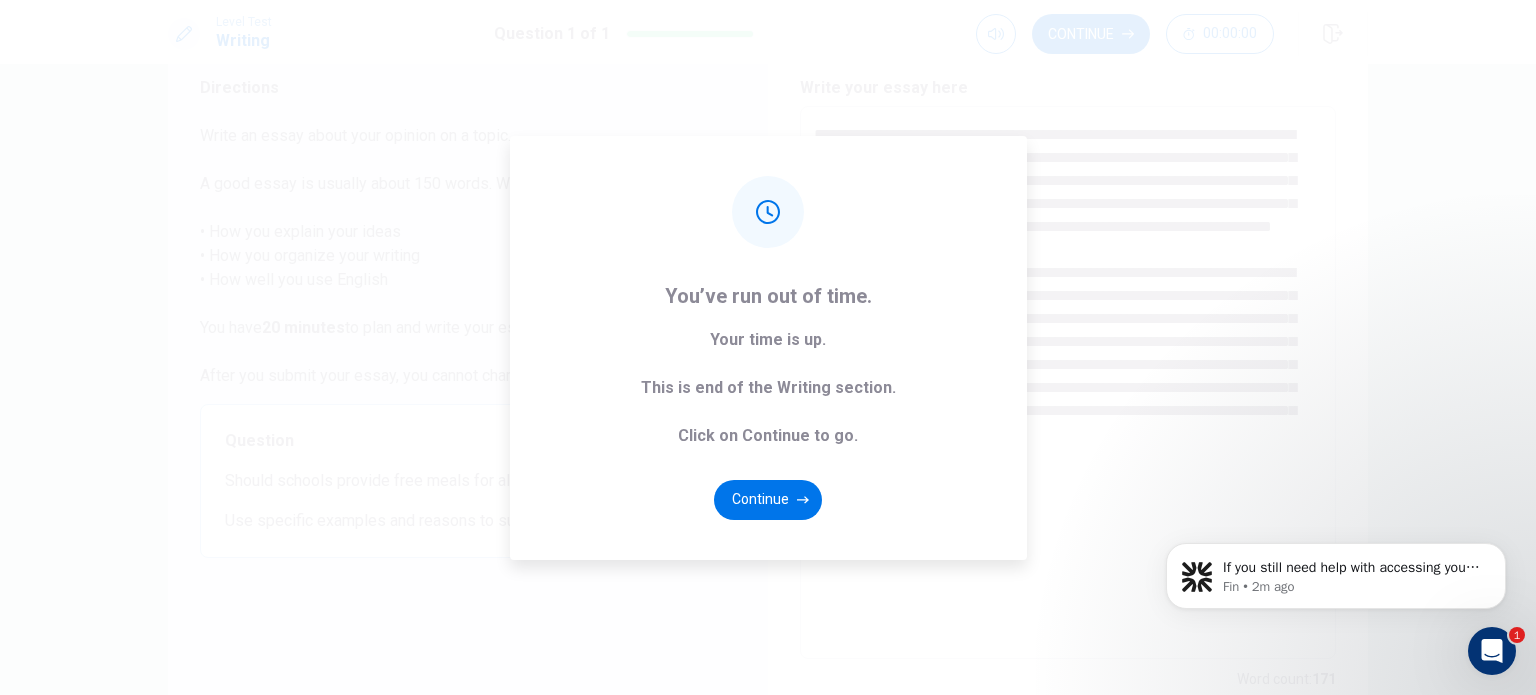 click on "You’ve run out of time. Your time is up. This is end of the Writing section. Click on Continue to go. Continue" at bounding box center (768, 347) 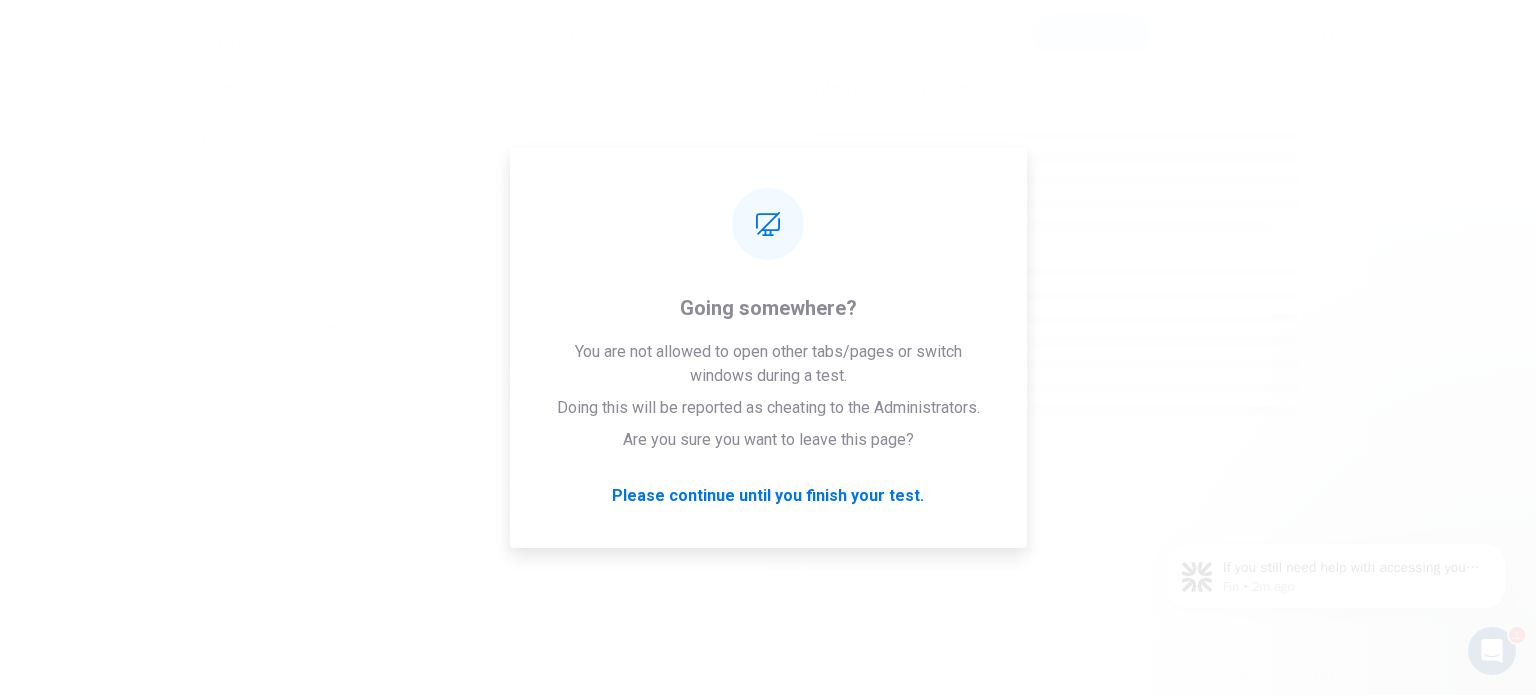 click 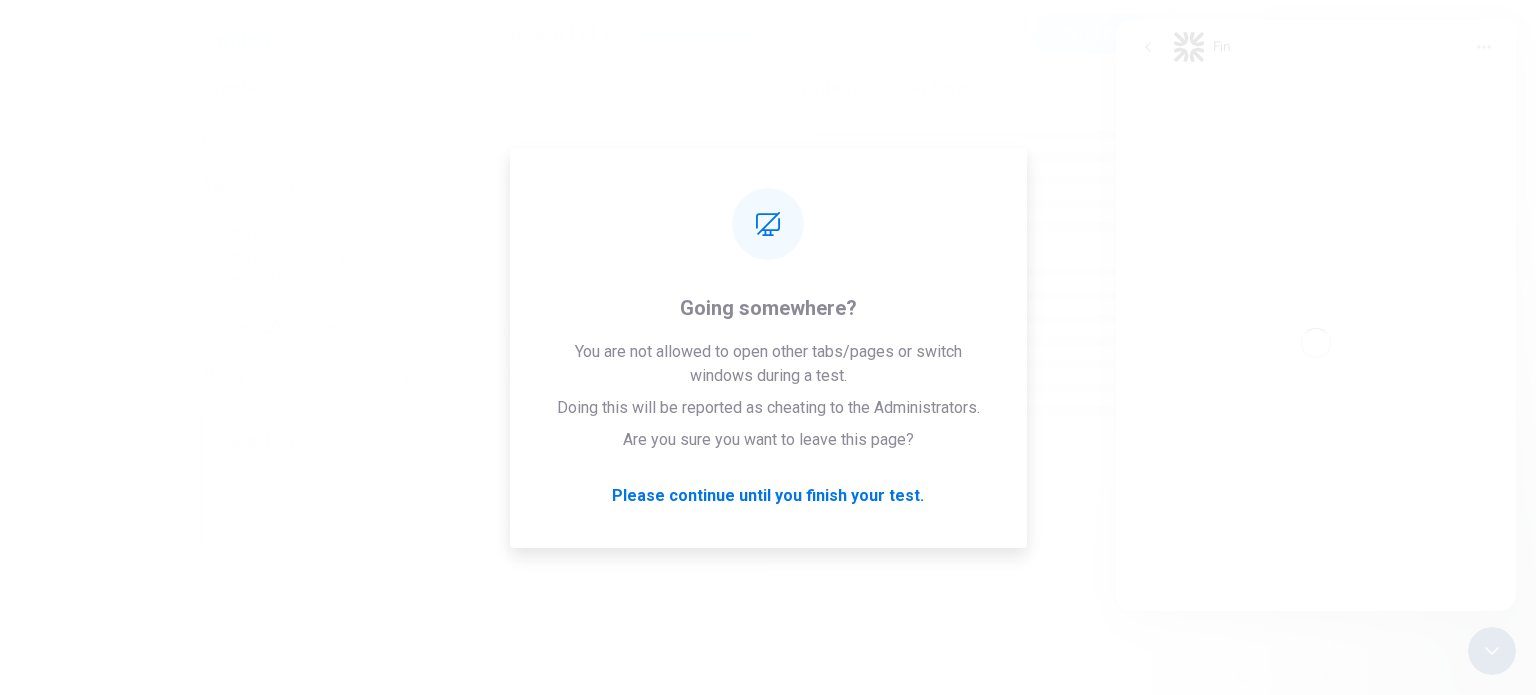 click at bounding box center (1316, 342) 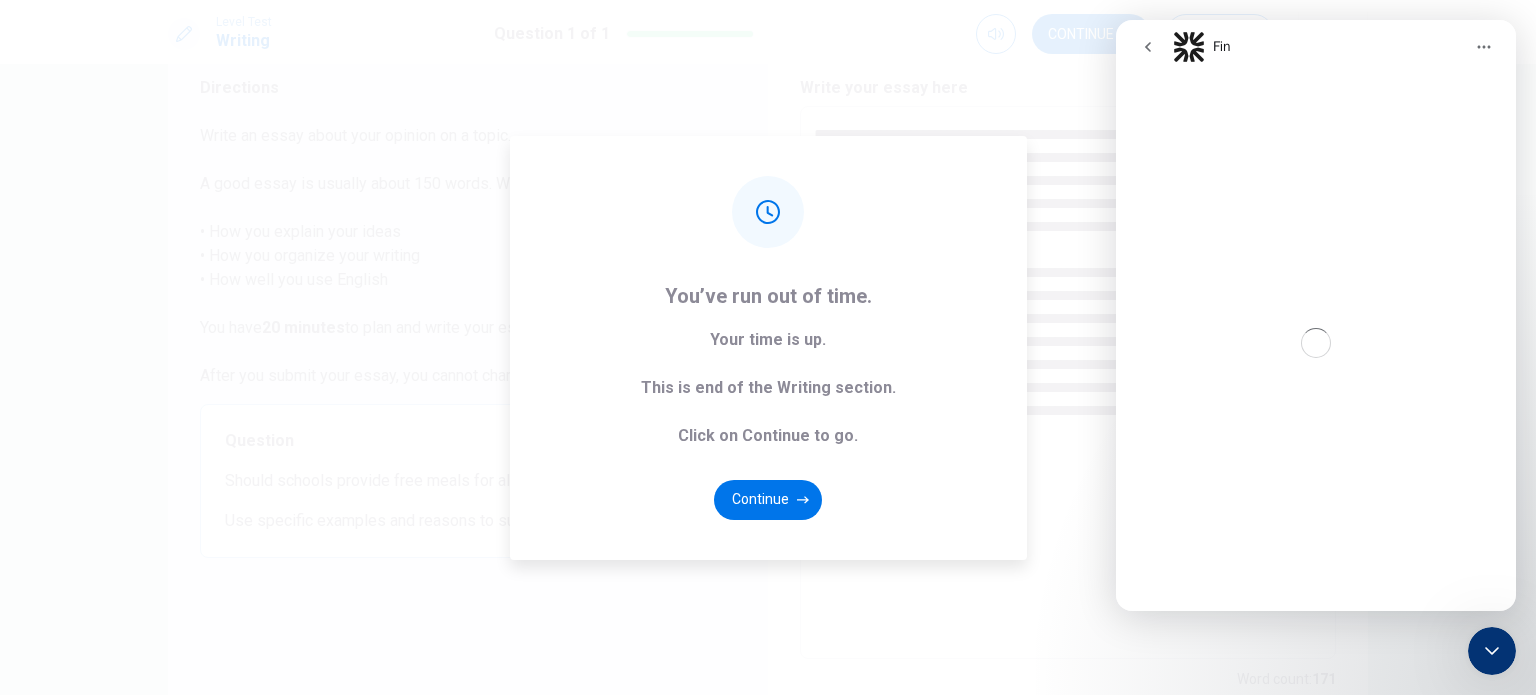 click at bounding box center [1316, 342] 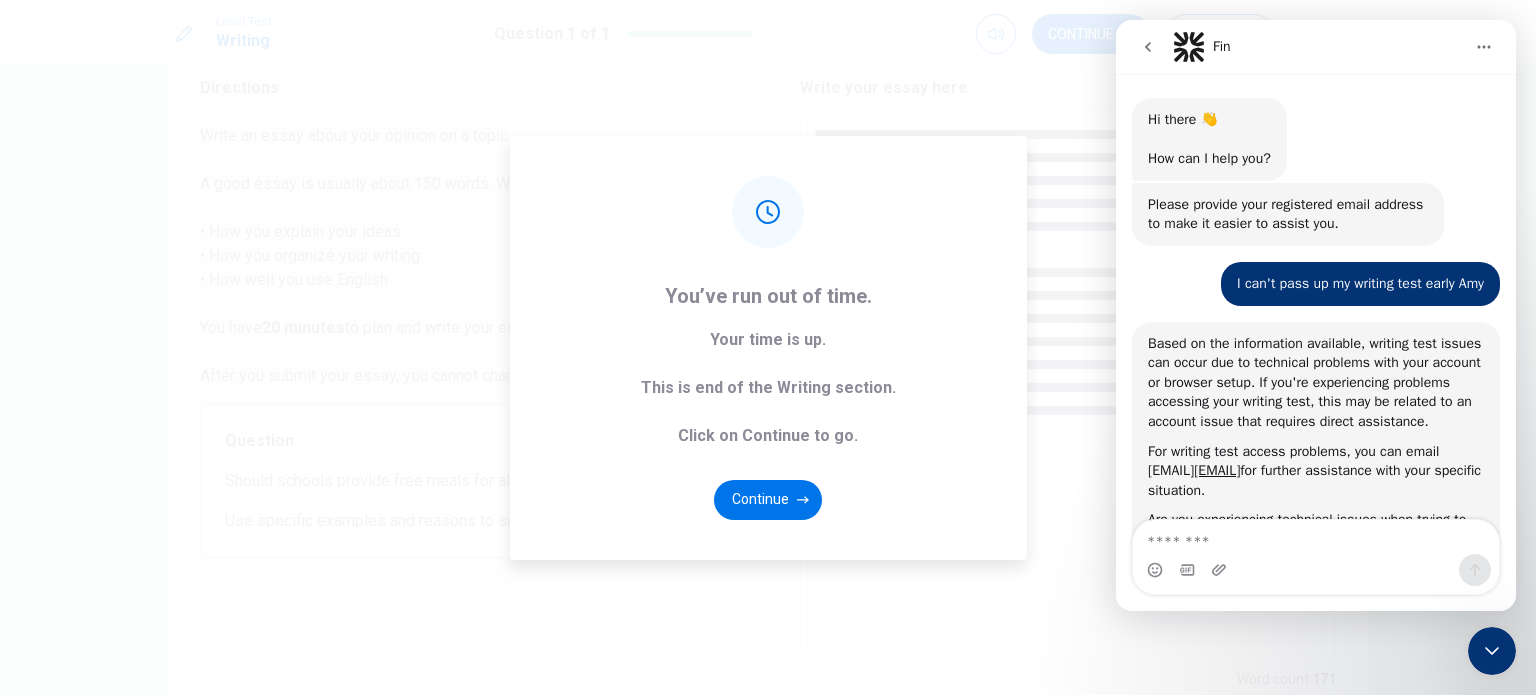 scroll, scrollTop: 3, scrollLeft: 0, axis: vertical 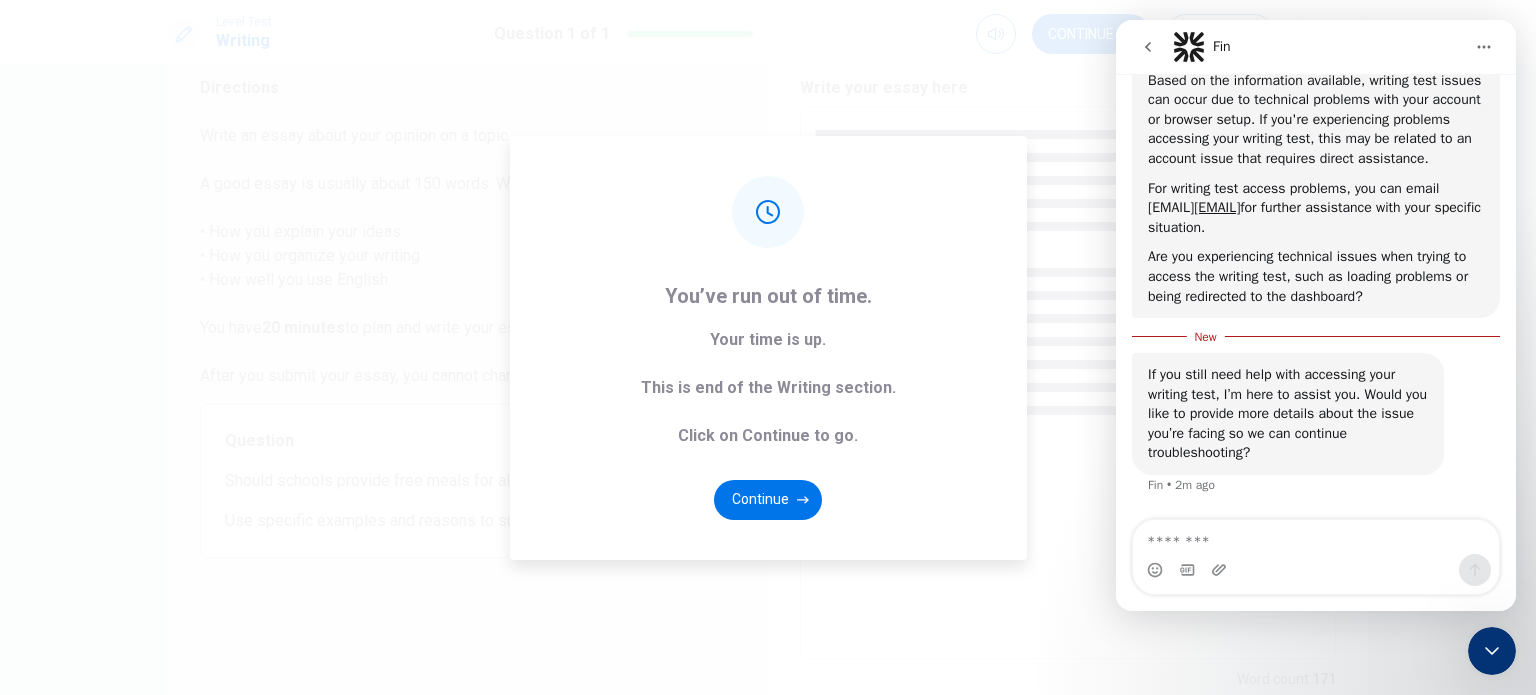 click at bounding box center (1316, 537) 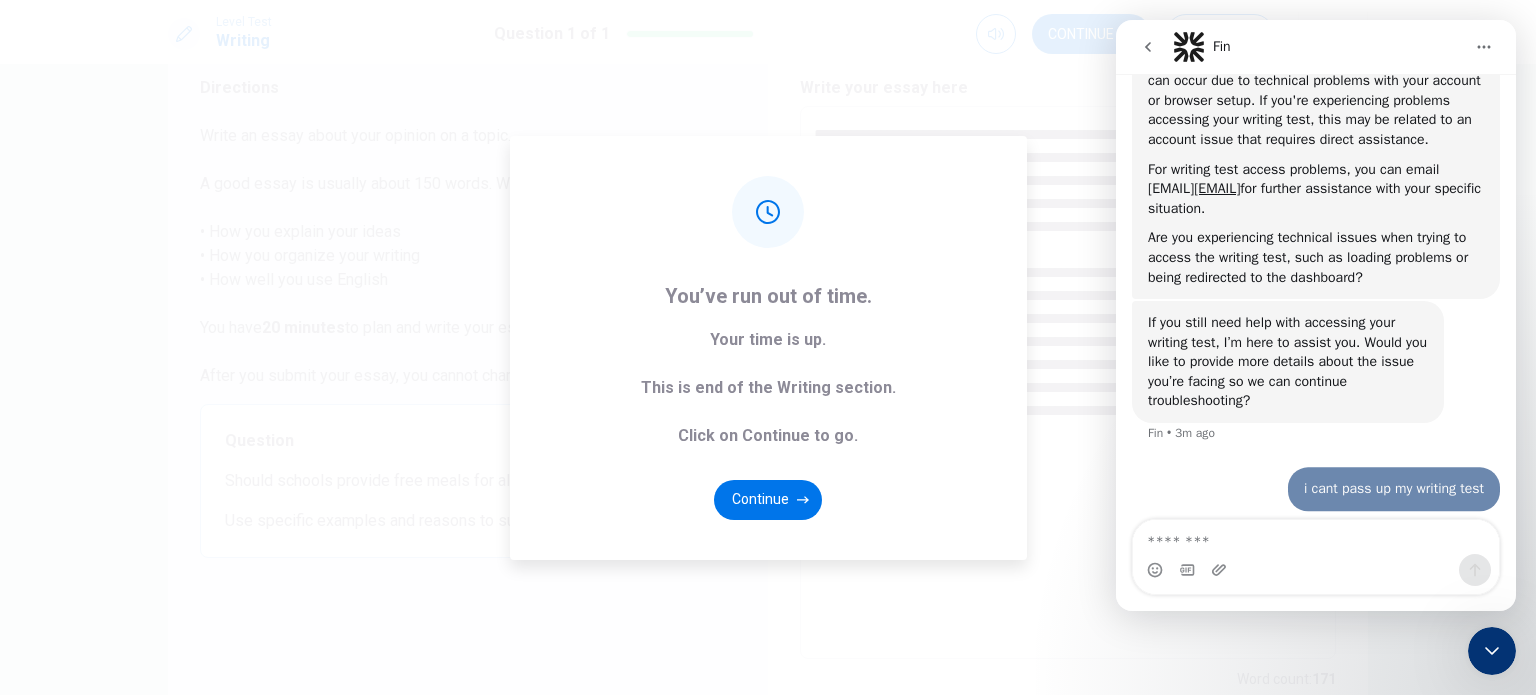 scroll, scrollTop: 2, scrollLeft: 0, axis: vertical 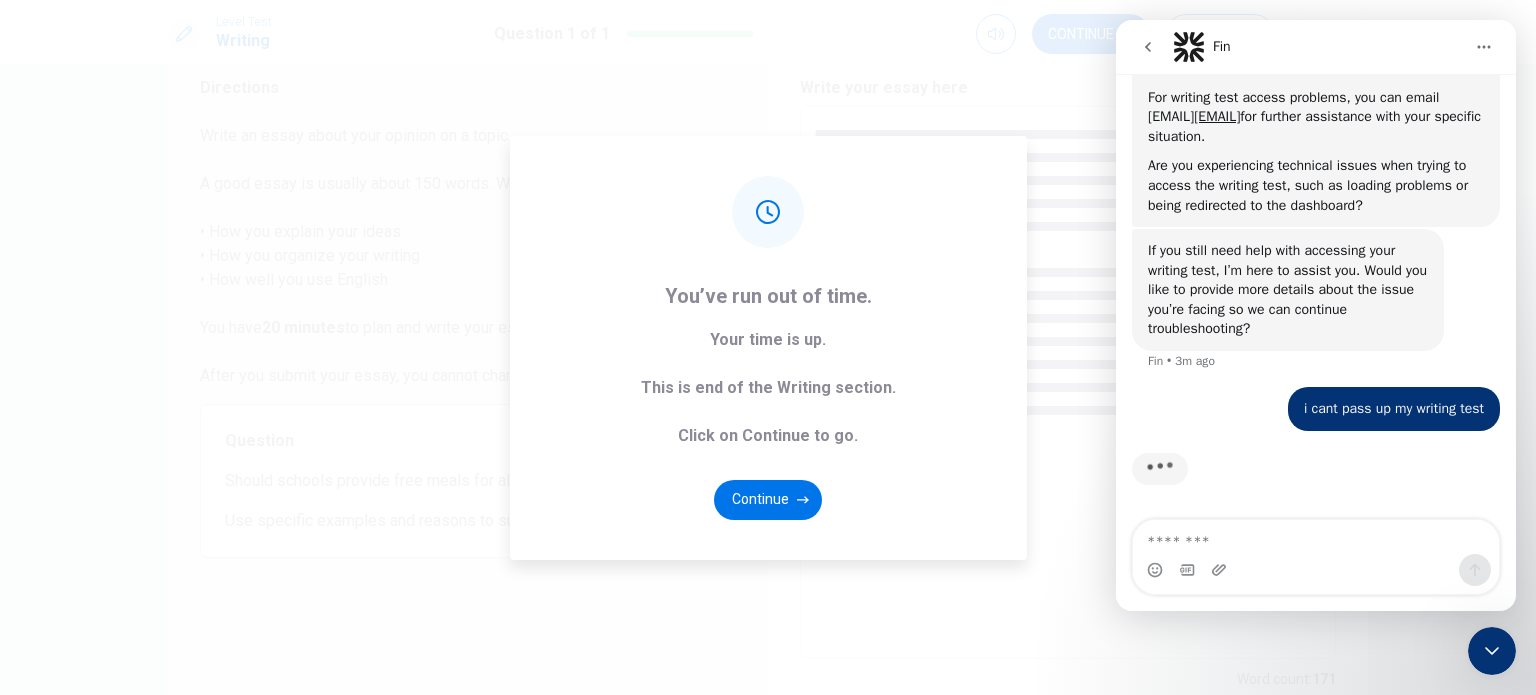 click at bounding box center (1316, 537) 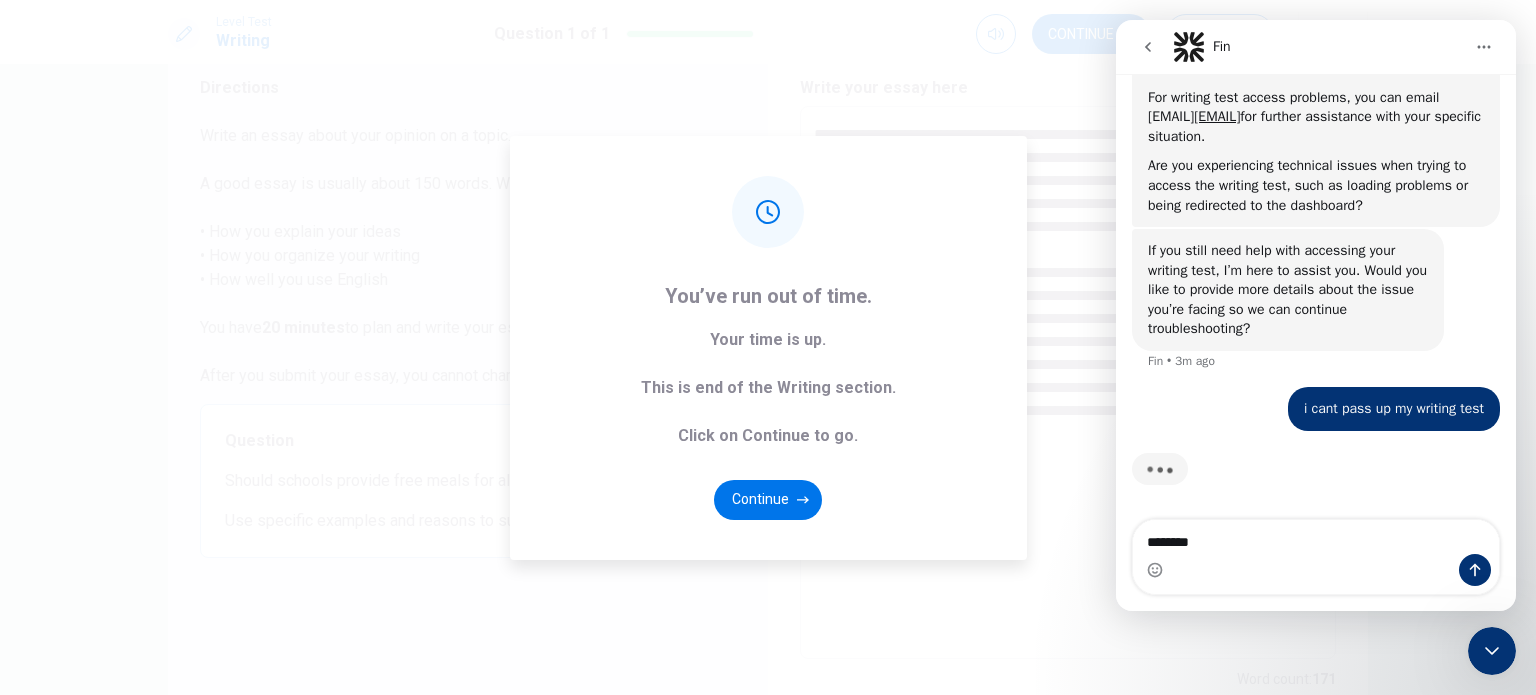 scroll, scrollTop: 3, scrollLeft: 0, axis: vertical 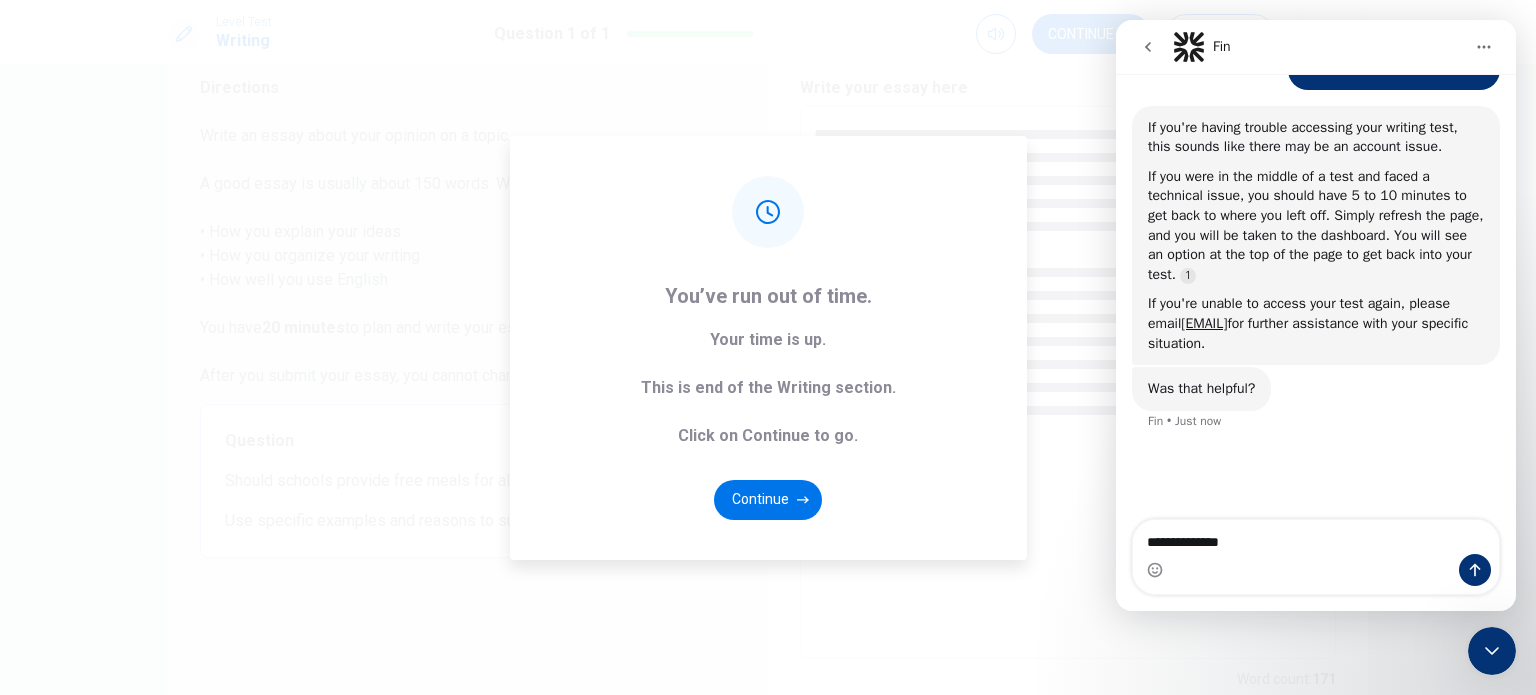 click on "**********" at bounding box center [1316, 537] 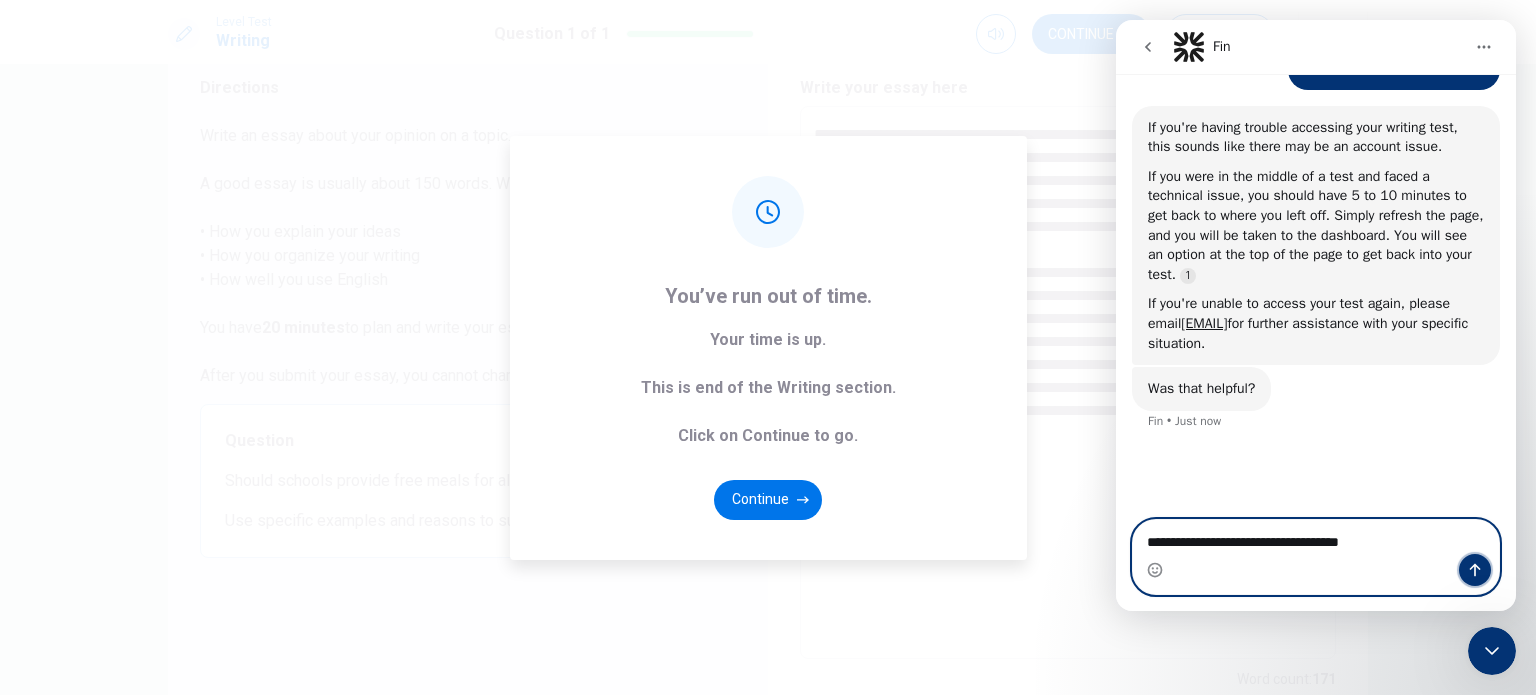 click 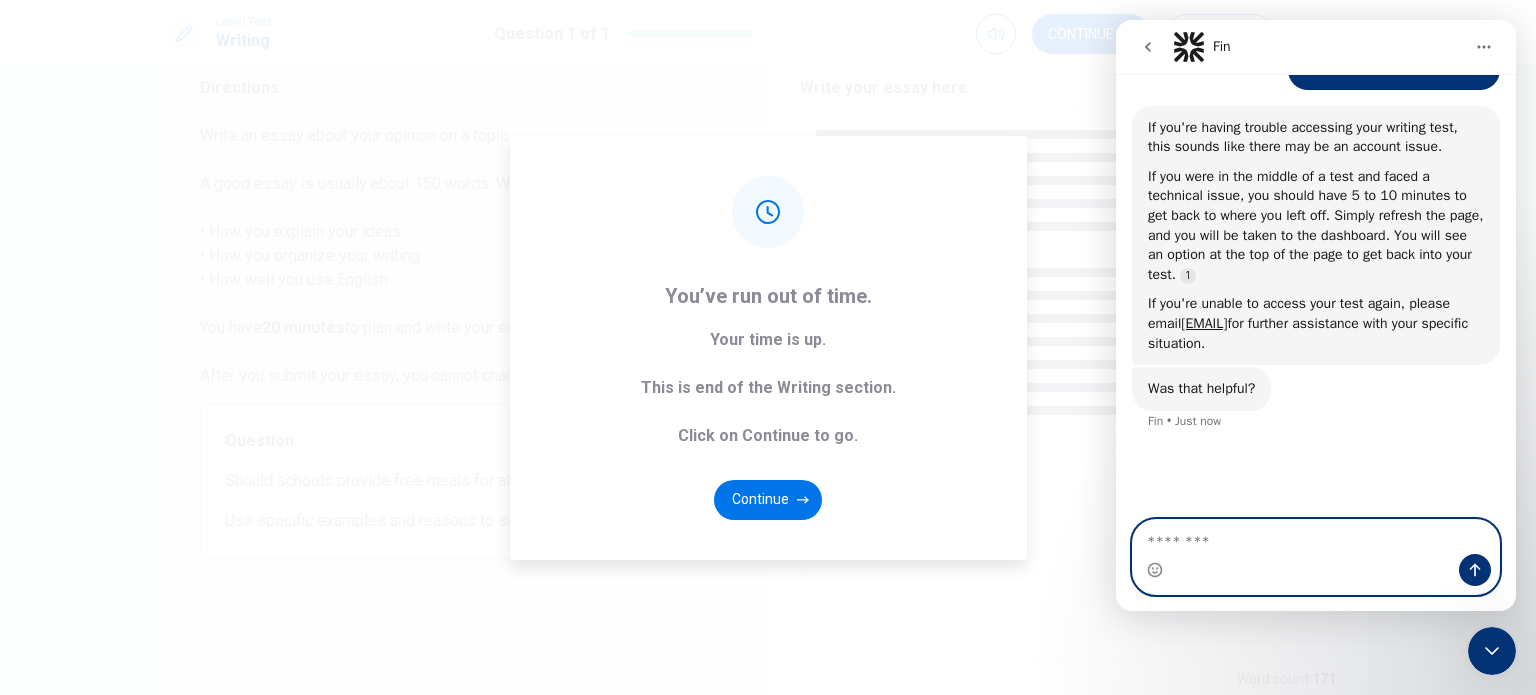 scroll, scrollTop: 686, scrollLeft: 0, axis: vertical 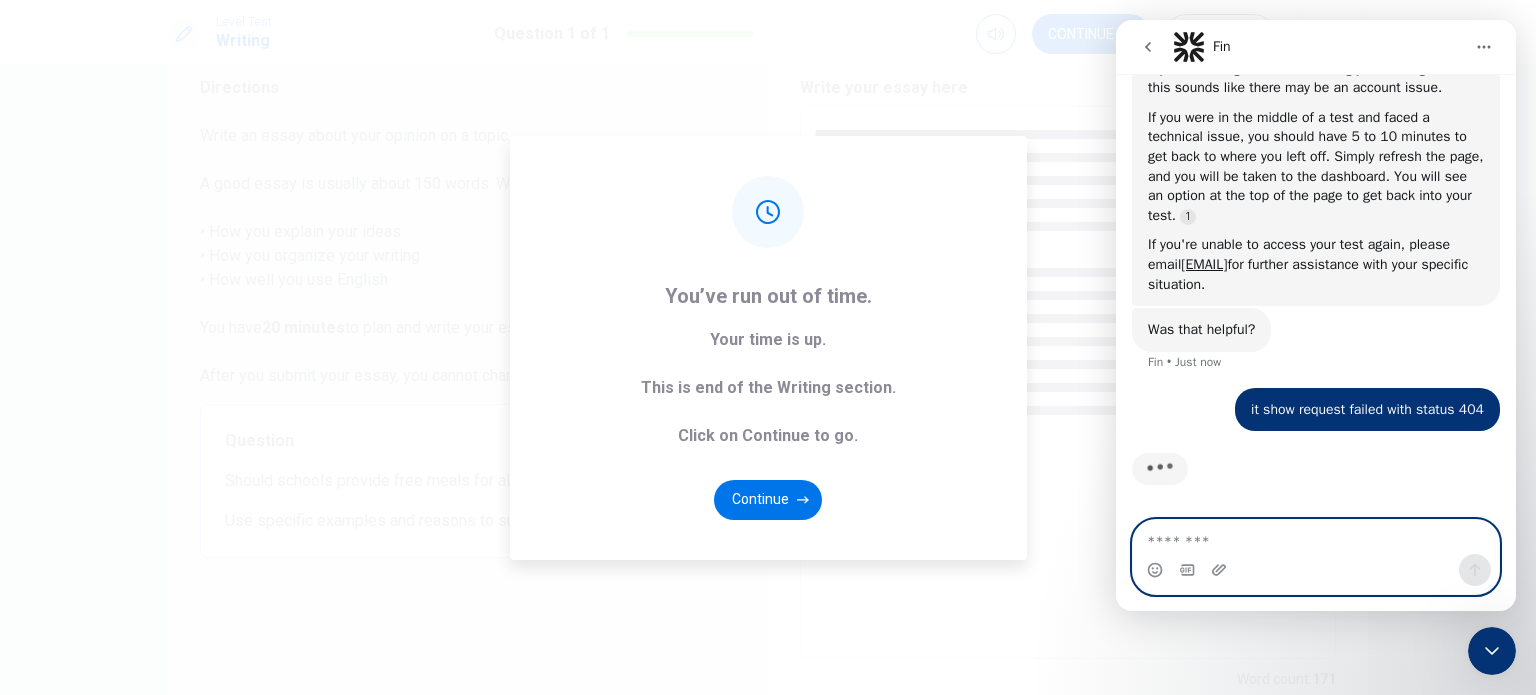 click at bounding box center [1316, 537] 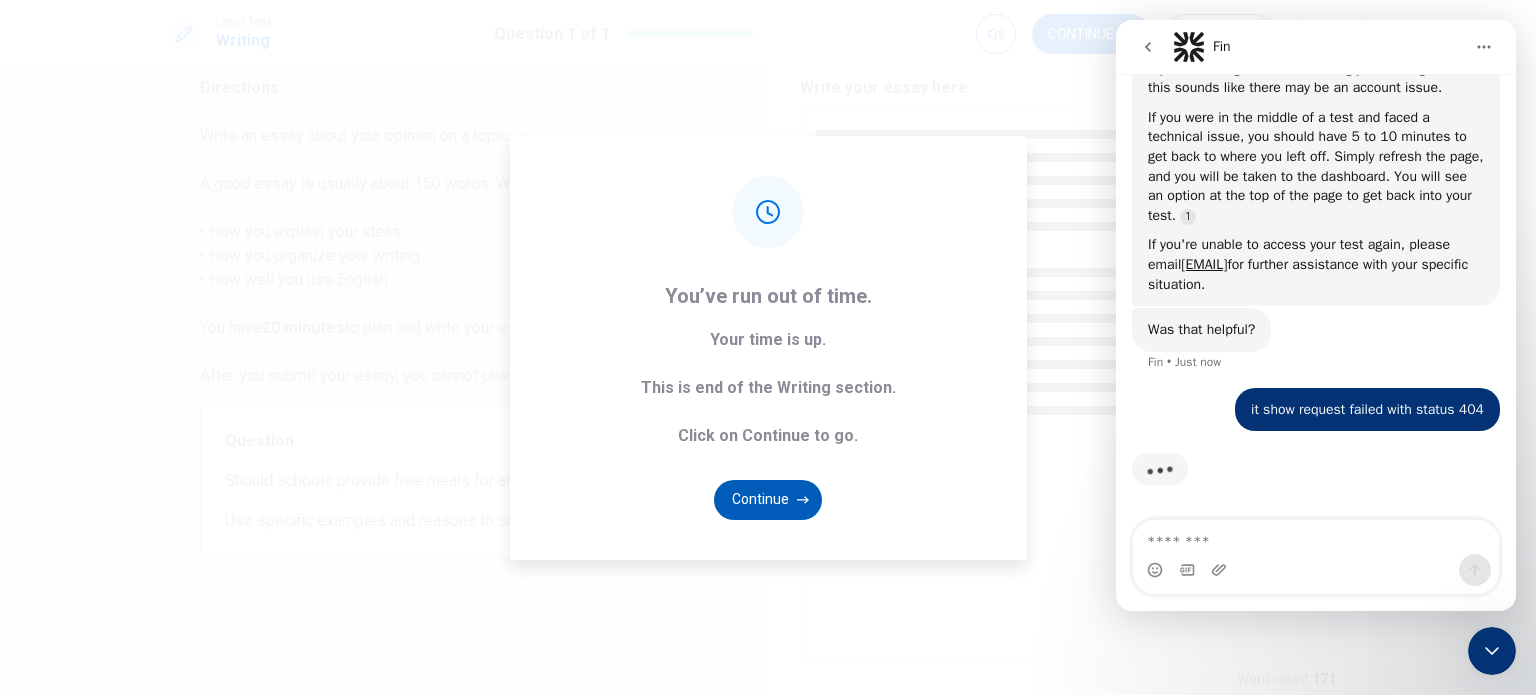 click on "Continue" at bounding box center [768, 500] 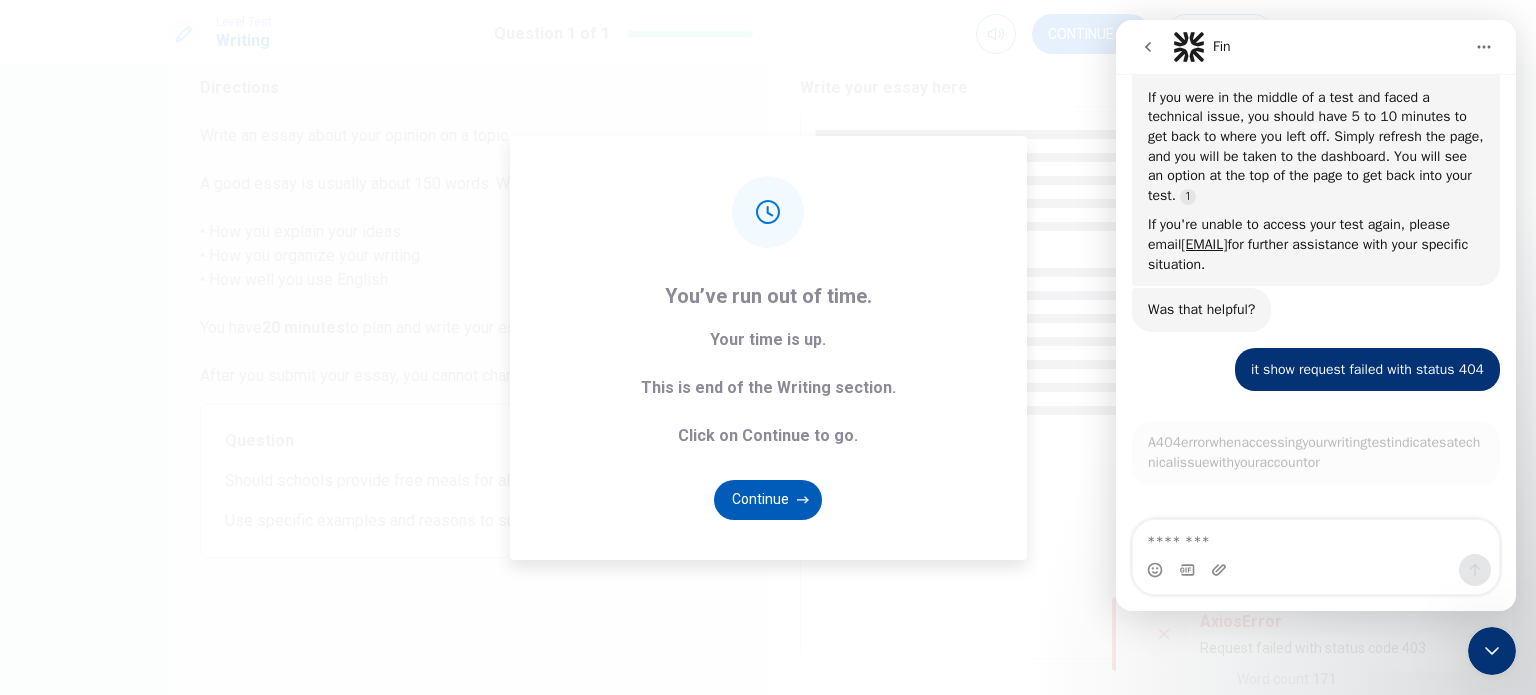 scroll, scrollTop: 3, scrollLeft: 0, axis: vertical 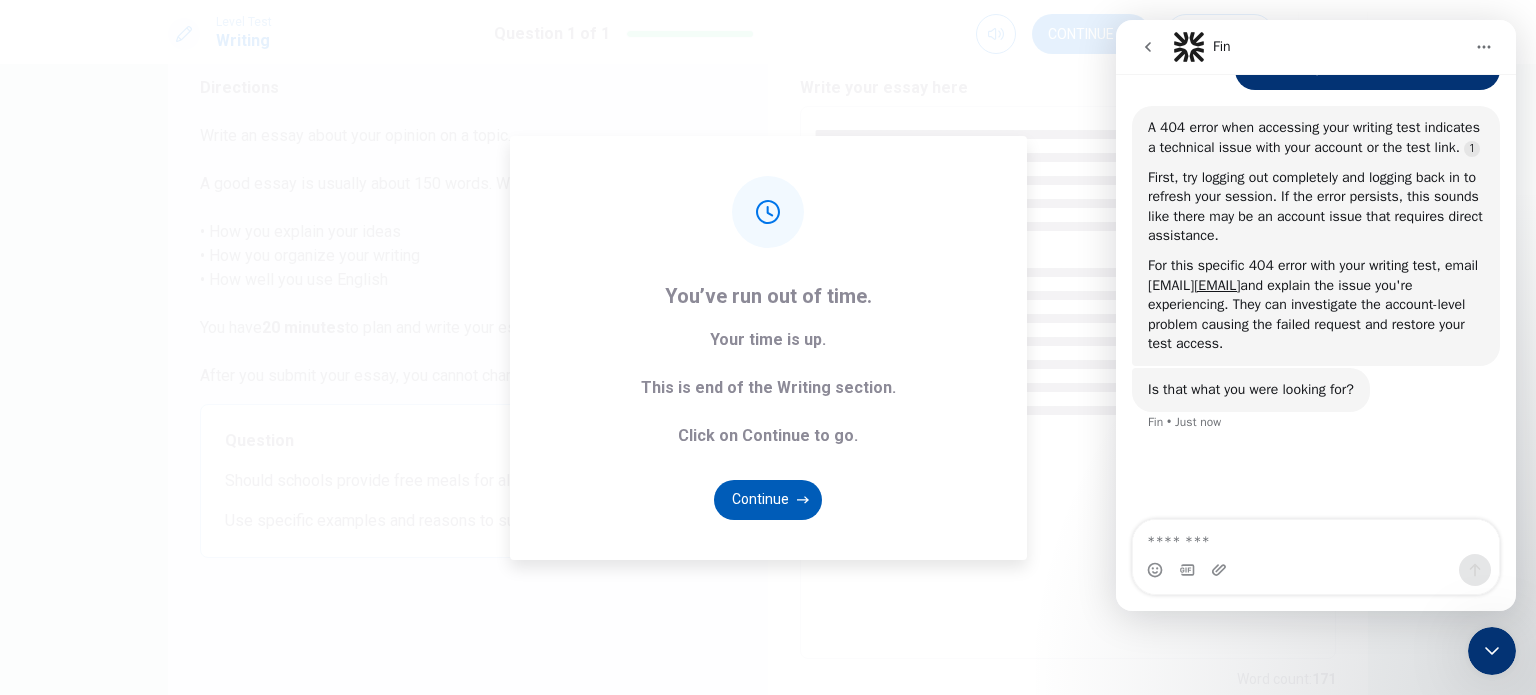 click on "Continue" at bounding box center (768, 500) 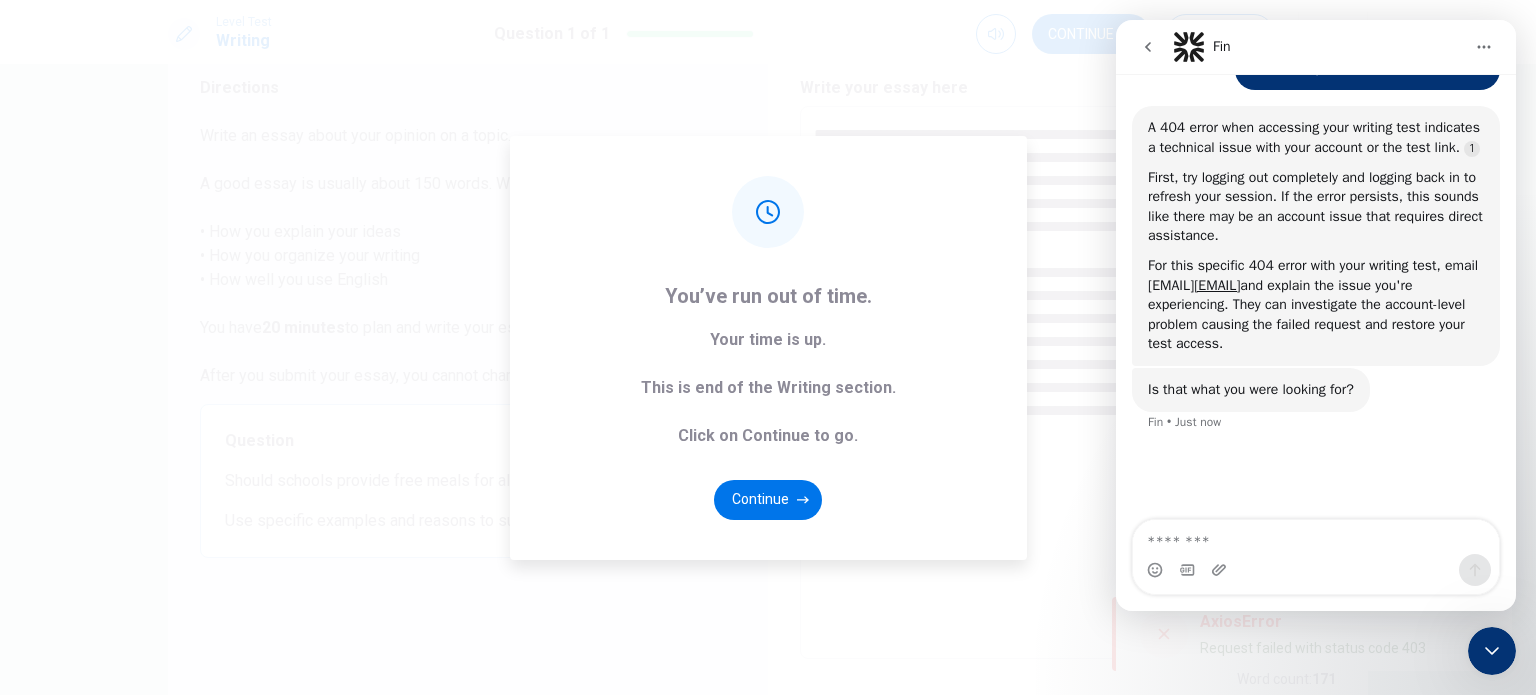 click on "You’ve run out of time. Your time is up. This is end of the Writing section. Click on Continue to go. Continue" at bounding box center [768, 348] 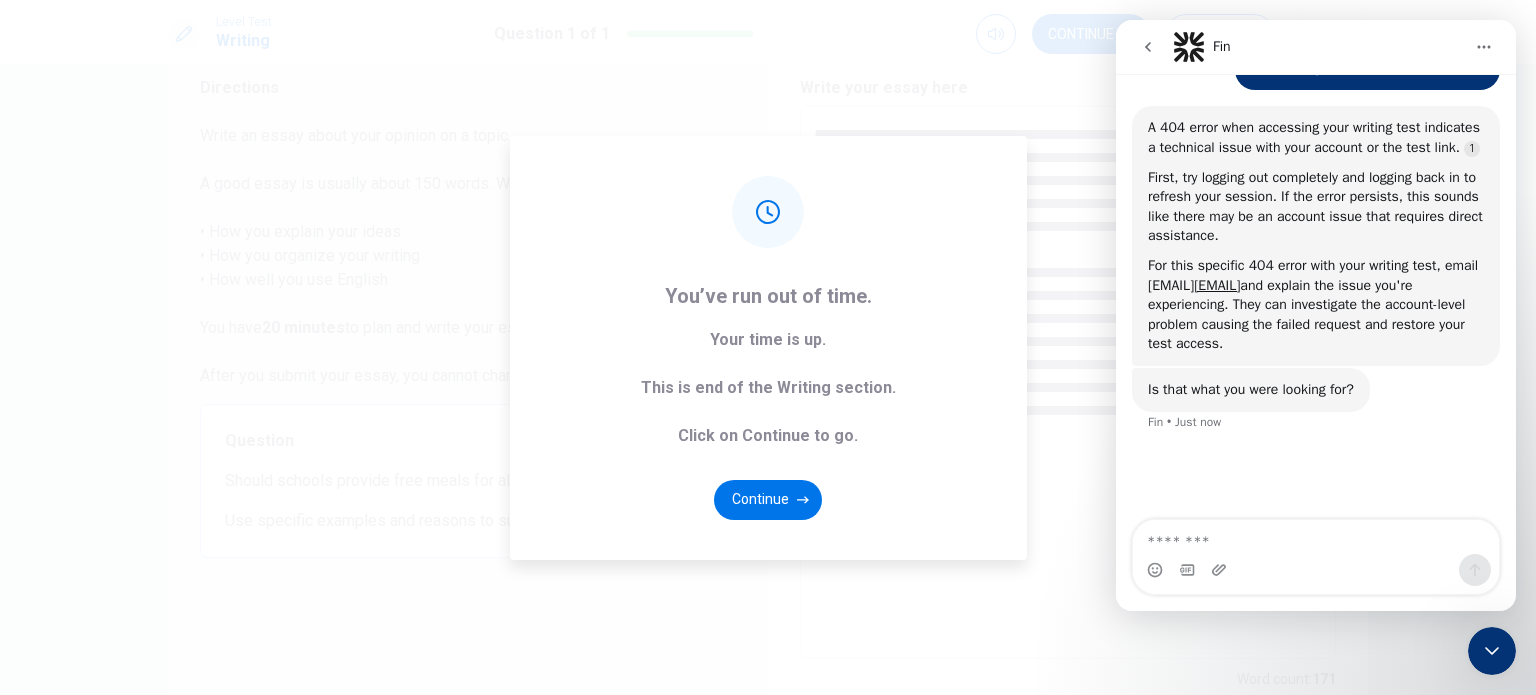 click at bounding box center [1492, 651] 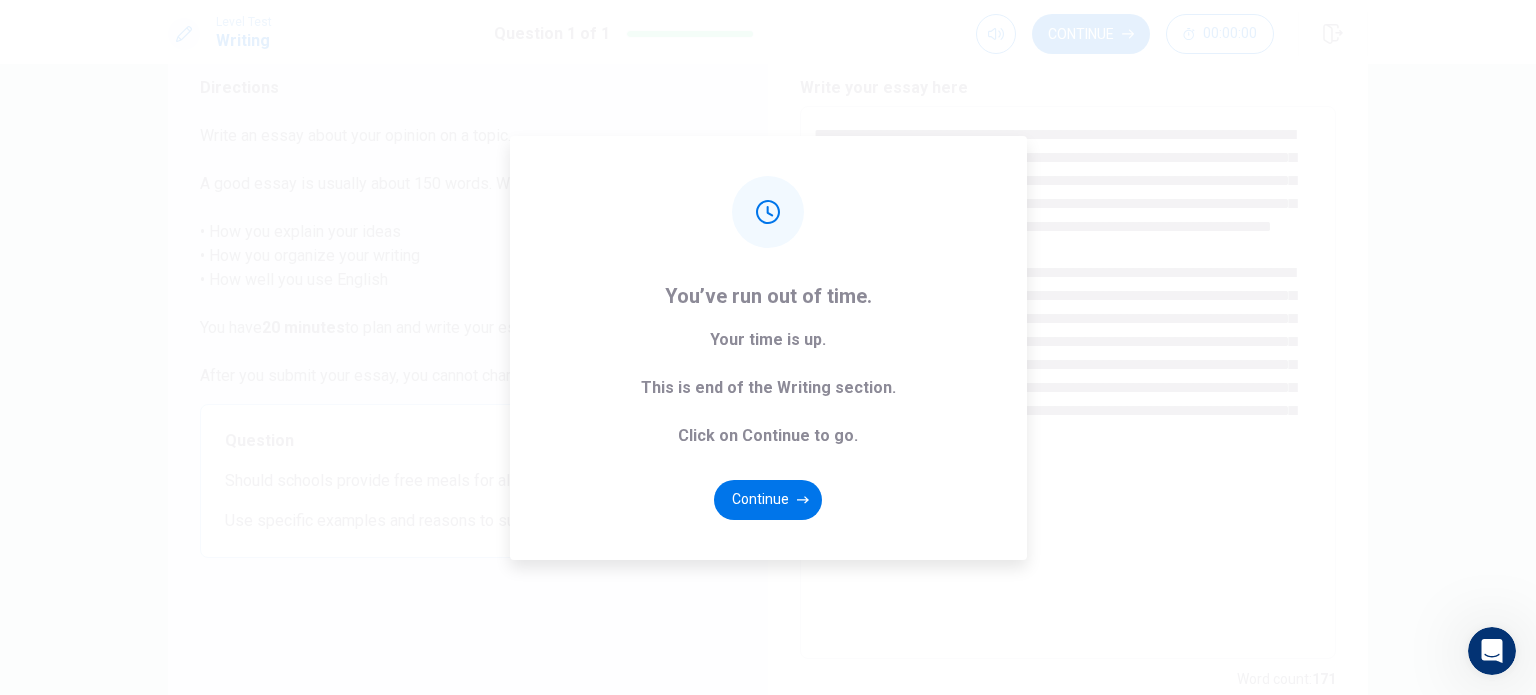 click on "You’ve run out of time. Your time is up. This is end of the Writing section. Click on Continue to go. Continue" at bounding box center [768, 347] 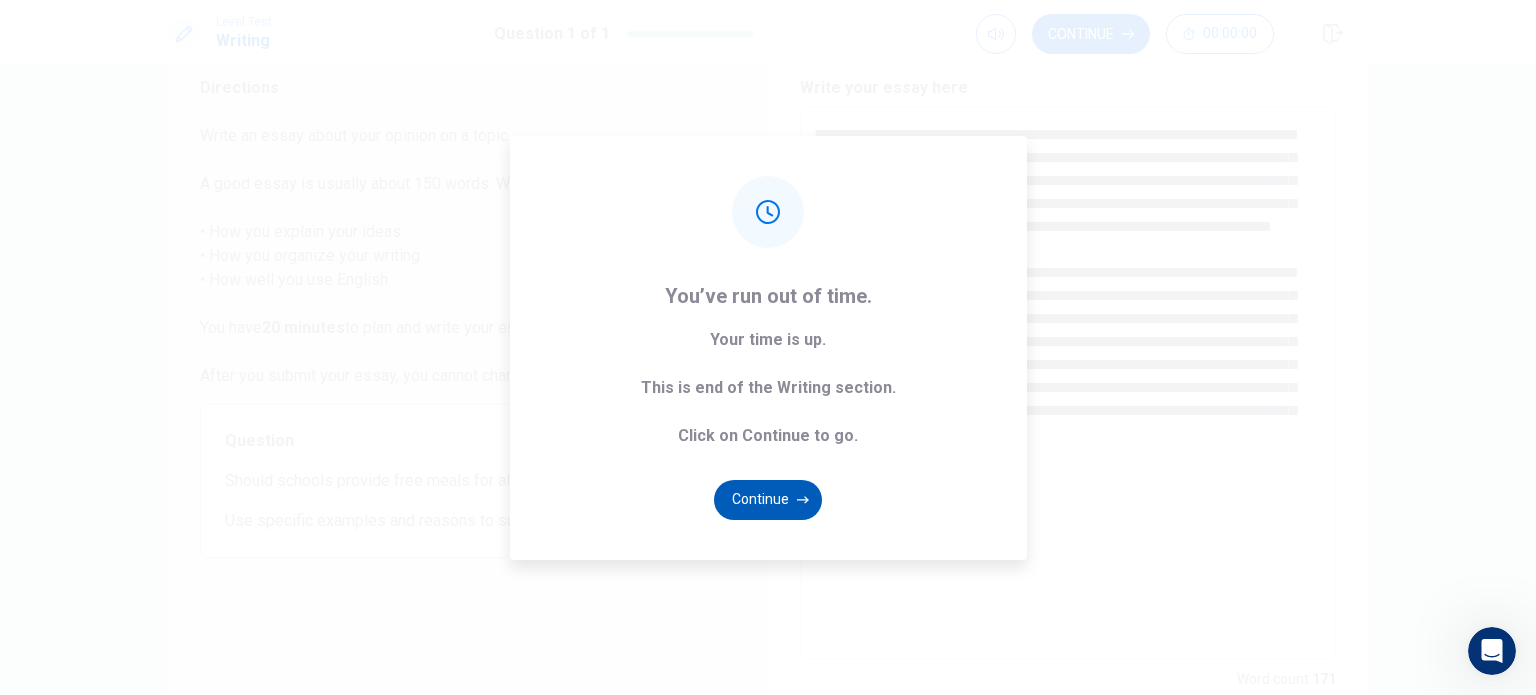 click on "Continue" at bounding box center (768, 500) 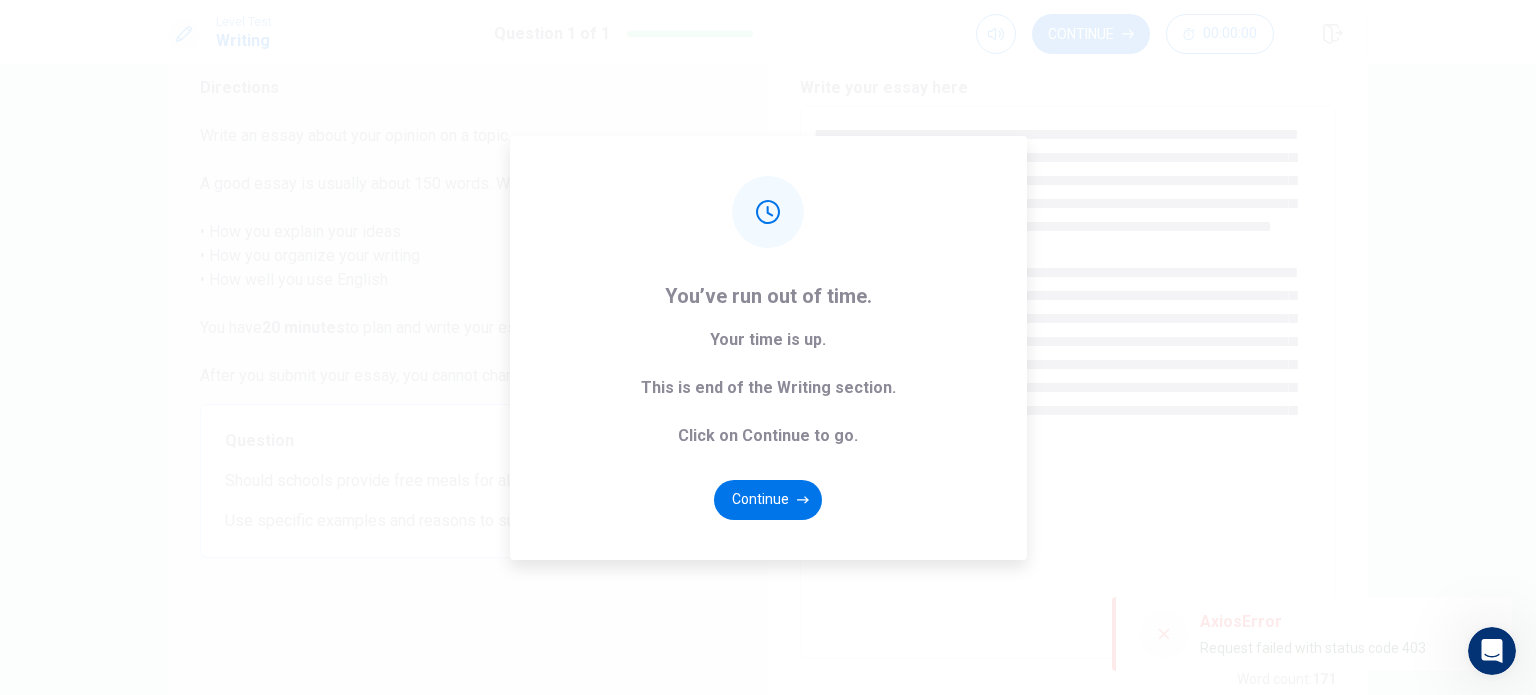 click on "Continue" at bounding box center (768, 500) 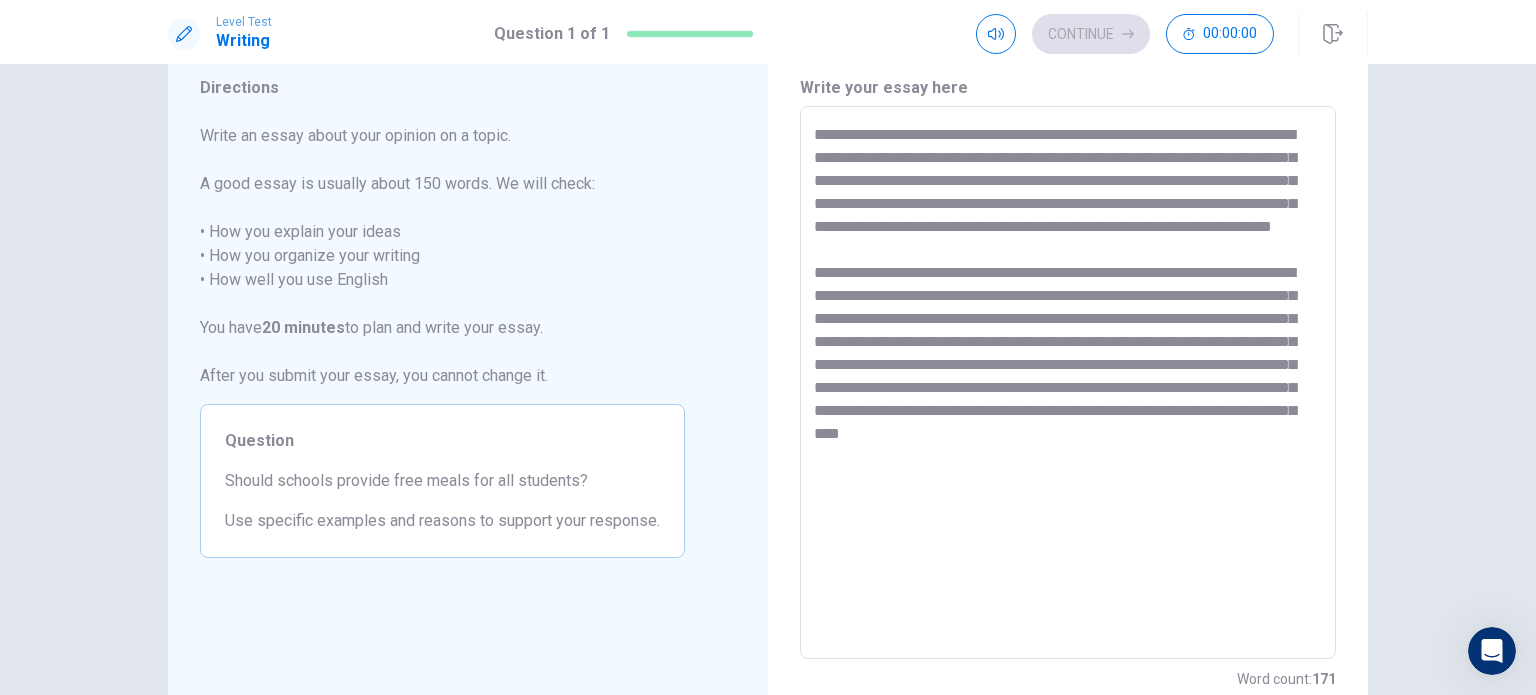 click on "Directions Write an essay about your opinion on a topic.
A good essay is usually about 150 words. We will check:
• How you explain your ideas
• How you organize your writing
• How well you use English
You have  20 minutes  to plan and write your essay.
After you submit your essay, you cannot change it. Question Should schools provide free meals for all students? Use specific examples and reasons to support your response." at bounding box center (468, 383) 